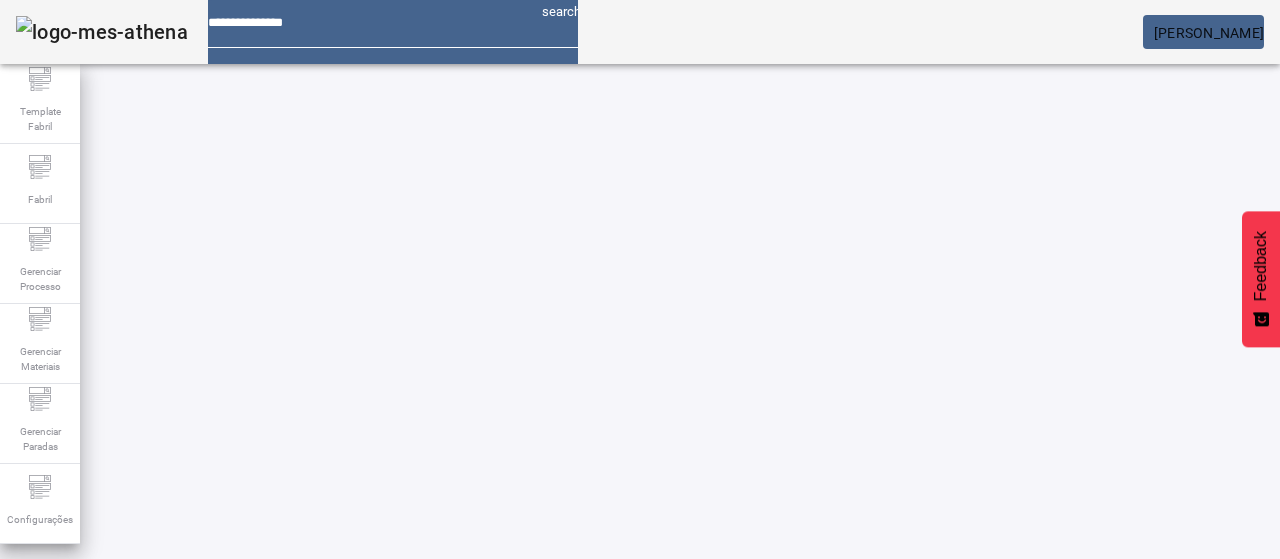 scroll, scrollTop: 0, scrollLeft: 0, axis: both 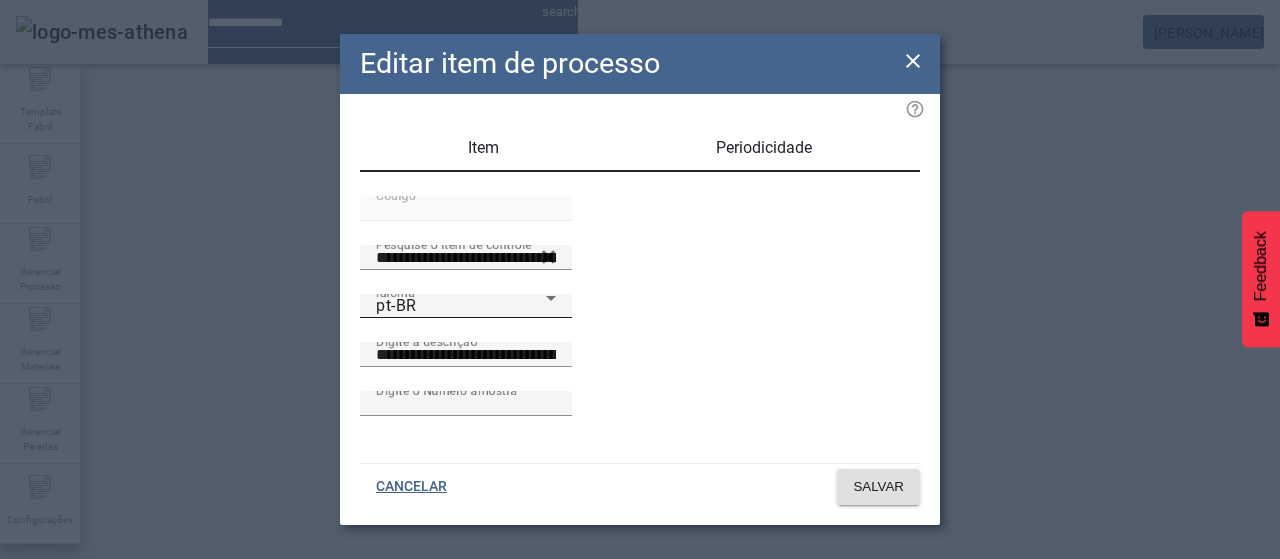 click on "pt-BR" at bounding box center (461, 306) 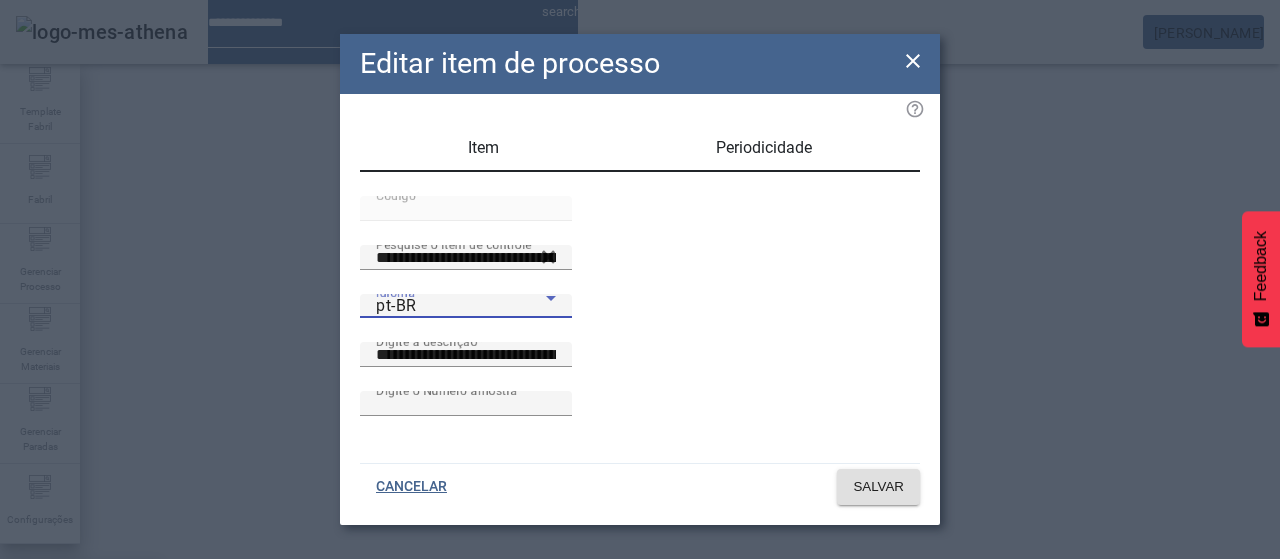 click on "es-ES" at bounding box center [81, 687] 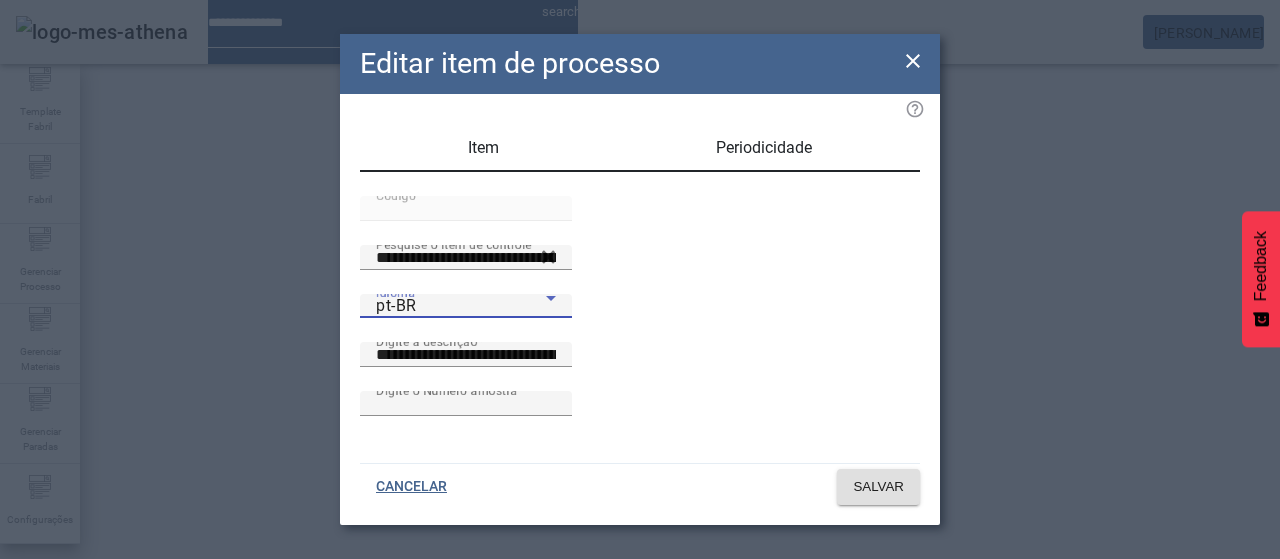 type on "**********" 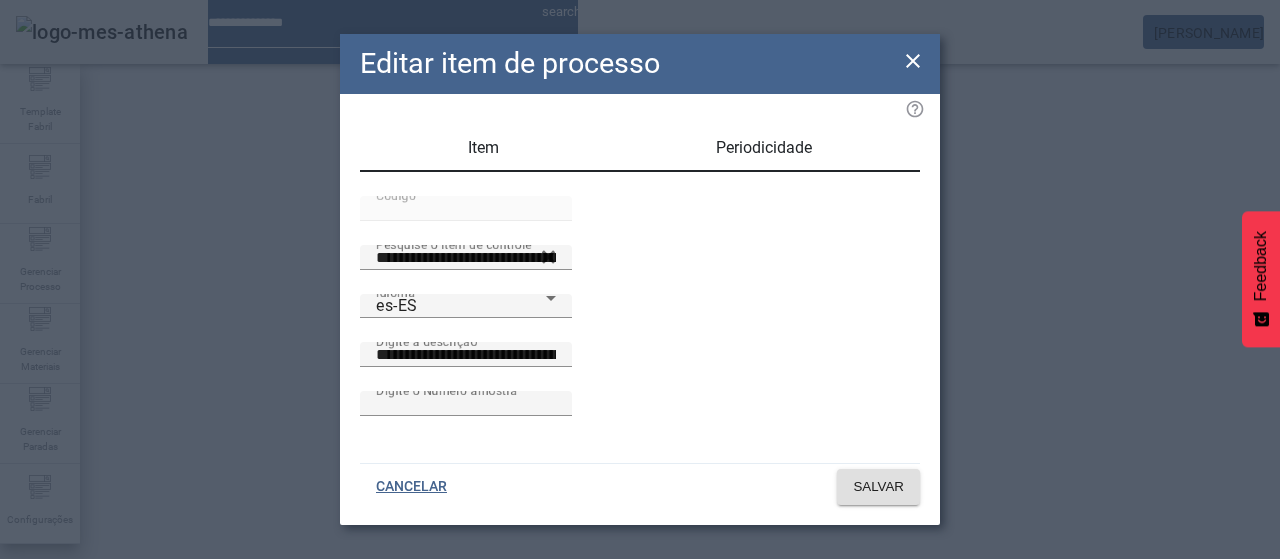 drag, startPoint x: 916, startPoint y: 56, endPoint x: 956, endPoint y: 219, distance: 167.83623 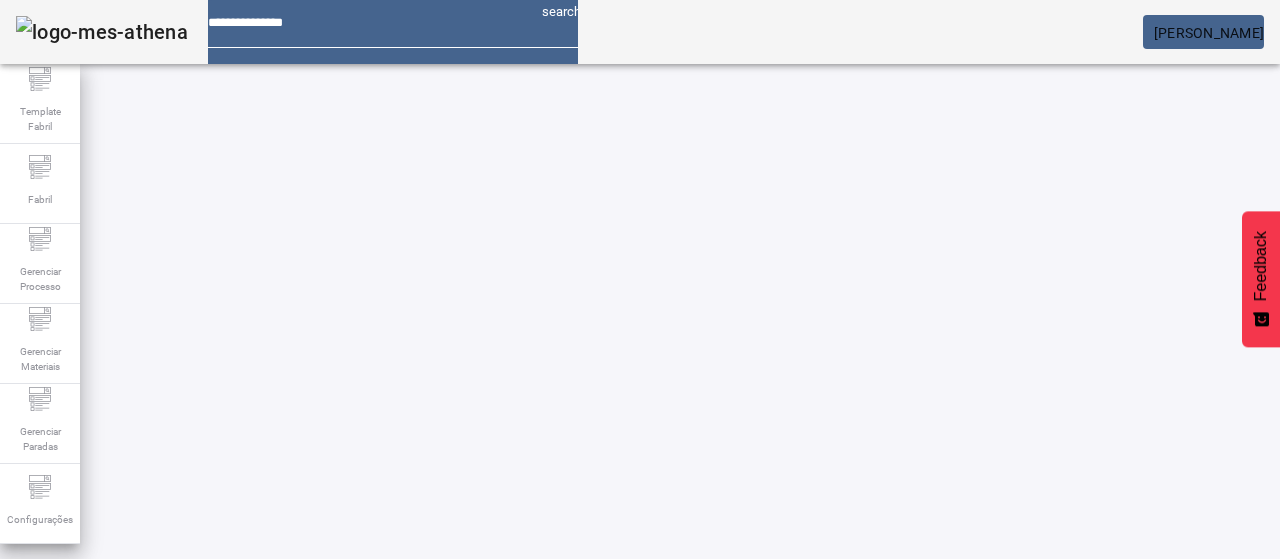 click on "2" 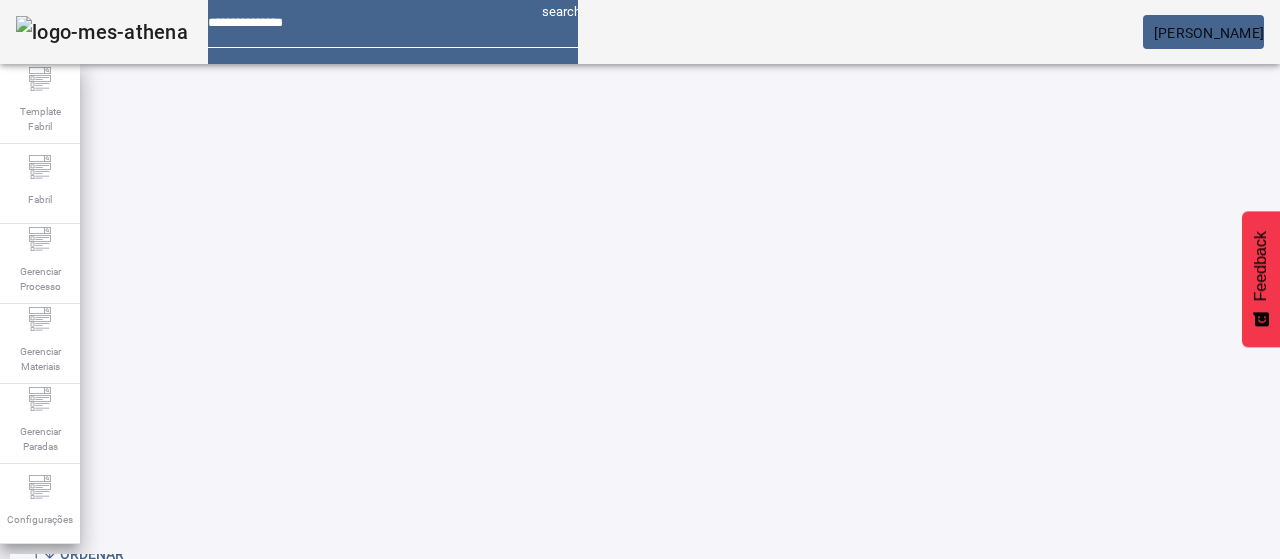 scroll, scrollTop: 0, scrollLeft: 0, axis: both 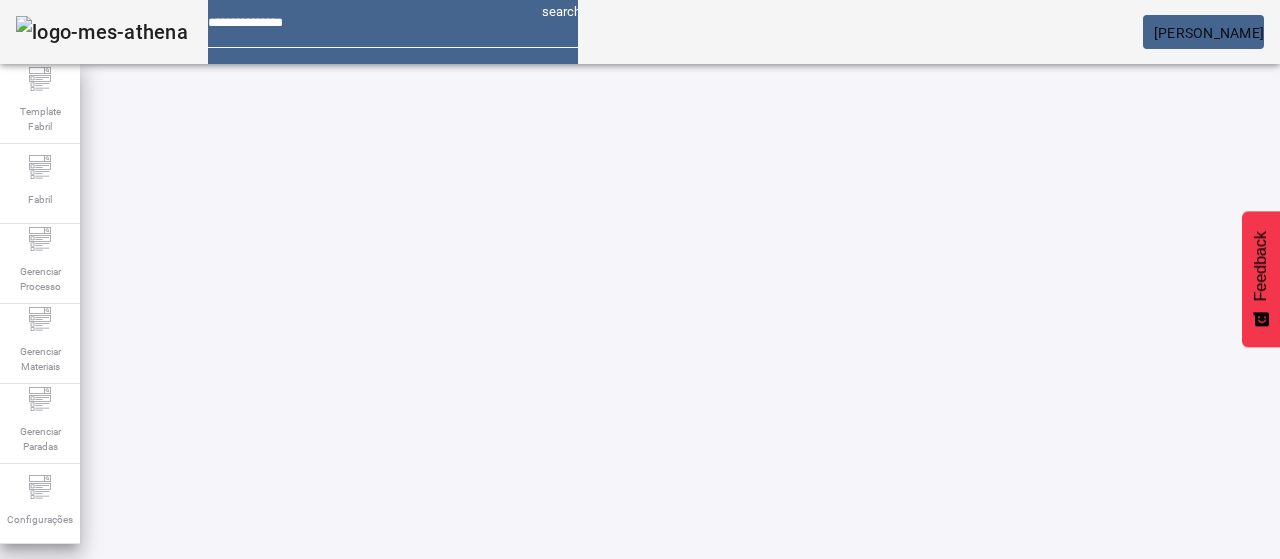 click on "Pesquise por item de processo" at bounding box center [328, 637] 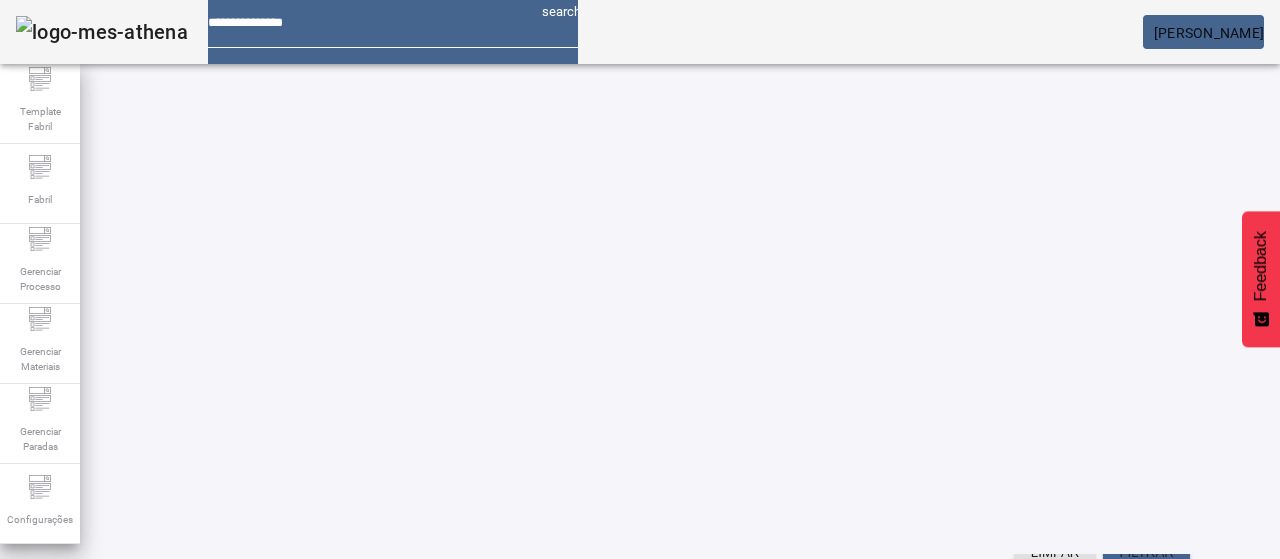 scroll, scrollTop: 274, scrollLeft: 0, axis: vertical 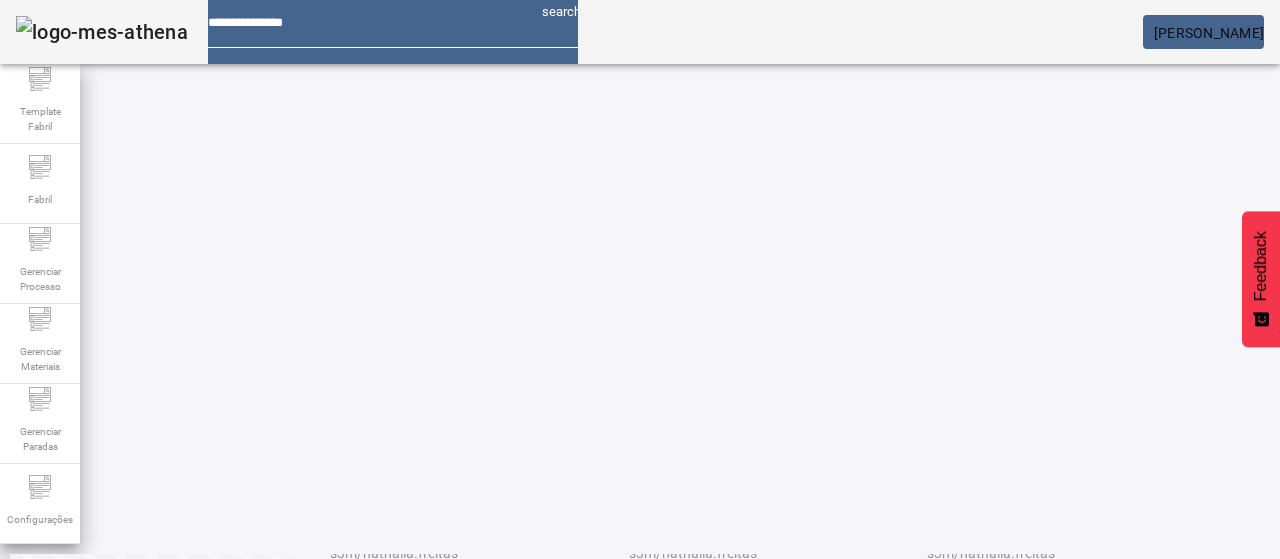 click on "2" 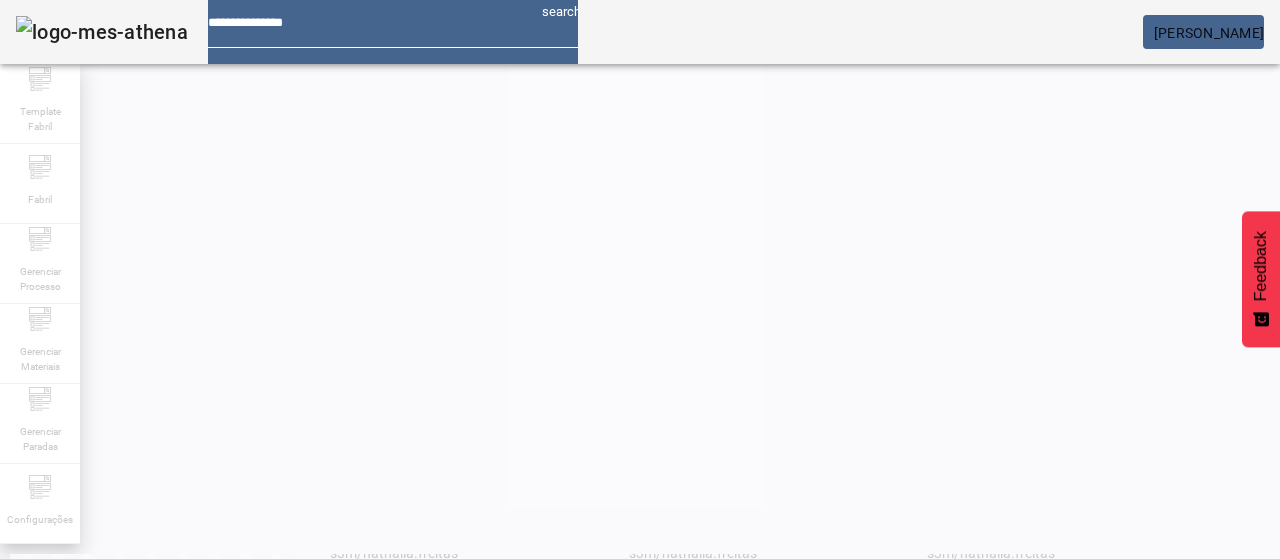scroll, scrollTop: 0, scrollLeft: 0, axis: both 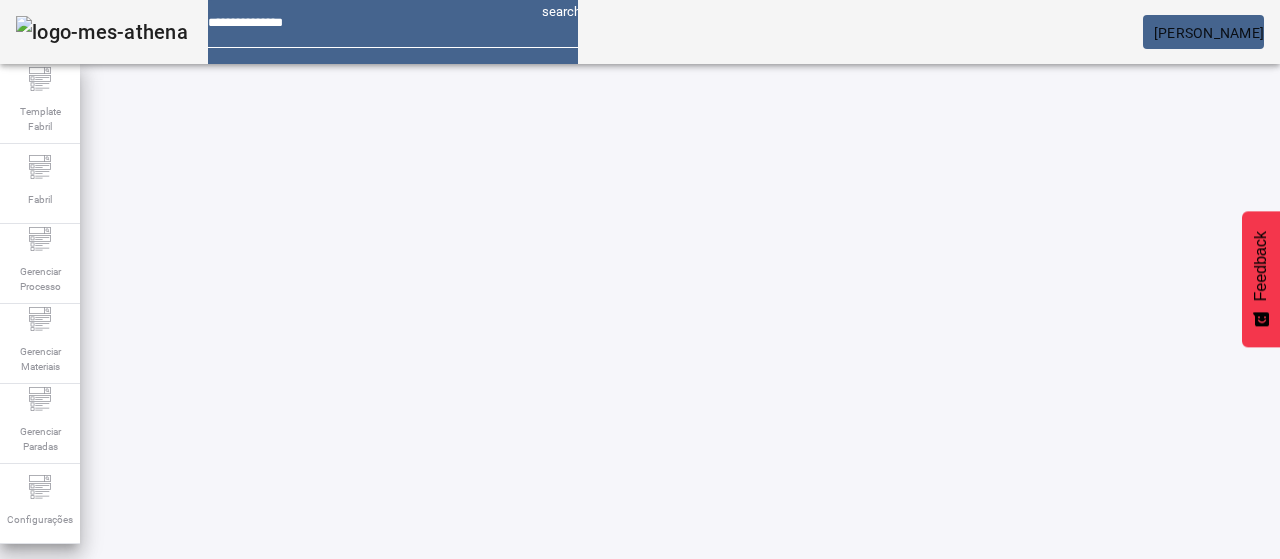 click on "1" 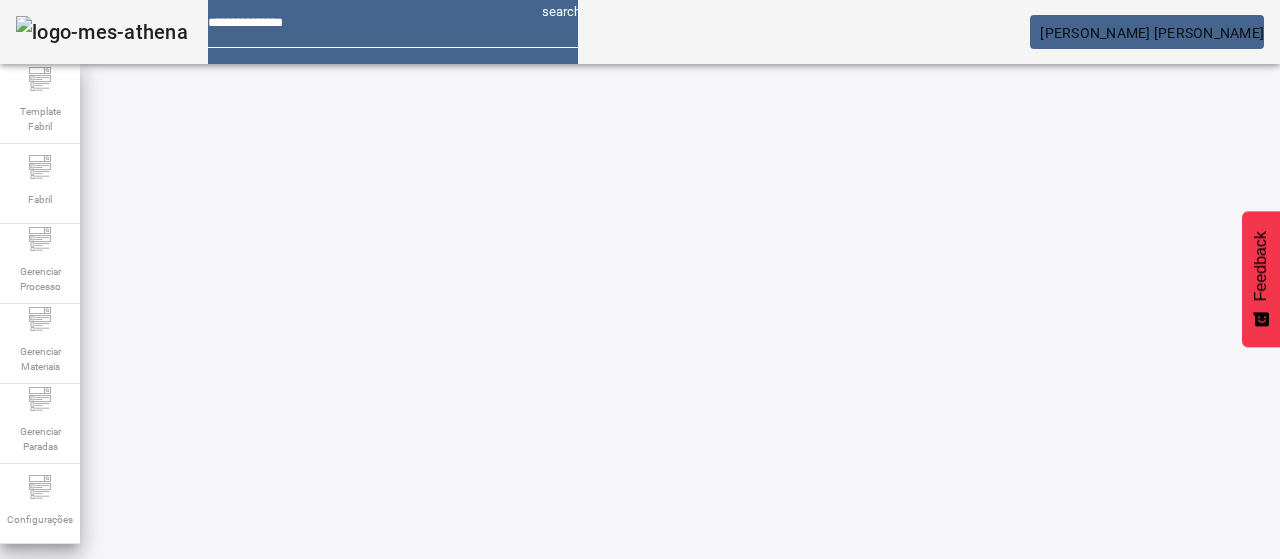 scroll, scrollTop: 0, scrollLeft: 0, axis: both 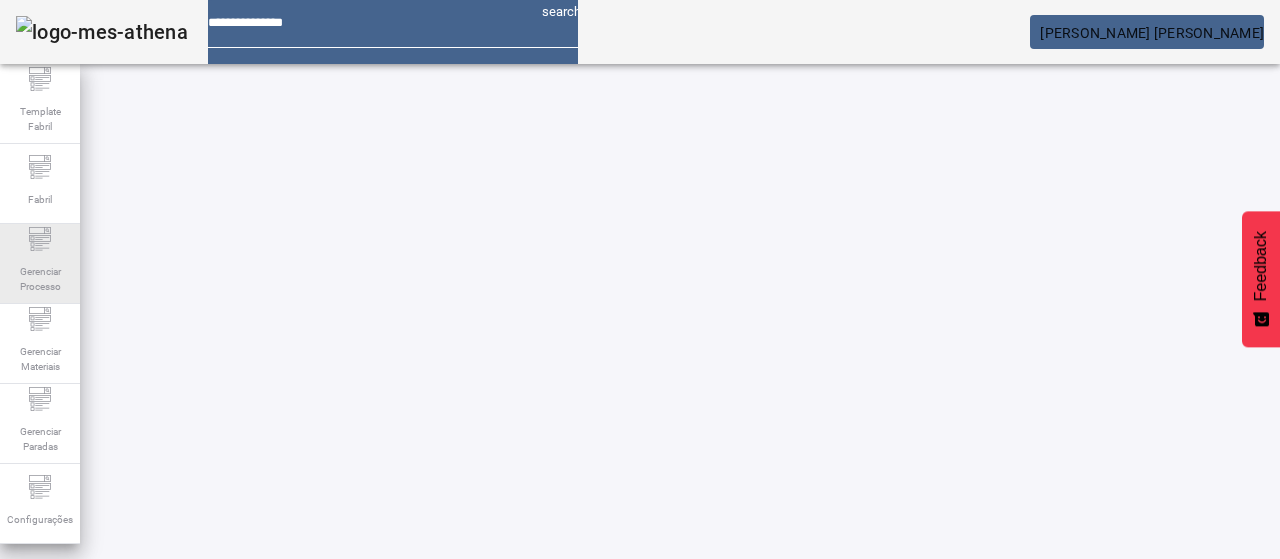 click on "Gerenciar Processo" 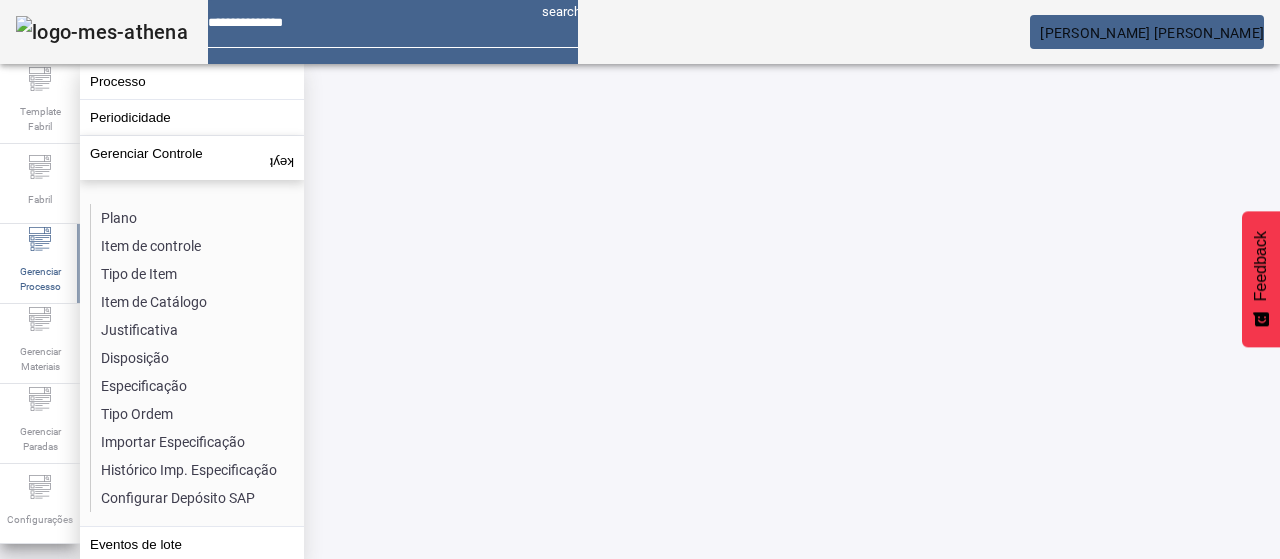 click on "Plano" 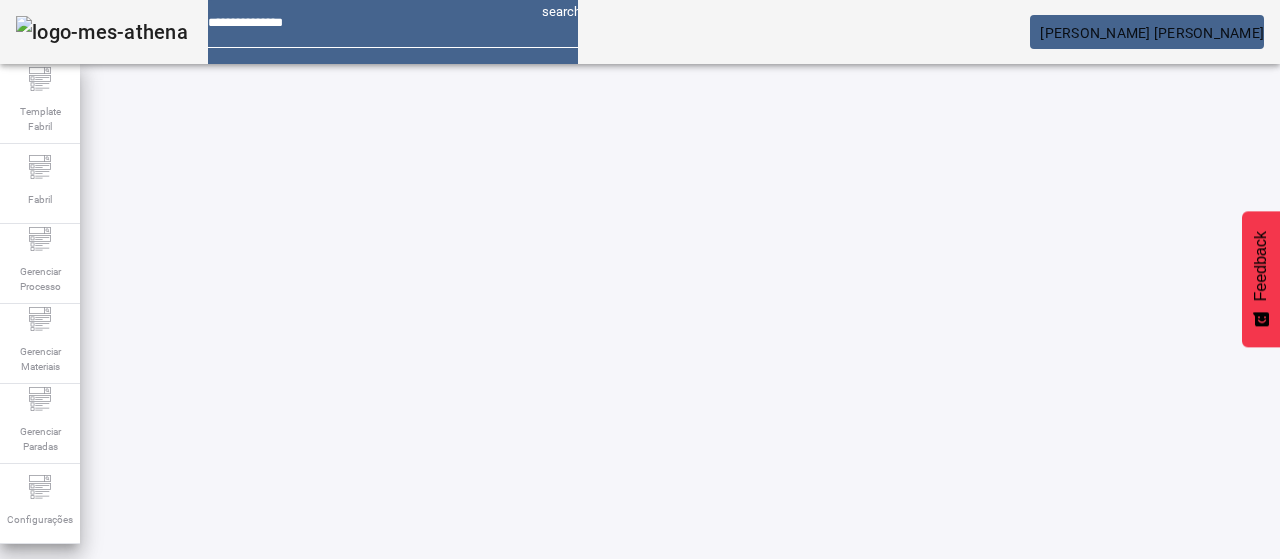 click on "ABRIR FILTROS" 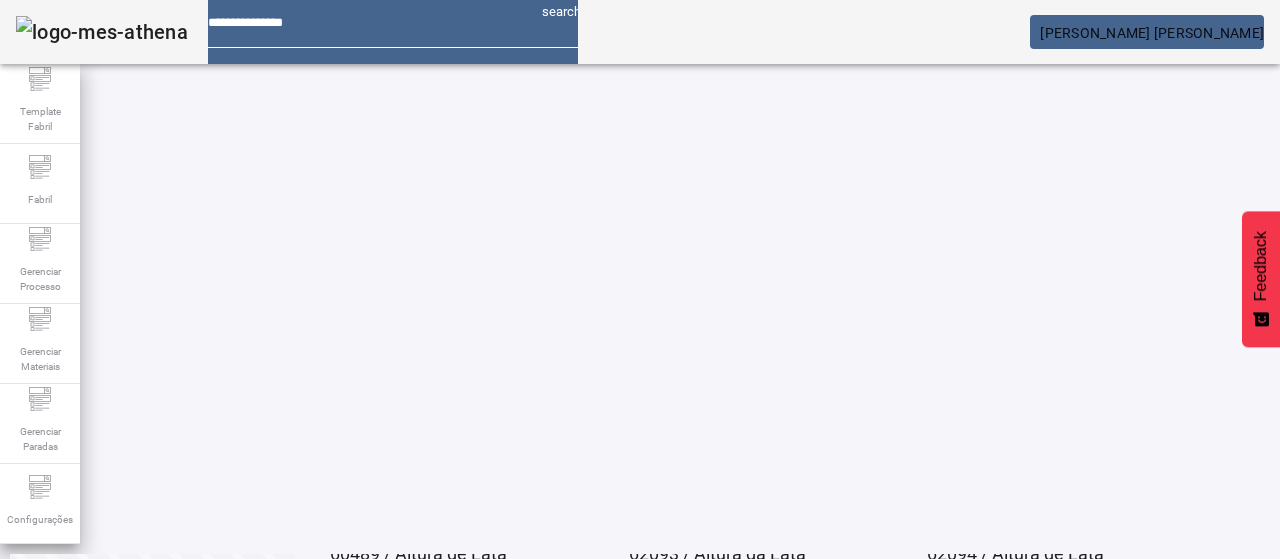 scroll, scrollTop: 160, scrollLeft: 0, axis: vertical 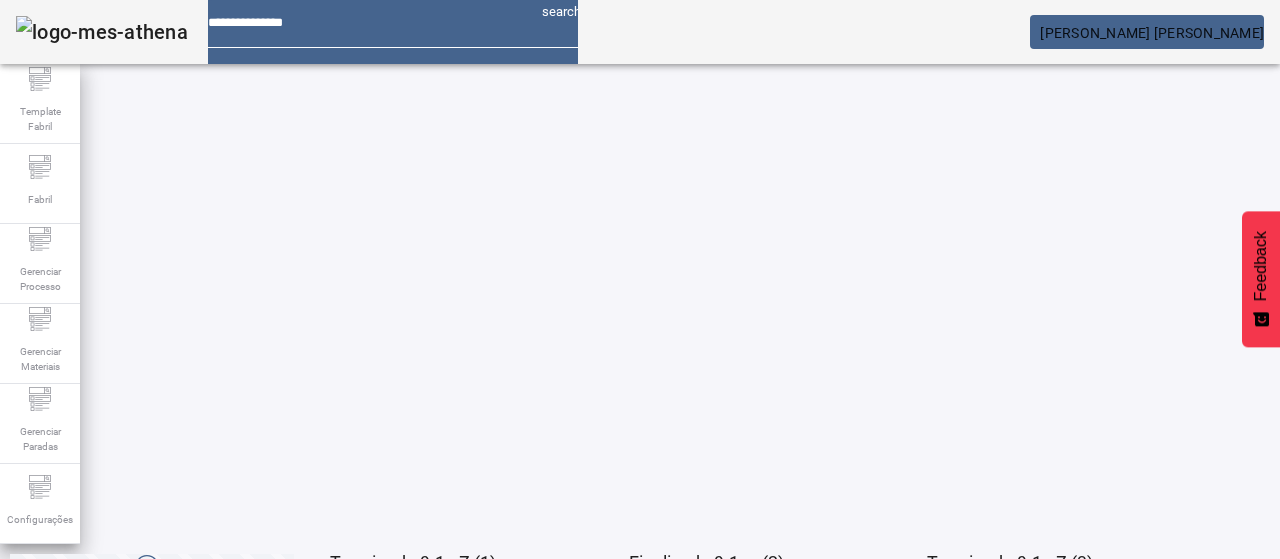 click on "EDITAR" at bounding box center (353, 619) 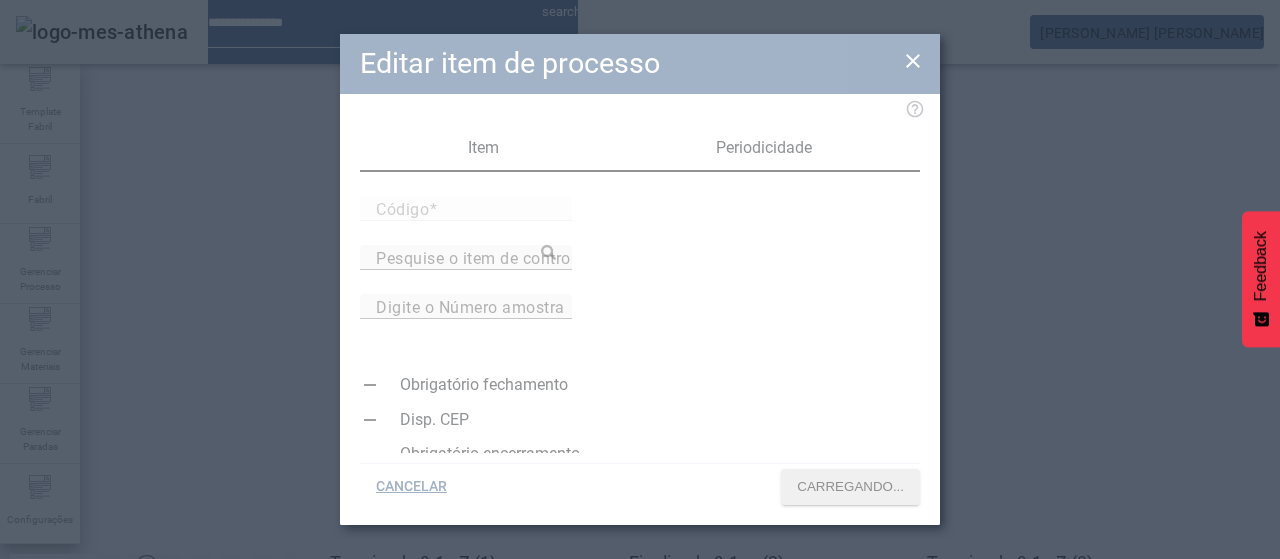 type on "*****" 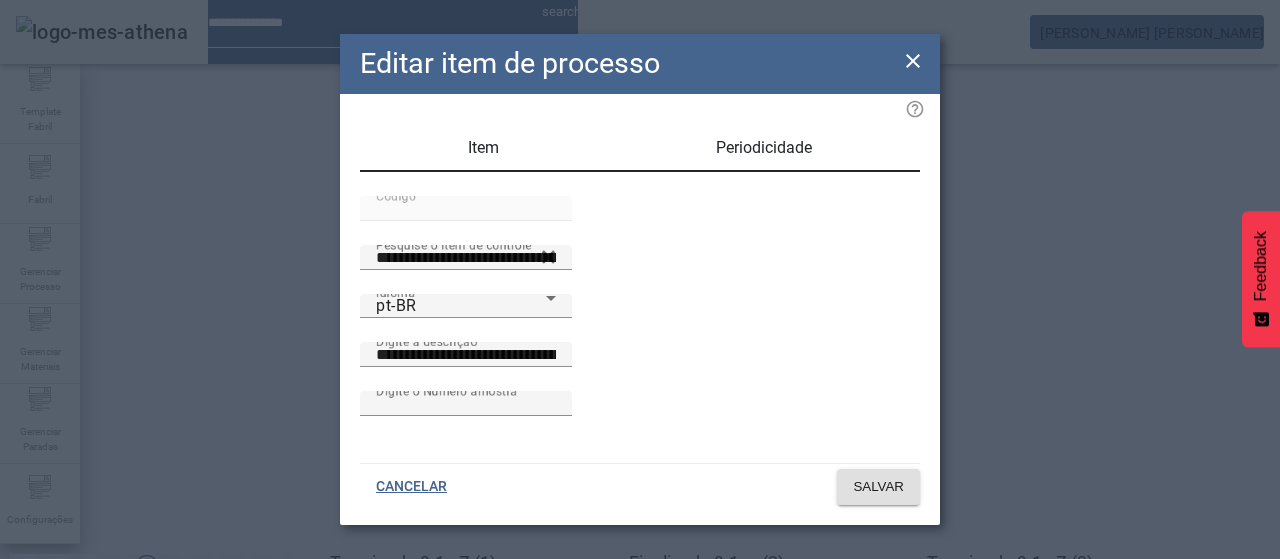 drag, startPoint x: 902, startPoint y: 60, endPoint x: 866, endPoint y: 131, distance: 79.60528 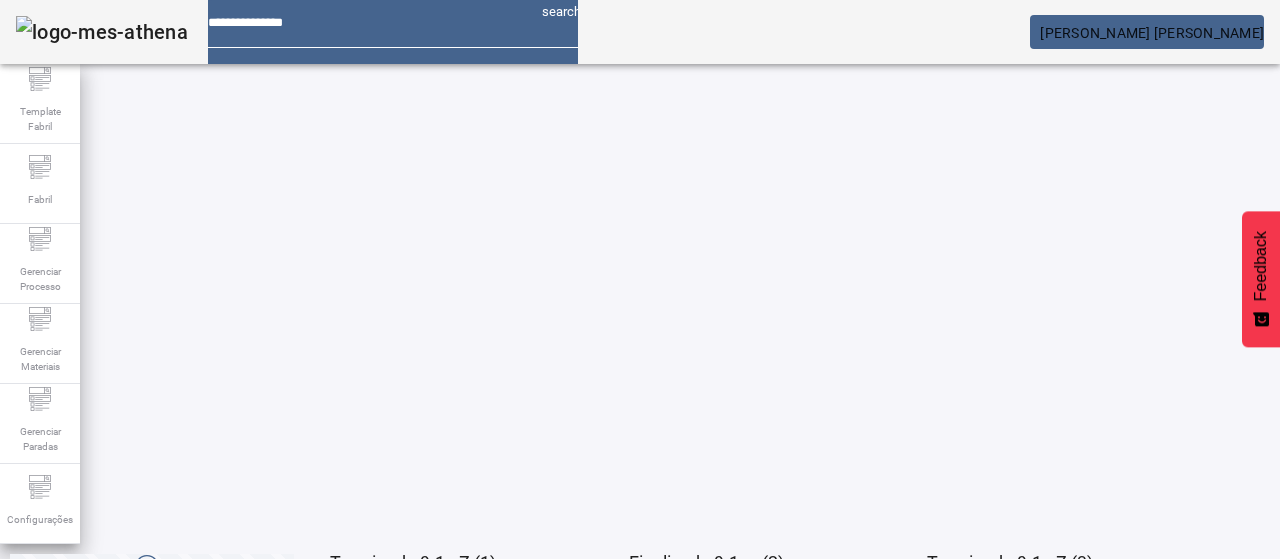 drag, startPoint x: 870, startPoint y: 347, endPoint x: 767, endPoint y: 335, distance: 103.69667 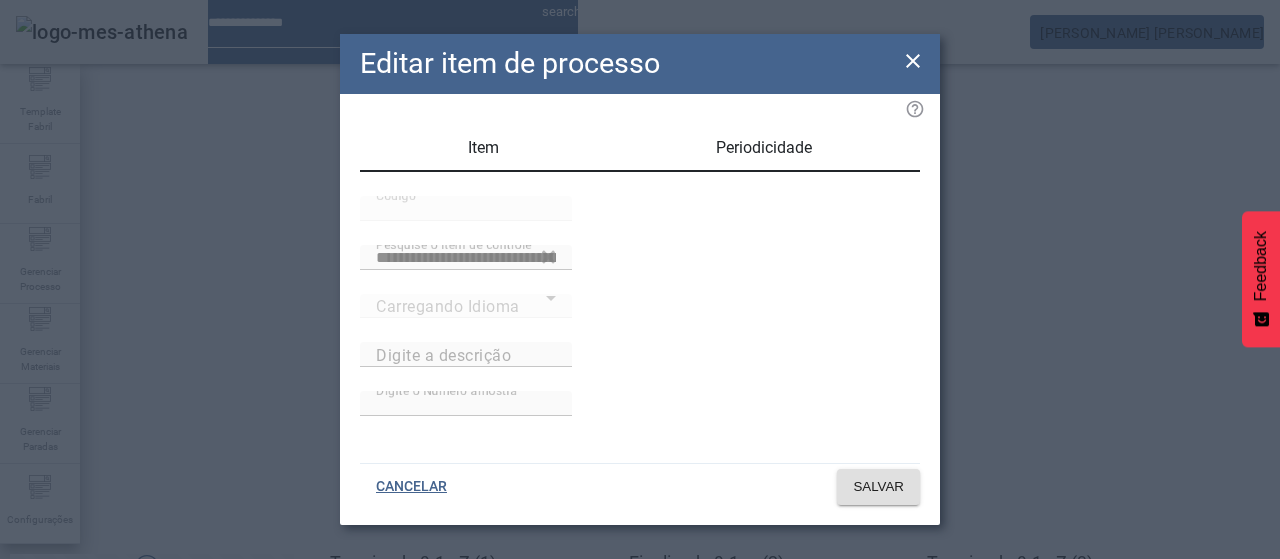 type on "**********" 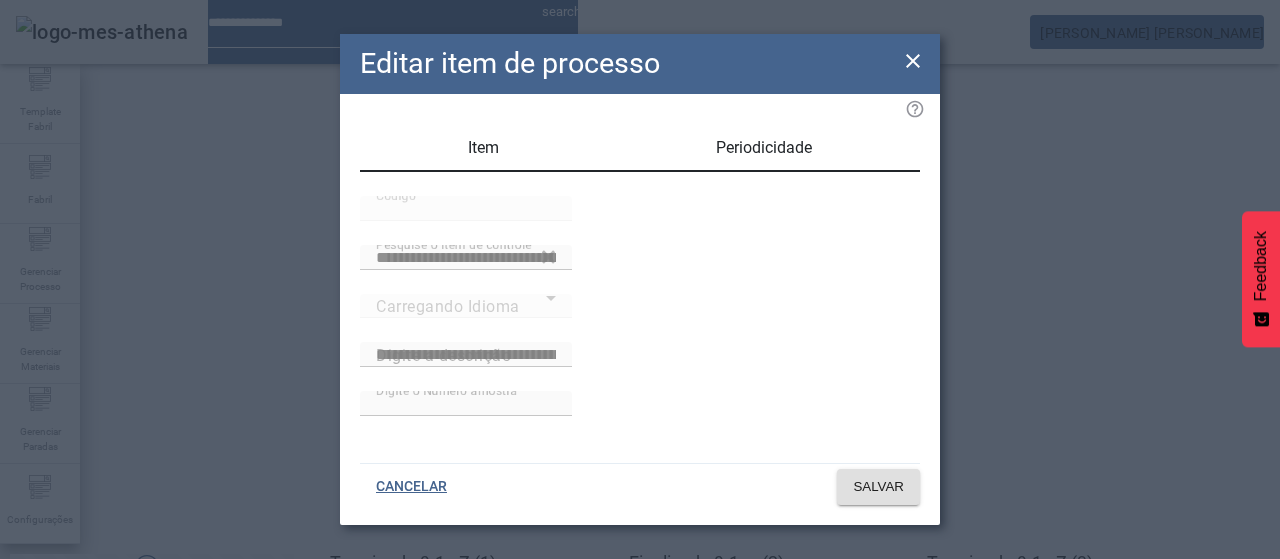 click on "Carregando Idioma Carregando Idioma" at bounding box center (466, 306) 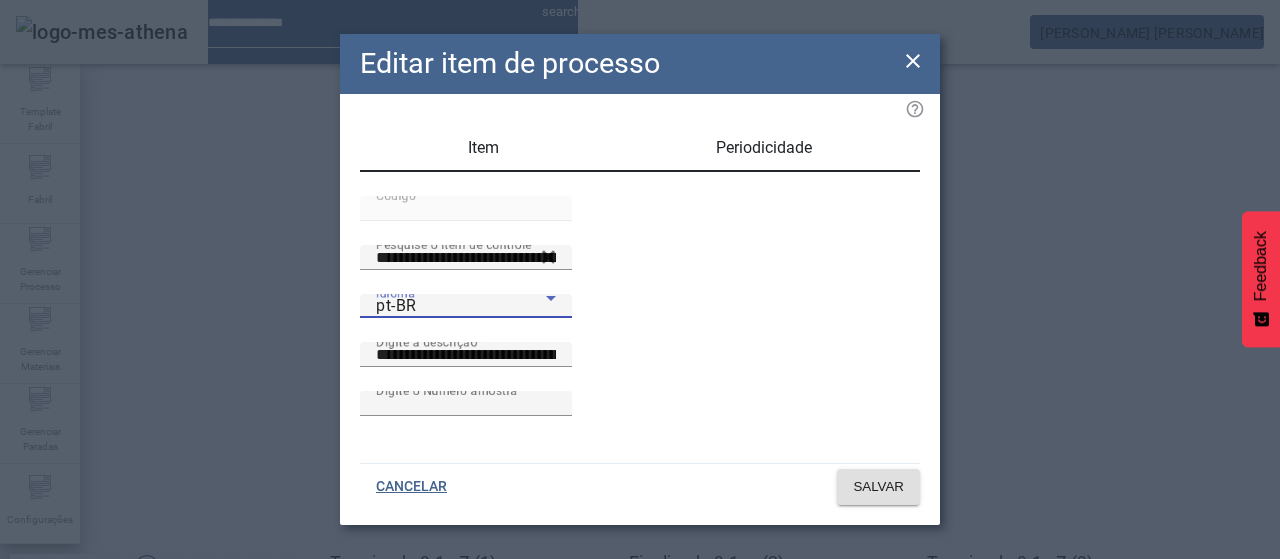 click on "es-ES" at bounding box center [81, 687] 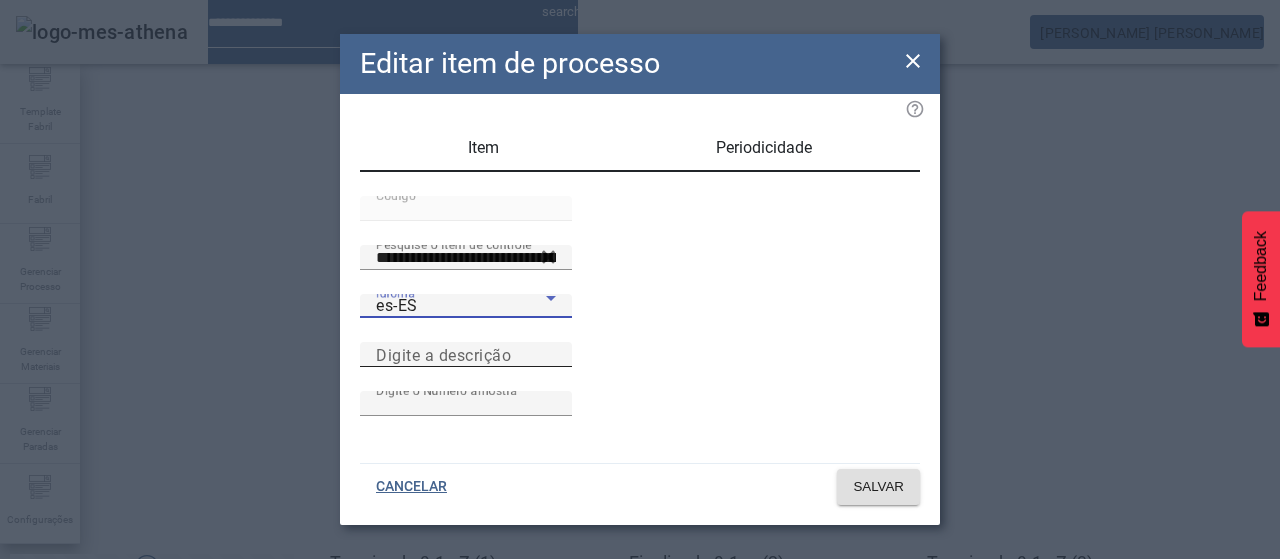 click on "Digite a descrição" at bounding box center (466, 354) 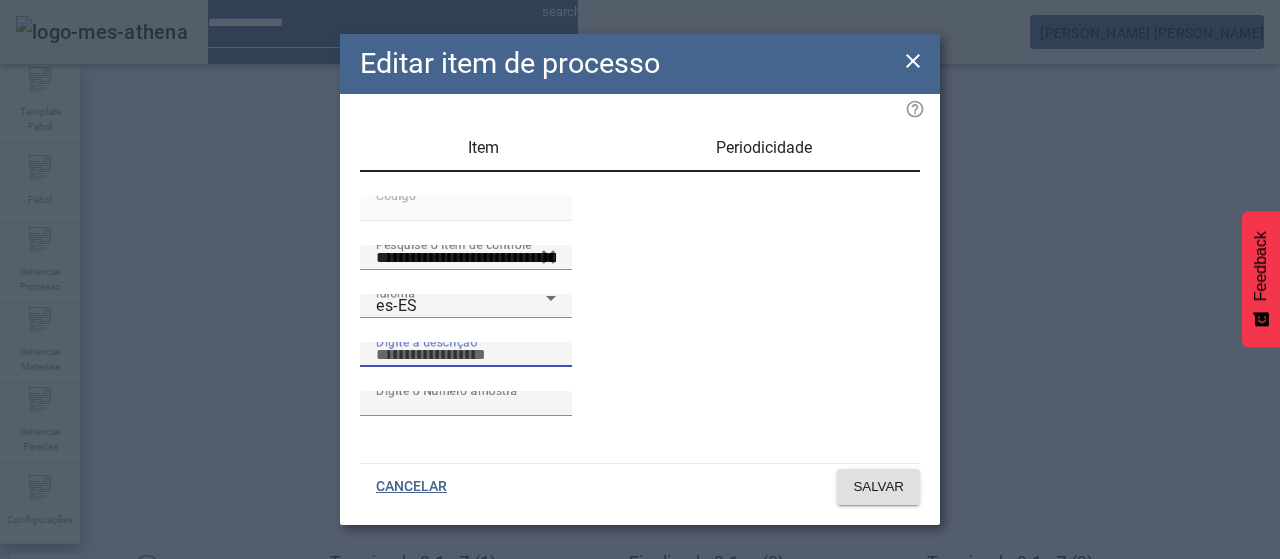paste on "**********" 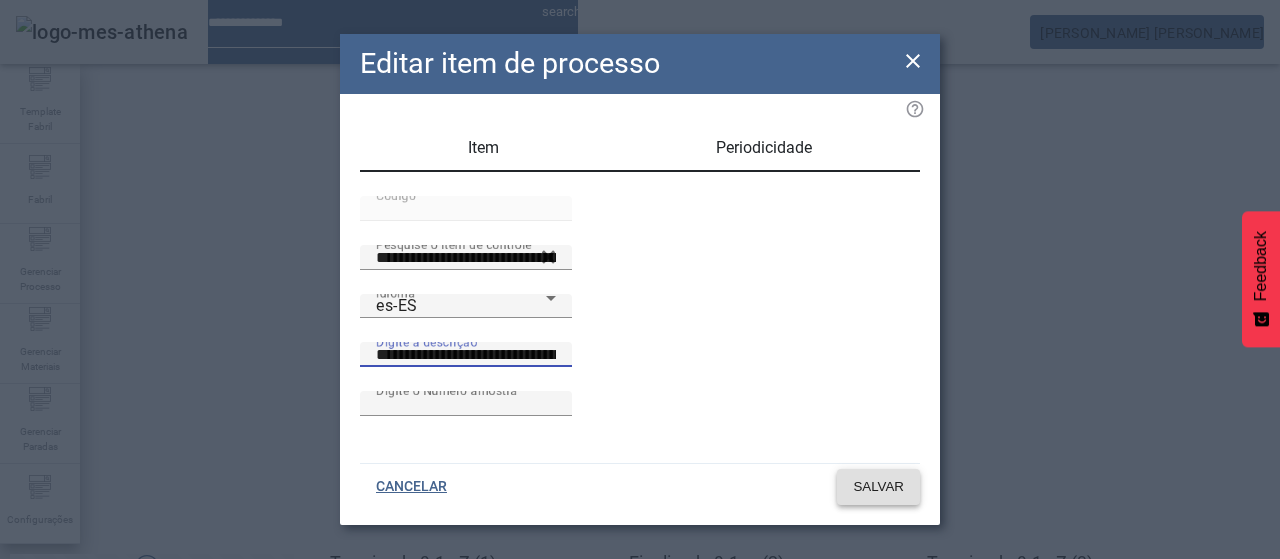 type on "**********" 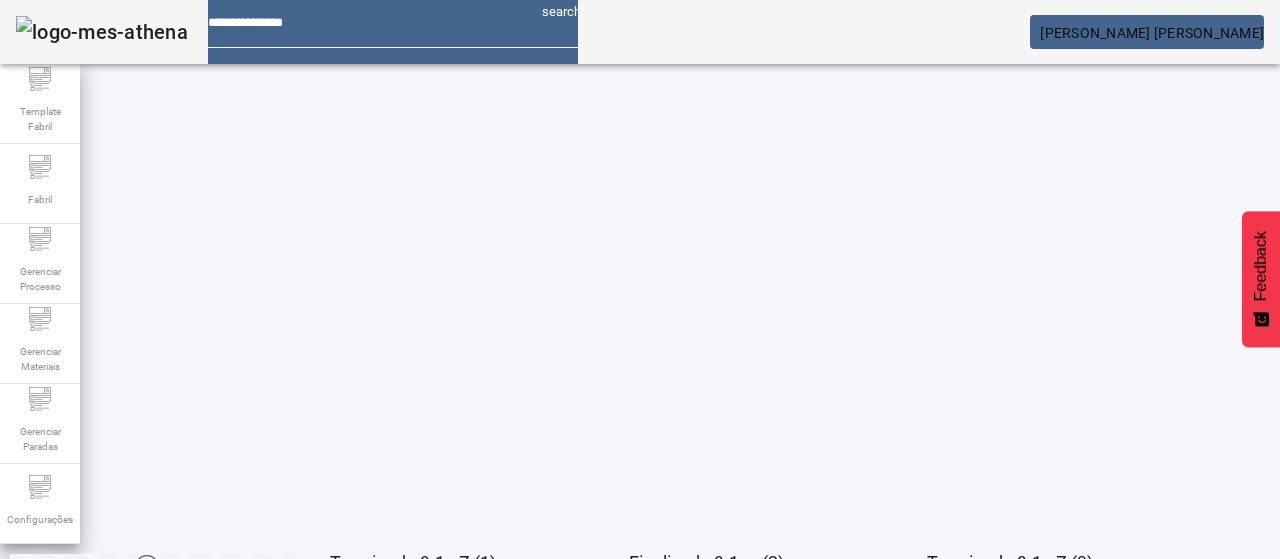 click on "EDITAR" at bounding box center [353, 619] 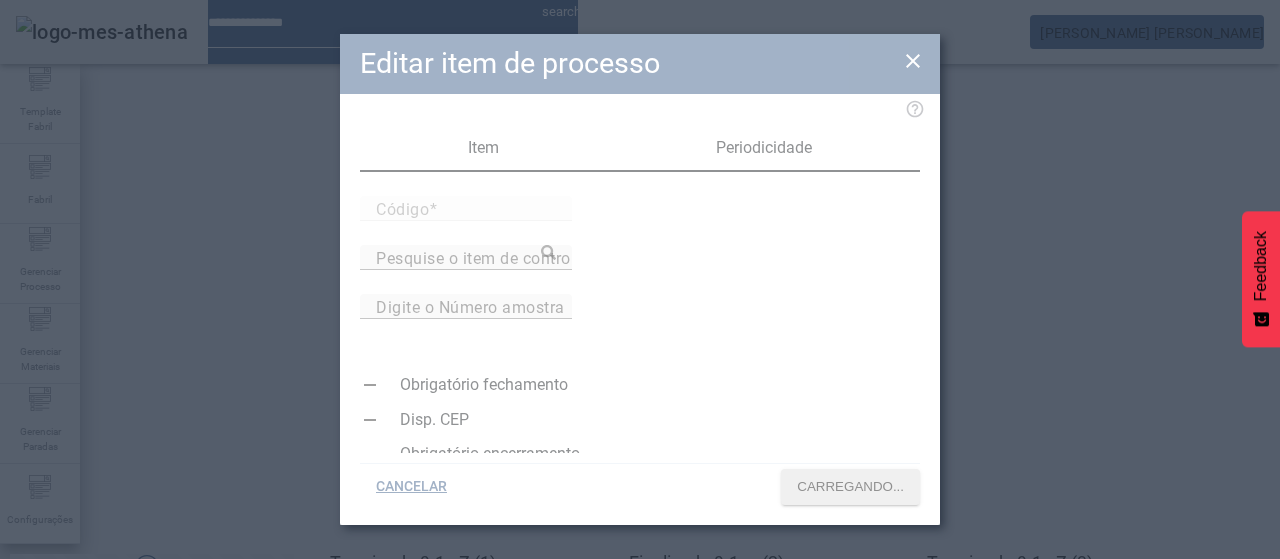 type on "*****" 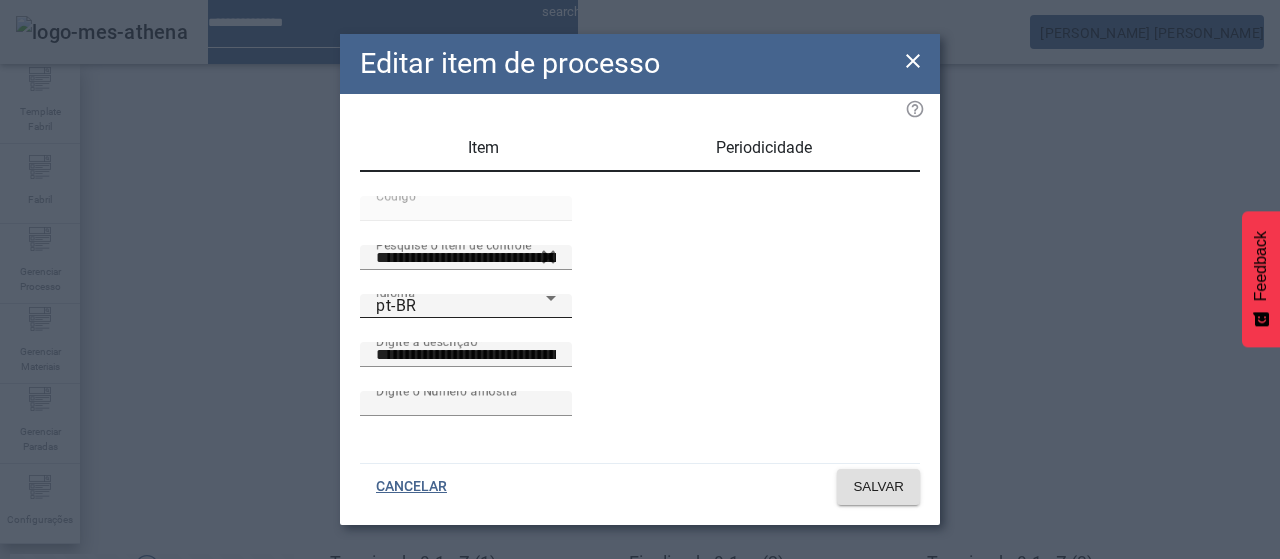 click on "pt-BR" at bounding box center [461, 306] 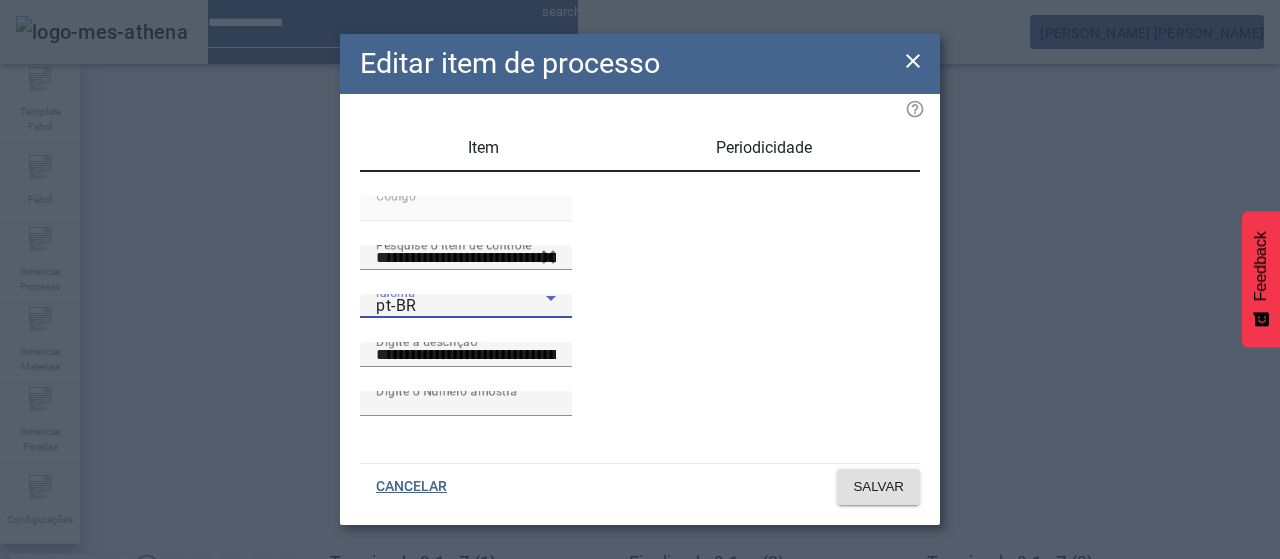 drag, startPoint x: 455, startPoint y: 335, endPoint x: 537, endPoint y: 354, distance: 84.17244 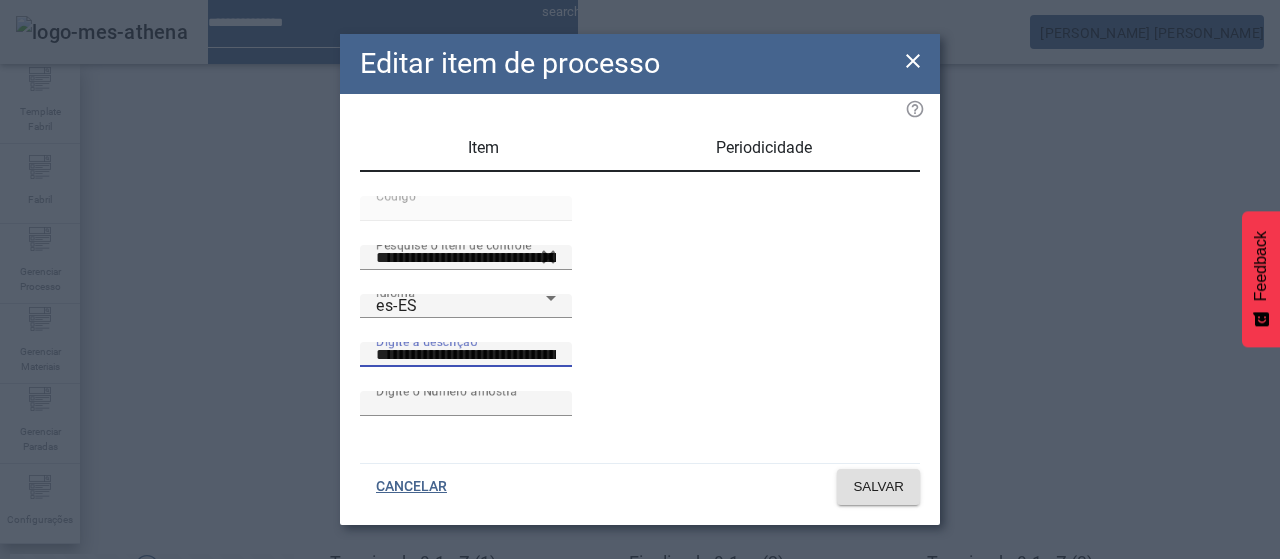 click on "**********" at bounding box center [466, 355] 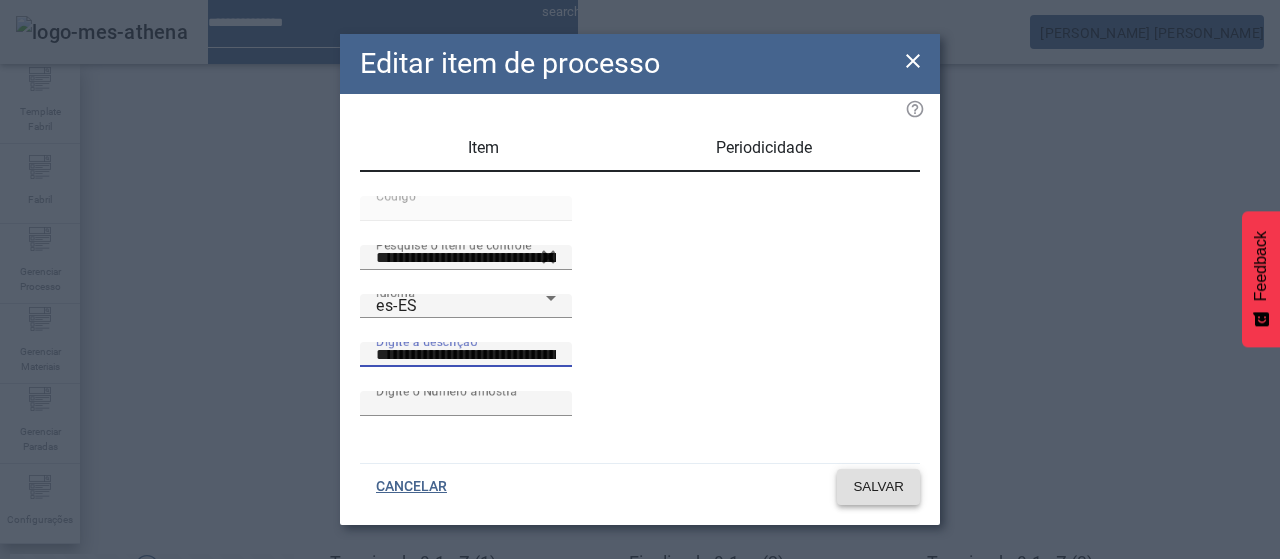 type on "**********" 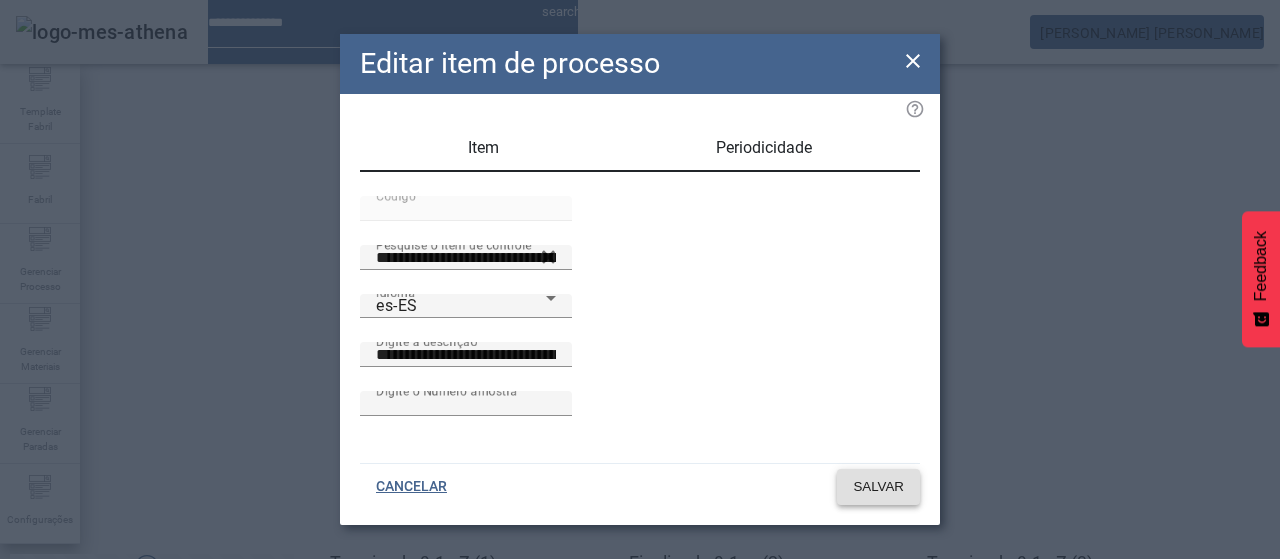 click on "SALVAR" 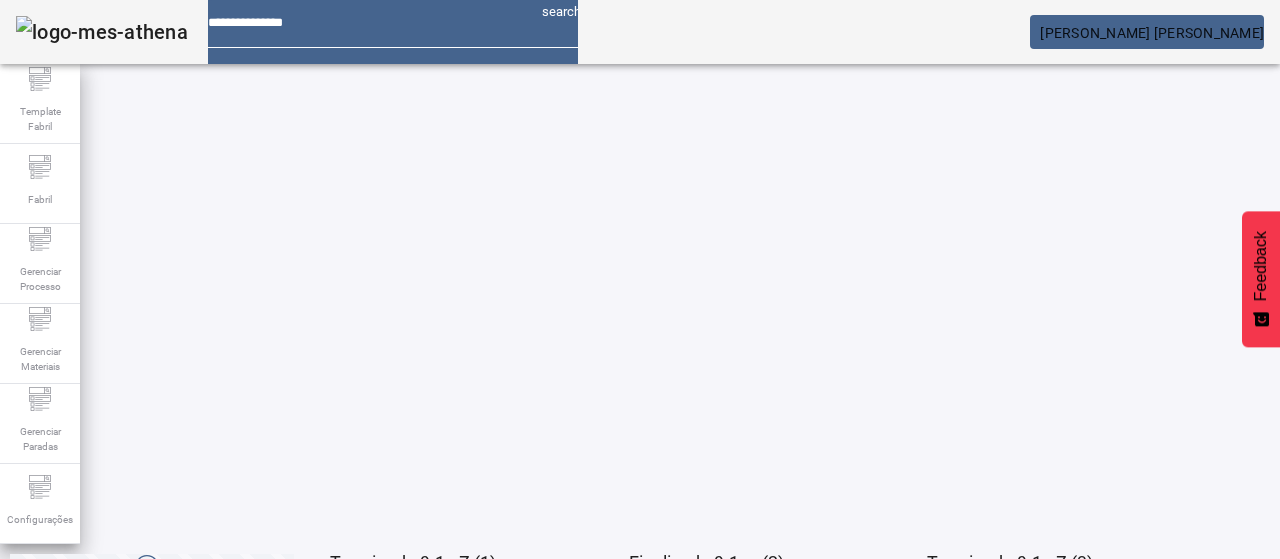 click on "EDITAR" at bounding box center (353, 619) 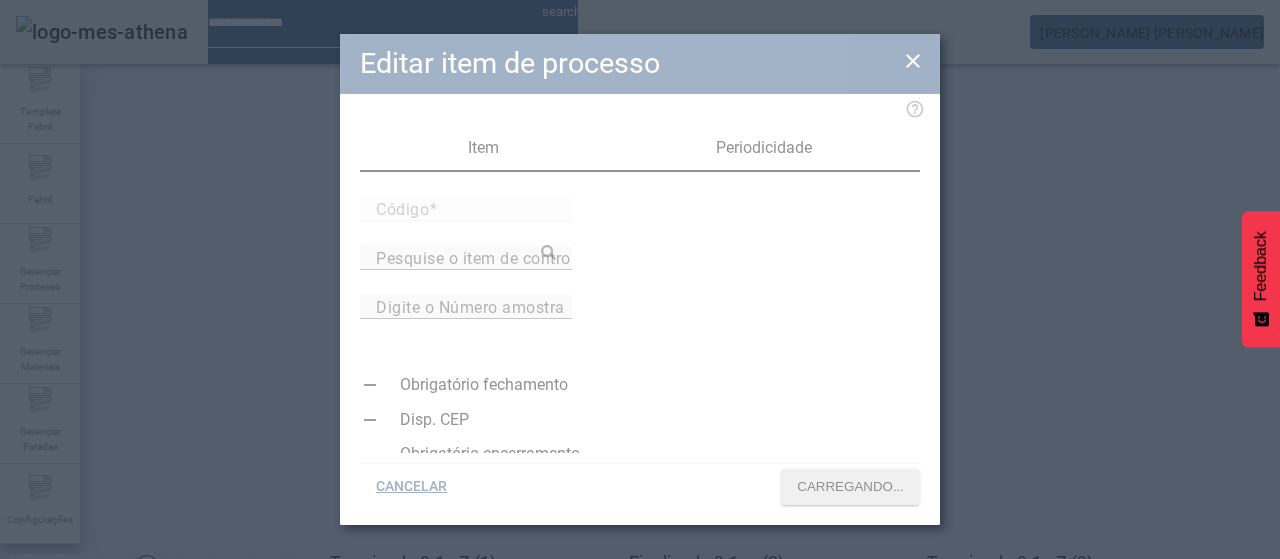 type on "*****" 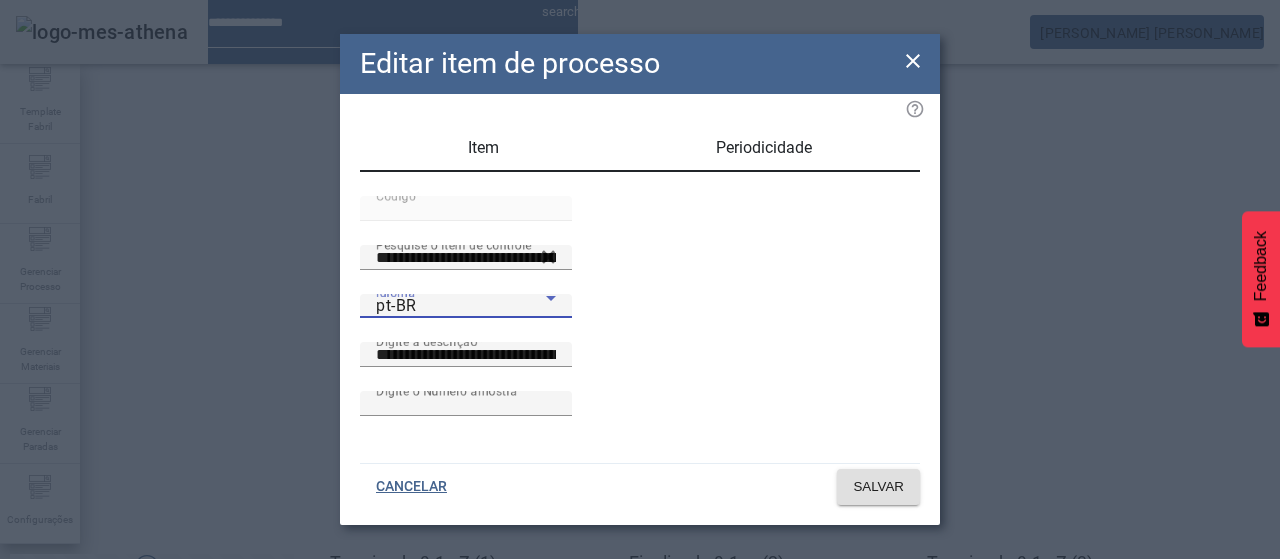 click on "pt-BR" at bounding box center [461, 306] 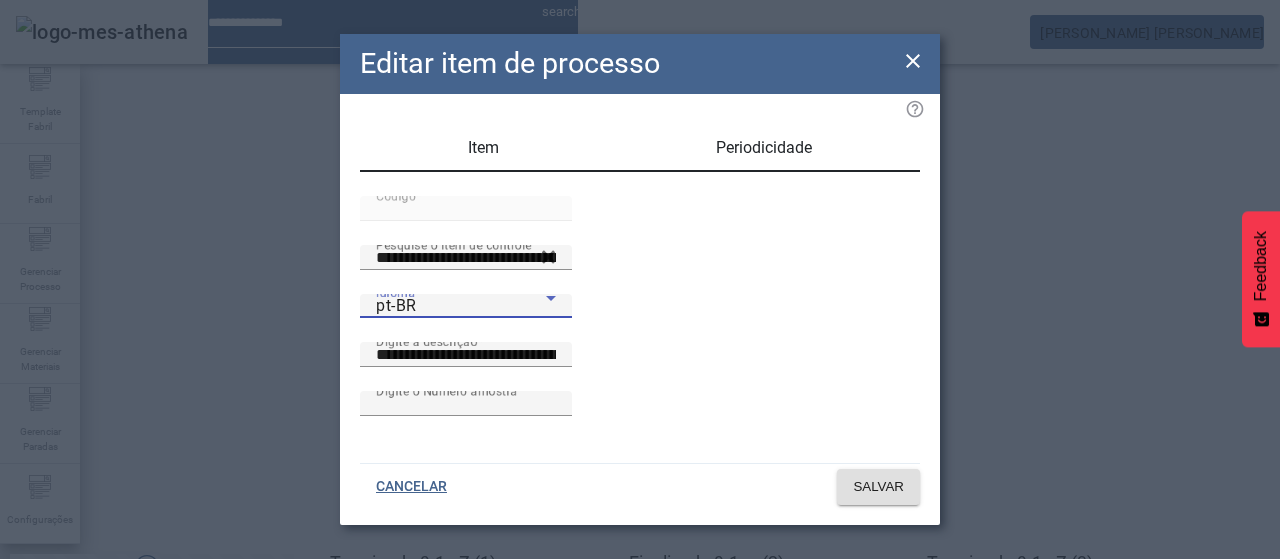 click on "es-ES" at bounding box center [81, 687] 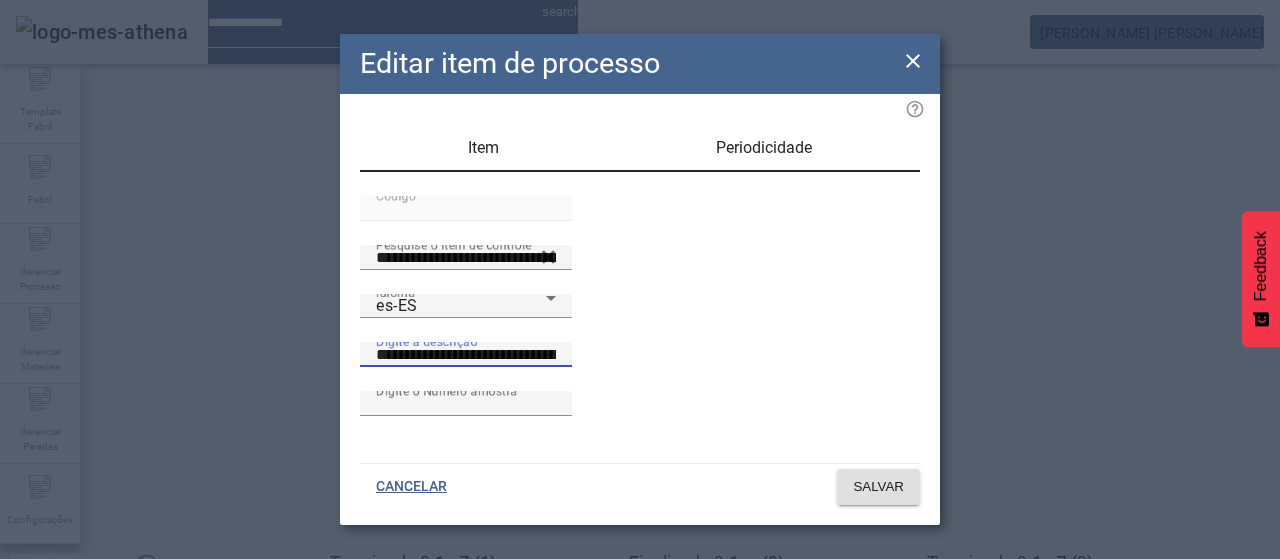 click on "**********" at bounding box center (466, 355) 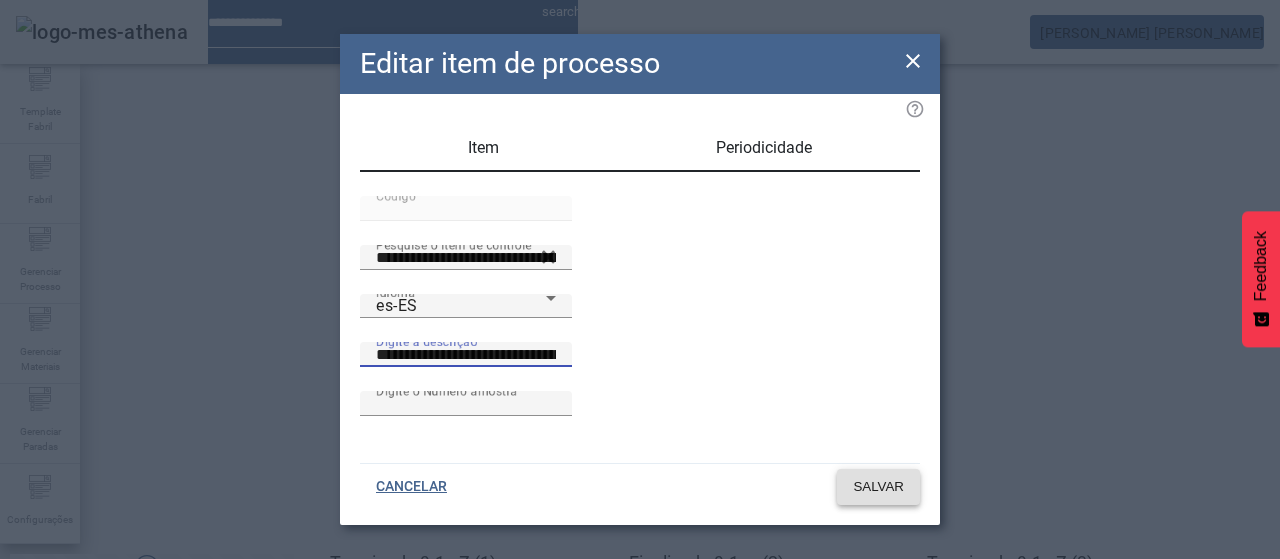 type on "**********" 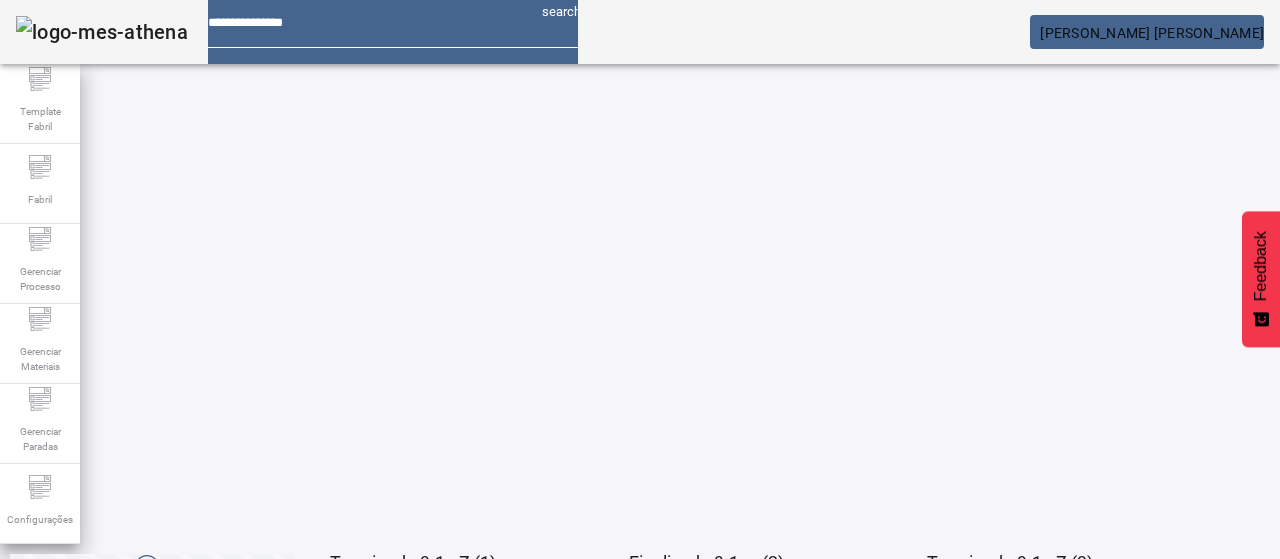 click on "2" 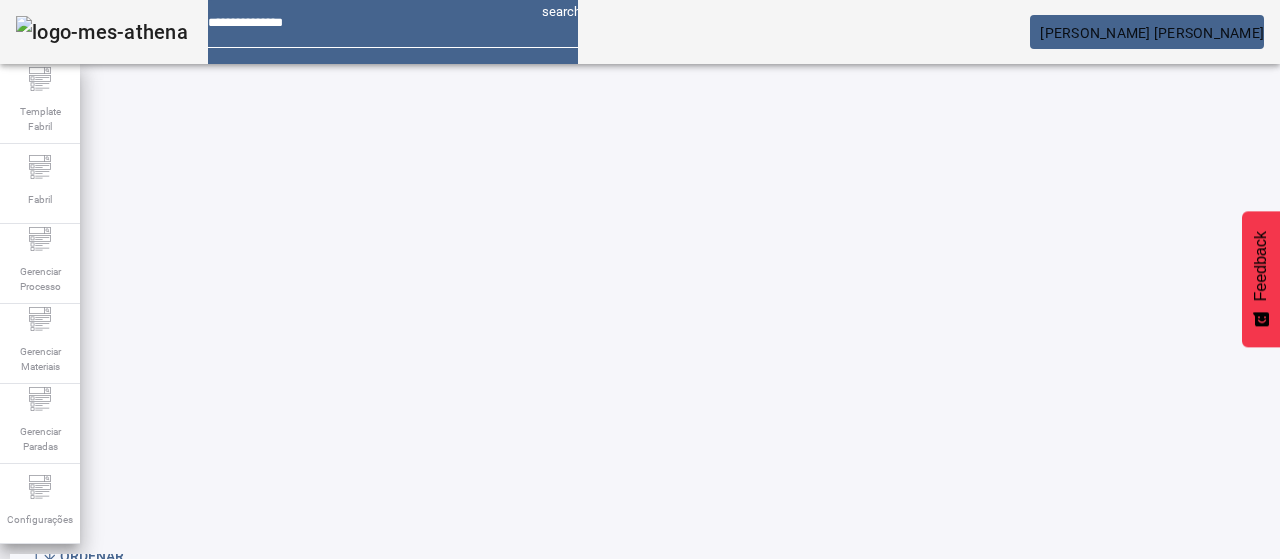 scroll, scrollTop: 60, scrollLeft: 0, axis: vertical 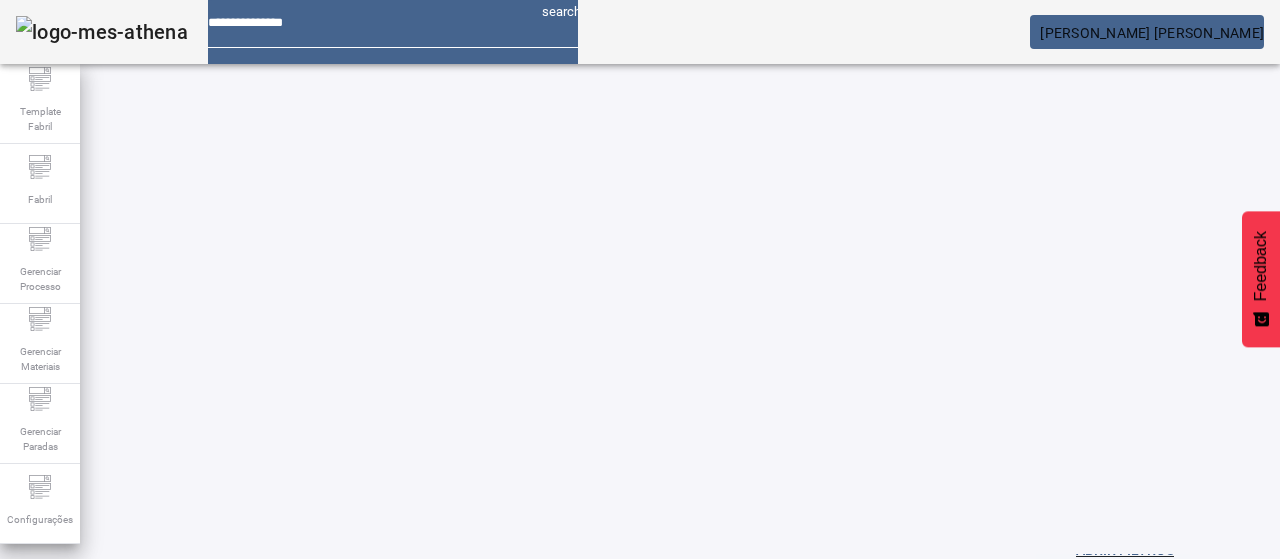 click on "EDITAR" at bounding box center [353, 719] 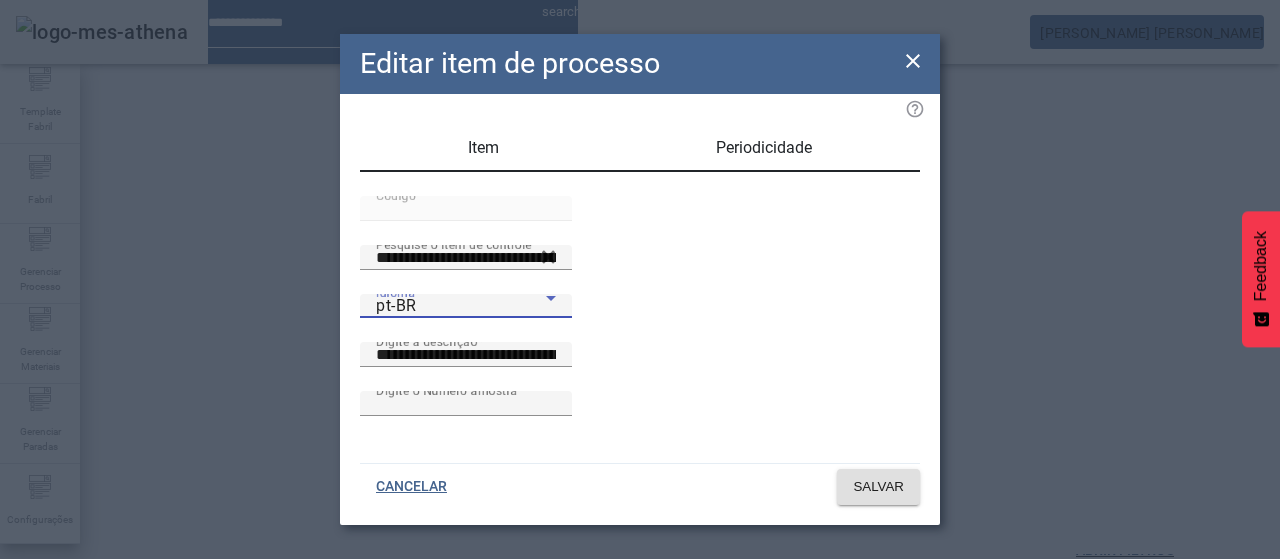 click on "pt-BR" at bounding box center [461, 306] 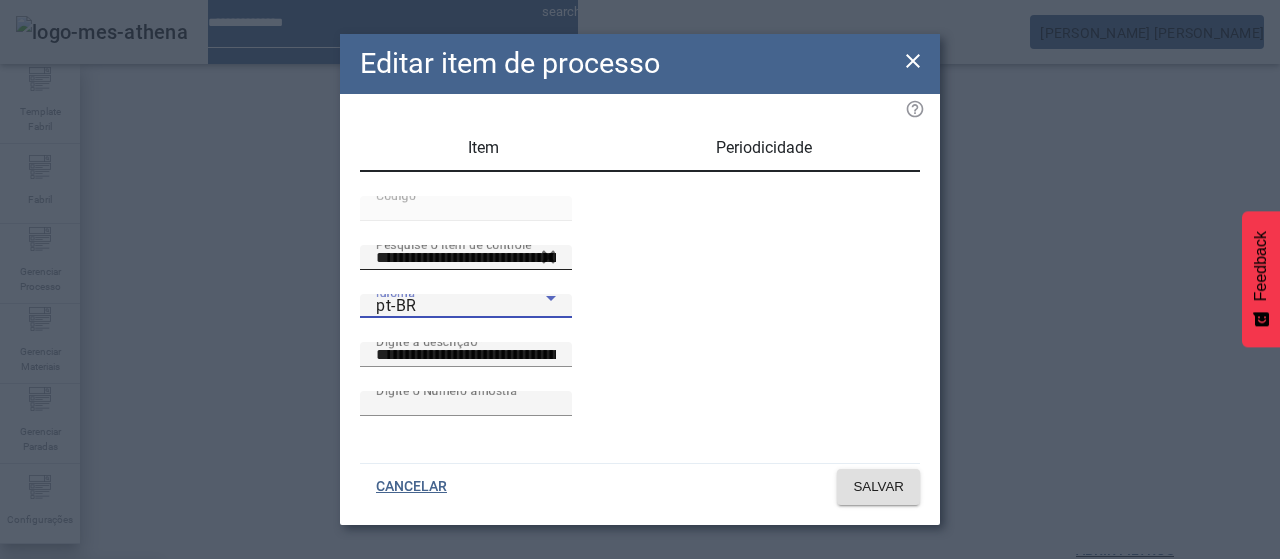 drag, startPoint x: 436, startPoint y: 324, endPoint x: 466, endPoint y: 329, distance: 30.413813 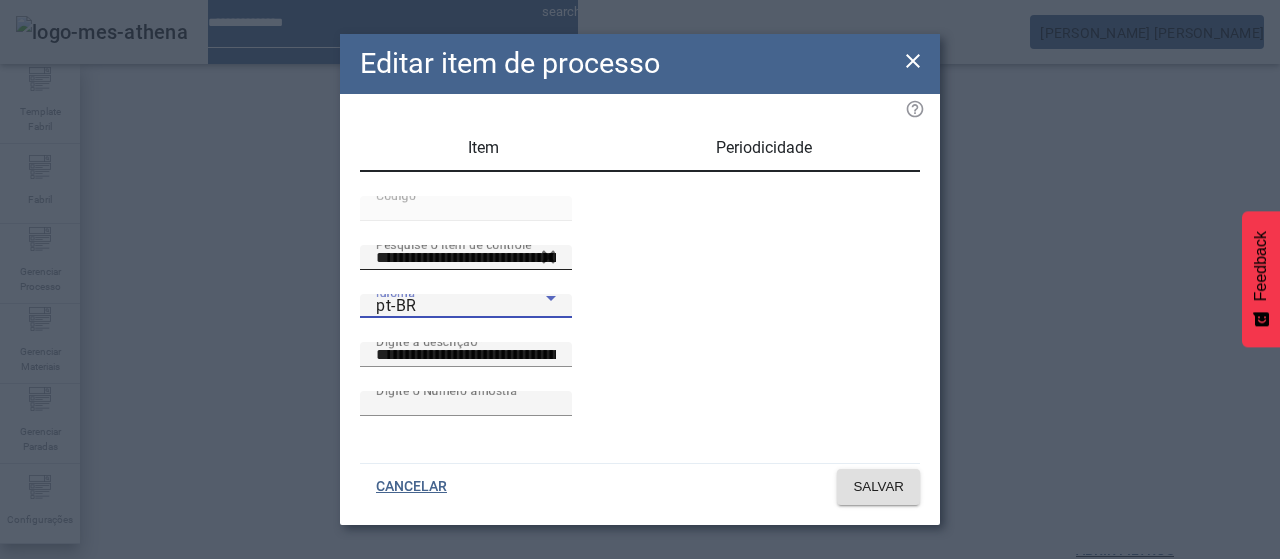 type on "**********" 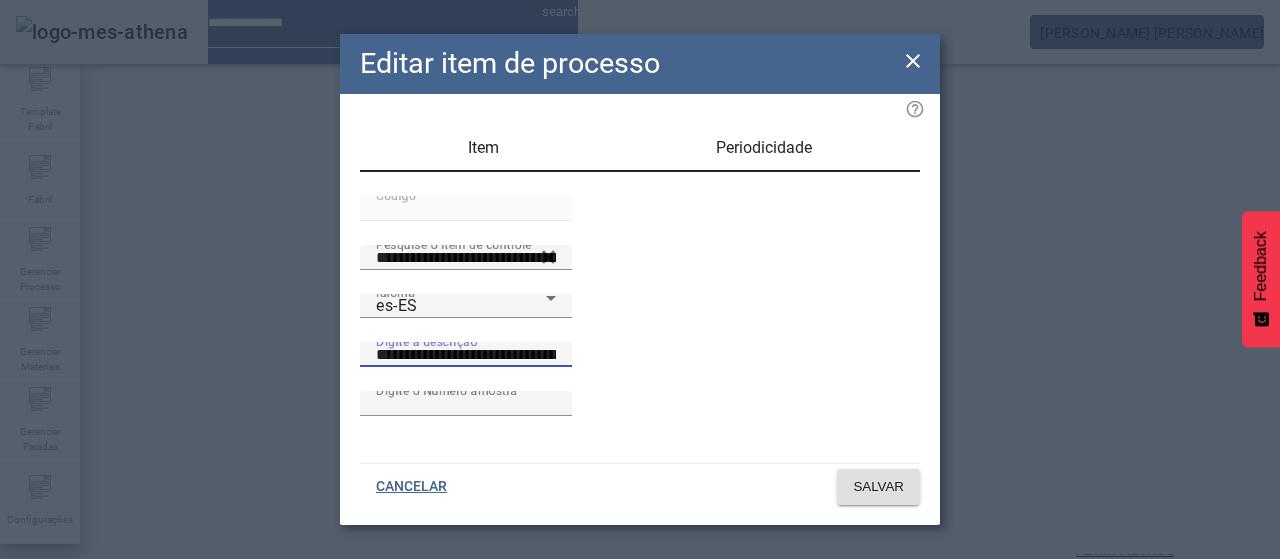 click on "**********" at bounding box center [466, 355] 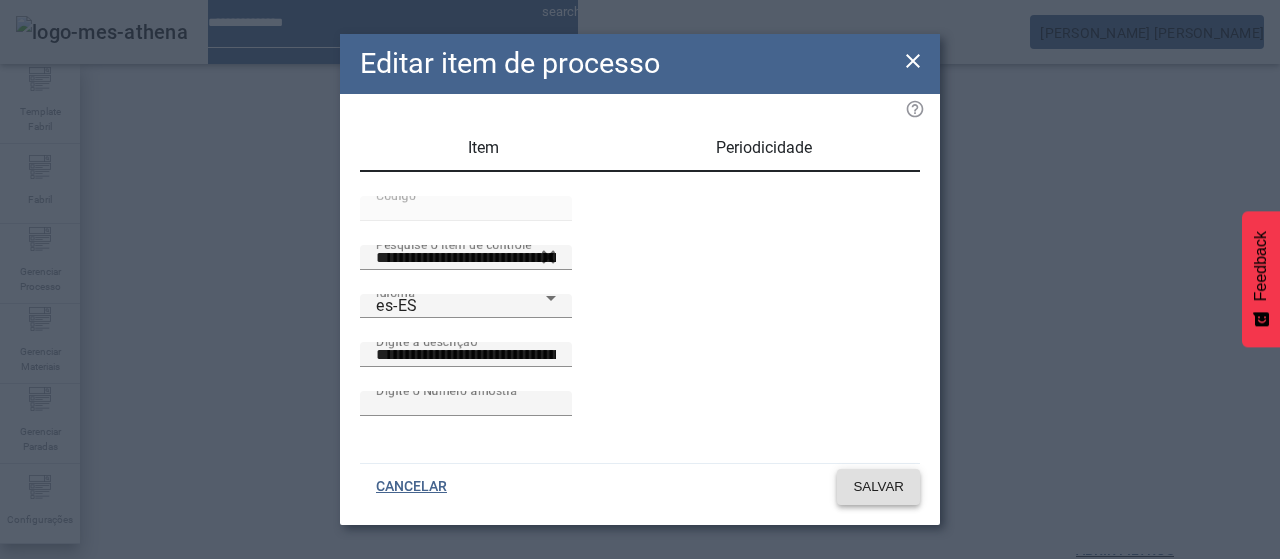 click on "SALVAR" 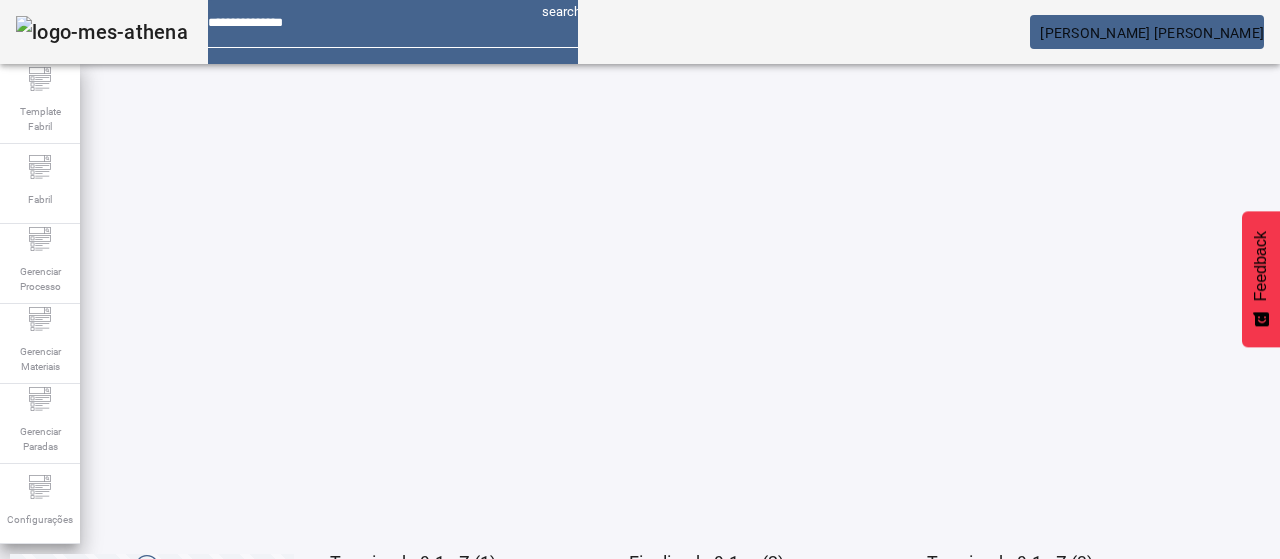 click on "2" 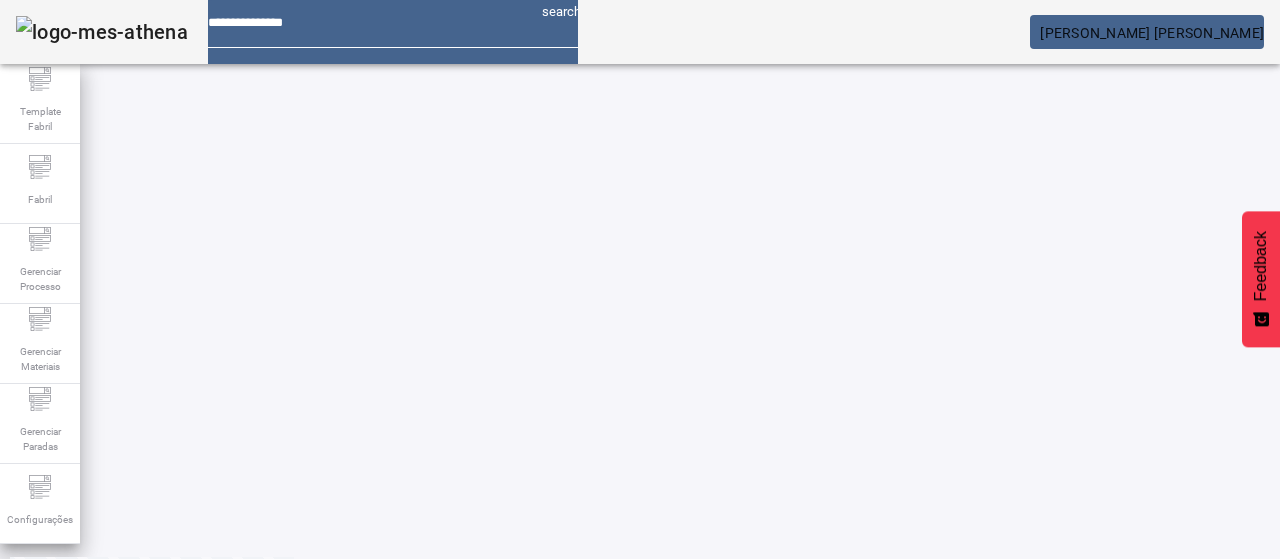 scroll, scrollTop: 60, scrollLeft: 0, axis: vertical 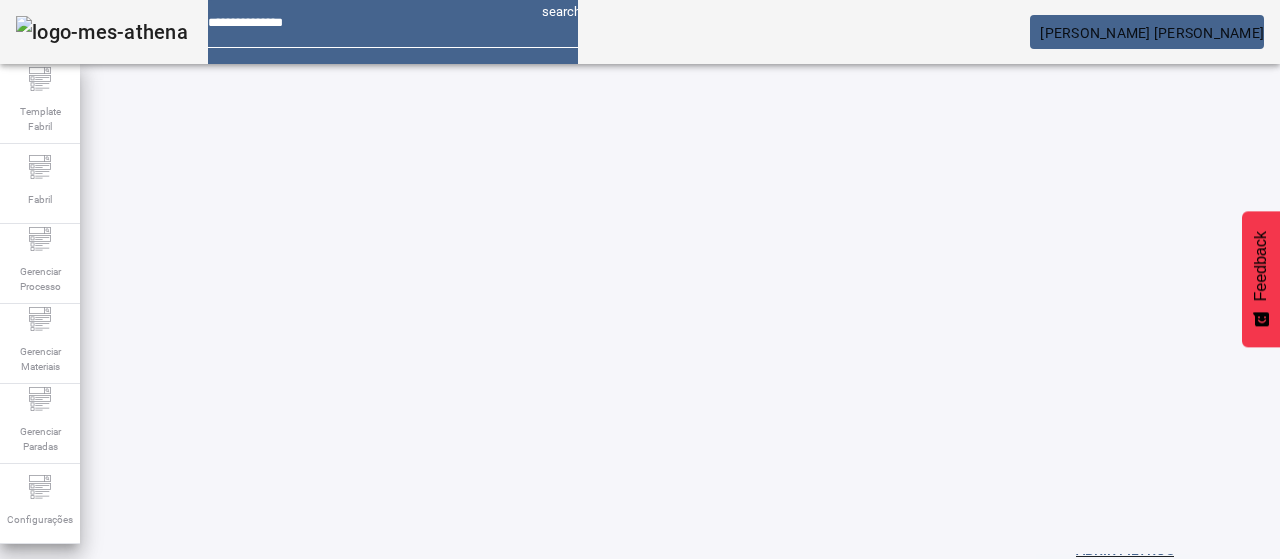 click on "EDITAR" at bounding box center (353, 719) 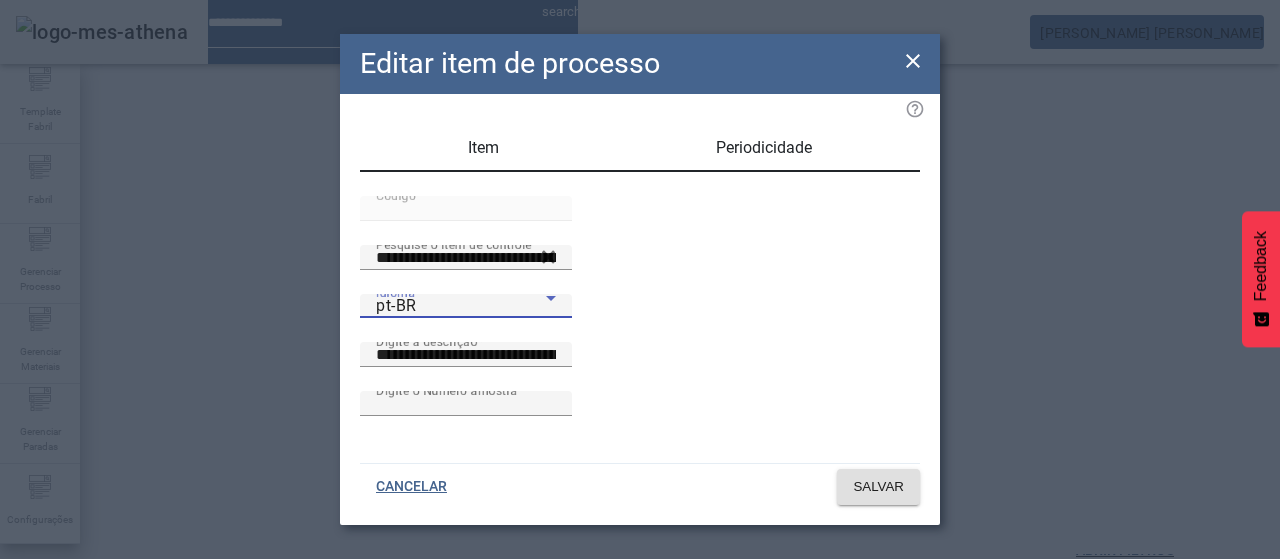 click on "pt-BR" at bounding box center (461, 306) 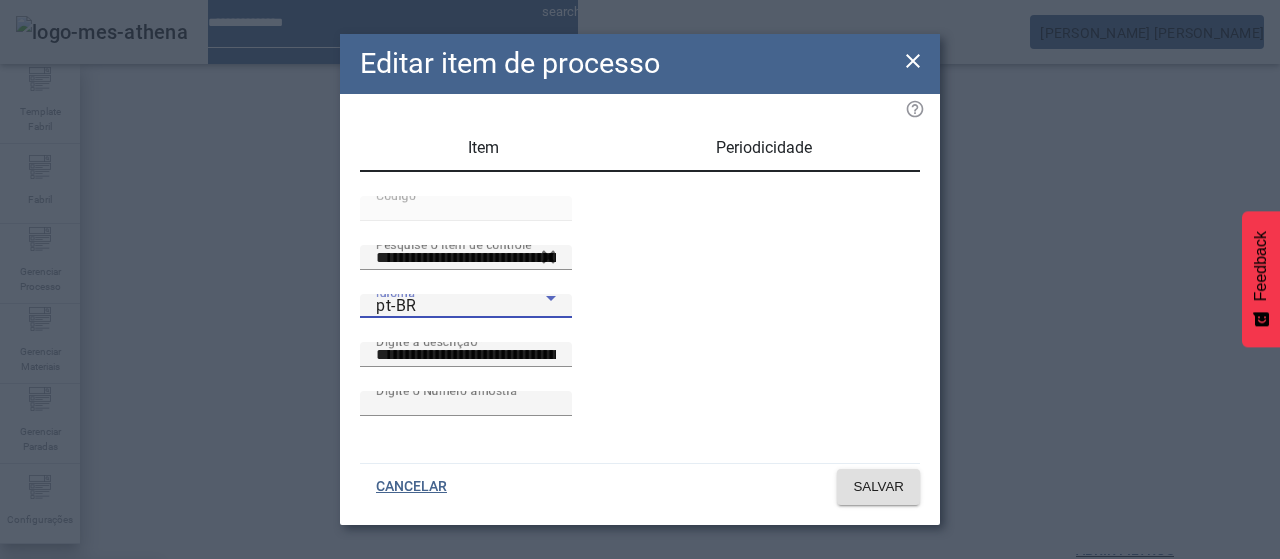 click on "es-ES" at bounding box center (81, 687) 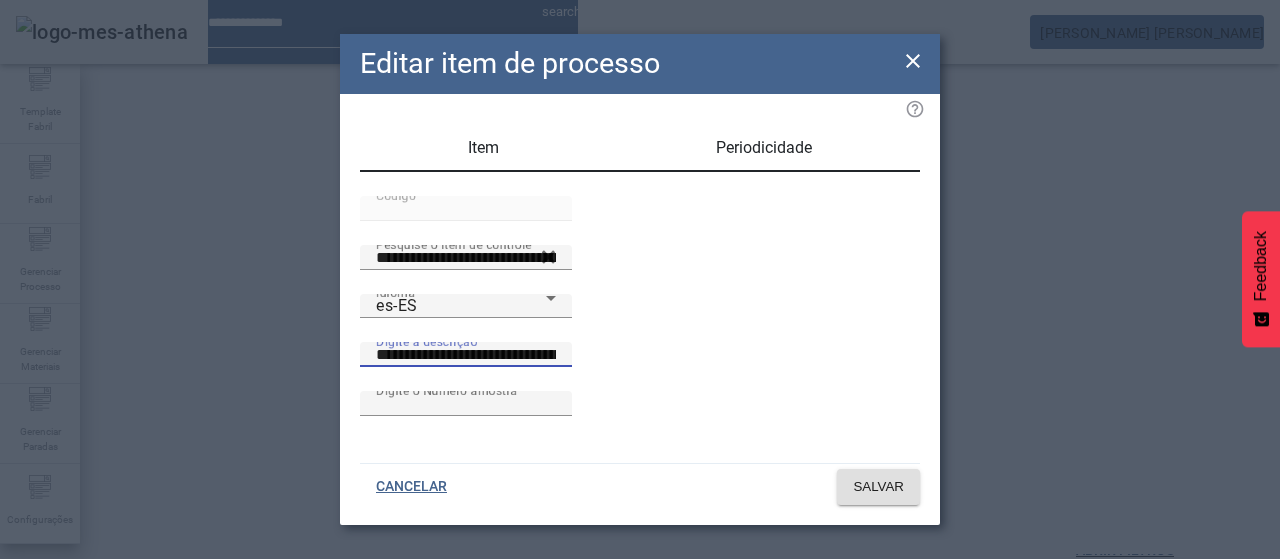 click on "**********" at bounding box center (466, 355) 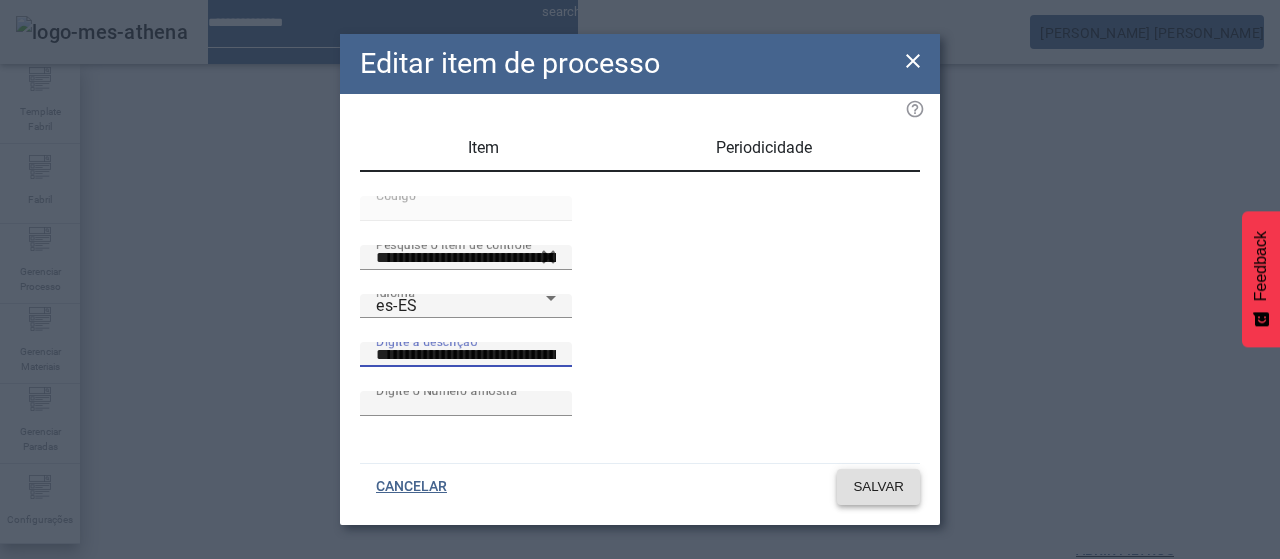 type on "**********" 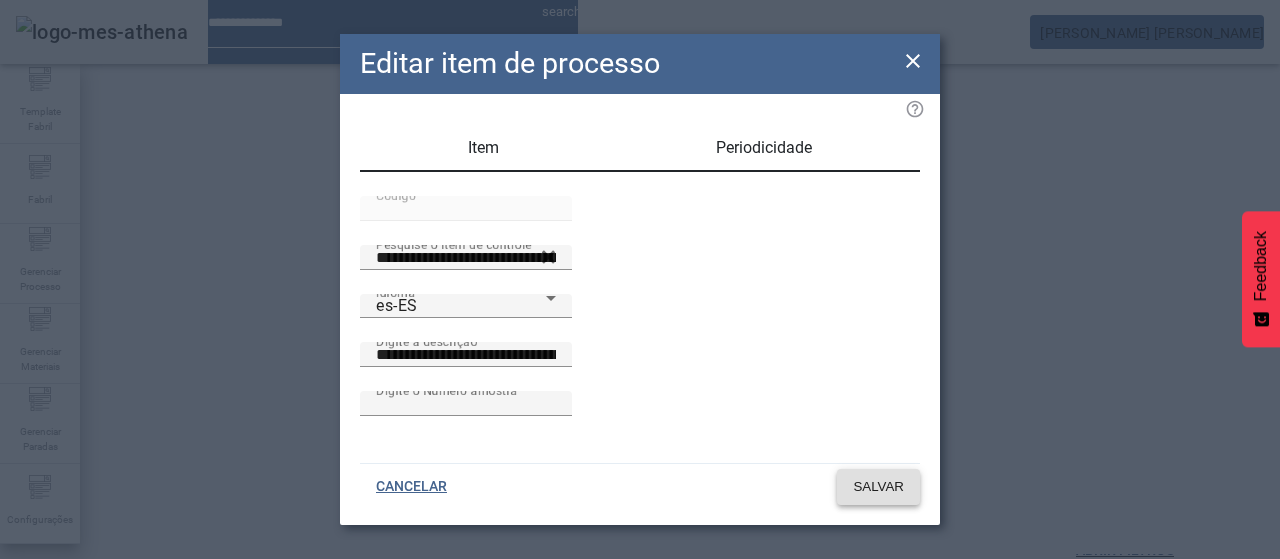 click 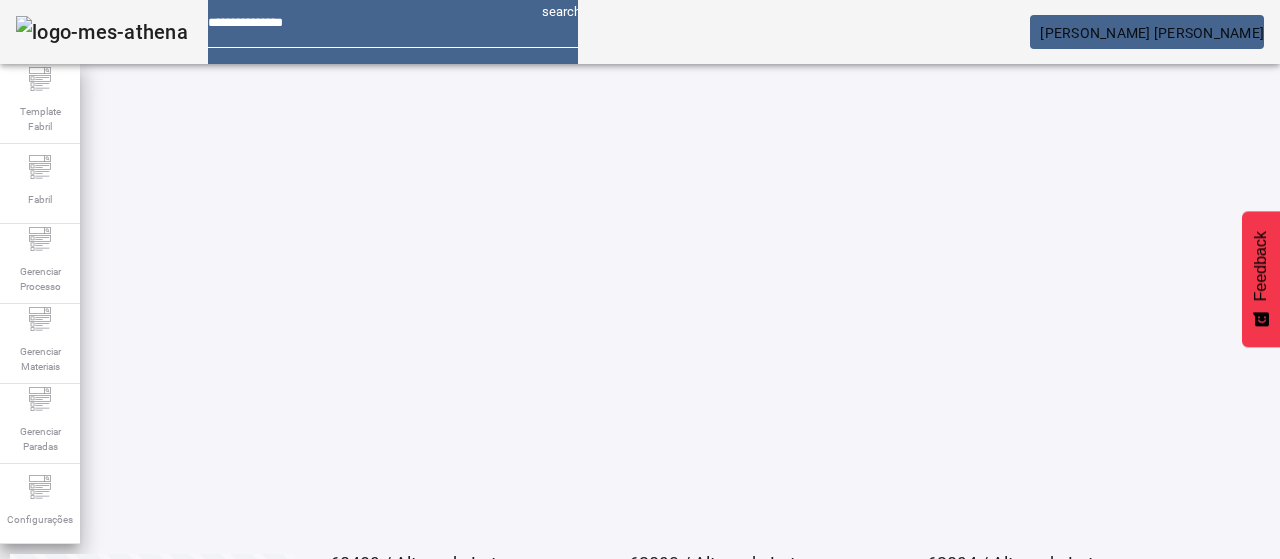 scroll, scrollTop: 160, scrollLeft: 0, axis: vertical 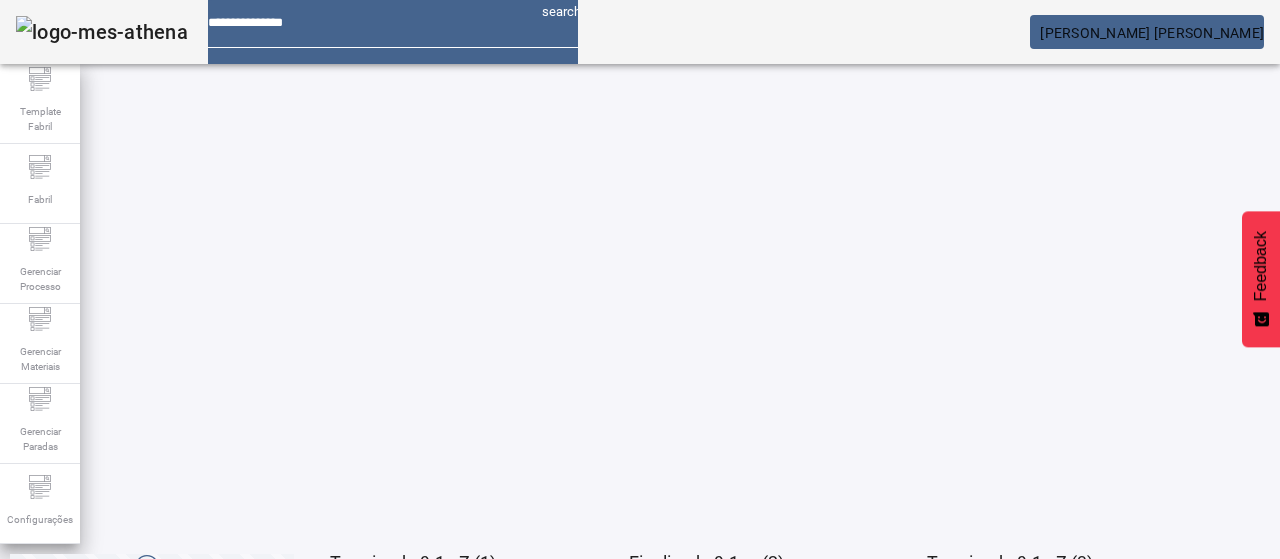 click at bounding box center [572, 619] 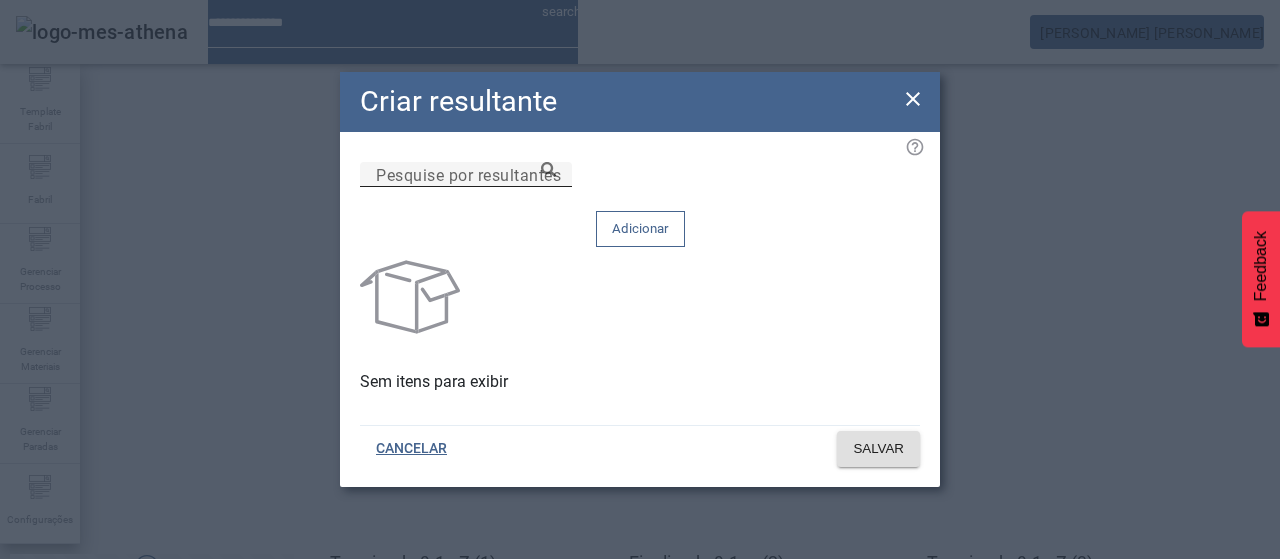click on "Pesquise por resultantes" at bounding box center [466, 175] 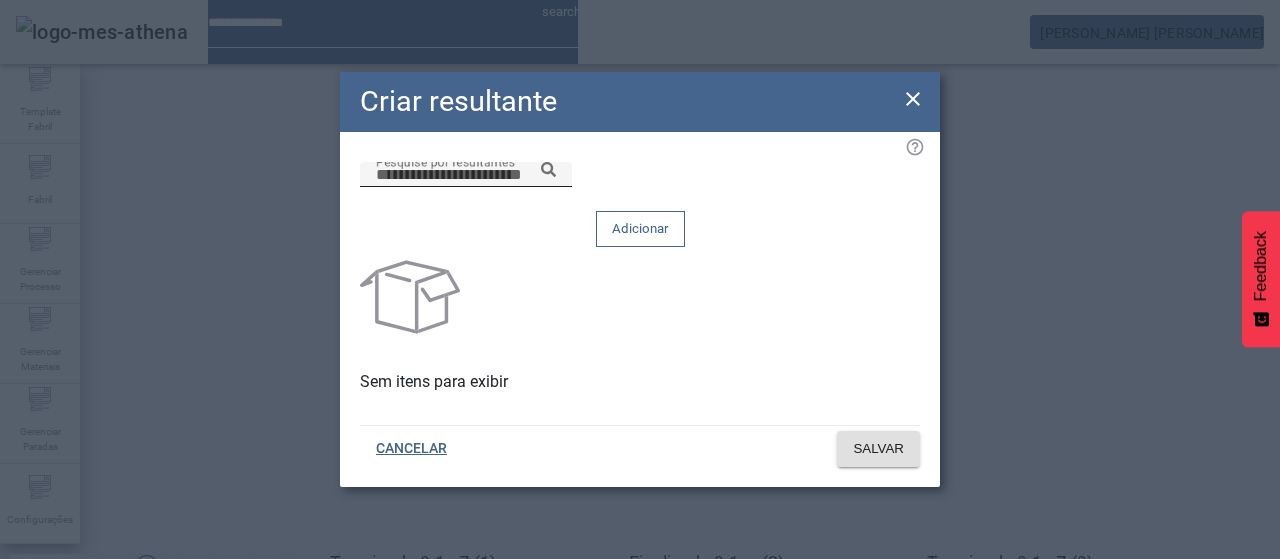 paste on "*****" 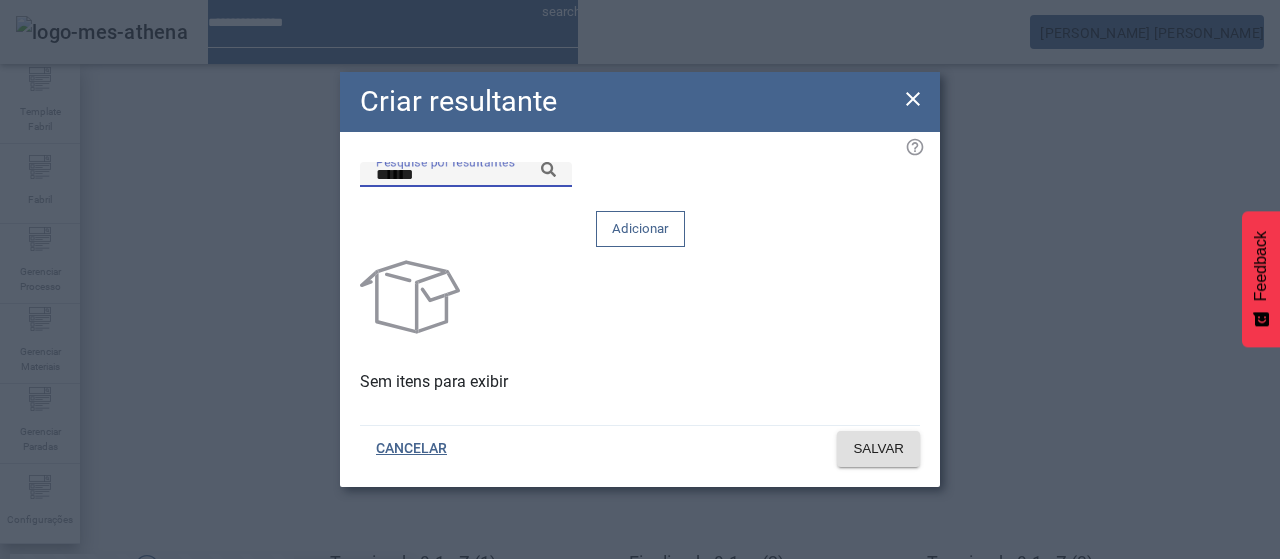 click on "Lata 269cc" at bounding box center [206, 591] 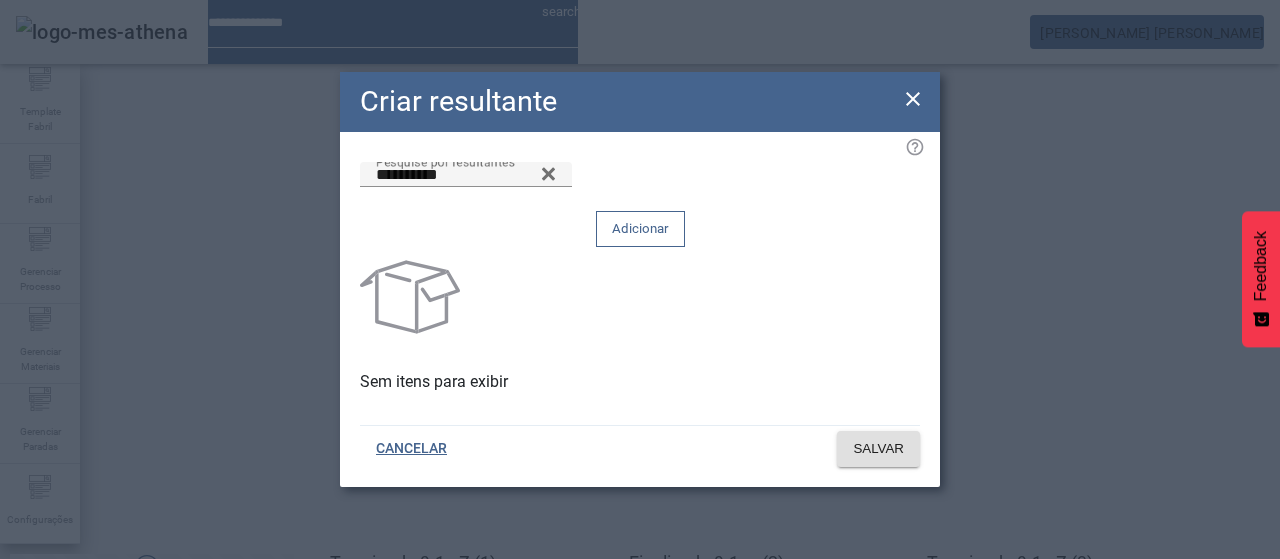 click on "Adicionar" 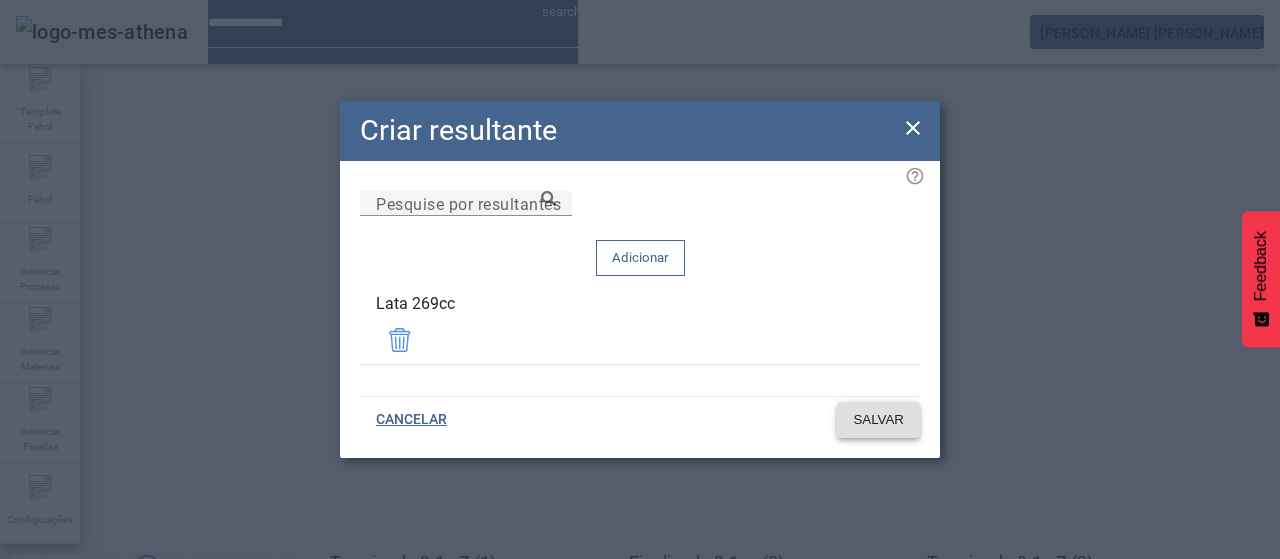 click on "SALVAR" 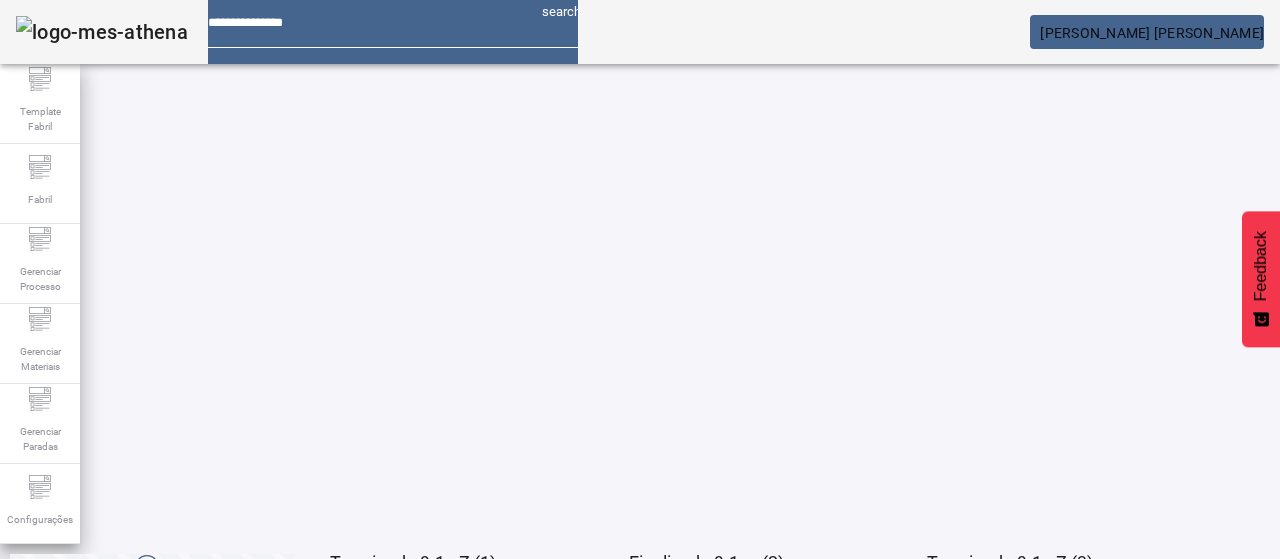 click on "62219 / Altura da Lata Finalizada 9.1oz (9)" at bounding box center [418, 553] 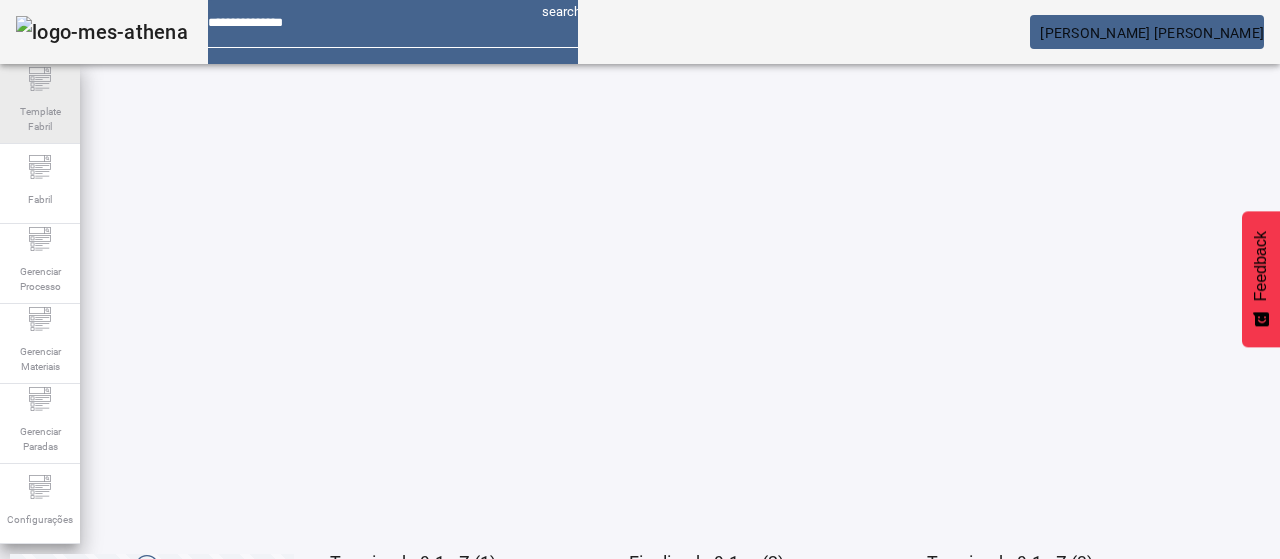 drag, startPoint x: 53, startPoint y: 177, endPoint x: 73, endPoint y: 140, distance: 42.059483 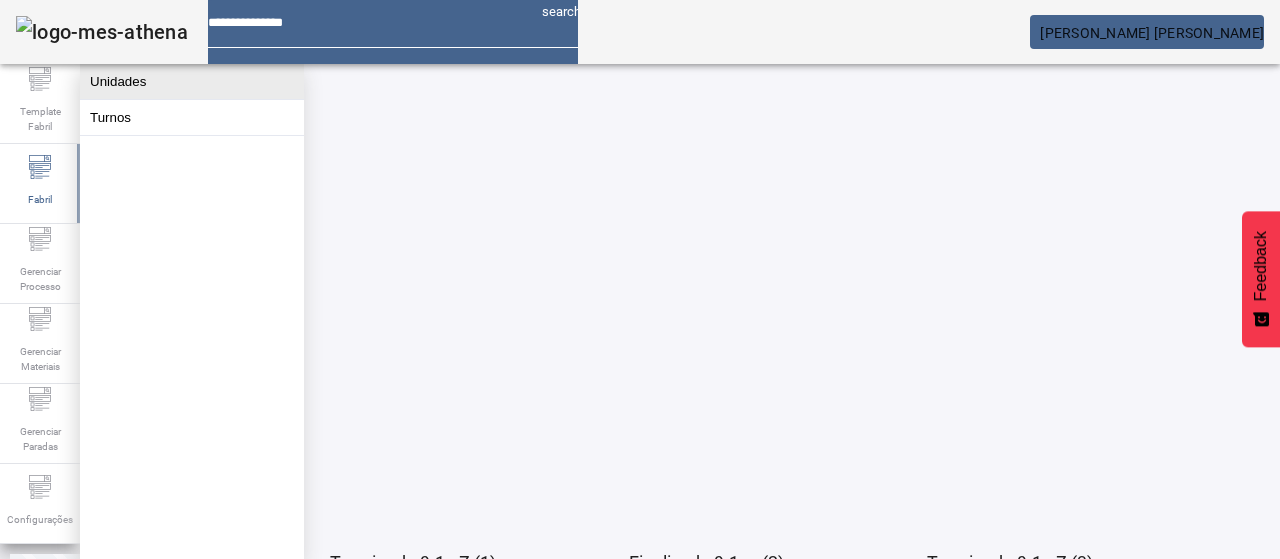 click on "Unidades" 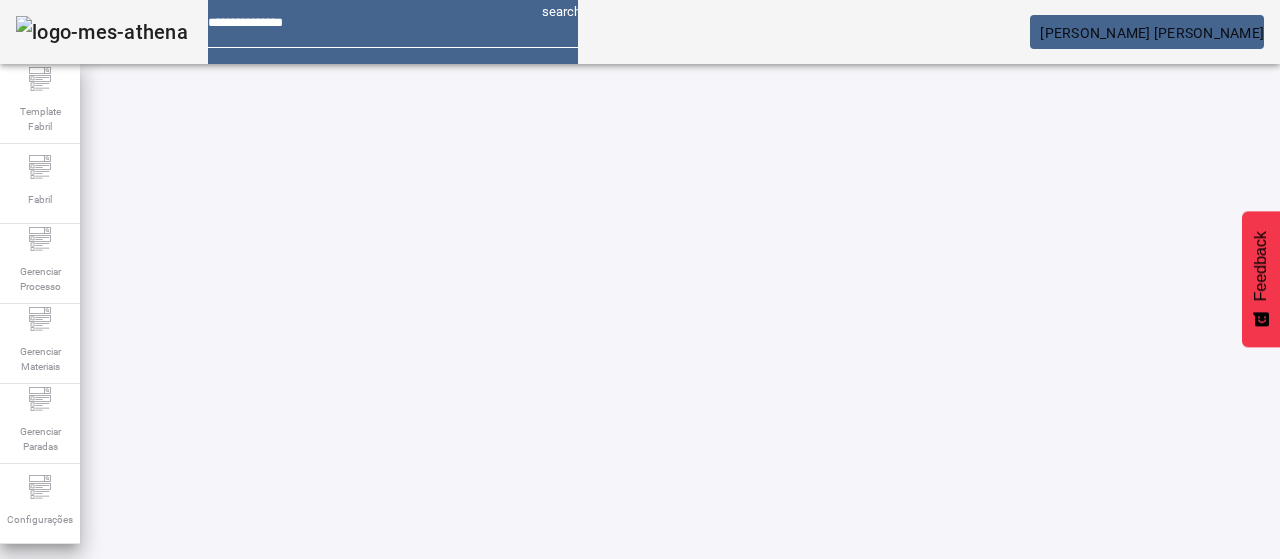 click at bounding box center [152, 707] 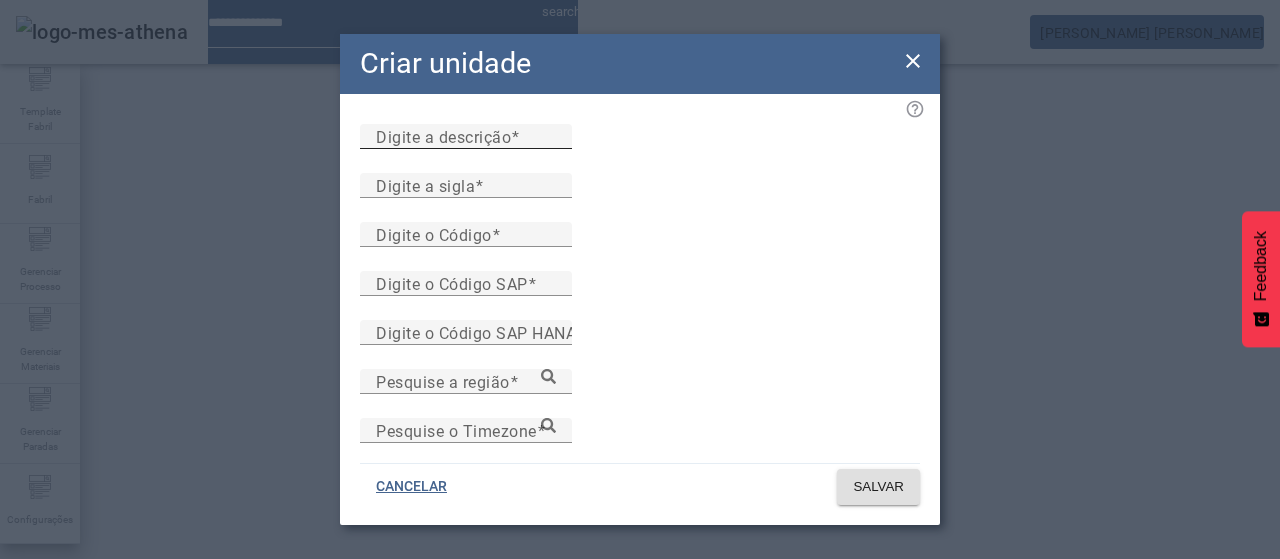 click on "Digite a descrição" at bounding box center [466, 137] 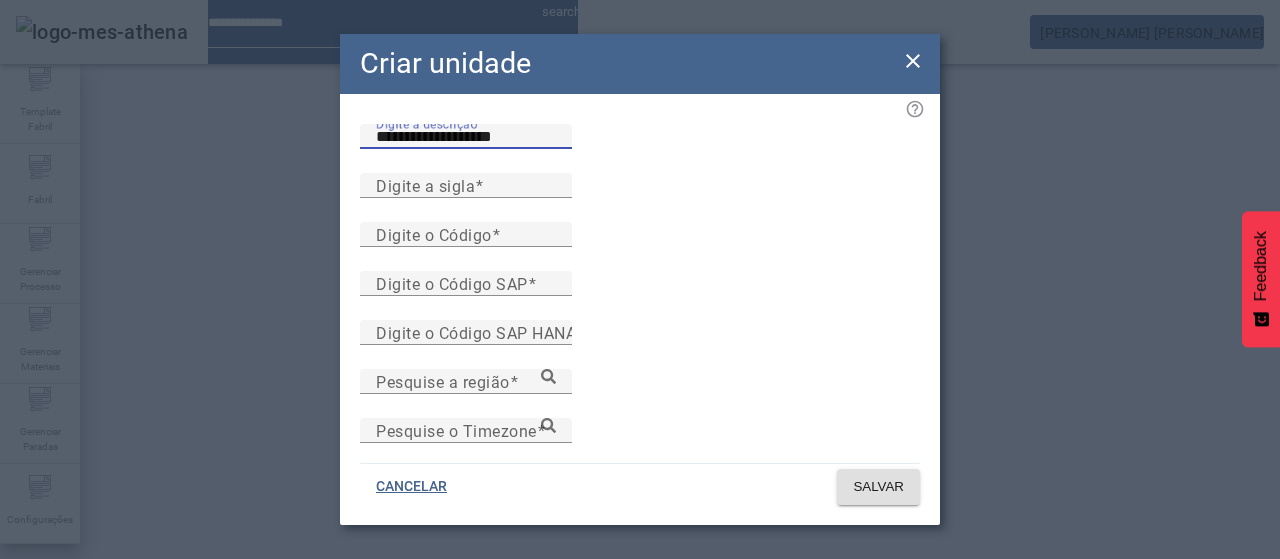 type on "**********" 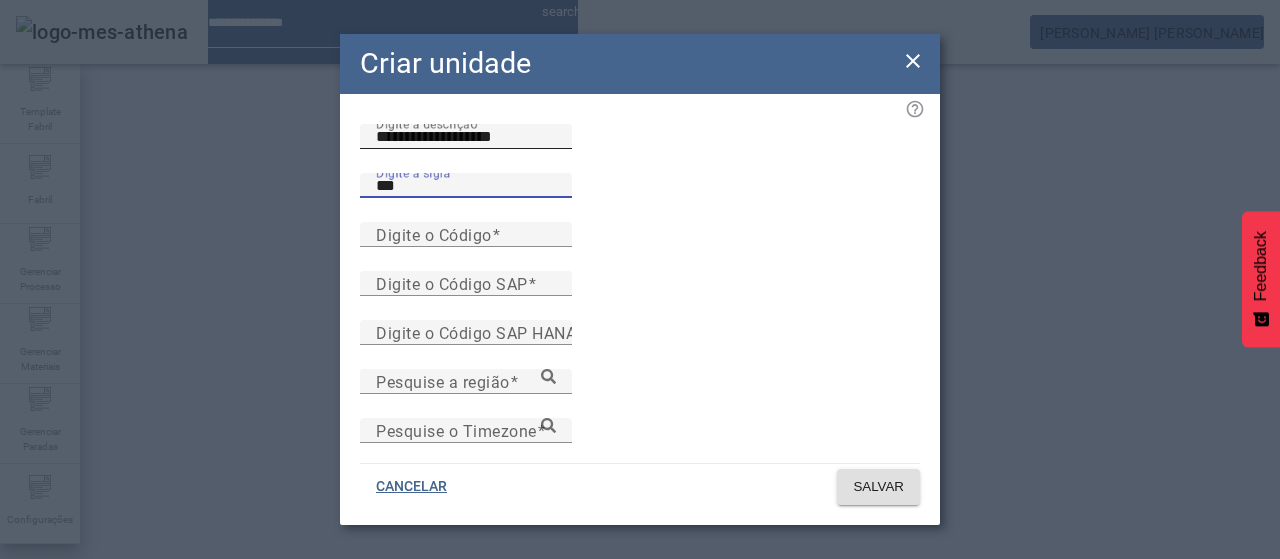 type on "***" 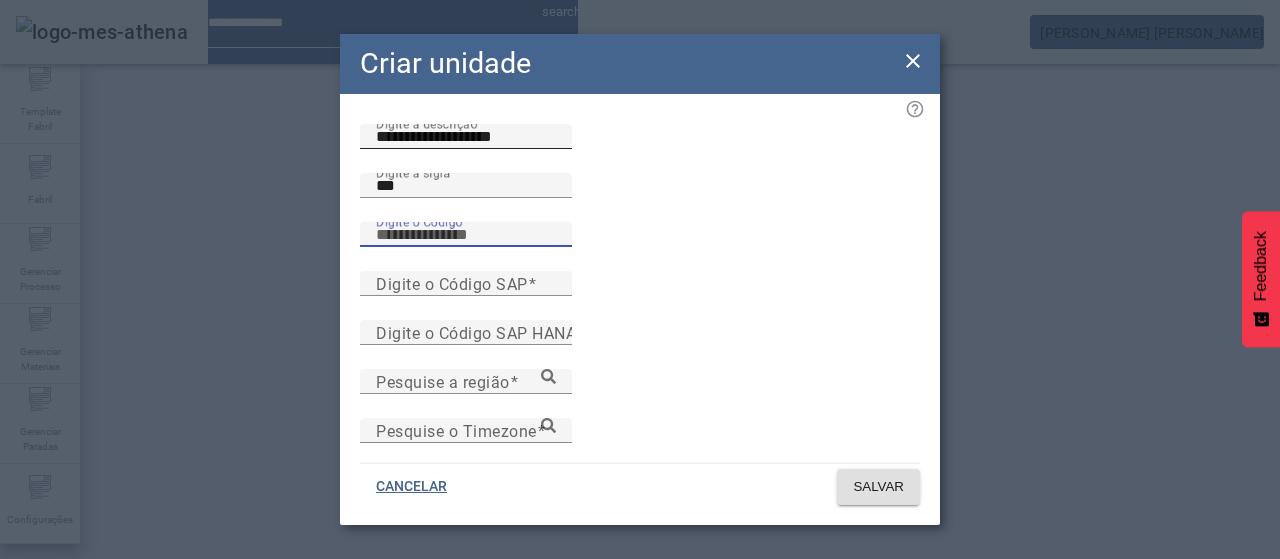 click on "**********" at bounding box center (466, 137) 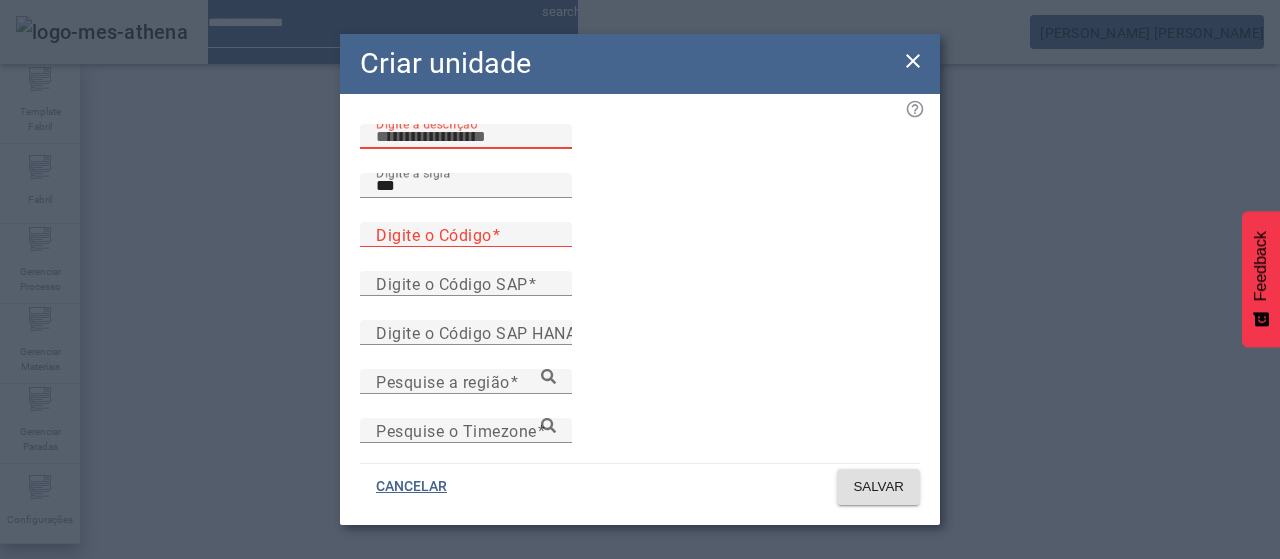type 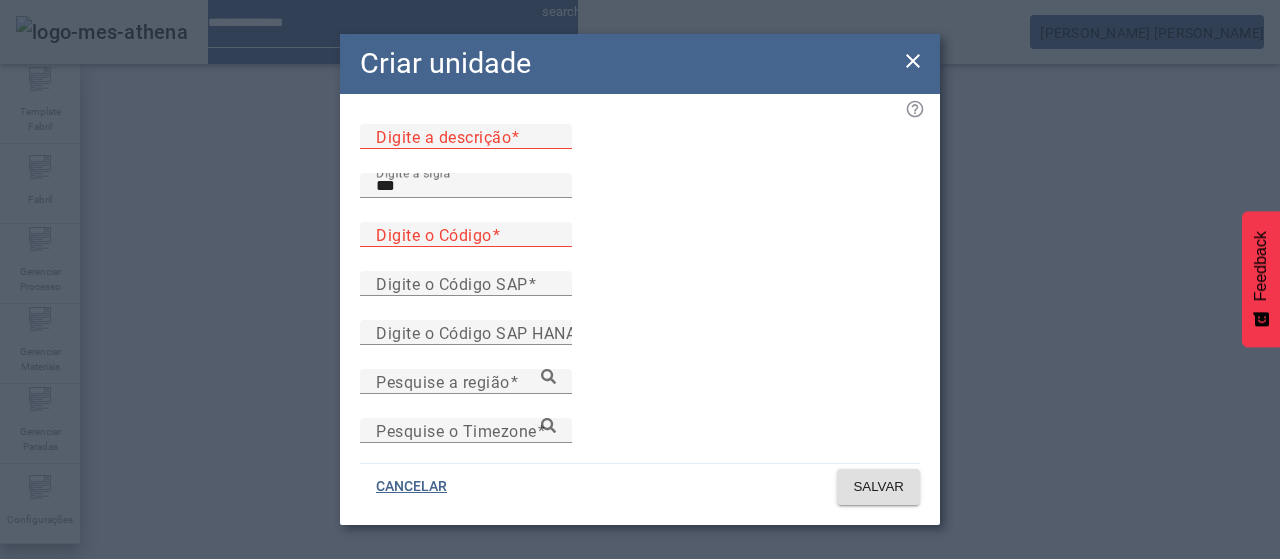 drag, startPoint x: 400, startPoint y: 499, endPoint x: 410, endPoint y: 495, distance: 10.770329 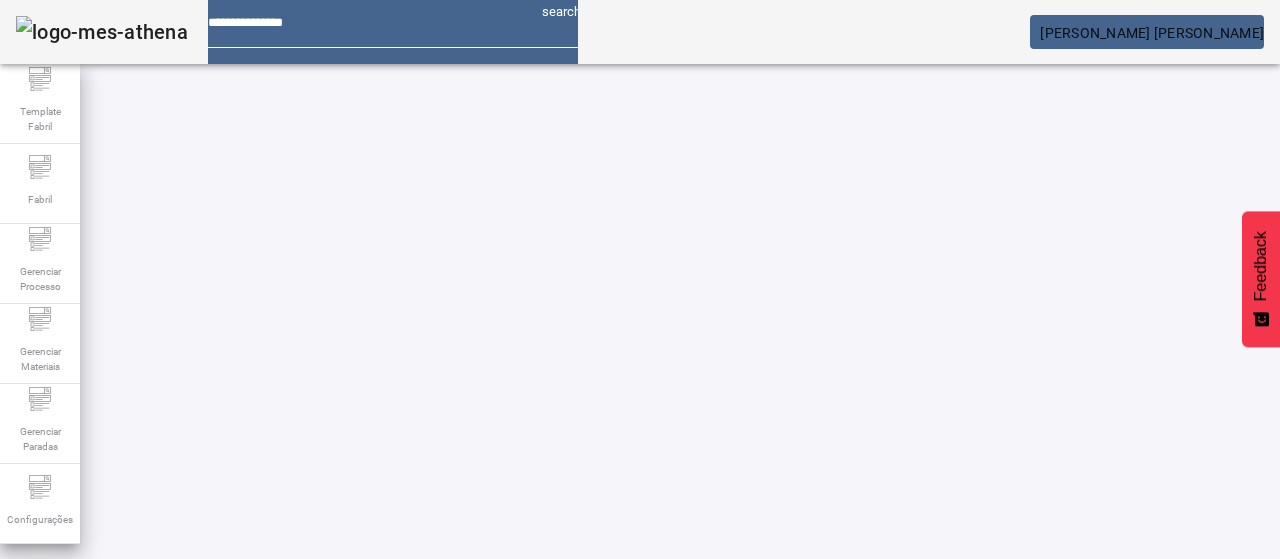 drag, startPoint x: 1122, startPoint y: 131, endPoint x: 1046, endPoint y: 151, distance: 78.58753 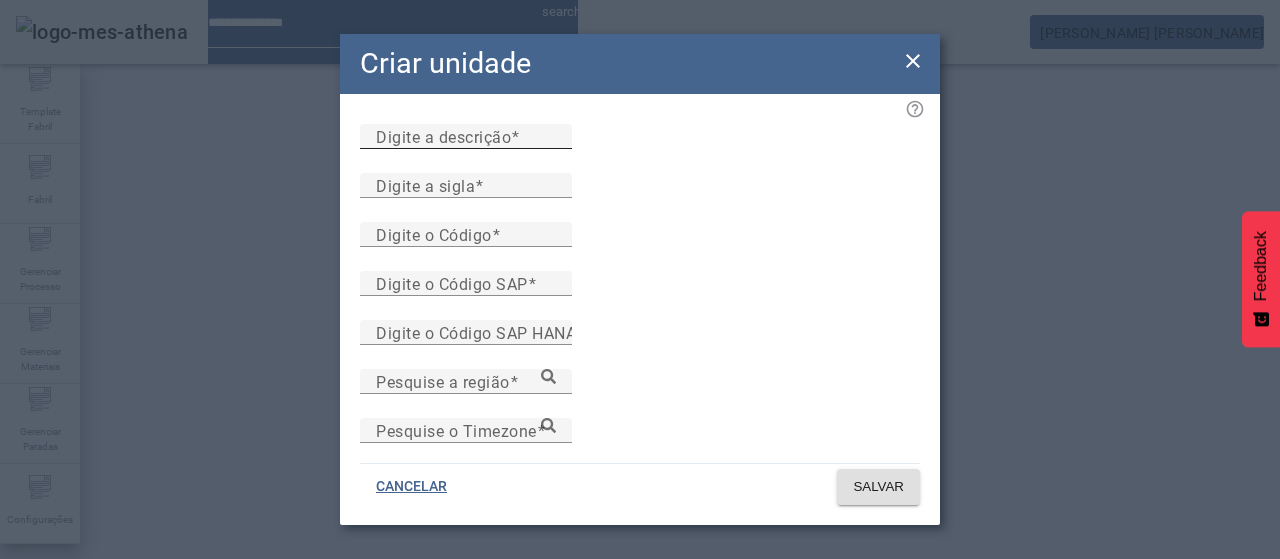 click on "Digite a descrição" at bounding box center (466, 137) 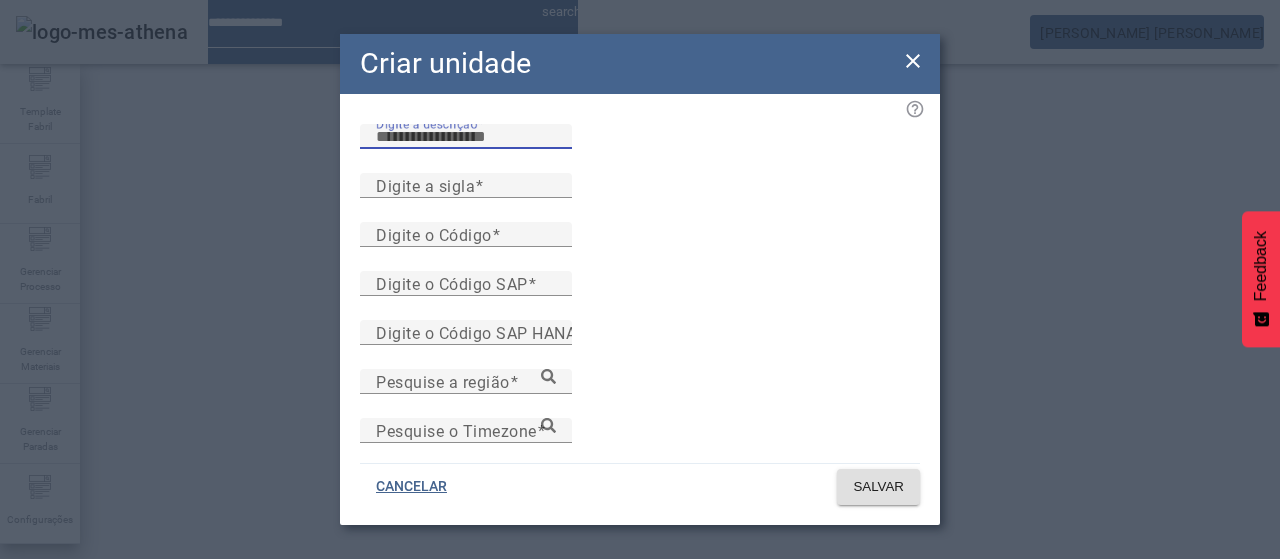 paste on "**********" 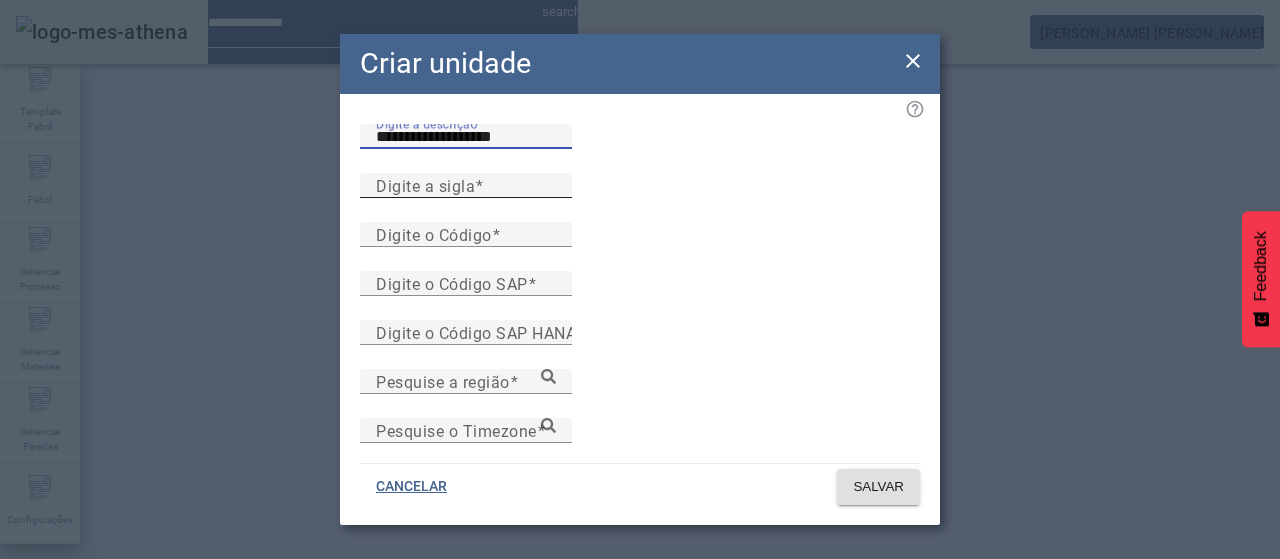 type on "**********" 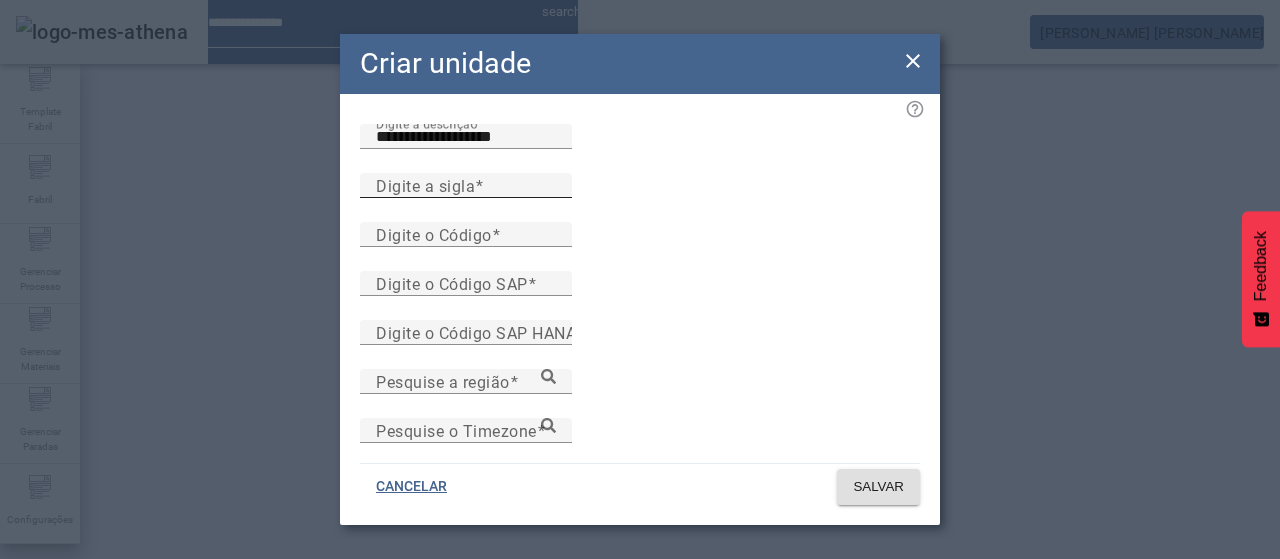 click on "Digite a sigla" at bounding box center [425, 185] 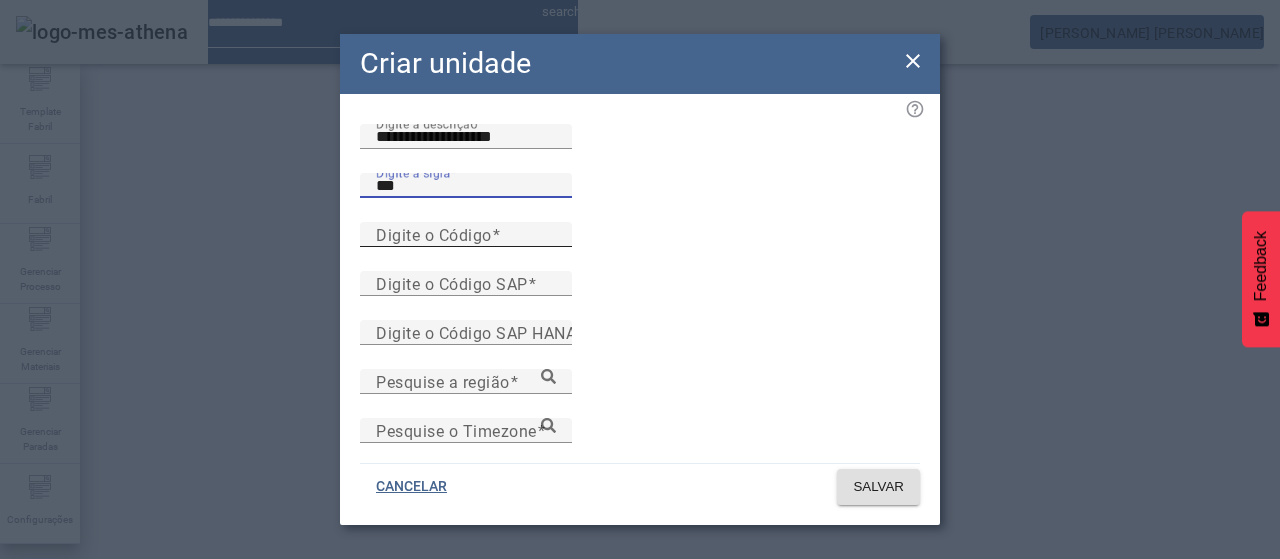 type on "***" 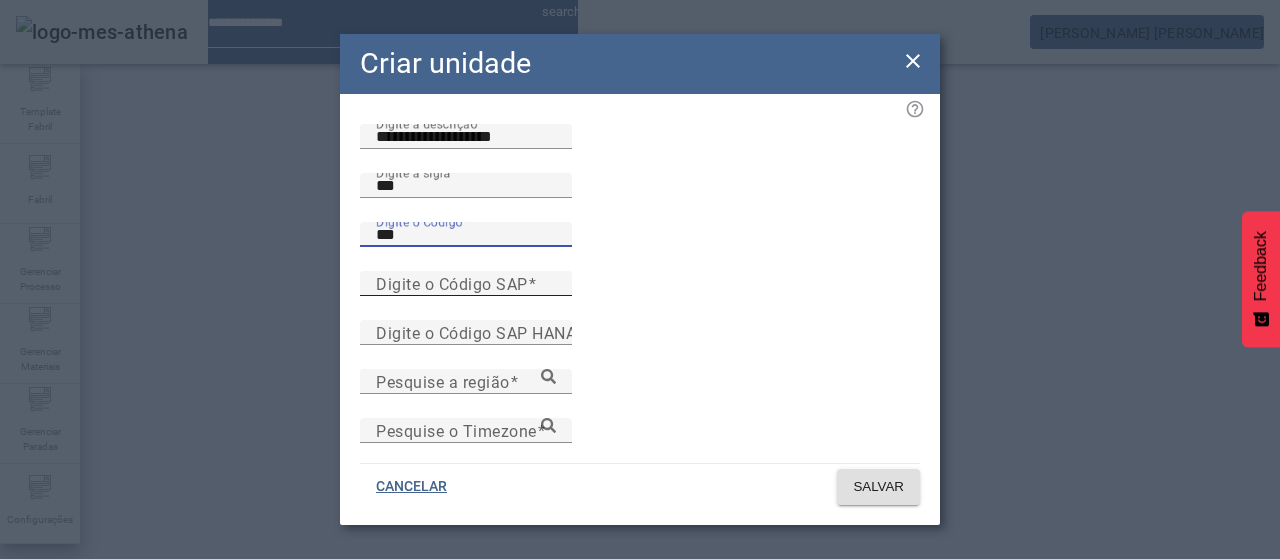 type on "***" 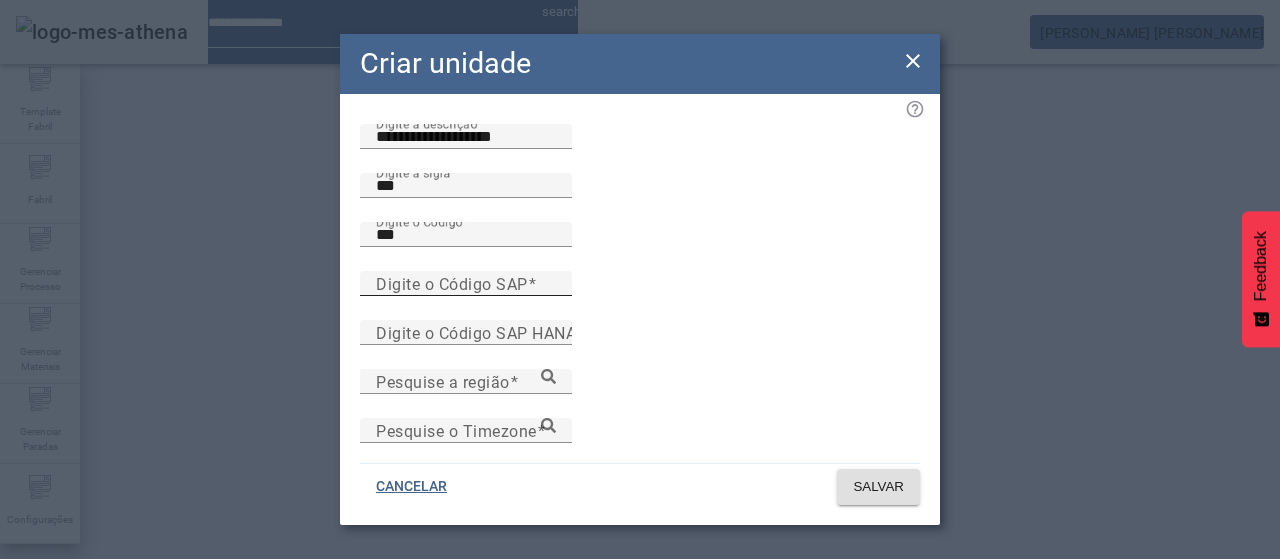 click on "Digite o Código SAP" at bounding box center (452, 283) 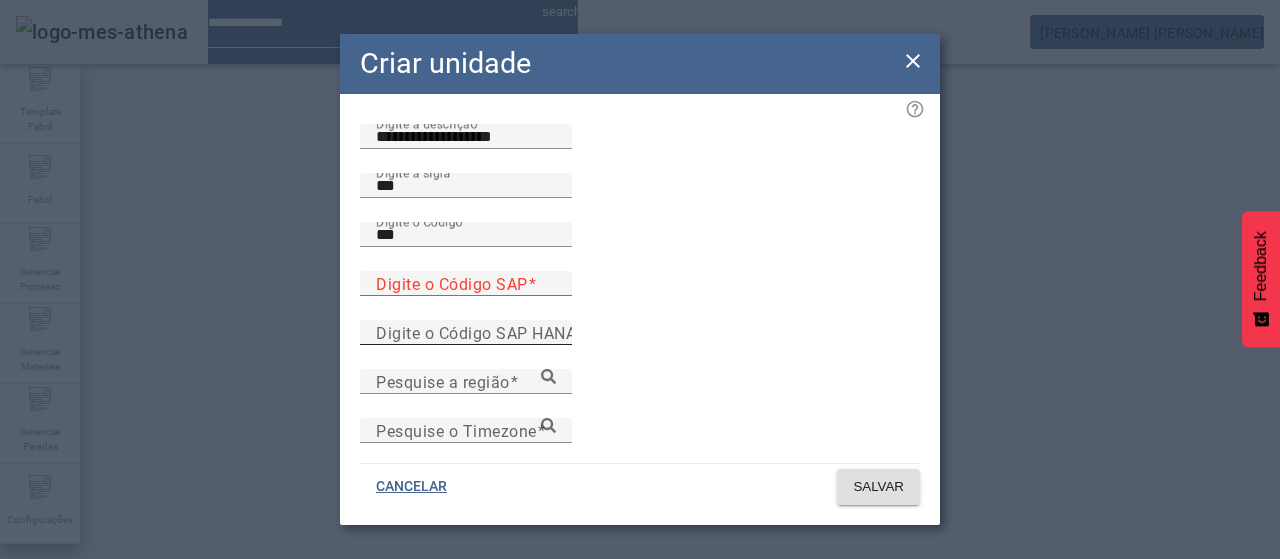 click on "Digite o Código SAP HANA" at bounding box center [476, 332] 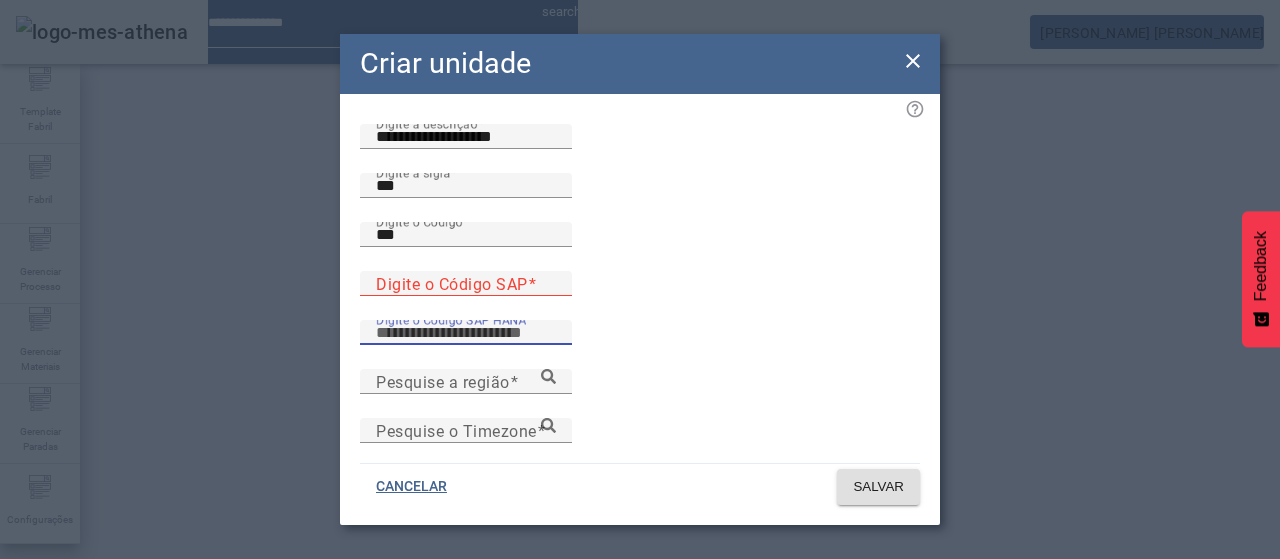 click on "Digite o Código SAP" at bounding box center [452, 283] 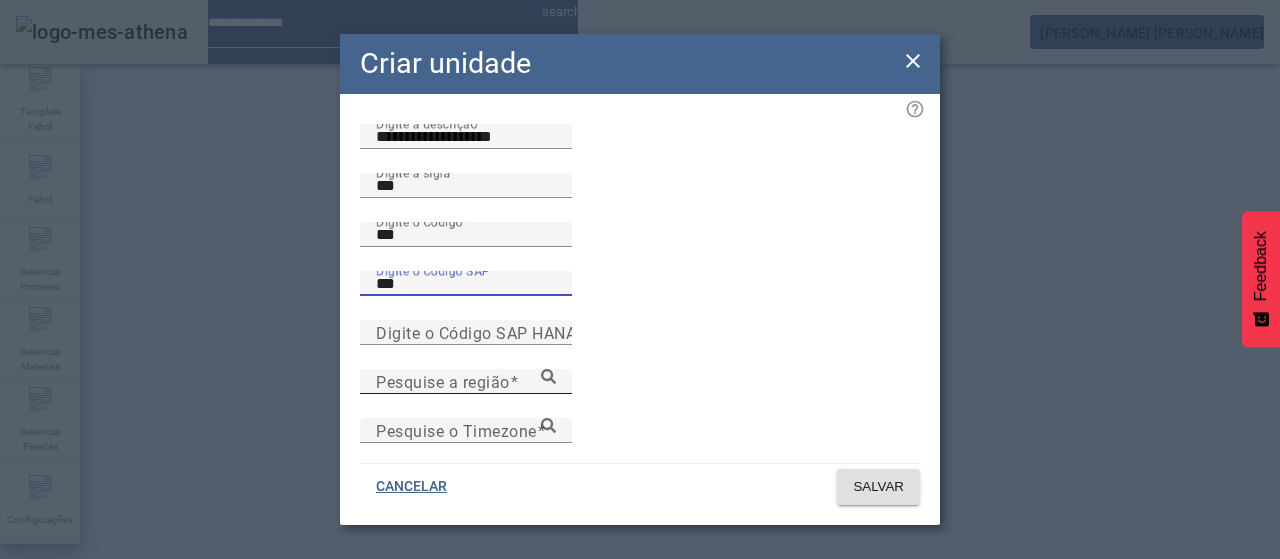 type on "***" 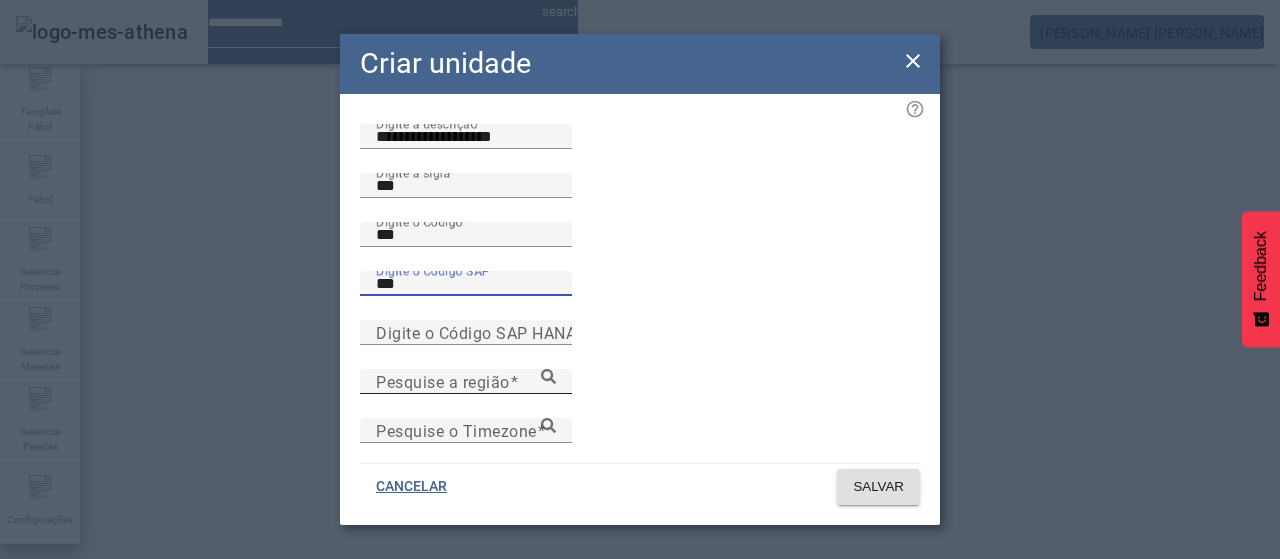 click 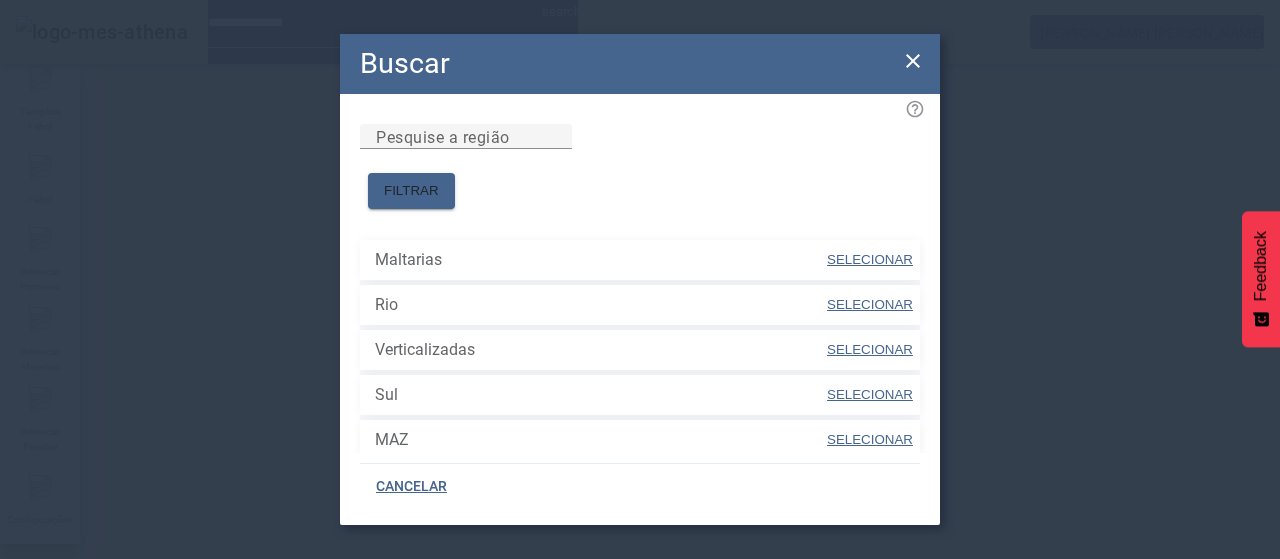 click on "SELECIONAR" at bounding box center [870, 349] 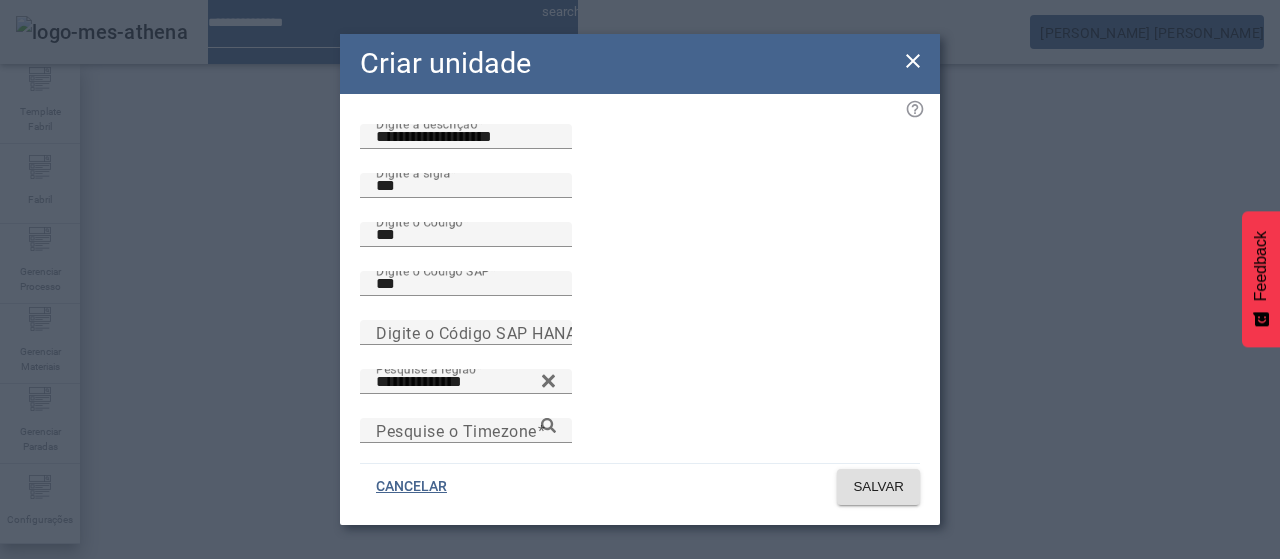 scroll, scrollTop: 60, scrollLeft: 0, axis: vertical 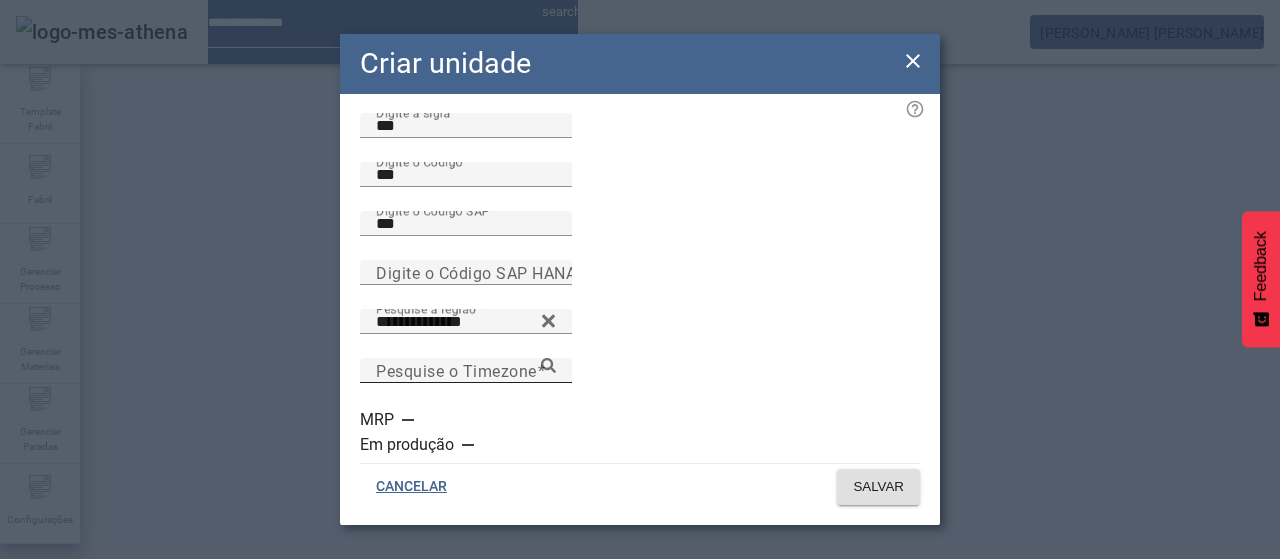 click 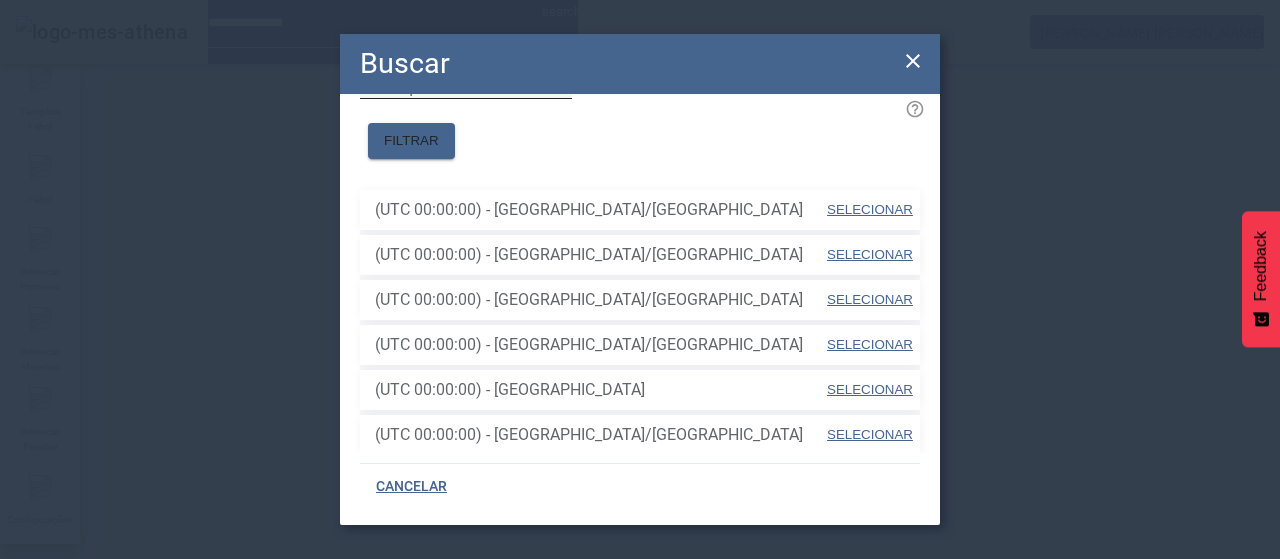 scroll, scrollTop: 0, scrollLeft: 0, axis: both 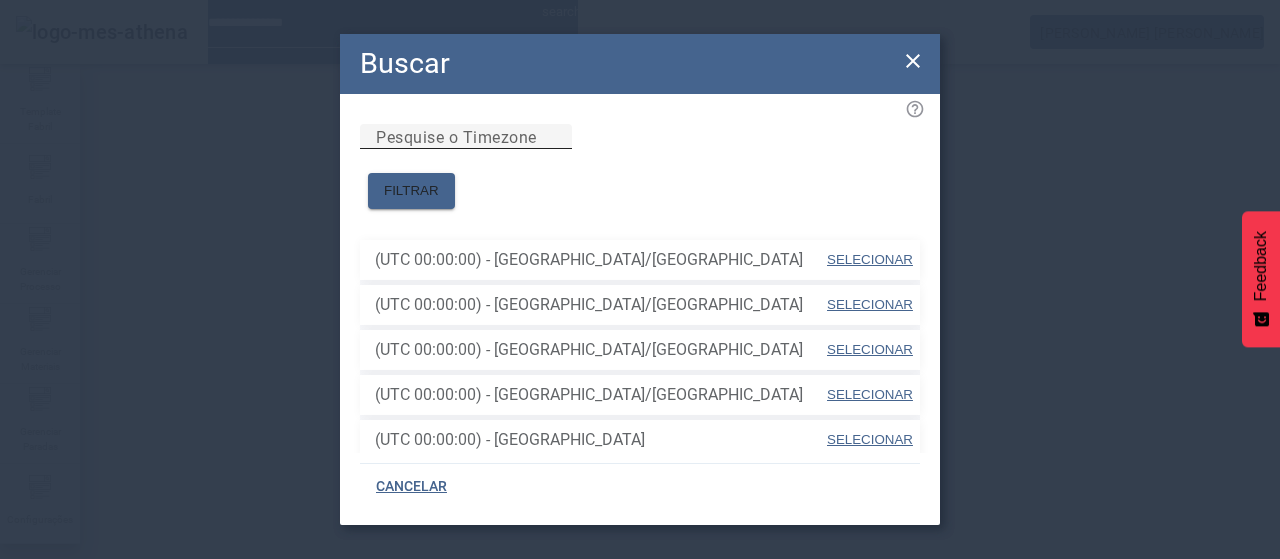 click on "Pesquise o Timezone" at bounding box center [466, 137] 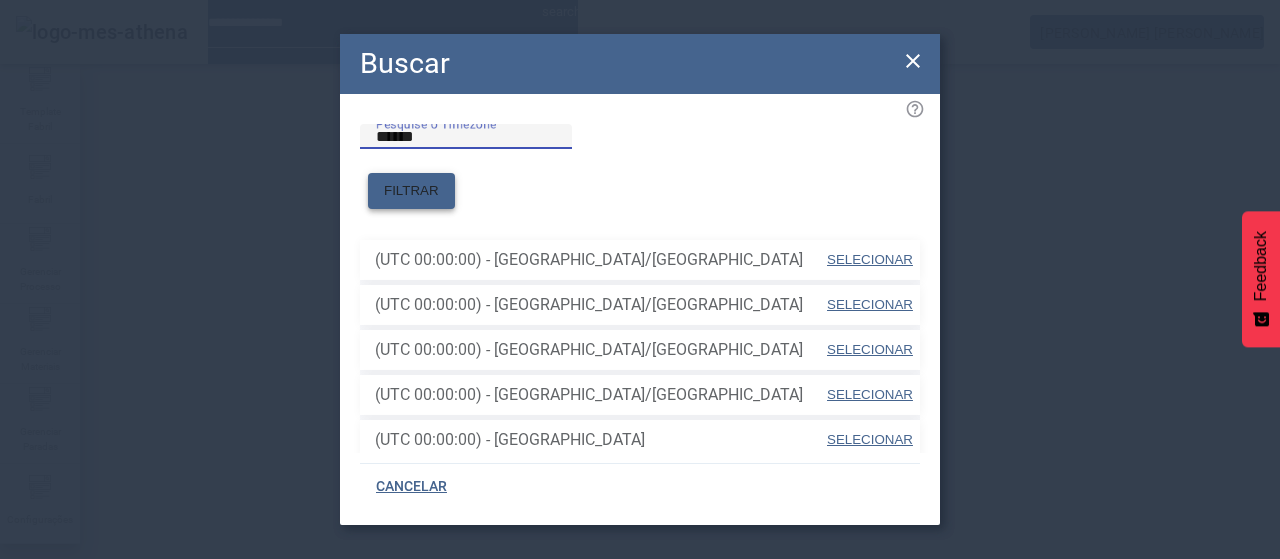 click on "FILTRAR" 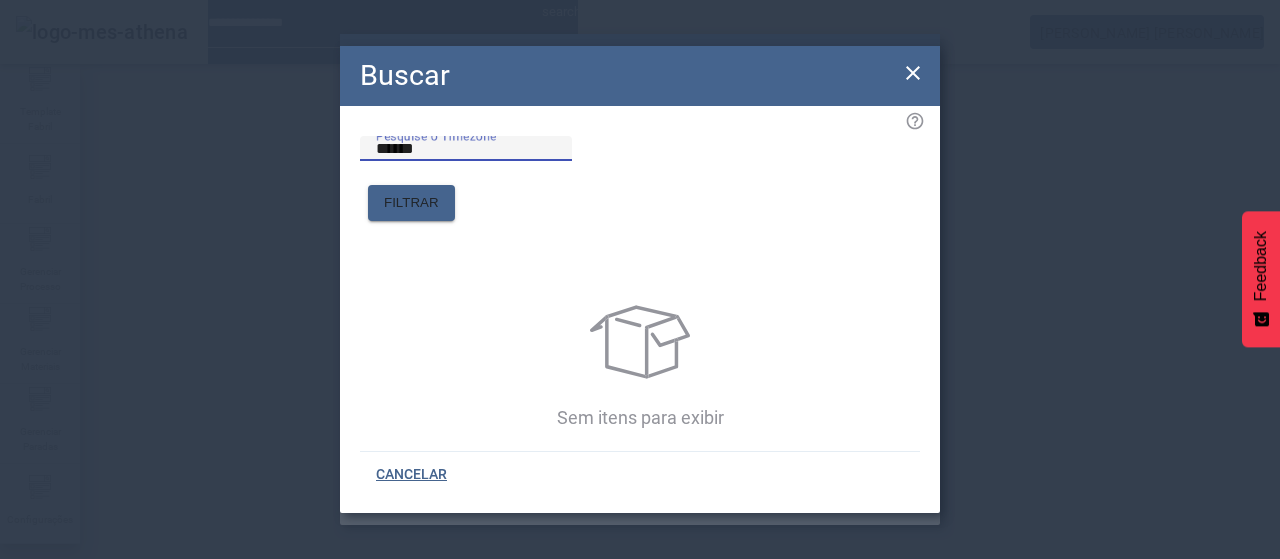drag, startPoint x: 418, startPoint y: 185, endPoint x: 406, endPoint y: 179, distance: 13.416408 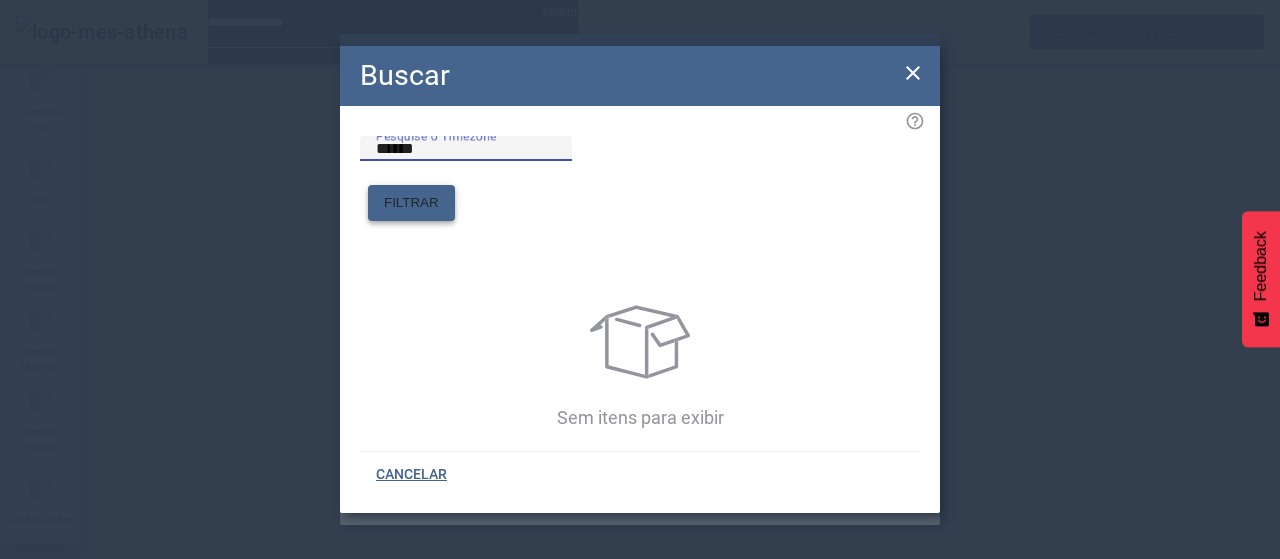 type on "******" 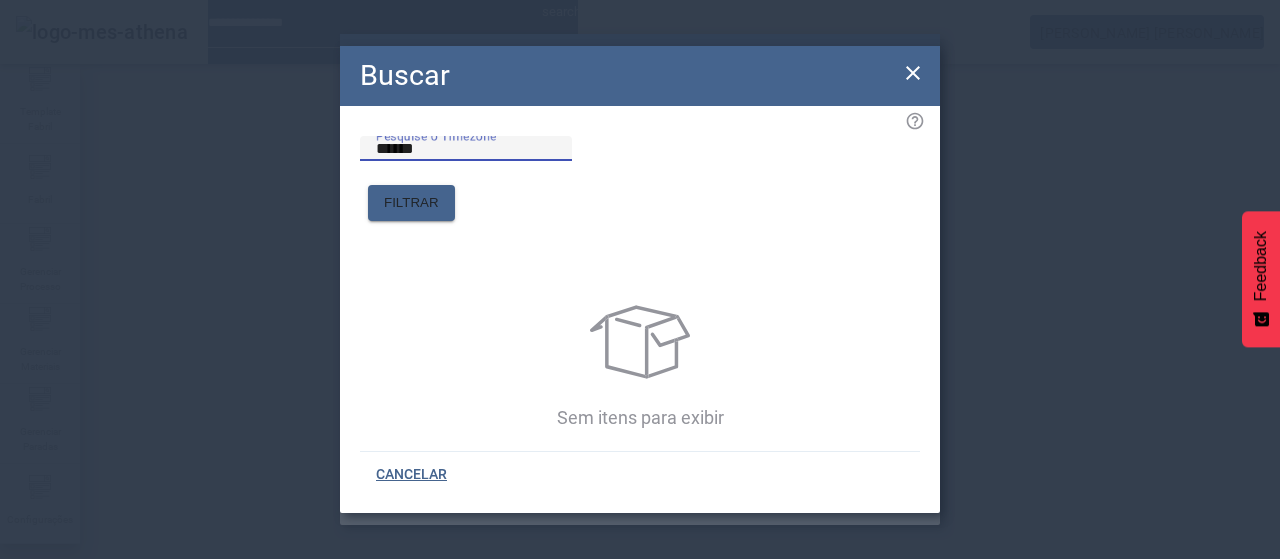 drag, startPoint x: 465, startPoint y: 177, endPoint x: 351, endPoint y: 191, distance: 114.85643 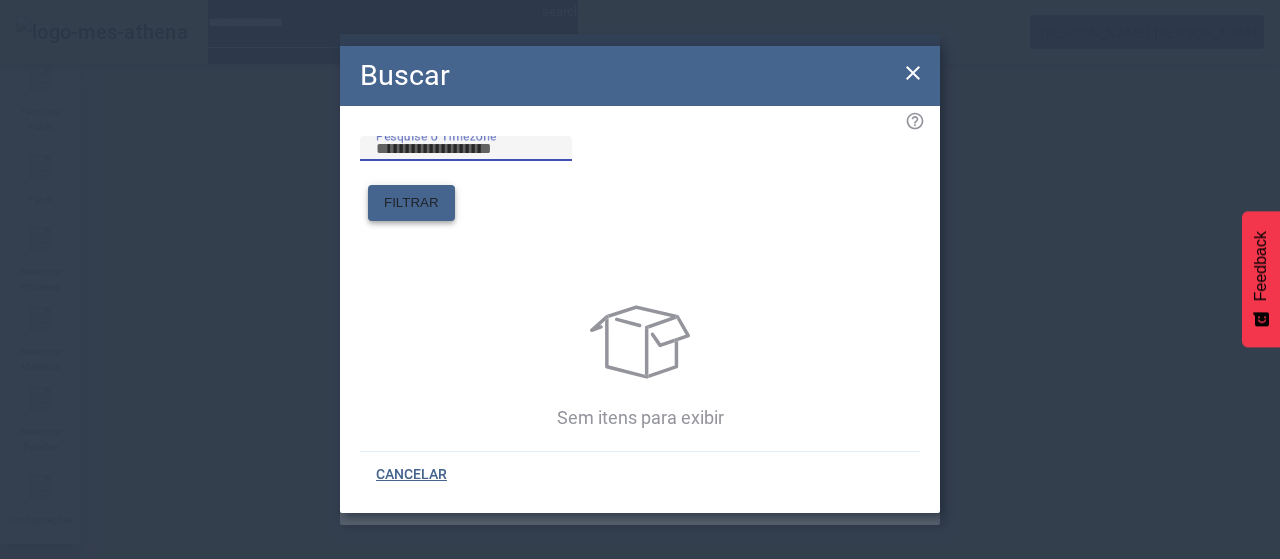 type 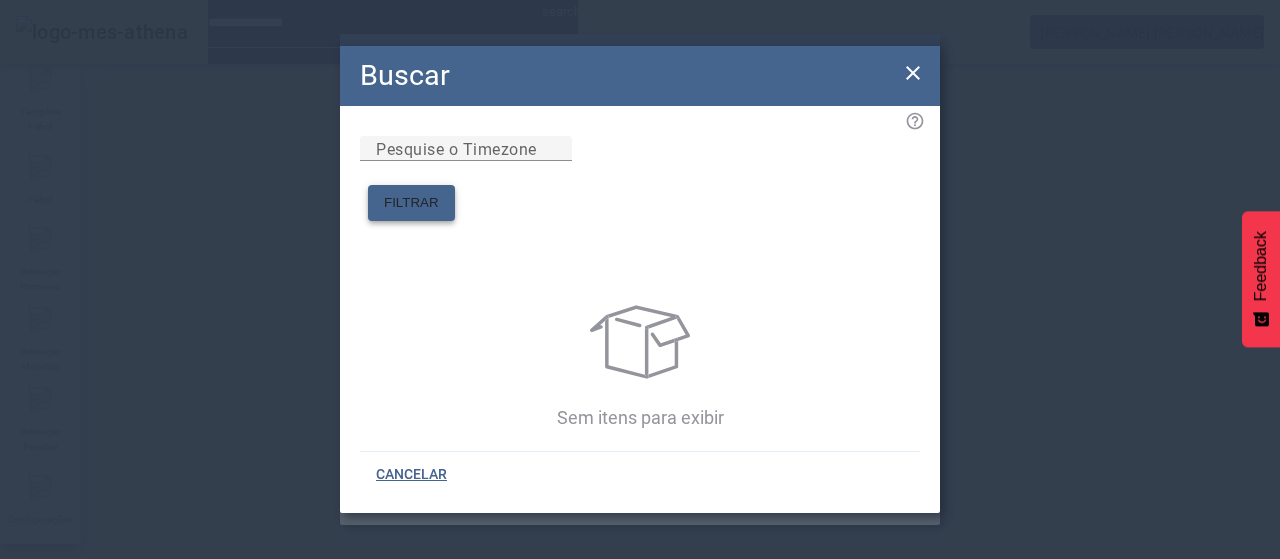 click on "FILTRAR" 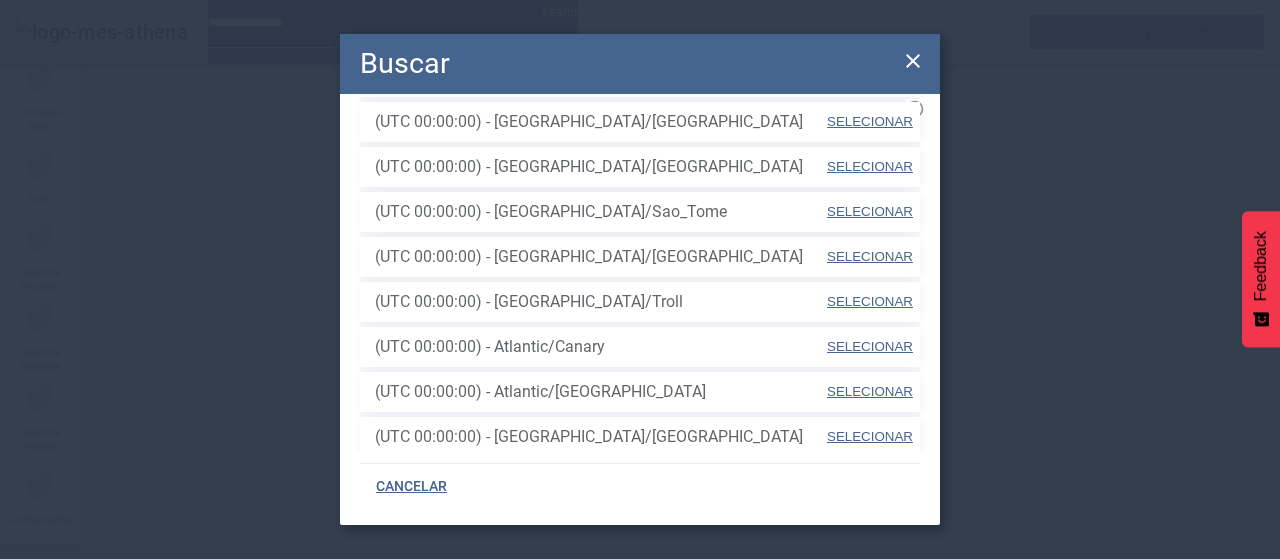 scroll, scrollTop: 770, scrollLeft: 0, axis: vertical 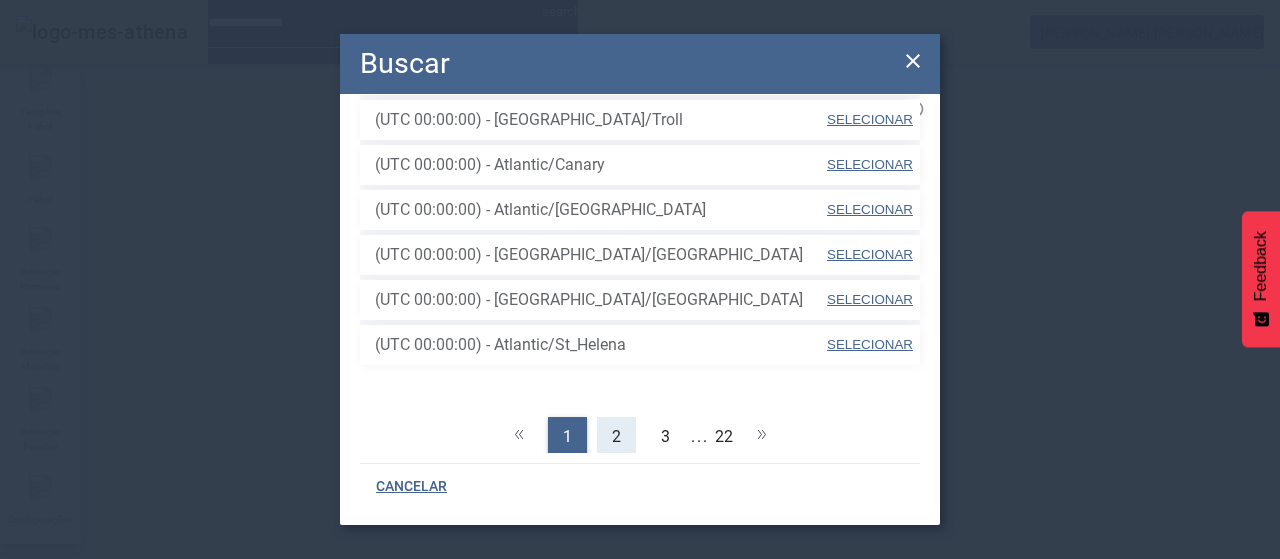click on "2" 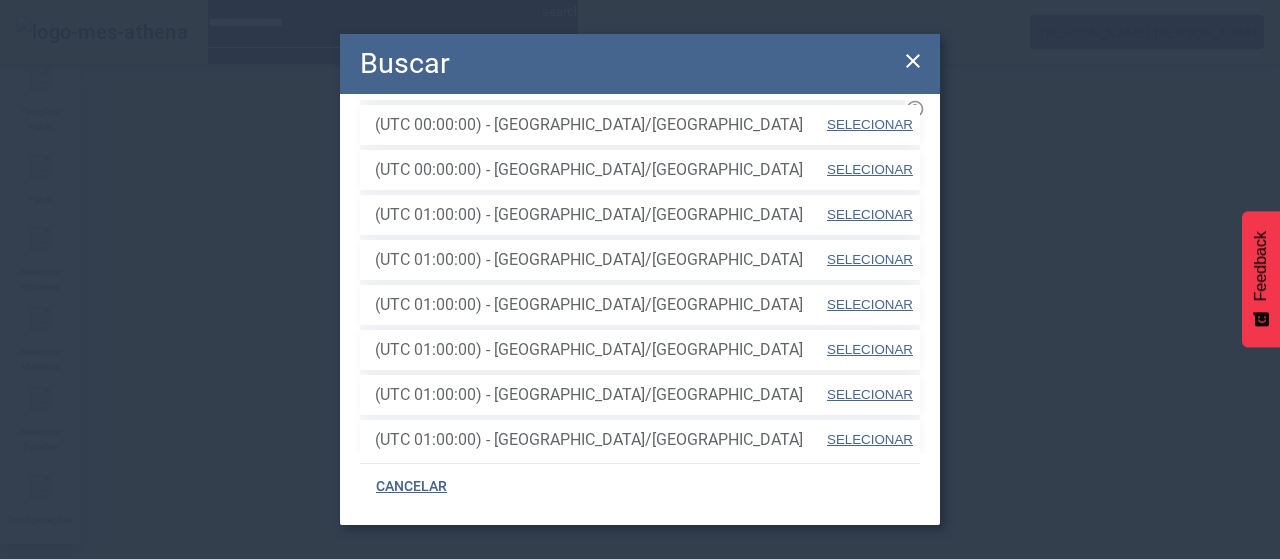 scroll, scrollTop: 770, scrollLeft: 0, axis: vertical 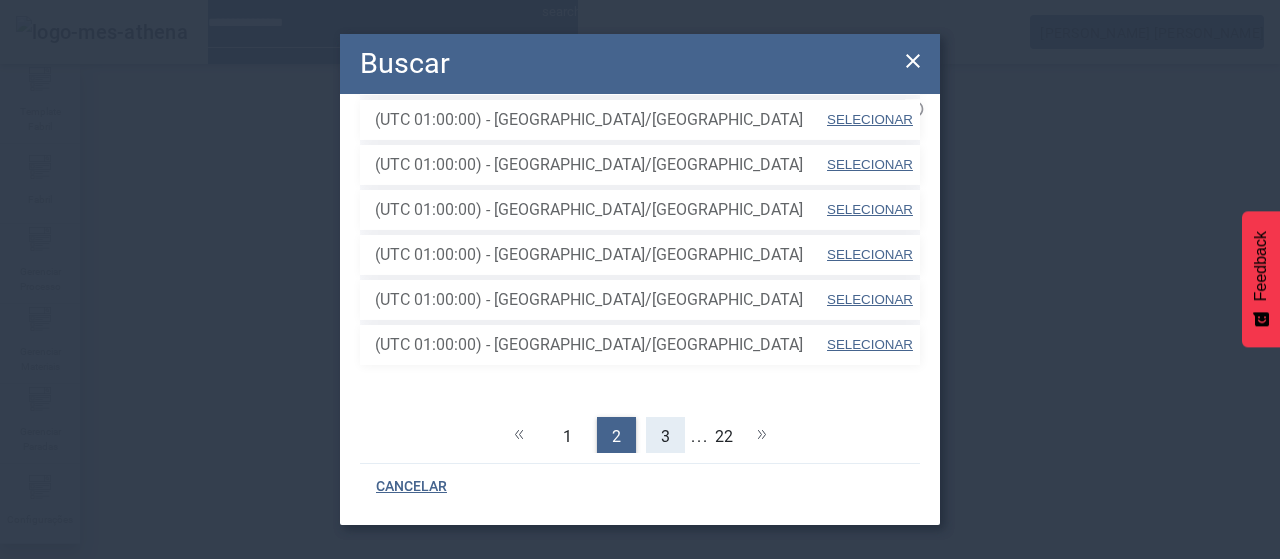 click on "3" 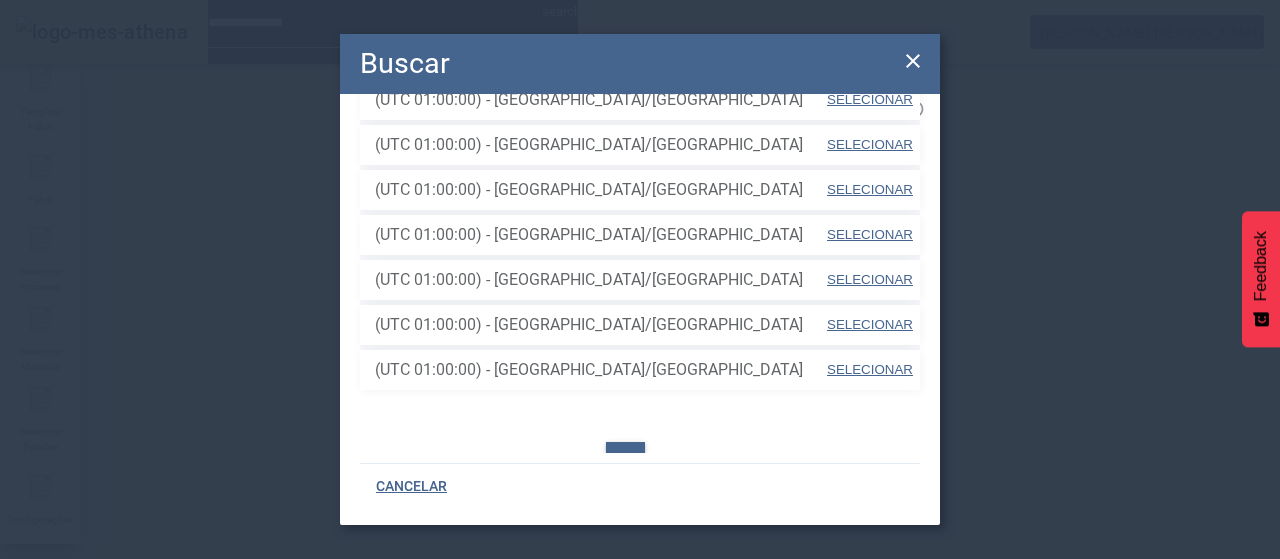 scroll, scrollTop: 770, scrollLeft: 0, axis: vertical 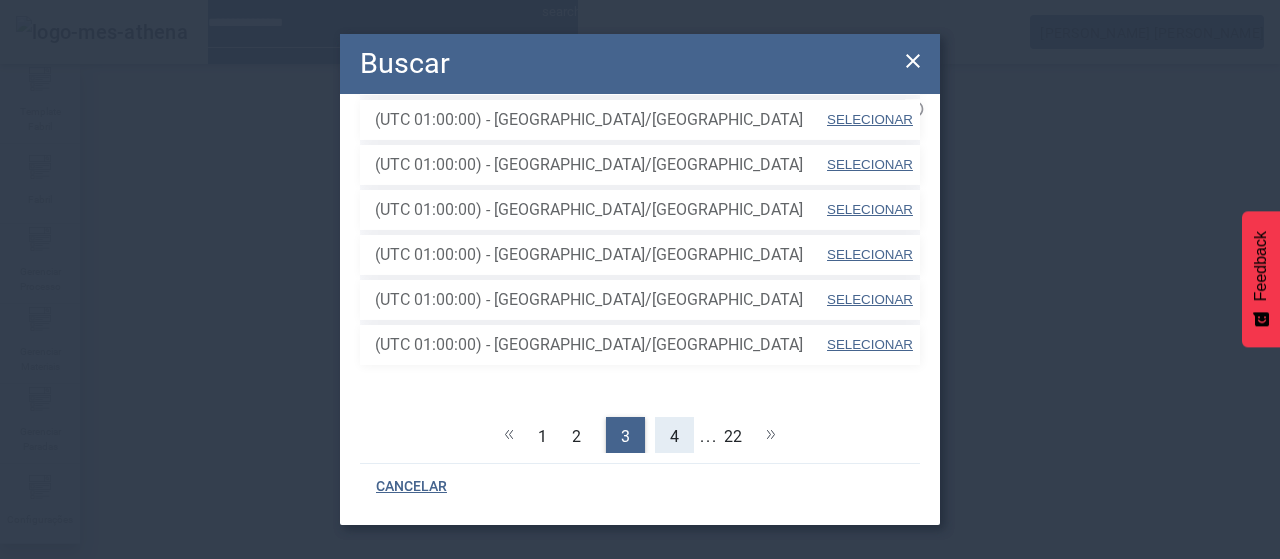 click on "4" 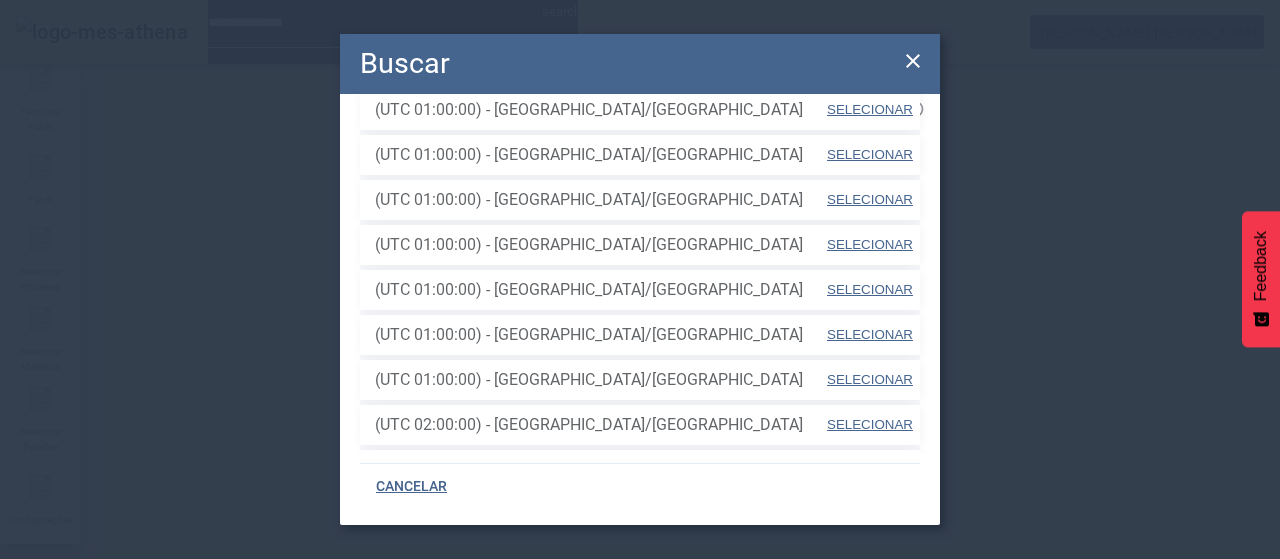 scroll, scrollTop: 770, scrollLeft: 0, axis: vertical 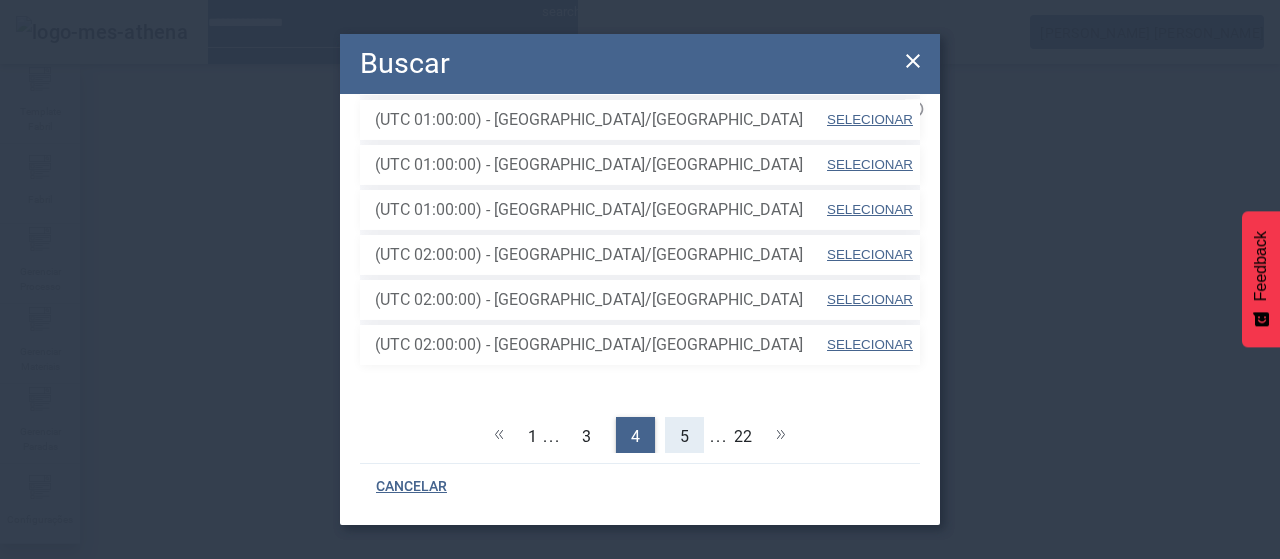 click on "5" 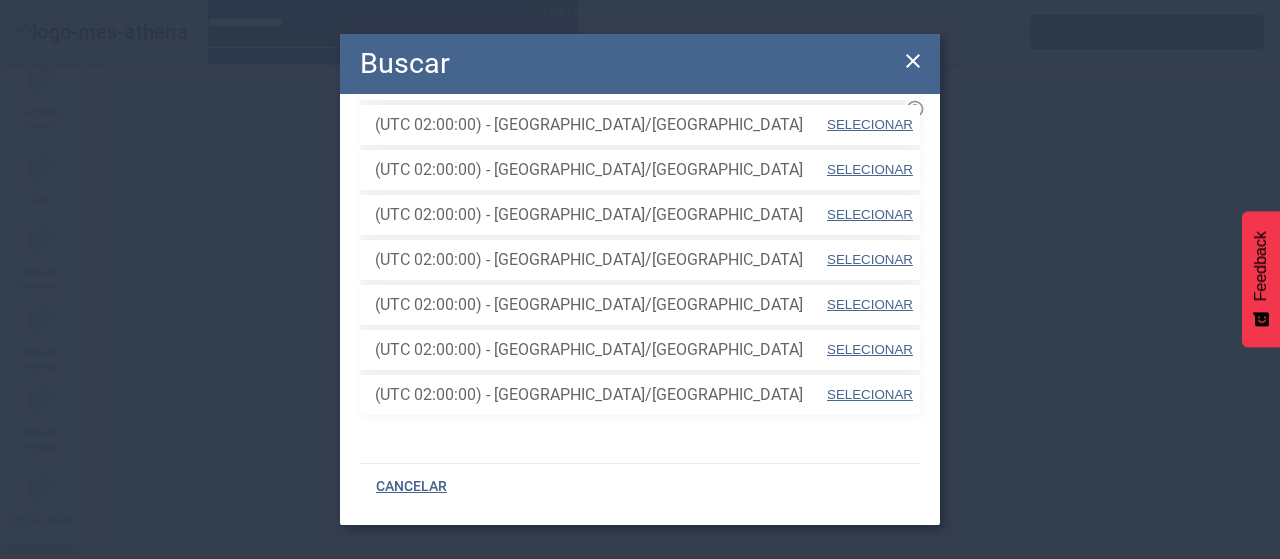 scroll, scrollTop: 770, scrollLeft: 0, axis: vertical 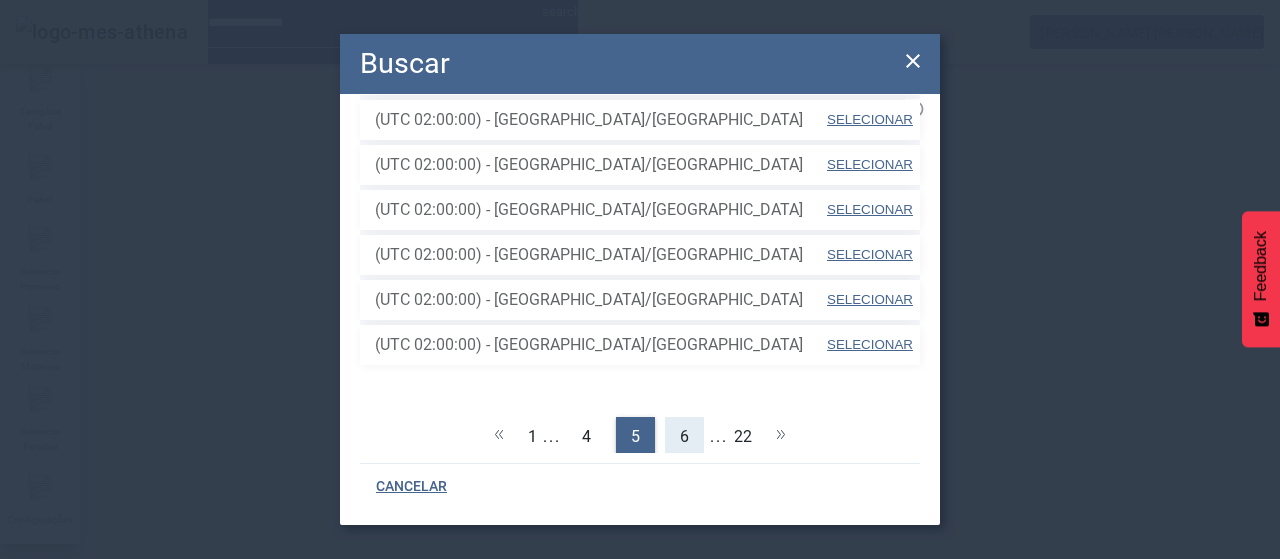click on "6" 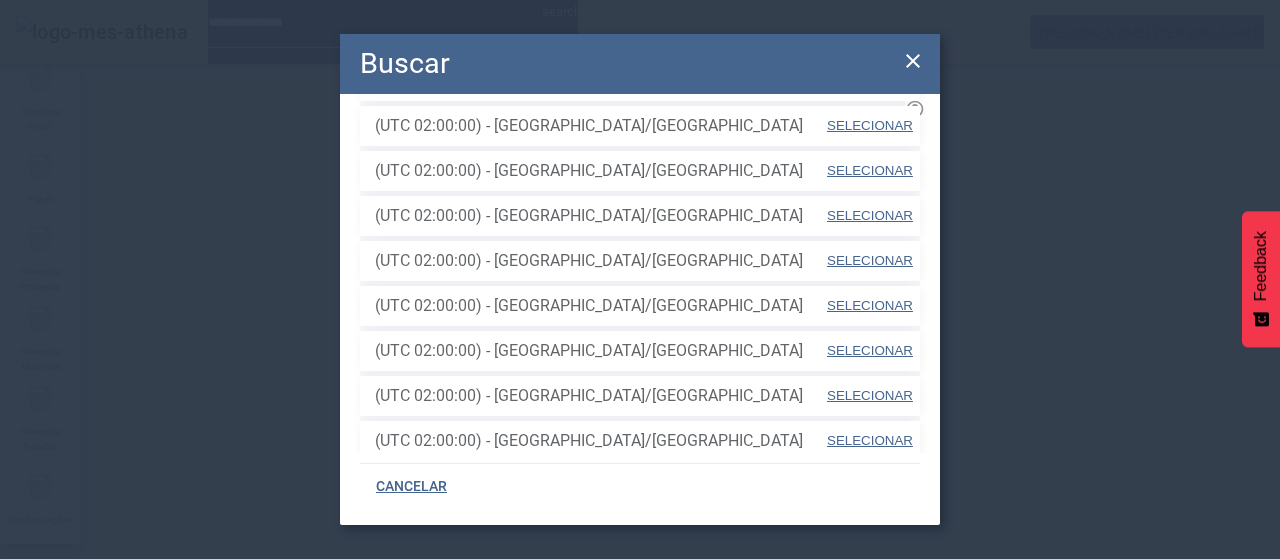 scroll, scrollTop: 770, scrollLeft: 0, axis: vertical 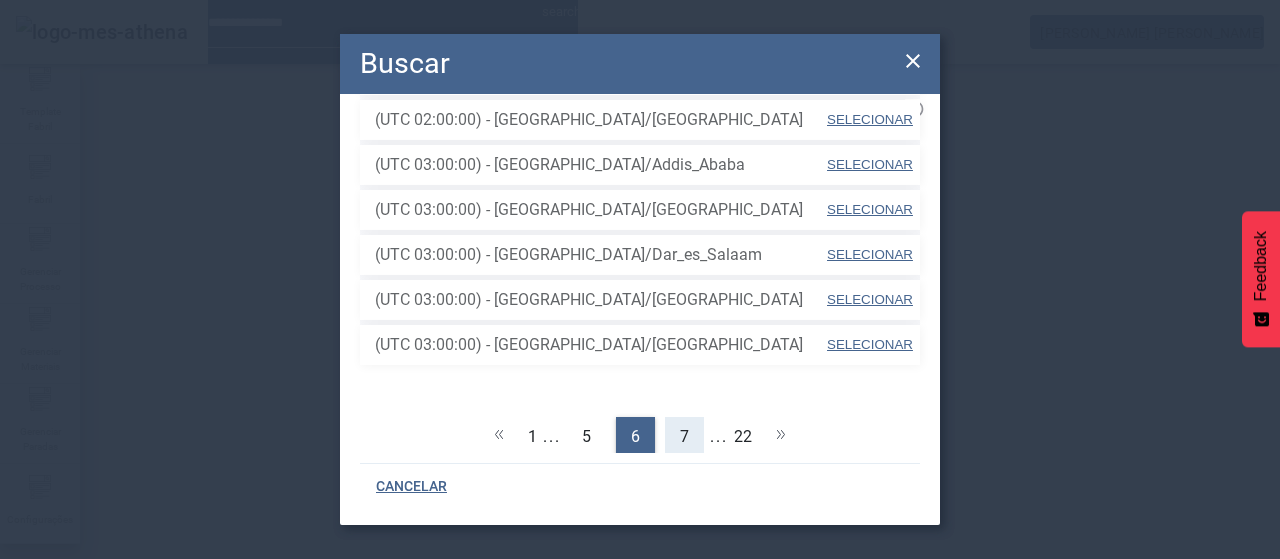 click on "7" 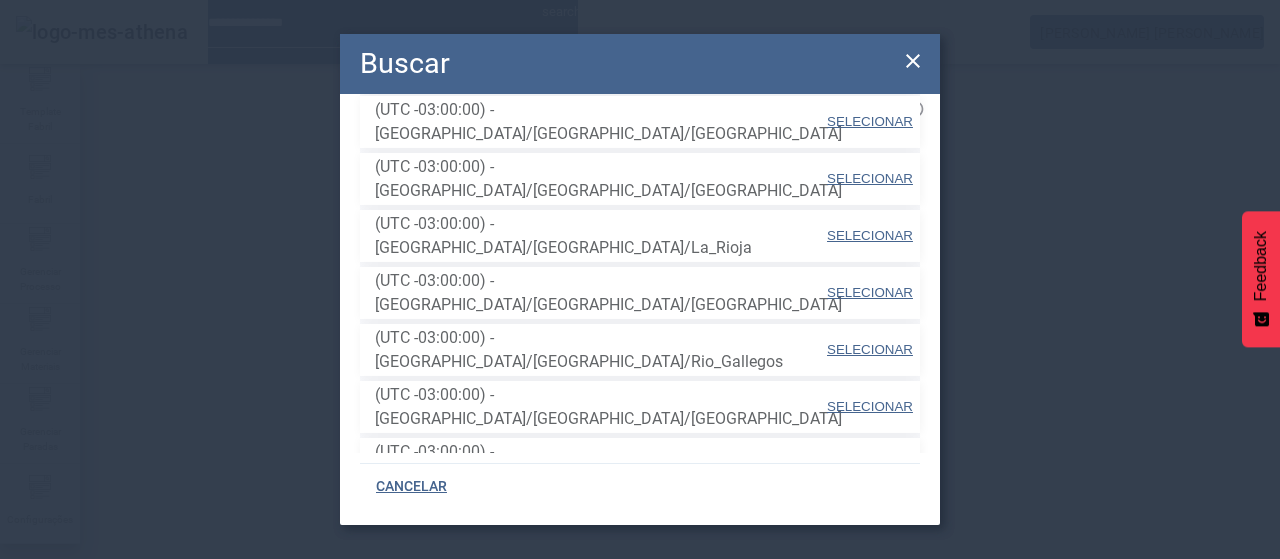 scroll, scrollTop: 770, scrollLeft: 0, axis: vertical 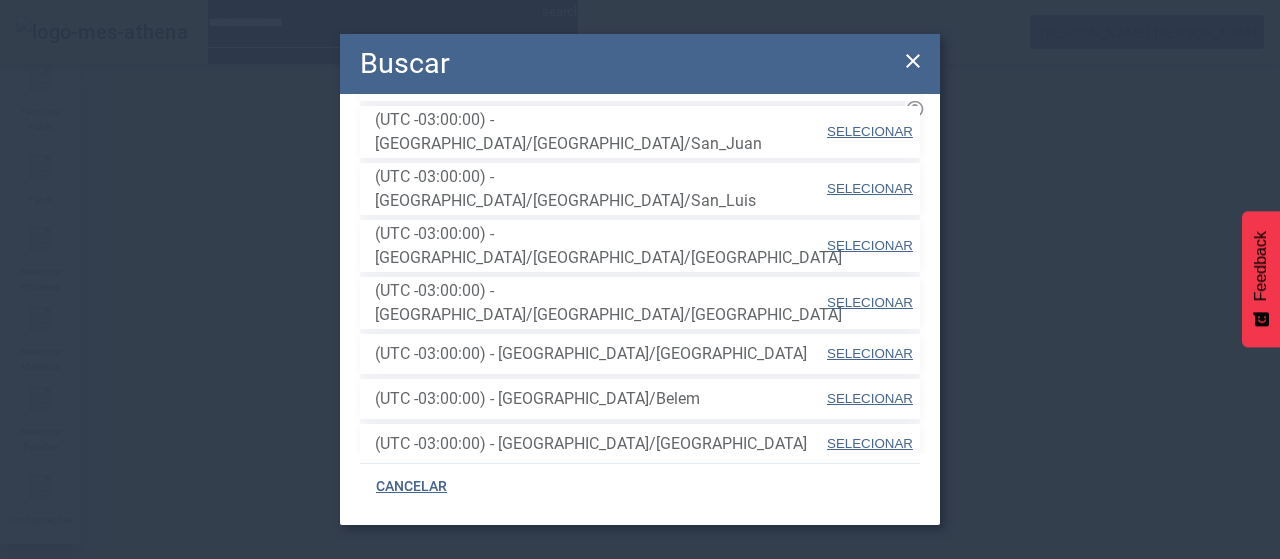 click on "8" 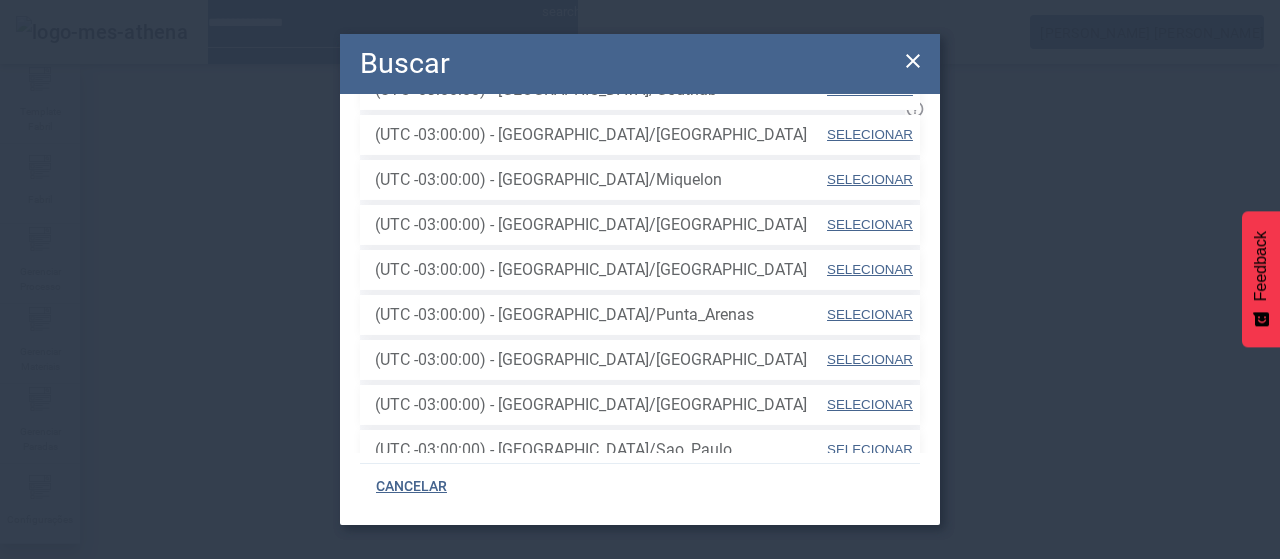 scroll, scrollTop: 270, scrollLeft: 0, axis: vertical 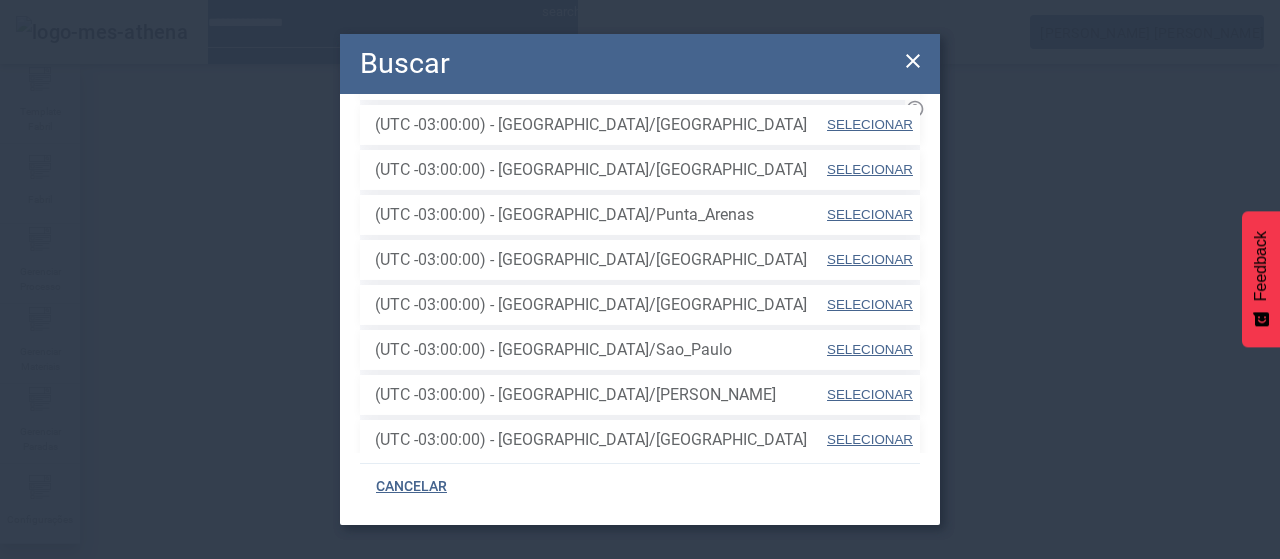 click on "SELECIONAR" at bounding box center [870, 349] 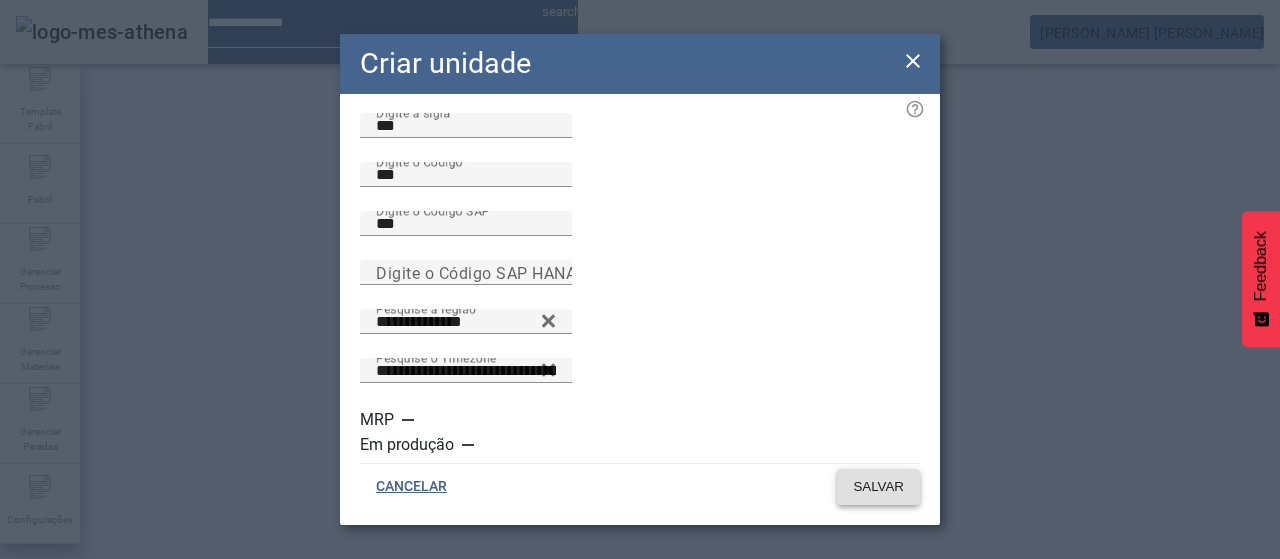 click on "SALVAR" 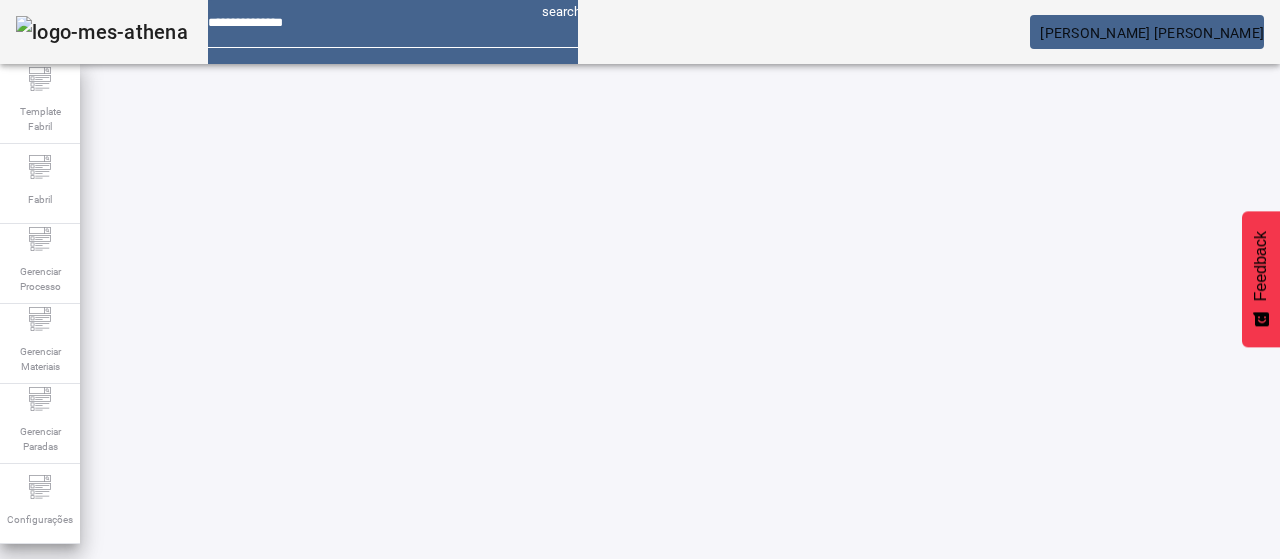 click on "***" at bounding box center [116, 637] 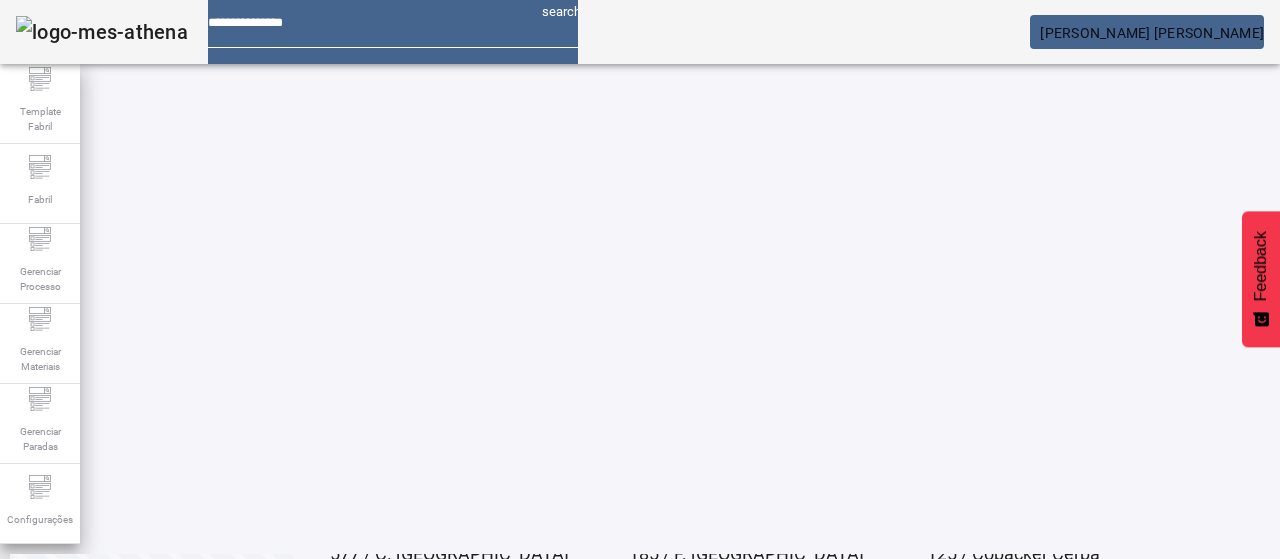 click on "EDITAR" at bounding box center [353, 628] 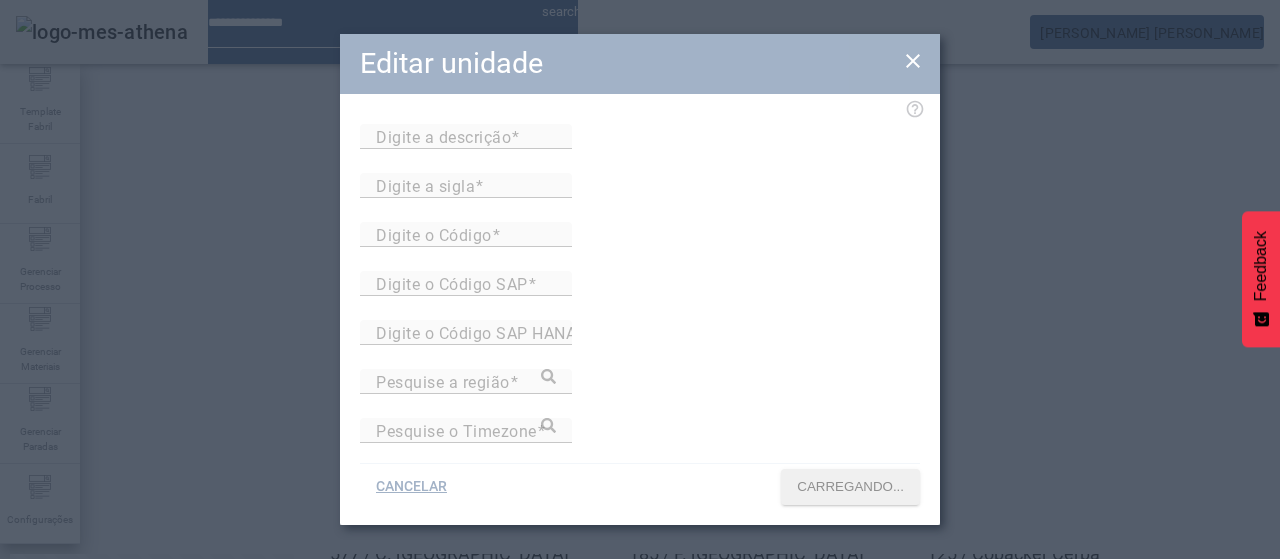 type on "**********" 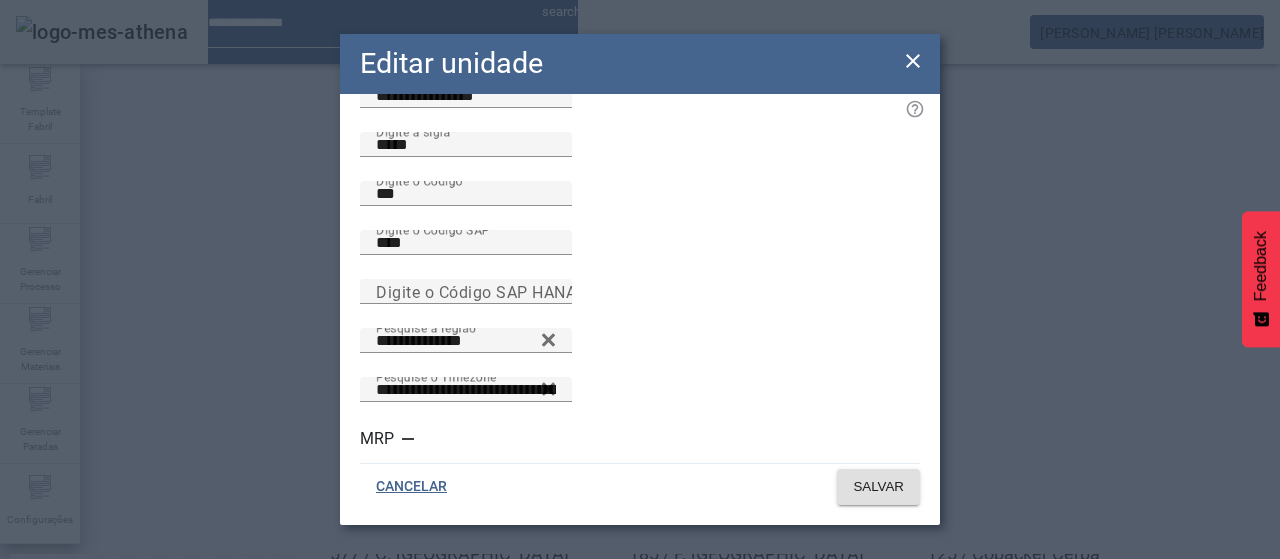 scroll, scrollTop: 60, scrollLeft: 0, axis: vertical 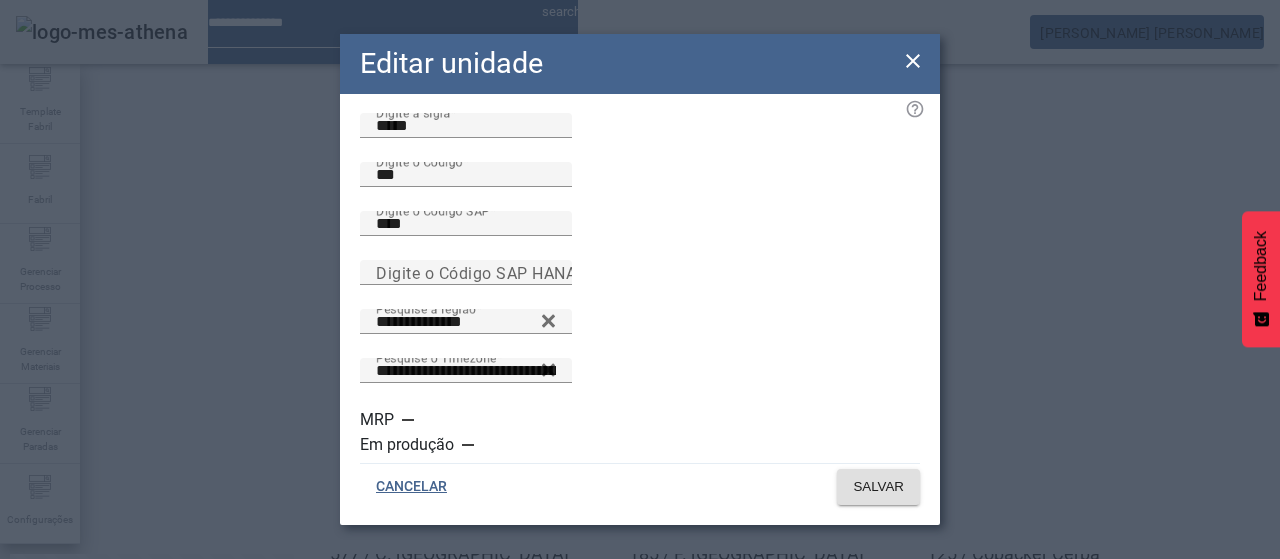drag, startPoint x: 913, startPoint y: 59, endPoint x: 902, endPoint y: 74, distance: 18.601076 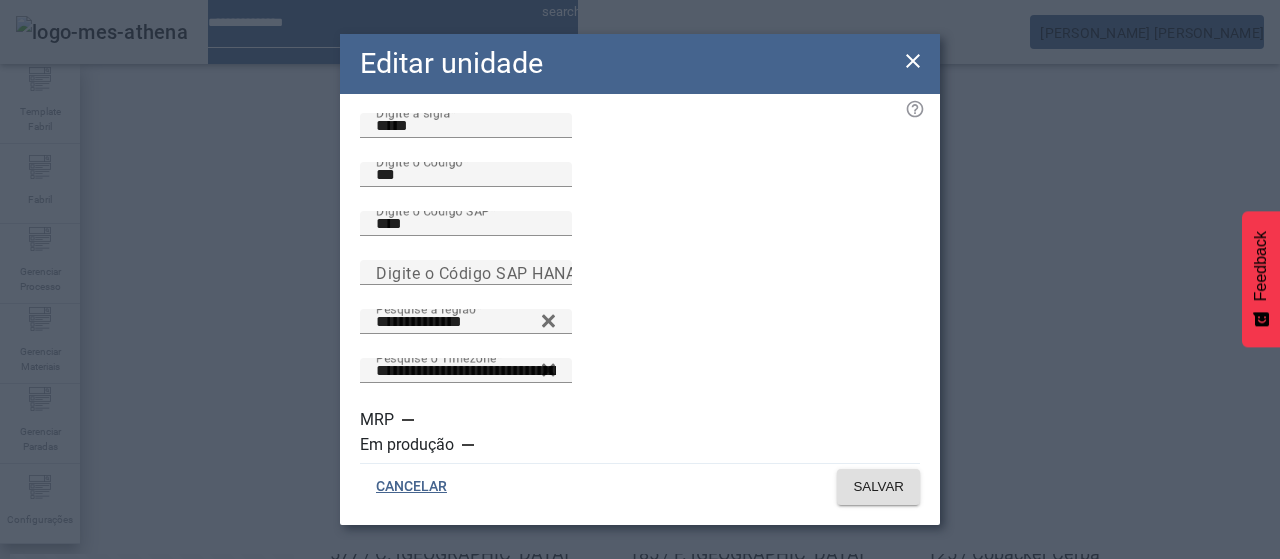click 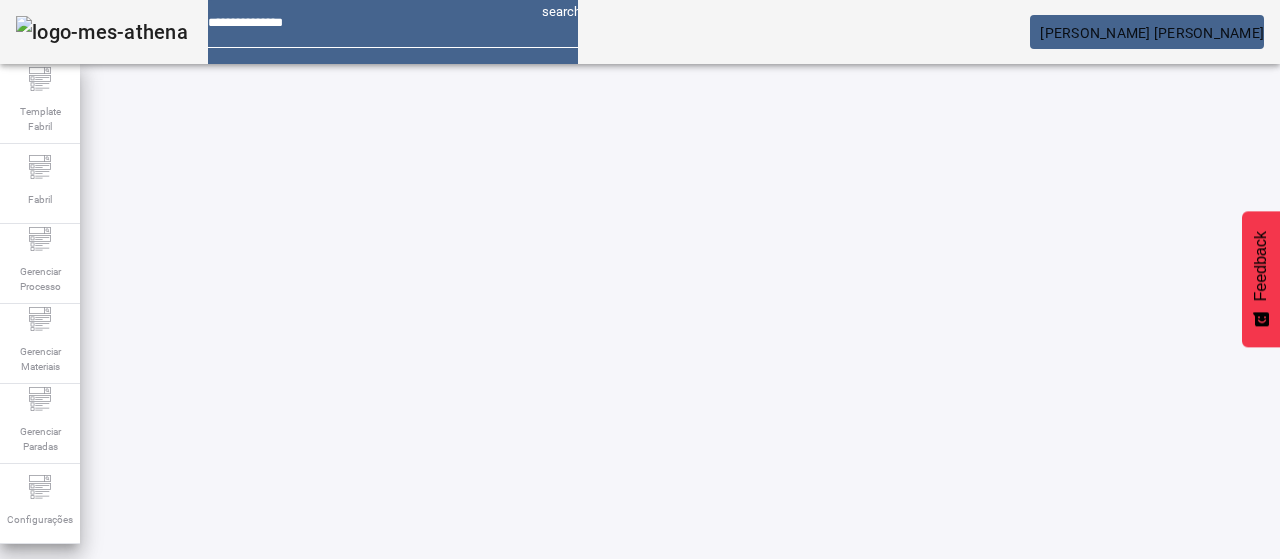 scroll, scrollTop: 0, scrollLeft: 0, axis: both 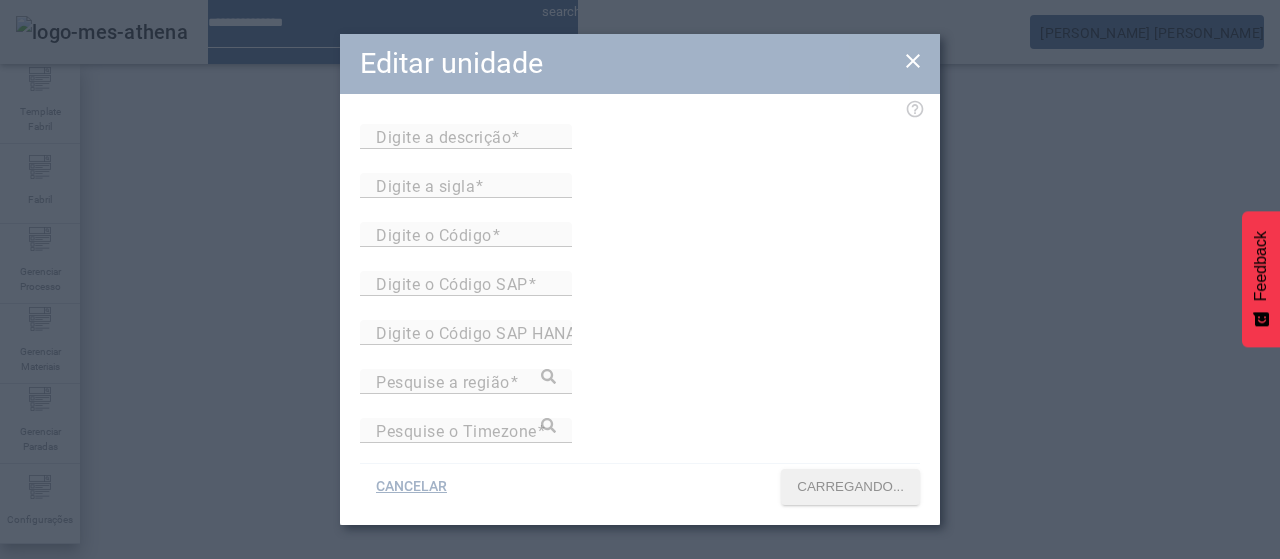 type on "**********" 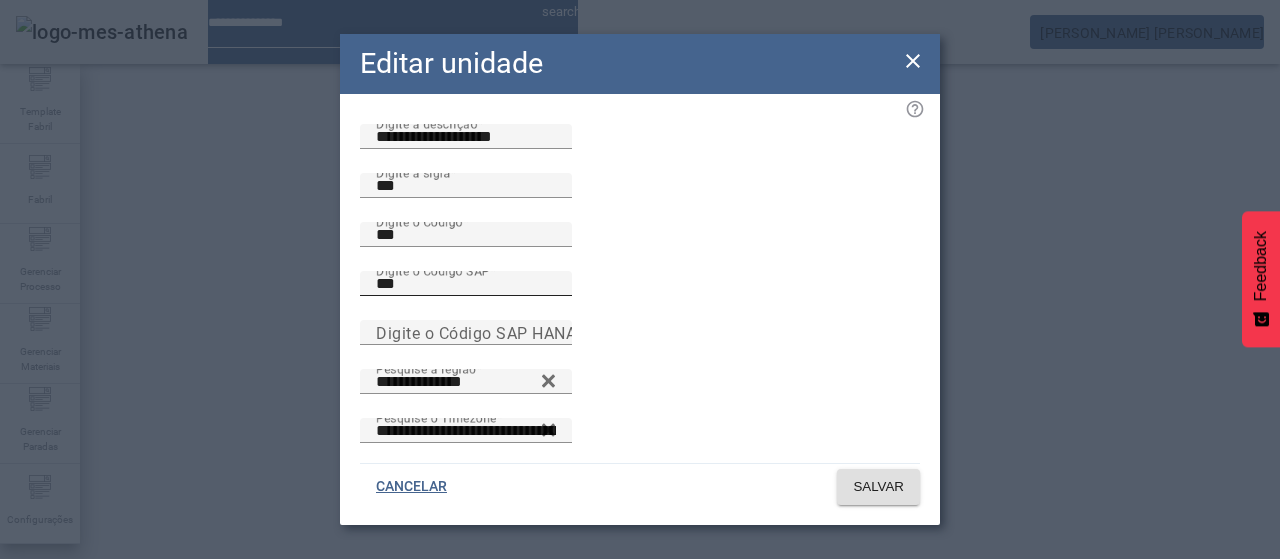 click on "***" at bounding box center (466, 284) 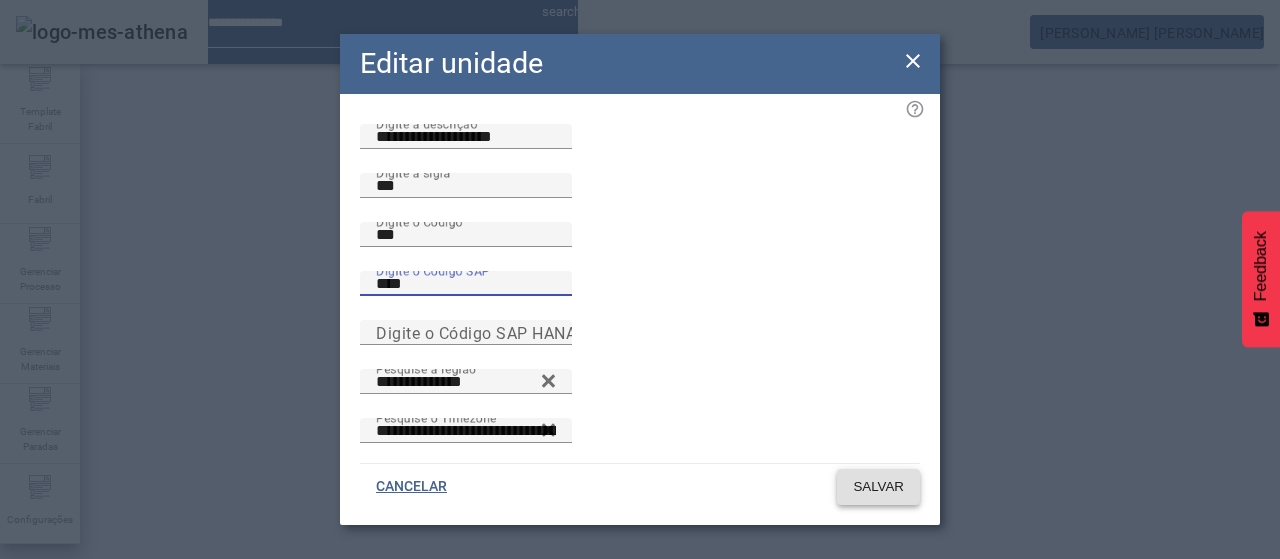 type on "****" 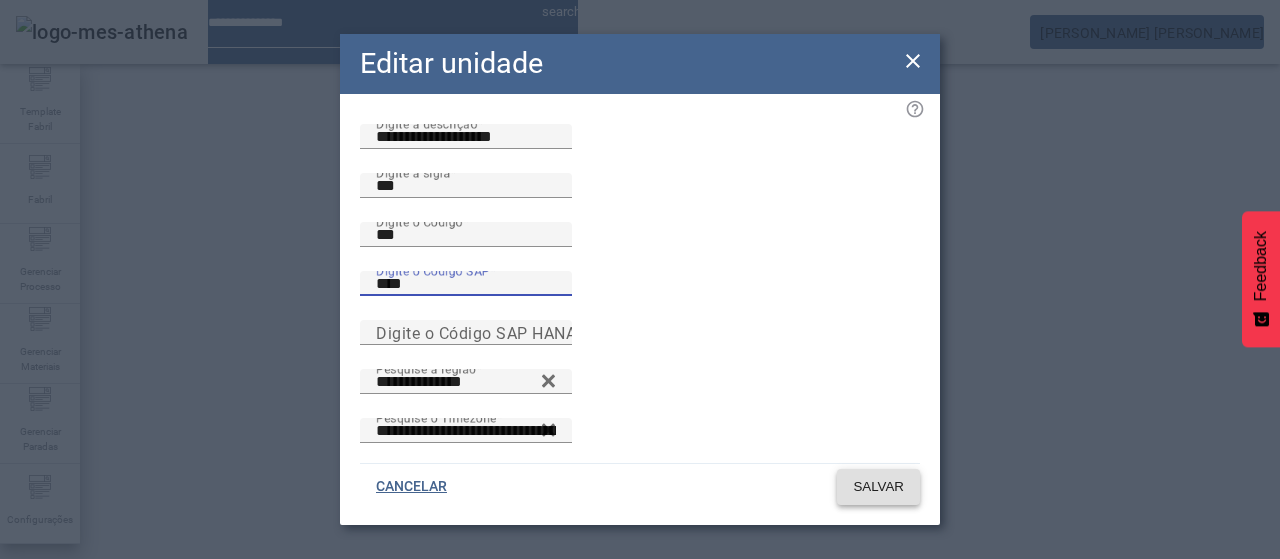 click 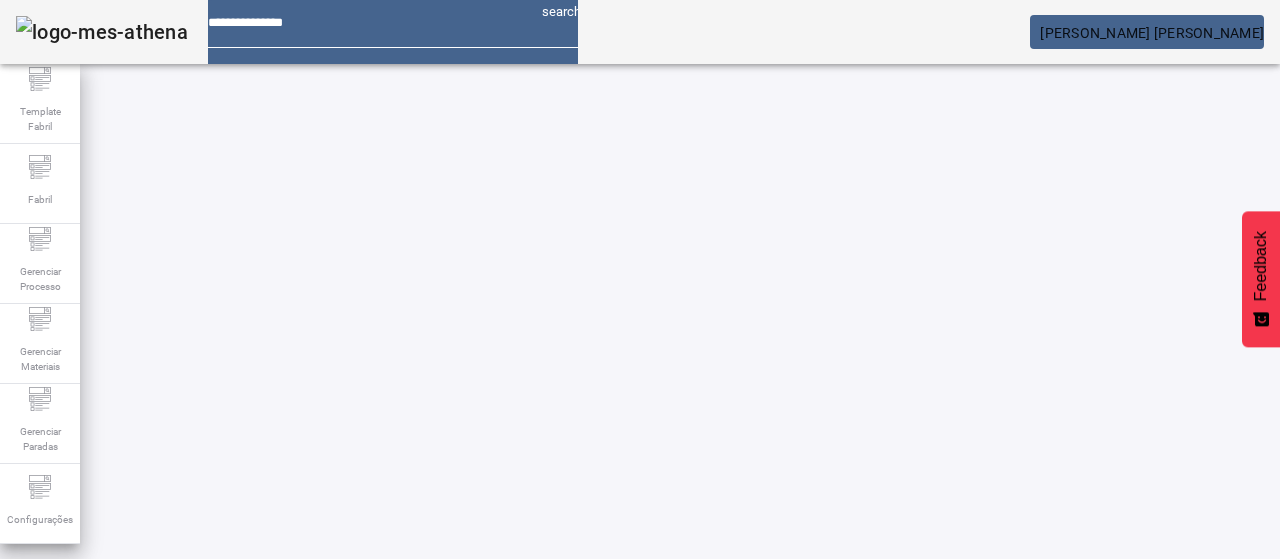 click at bounding box center [146, 779] 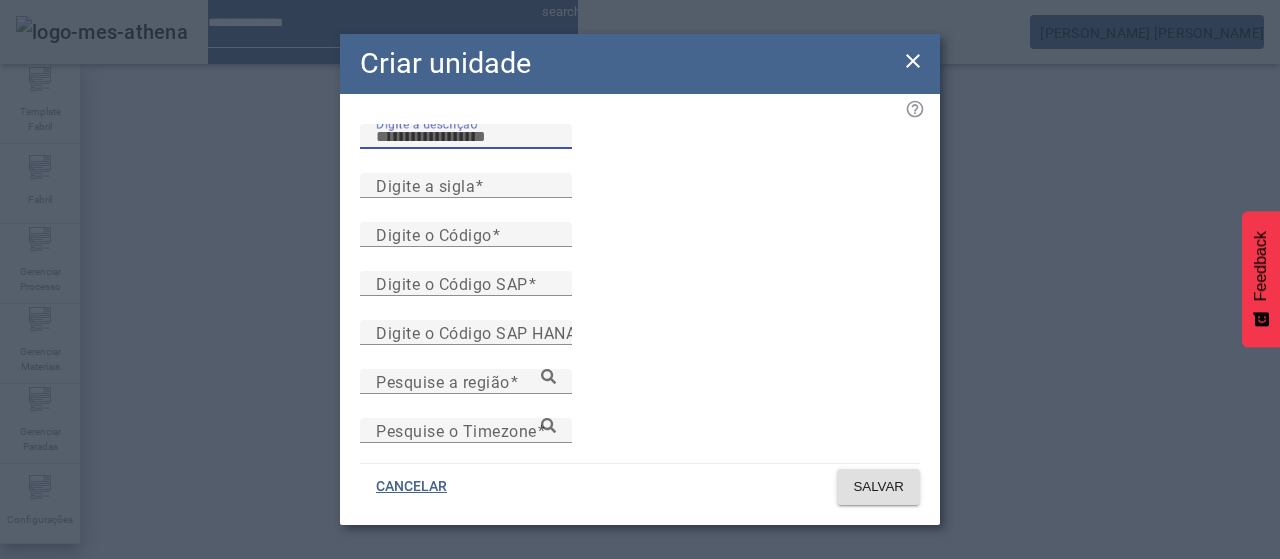 click on "Digite a descrição" at bounding box center (466, 137) 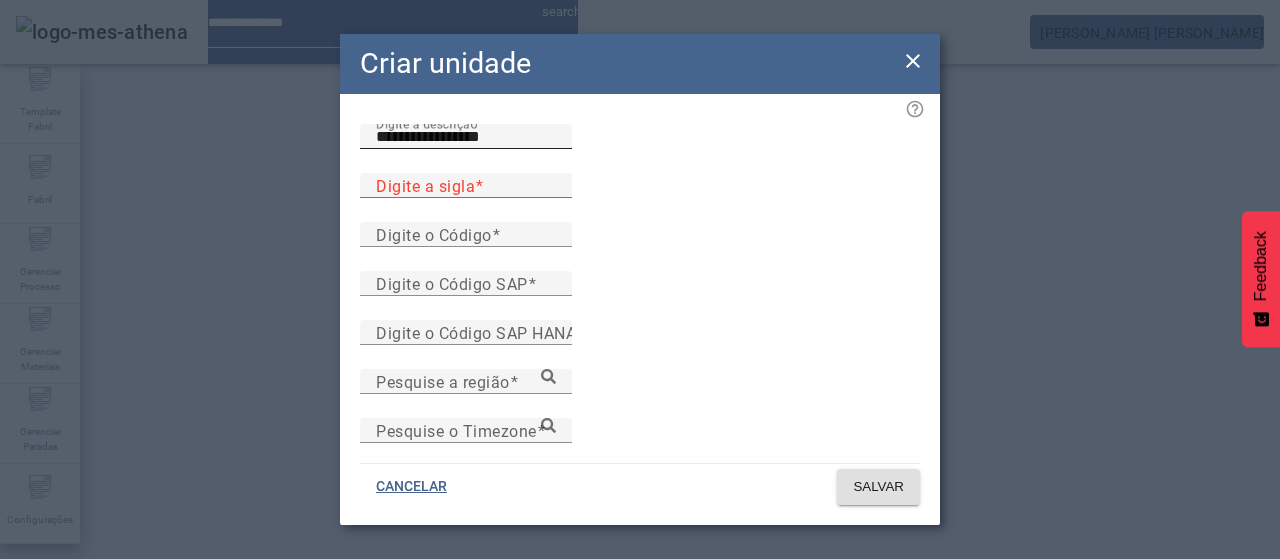 click on "**********" at bounding box center (466, 137) 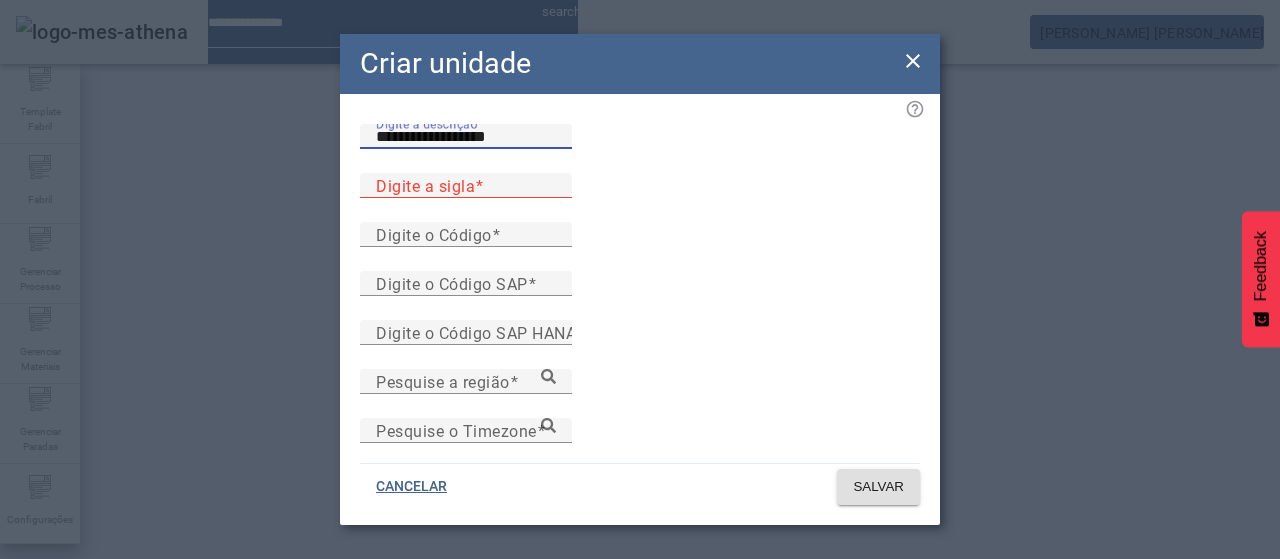 click on "**********" at bounding box center [466, 137] 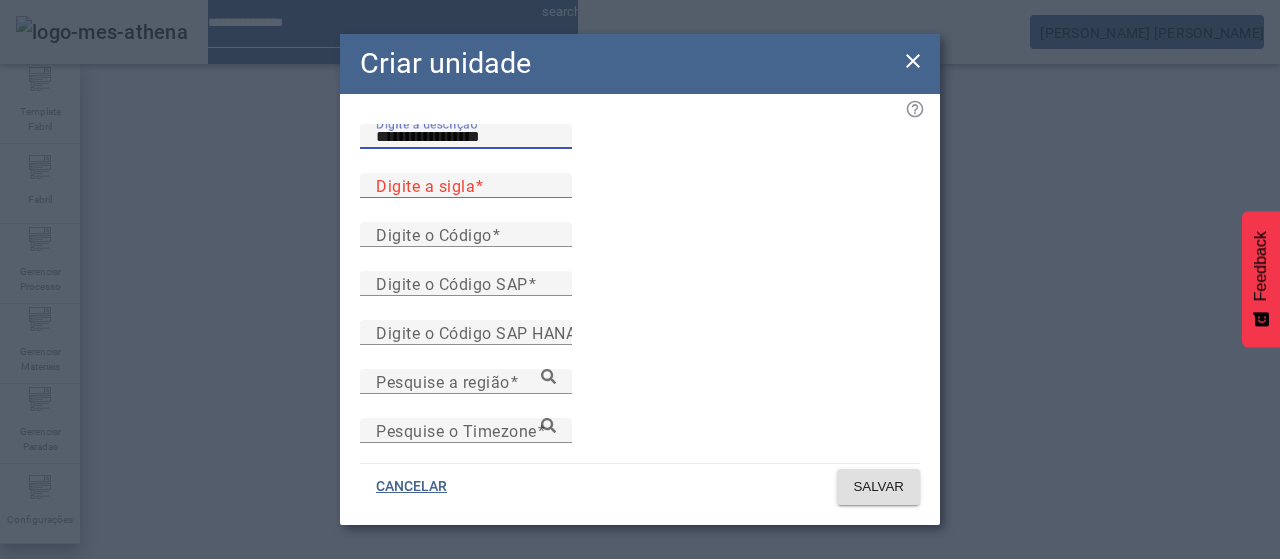 click on "**********" at bounding box center [466, 137] 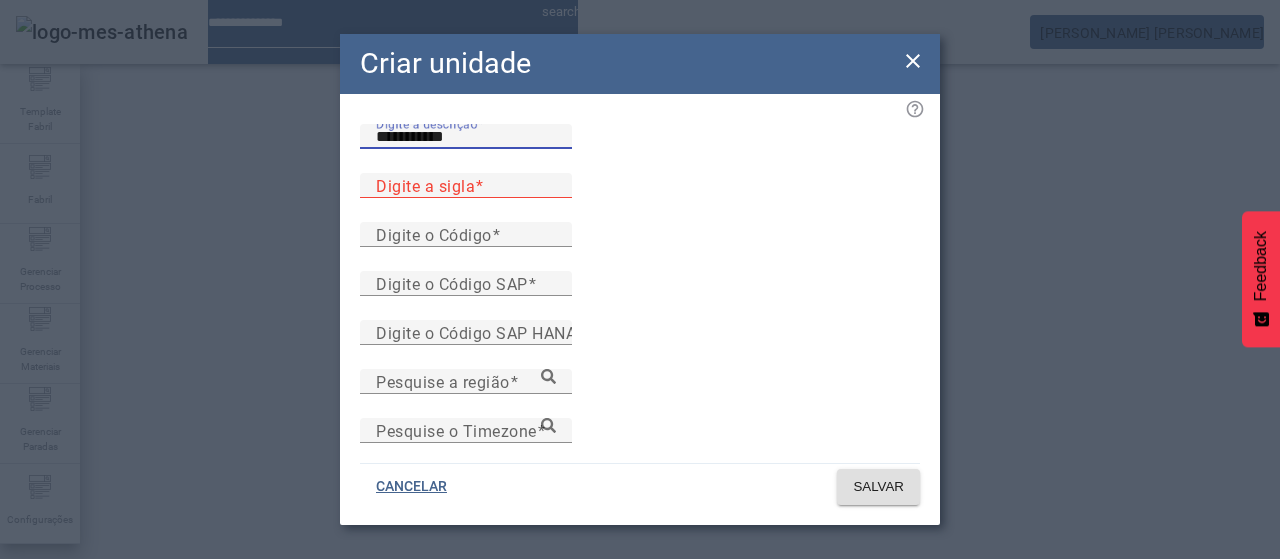 type on "**********" 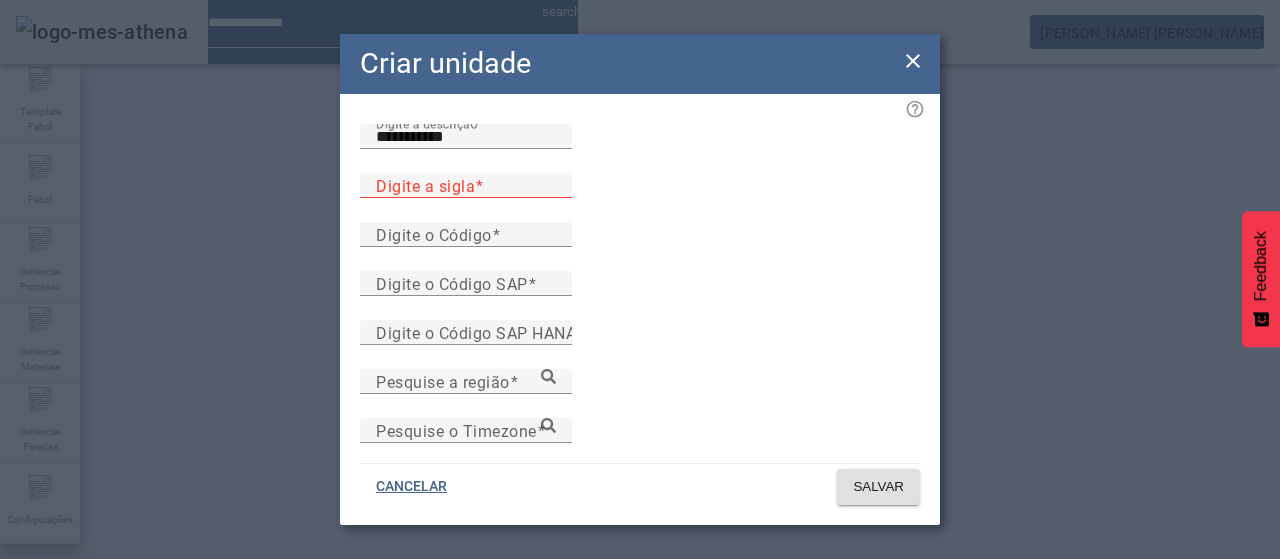 click on "Digite a sigla" at bounding box center (425, 185) 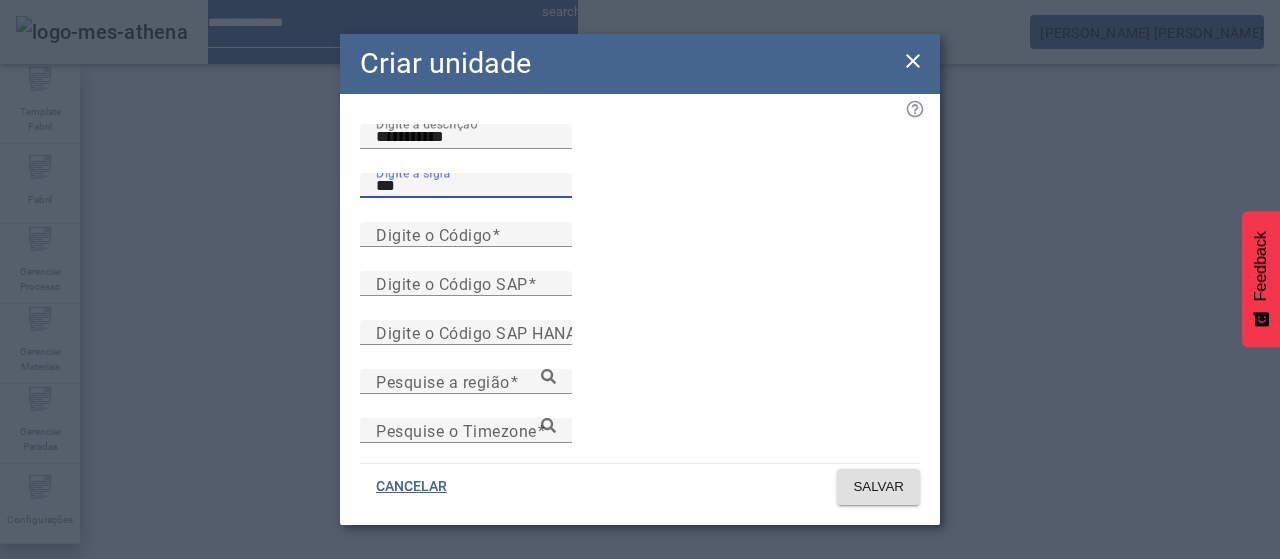 type on "***" 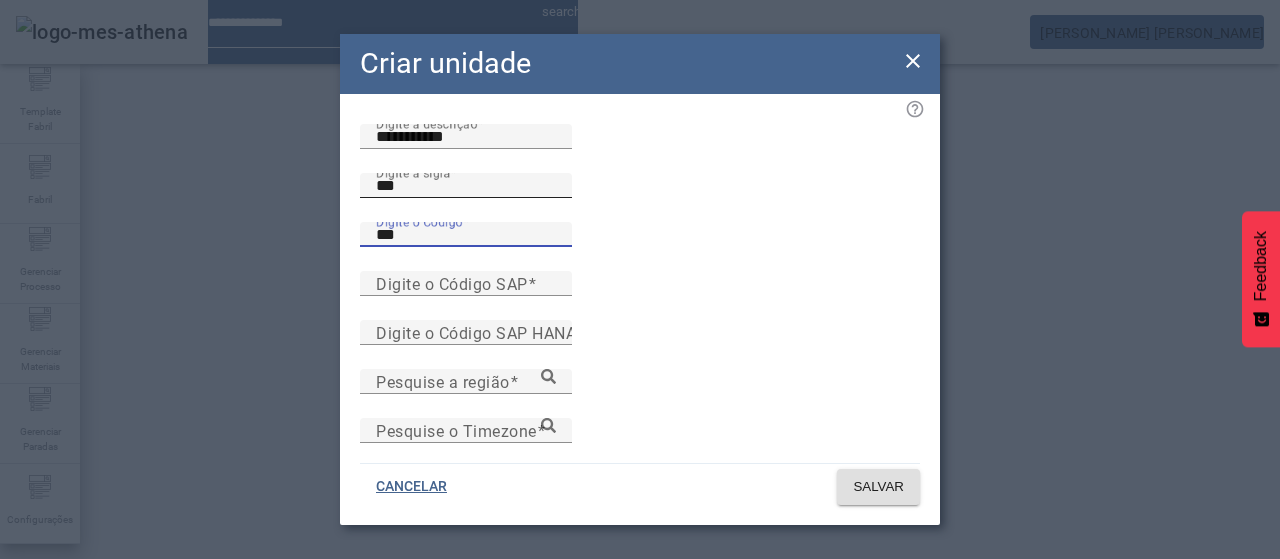 type on "***" 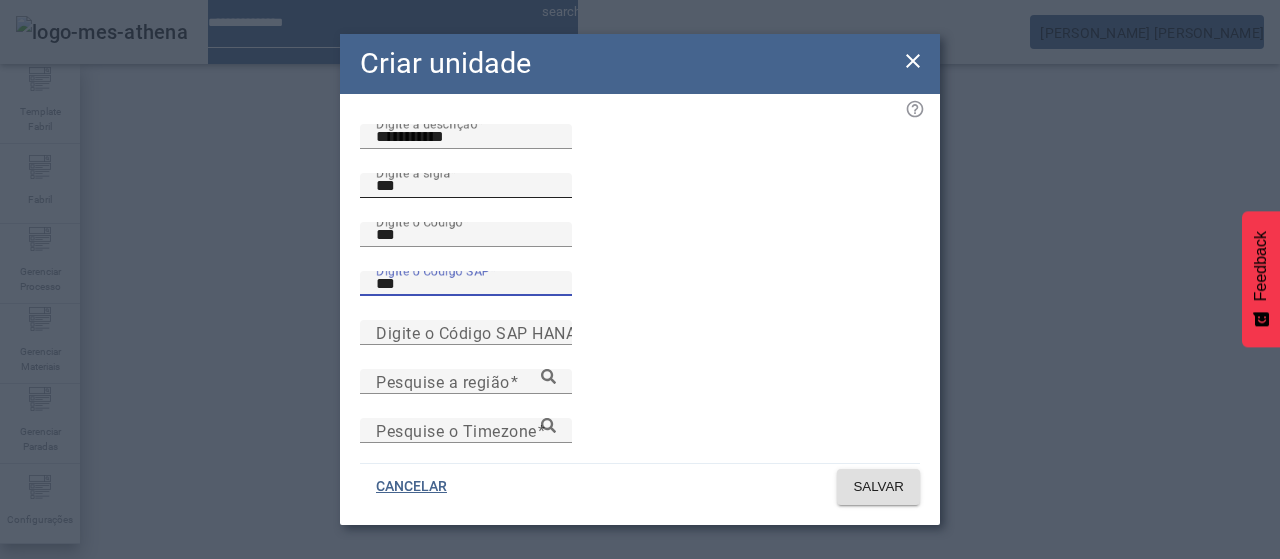 type on "***" 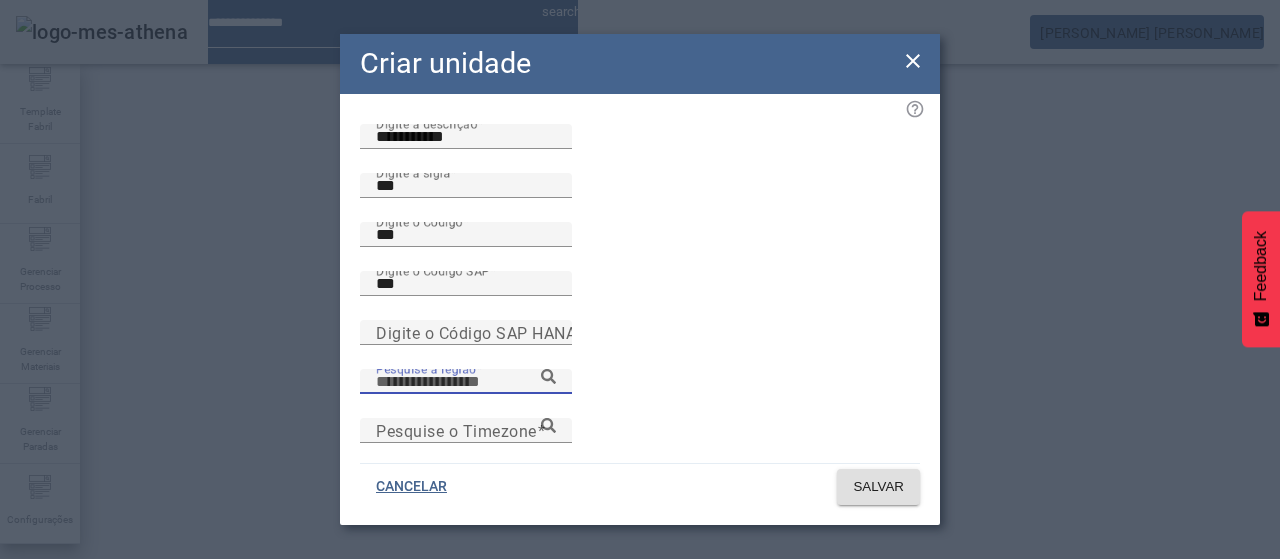 click 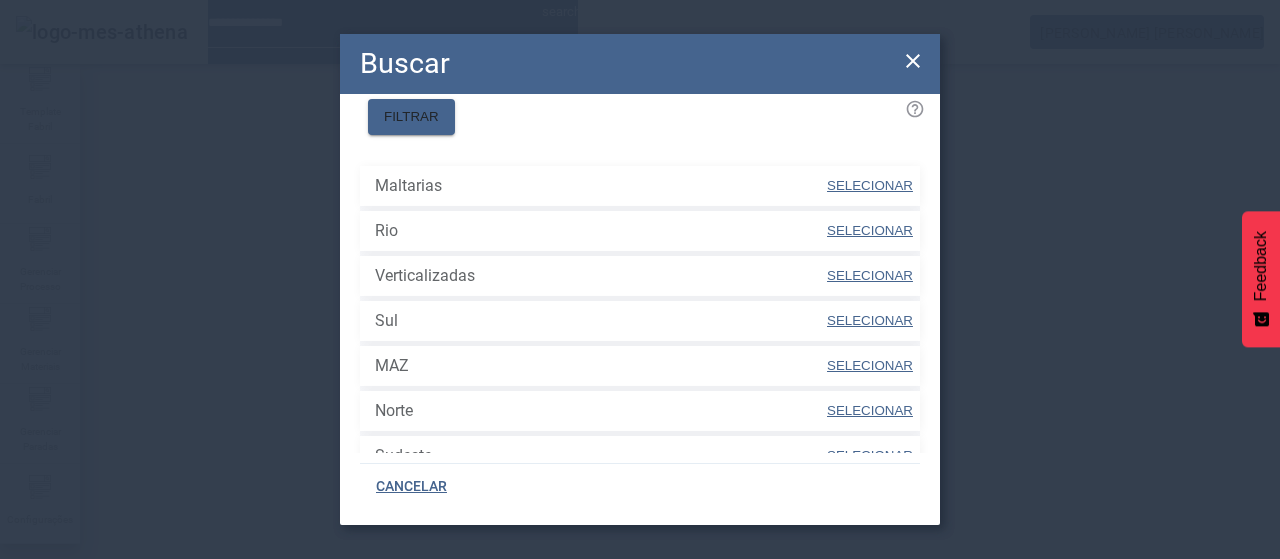 scroll, scrollTop: 100, scrollLeft: 0, axis: vertical 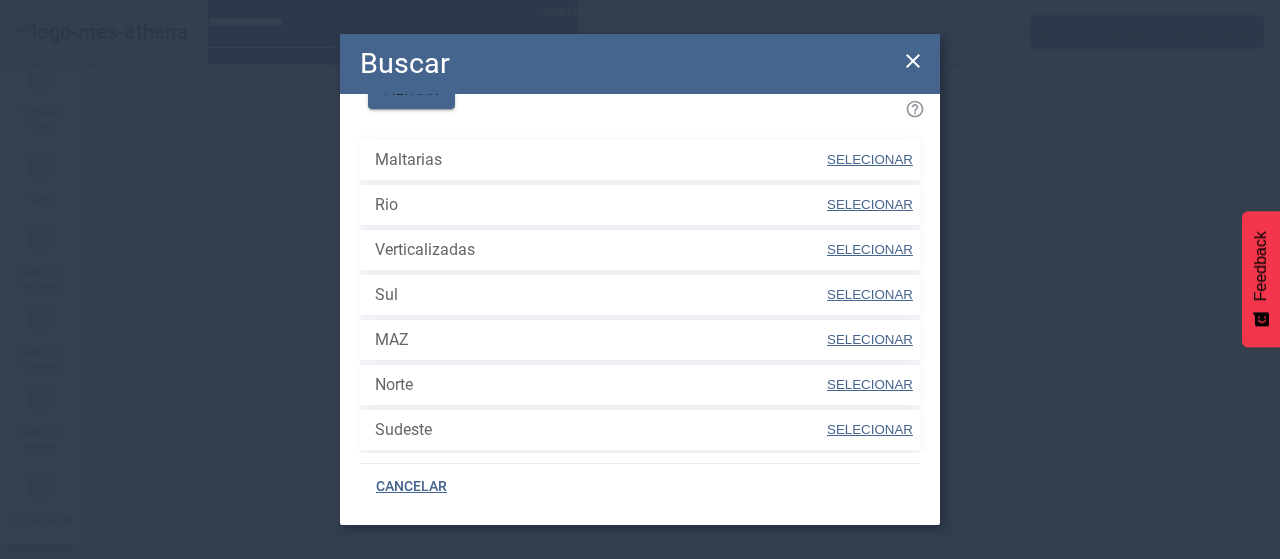 click on "SELECIONAR" at bounding box center (870, 249) 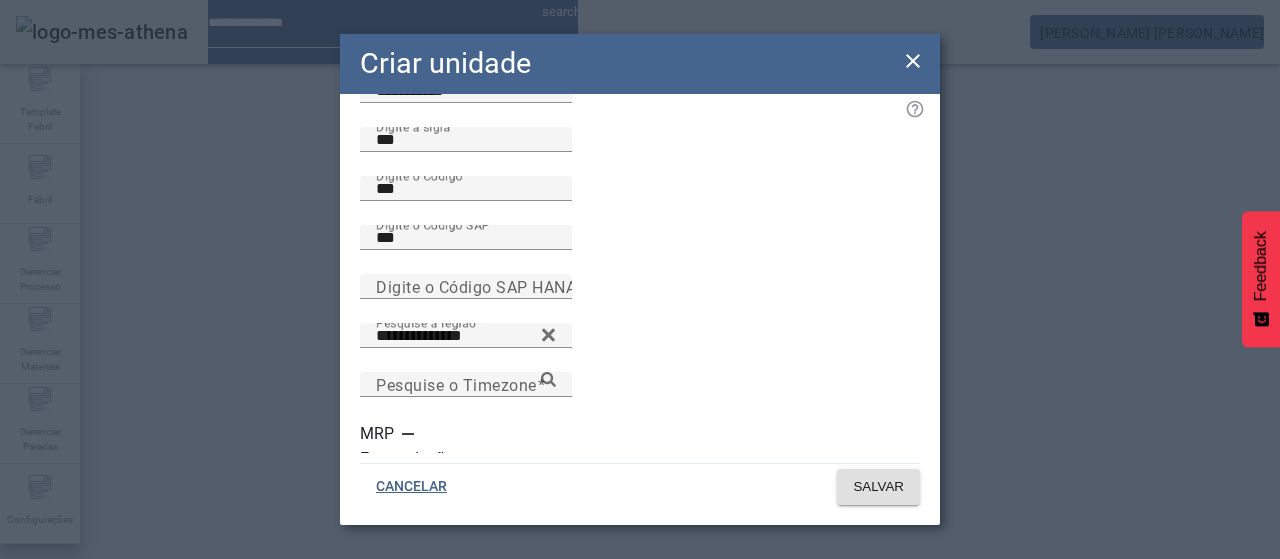 scroll, scrollTop: 60, scrollLeft: 0, axis: vertical 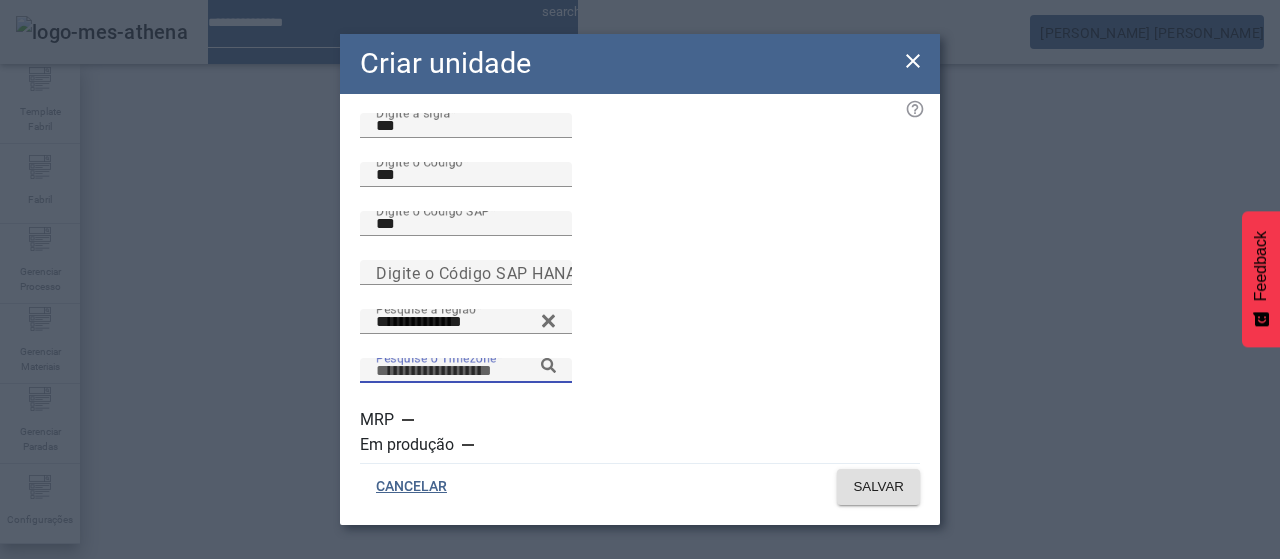 click on "Pesquise o Timezone" at bounding box center (466, 371) 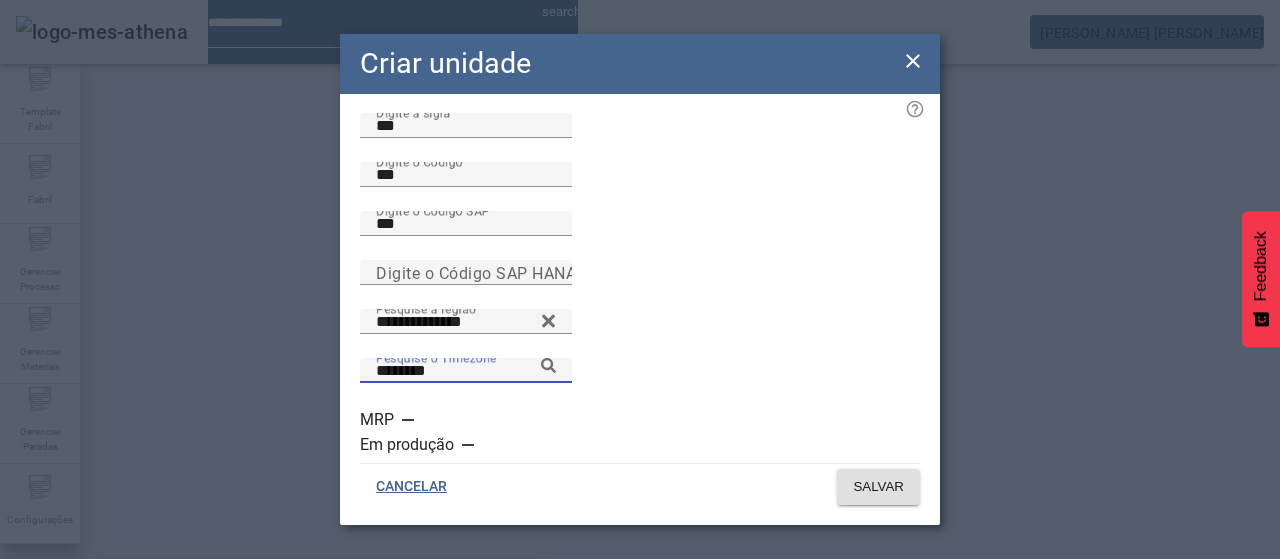 scroll, scrollTop: 100, scrollLeft: 0, axis: vertical 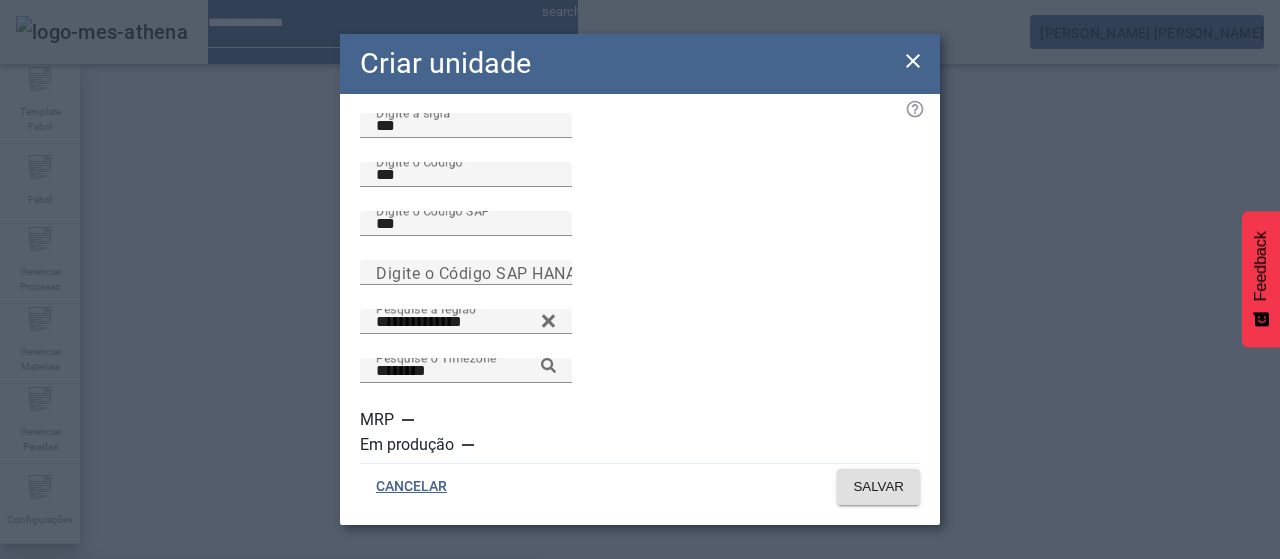 click on "(UTC -03:00:00) - [GEOGRAPHIC_DATA]/[GEOGRAPHIC_DATA]/[GEOGRAPHIC_DATA]" at bounding box center [272, 683] 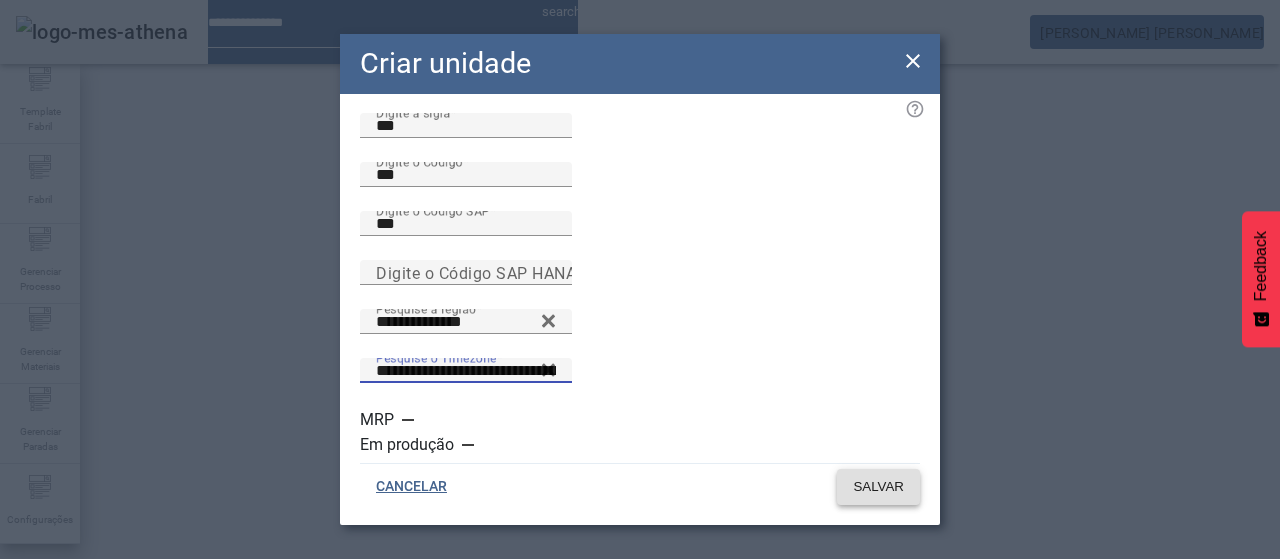 click on "SALVAR" 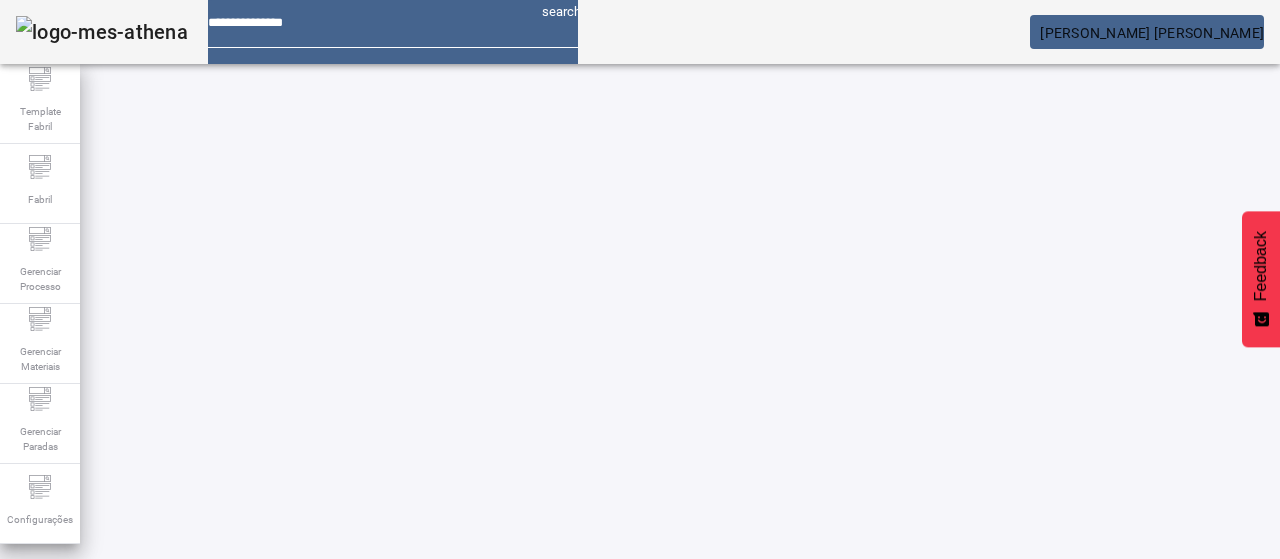 click on "***" at bounding box center [116, 637] 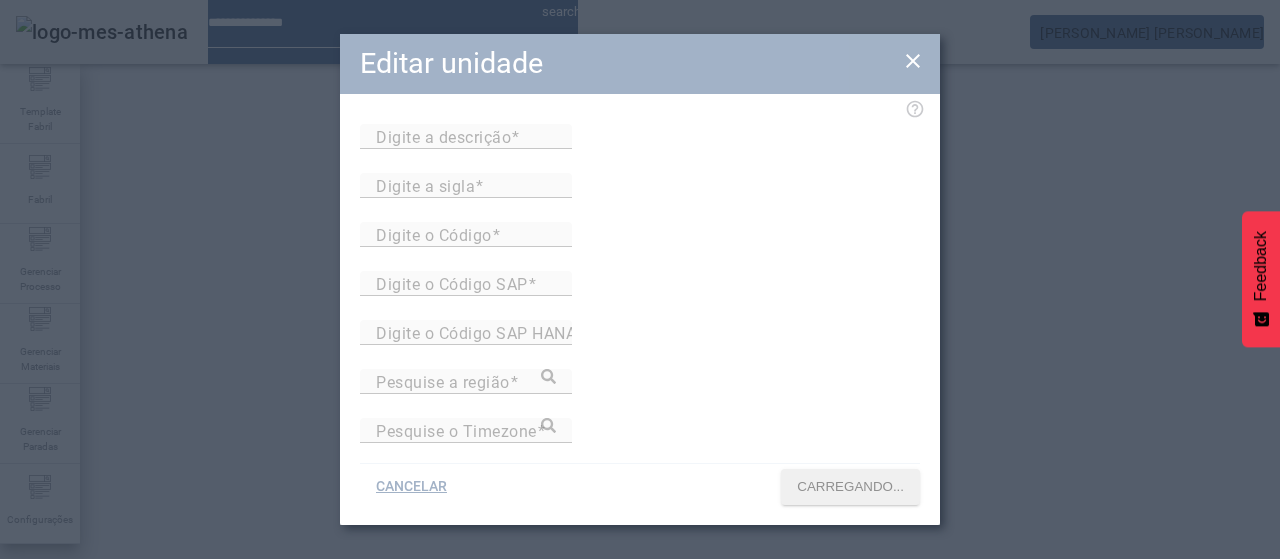 type on "**********" 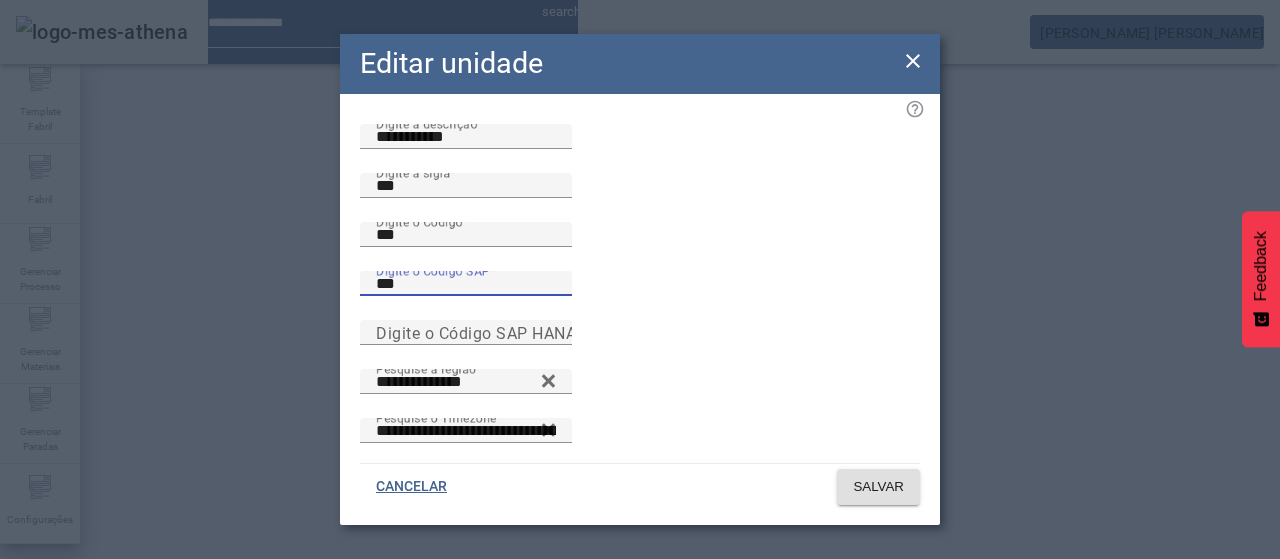 click on "***" at bounding box center [466, 284] 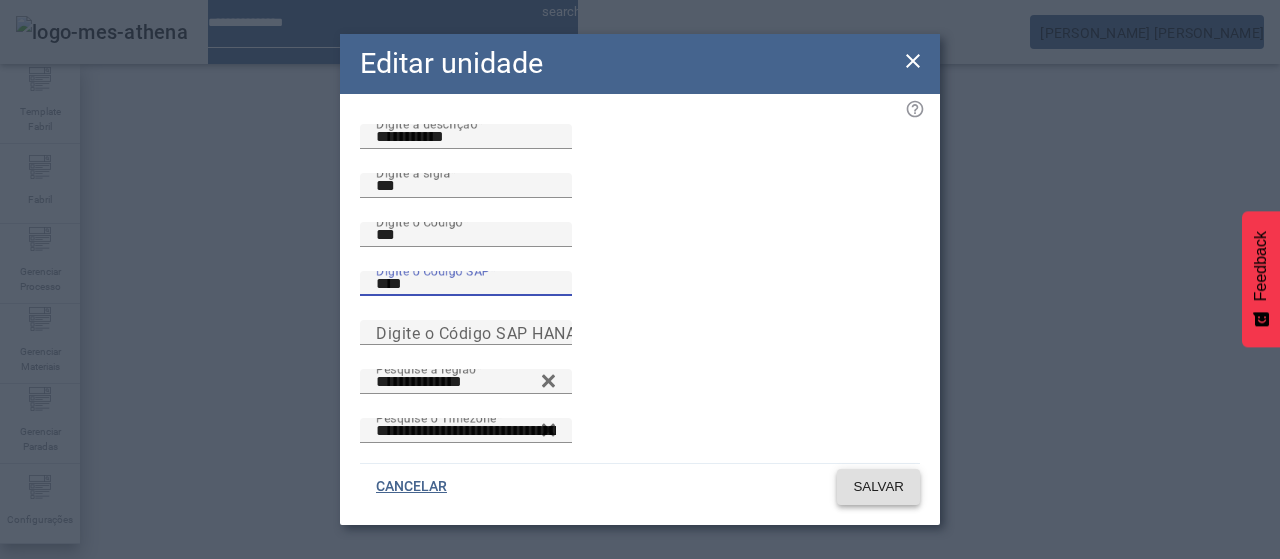type on "****" 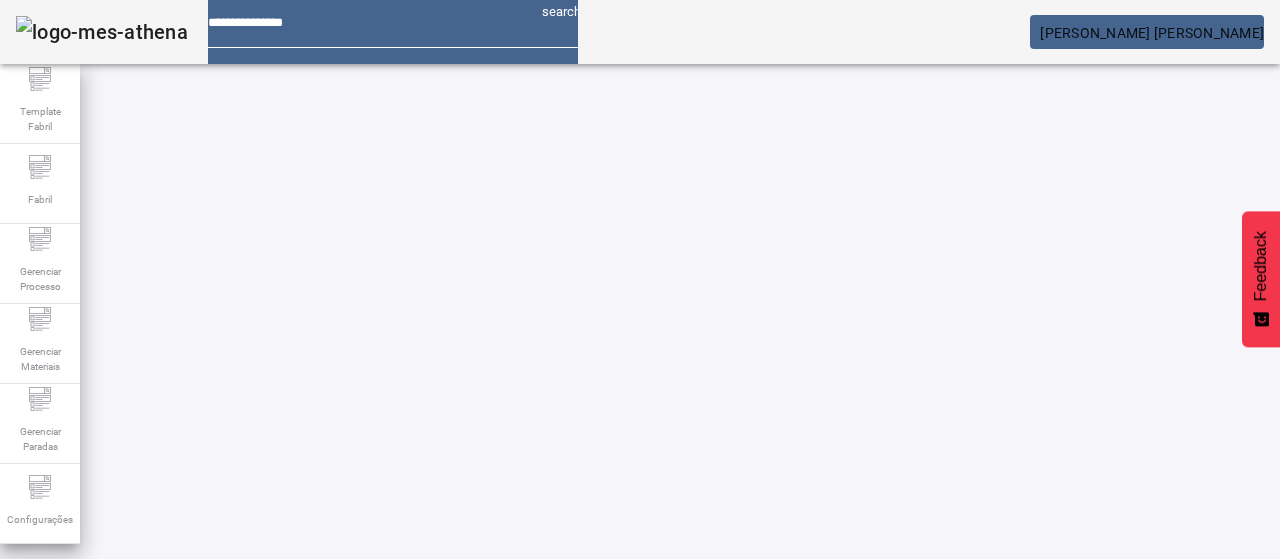 click on "EDITAR" at bounding box center [353, 828] 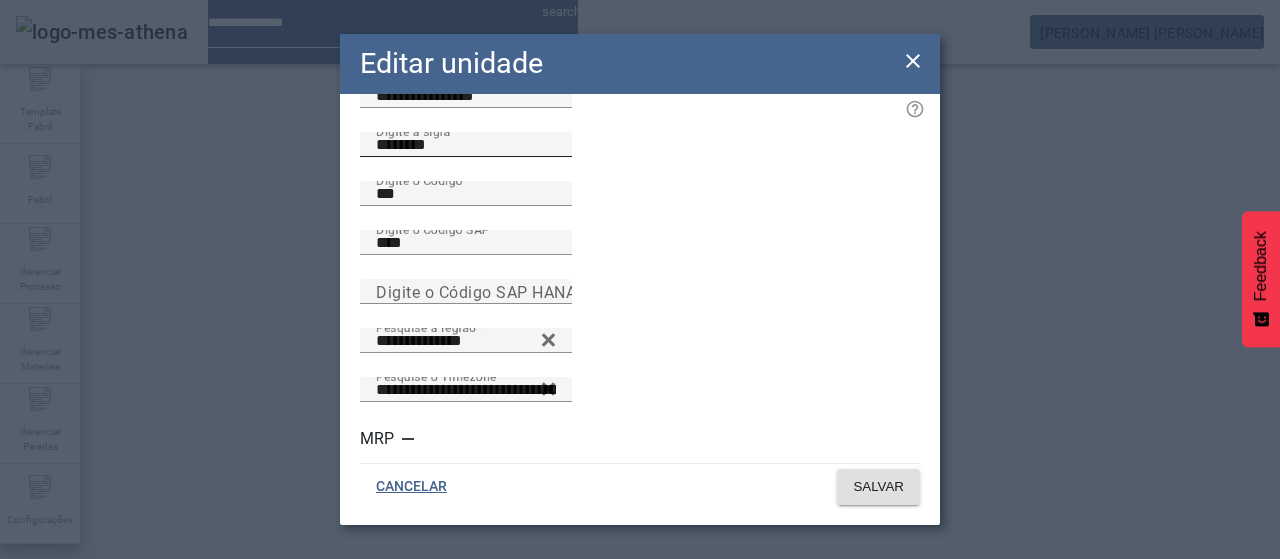 scroll, scrollTop: 60, scrollLeft: 0, axis: vertical 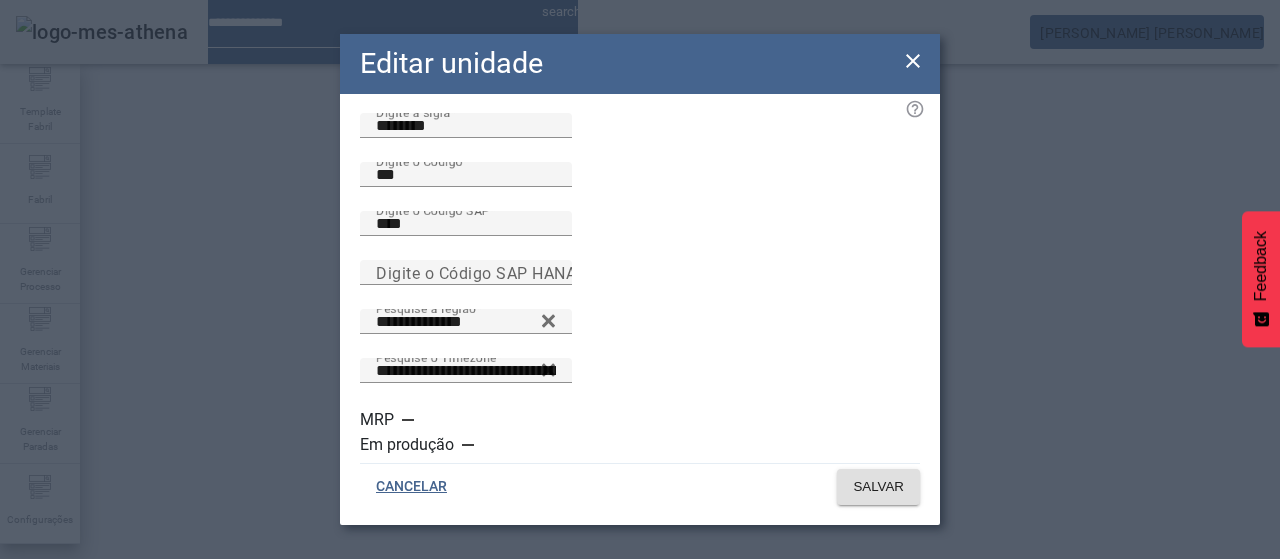 drag, startPoint x: 904, startPoint y: 64, endPoint x: 1012, endPoint y: 221, distance: 190.55971 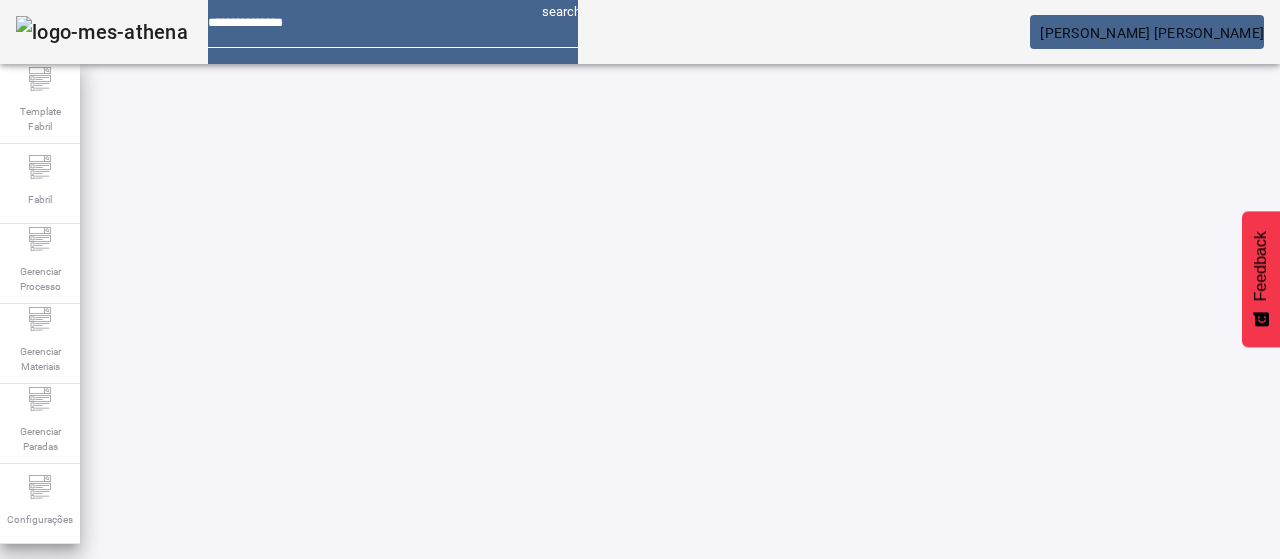 click on "EDITAR REMOVER  more_vert" at bounding box center [451, 828] 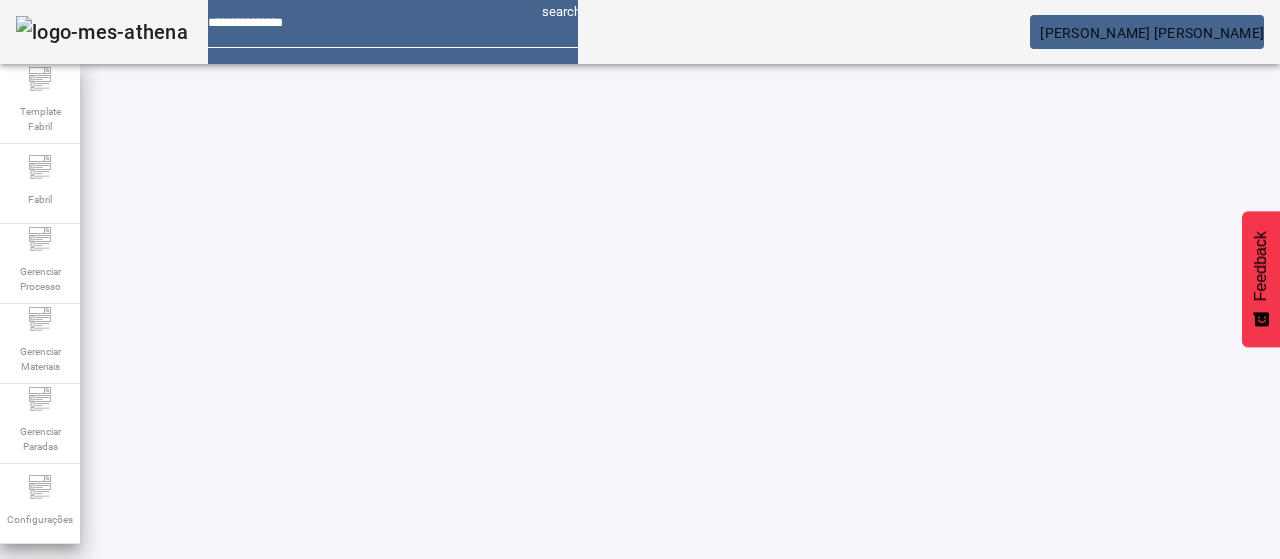 scroll, scrollTop: 0, scrollLeft: 0, axis: both 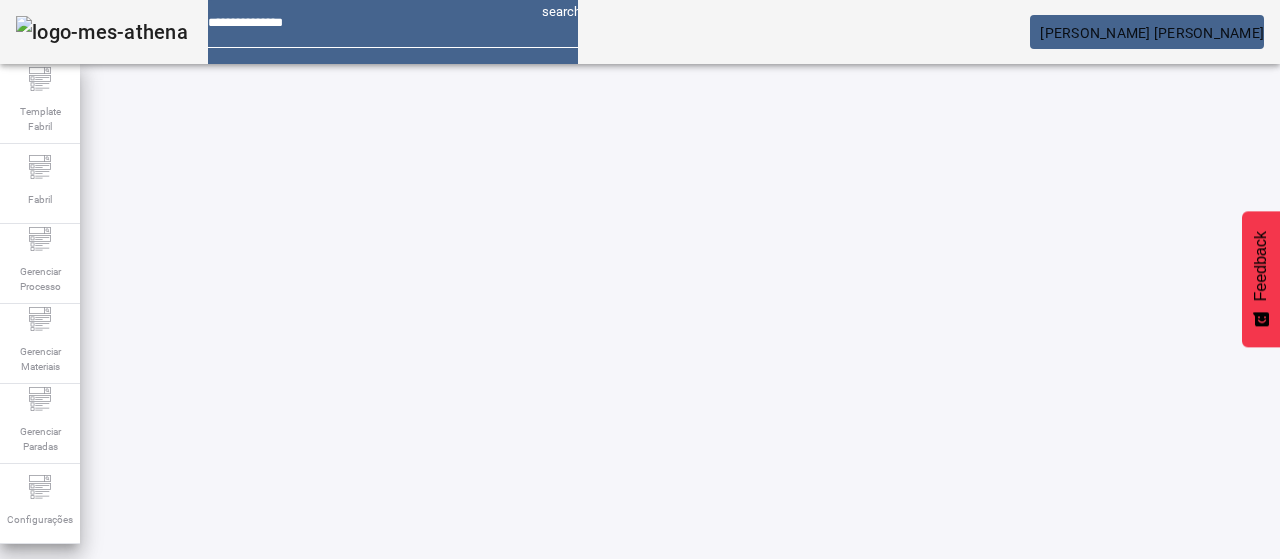 drag, startPoint x: 1144, startPoint y: 137, endPoint x: 1082, endPoint y: 151, distance: 63.560993 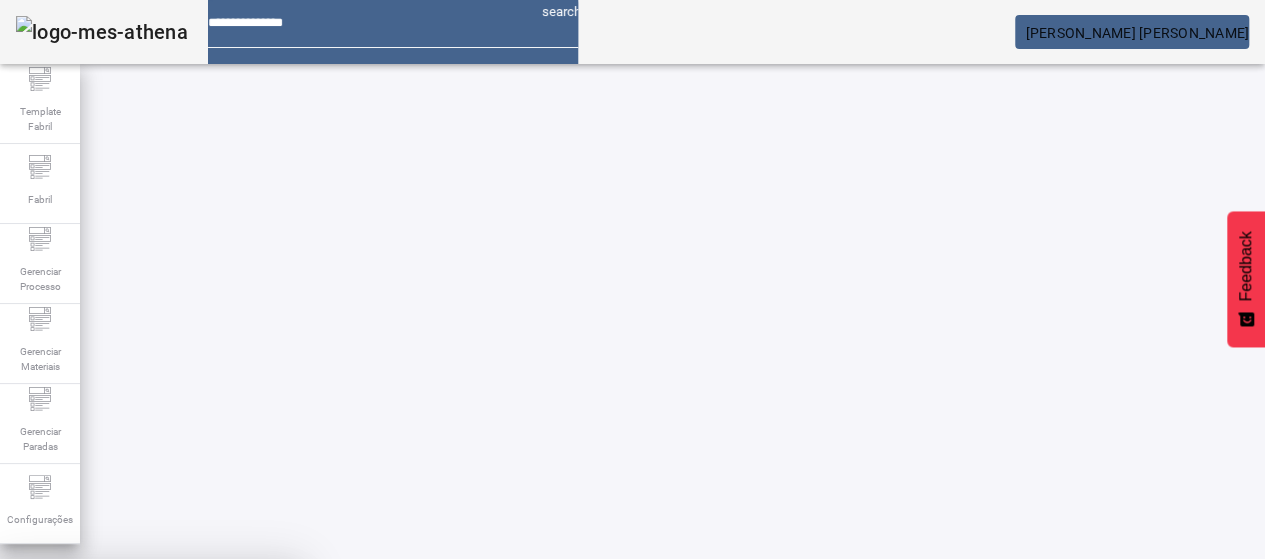 click on "SIM" at bounding box center [249, 707] 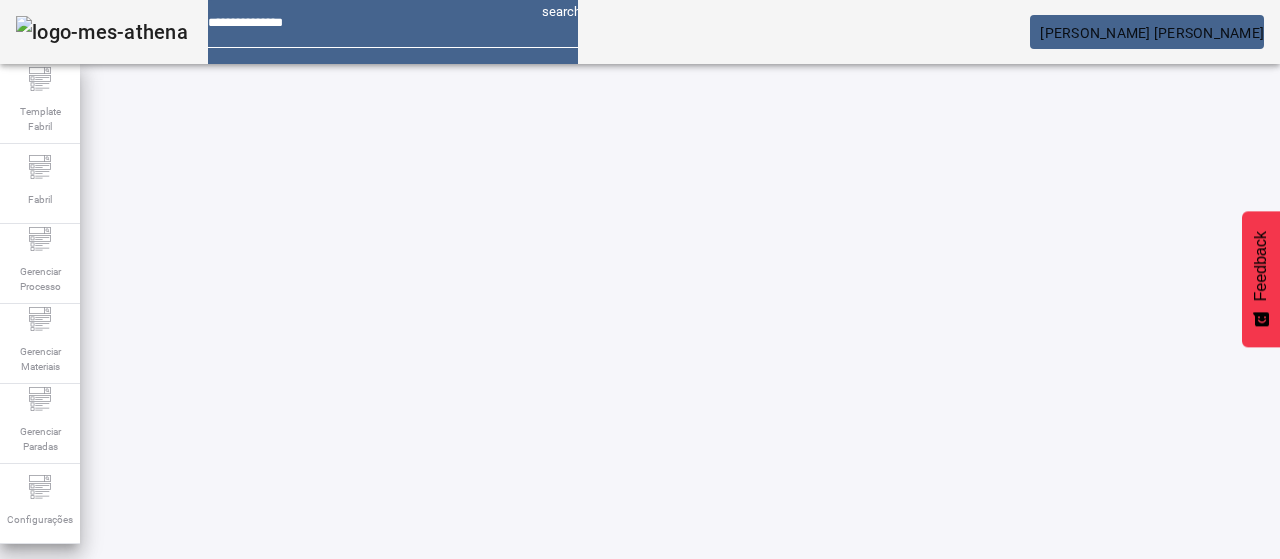 drag, startPoint x: 130, startPoint y: 177, endPoint x: 99, endPoint y: 170, distance: 31.780497 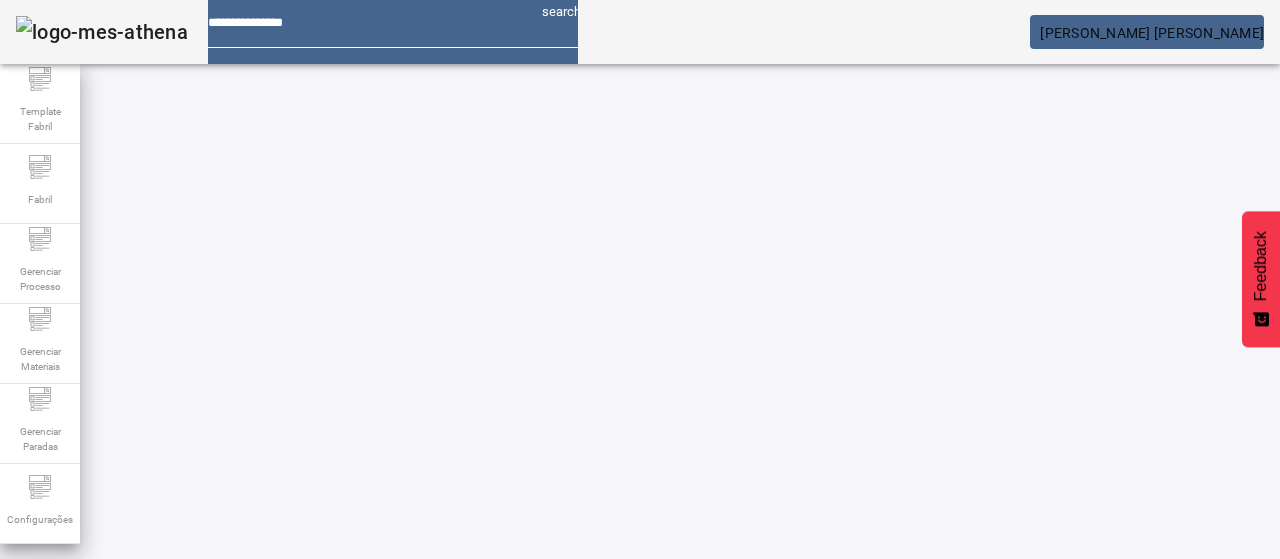 type on "****" 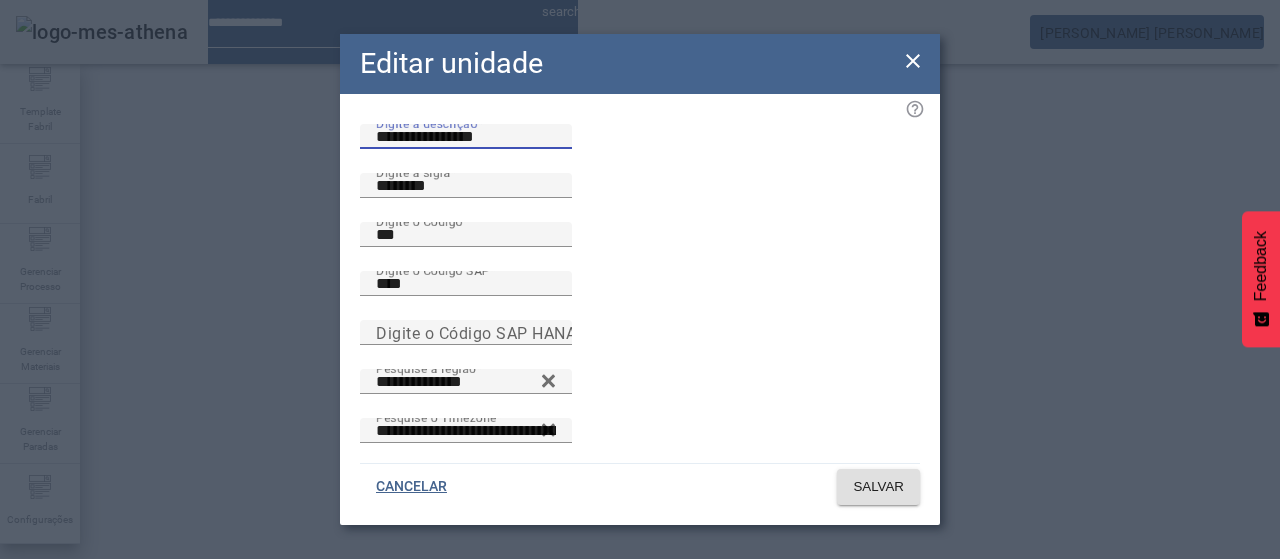 drag, startPoint x: 485, startPoint y: 159, endPoint x: 284, endPoint y: 169, distance: 201.2486 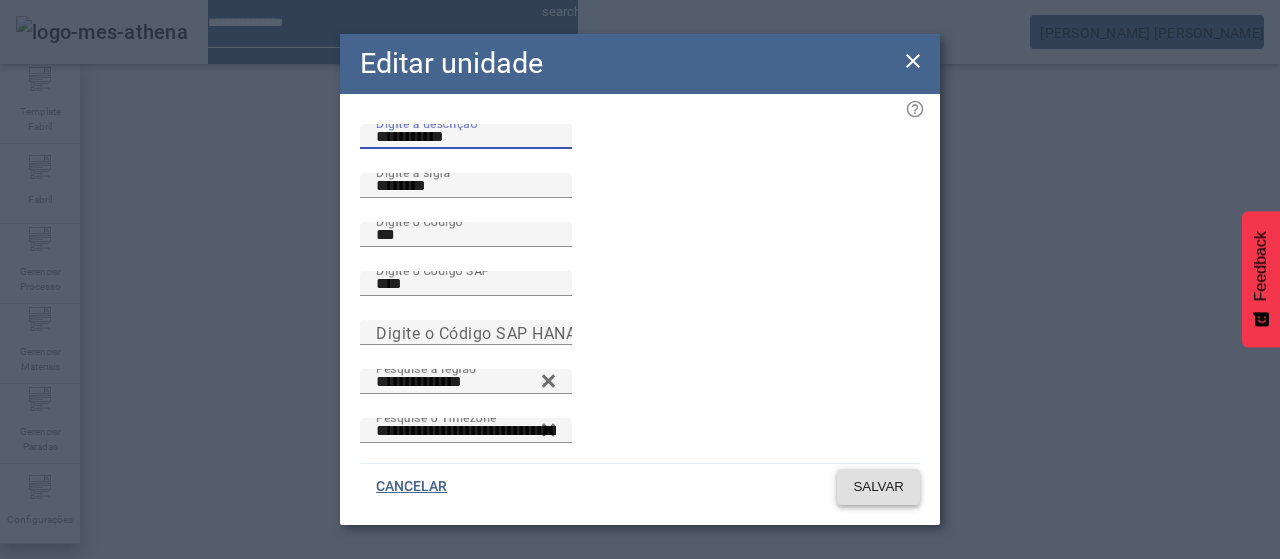 type on "**********" 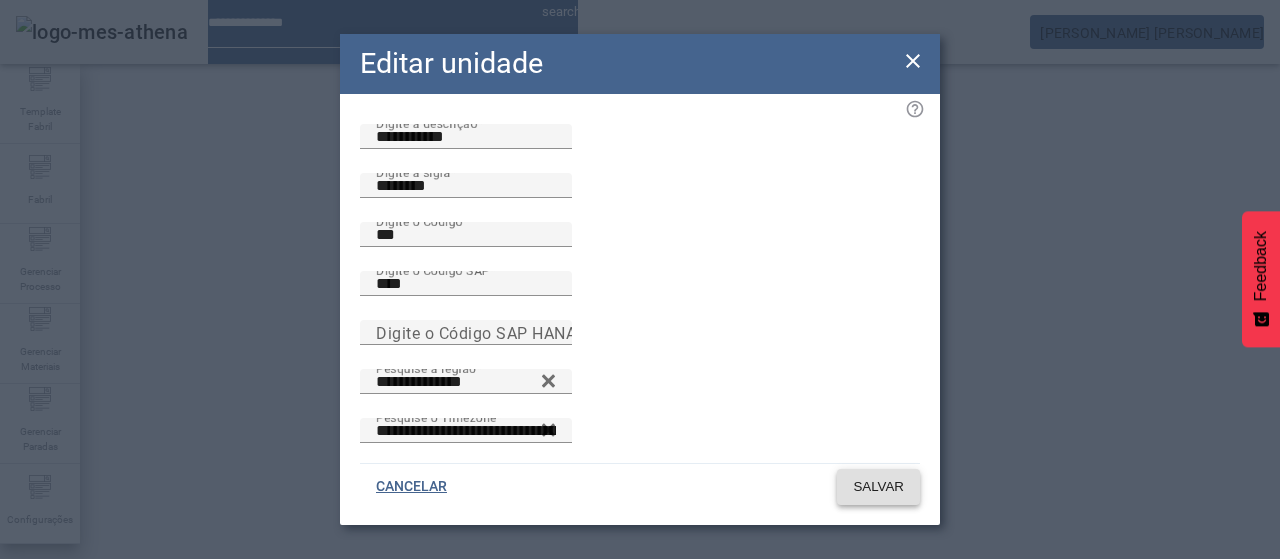 click on "SALVAR" 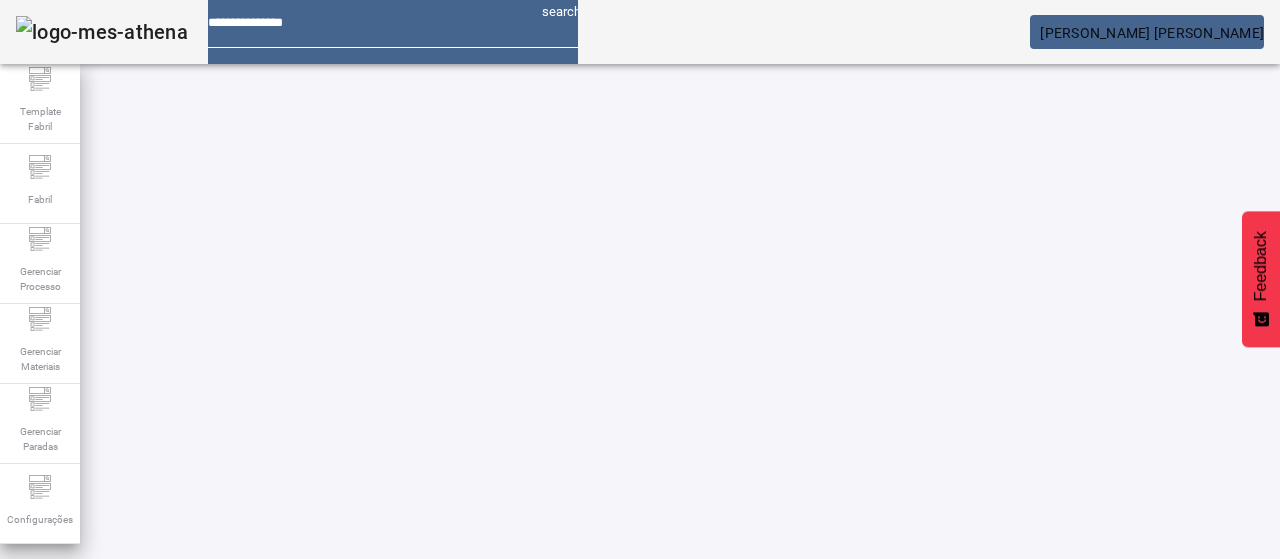 drag, startPoint x: 102, startPoint y: 180, endPoint x: 90, endPoint y: 179, distance: 12.0415945 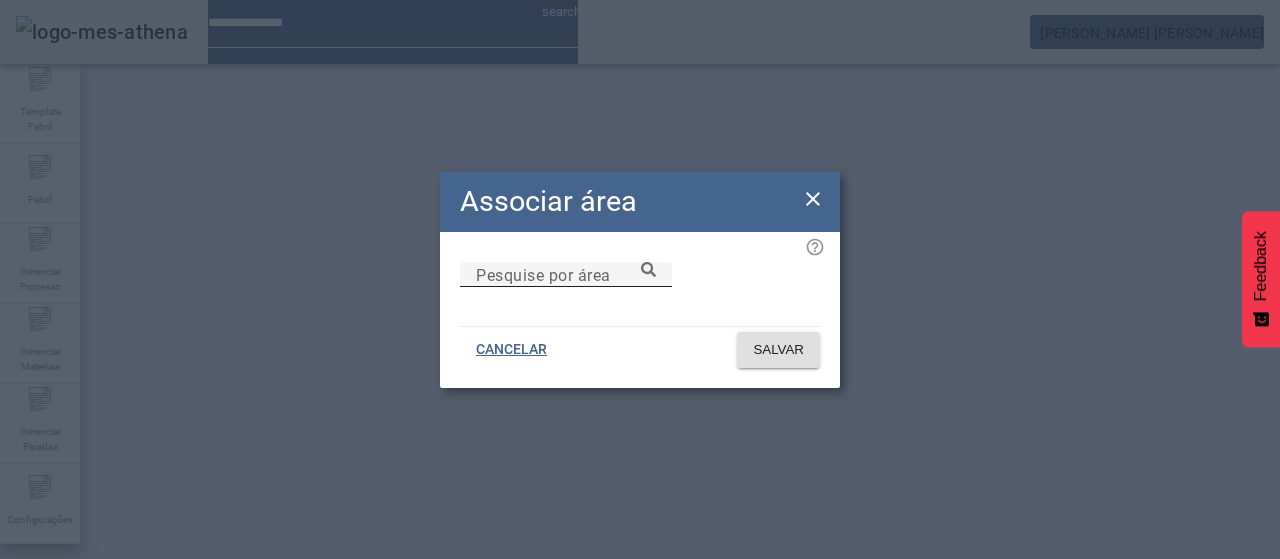 drag, startPoint x: 500, startPoint y: 280, endPoint x: 763, endPoint y: 301, distance: 263.83707 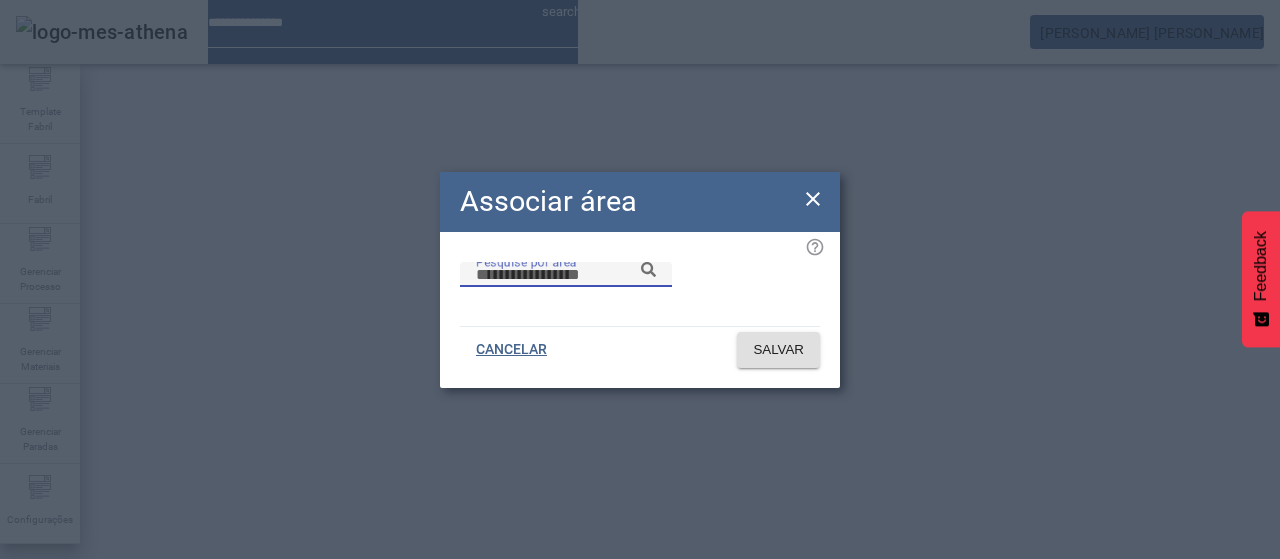 click 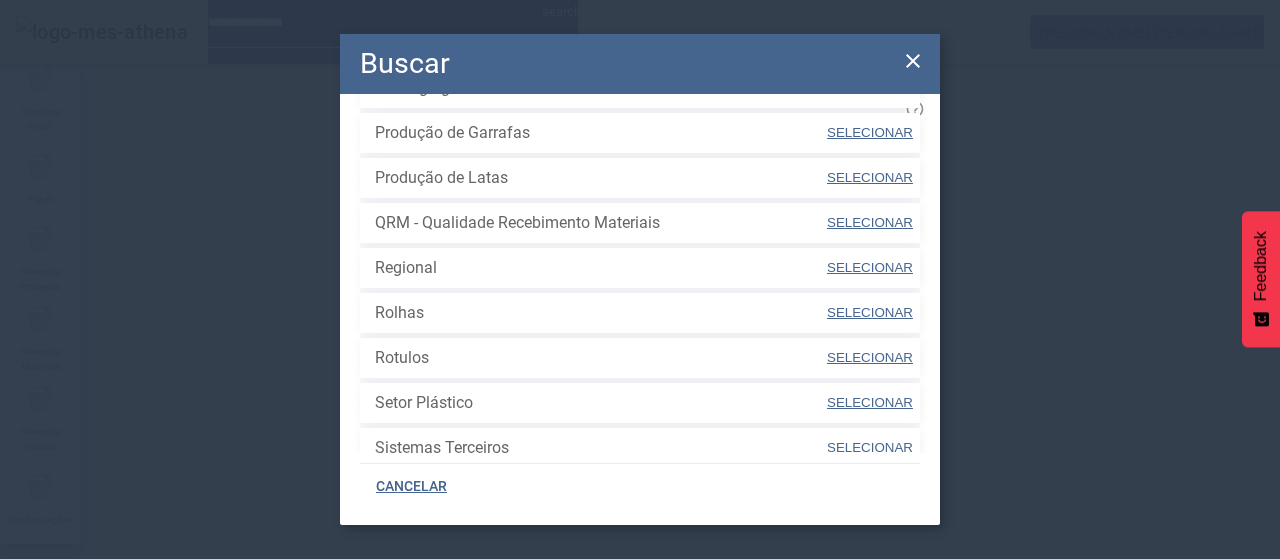scroll, scrollTop: 1390, scrollLeft: 0, axis: vertical 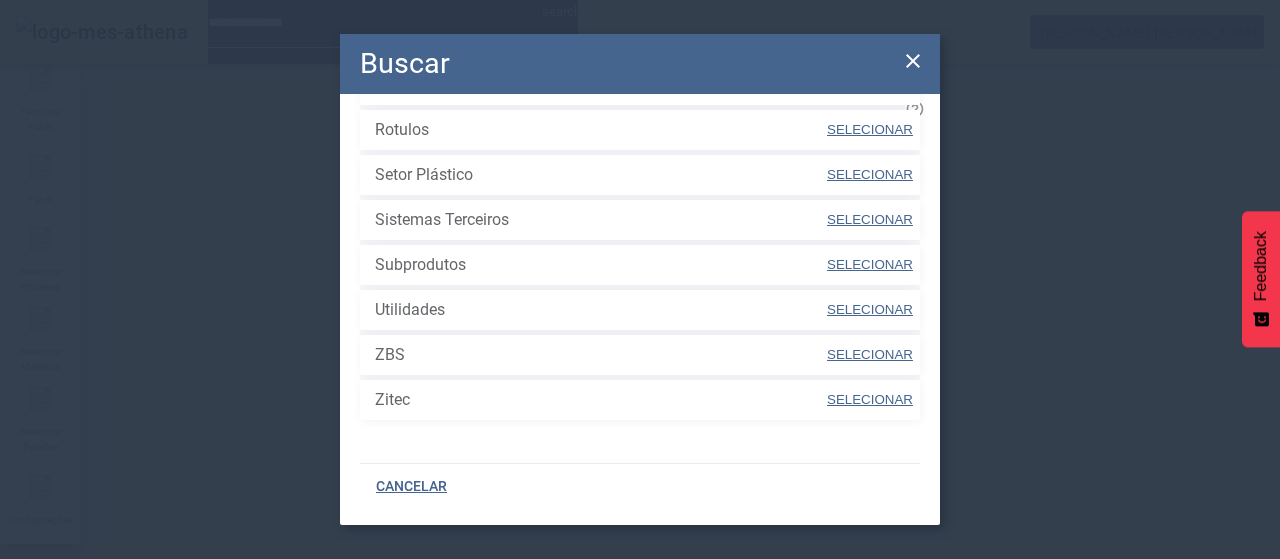 click on "SELECIONAR" at bounding box center (870, 309) 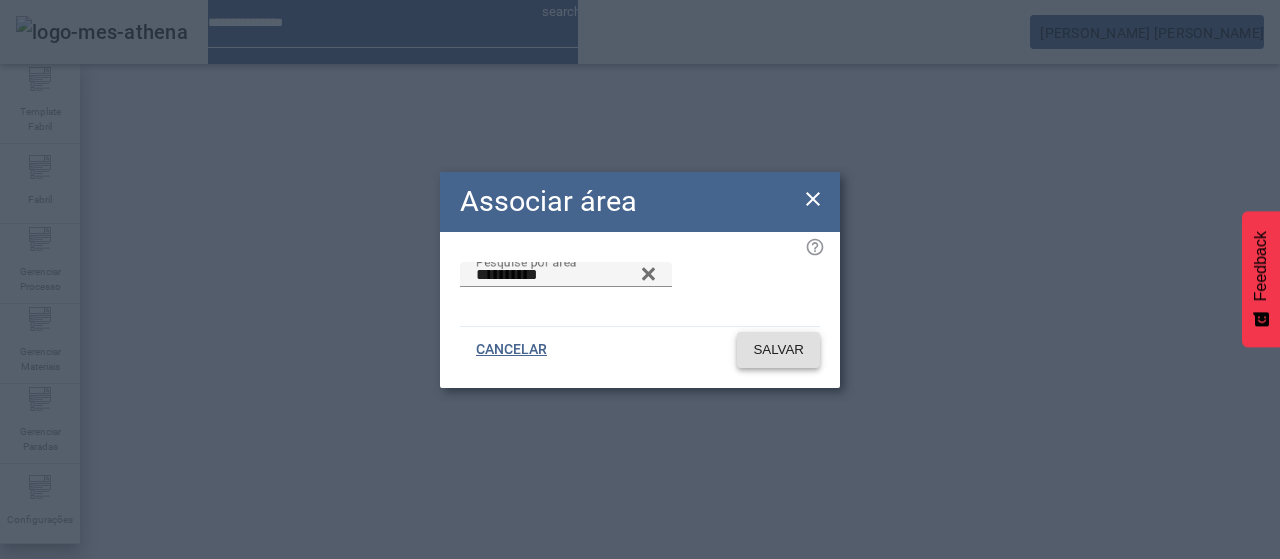 click on "SALVAR" 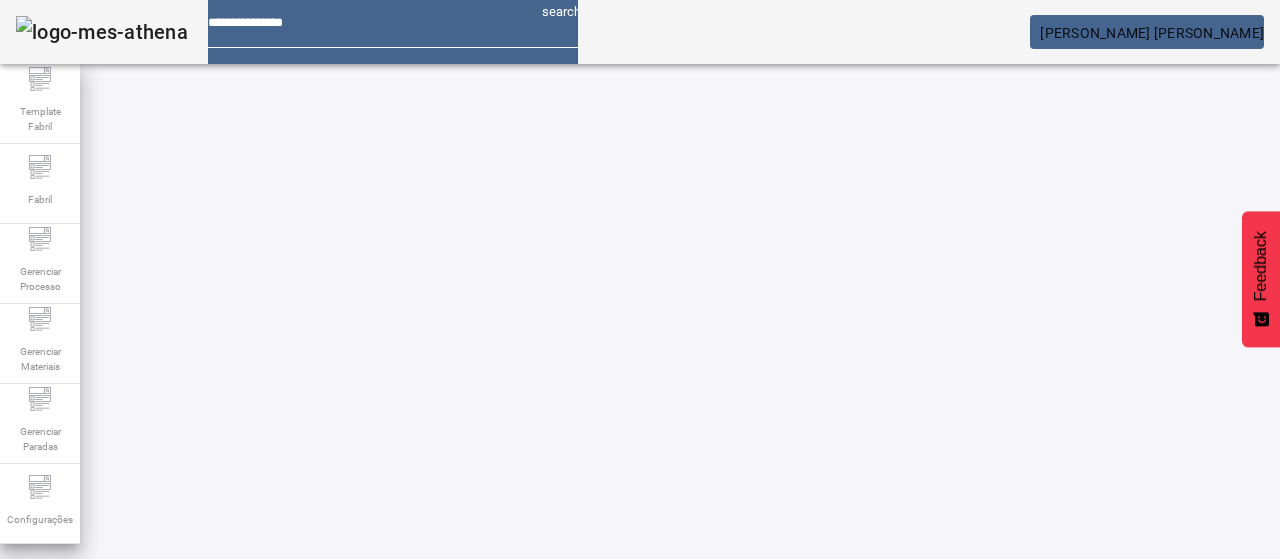 click at bounding box center [572, 743] 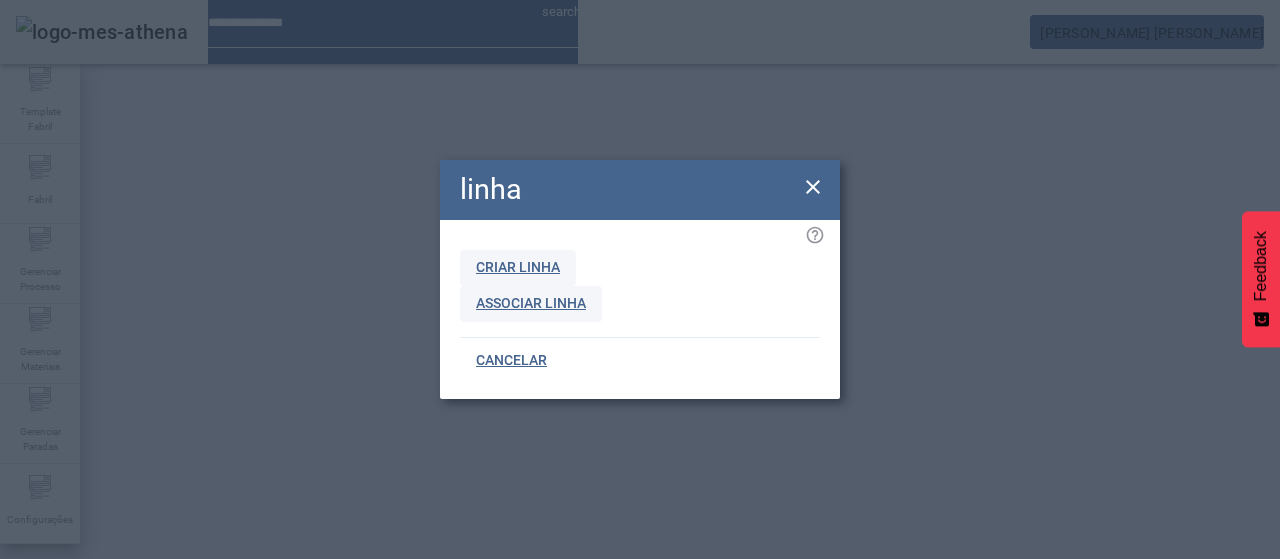 click on "Criar linha" 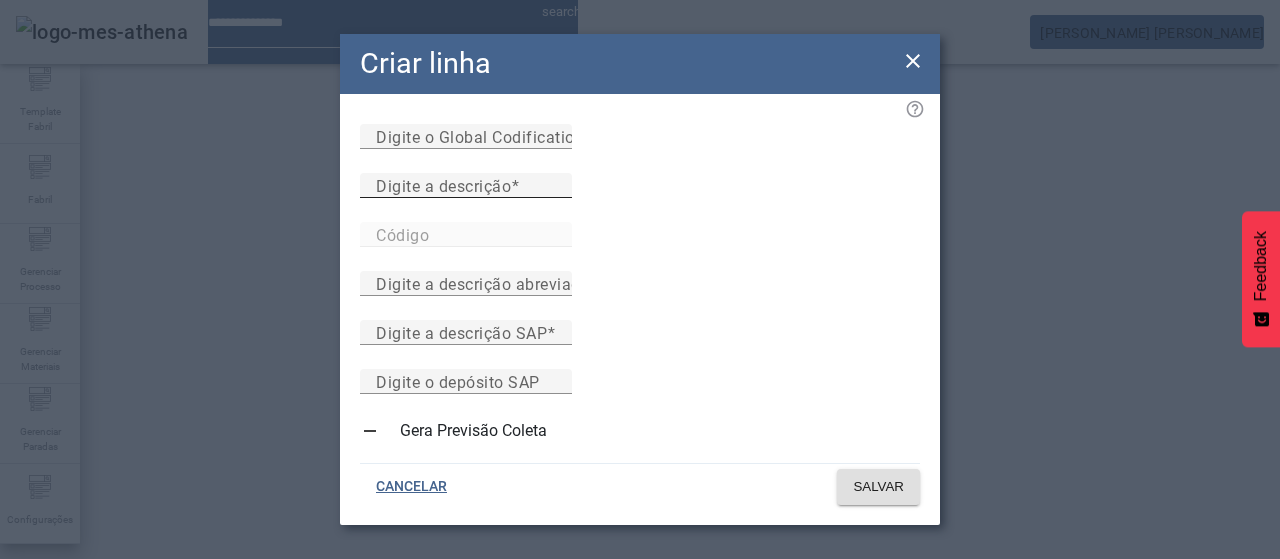 click on "Digite a descrição" at bounding box center [466, 186] 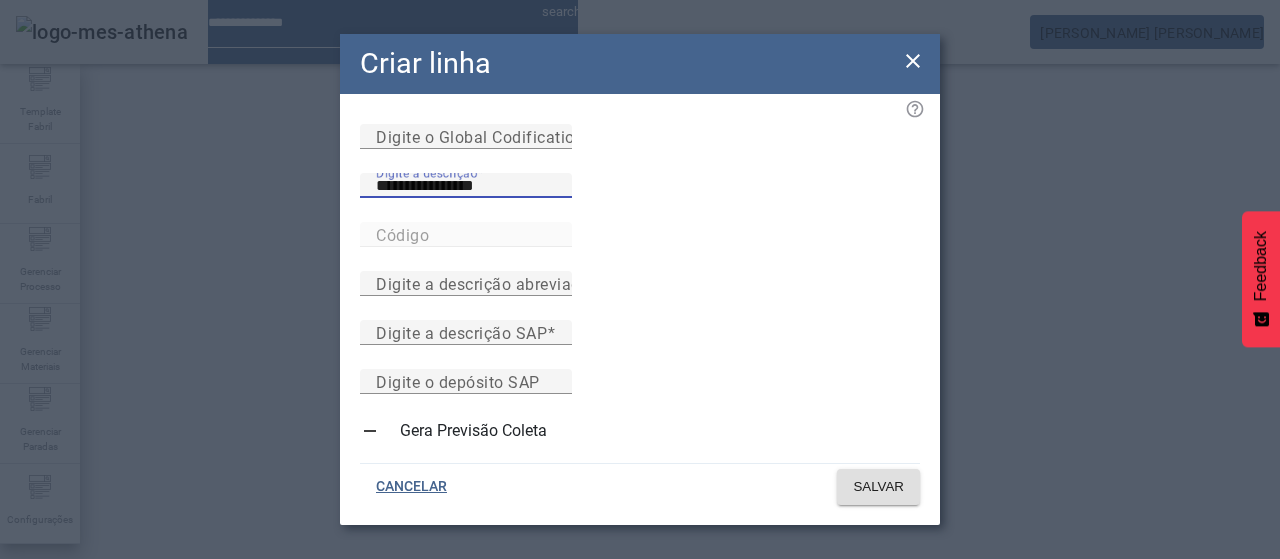 type on "**********" 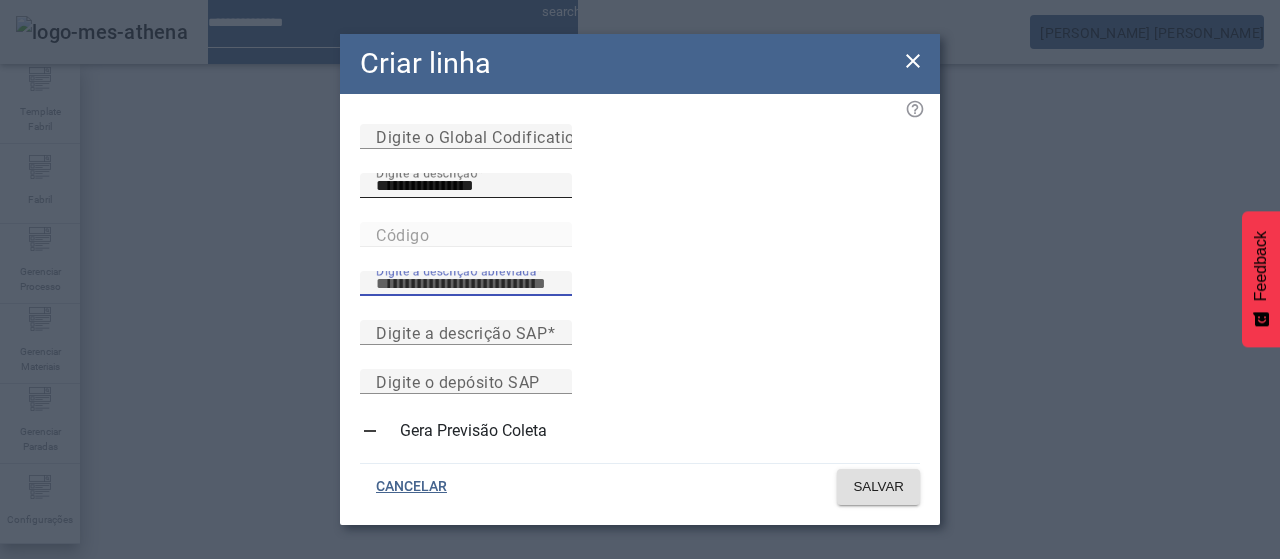 paste on "**********" 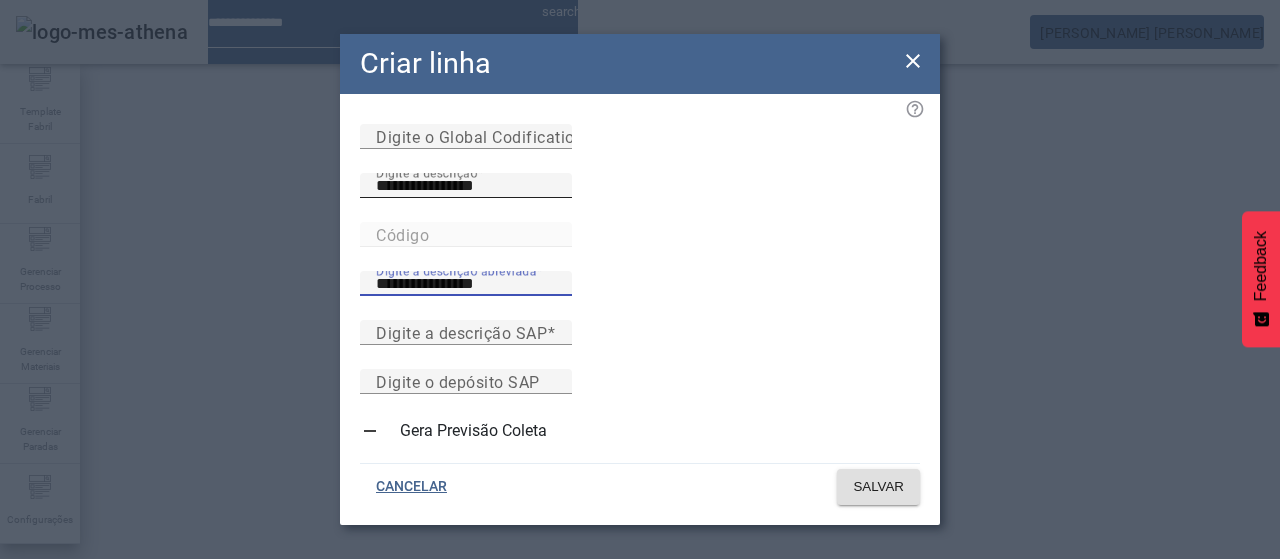type on "**********" 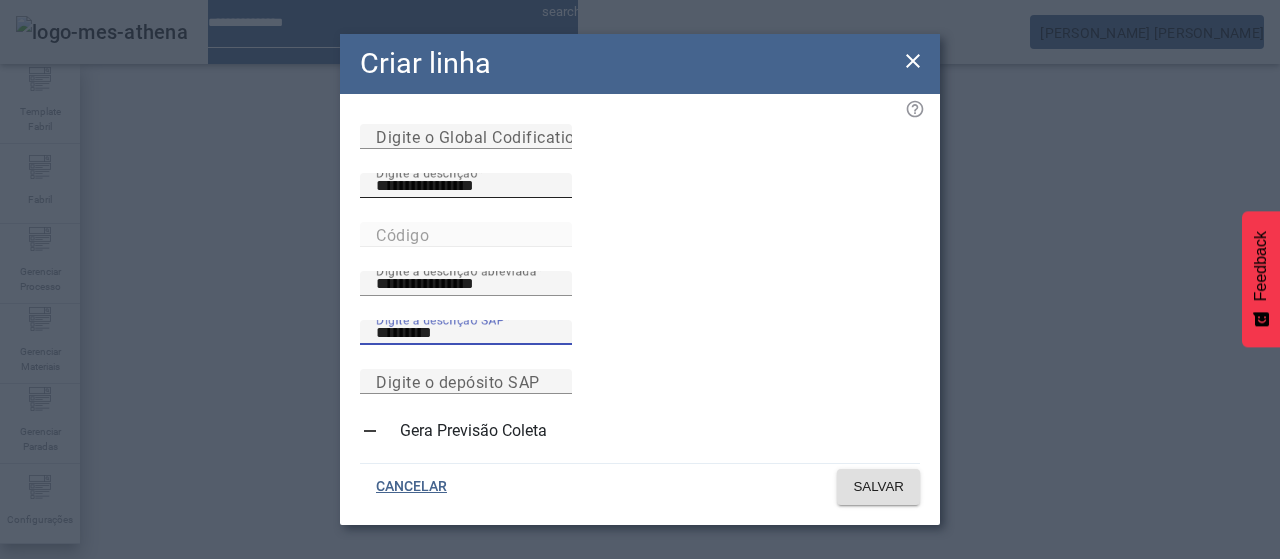 type on "*********" 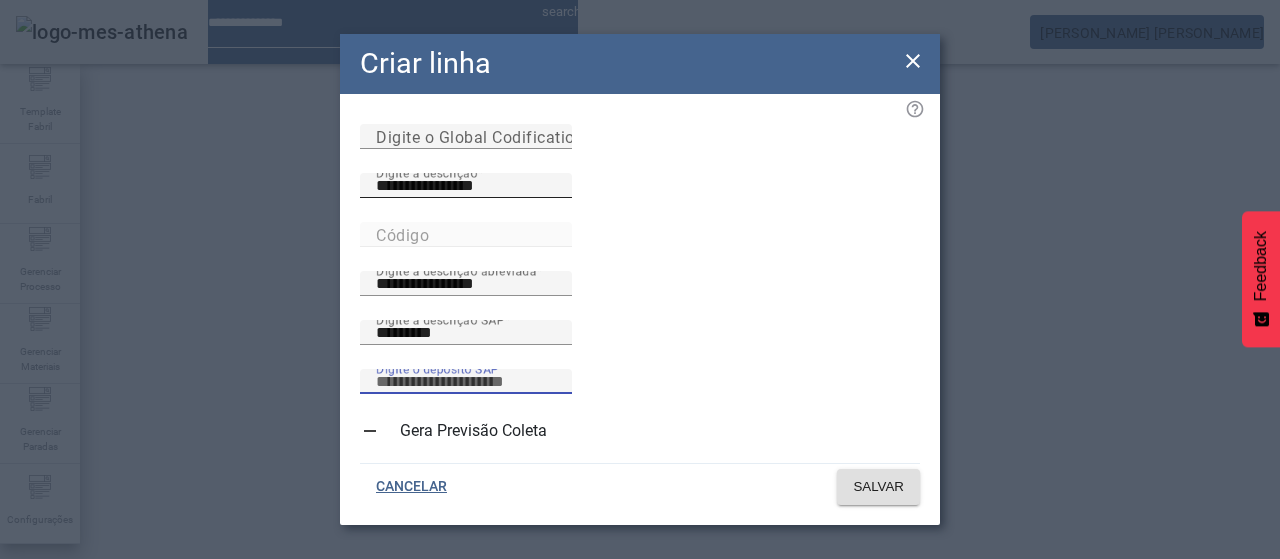 scroll, scrollTop: 198, scrollLeft: 0, axis: vertical 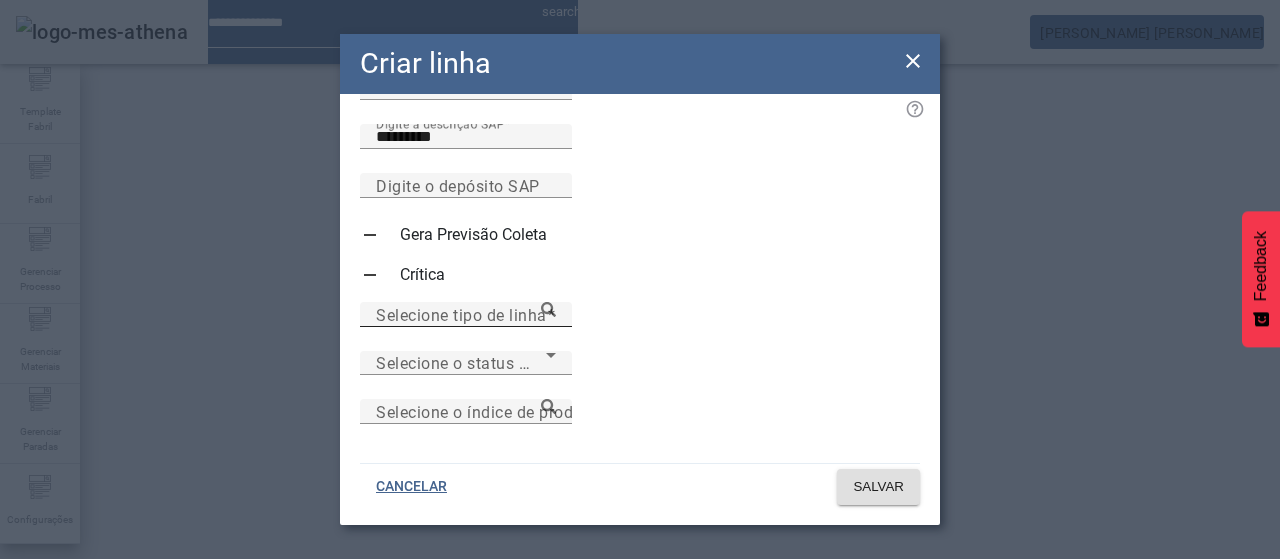 click 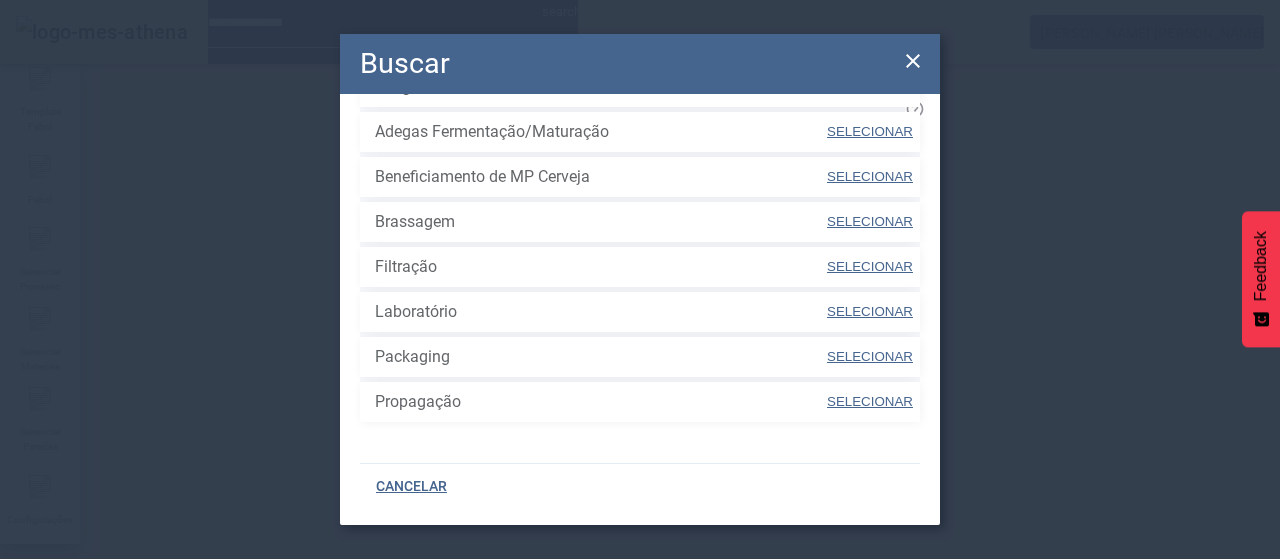 scroll, scrollTop: 220, scrollLeft: 0, axis: vertical 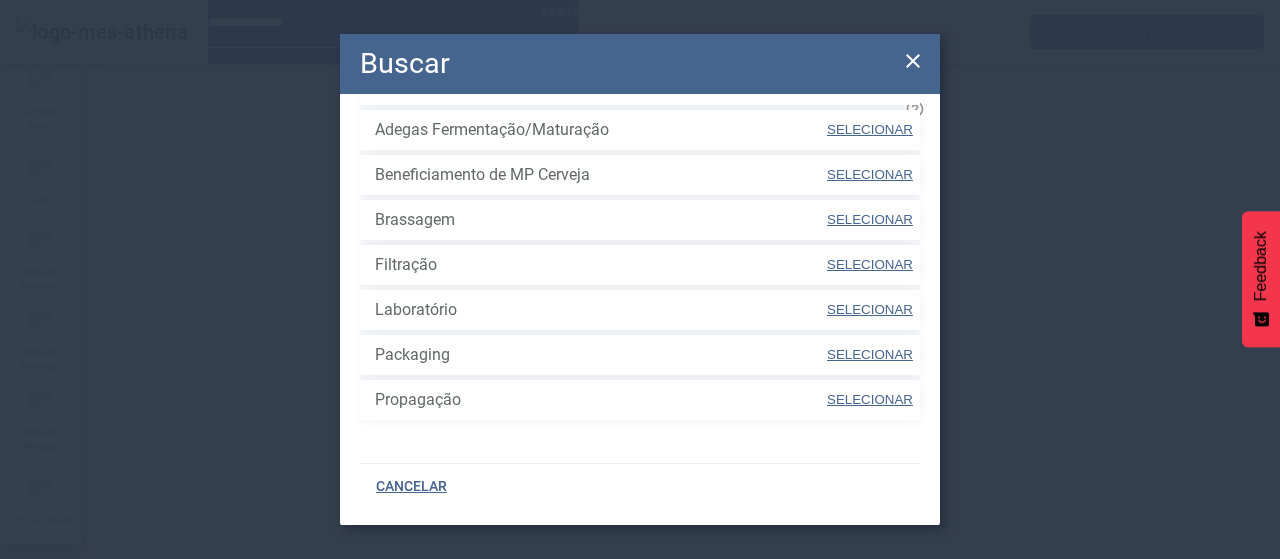 click on "SELECIONAR" at bounding box center (870, 354) 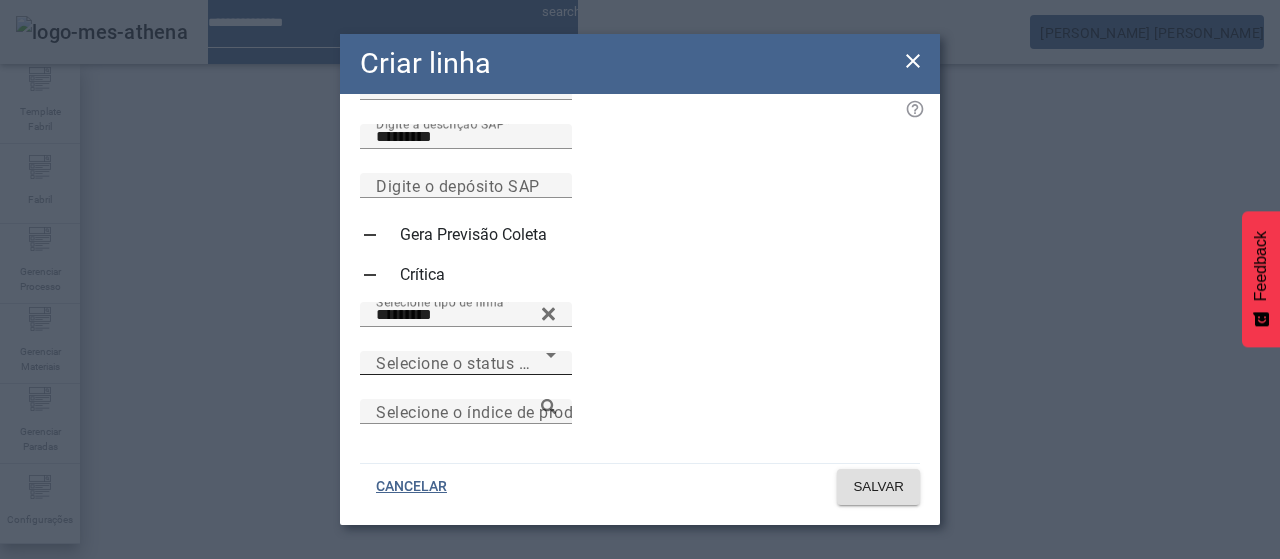 click on "Selecione o status LMS Selecione o status LMS" 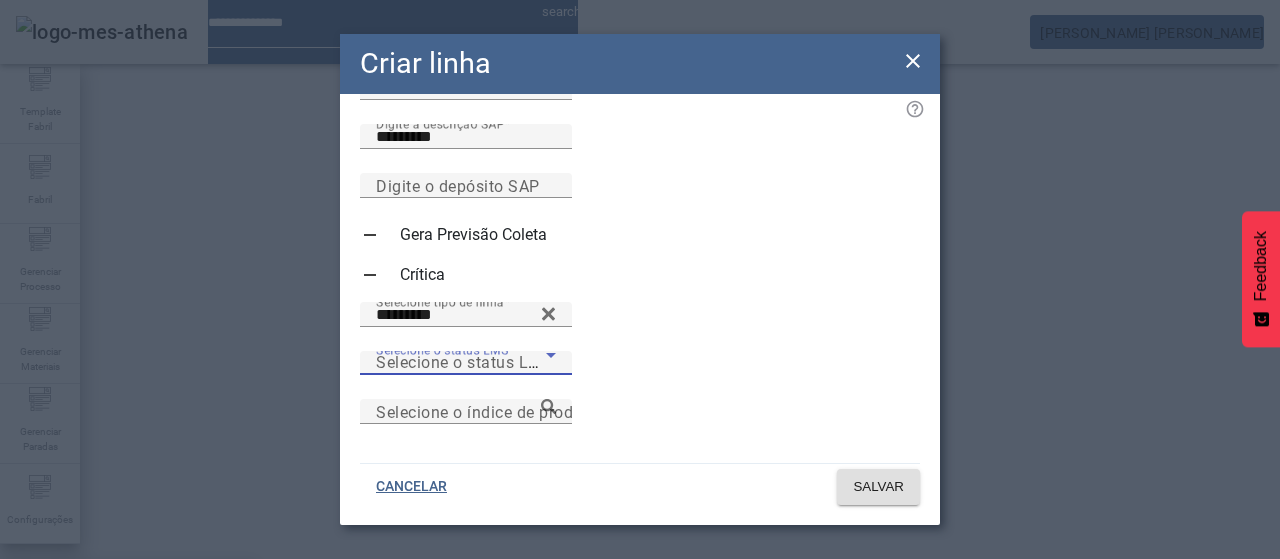 click at bounding box center (640, 559) 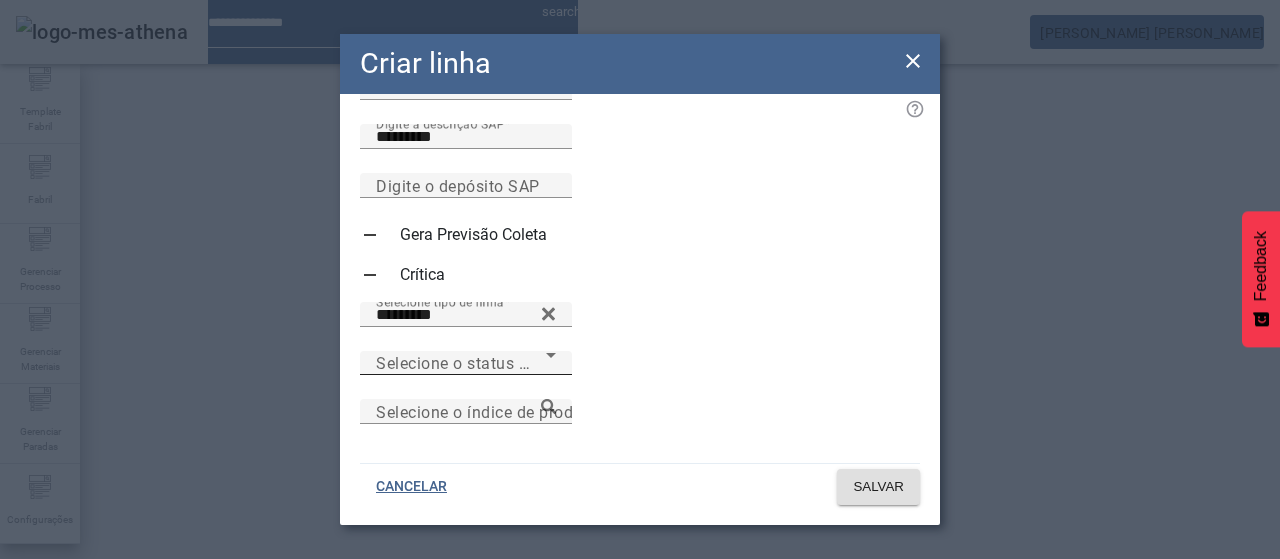 click 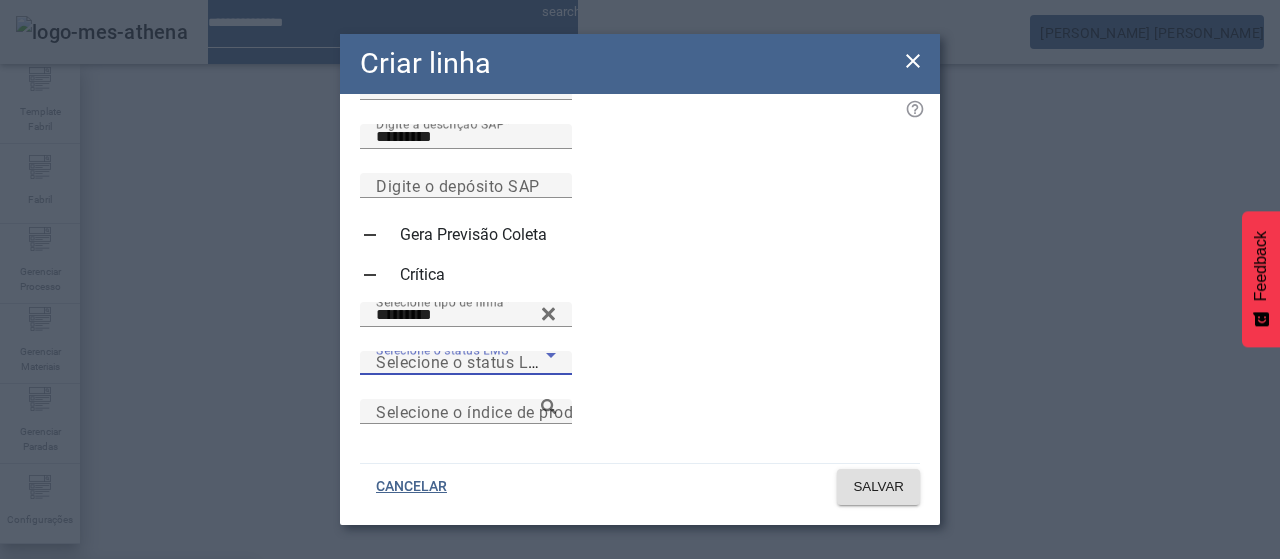 click on "Ambos" at bounding box center [128, 735] 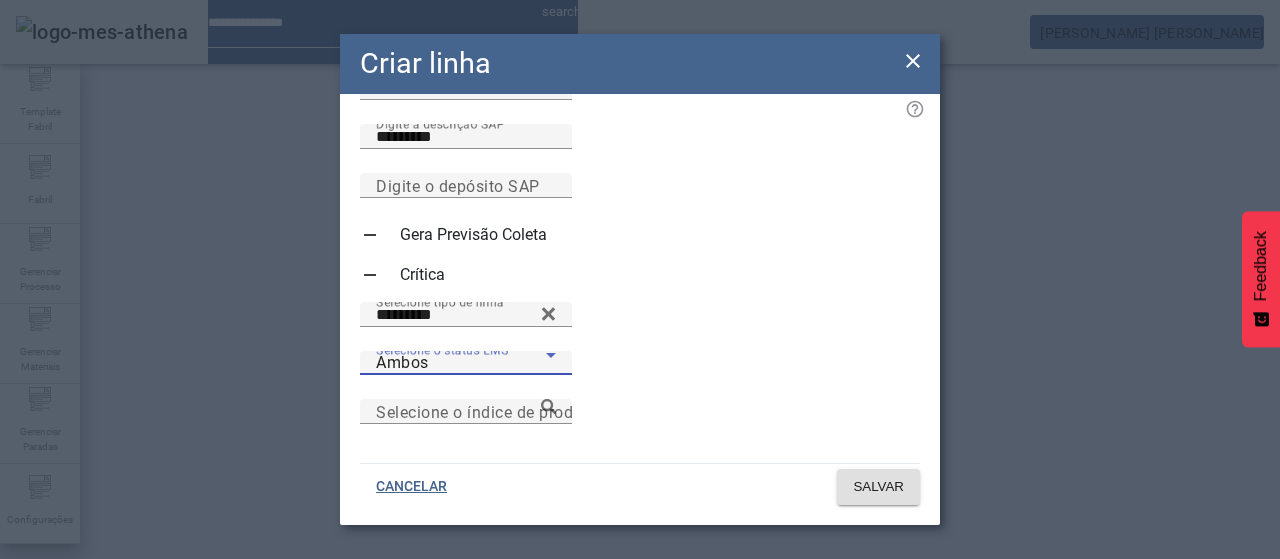 scroll, scrollTop: 265, scrollLeft: 0, axis: vertical 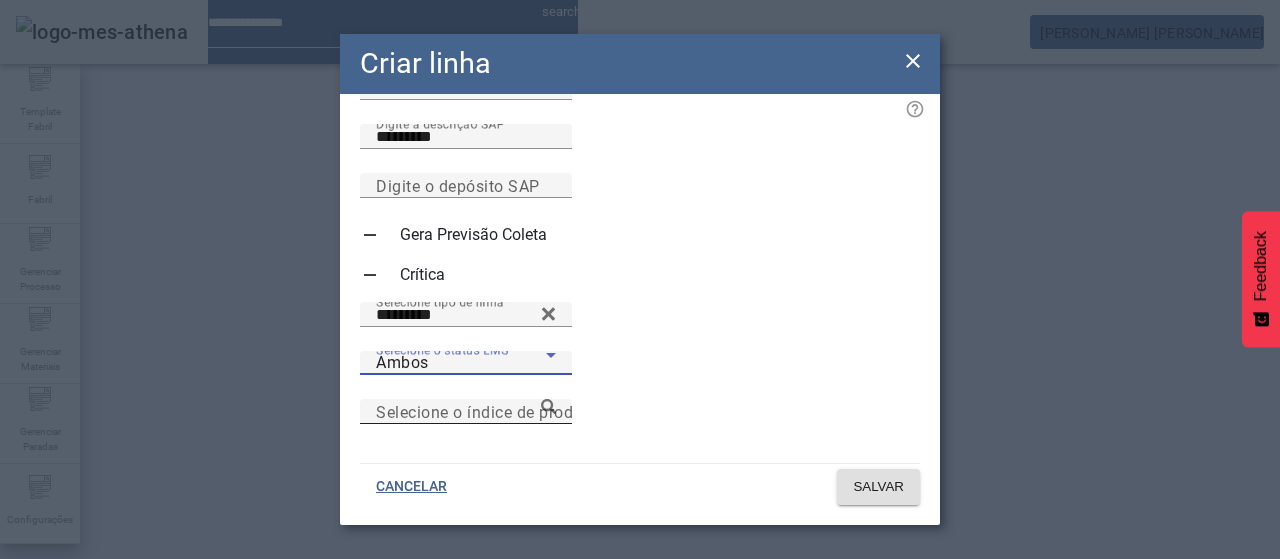 click 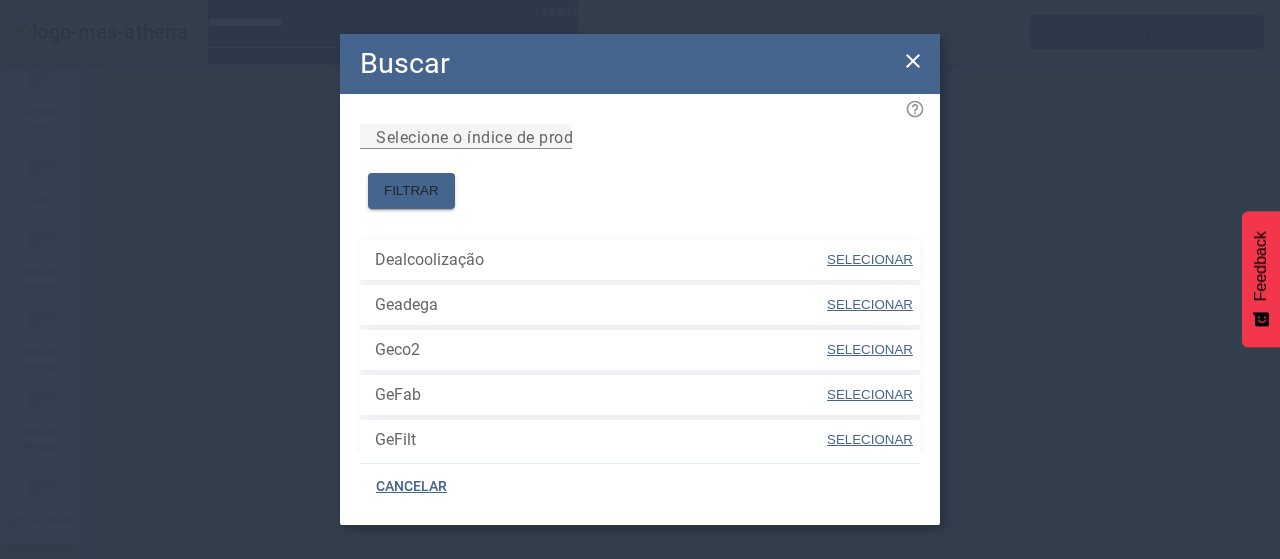 scroll, scrollTop: 175, scrollLeft: 0, axis: vertical 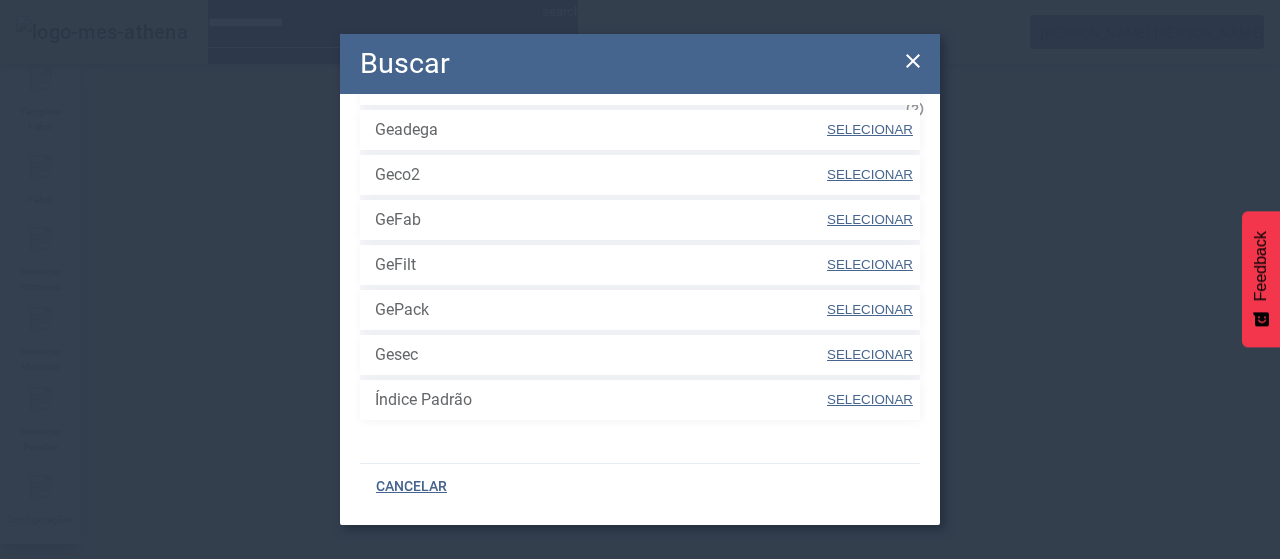 click on "SELECIONAR" at bounding box center [870, 399] 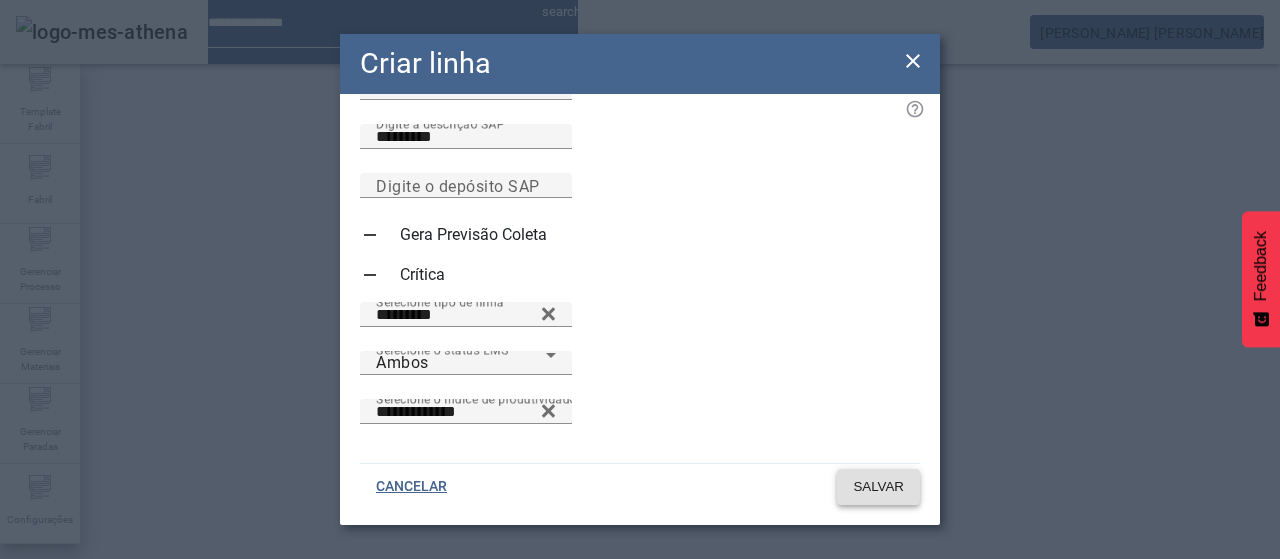 click on "SALVAR" 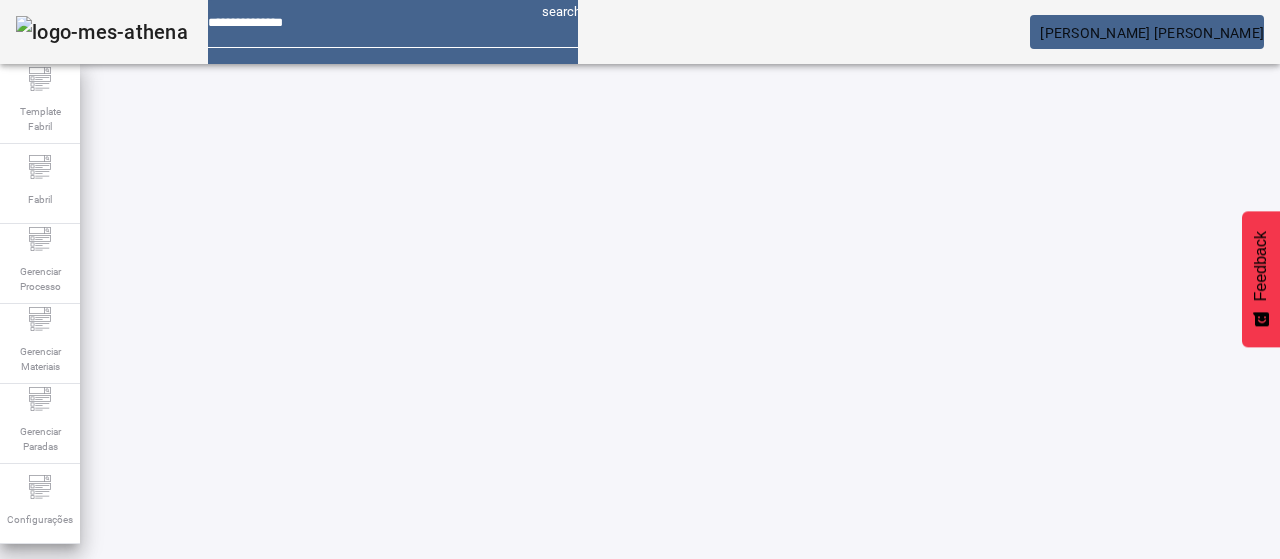 click at bounding box center (595, 656) 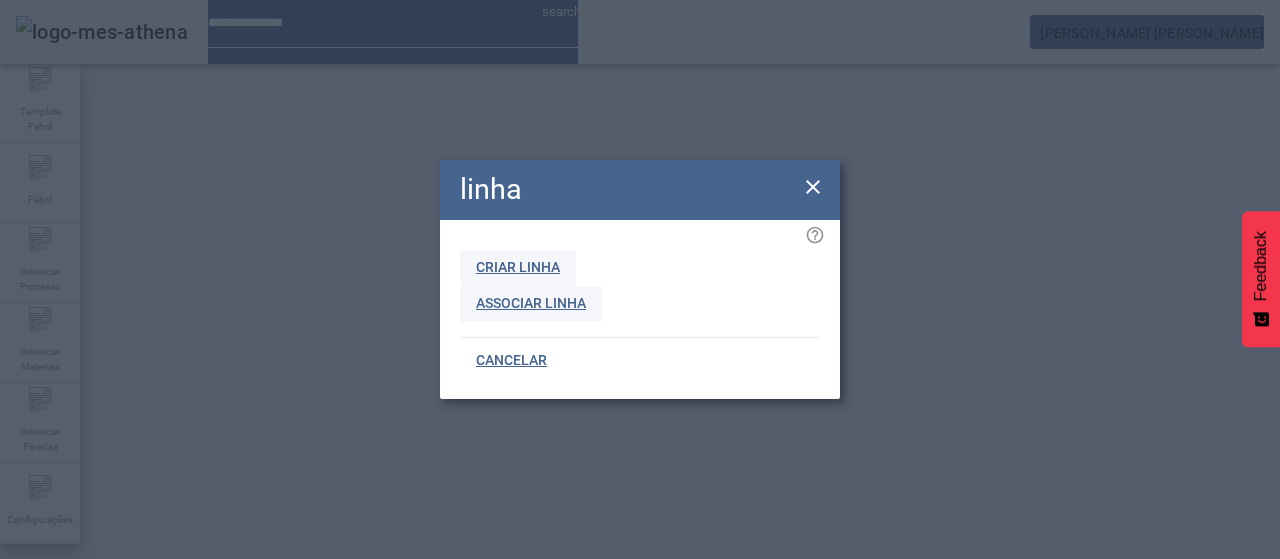 click on "Criar linha" 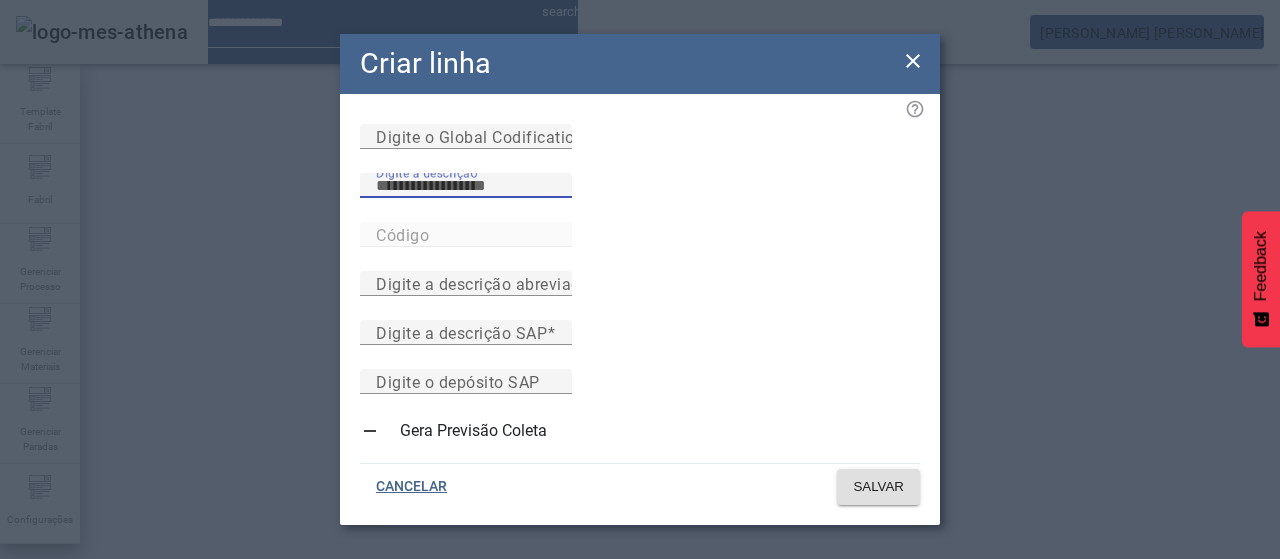 click on "Digite a descrição" at bounding box center [466, 186] 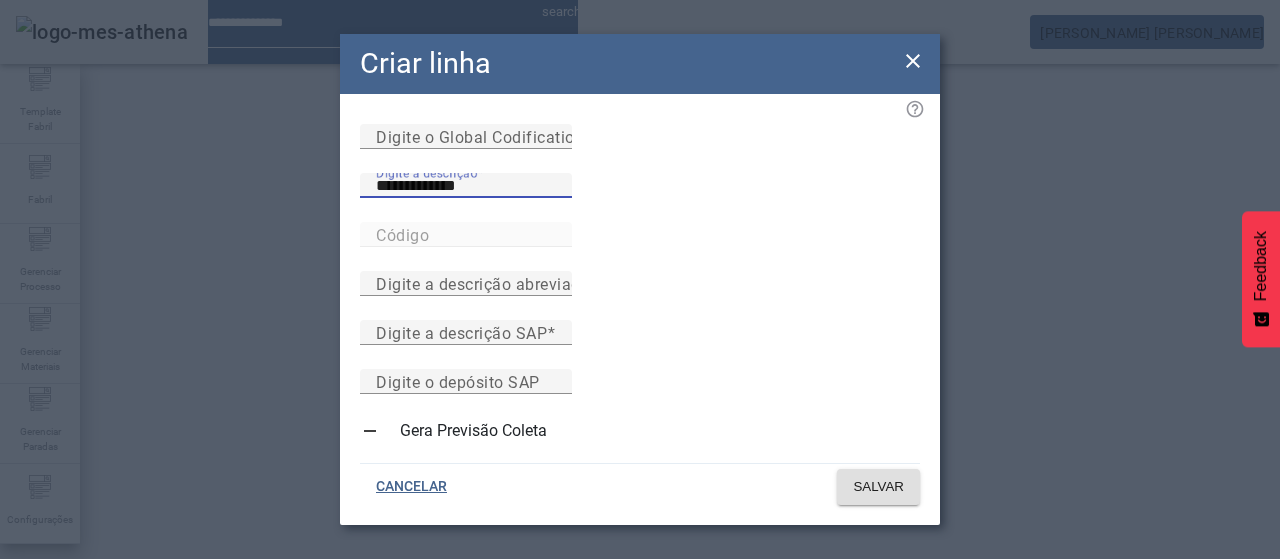 type on "**********" 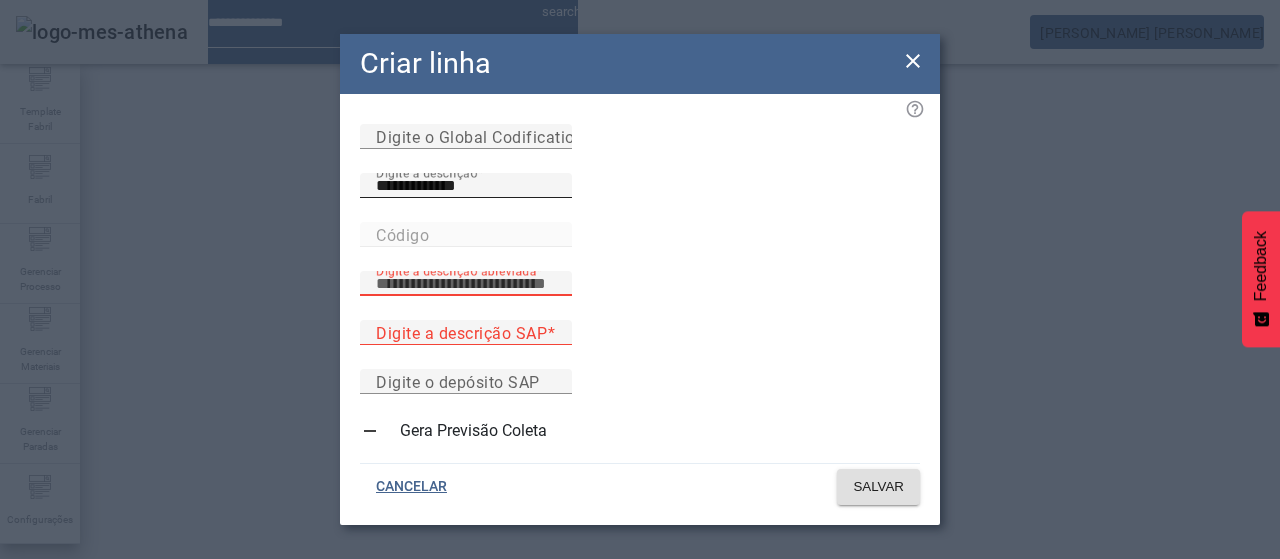 paste on "**********" 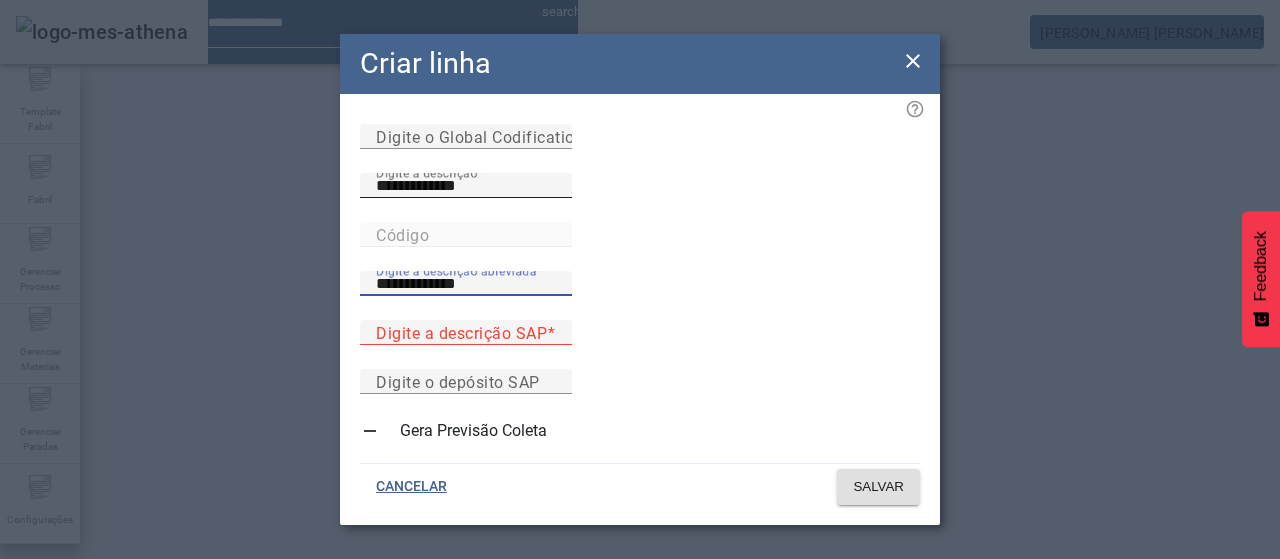 type on "**********" 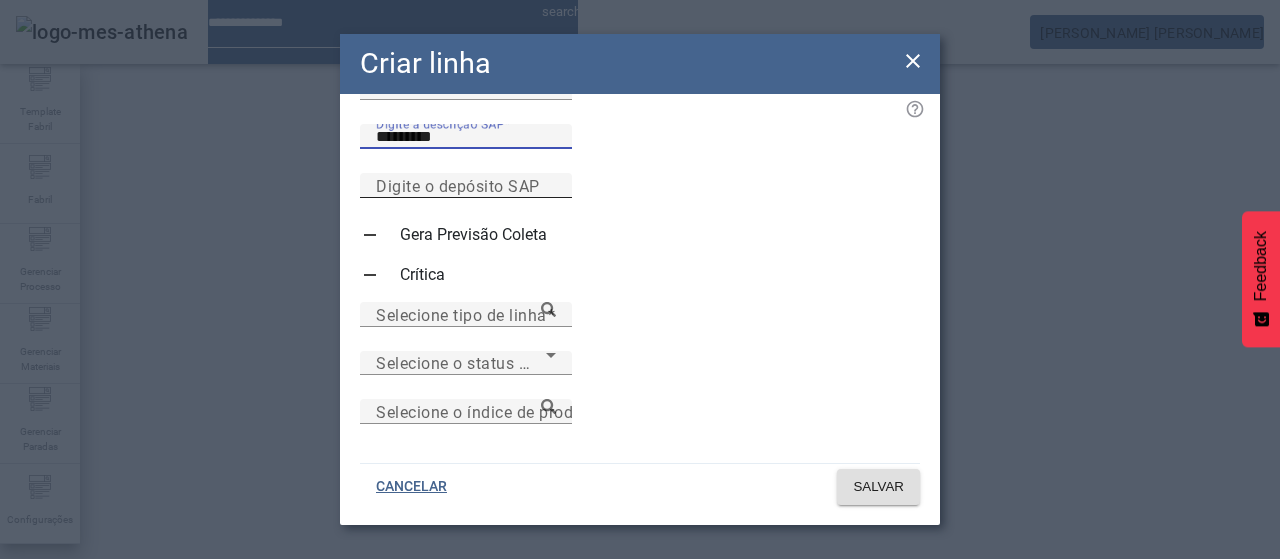 scroll, scrollTop: 65, scrollLeft: 0, axis: vertical 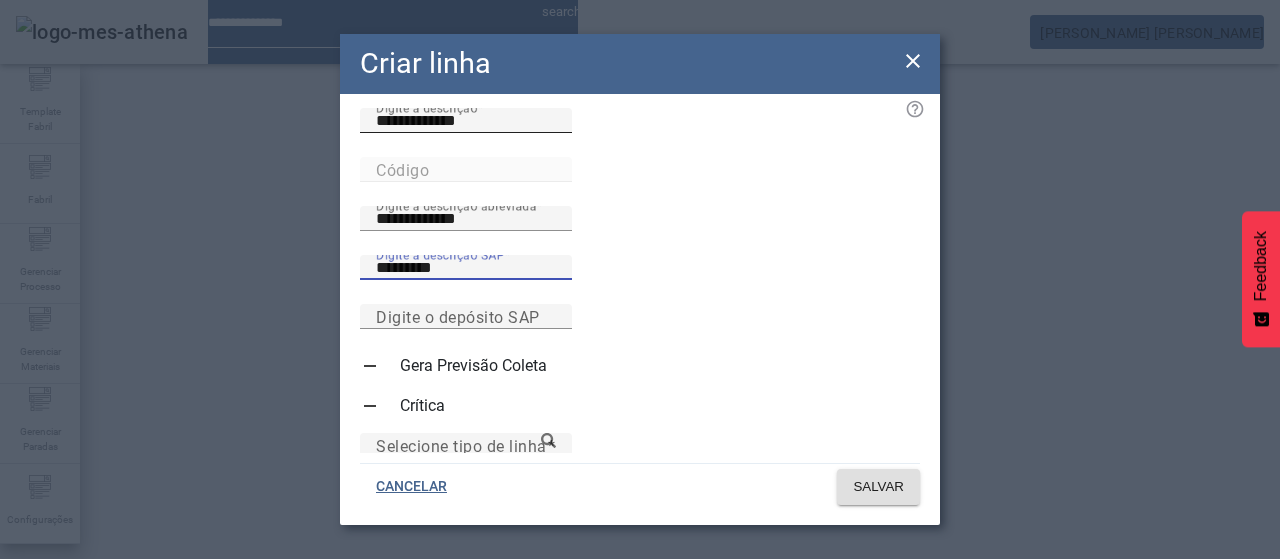 type on "*********" 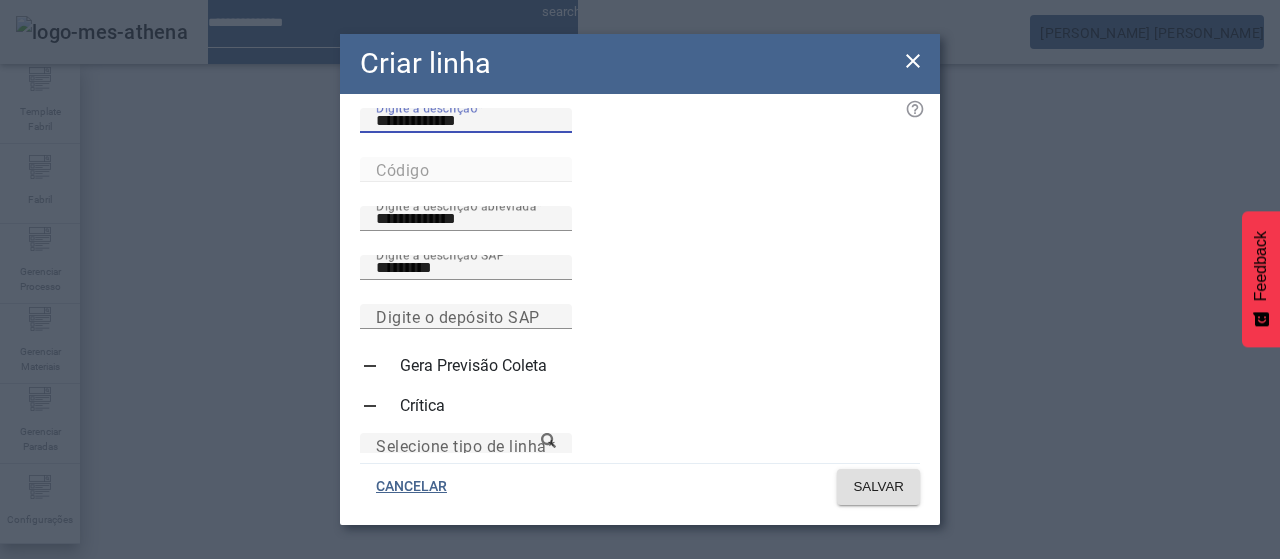 drag, startPoint x: 401, startPoint y: 173, endPoint x: 336, endPoint y: 182, distance: 65.62012 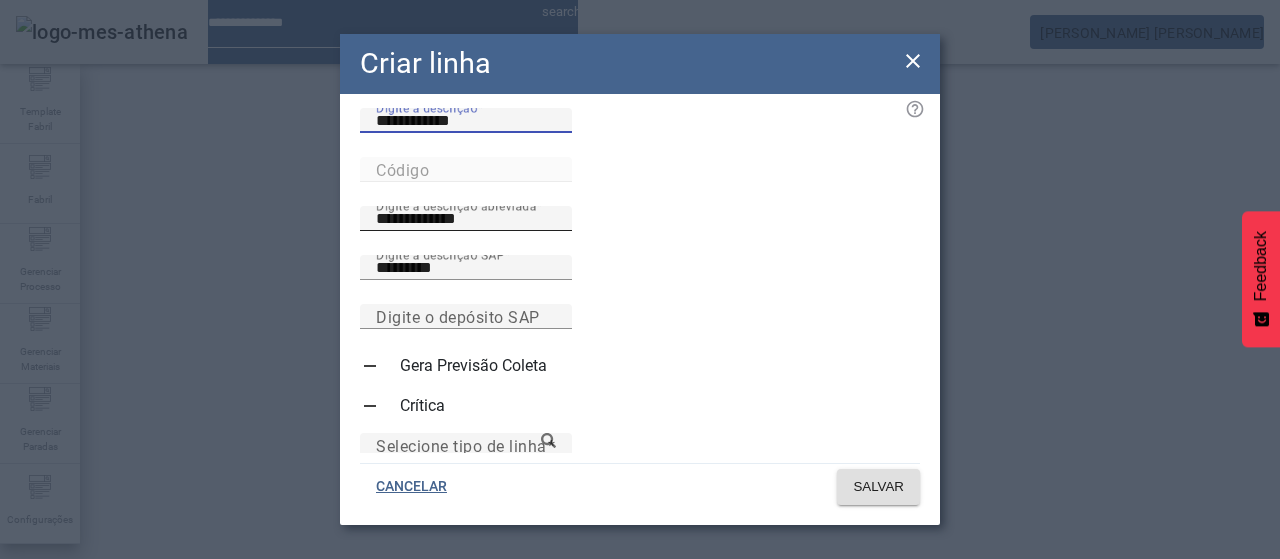type on "**********" 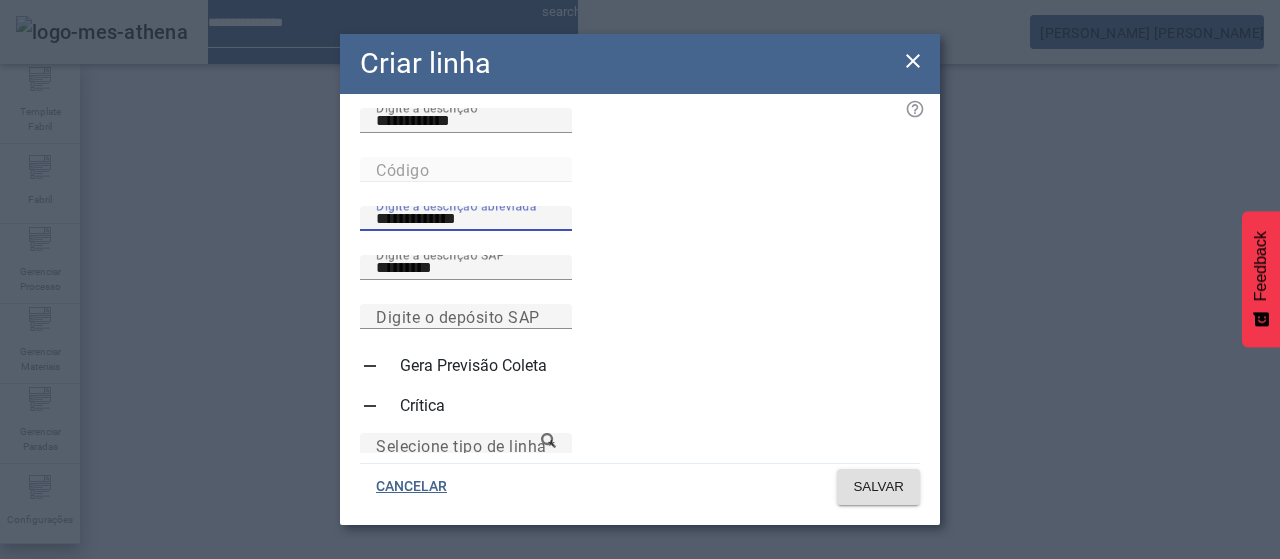 click on "**********" at bounding box center (466, 219) 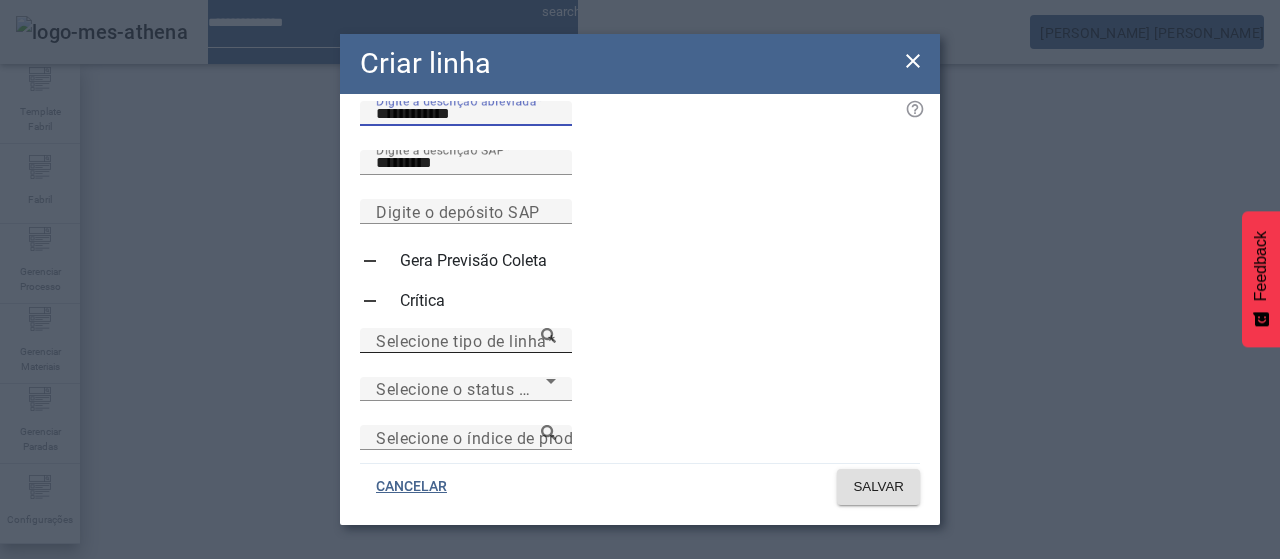 scroll, scrollTop: 265, scrollLeft: 0, axis: vertical 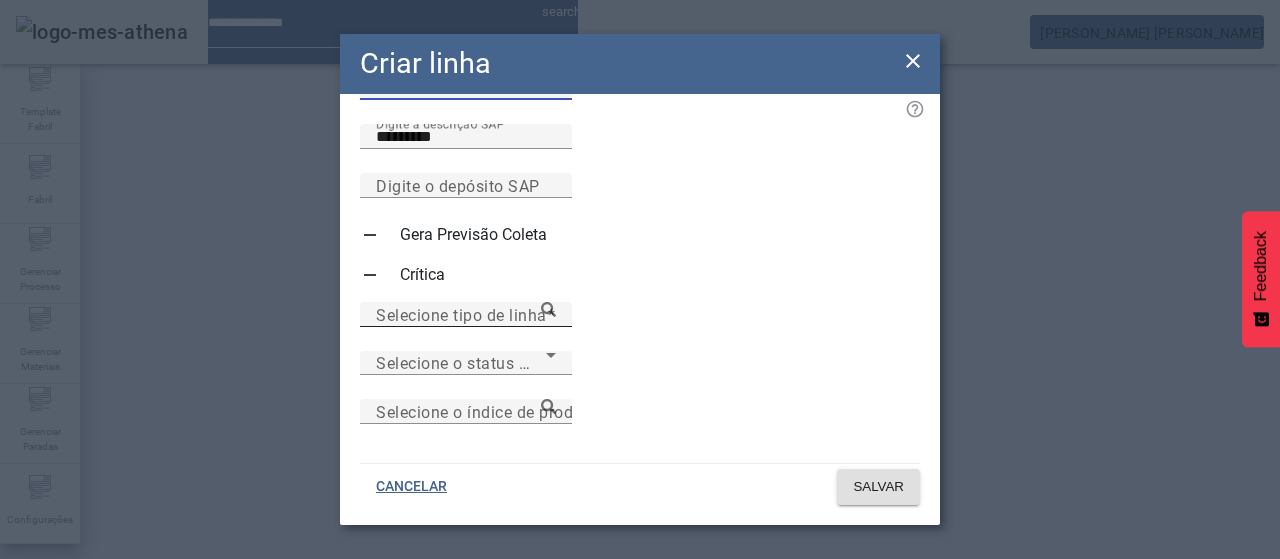 type on "**********" 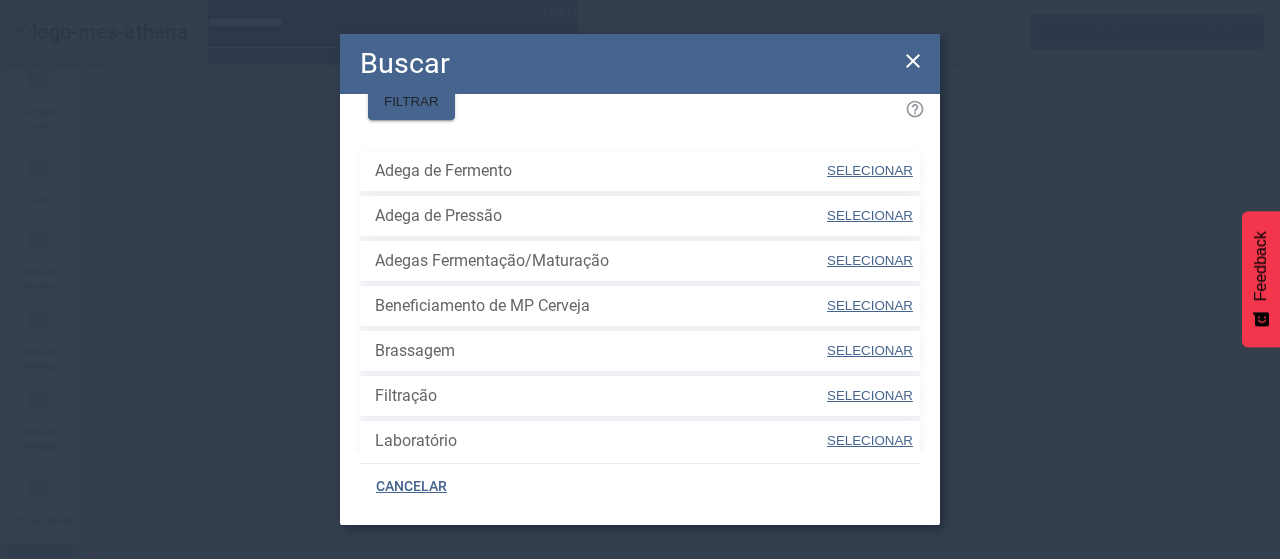 scroll, scrollTop: 220, scrollLeft: 0, axis: vertical 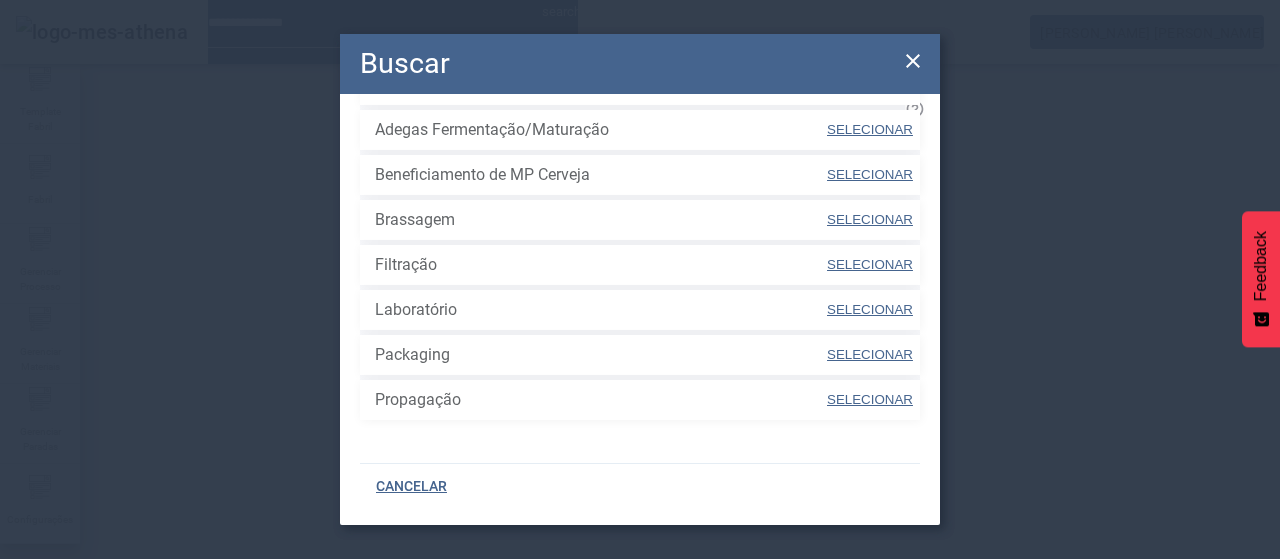 drag, startPoint x: 857, startPoint y: 331, endPoint x: 874, endPoint y: 327, distance: 17.464249 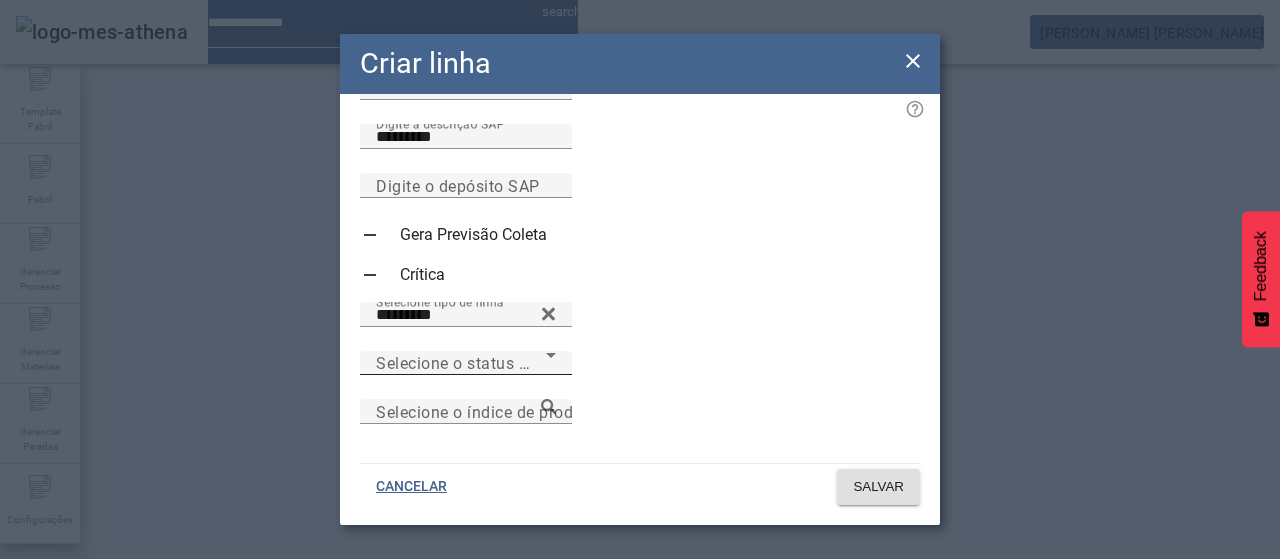 click 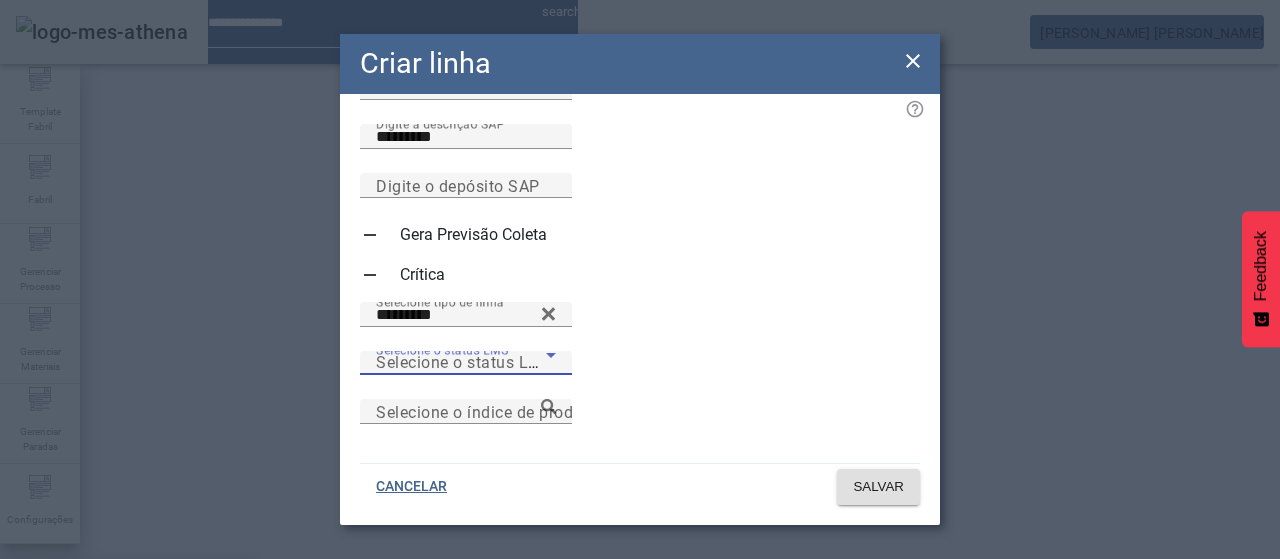 click on "Ambos" at bounding box center (128, 735) 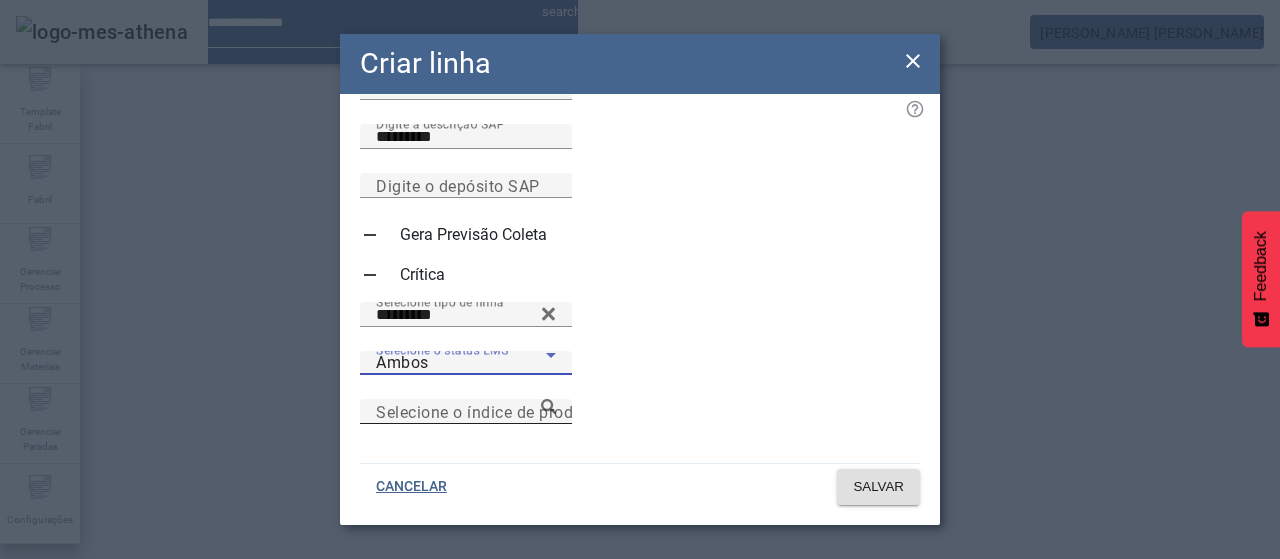 click 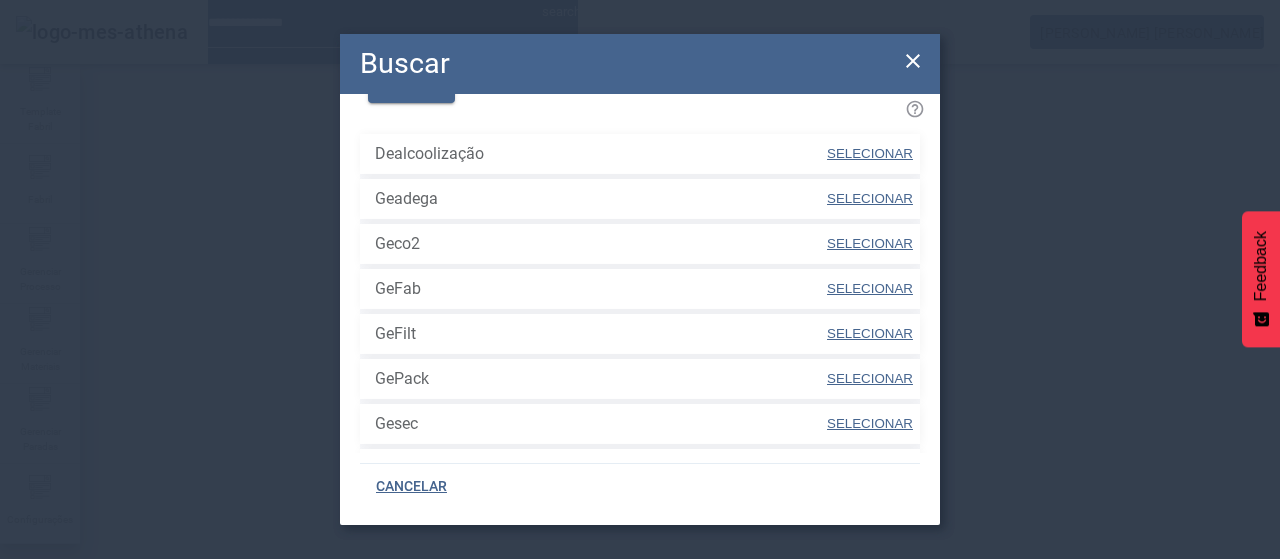 scroll, scrollTop: 175, scrollLeft: 0, axis: vertical 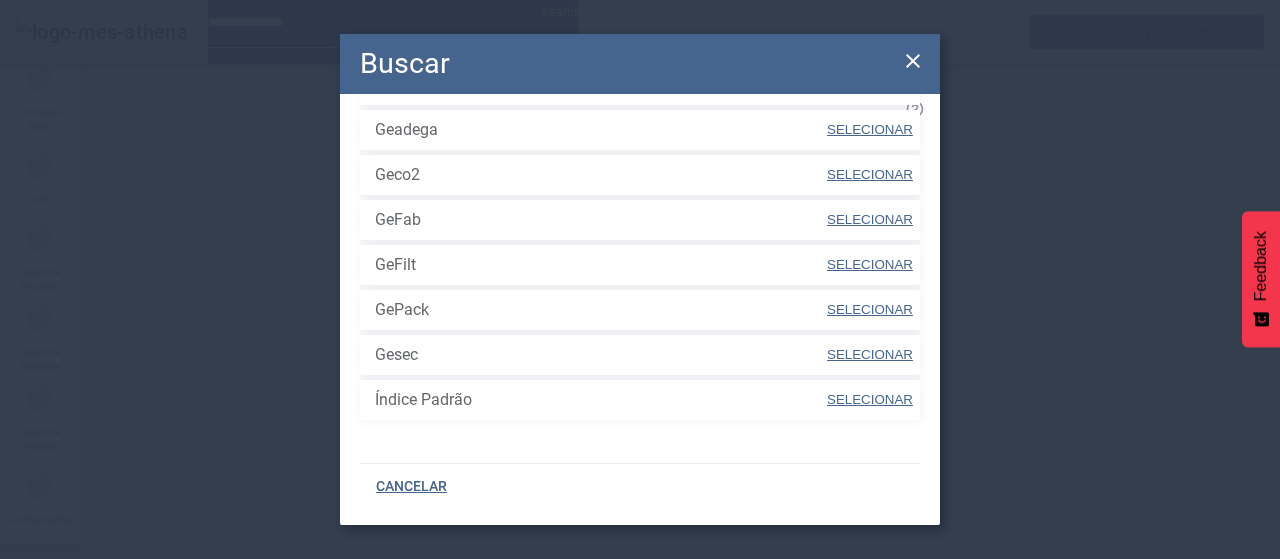click on "SELECIONAR" at bounding box center [870, 399] 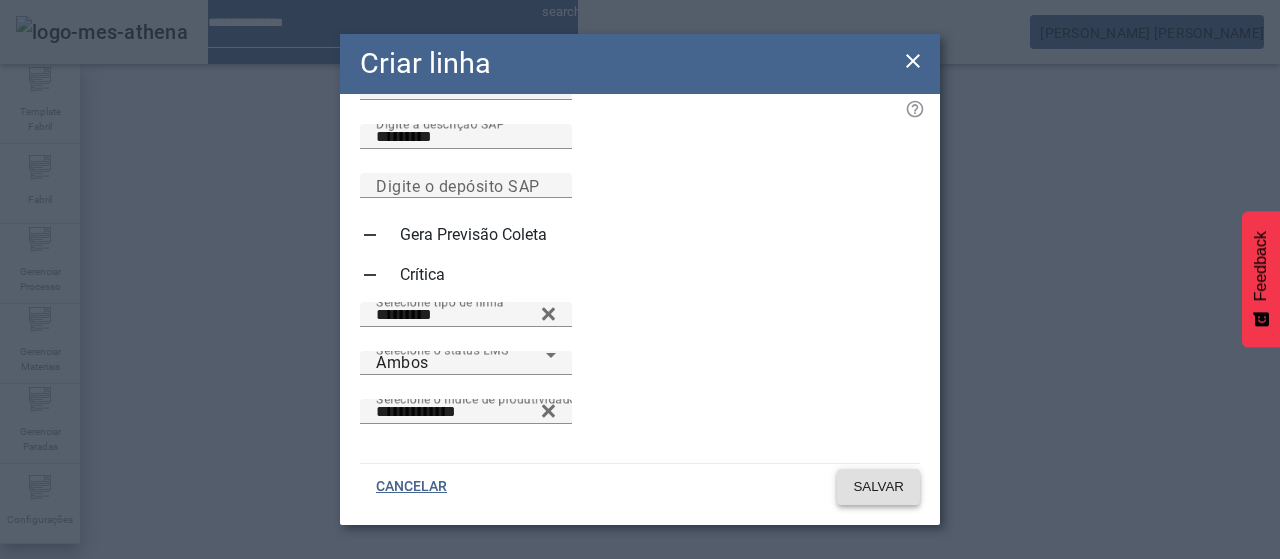 click on "SALVAR" 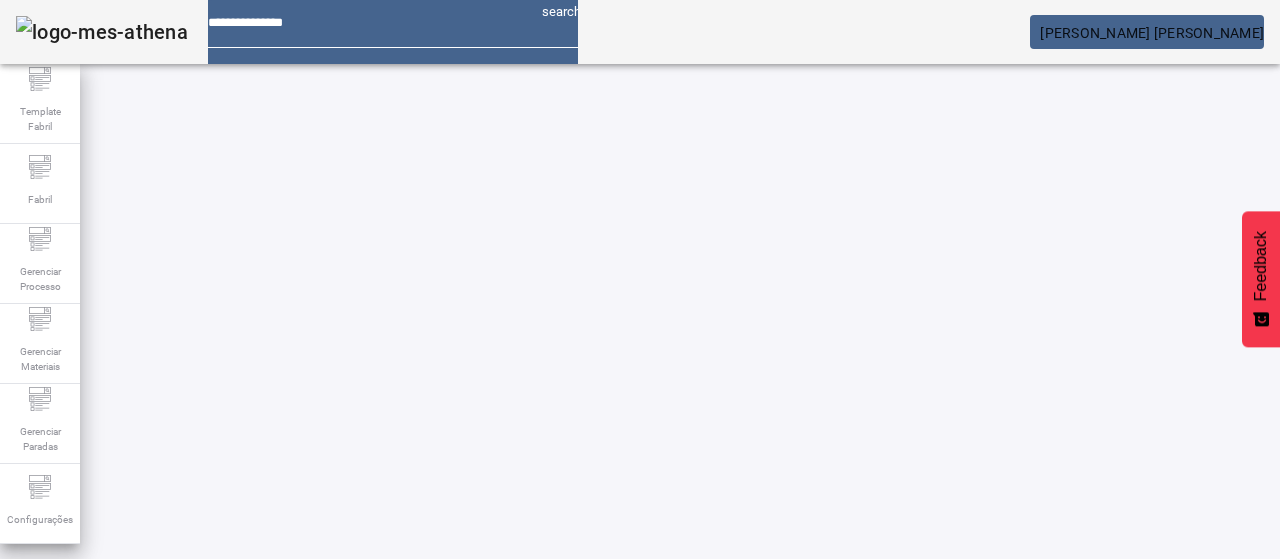 click on "Criar linha" at bounding box center [600, 668] 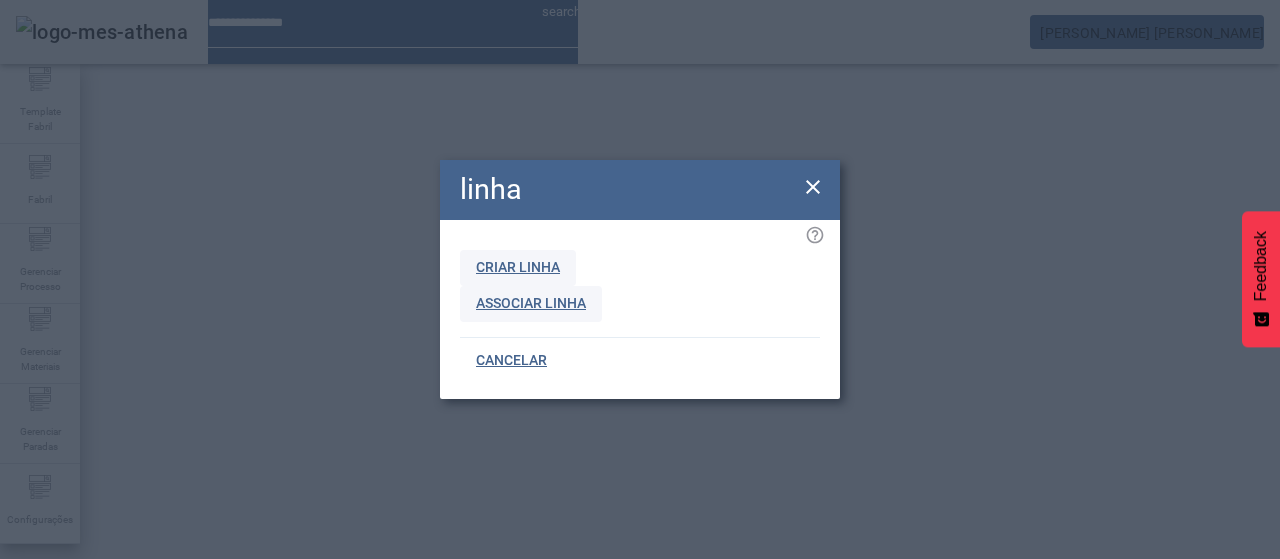click on "Criar linha" 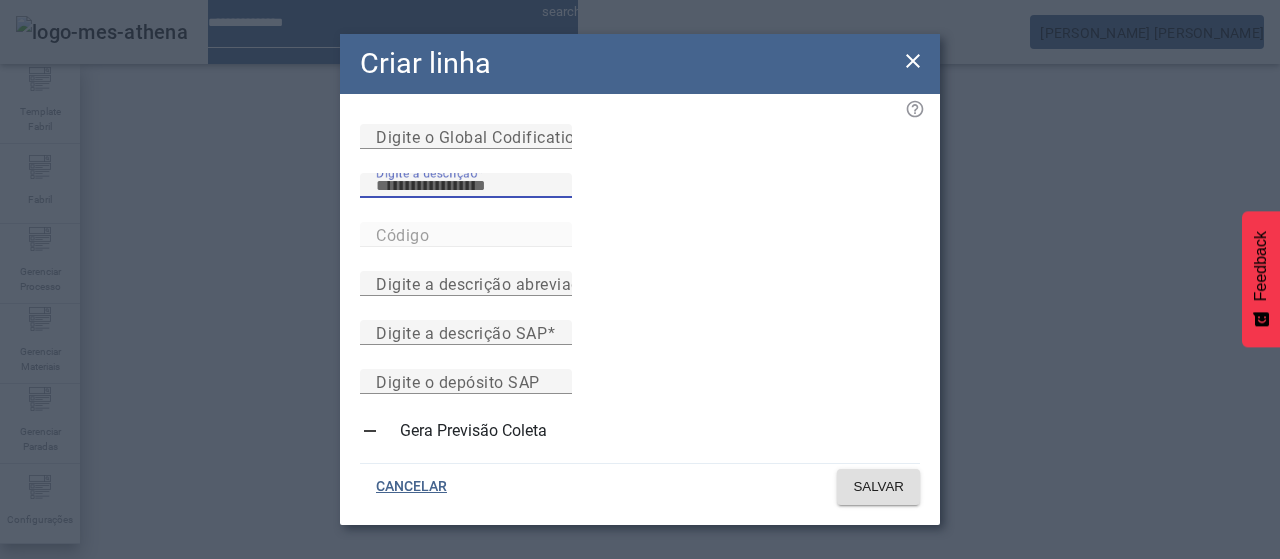click on "Digite a descrição" at bounding box center (466, 186) 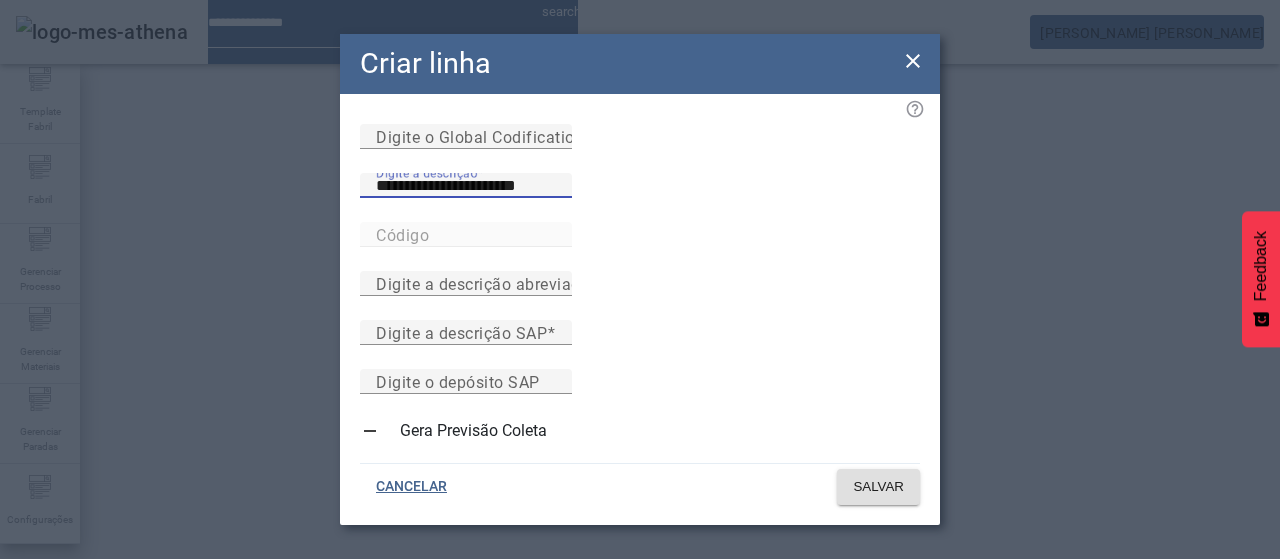 type on "**********" 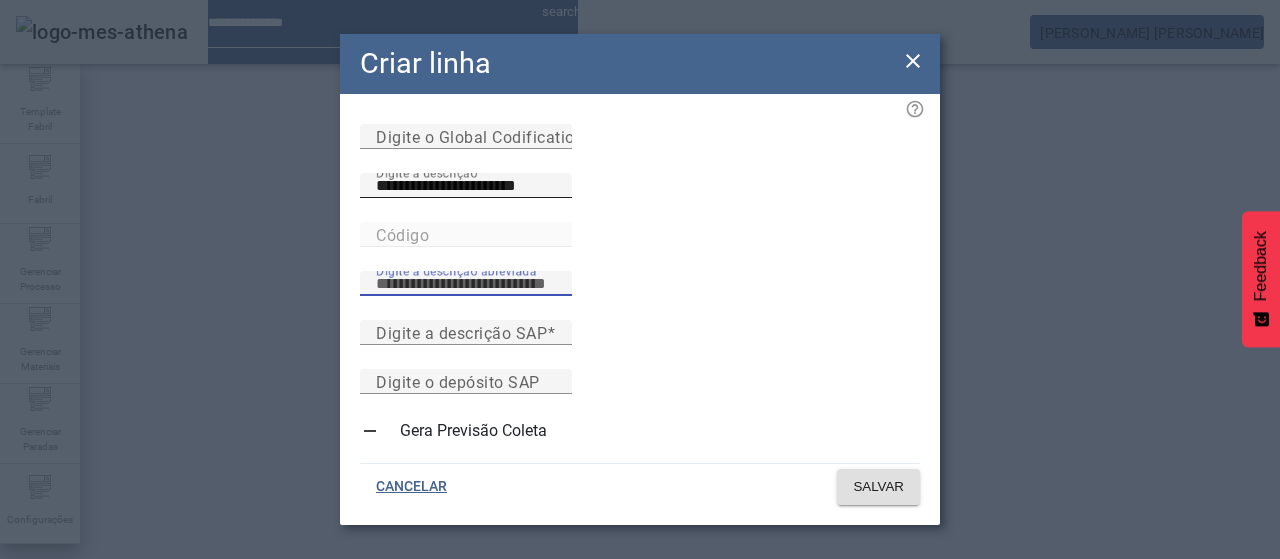 paste on "**********" 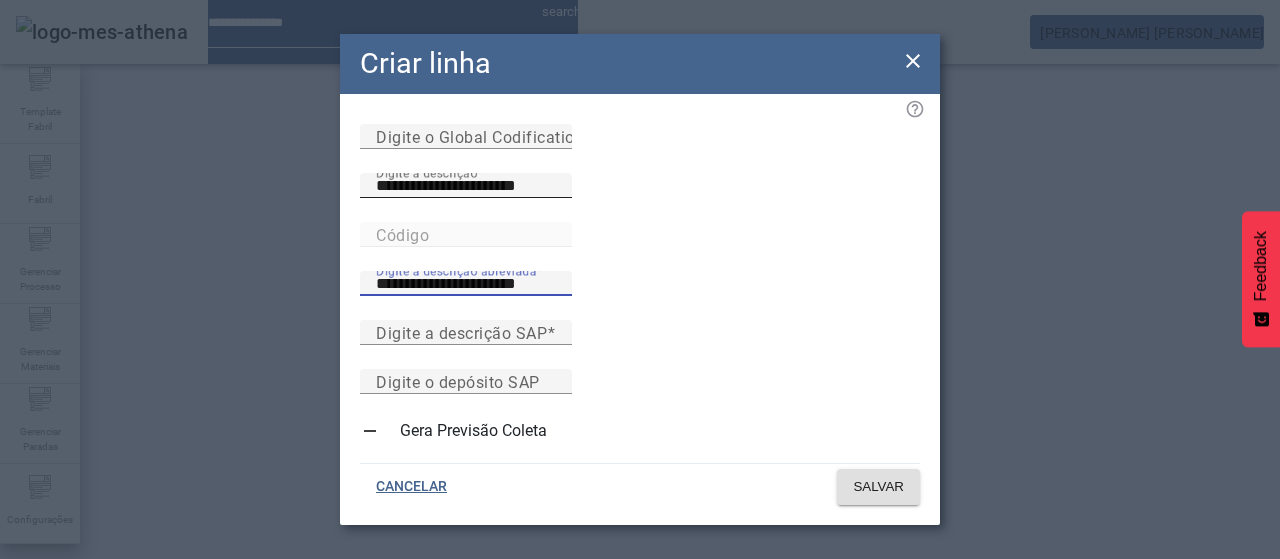 type on "**********" 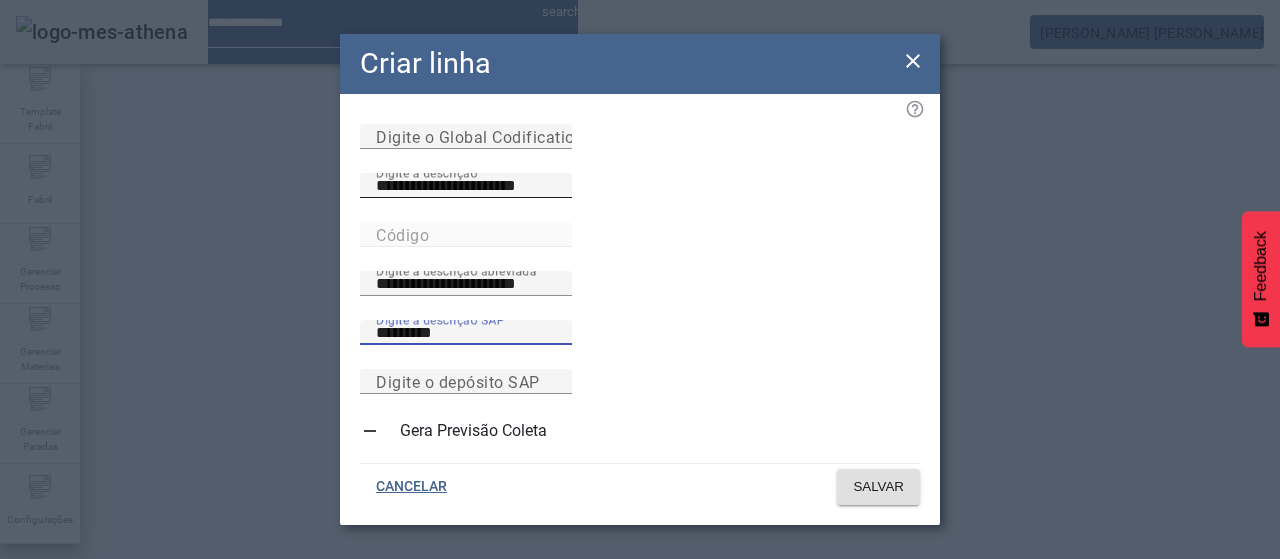 type on "*********" 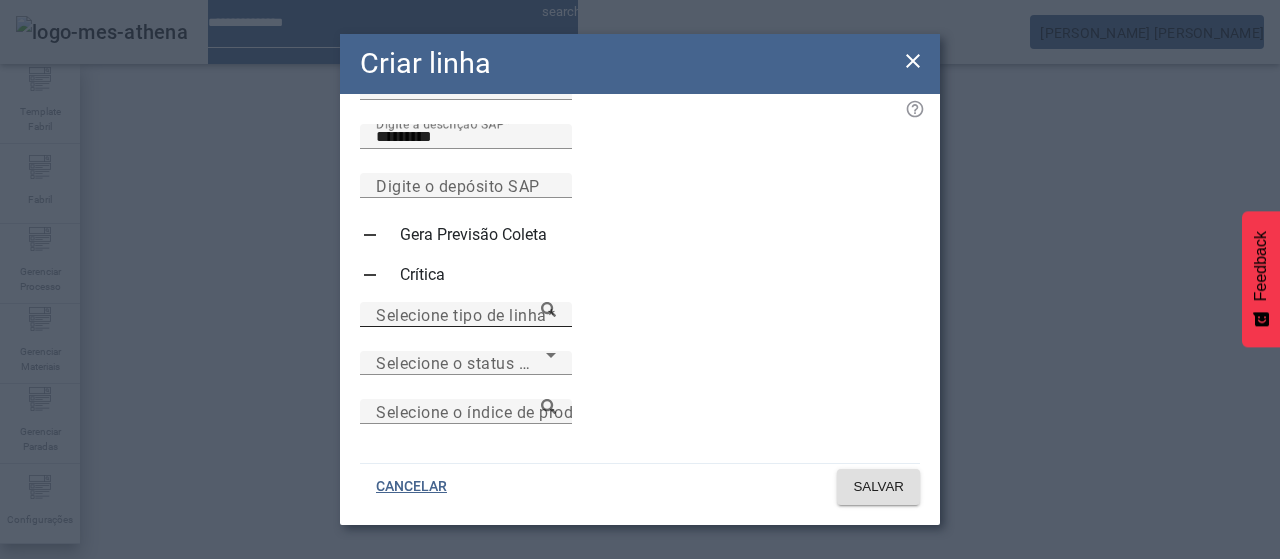 click 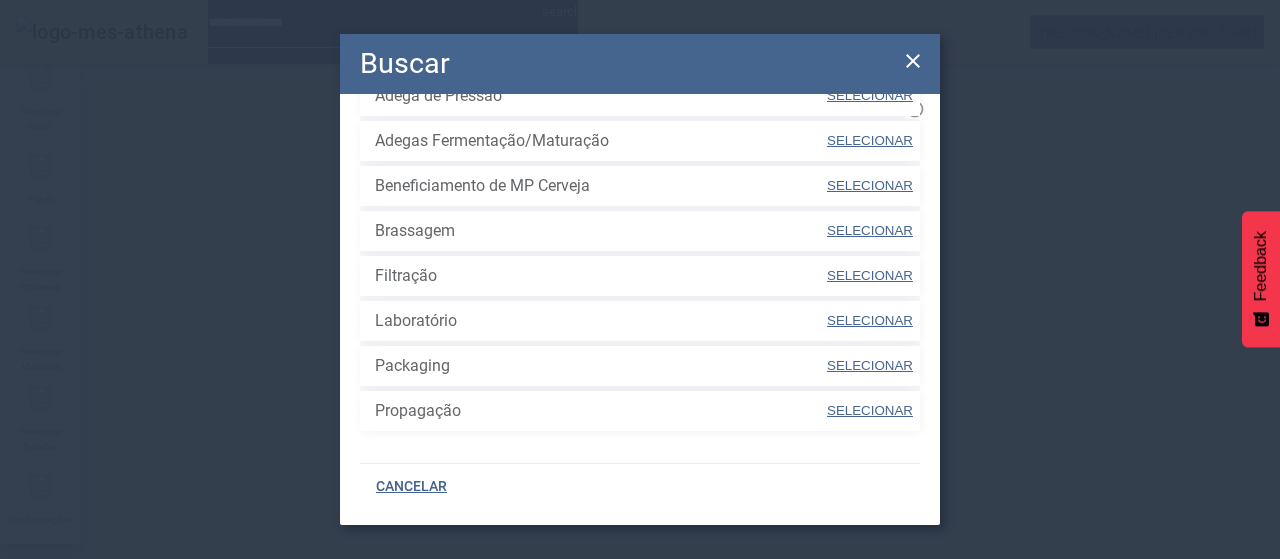 scroll, scrollTop: 220, scrollLeft: 0, axis: vertical 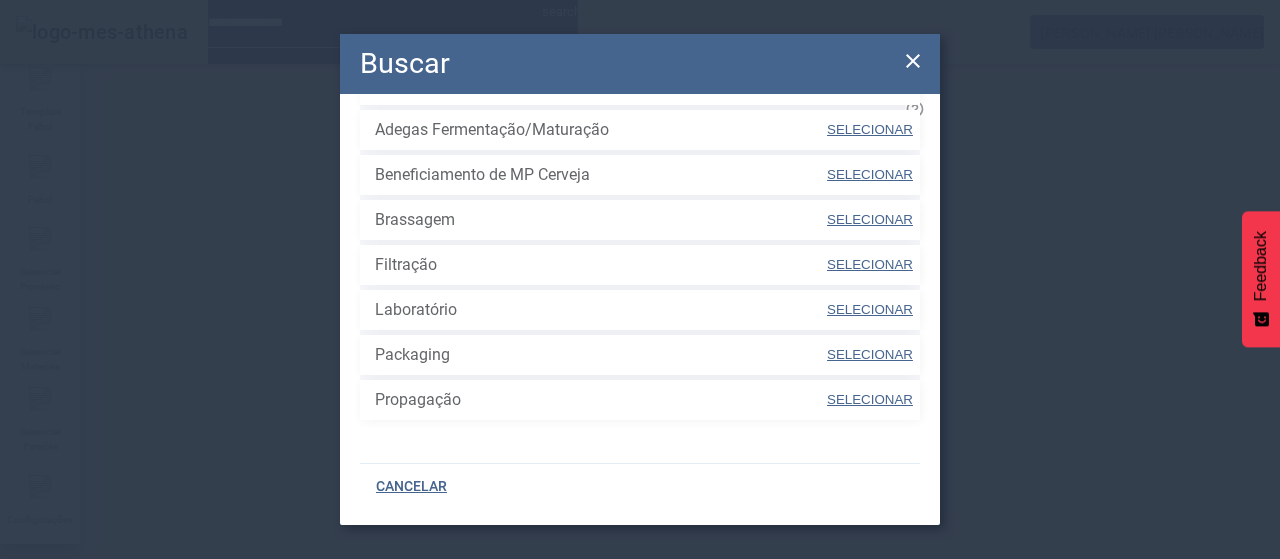 click on "SELECIONAR" at bounding box center (870, 354) 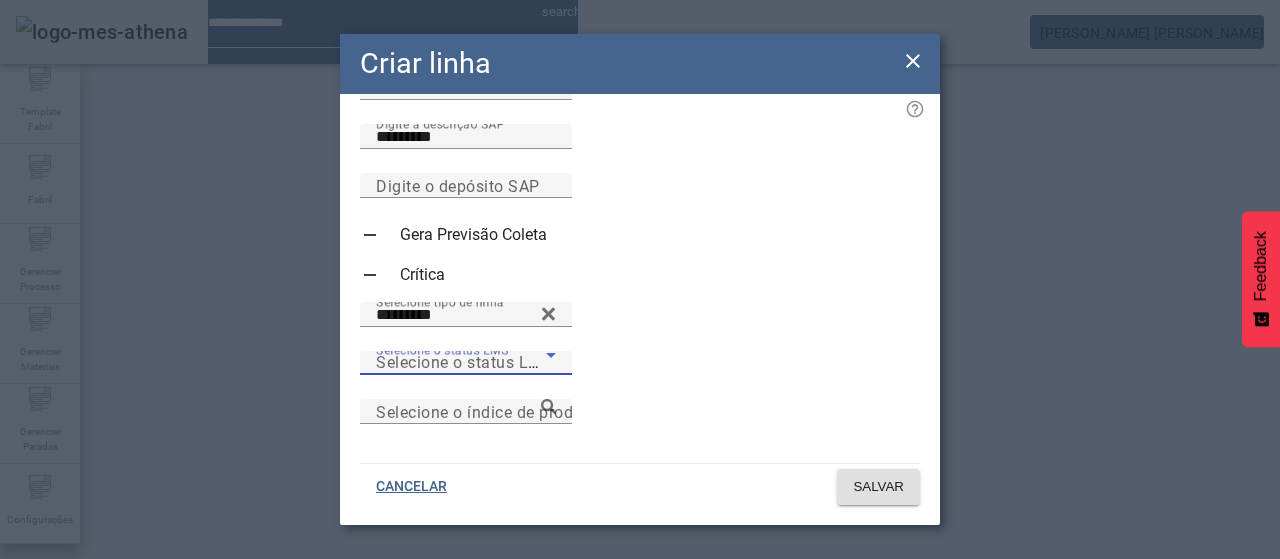 click 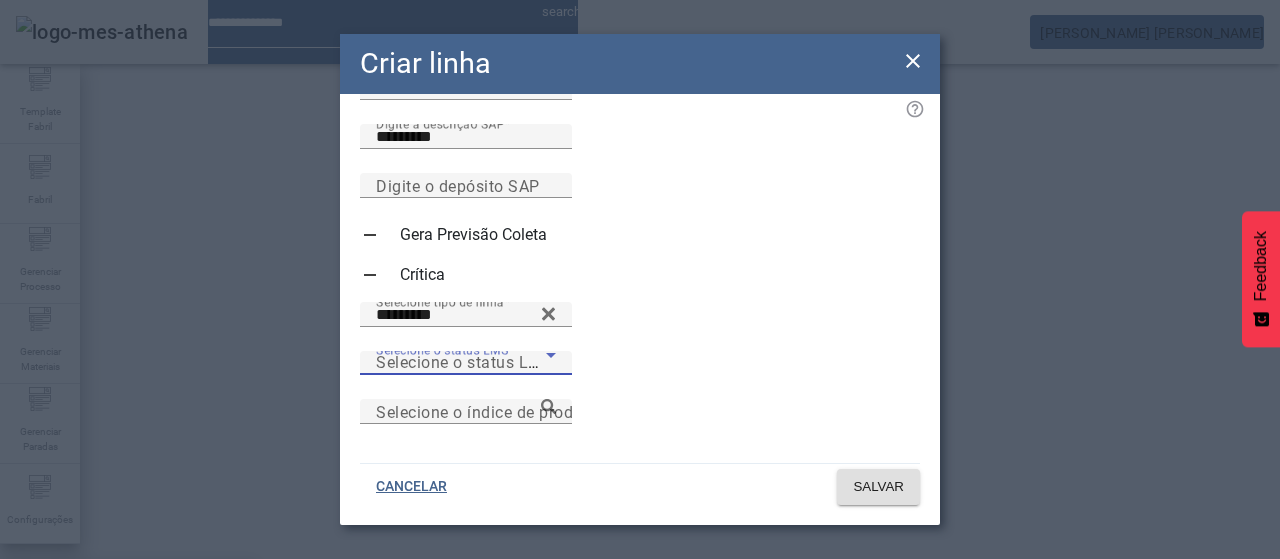 click on "Ambos" at bounding box center [128, 735] 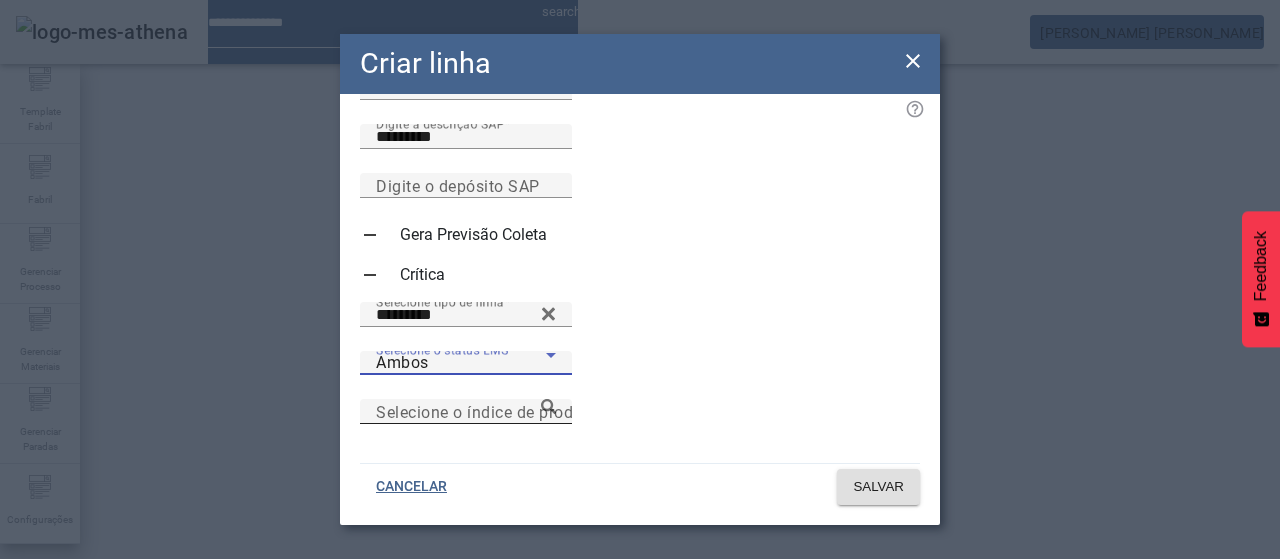 scroll, scrollTop: 265, scrollLeft: 0, axis: vertical 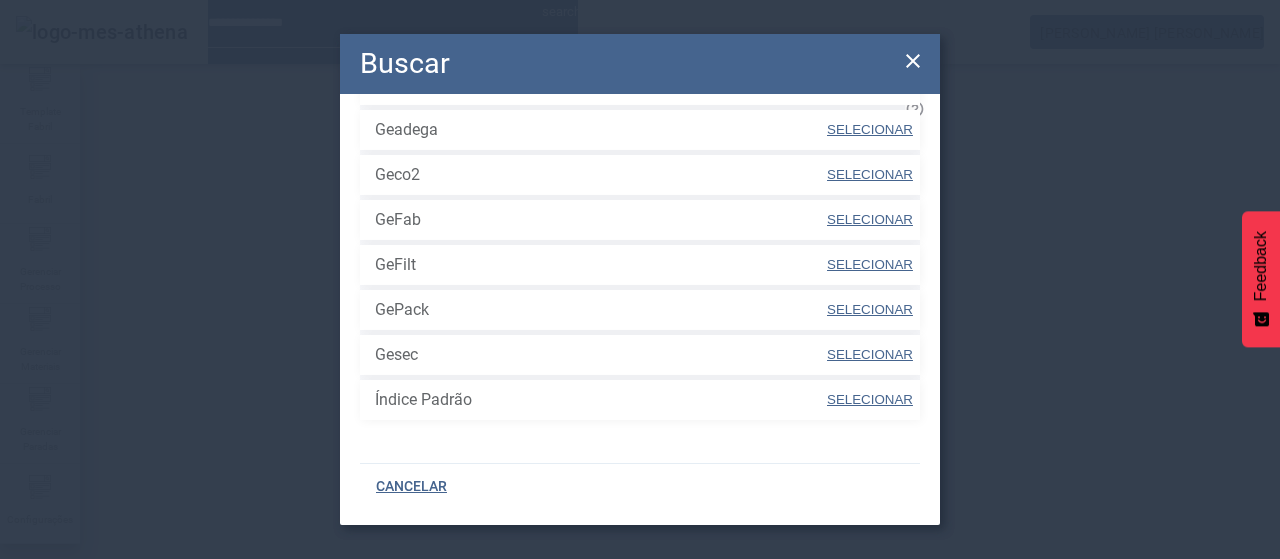 click on "SELECIONAR" at bounding box center (870, 399) 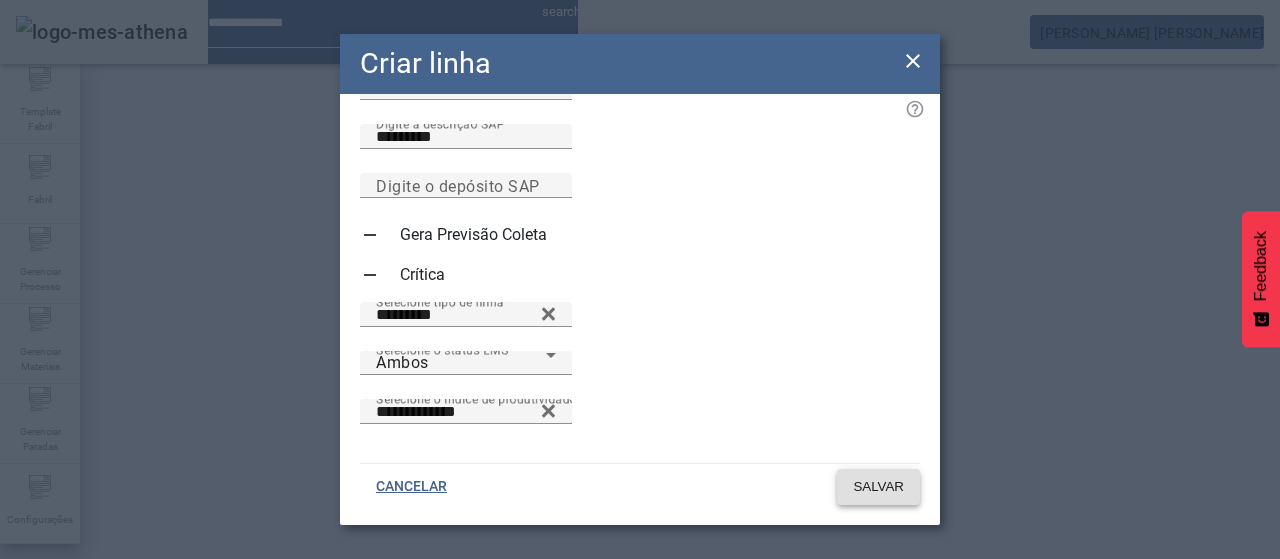 click on "SALVAR" 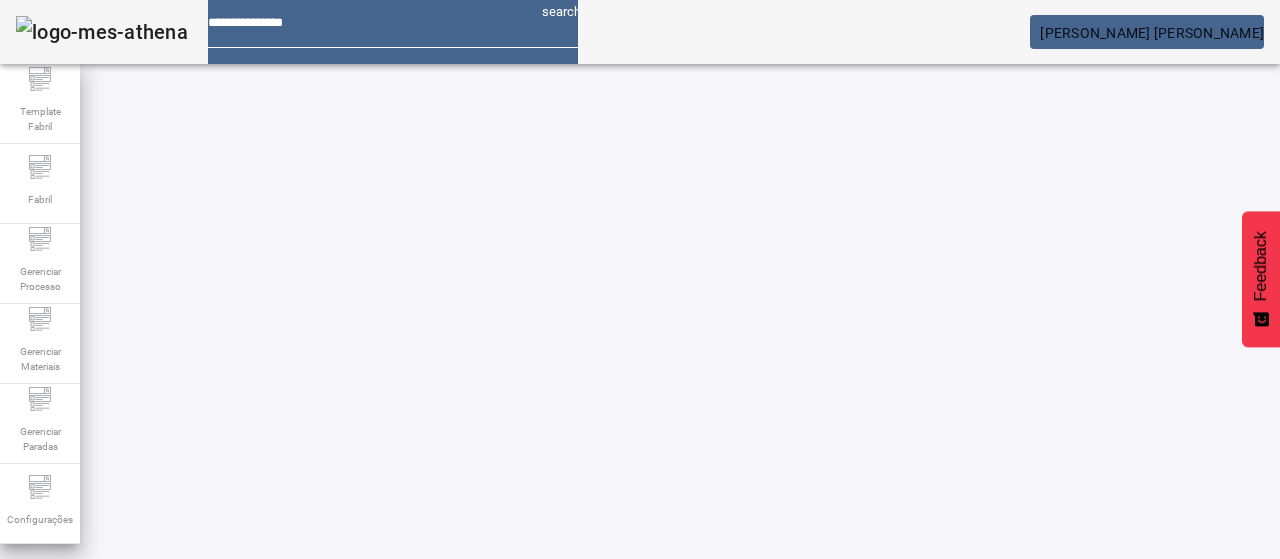 click at bounding box center [595, 656] 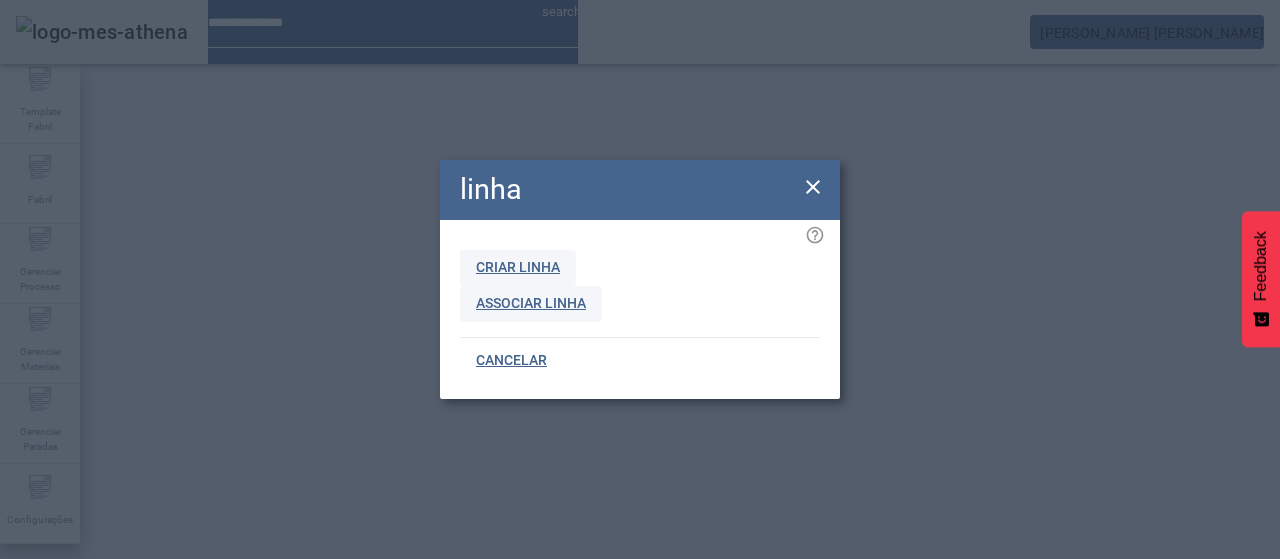 click on "Criar linha" 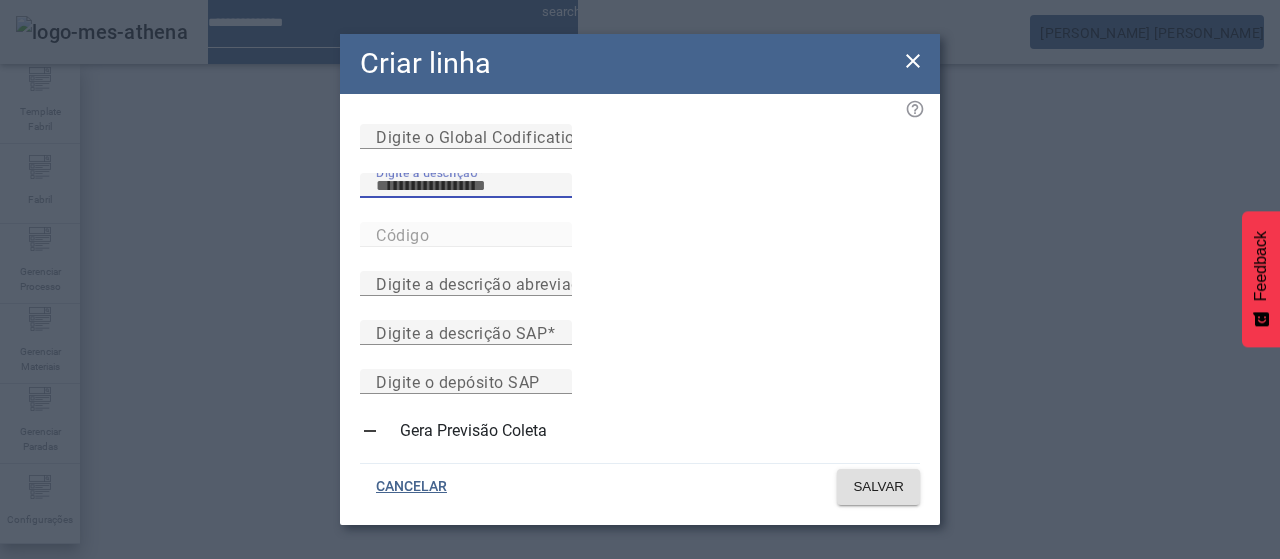 click on "Digite a descrição" at bounding box center [466, 186] 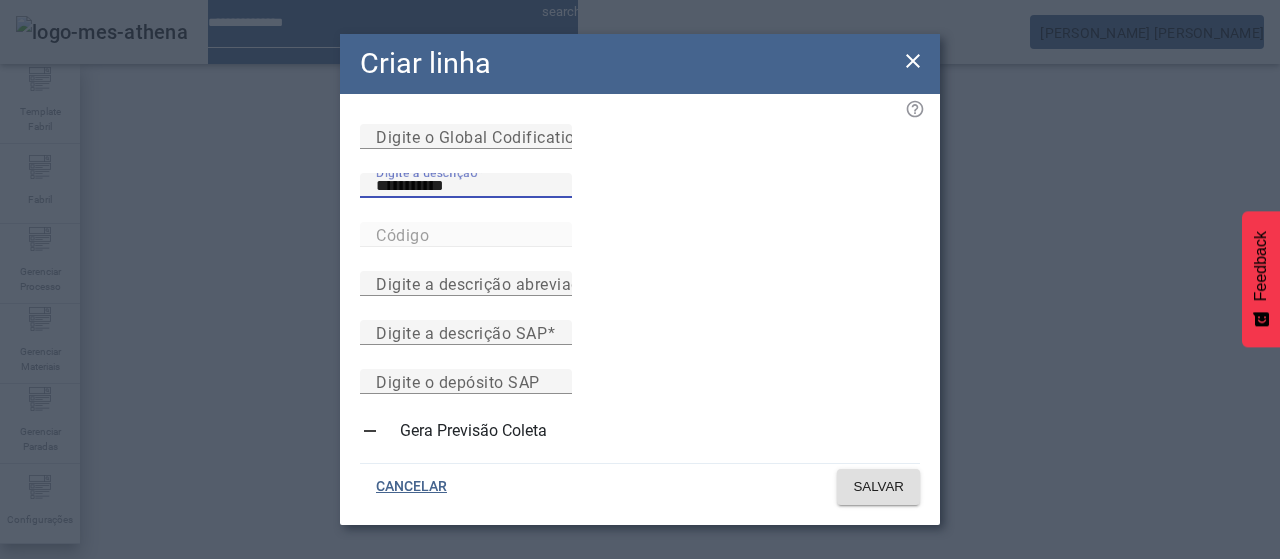 type on "**********" 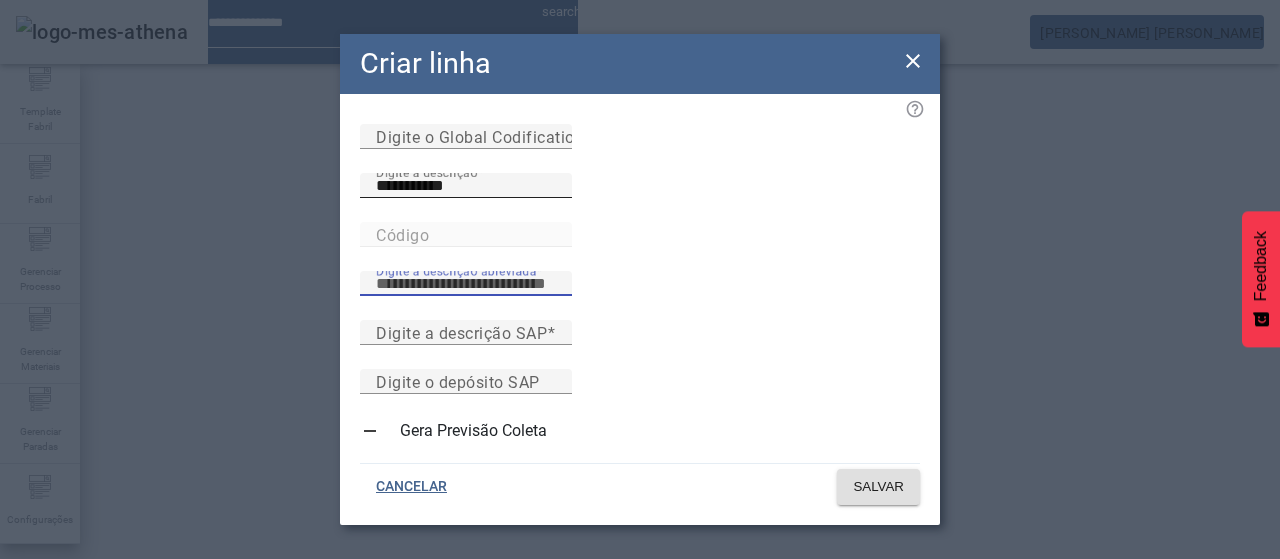 paste on "**********" 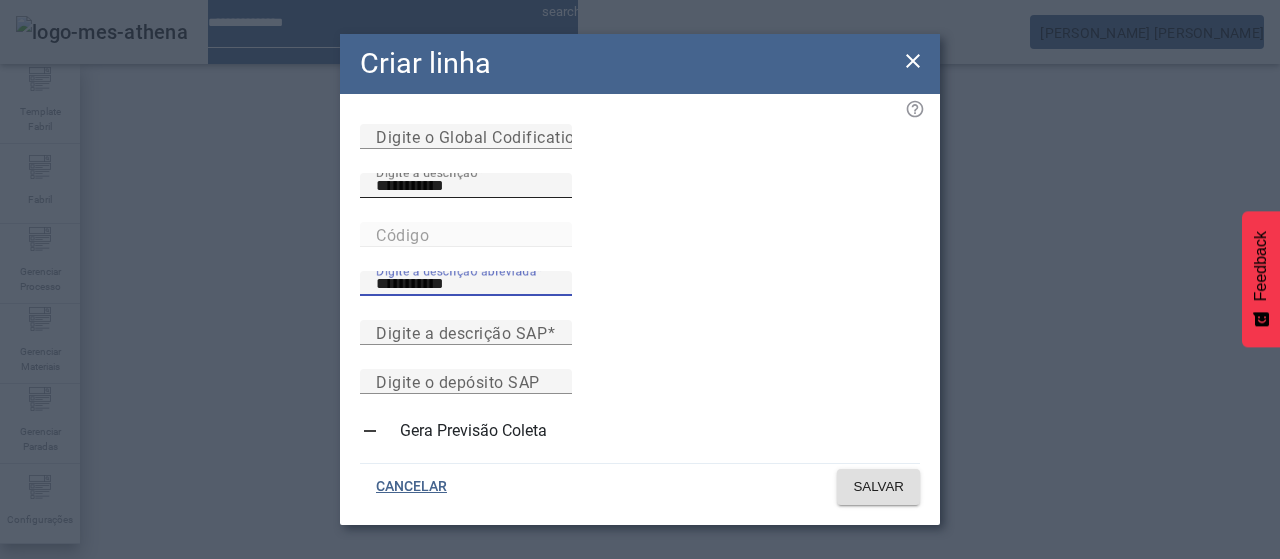 type on "**********" 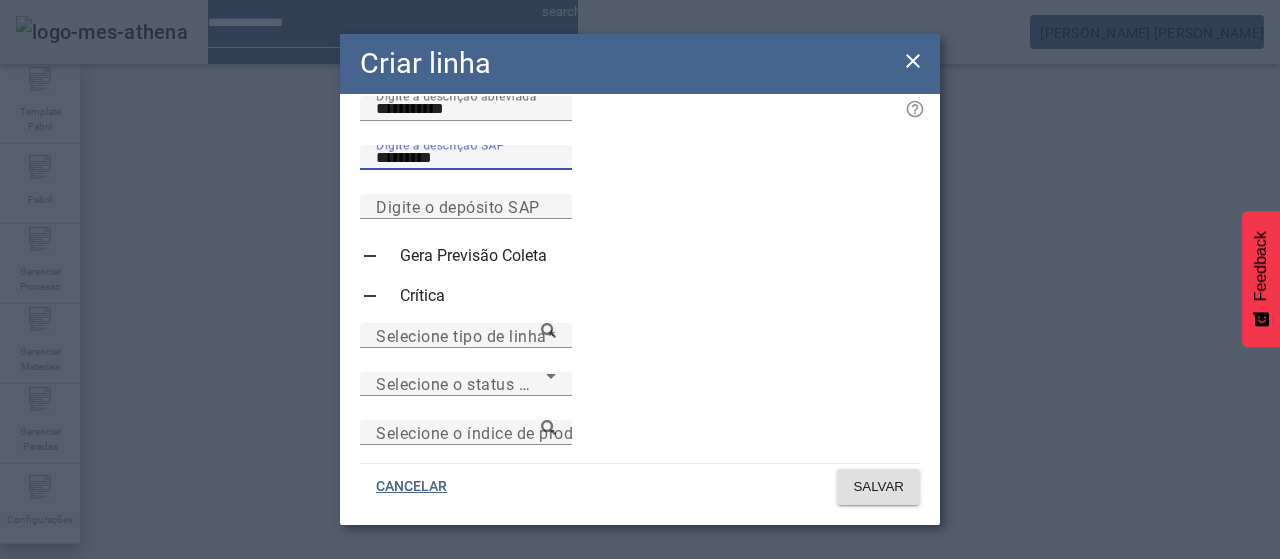 scroll, scrollTop: 265, scrollLeft: 0, axis: vertical 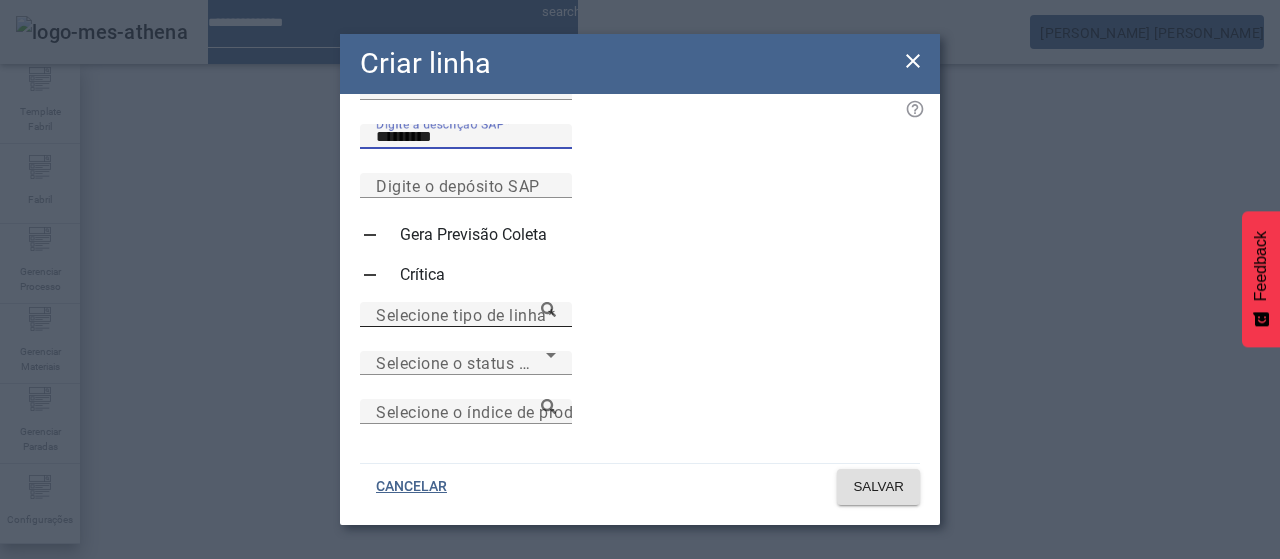 type on "*********" 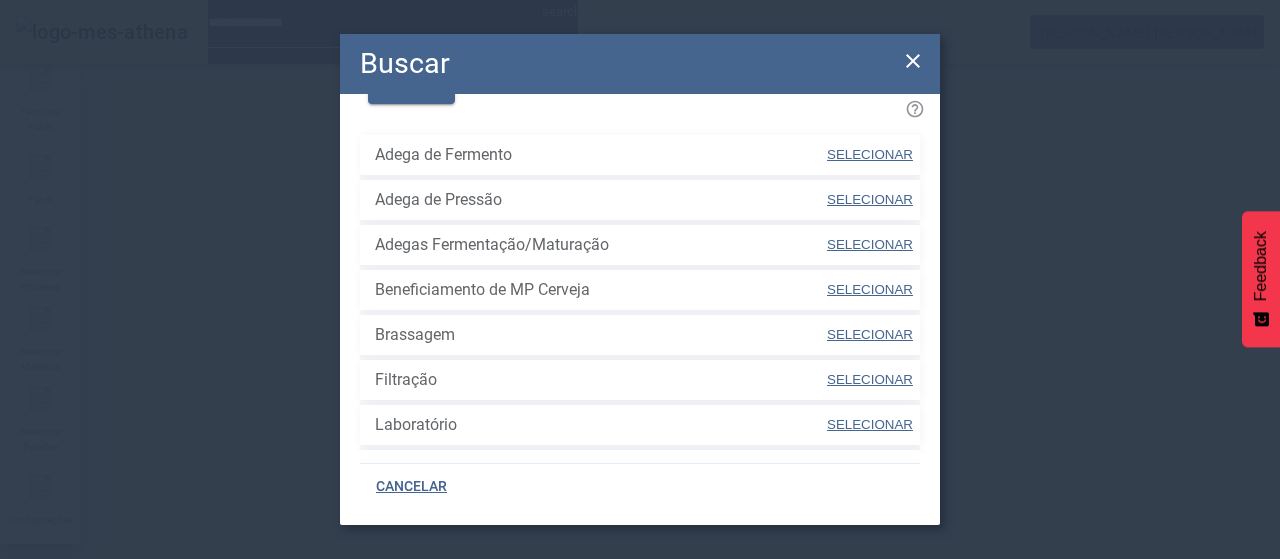 scroll, scrollTop: 220, scrollLeft: 0, axis: vertical 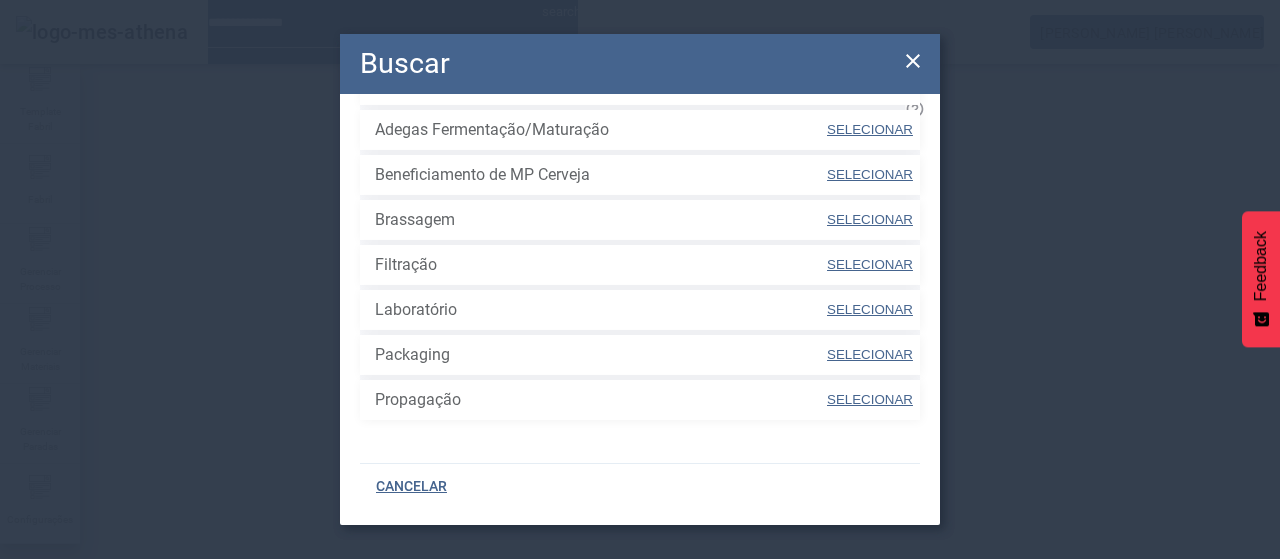 click on "SELECIONAR" at bounding box center (870, 354) 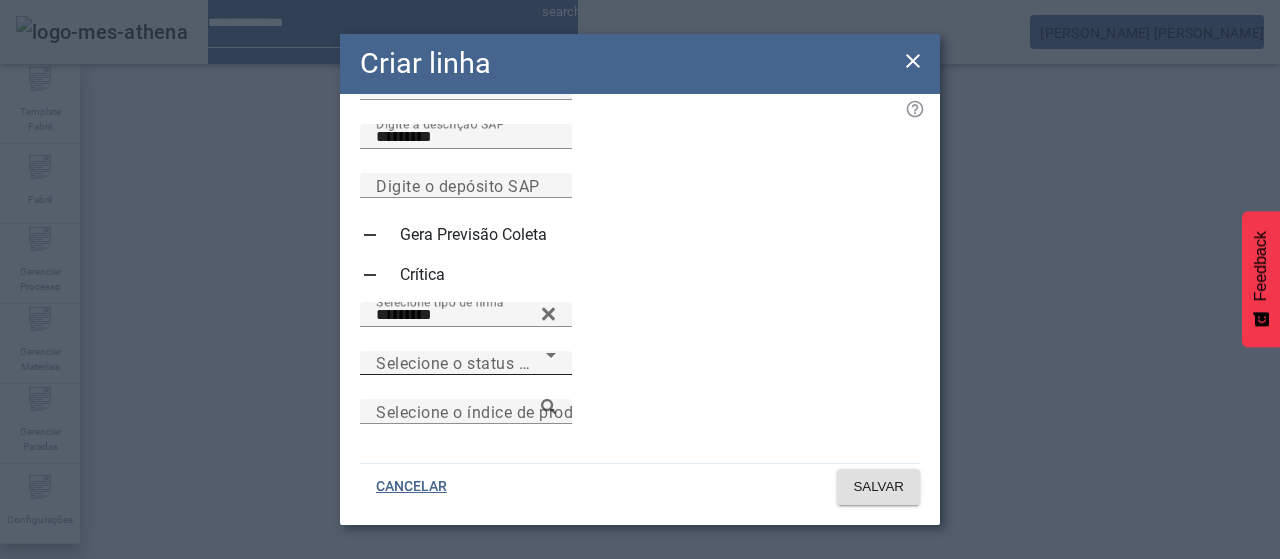 click on "Selecione o status LMS" at bounding box center (461, 363) 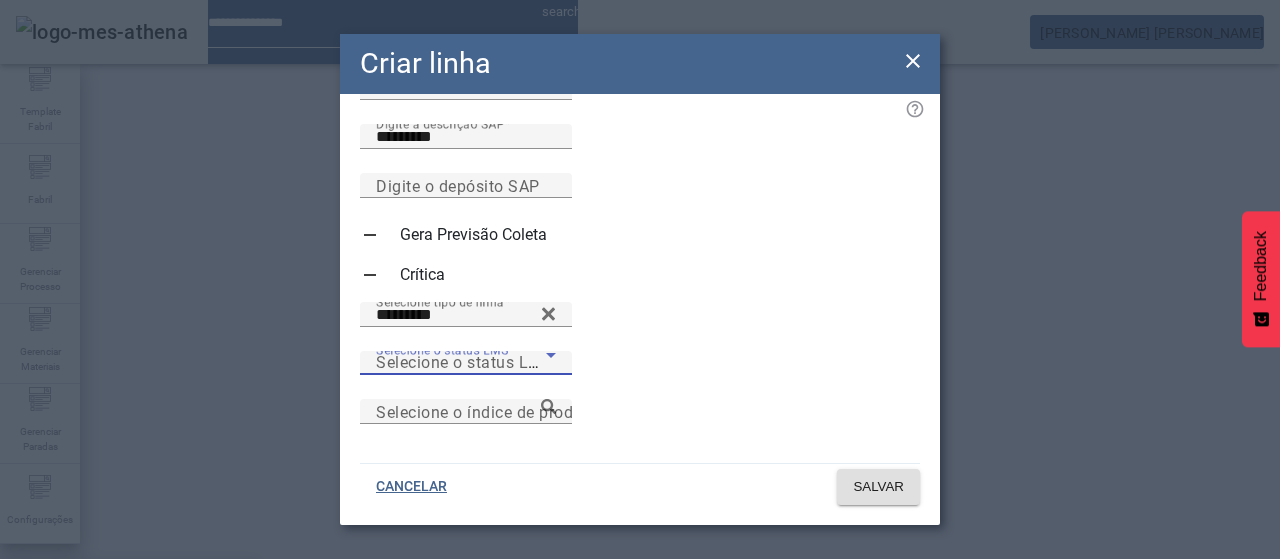 drag, startPoint x: 732, startPoint y: 515, endPoint x: 783, endPoint y: 442, distance: 89.050545 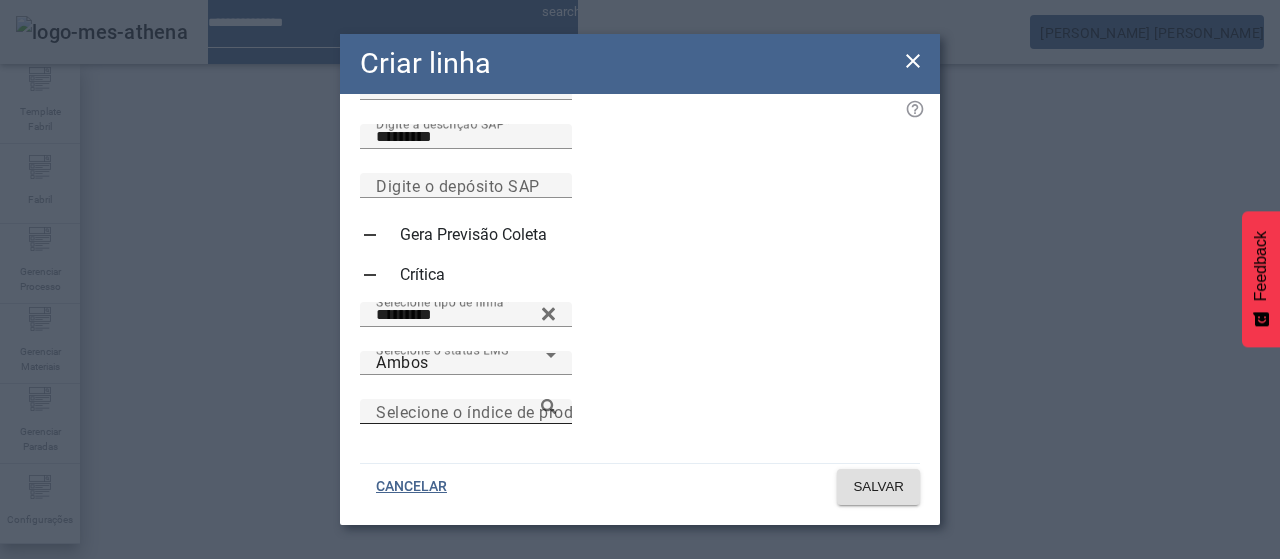 click 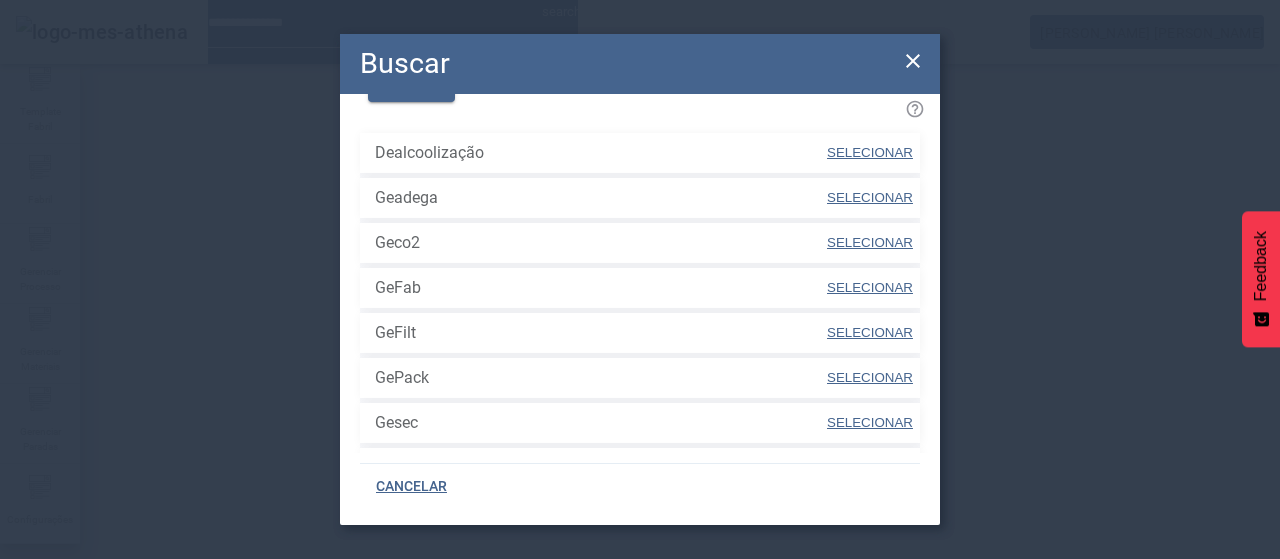 scroll, scrollTop: 175, scrollLeft: 0, axis: vertical 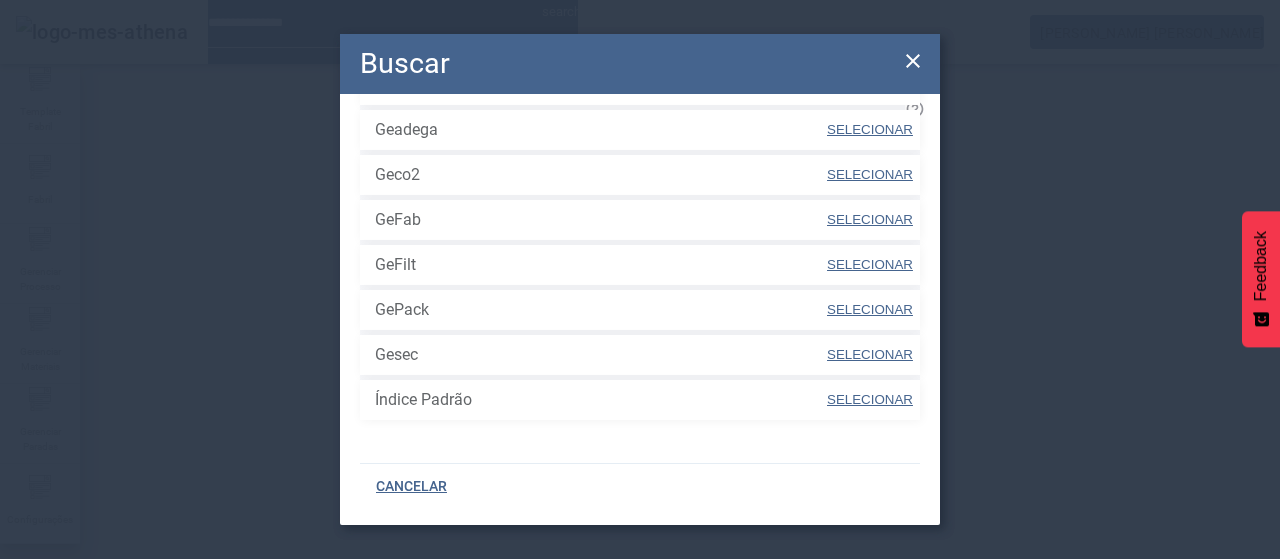 drag, startPoint x: 840, startPoint y: 365, endPoint x: 850, endPoint y: 423, distance: 58.855755 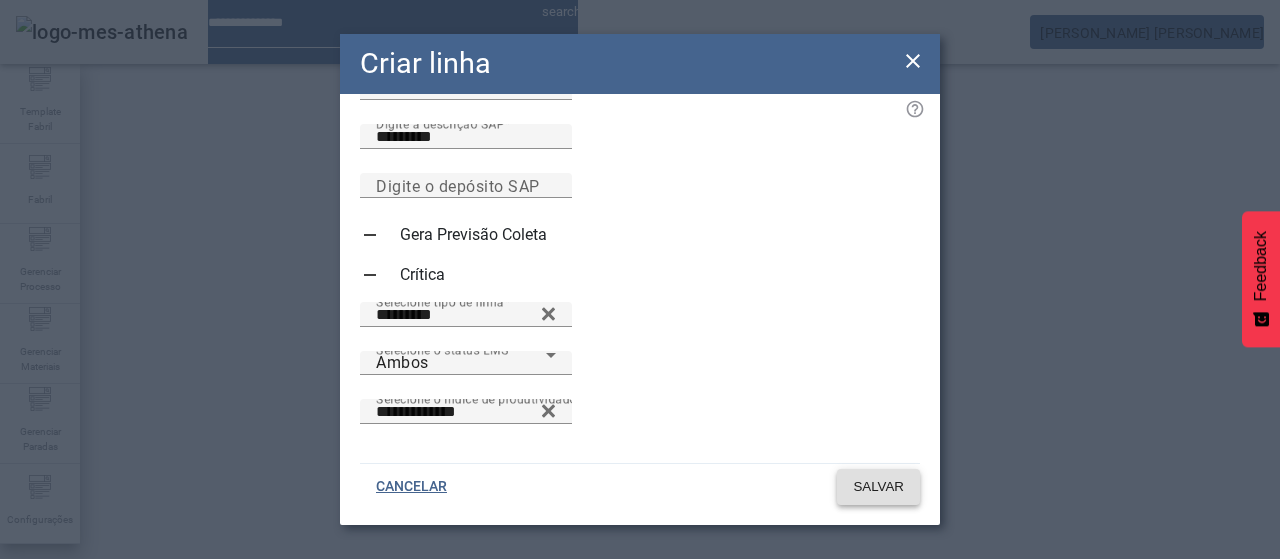 click on "SALVAR" 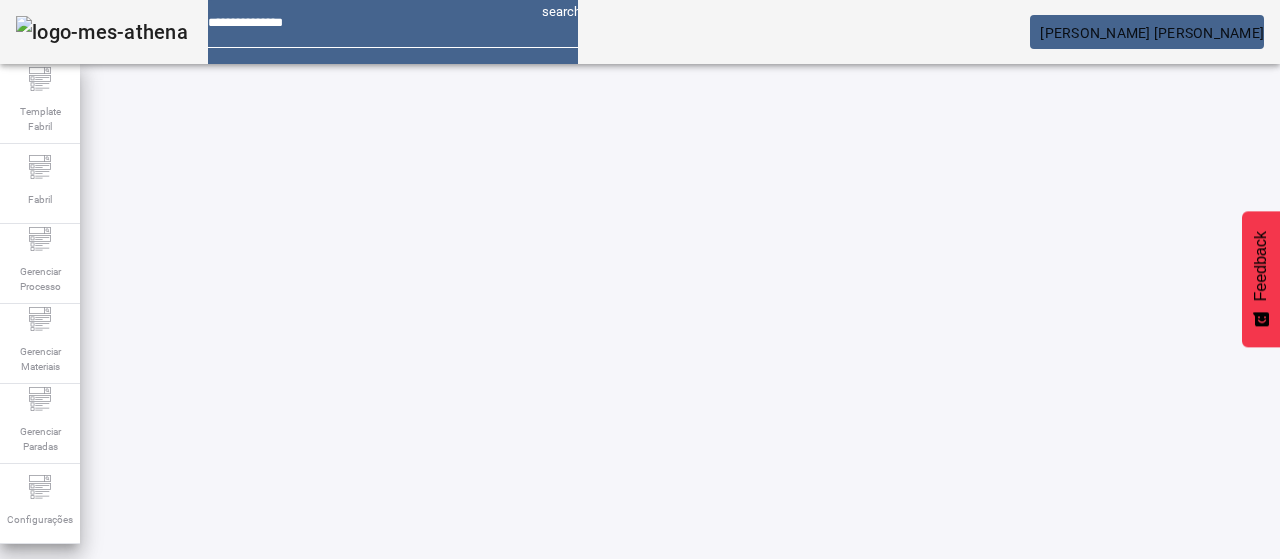 scroll, scrollTop: 34, scrollLeft: 0, axis: vertical 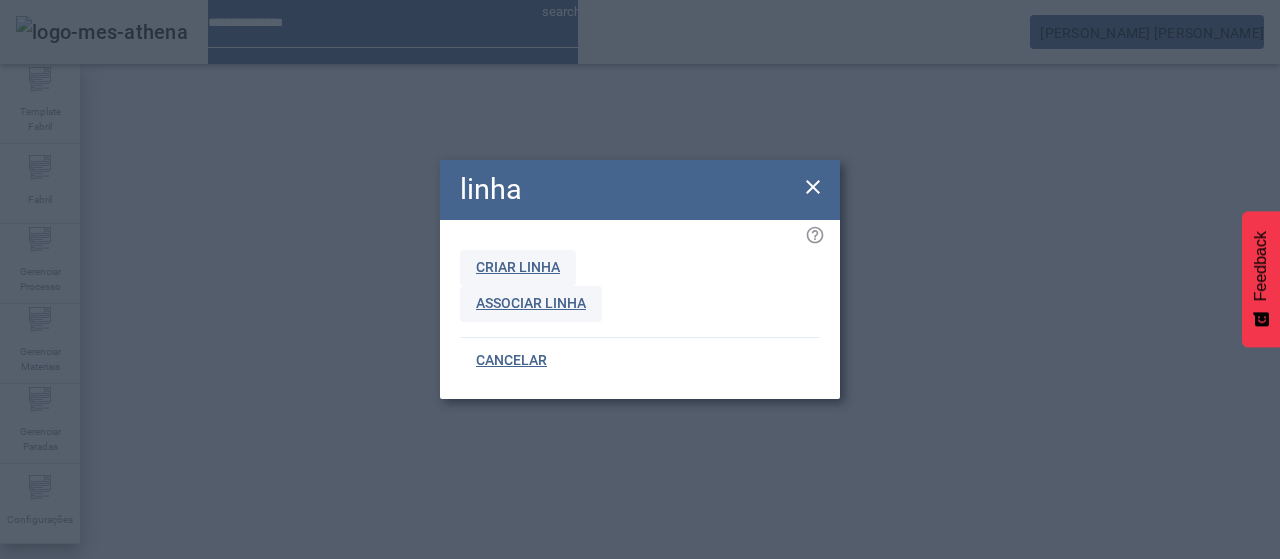 click 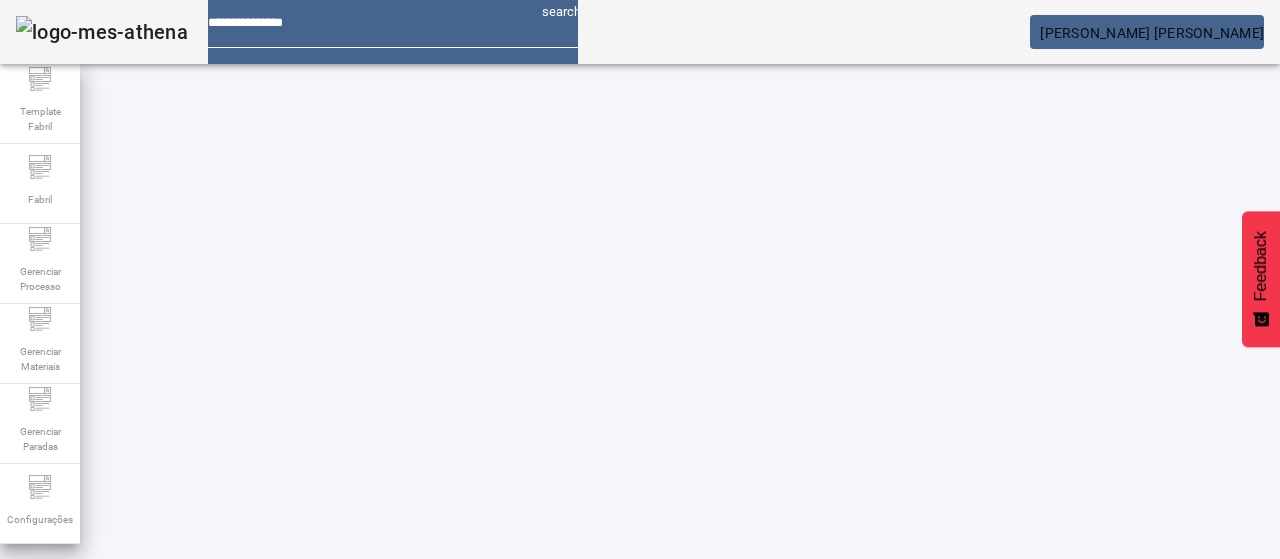 click at bounding box center (1136, 741) 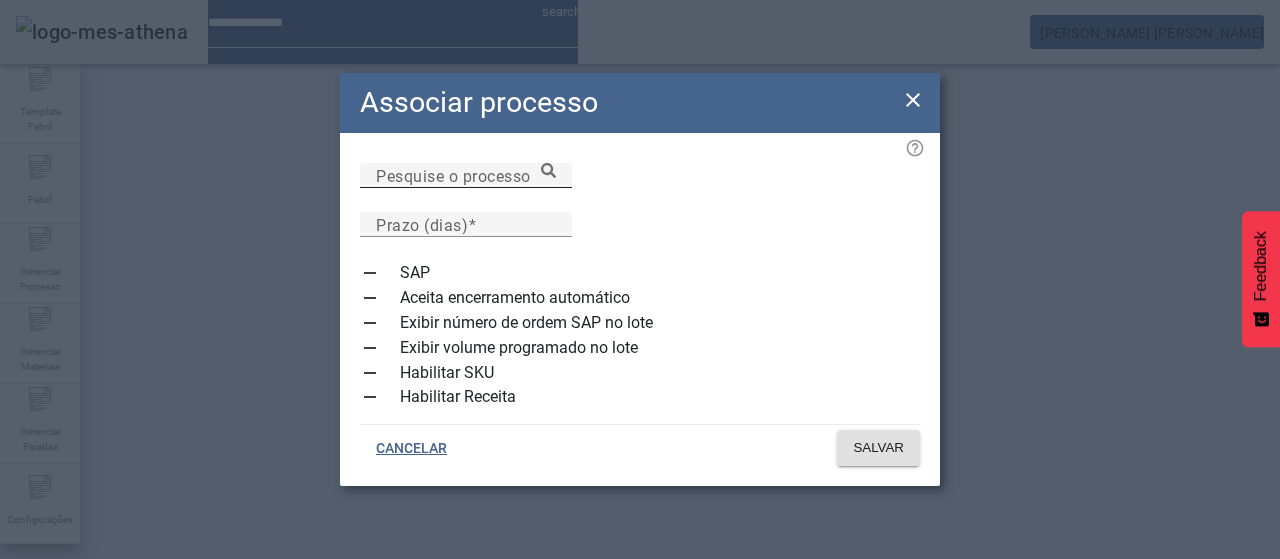 click on "Pesquise o processo" at bounding box center (466, 176) 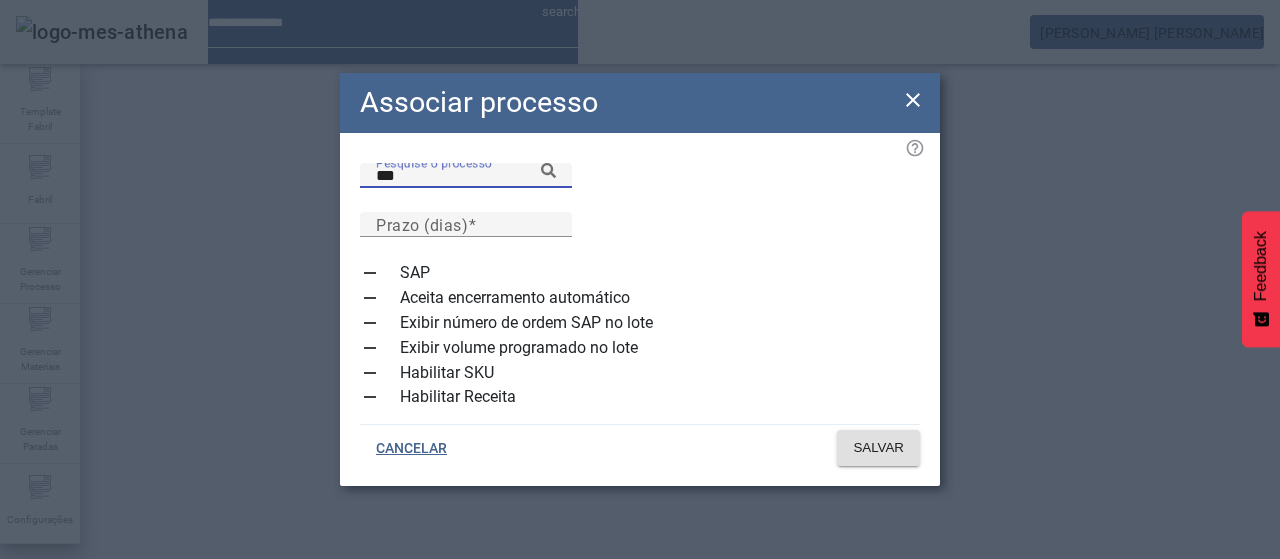 click 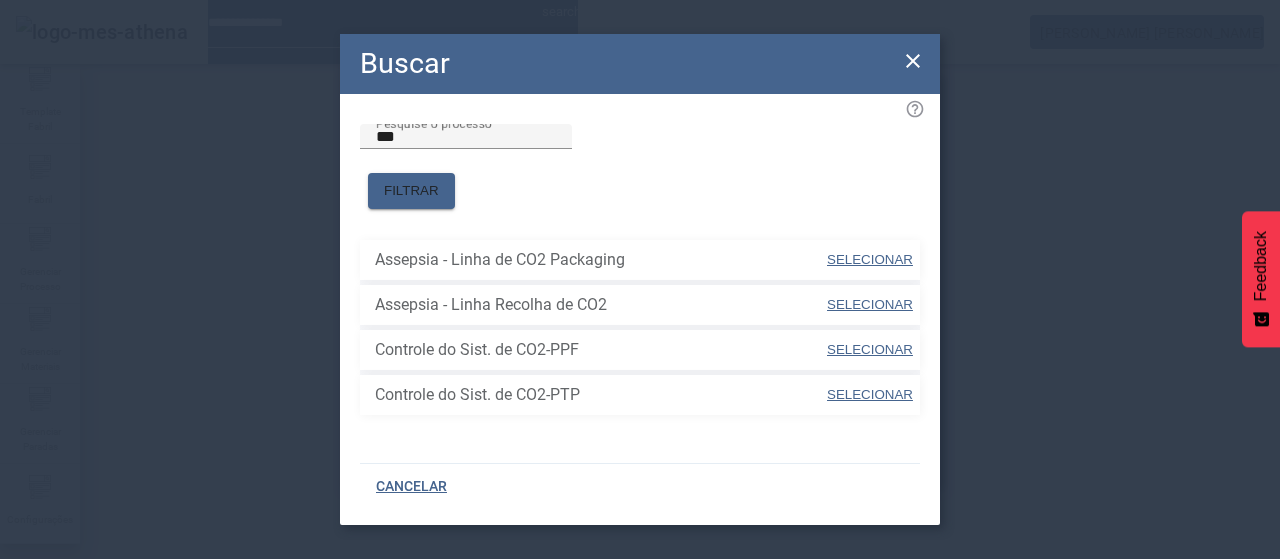 click on "SELECIONAR" at bounding box center (870, 349) 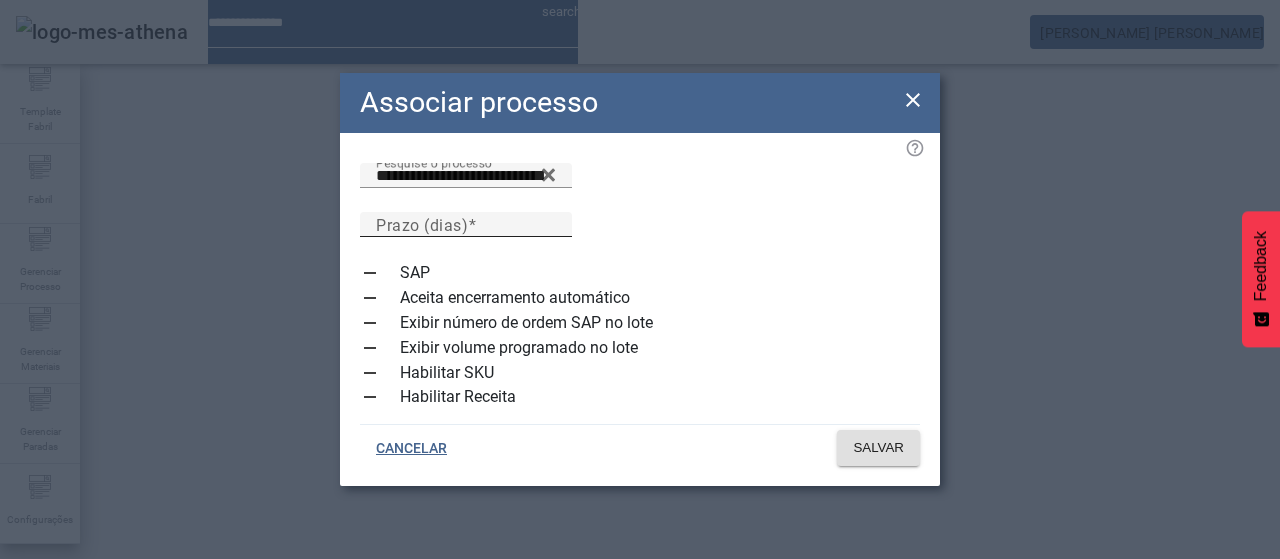 click on "Prazo (dias)" at bounding box center (466, 225) 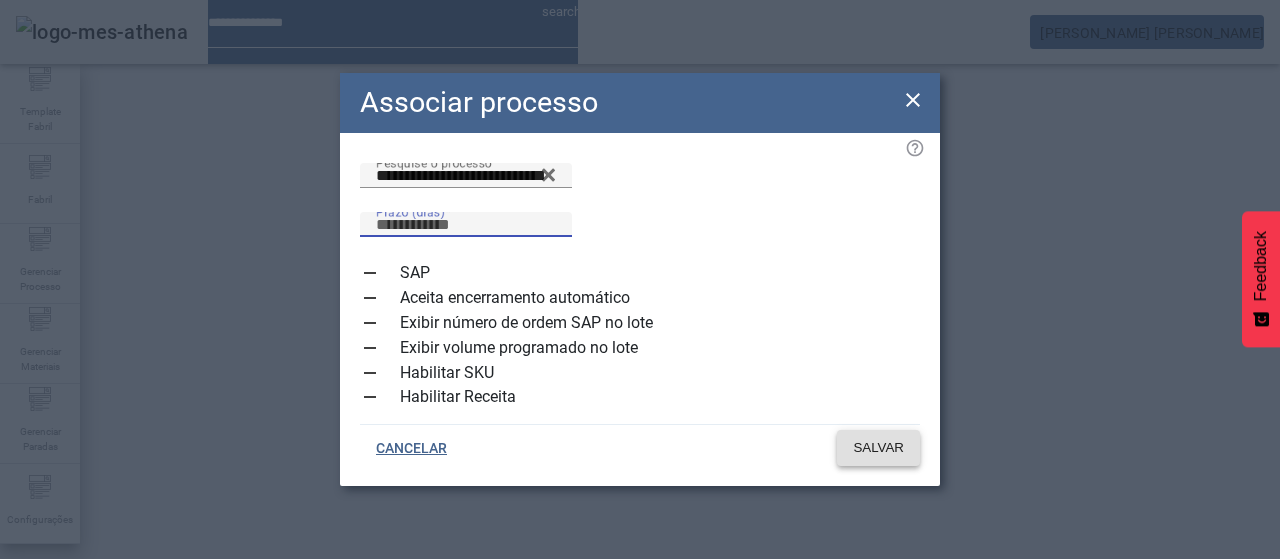 type on "*" 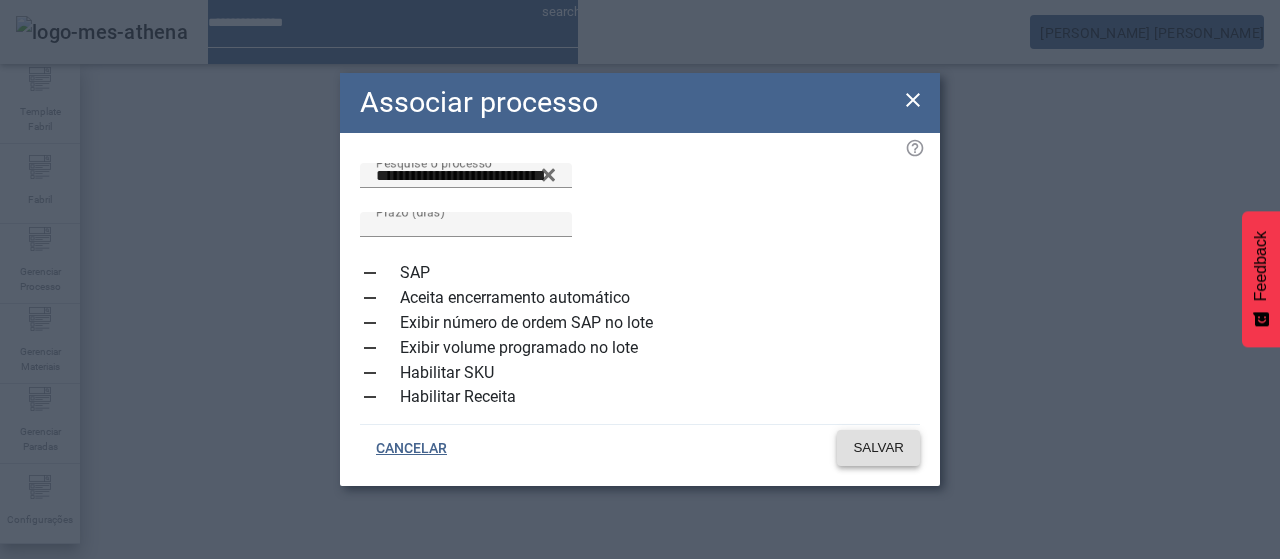 click on "SALVAR" 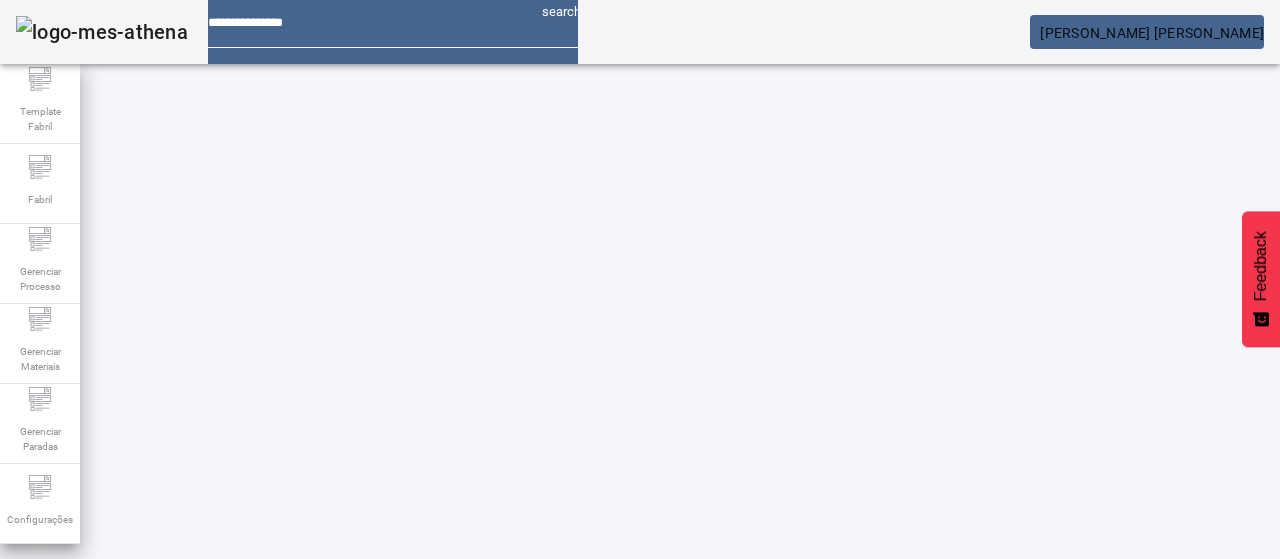 click at bounding box center [152, 706] 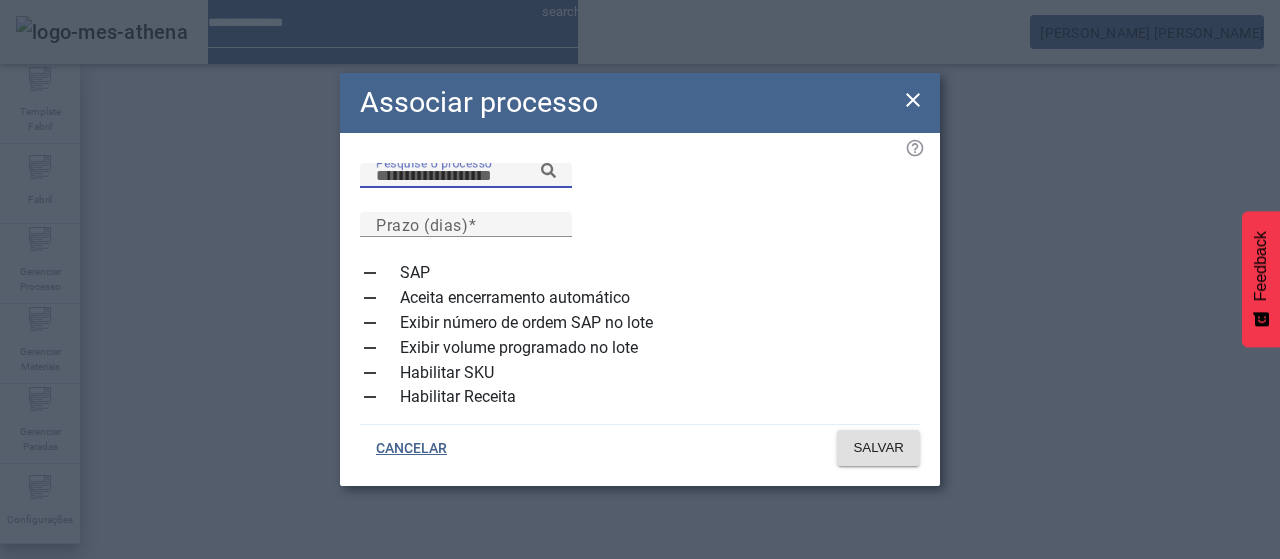 click on "Pesquise o processo" at bounding box center (466, 176) 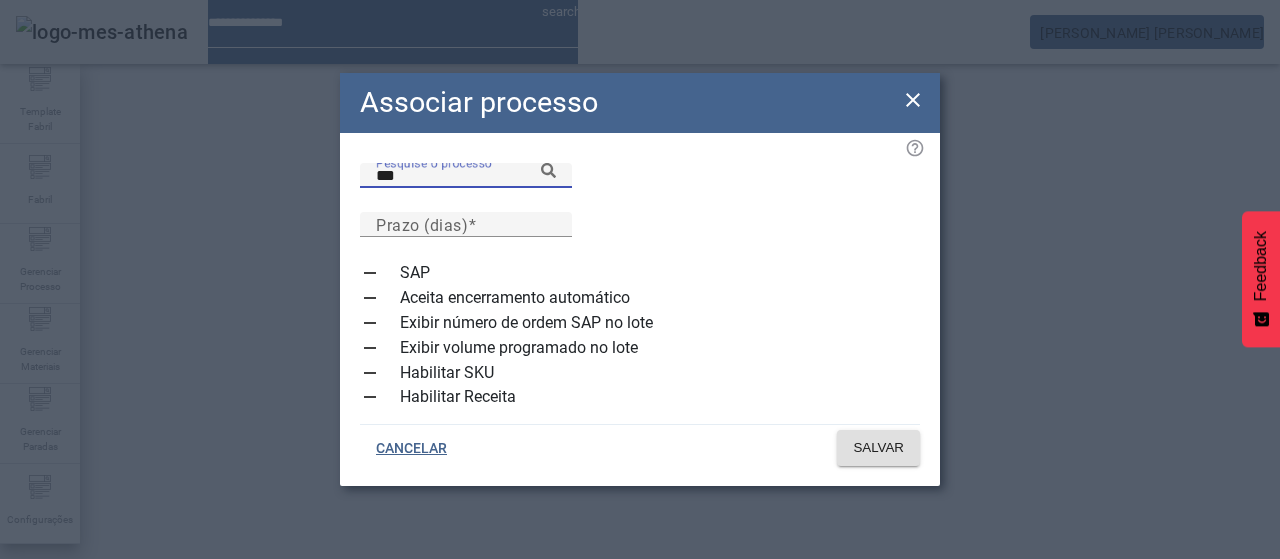 click 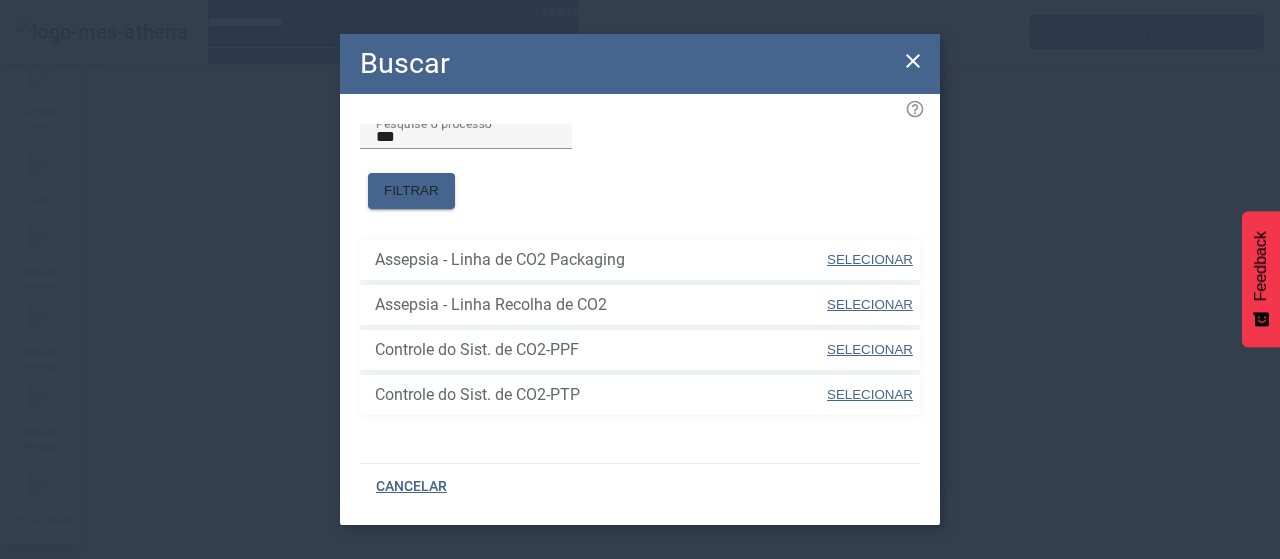 click on "SELECIONAR" at bounding box center (870, 394) 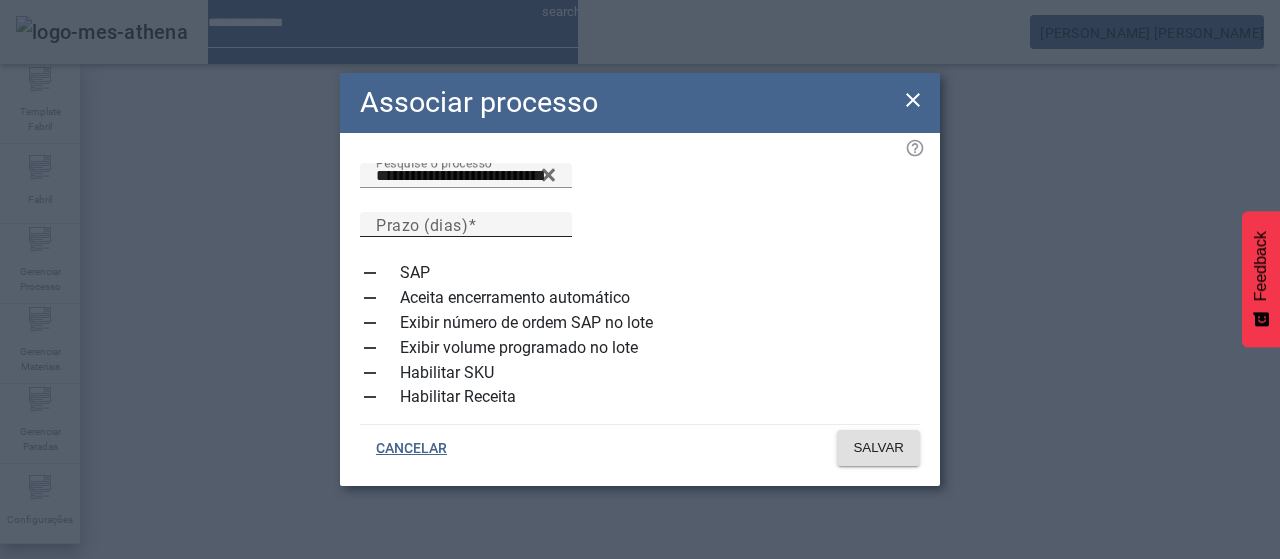 click on "Prazo (dias)" at bounding box center (422, 224) 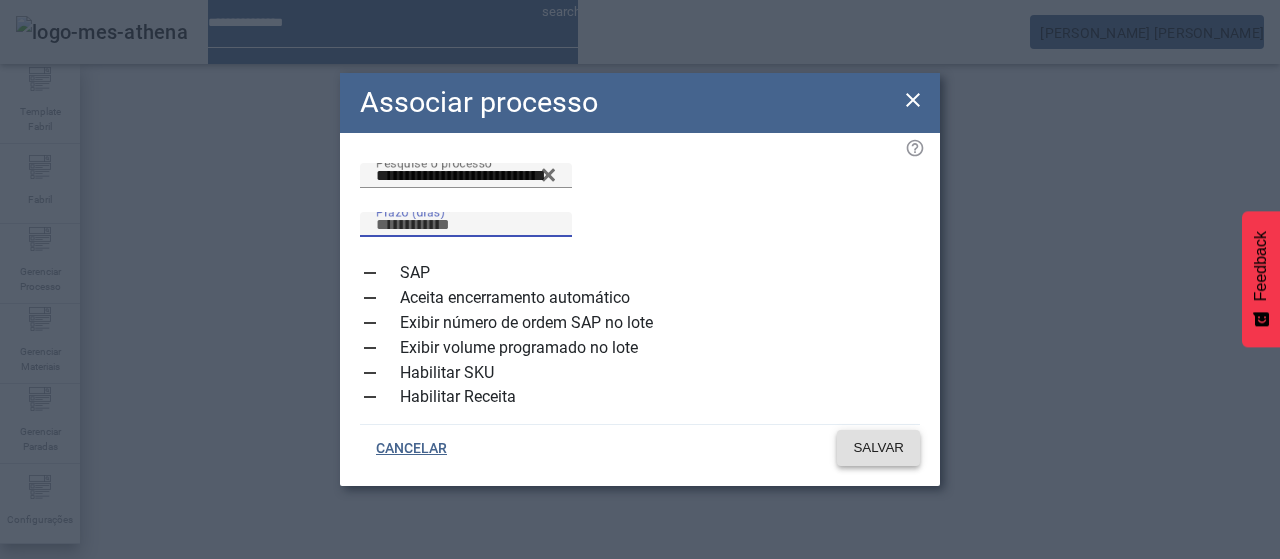 type on "*" 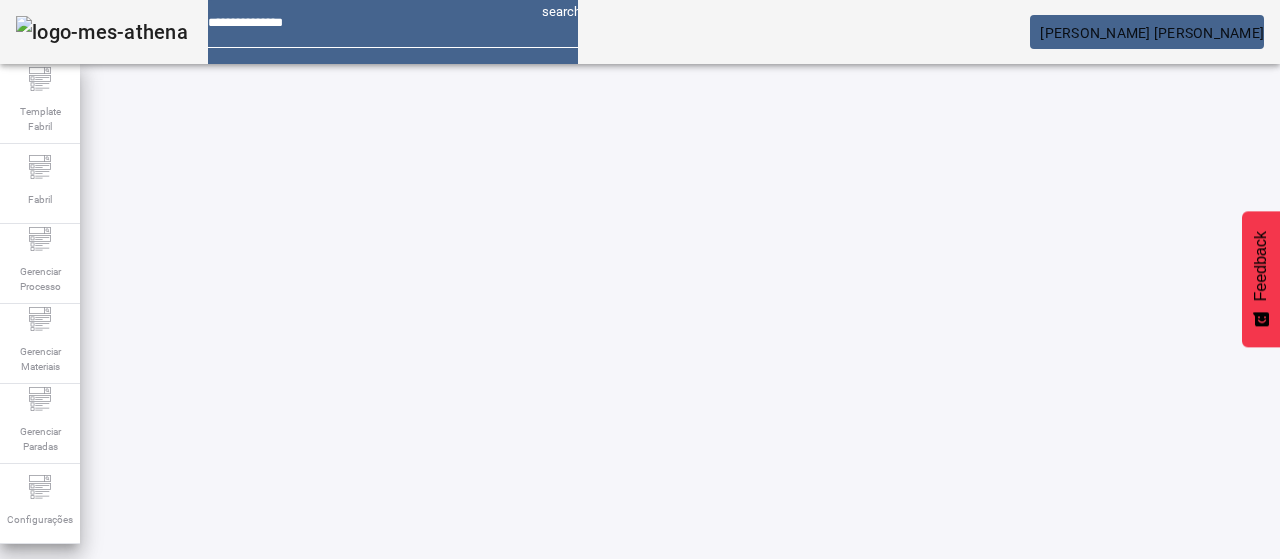 click at bounding box center [1136, 778] 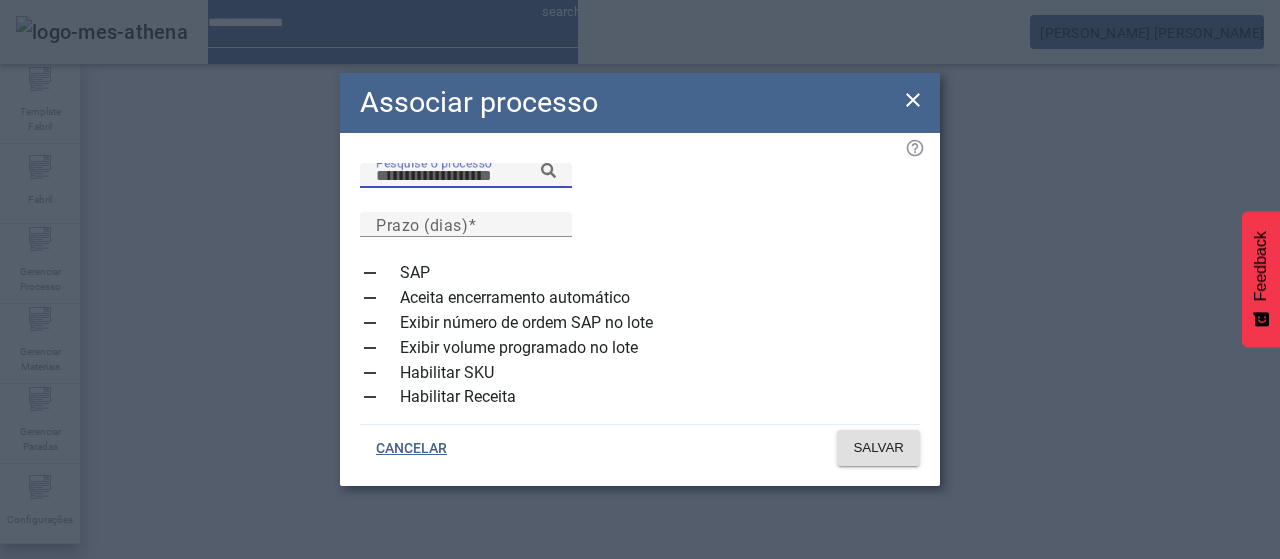 click on "Pesquise o processo" at bounding box center (466, 176) 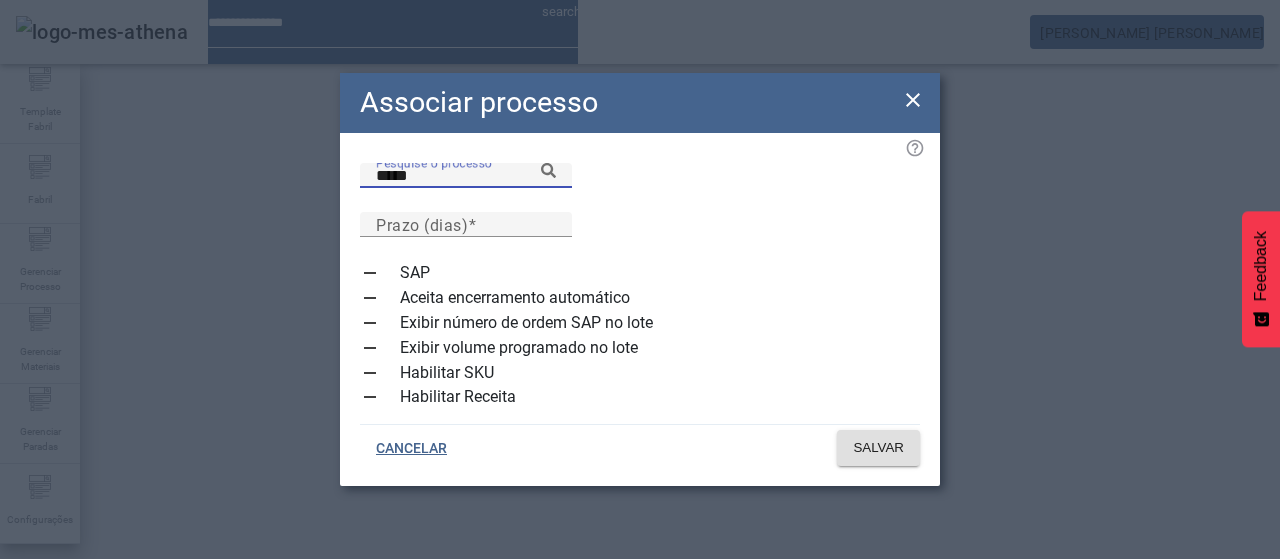 click on "Pesquise o processo *****" 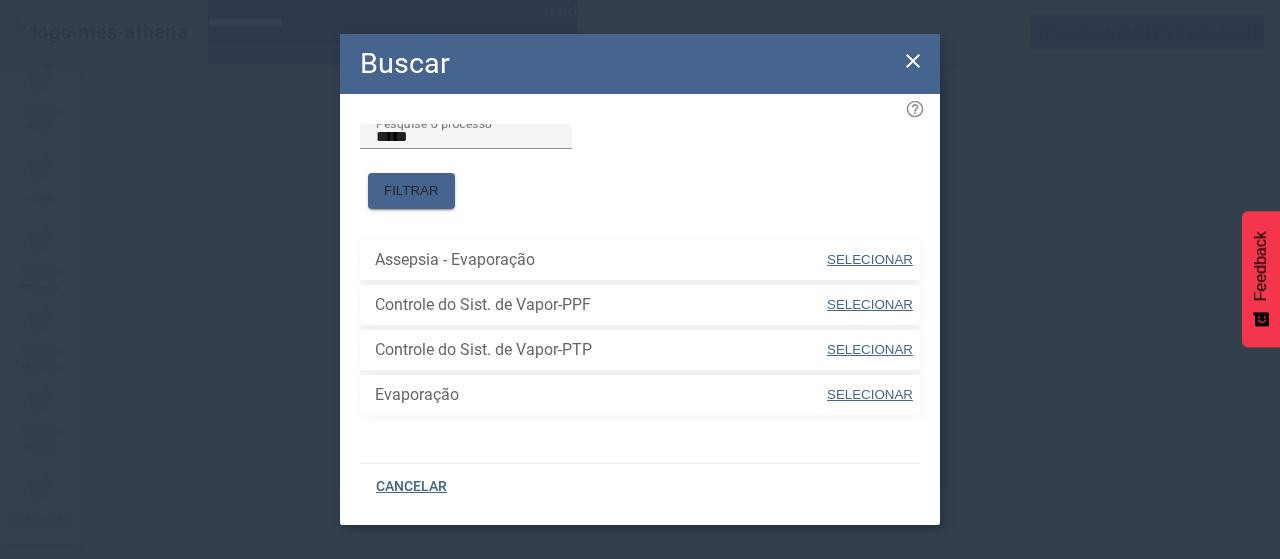 click on "SELECIONAR" at bounding box center (870, 304) 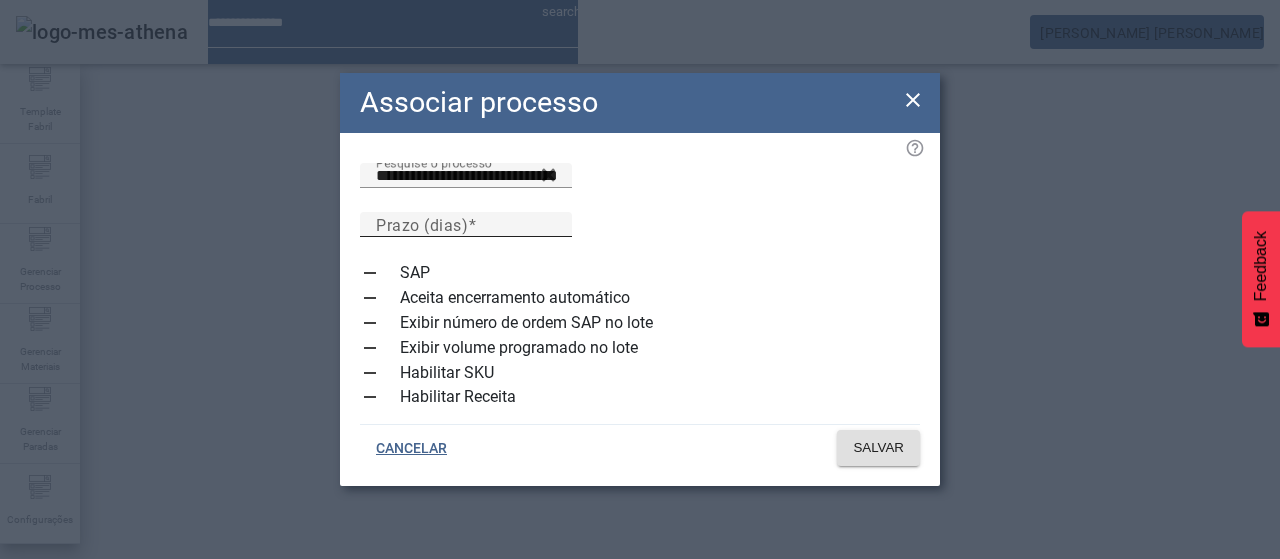 click on "Prazo (dias)" at bounding box center (466, 225) 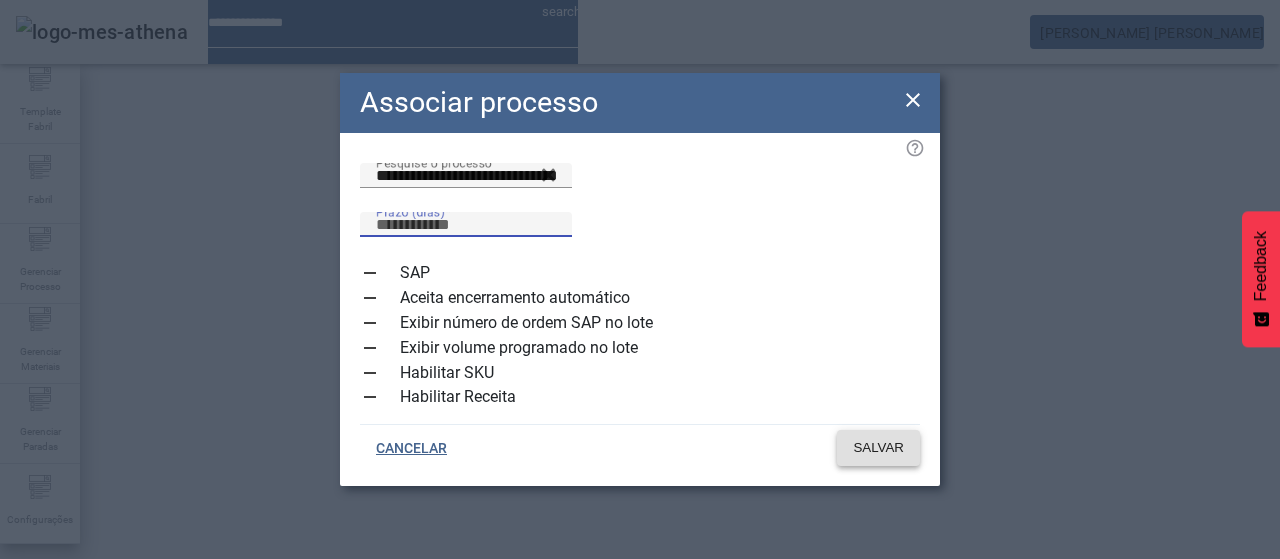 type on "*" 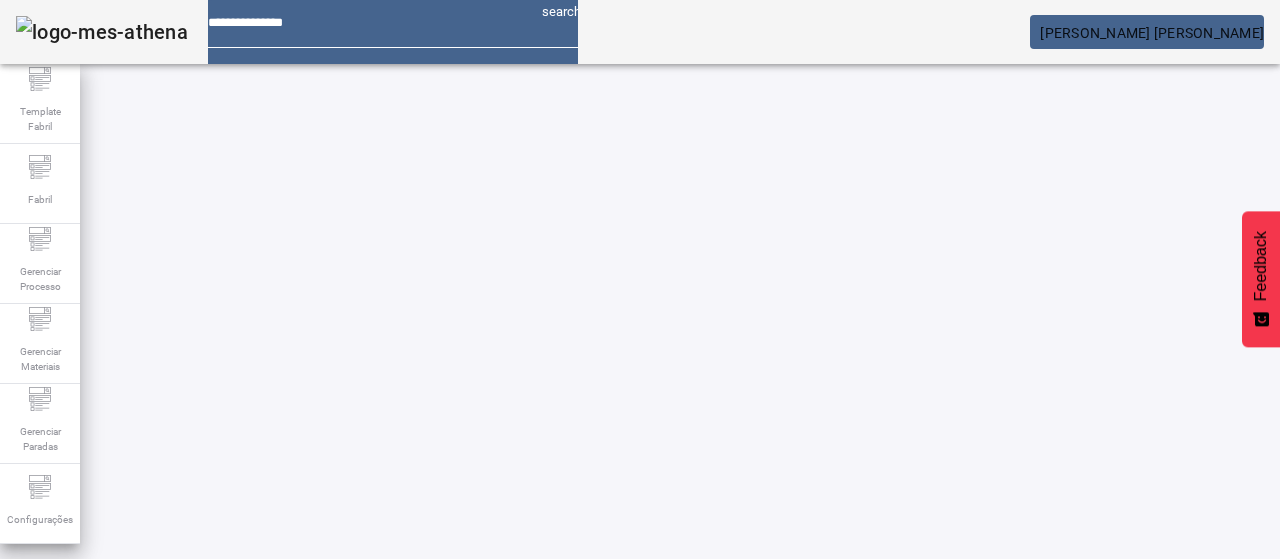 click on "ASSOCIAR PROCESSO" at bounding box center (152, 700) 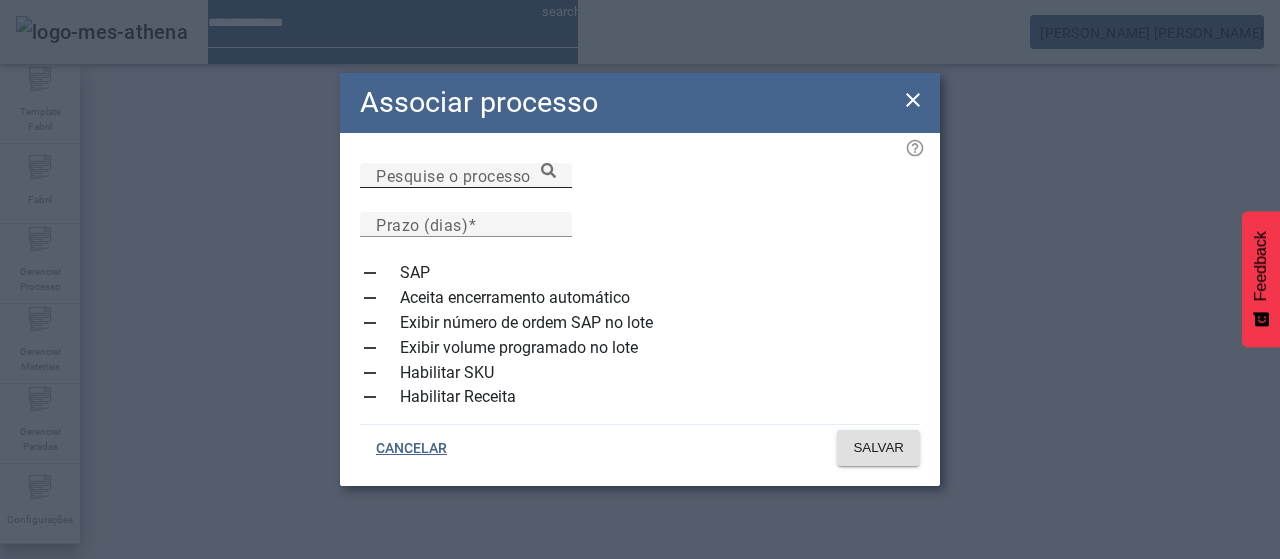 click on "Pesquise o processo" 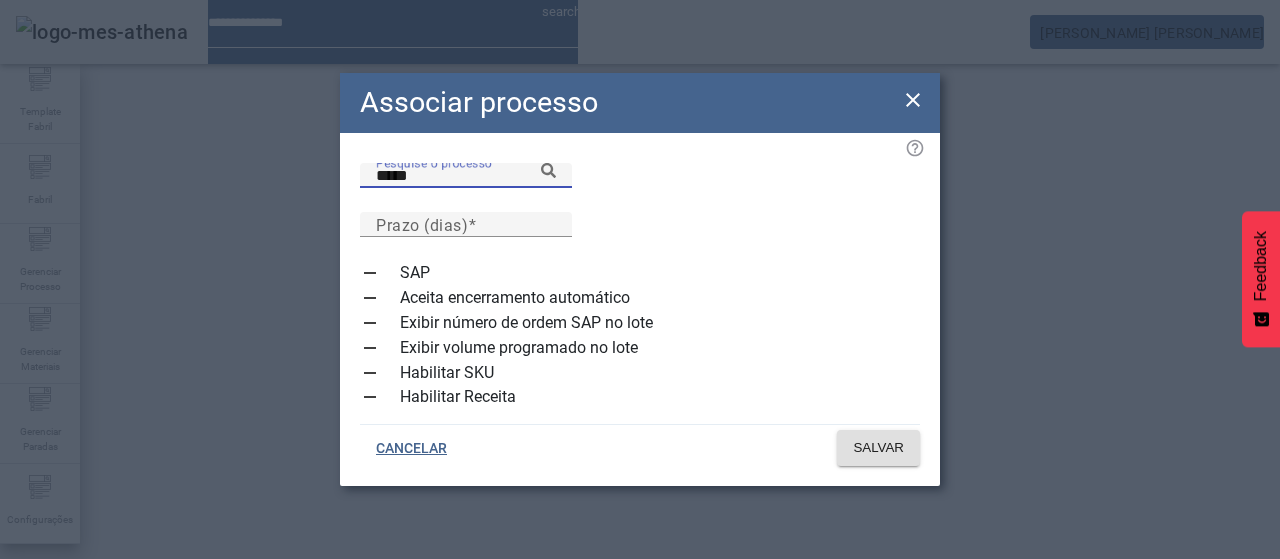 click 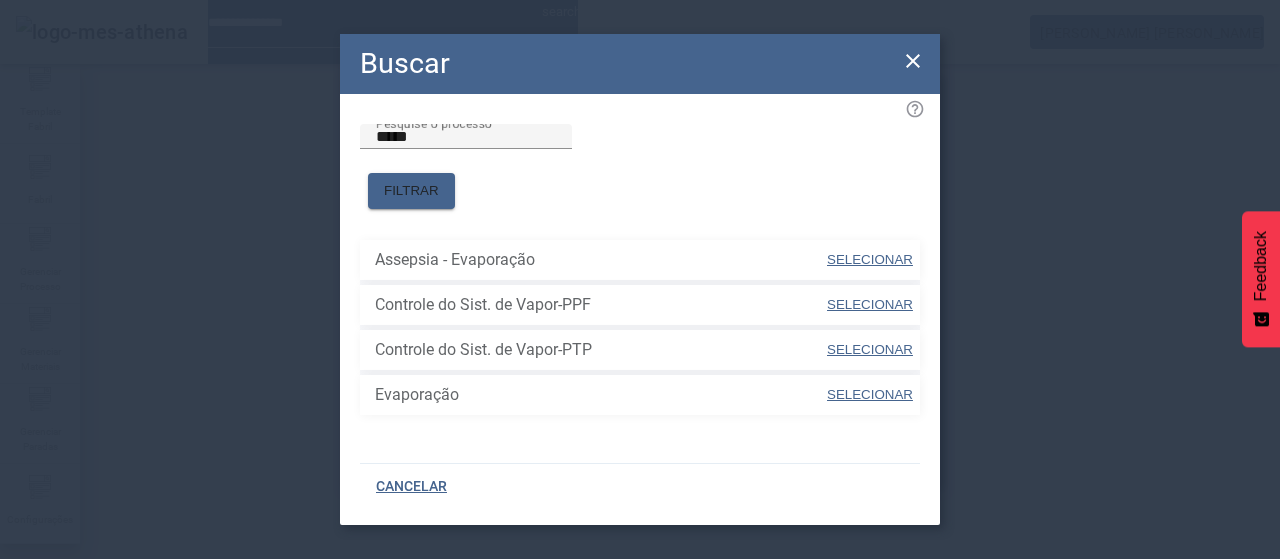 click on "SELECIONAR" at bounding box center (870, 349) 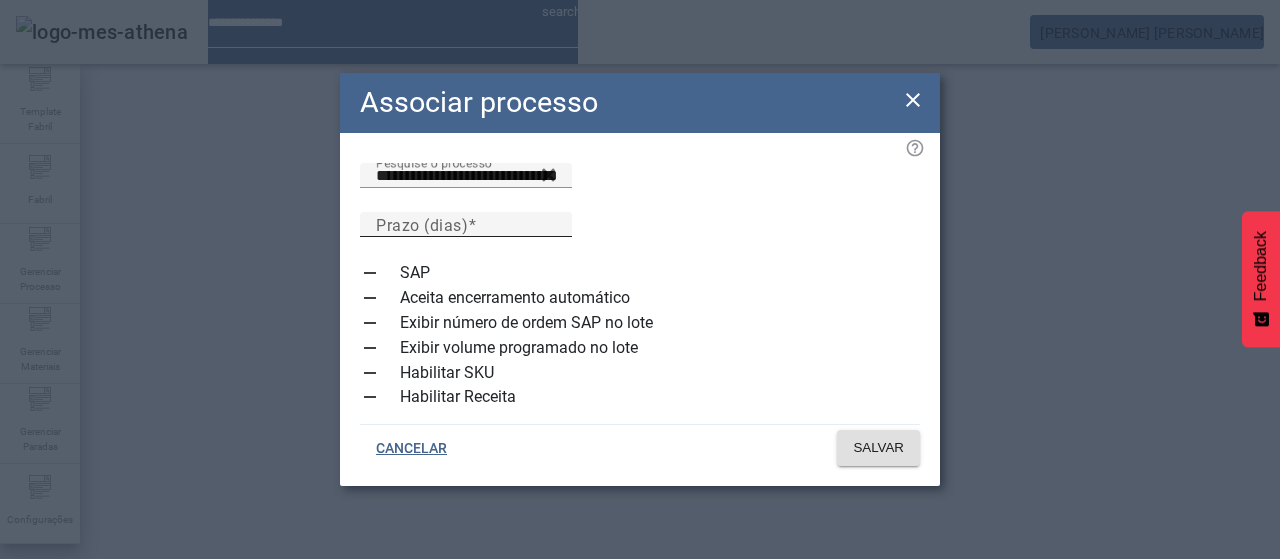 click on "Prazo (dias)" at bounding box center [422, 224] 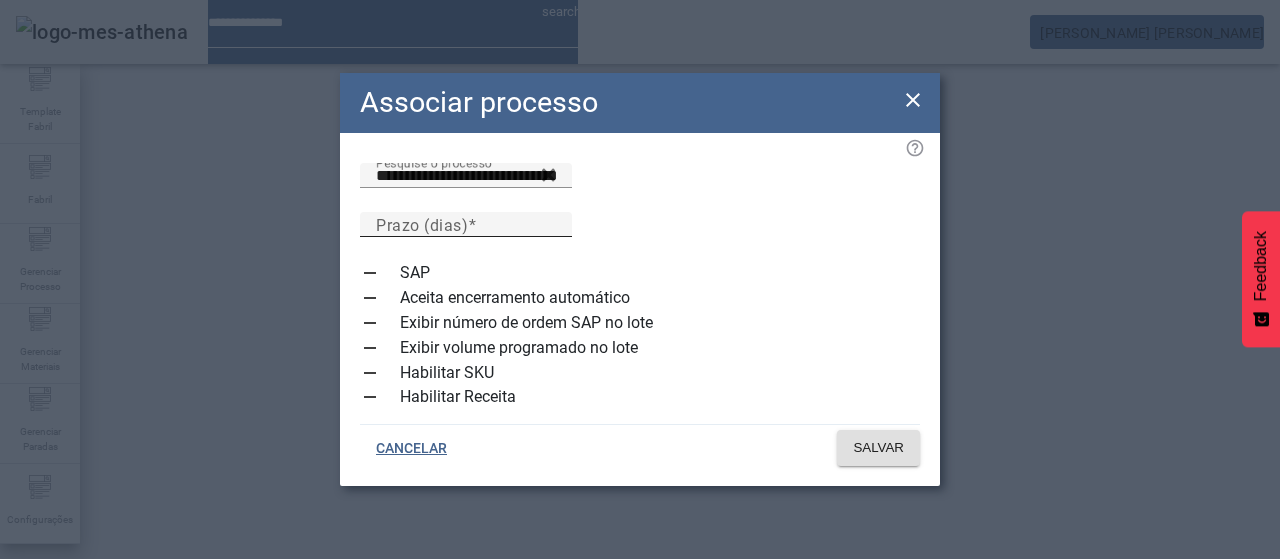 click on "Prazo (dias)" at bounding box center (466, 225) 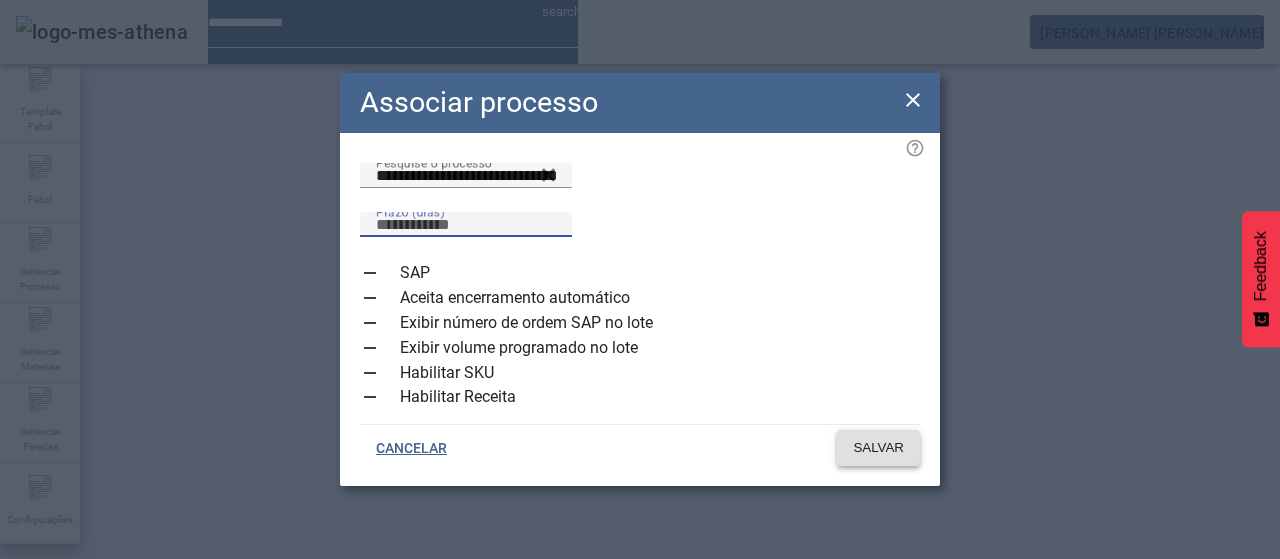 type on "*" 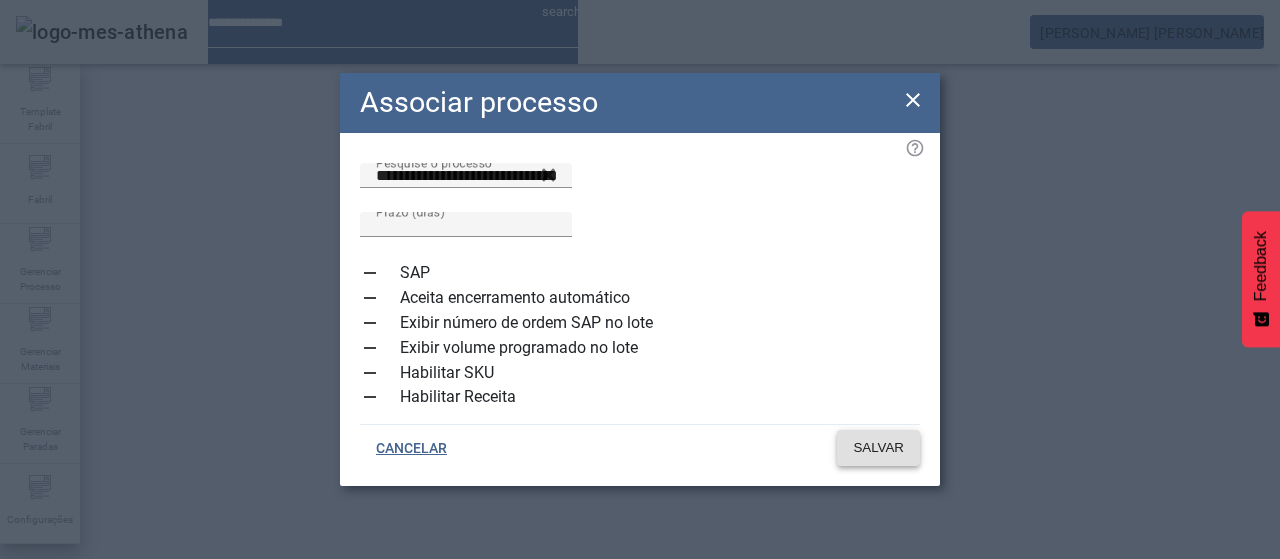 click on "SALVAR" 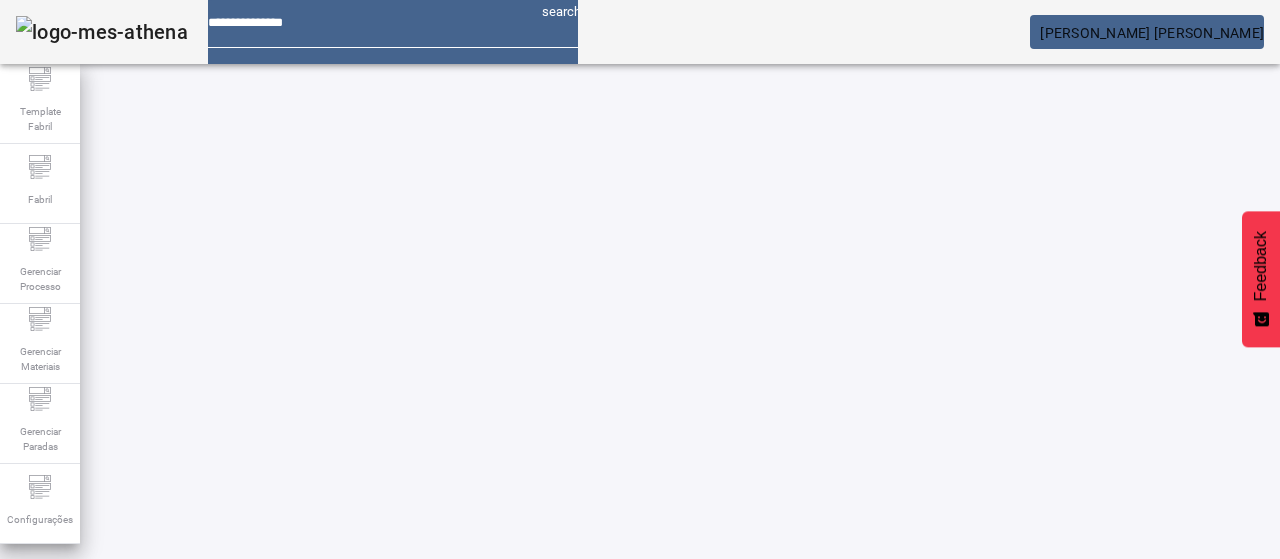 click at bounding box center (1136, 839) 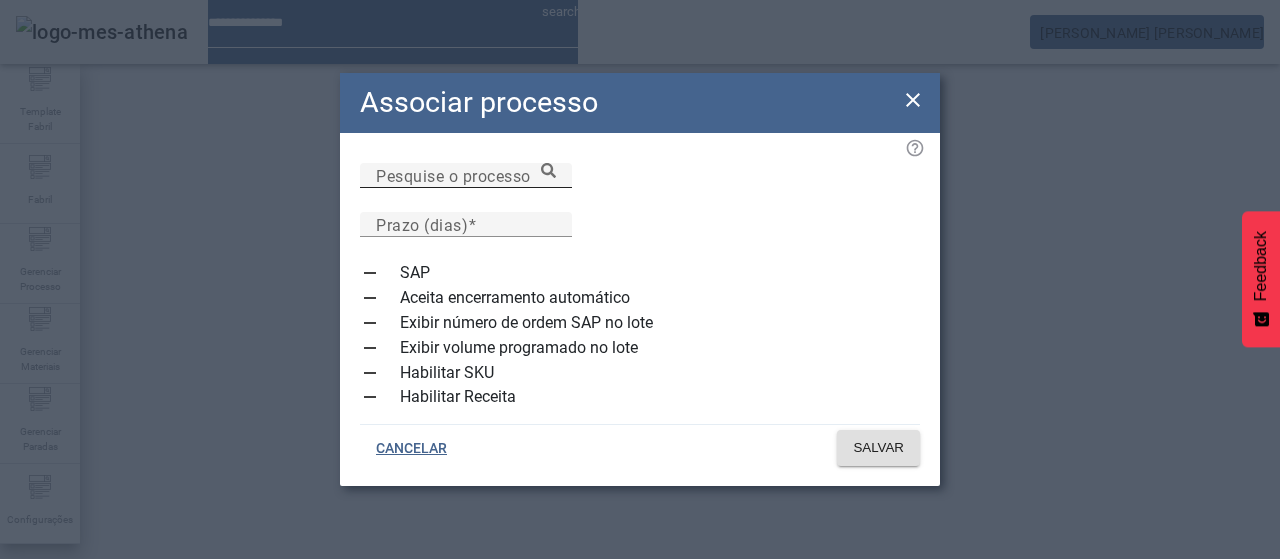 click on "Pesquise o processo" at bounding box center (453, 175) 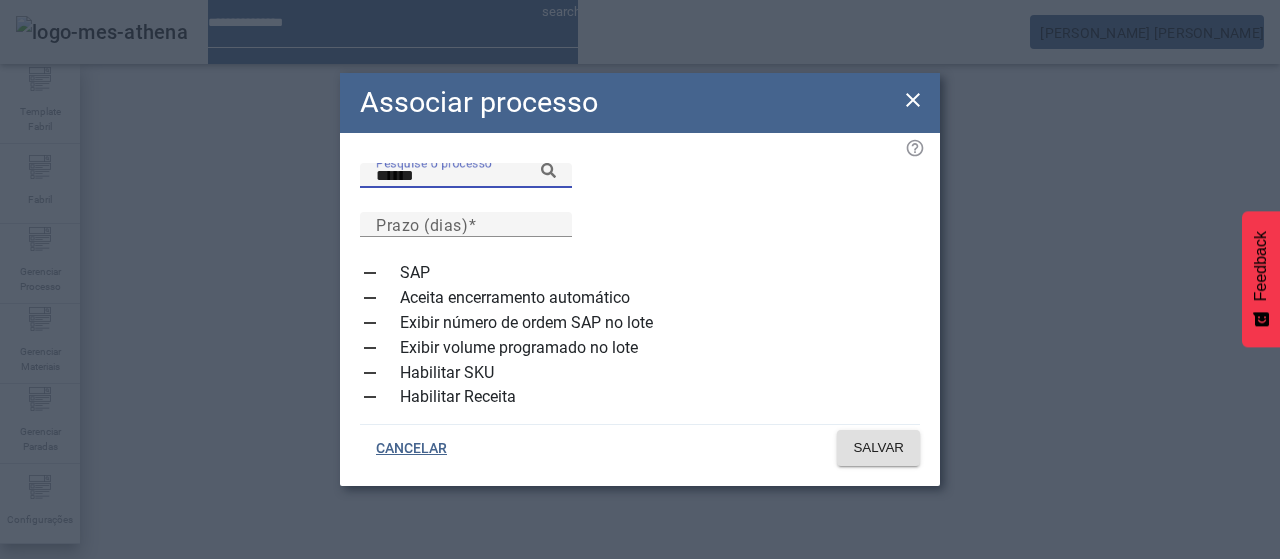 click 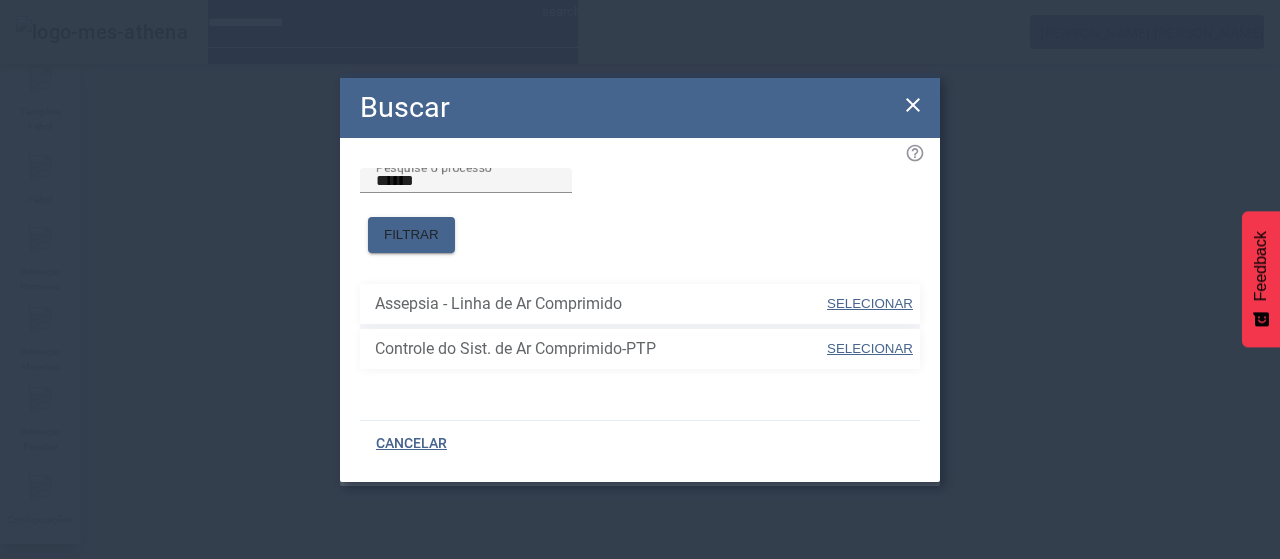 drag, startPoint x: 845, startPoint y: 333, endPoint x: 838, endPoint y: 321, distance: 13.892444 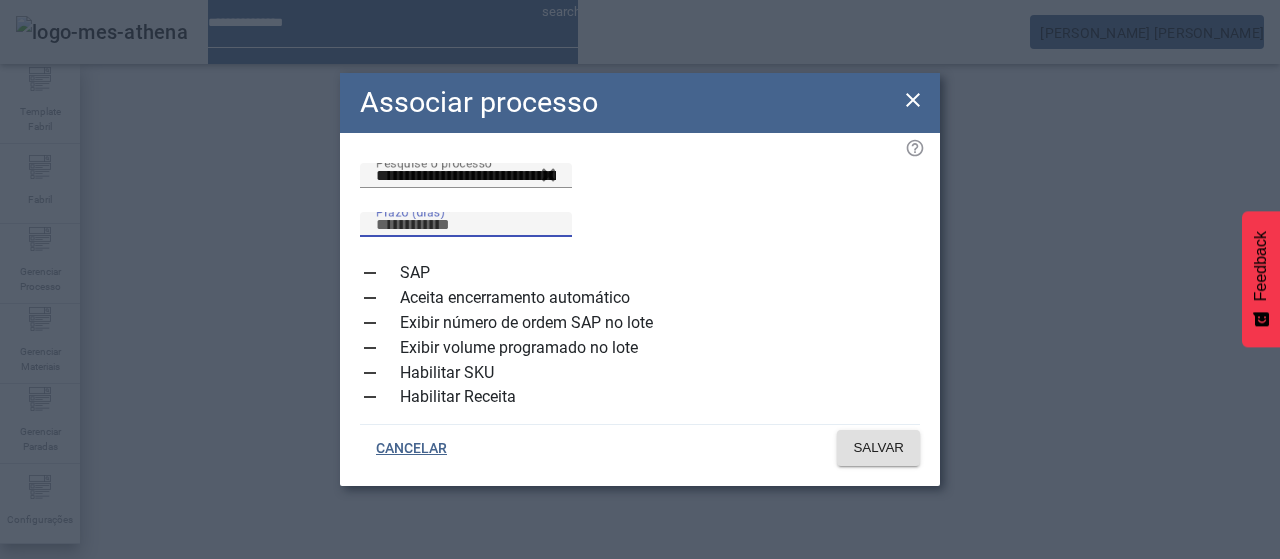 click on "Prazo (dias)" at bounding box center (466, 225) 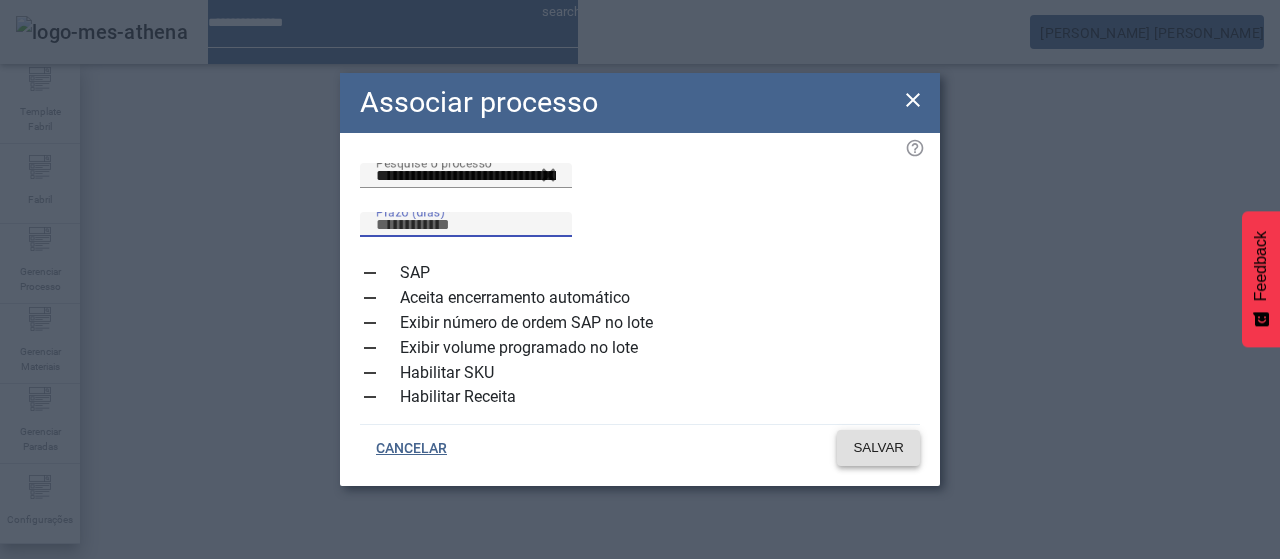 type on "*" 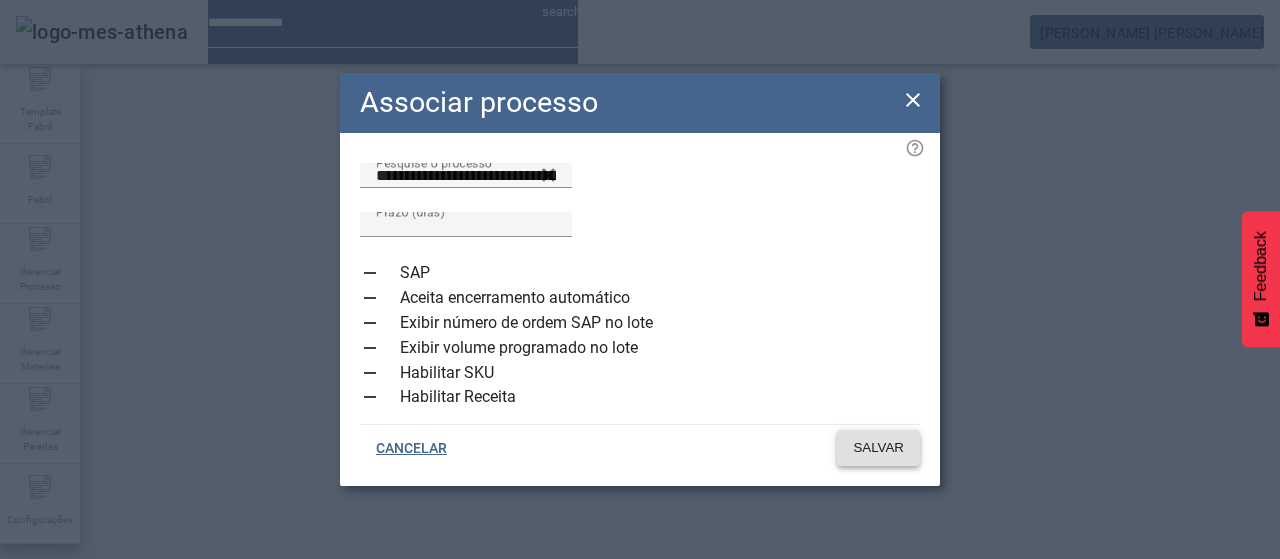 click on "SALVAR" 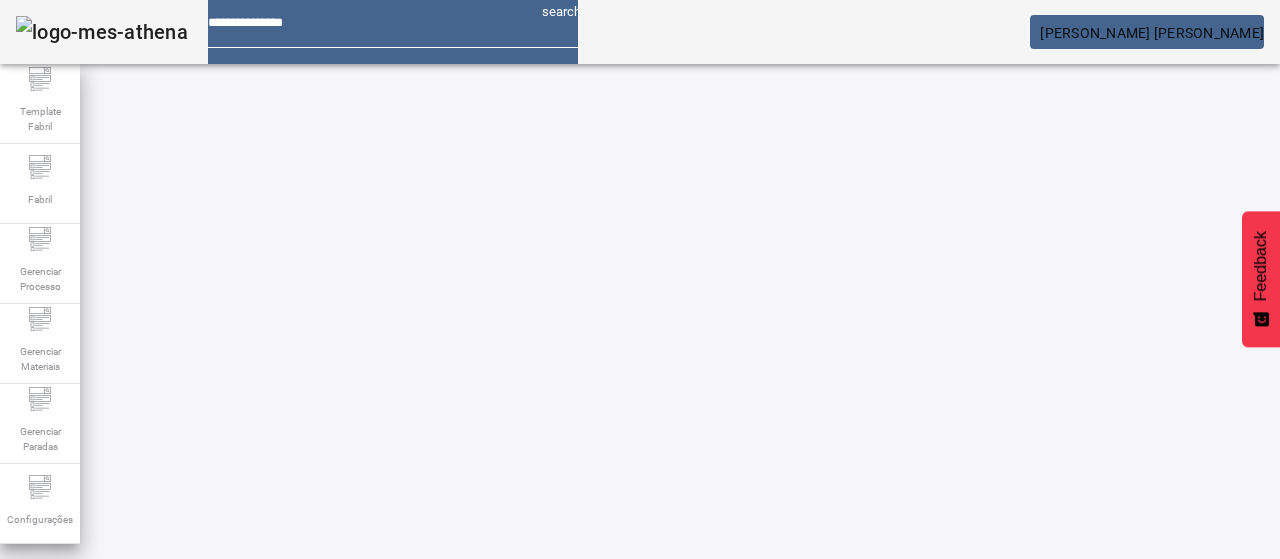 click at bounding box center (1136, 900) 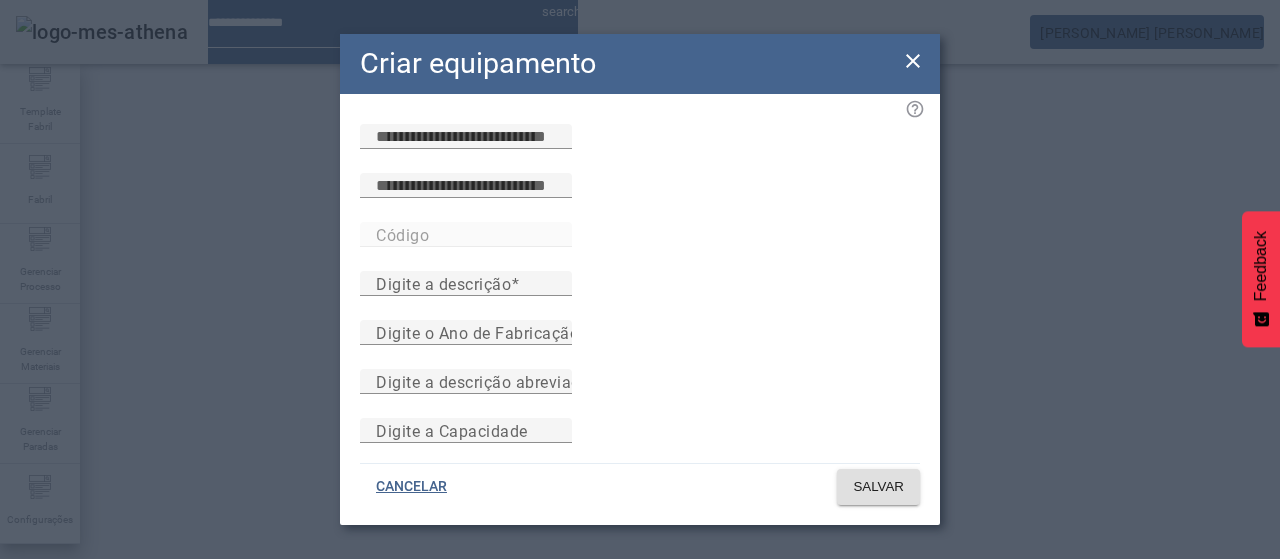 drag, startPoint x: 914, startPoint y: 60, endPoint x: 746, endPoint y: 80, distance: 169.1863 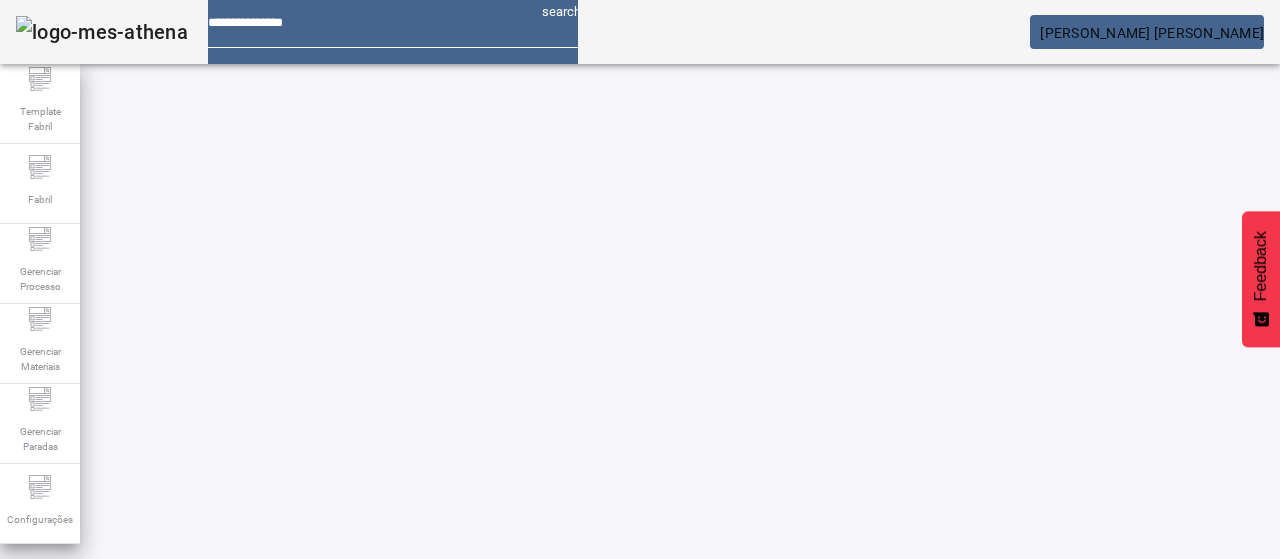 drag, startPoint x: 1191, startPoint y: 459, endPoint x: 1186, endPoint y: 443, distance: 16.763054 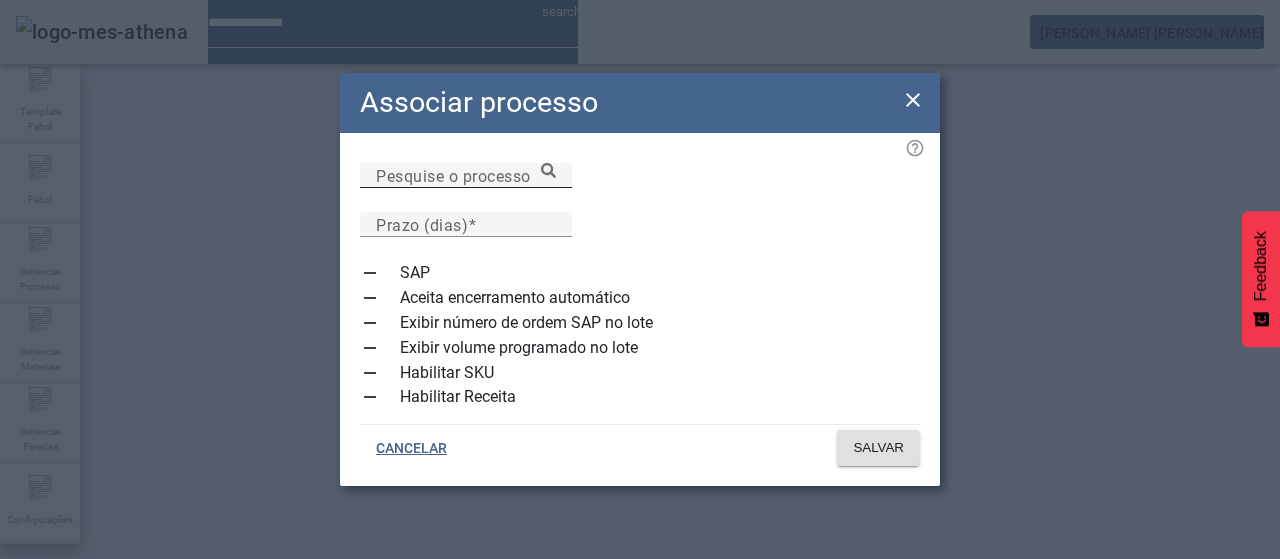 click on "Pesquise o processo" at bounding box center [466, 176] 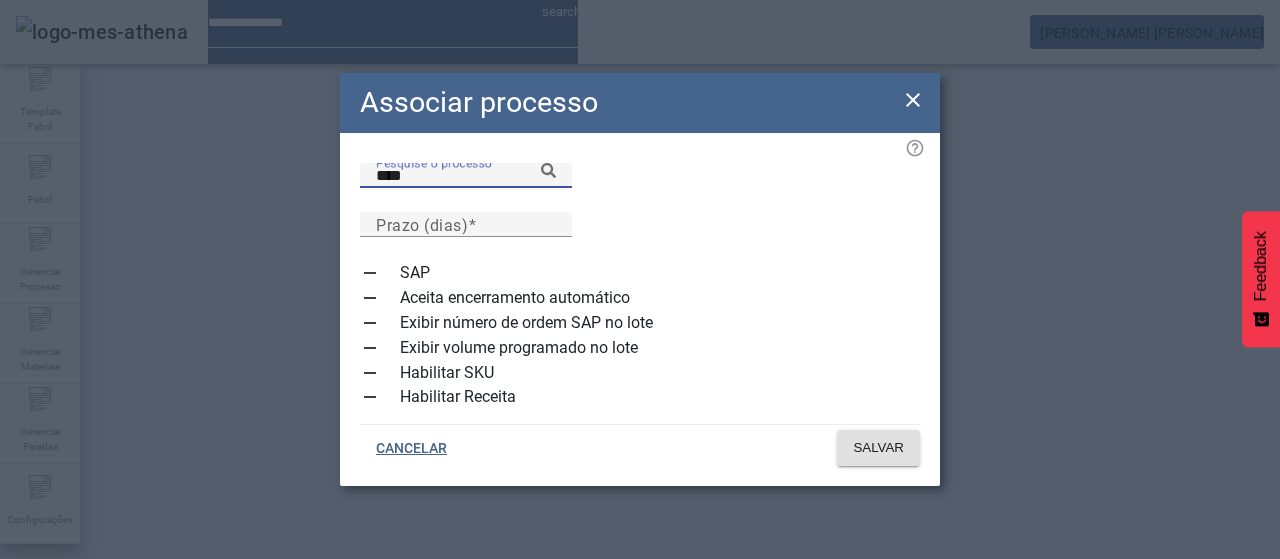 click 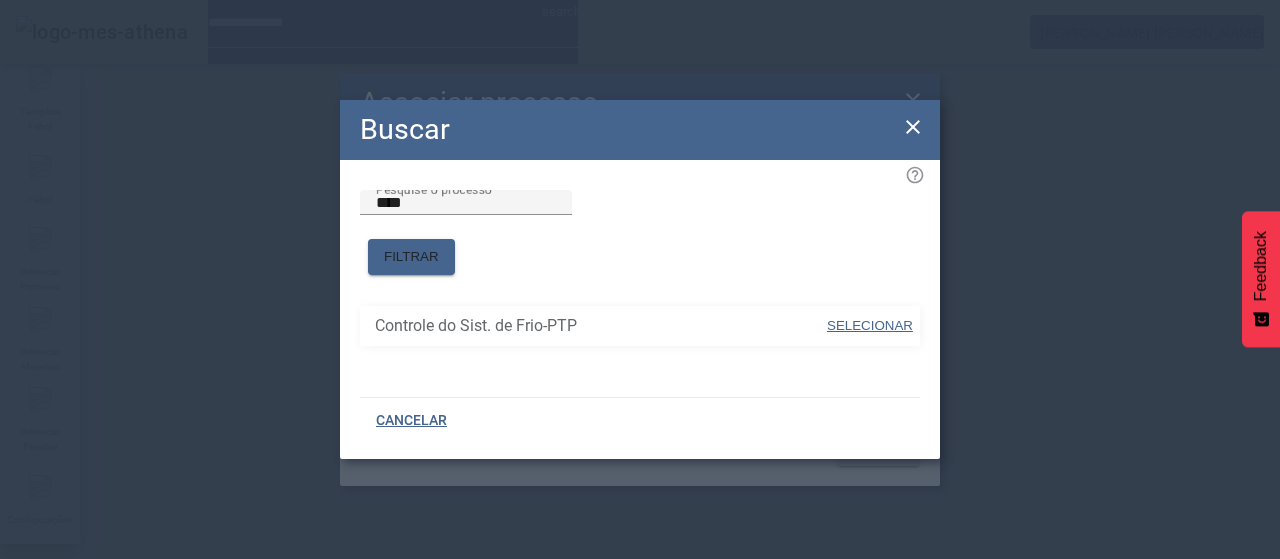 click on "SELECIONAR" at bounding box center [870, 325] 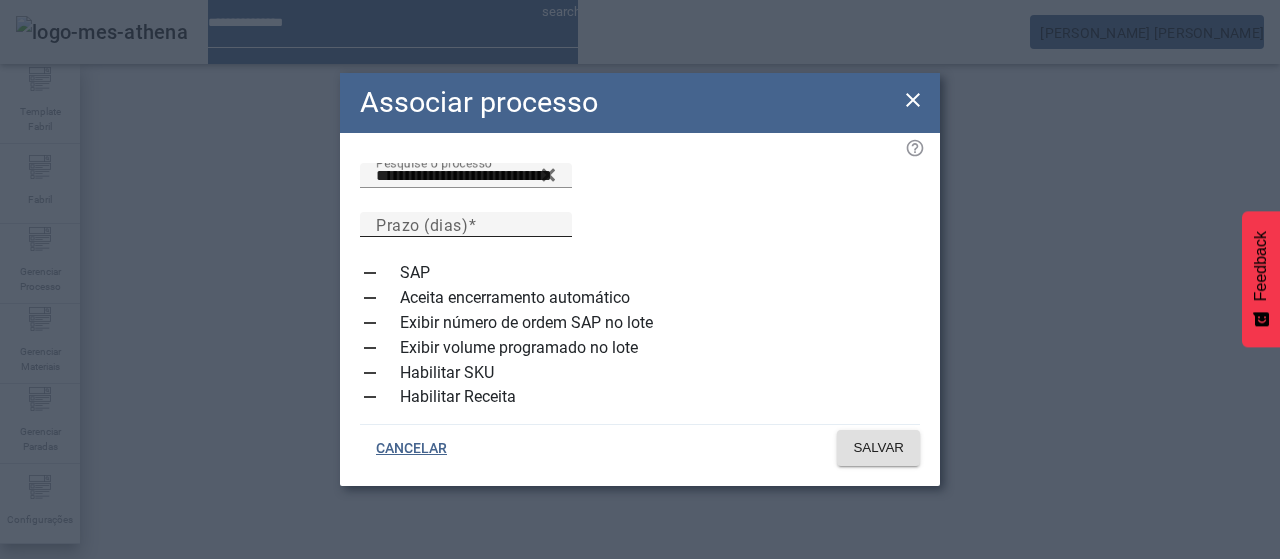 click on "Prazo (dias)" at bounding box center [422, 224] 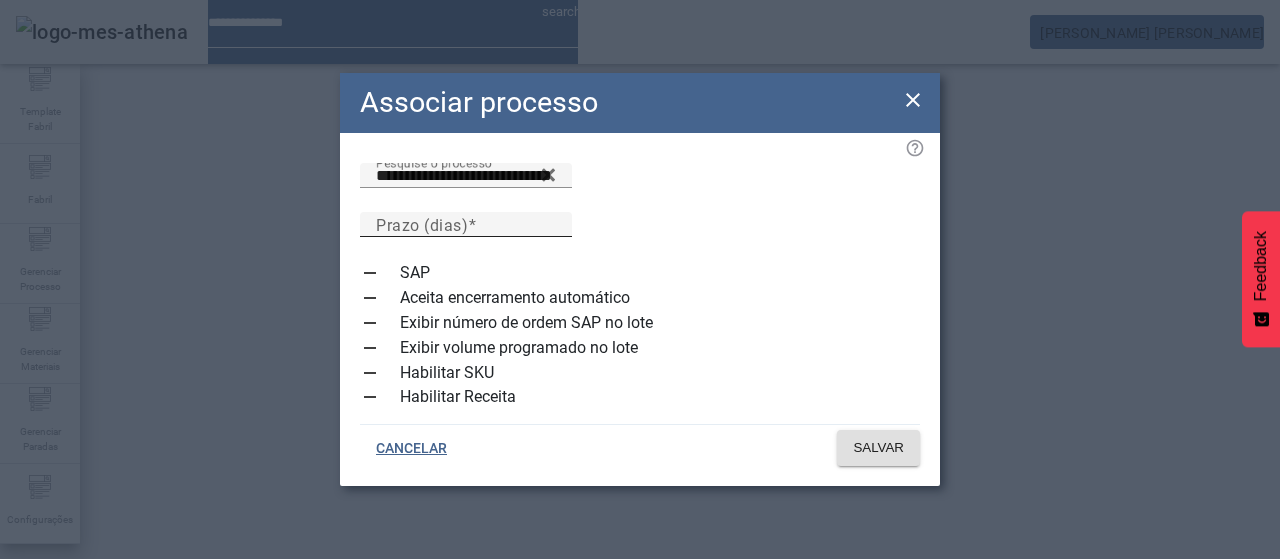 click on "Prazo (dias)" at bounding box center (466, 225) 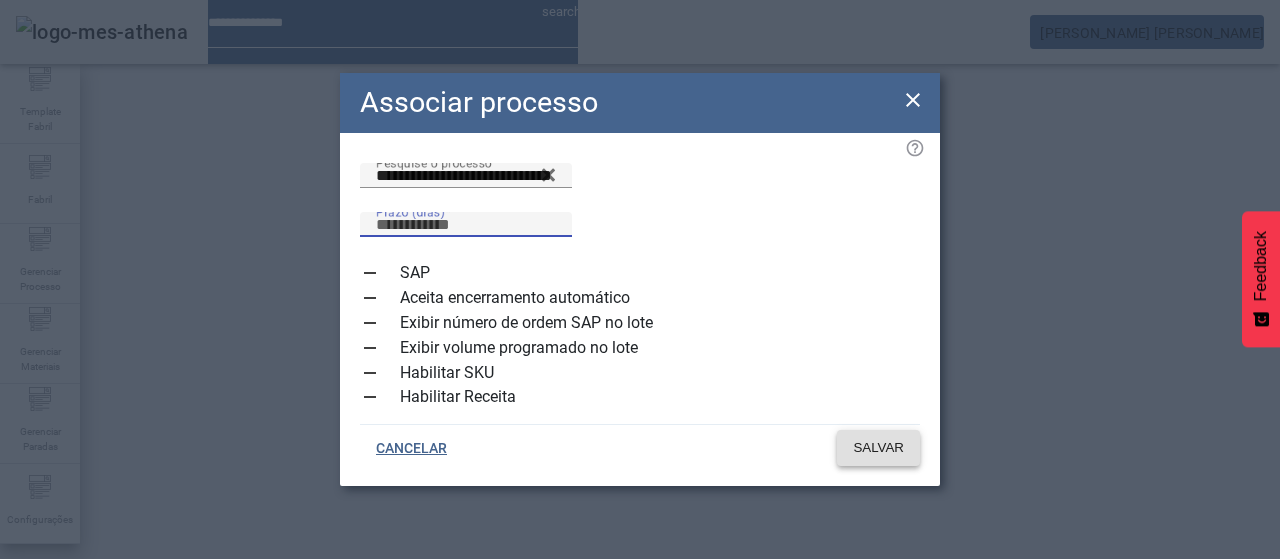 type on "*" 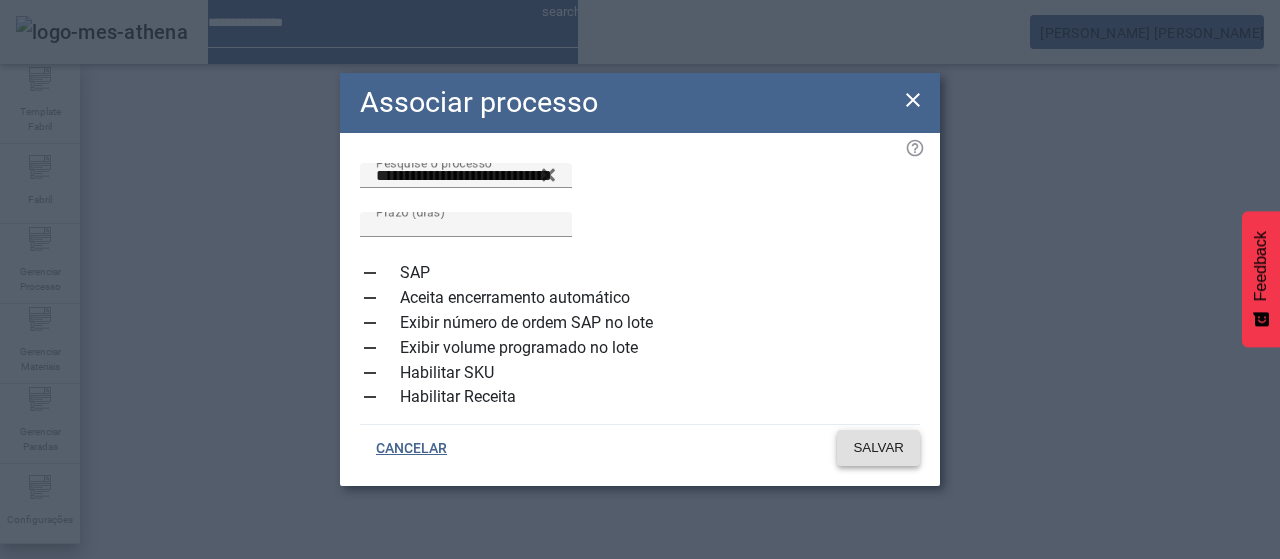 click 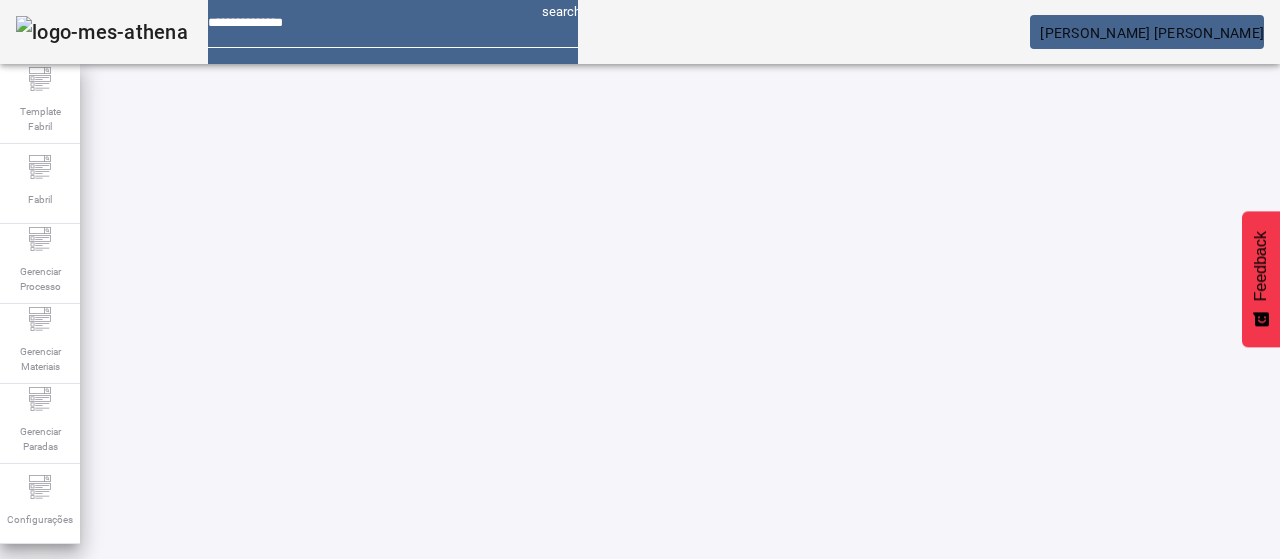click on "Criar linha" at bounding box center (600, 644) 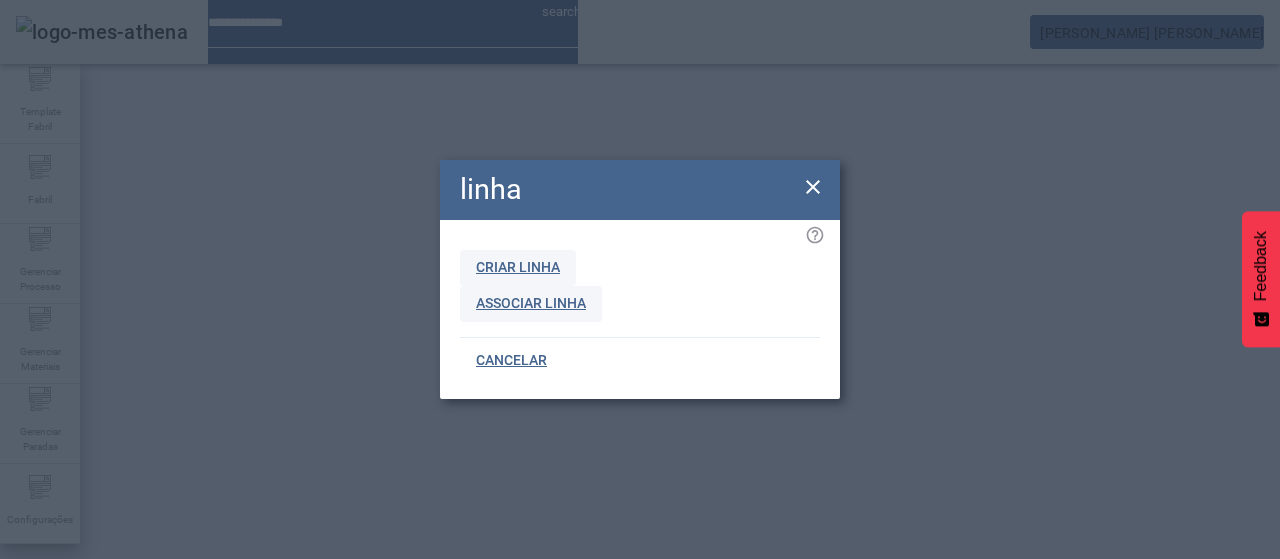 click on "Criar linha" 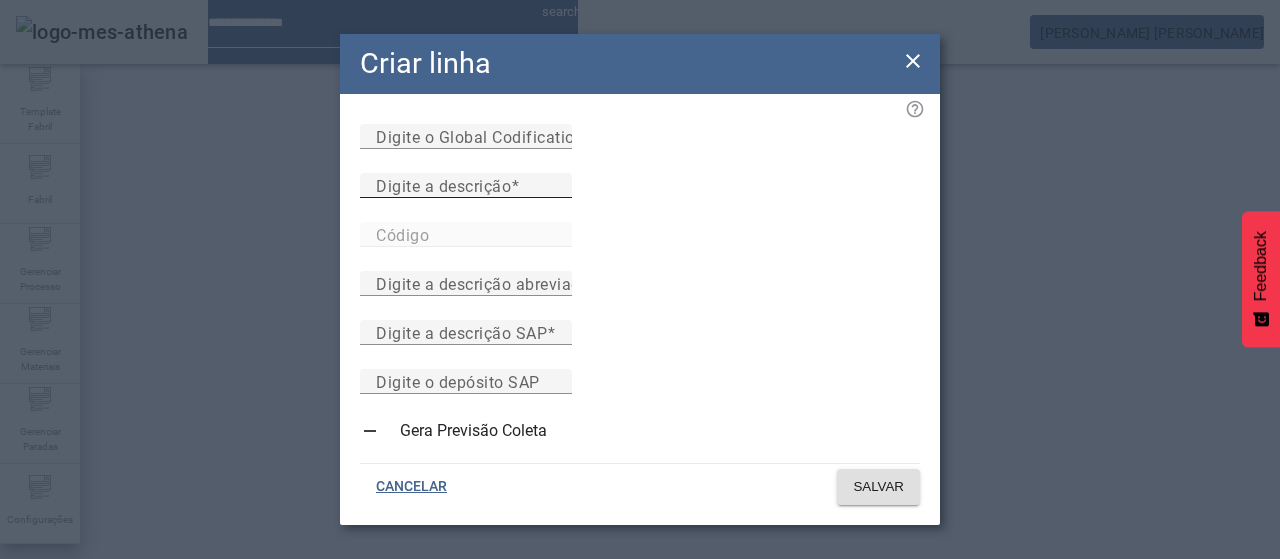 click on "Digite a descrição" at bounding box center (466, 186) 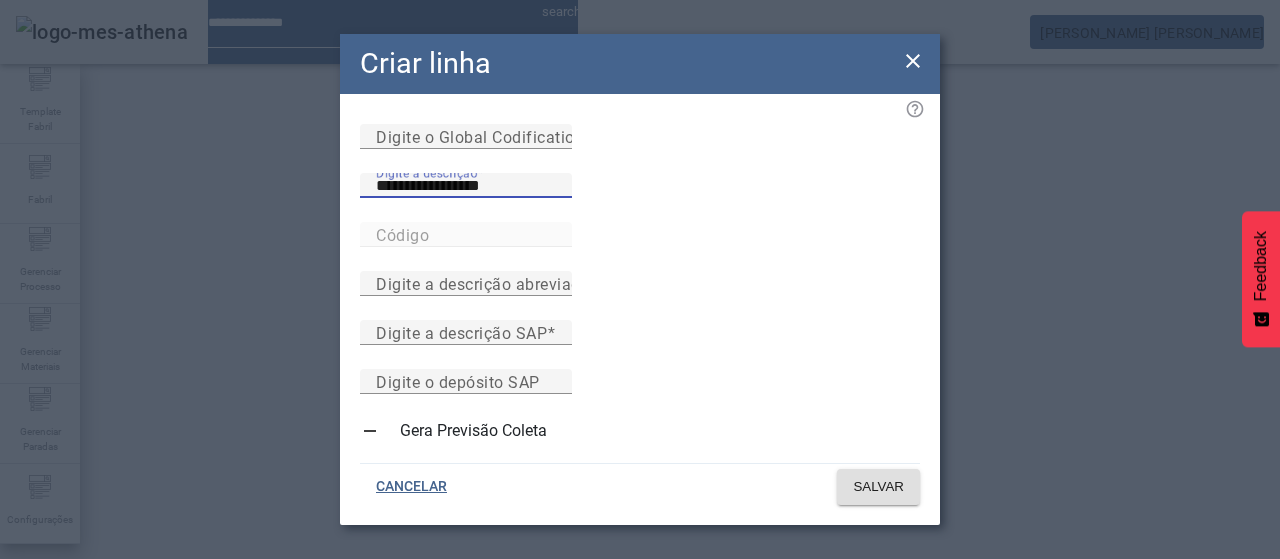 type on "**********" 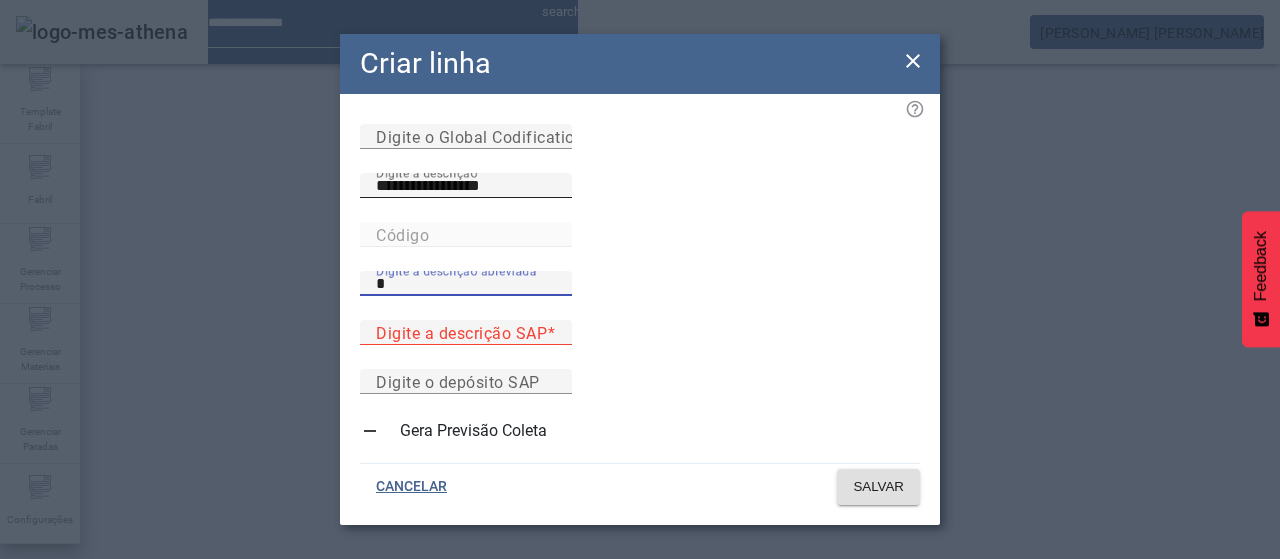 paste on "**********" 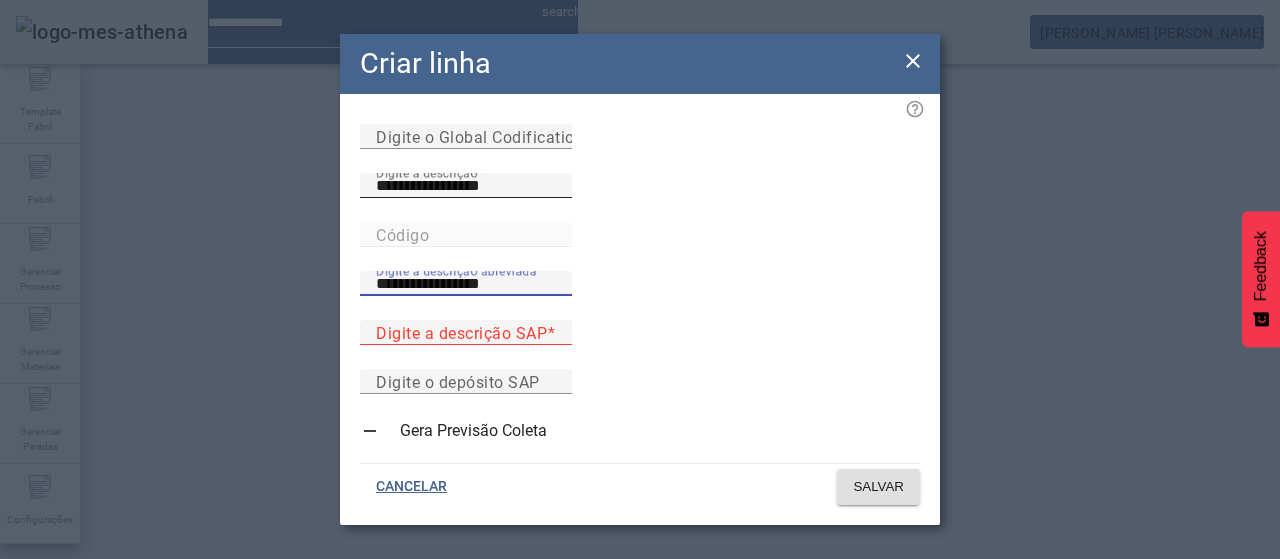 type on "**********" 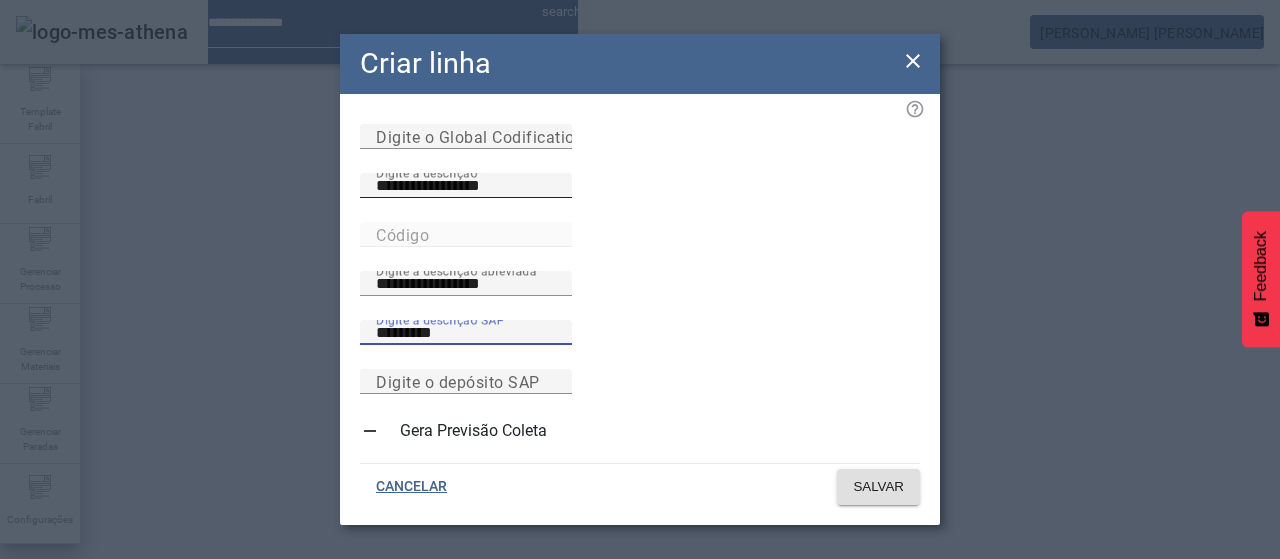 type on "*********" 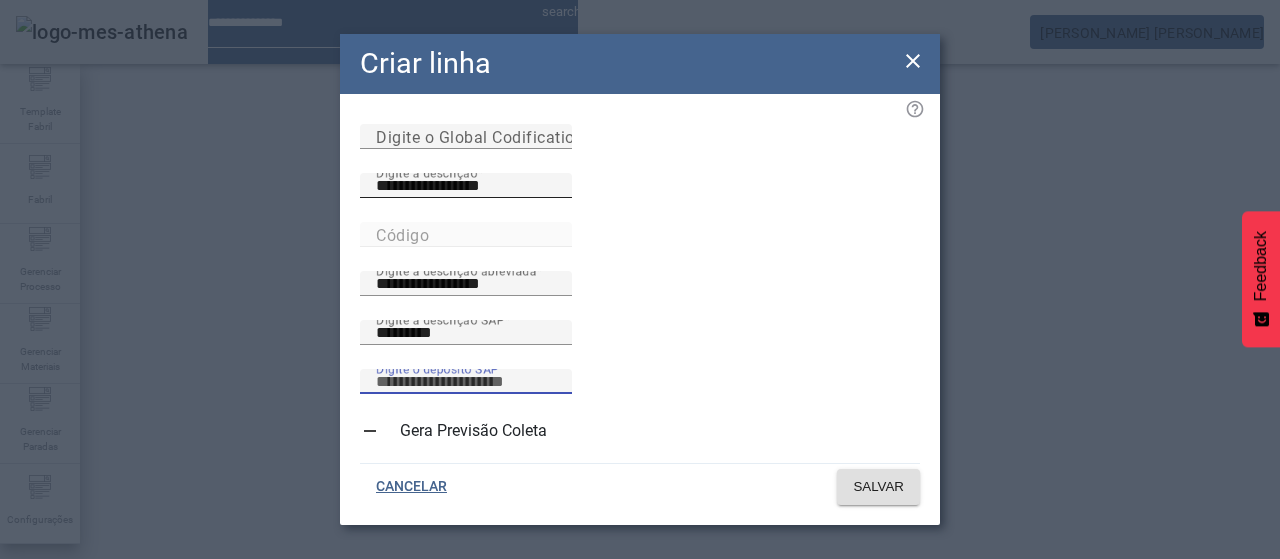 scroll, scrollTop: 198, scrollLeft: 0, axis: vertical 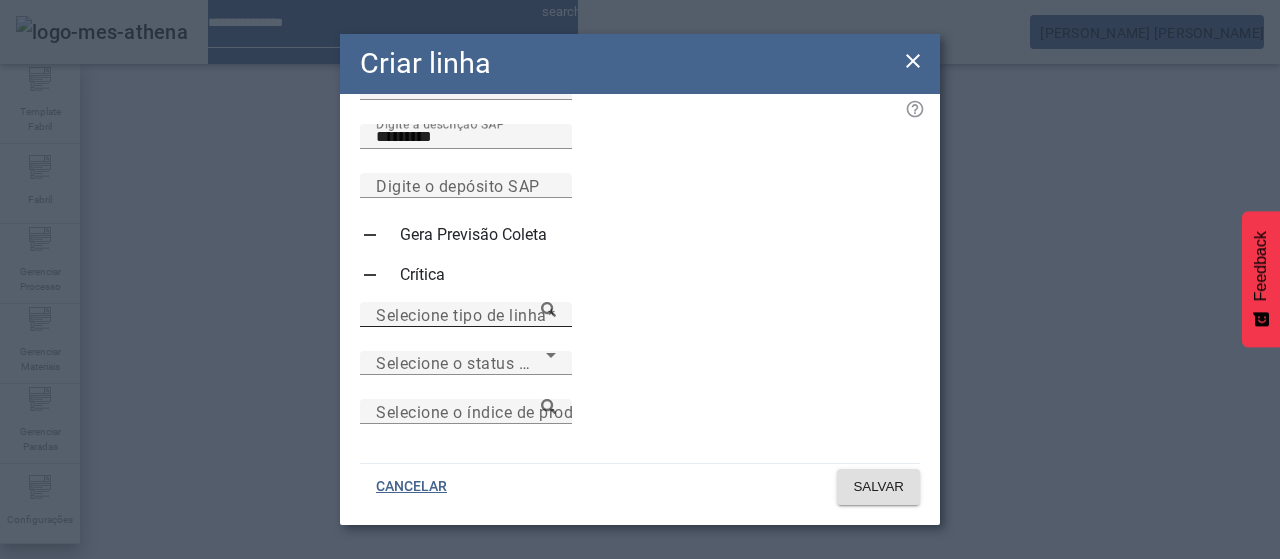click 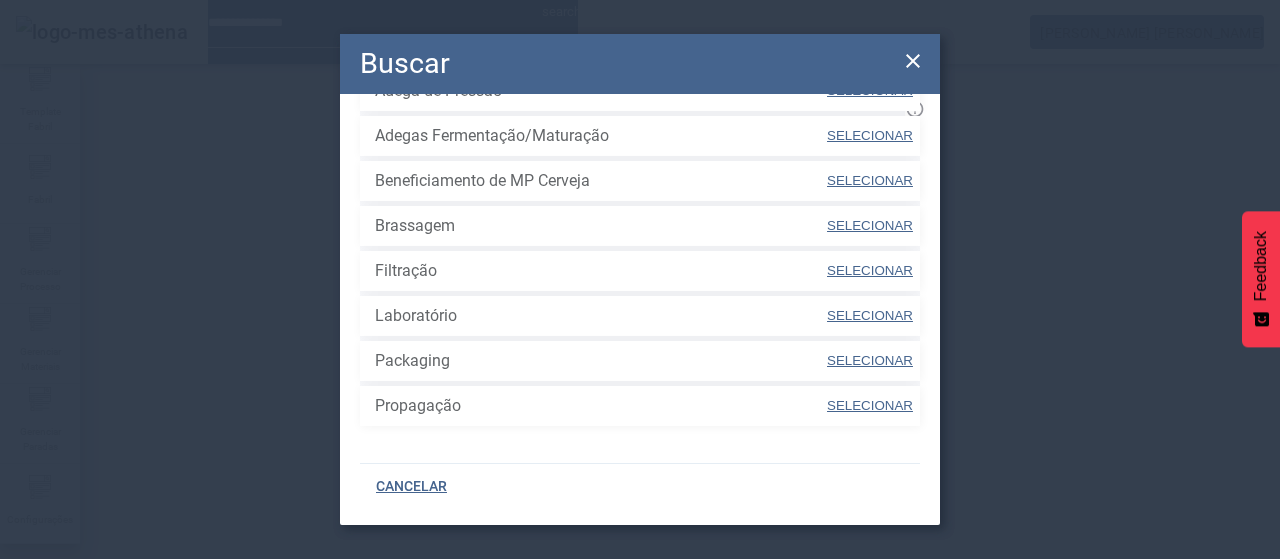 scroll, scrollTop: 220, scrollLeft: 0, axis: vertical 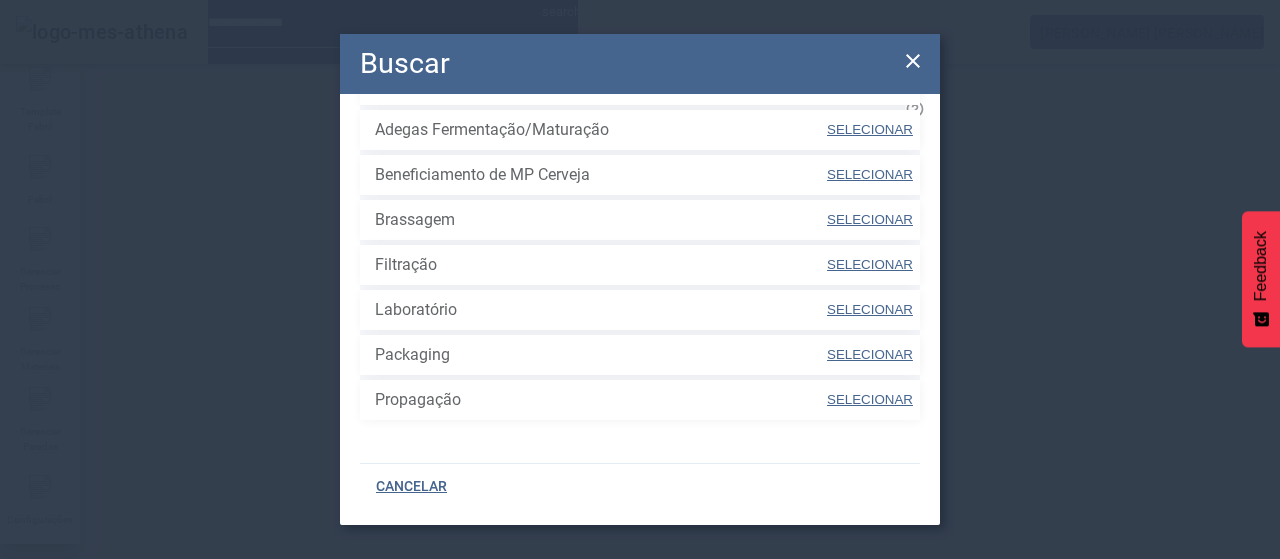 click on "SELECIONAR" at bounding box center (870, 355) 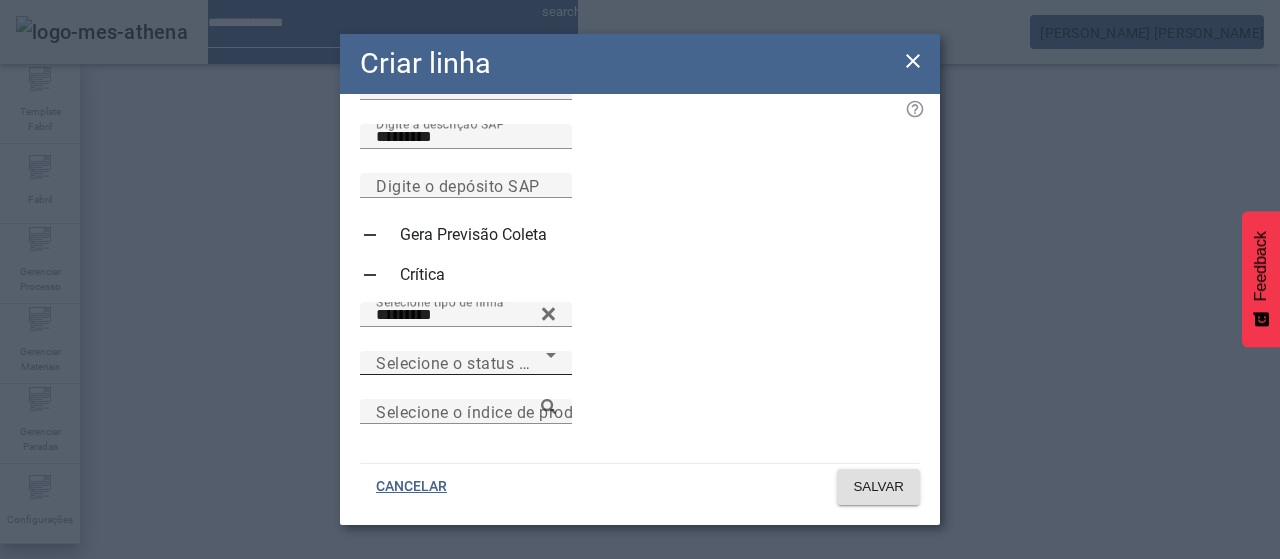 click 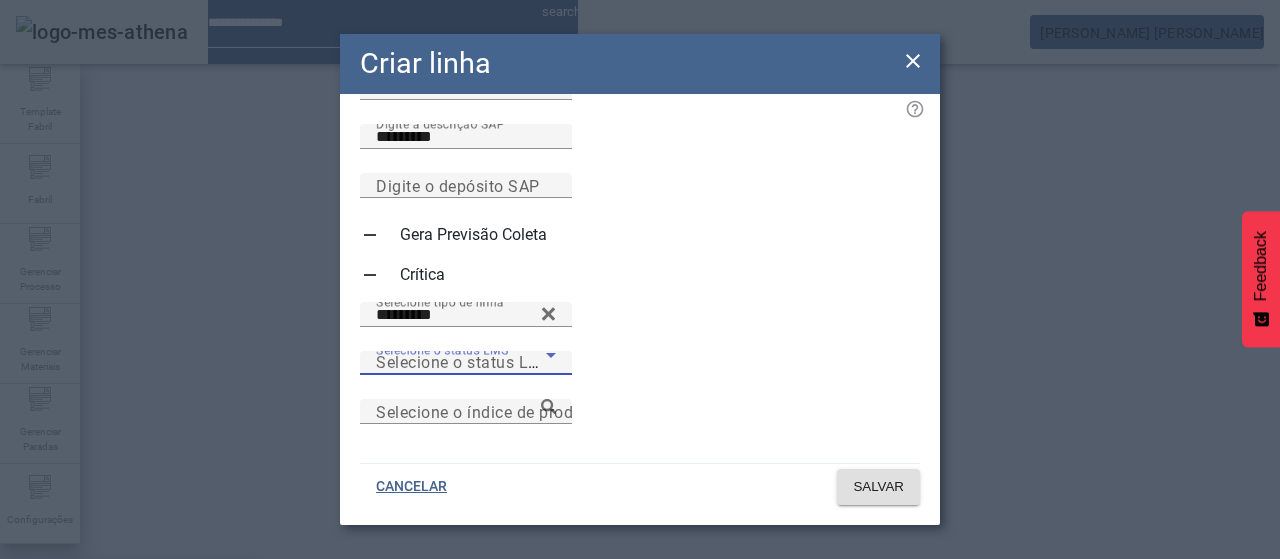drag, startPoint x: 806, startPoint y: 333, endPoint x: 806, endPoint y: 344, distance: 11 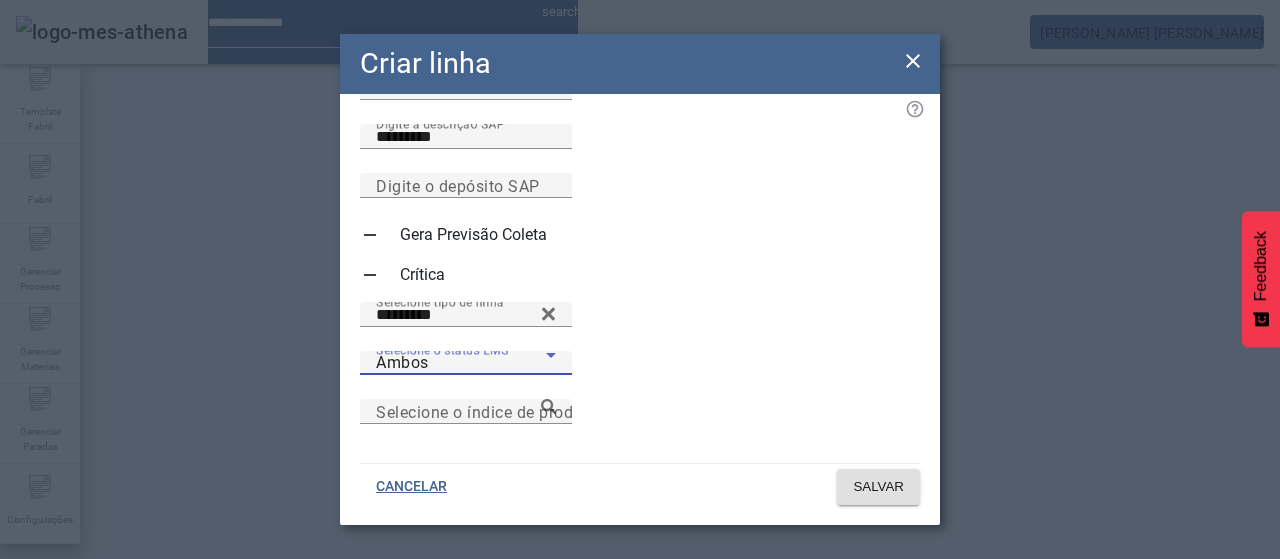 scroll, scrollTop: 265, scrollLeft: 0, axis: vertical 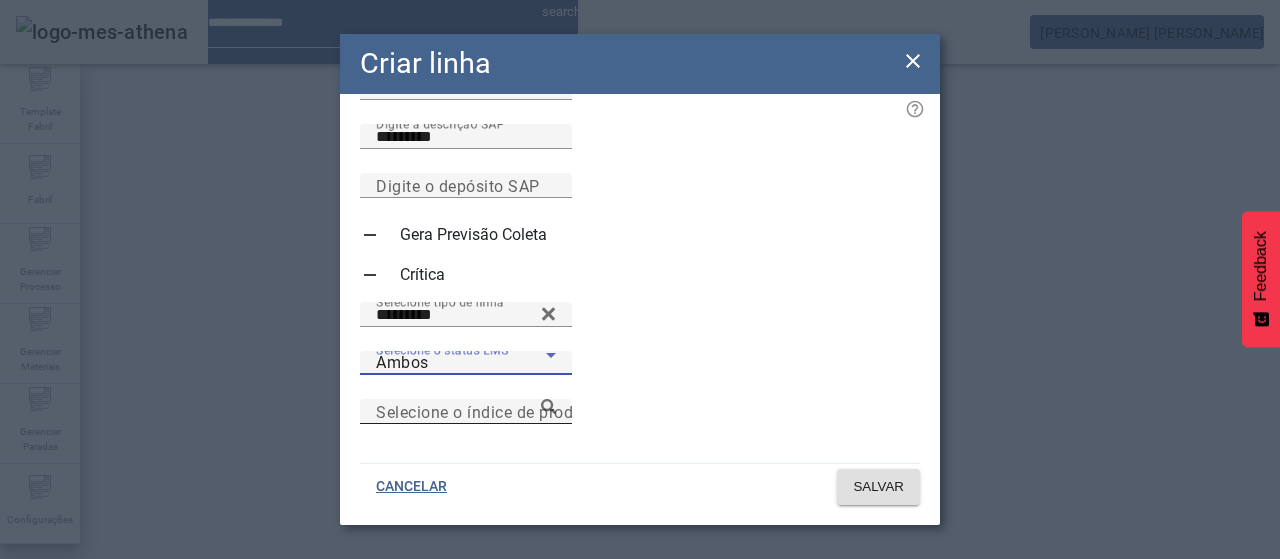 click 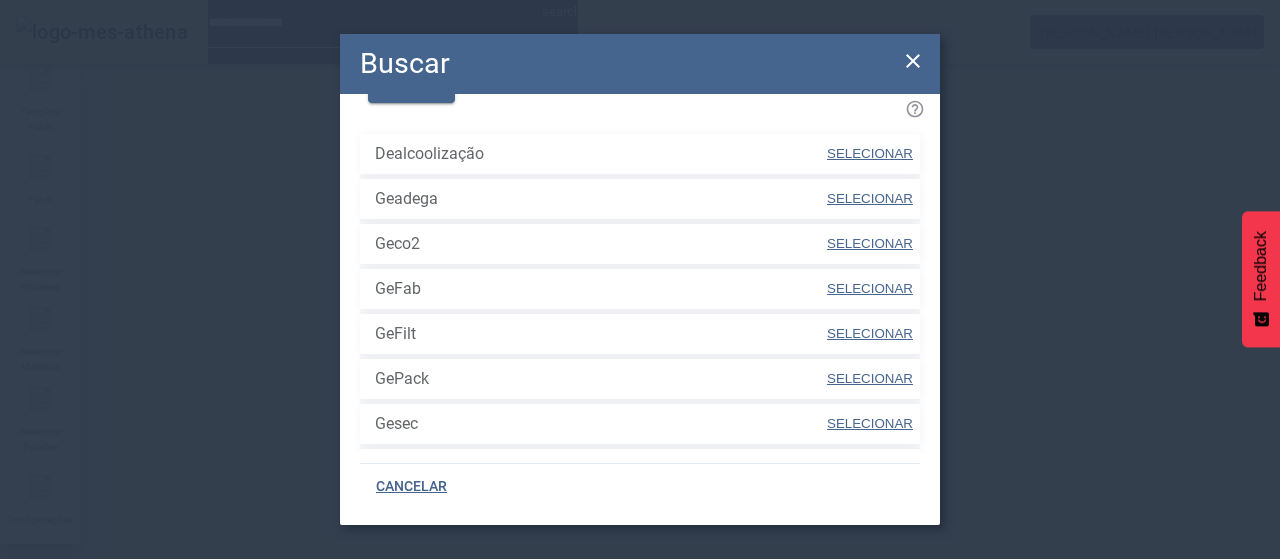 scroll, scrollTop: 175, scrollLeft: 0, axis: vertical 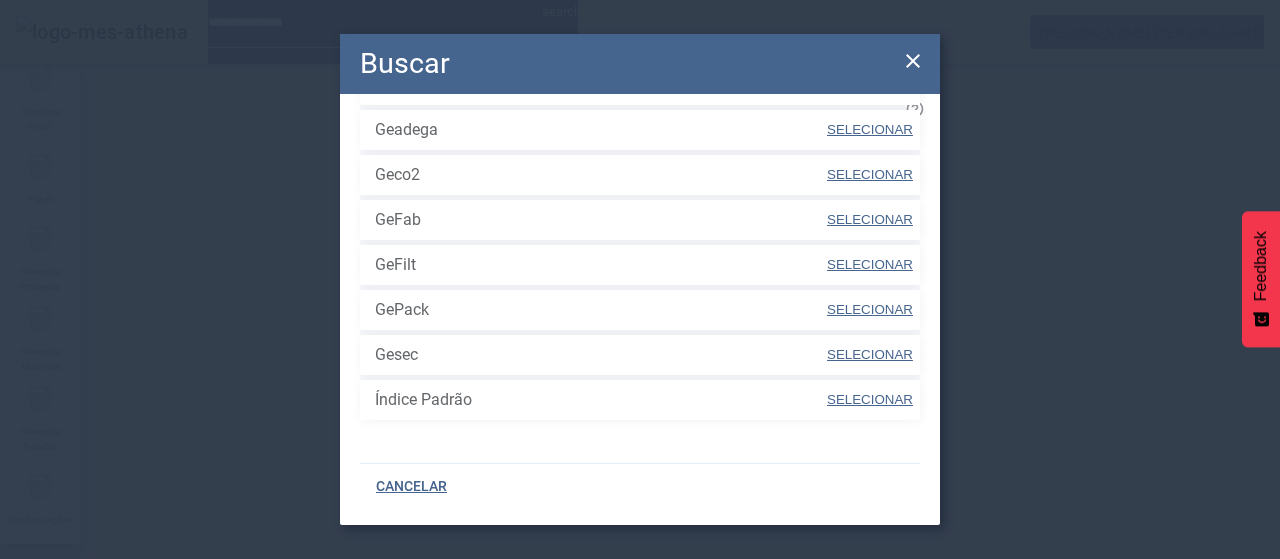 click on "SELECIONAR" at bounding box center (870, 399) 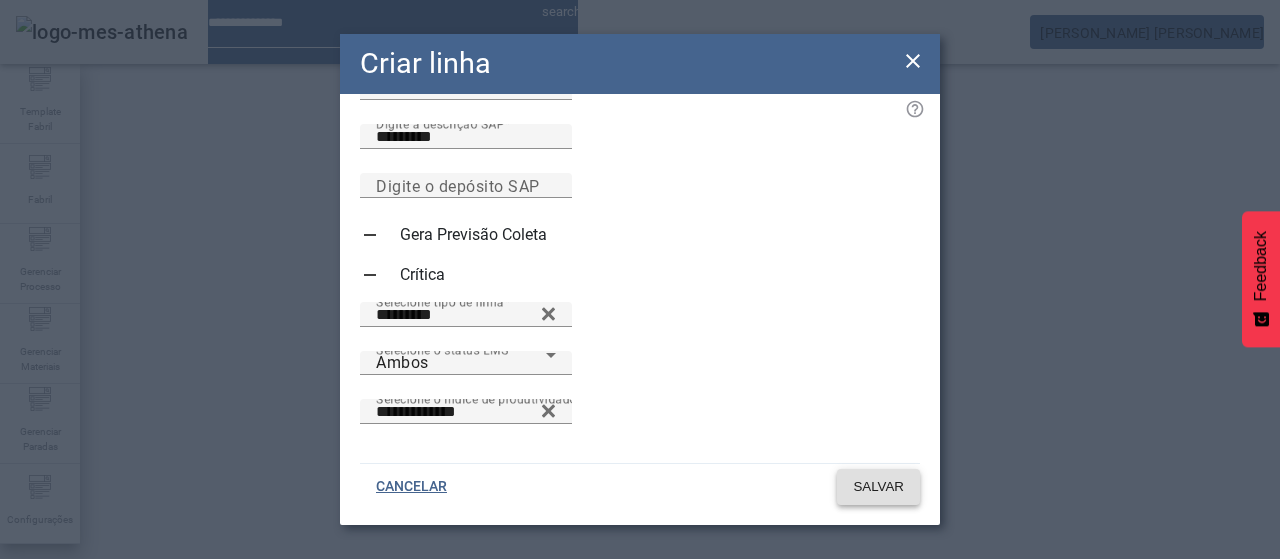 click on "SALVAR" 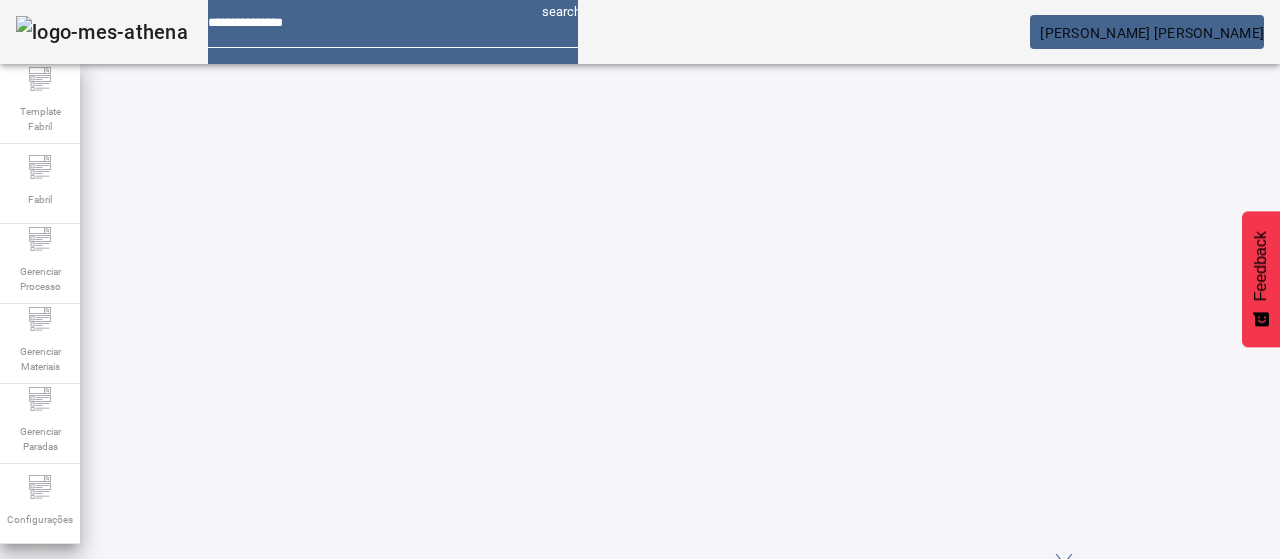 scroll, scrollTop: 110, scrollLeft: 0, axis: vertical 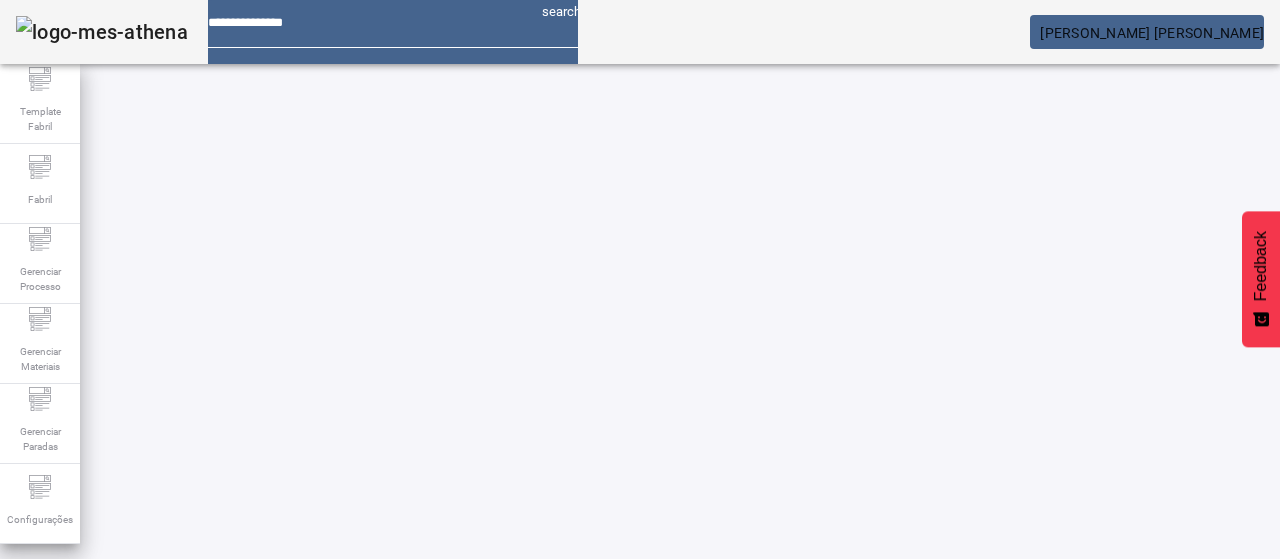 click on "ASSOCIAR PROCESSO" at bounding box center (152, 700) 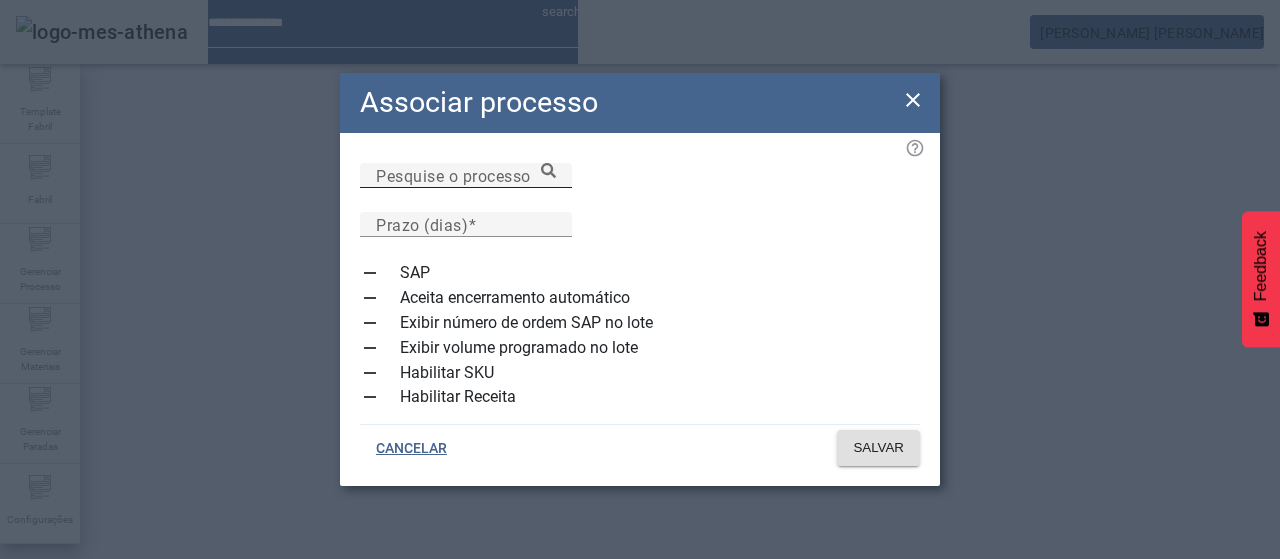 click on "Pesquise o processo" at bounding box center (453, 175) 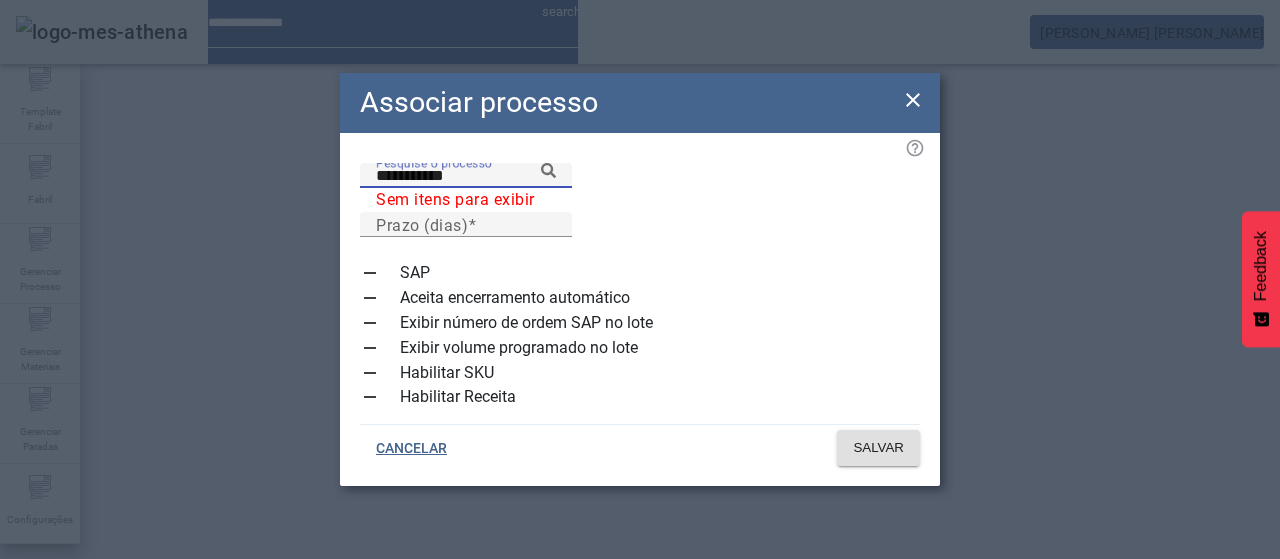 drag, startPoint x: 454, startPoint y: 208, endPoint x: 292, endPoint y: 209, distance: 162.00308 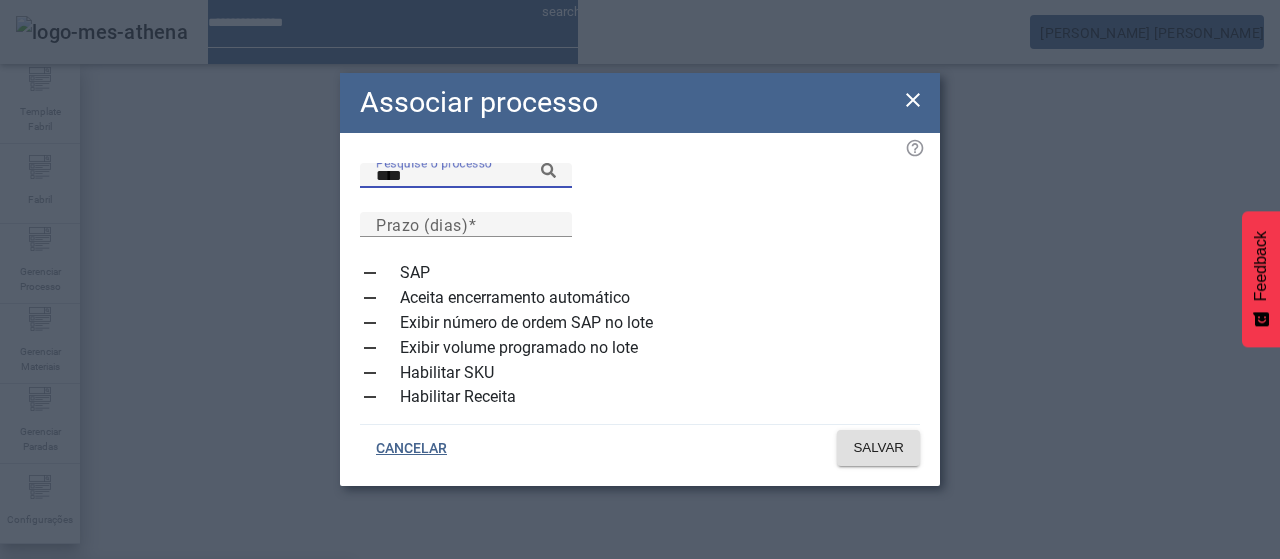 click on "Controle do Sist. de Energ Elétrica-PPF" at bounding box center (161, 591) 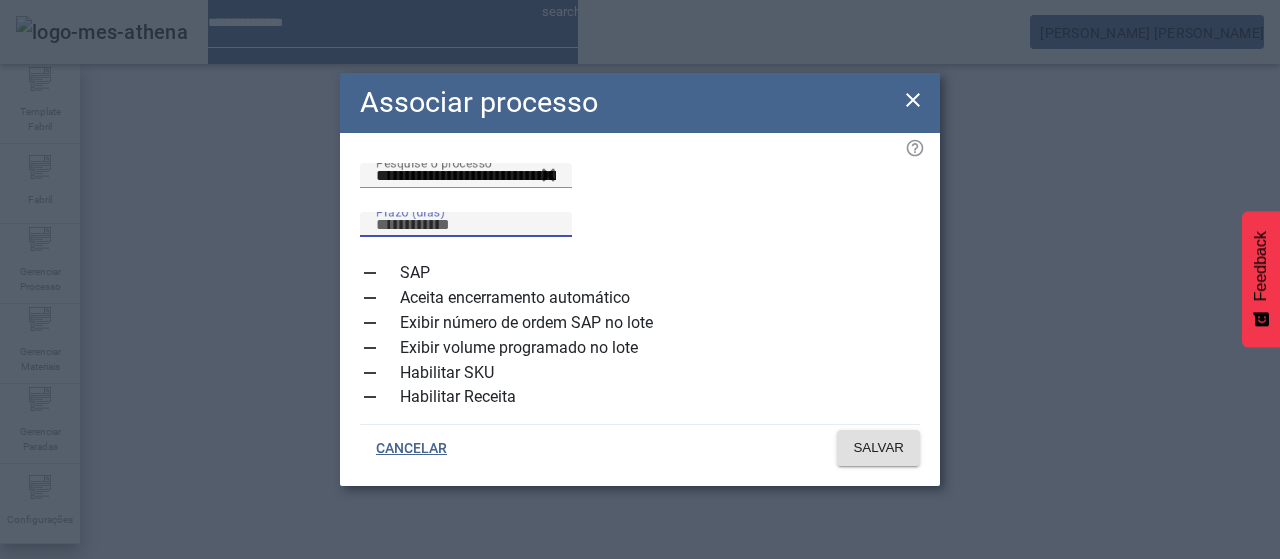click on "Prazo (dias)" at bounding box center (466, 225) 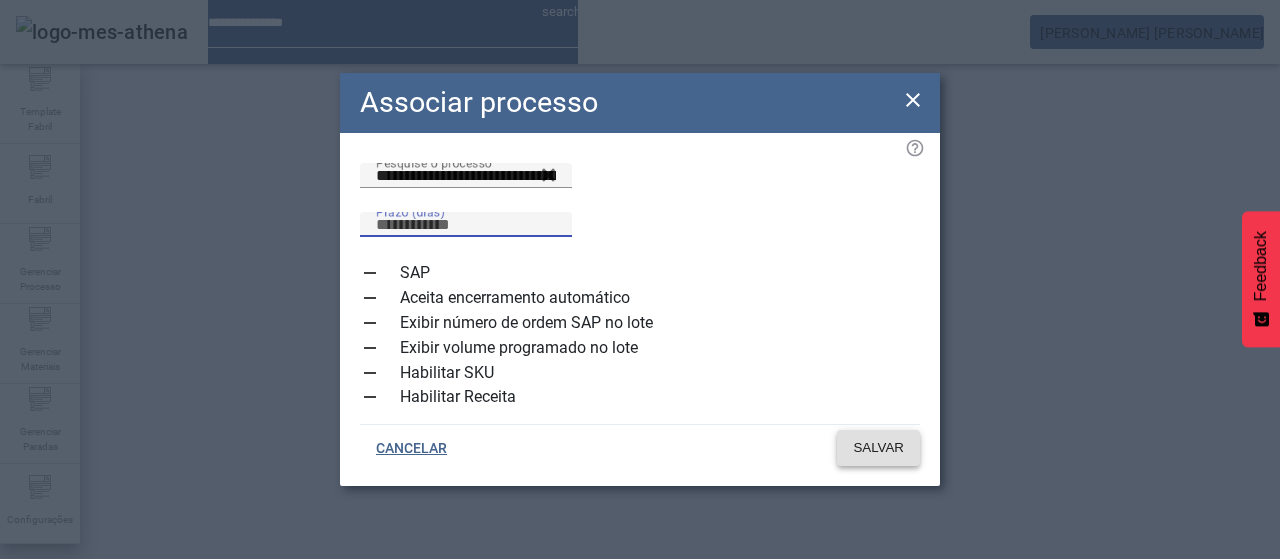 type on "*" 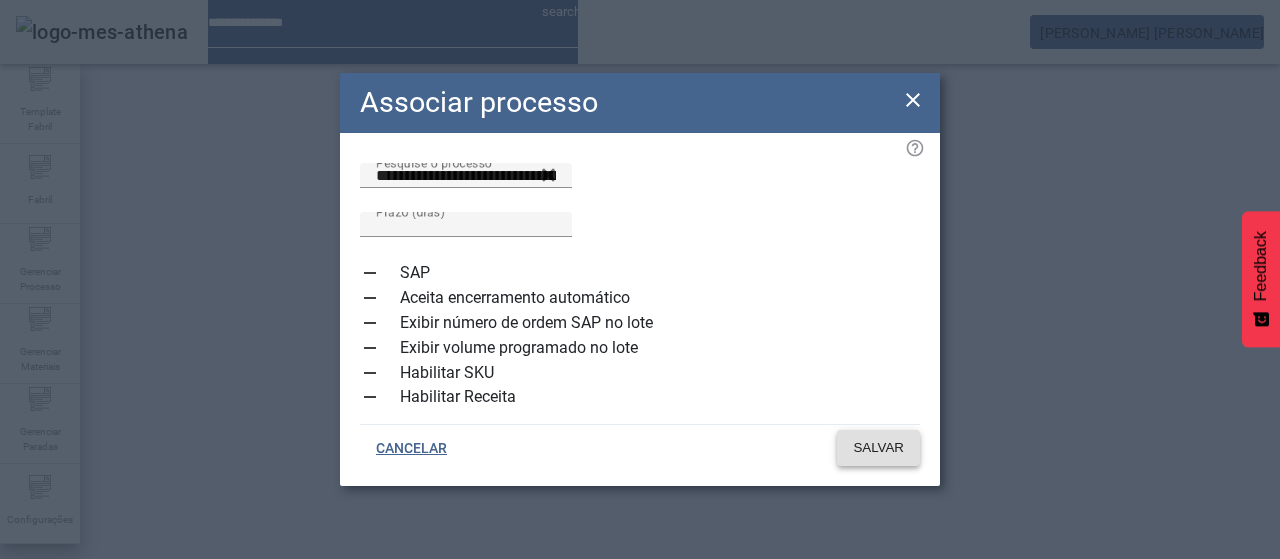 click on "SALVAR" 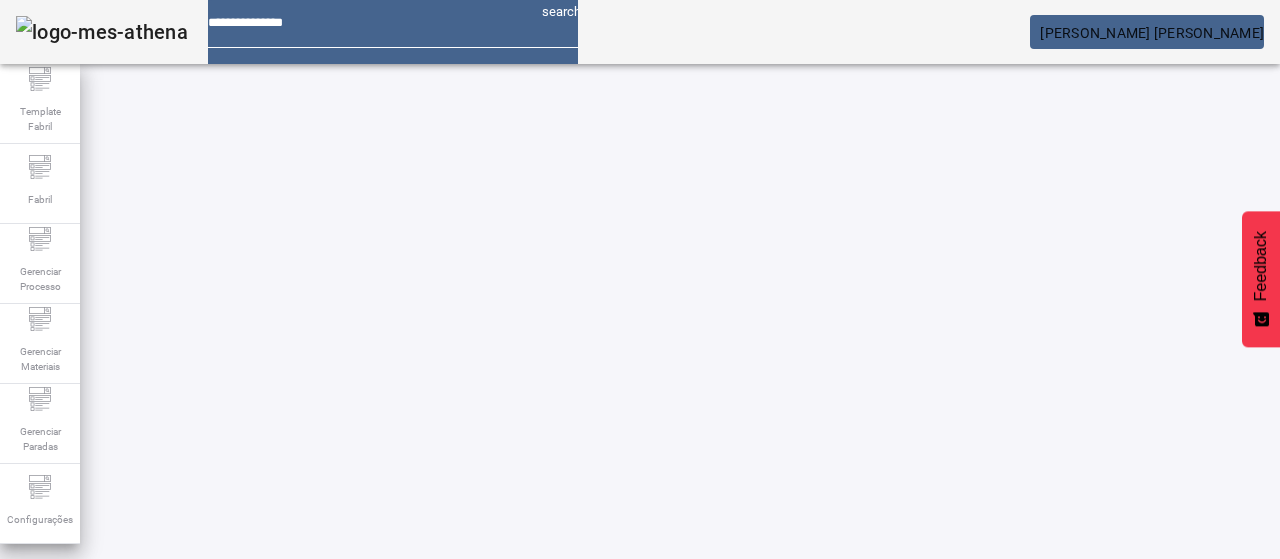 click at bounding box center [147, 694] 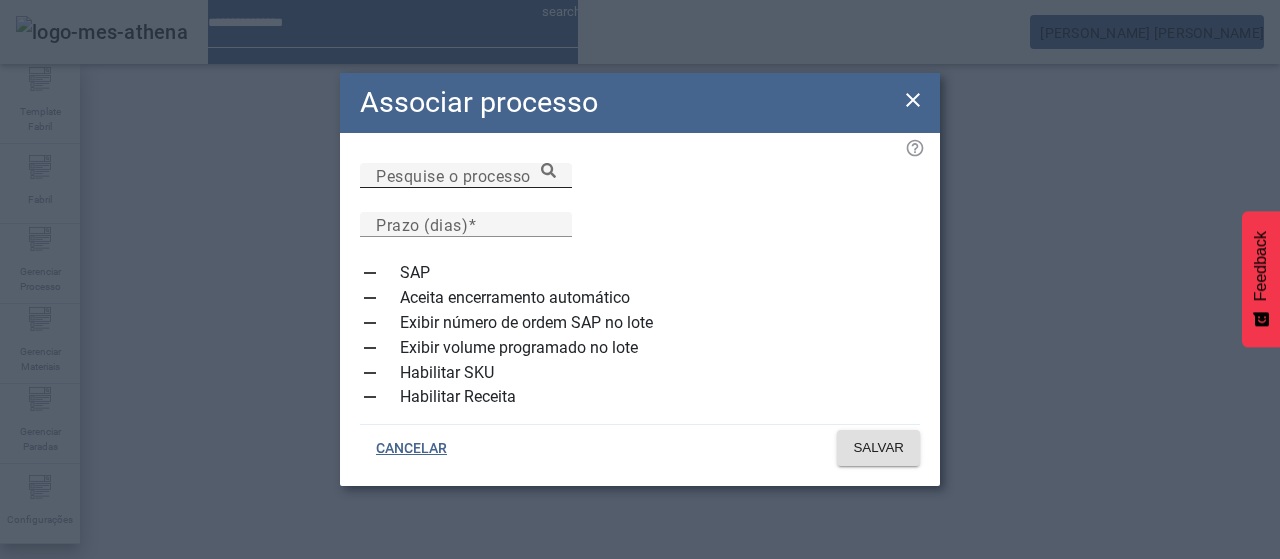 click on "Pesquise o processo" at bounding box center [466, 176] 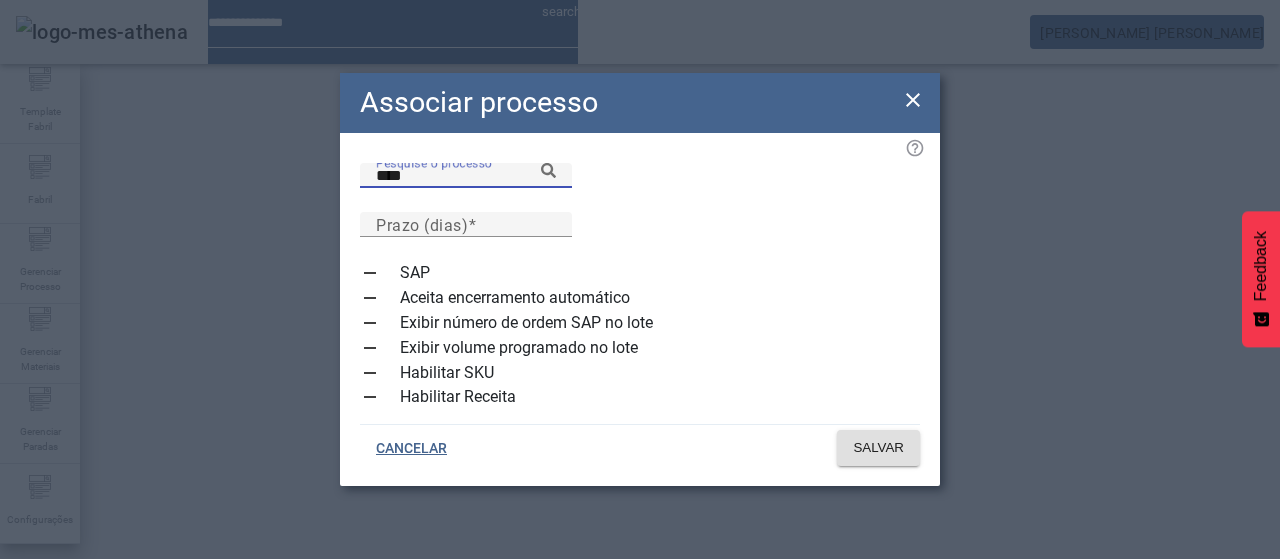click 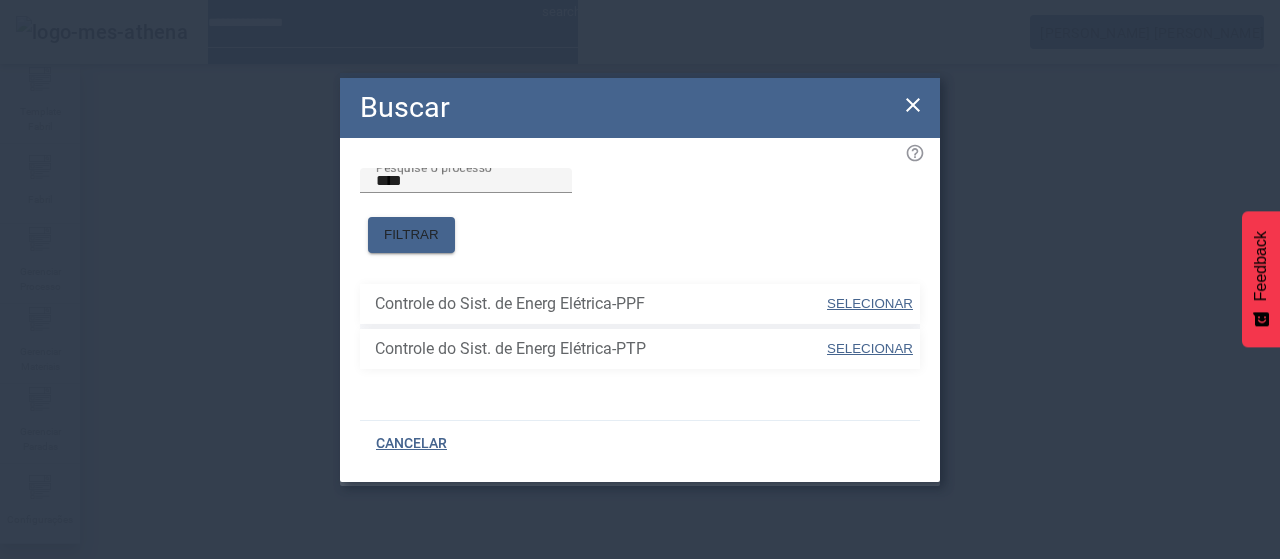 click on "SELECIONAR" at bounding box center (870, 348) 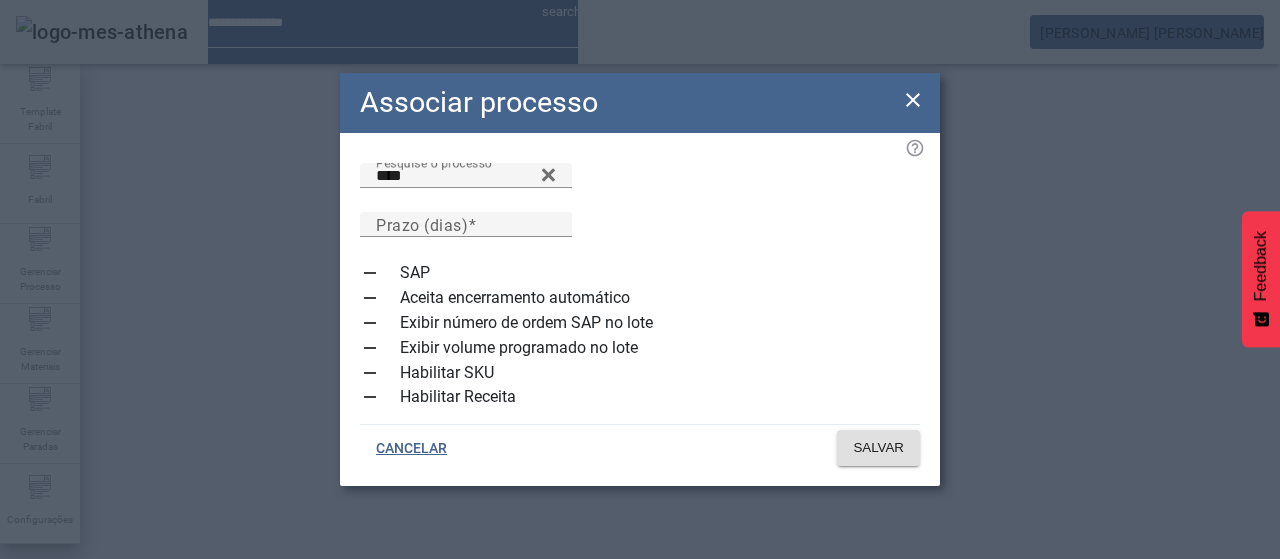 type on "**********" 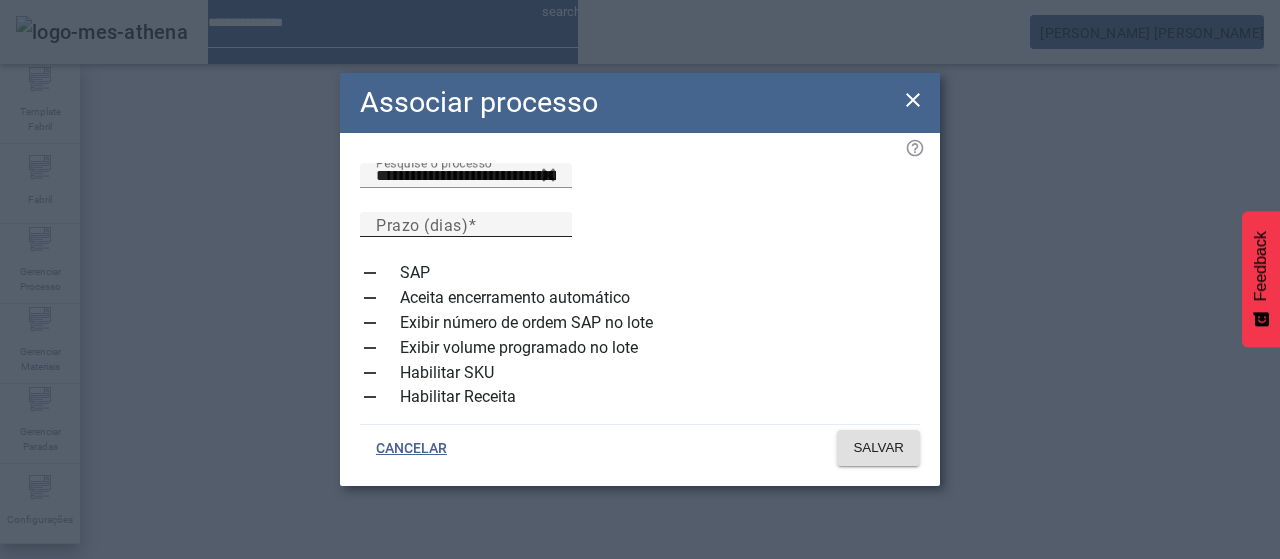click on "Prazo (dias)" at bounding box center (466, 225) 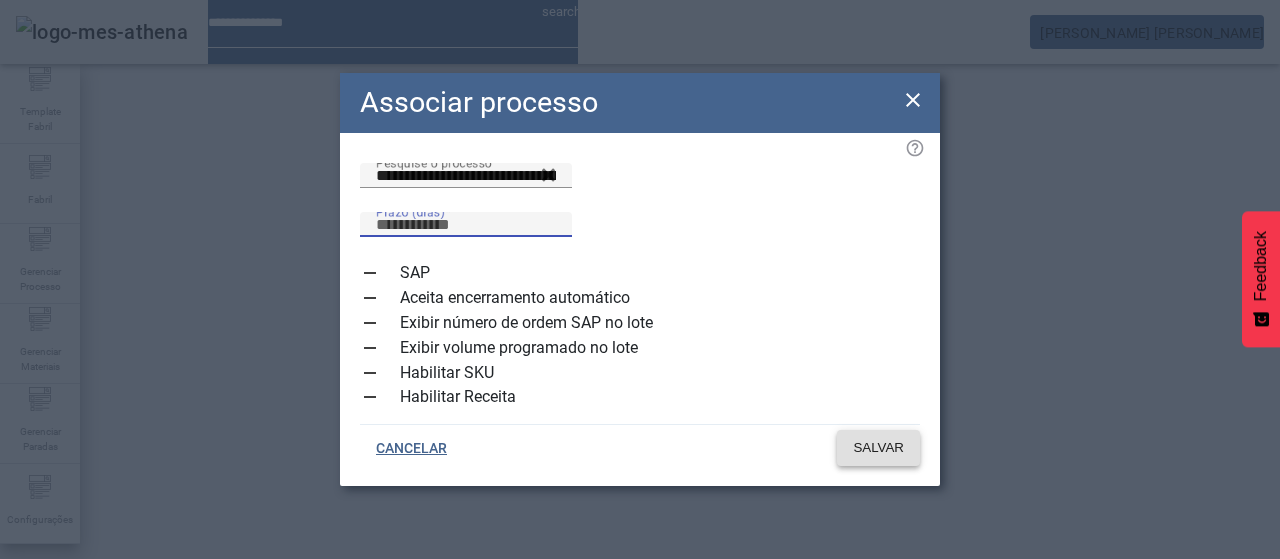 type on "*" 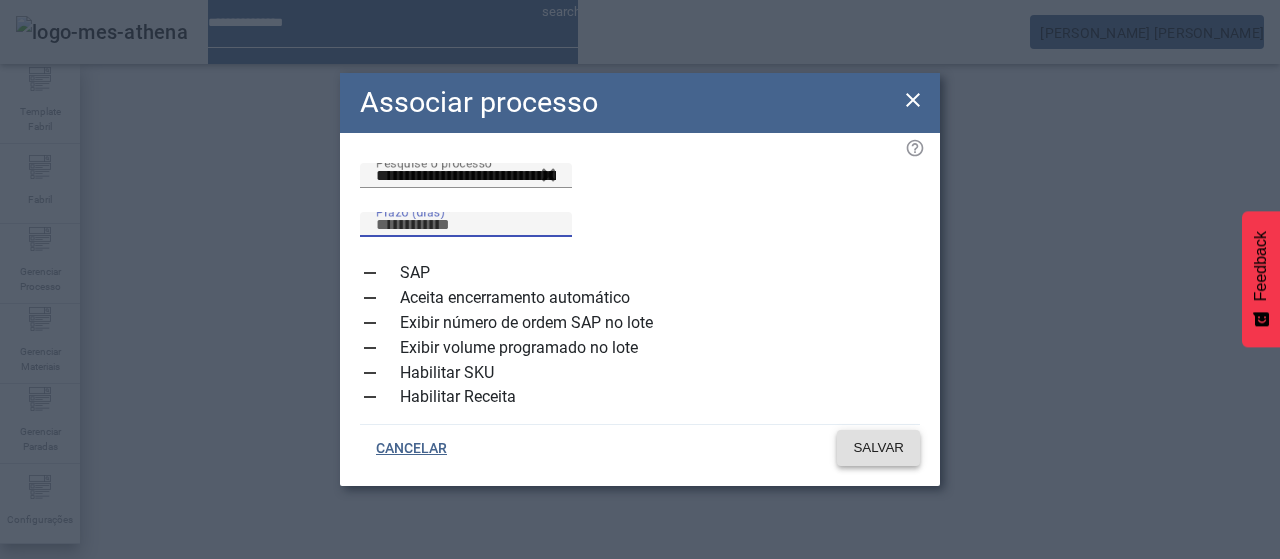click on "SALVAR" 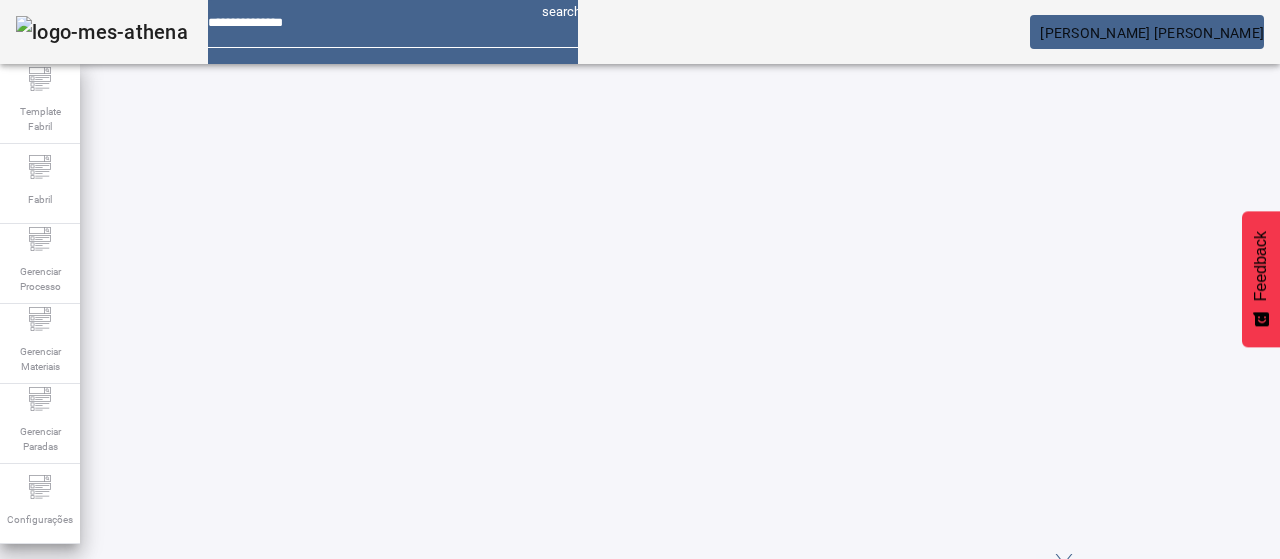 scroll, scrollTop: 110, scrollLeft: 0, axis: vertical 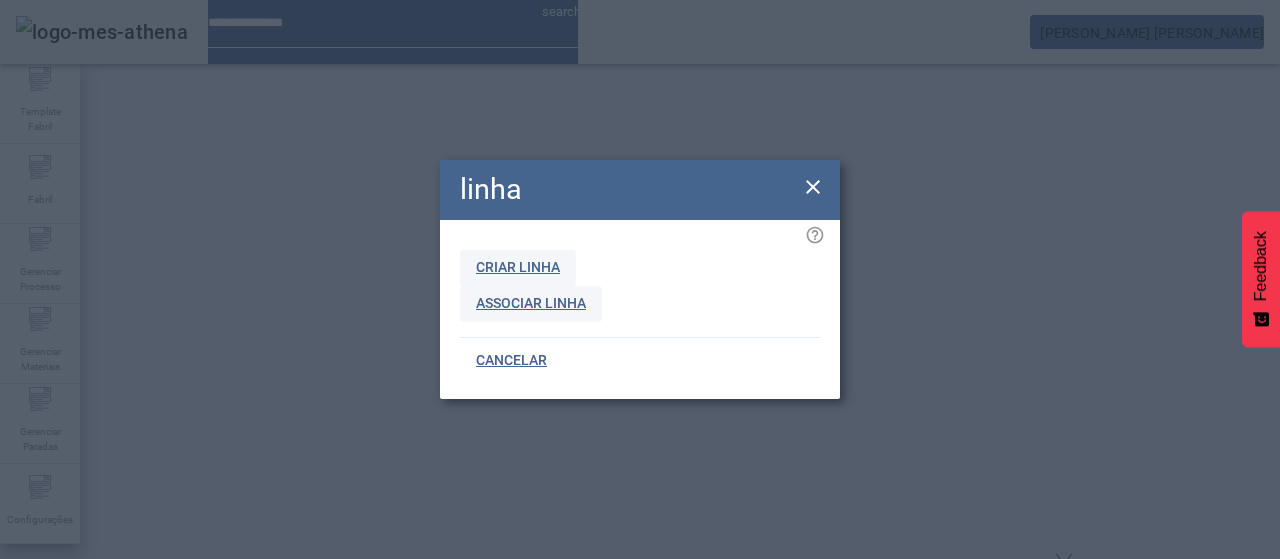 click on "Criar linha" 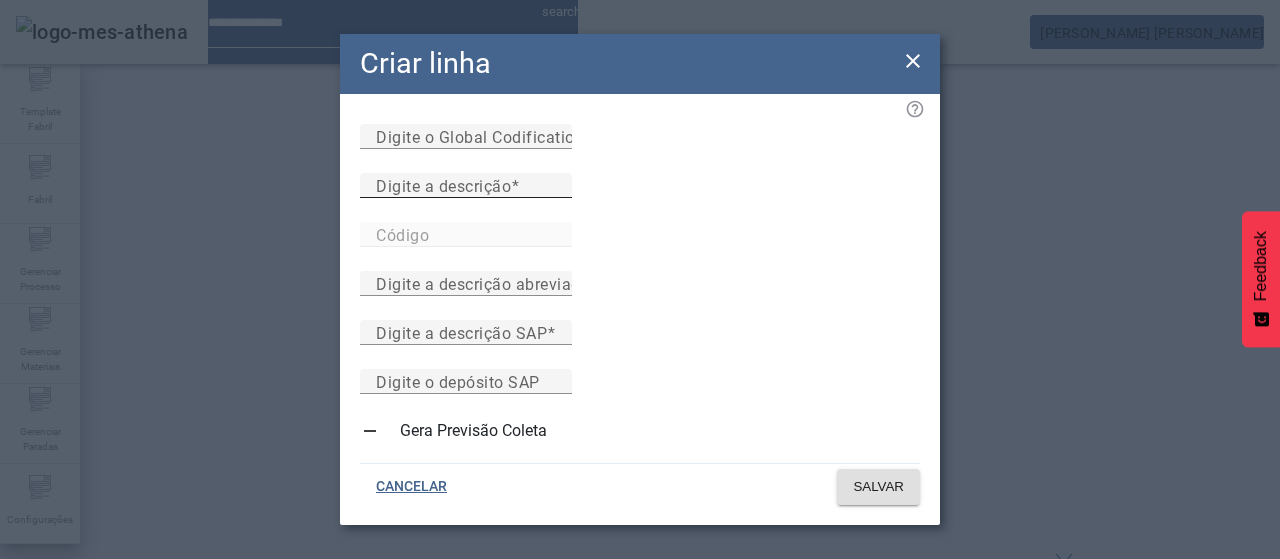 click on "Digite a descrição" at bounding box center [466, 186] 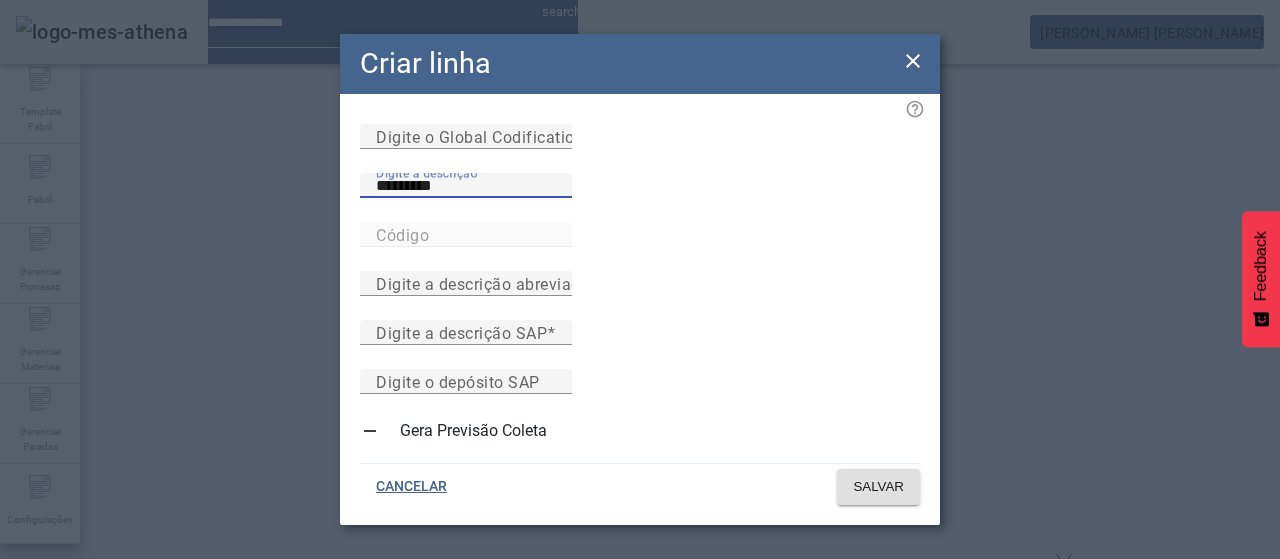type on "*********" 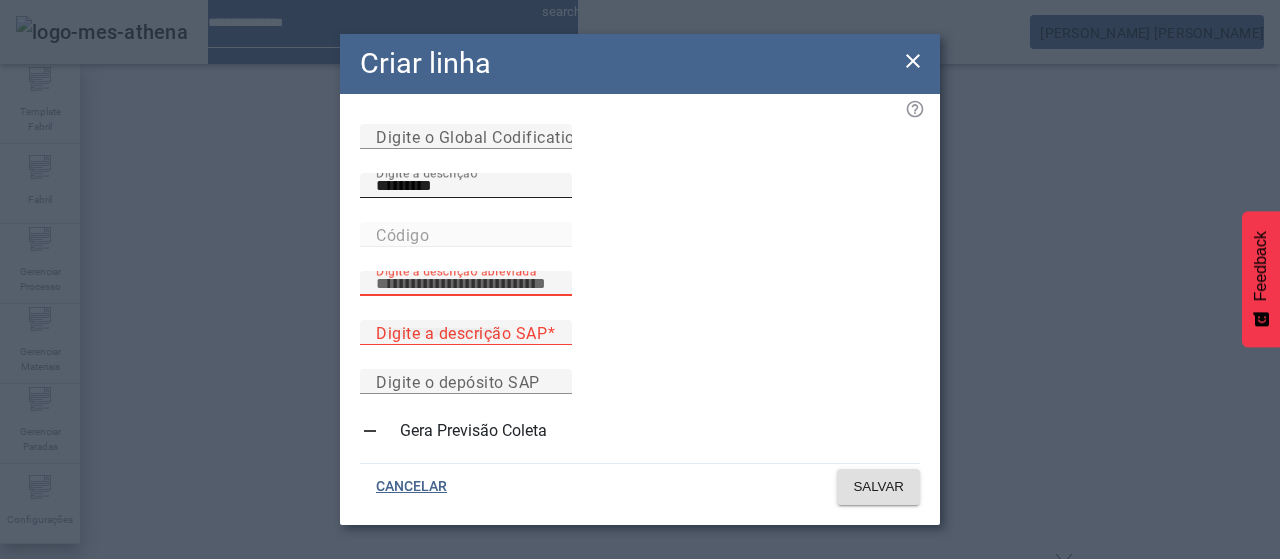 paste on "*********" 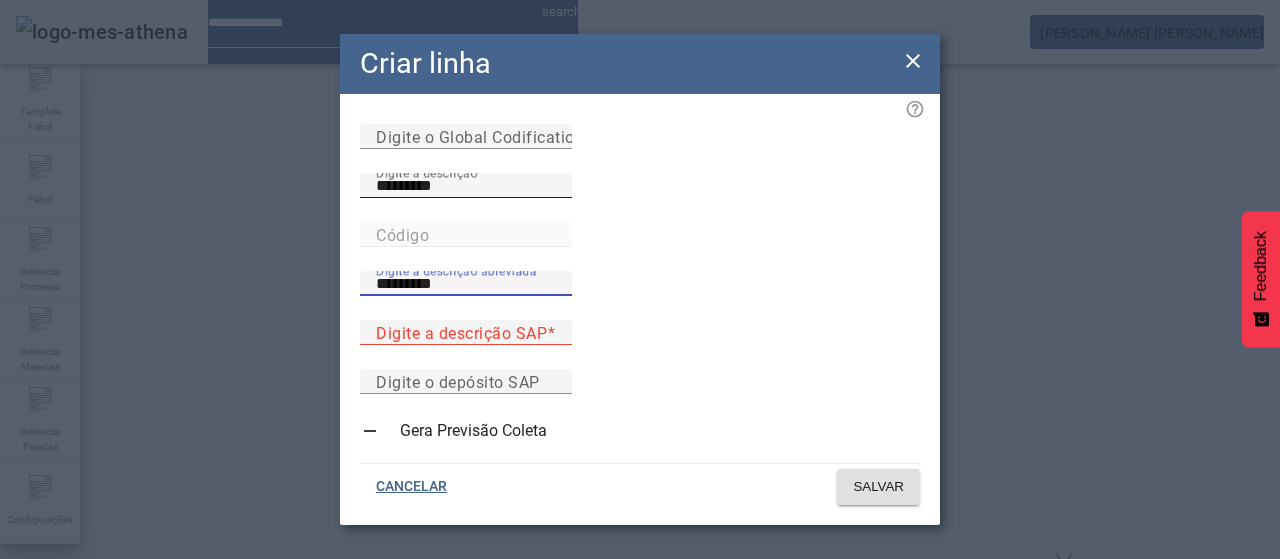 type on "*********" 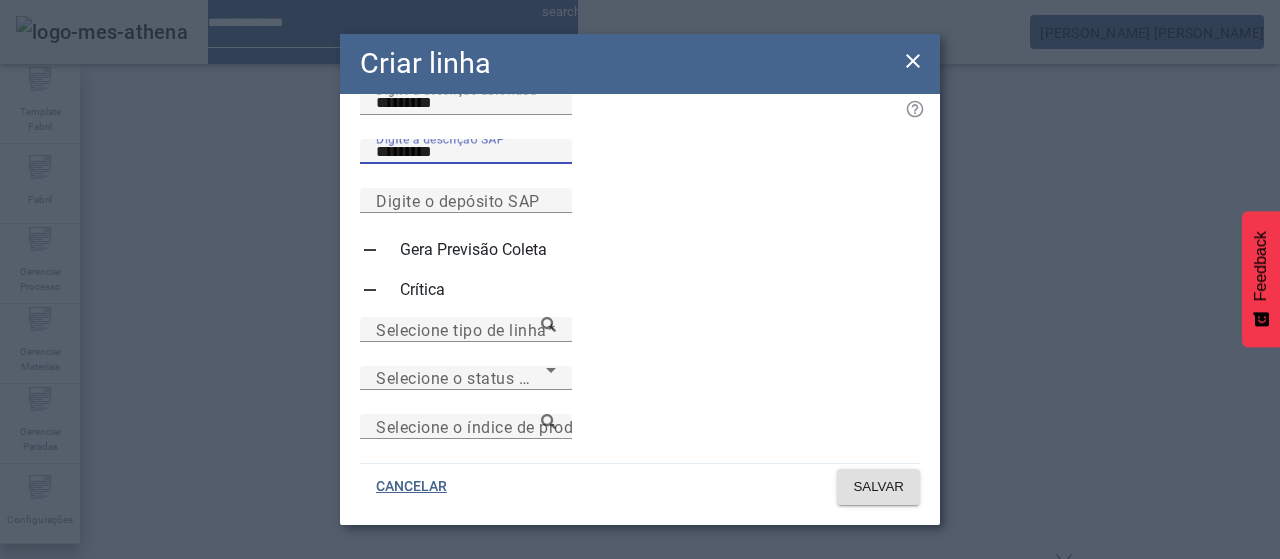 scroll, scrollTop: 200, scrollLeft: 0, axis: vertical 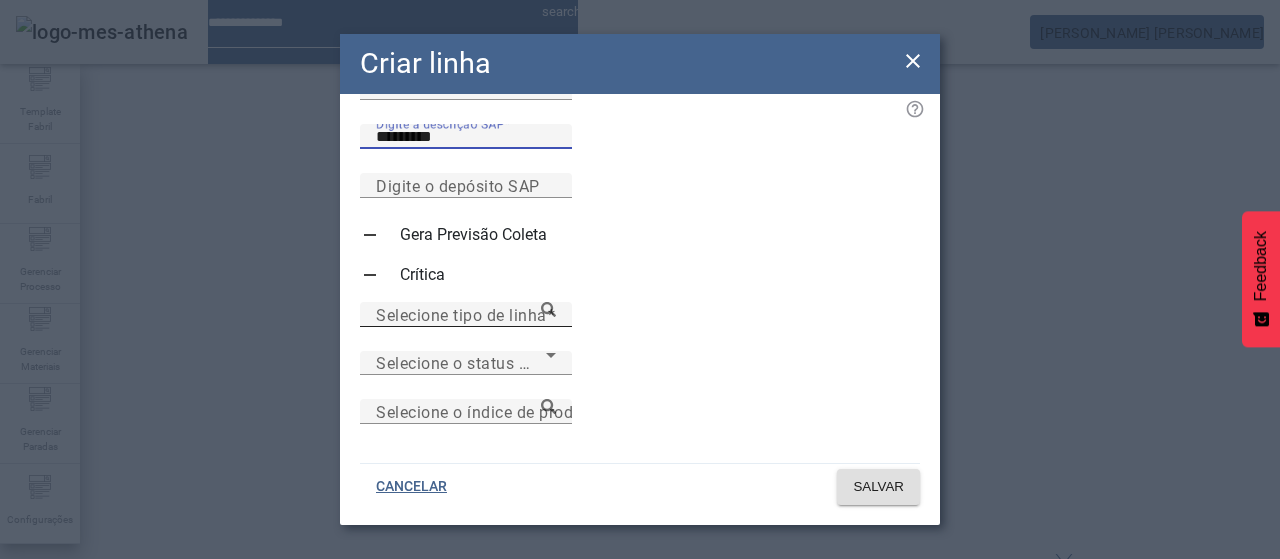 type on "*********" 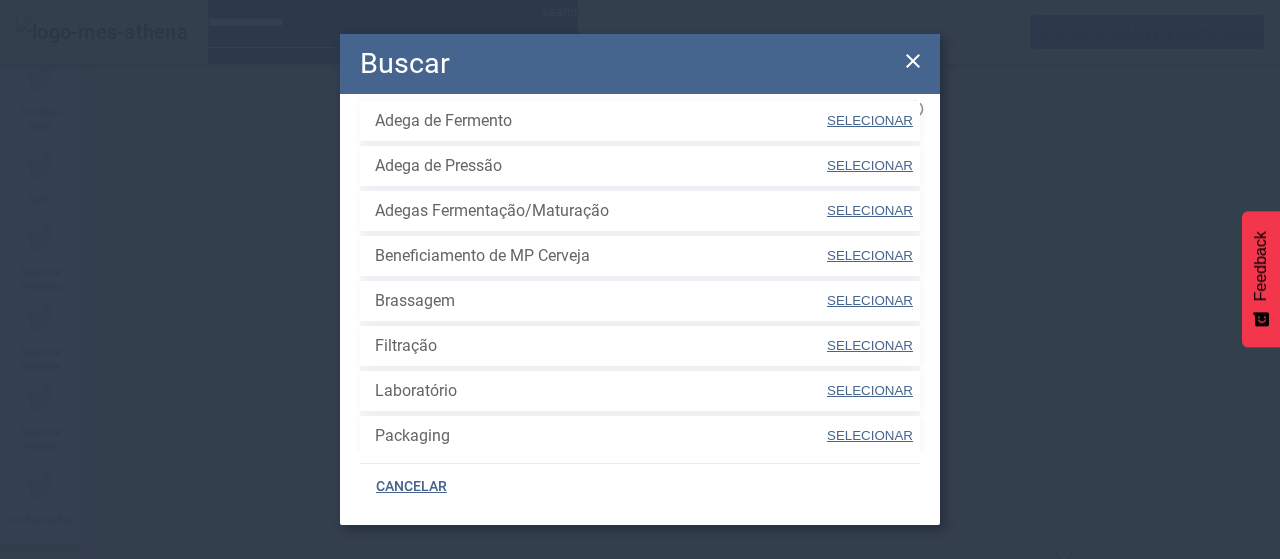 scroll, scrollTop: 220, scrollLeft: 0, axis: vertical 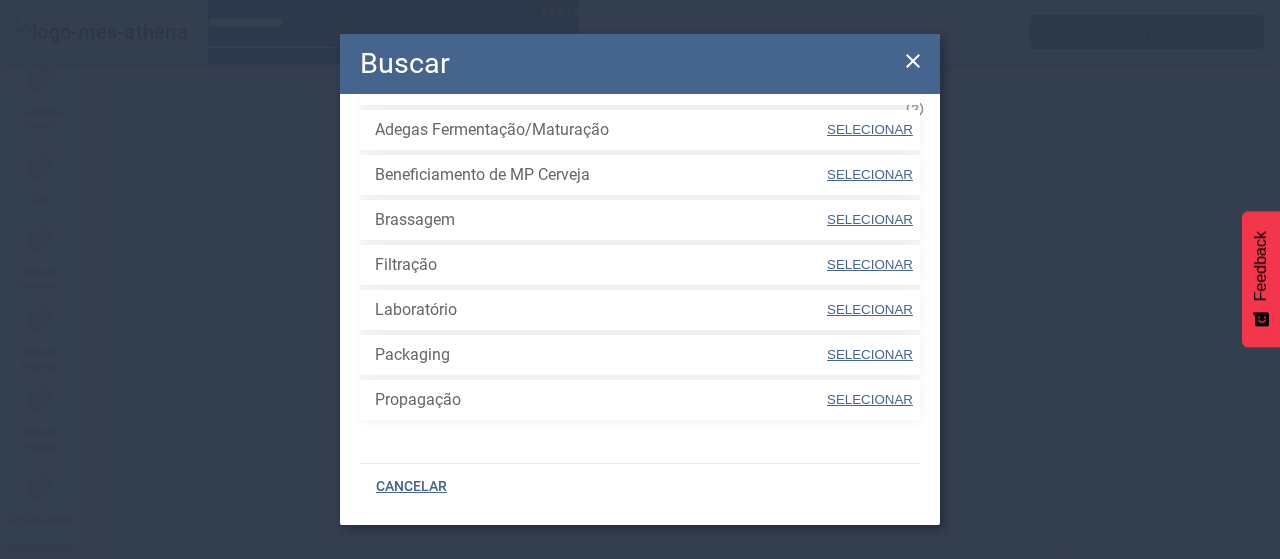 click on "SELECIONAR" at bounding box center [870, 354] 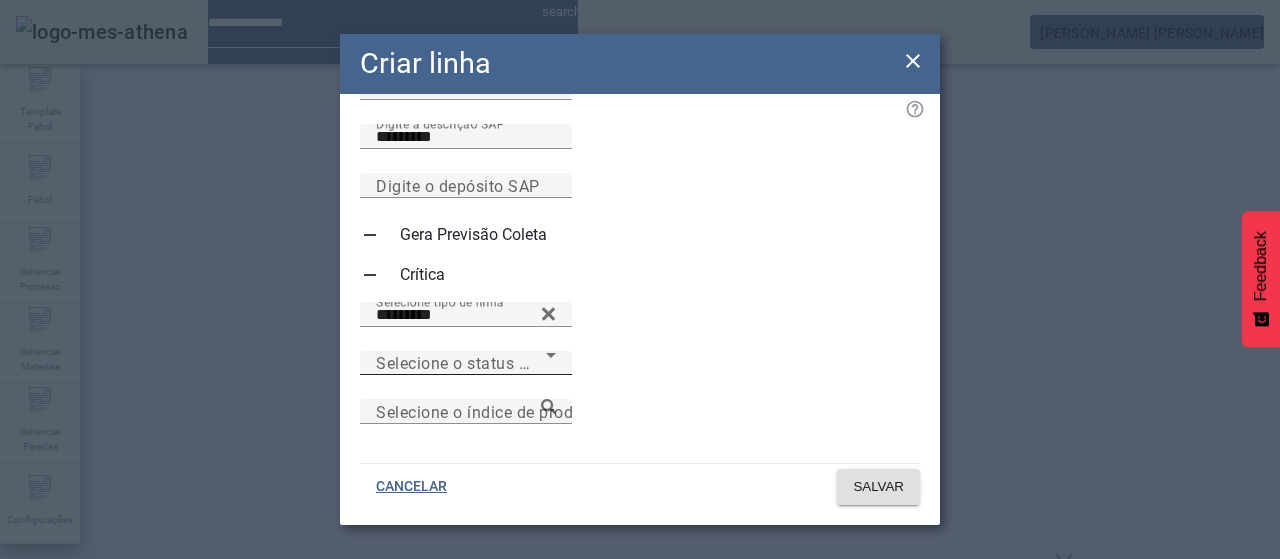 click 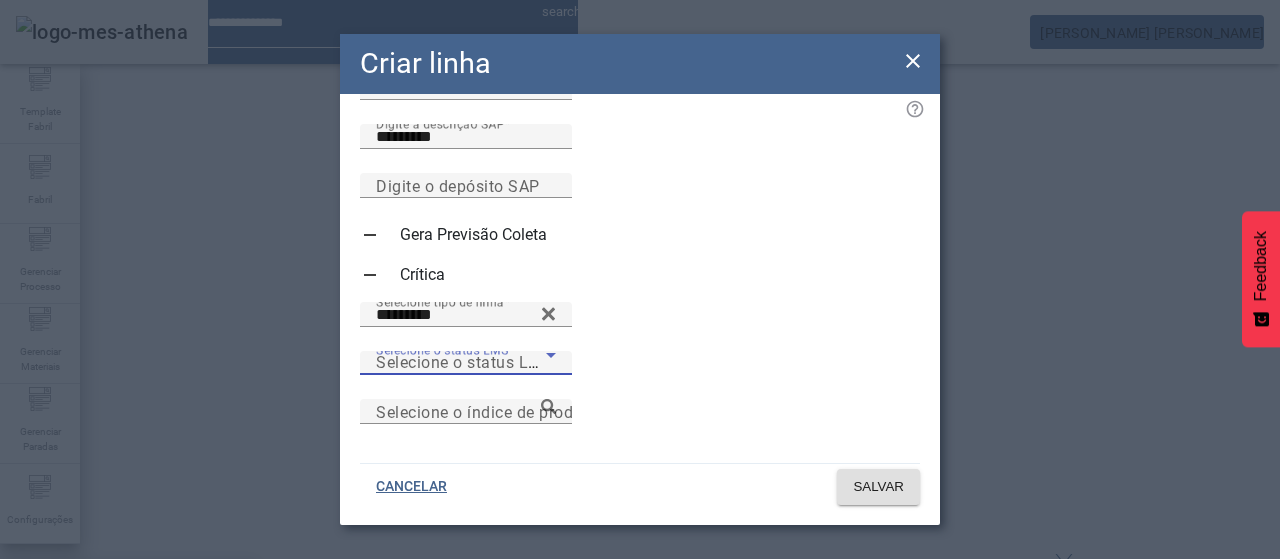 click on "Ambos" at bounding box center (128, 735) 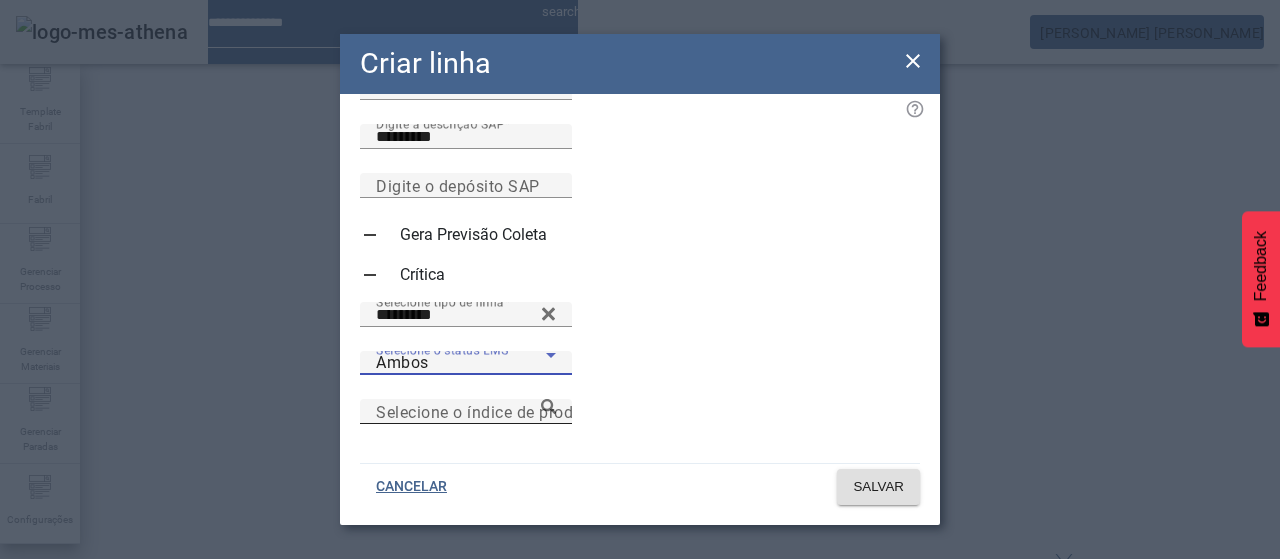 scroll, scrollTop: 265, scrollLeft: 0, axis: vertical 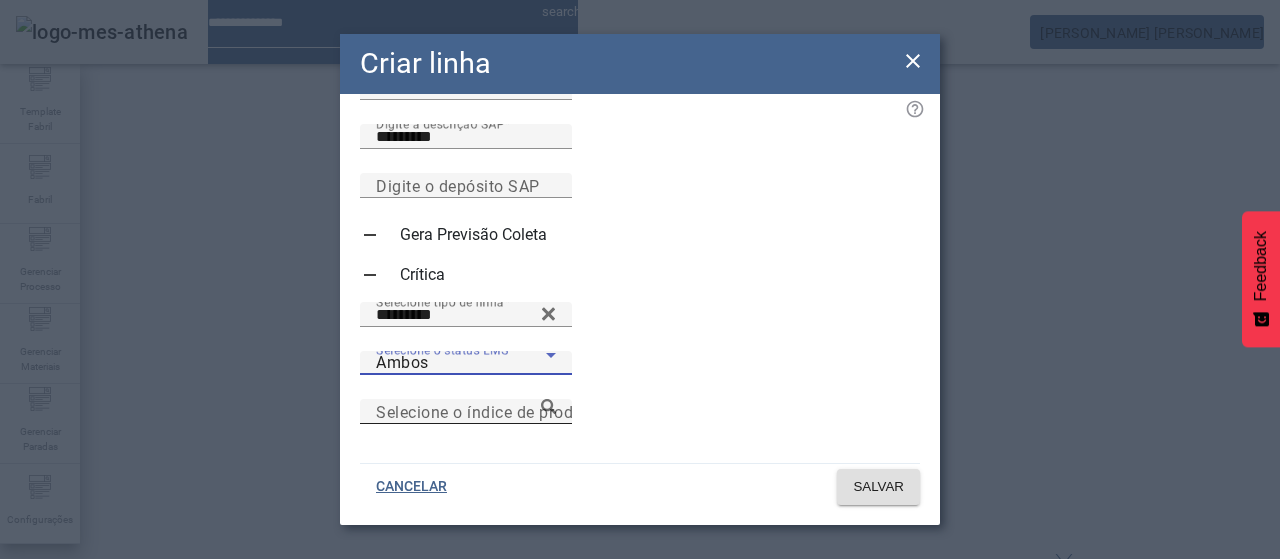 click 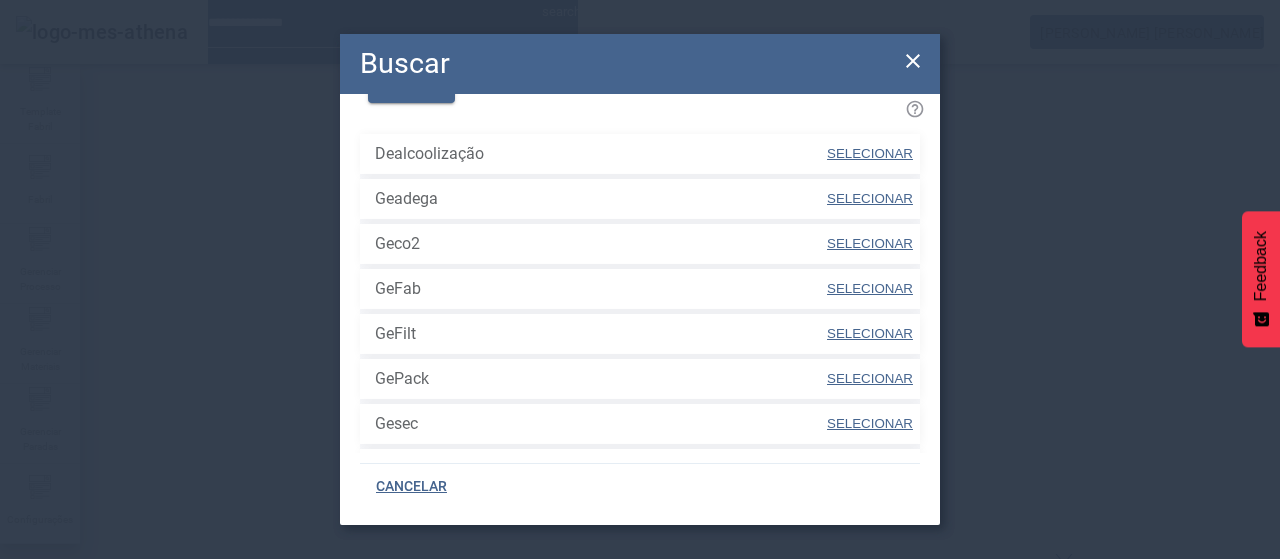 scroll, scrollTop: 175, scrollLeft: 0, axis: vertical 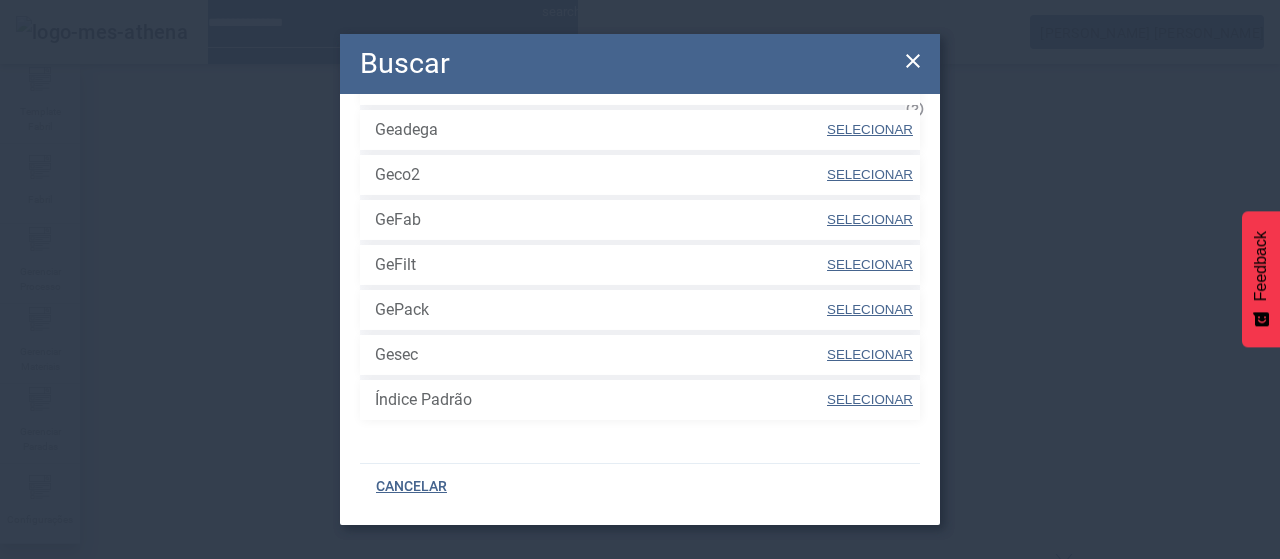 drag, startPoint x: 856, startPoint y: 374, endPoint x: 860, endPoint y: 385, distance: 11.7046995 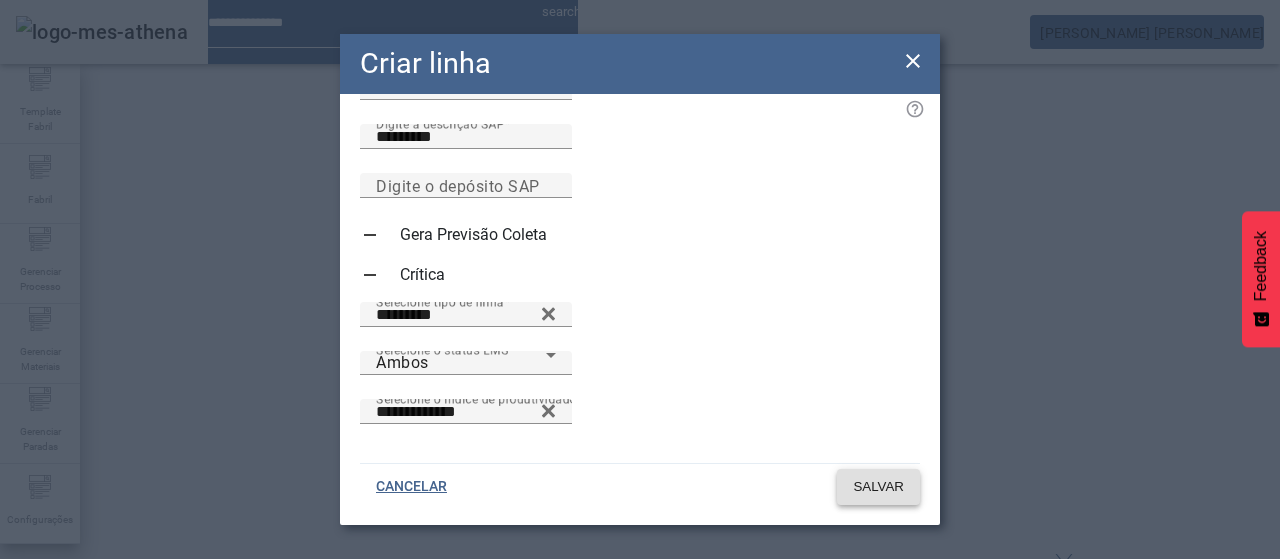 click on "SALVAR" 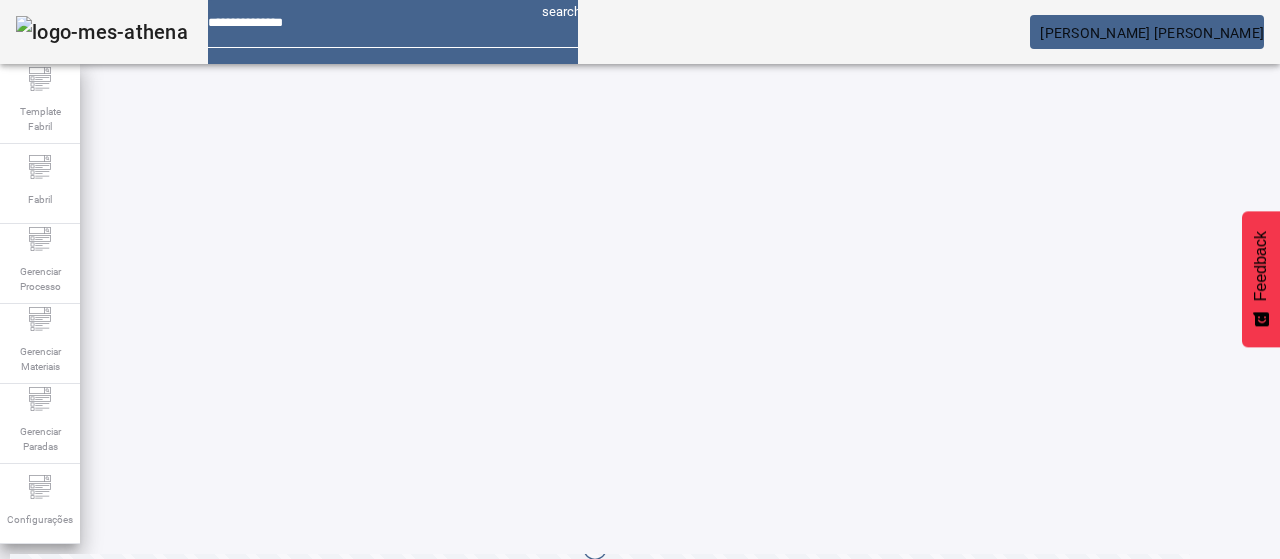 scroll, scrollTop: 184, scrollLeft: 0, axis: vertical 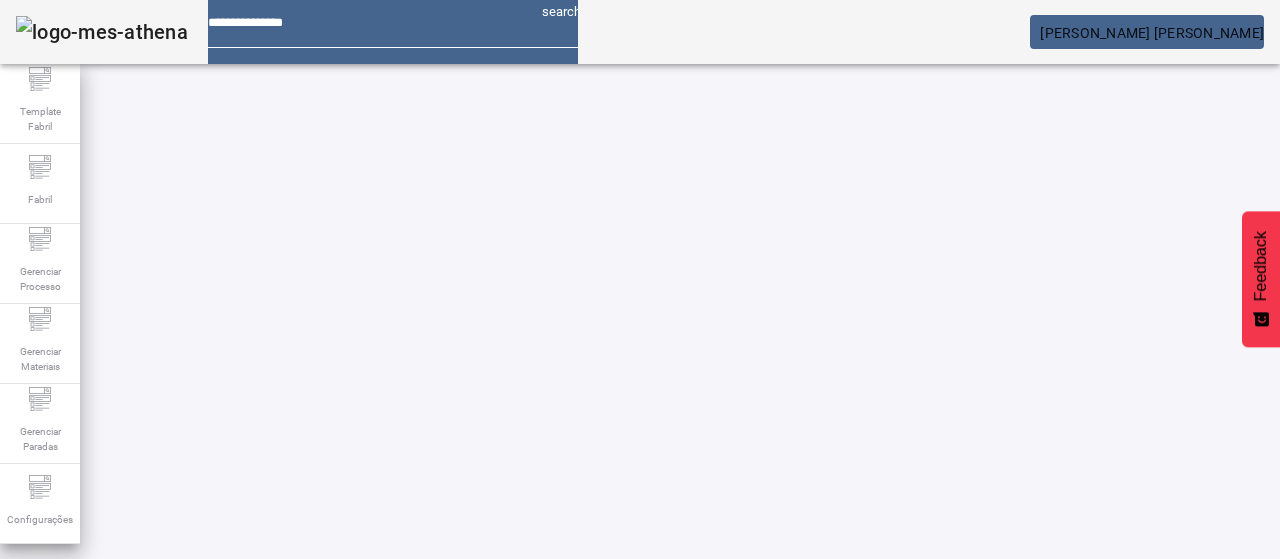 click at bounding box center (152, 682) 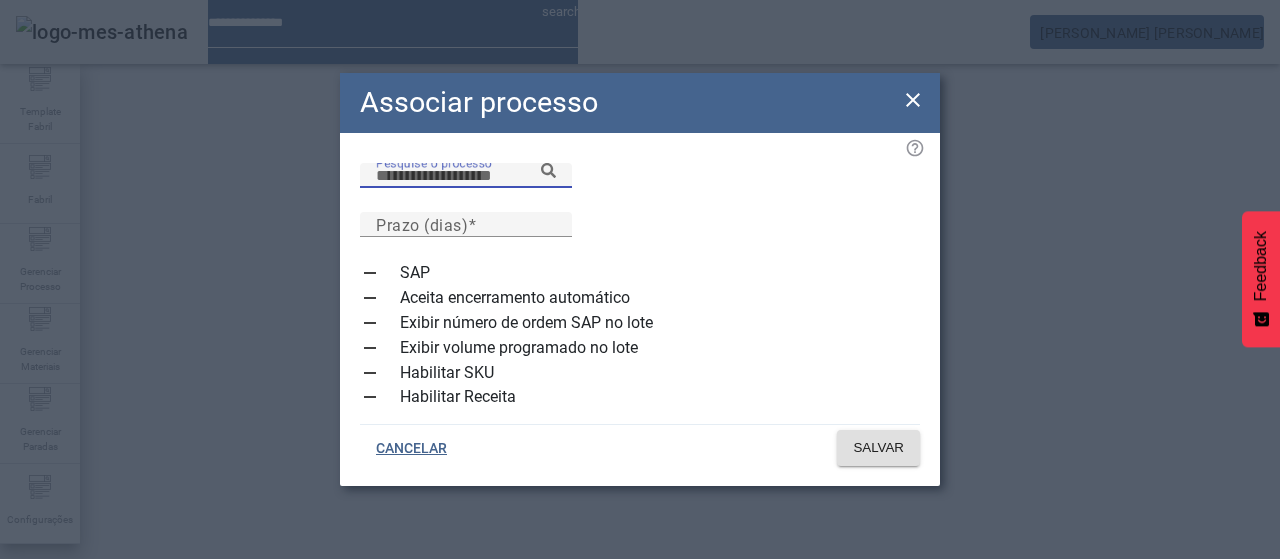 click on "Pesquise o processo" at bounding box center (466, 176) 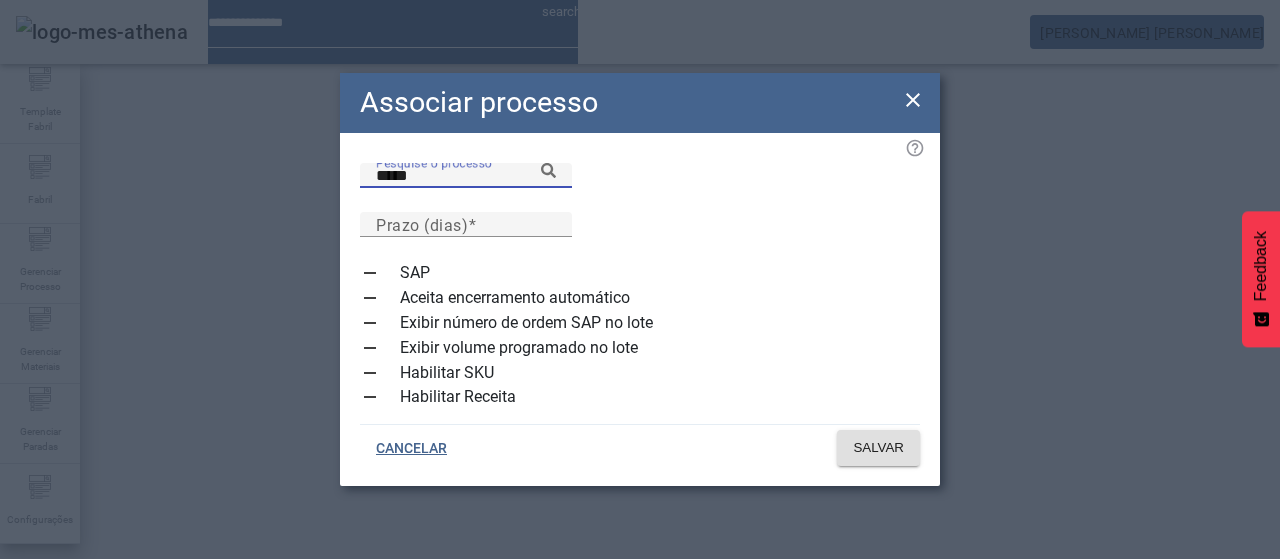 click 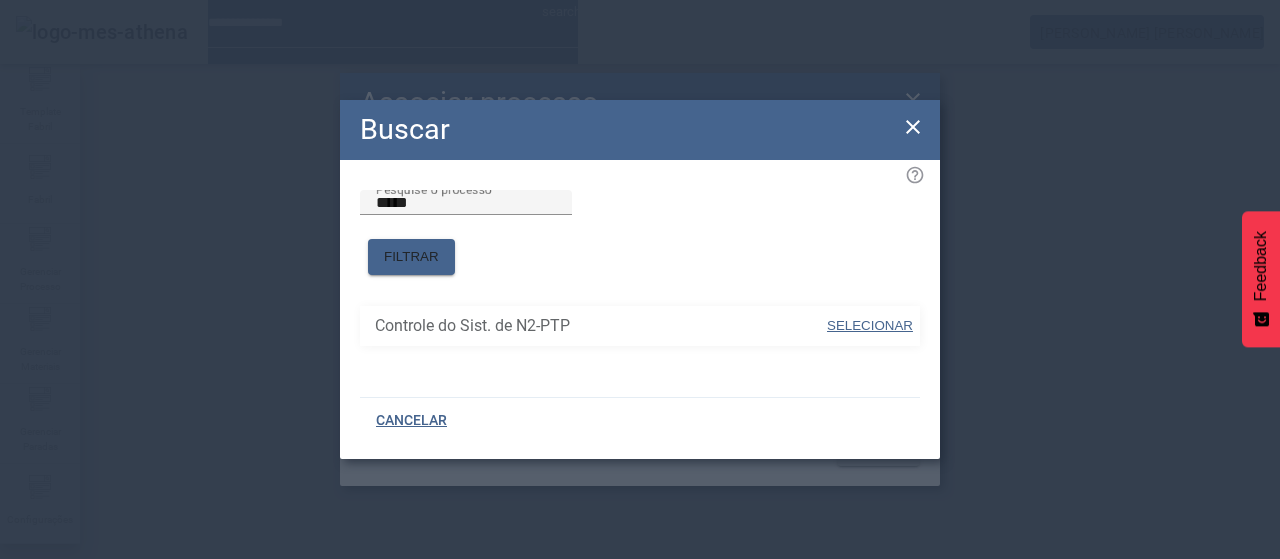 click on "SELECIONAR" at bounding box center [870, 325] 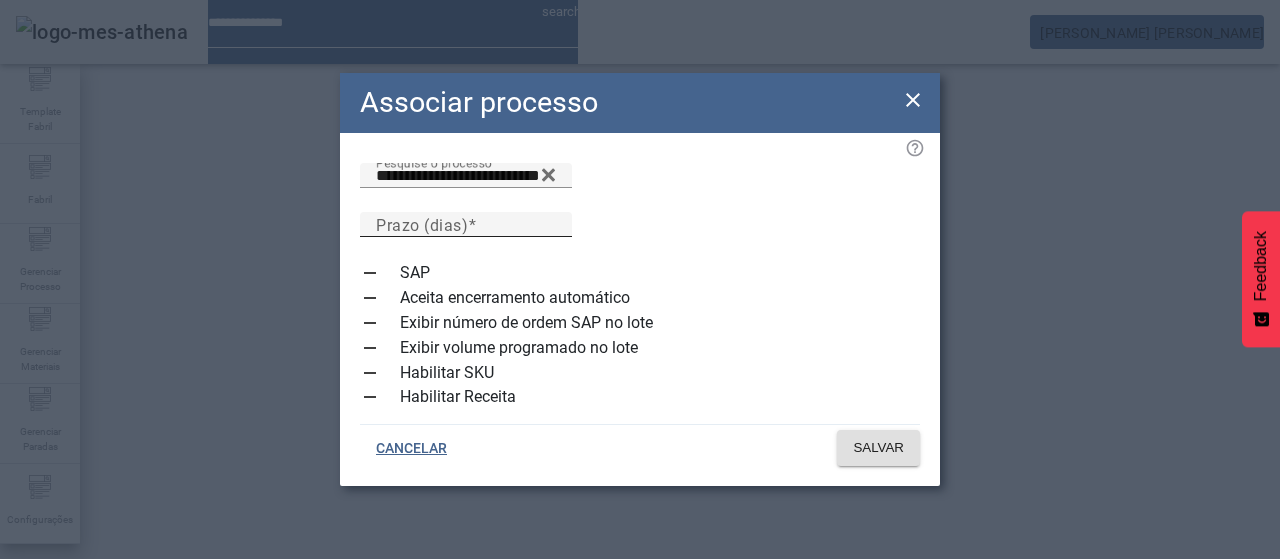 click on "Prazo (dias)" at bounding box center (422, 224) 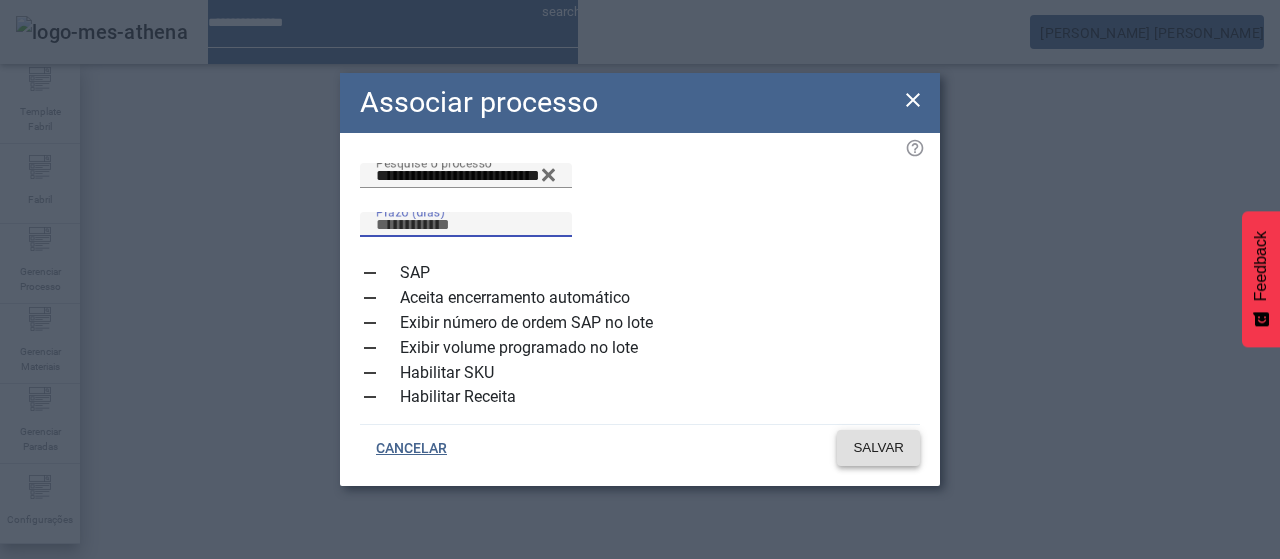 type on "*" 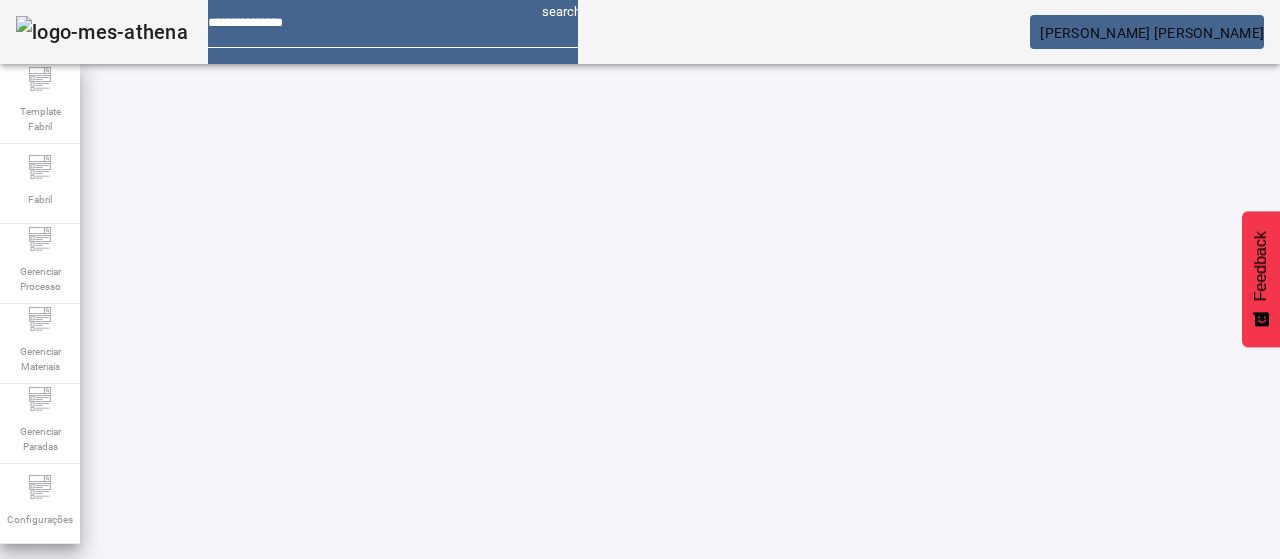 click on "Criar linha" at bounding box center [600, 668] 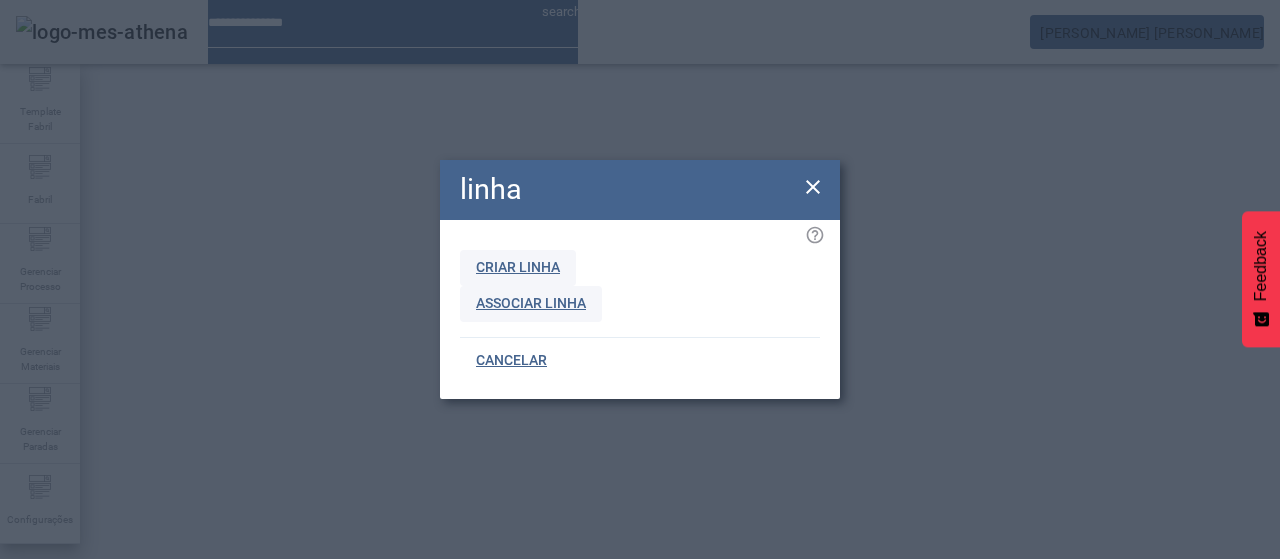 click on "Criar linha" 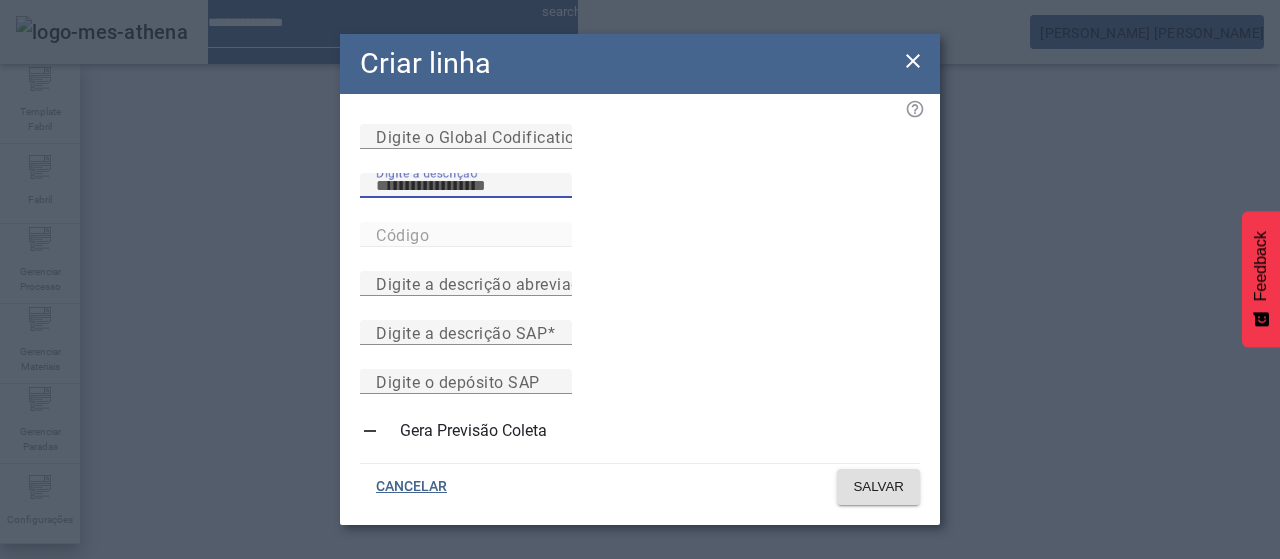 click on "Digite a descrição" at bounding box center (466, 186) 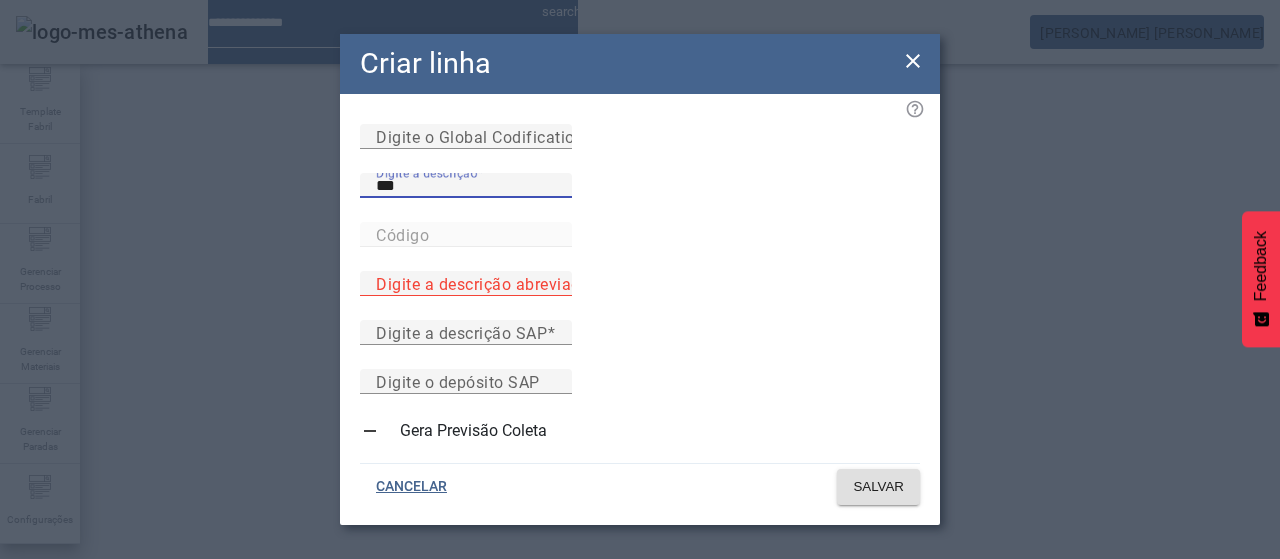 type on "***" 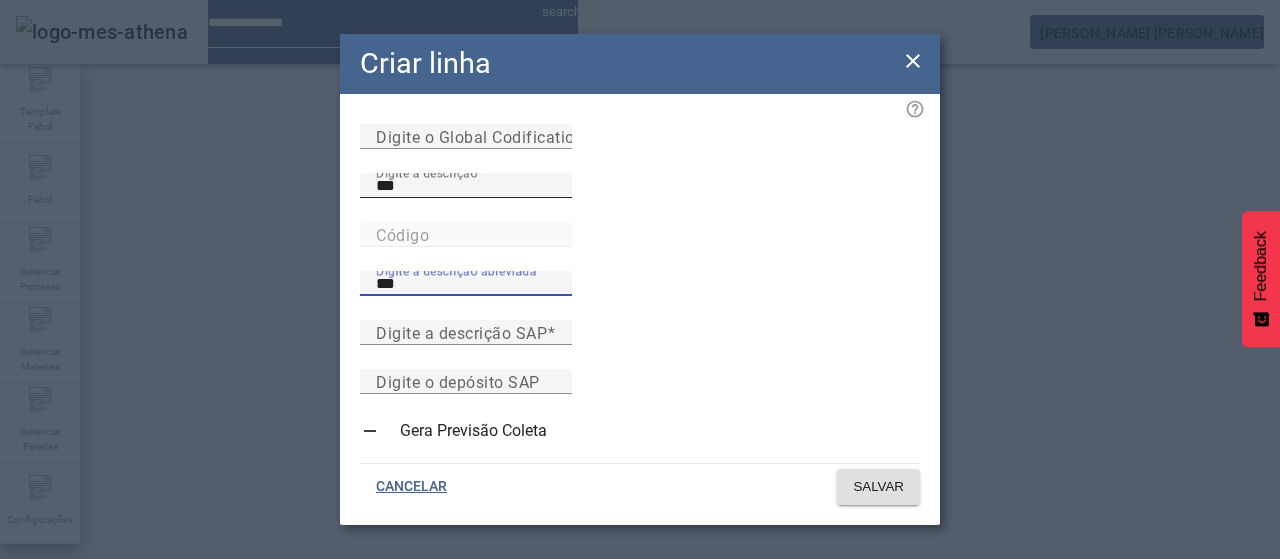 type on "***" 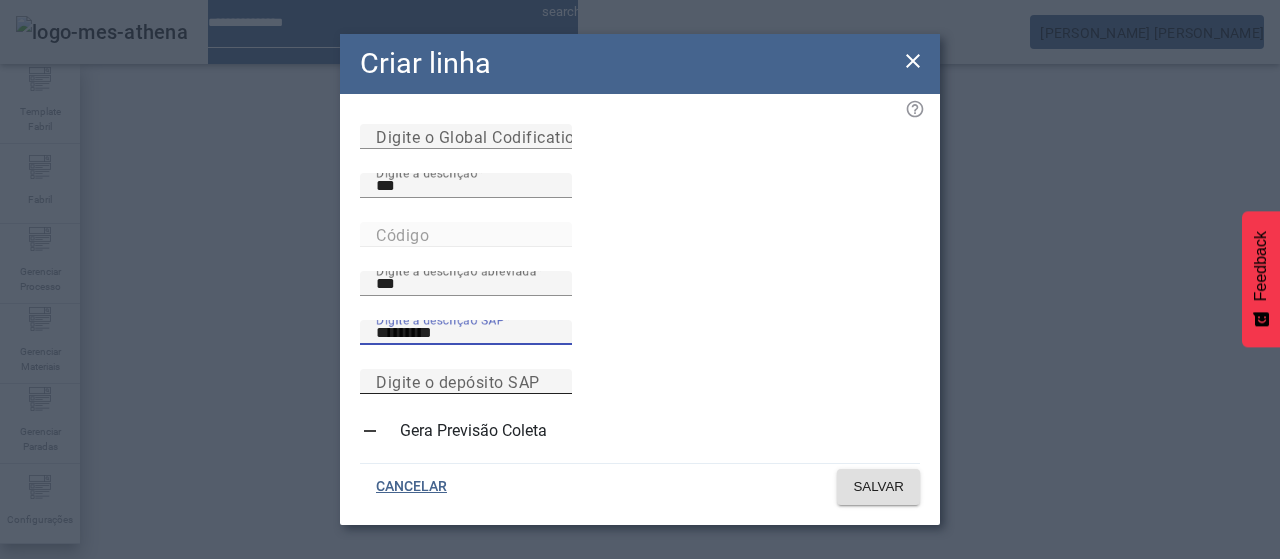 scroll, scrollTop: 200, scrollLeft: 0, axis: vertical 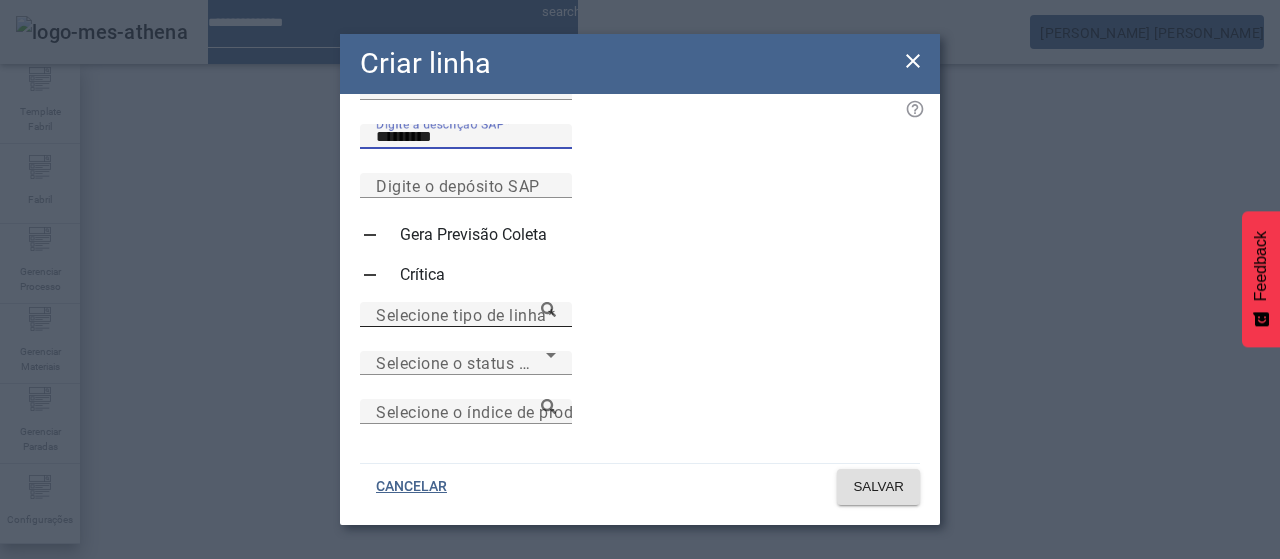 type on "*********" 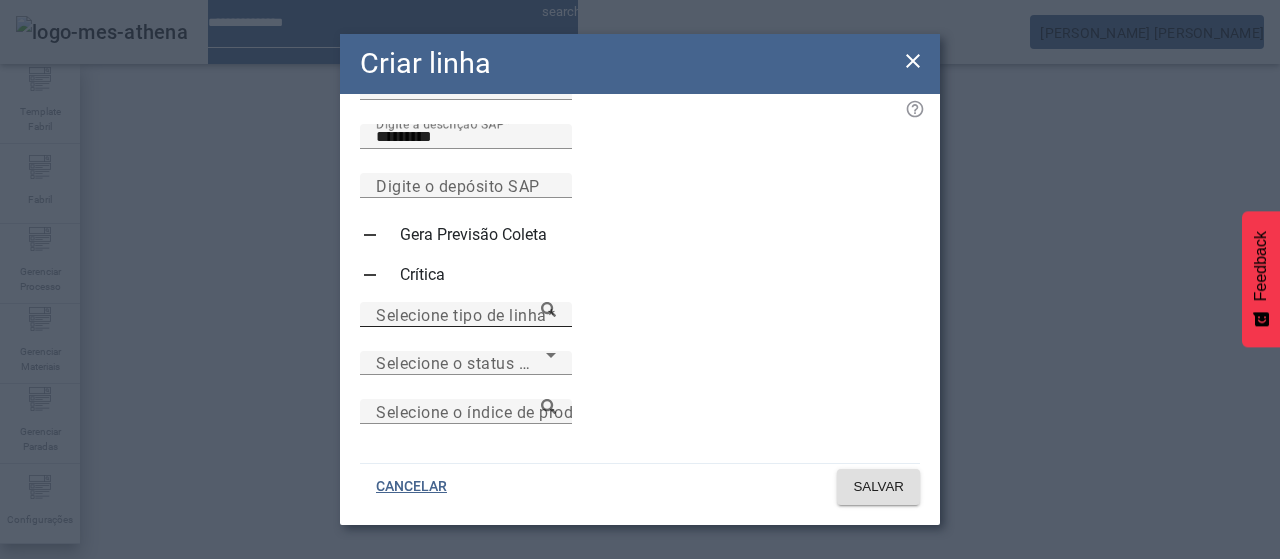click 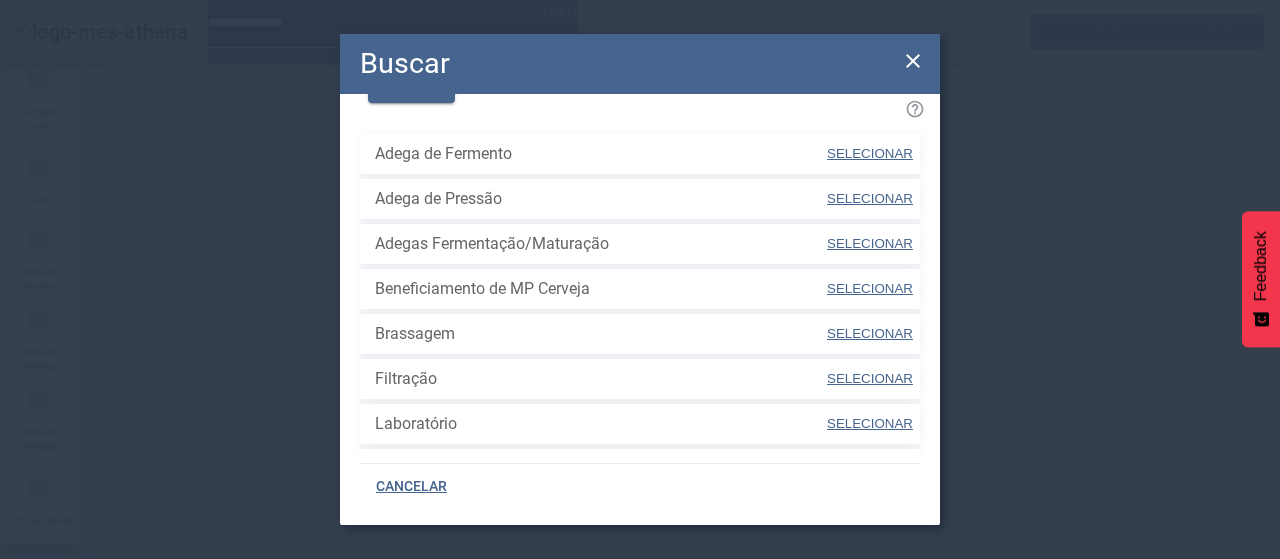 scroll, scrollTop: 220, scrollLeft: 0, axis: vertical 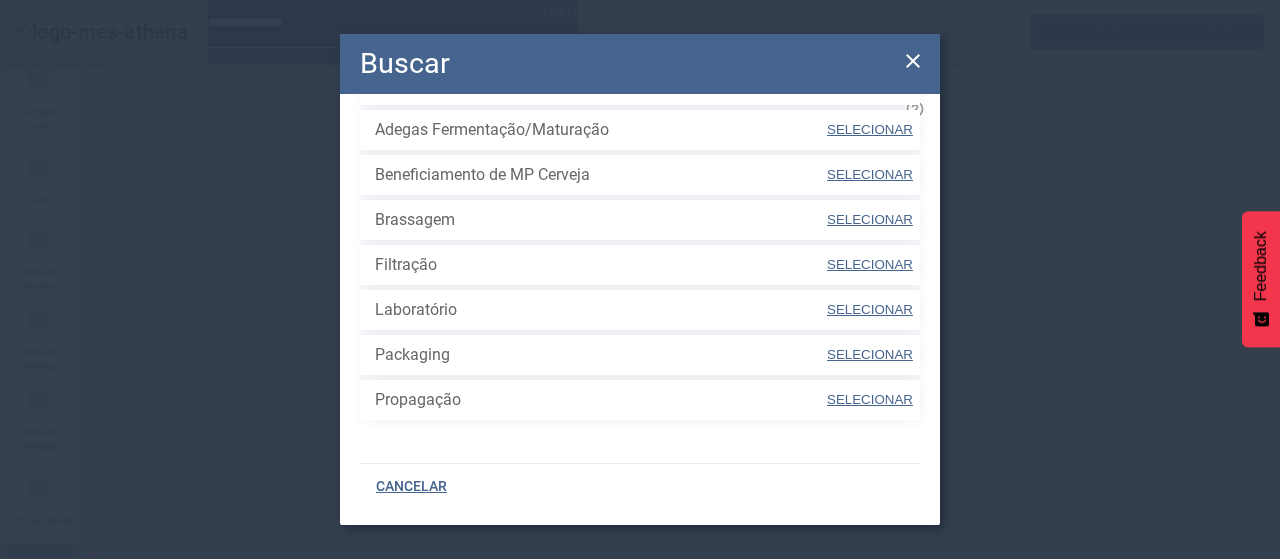 click on "SELECIONAR" at bounding box center (870, 354) 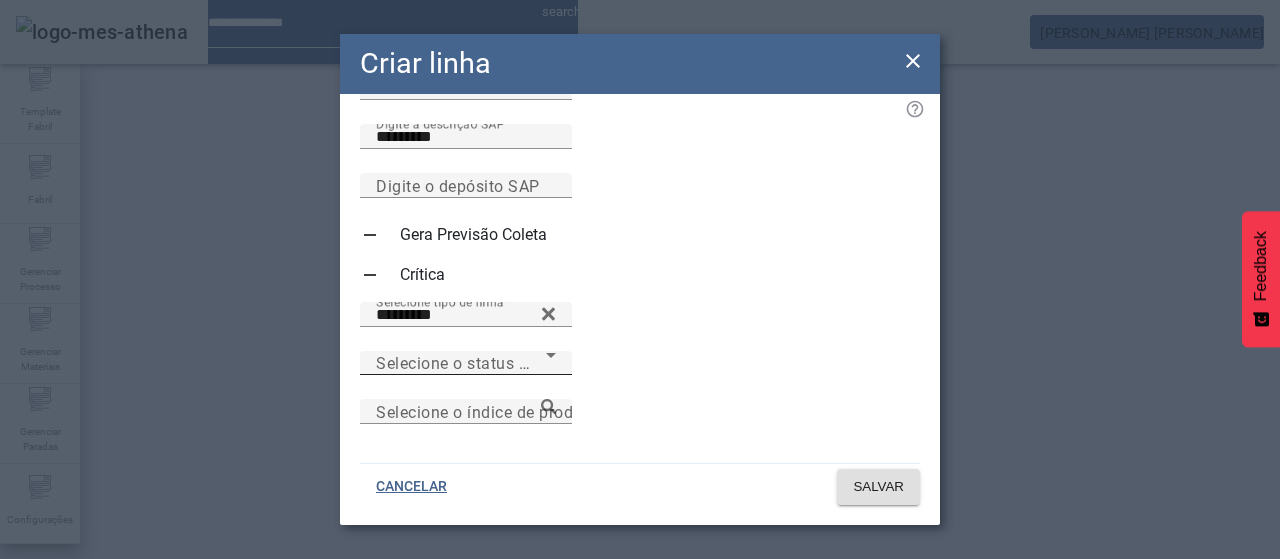 click 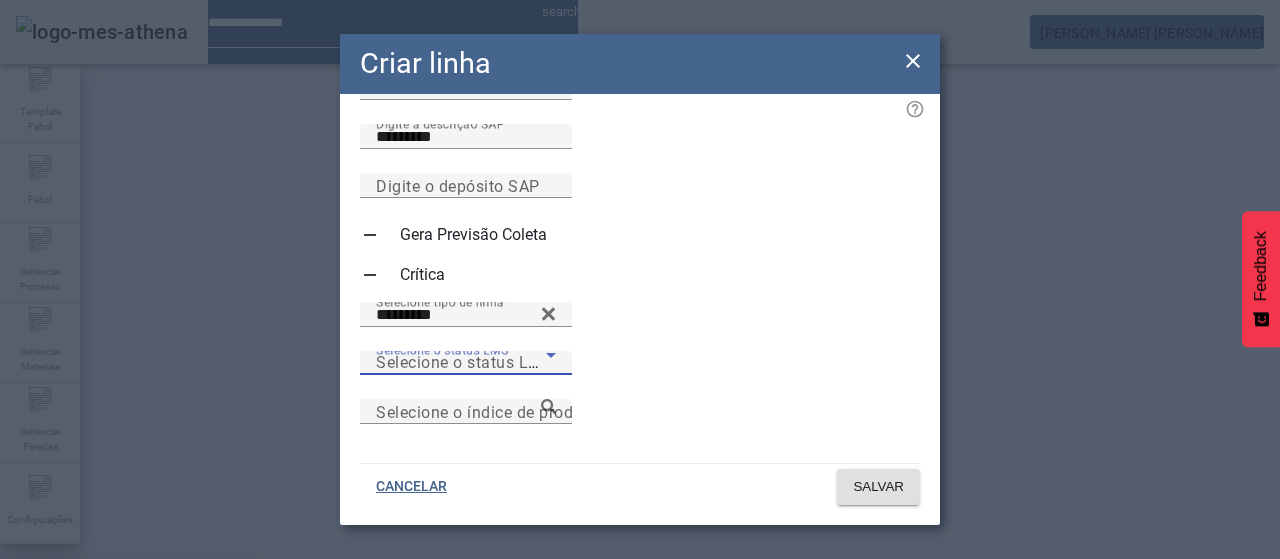 click on "Ambos" at bounding box center (128, 735) 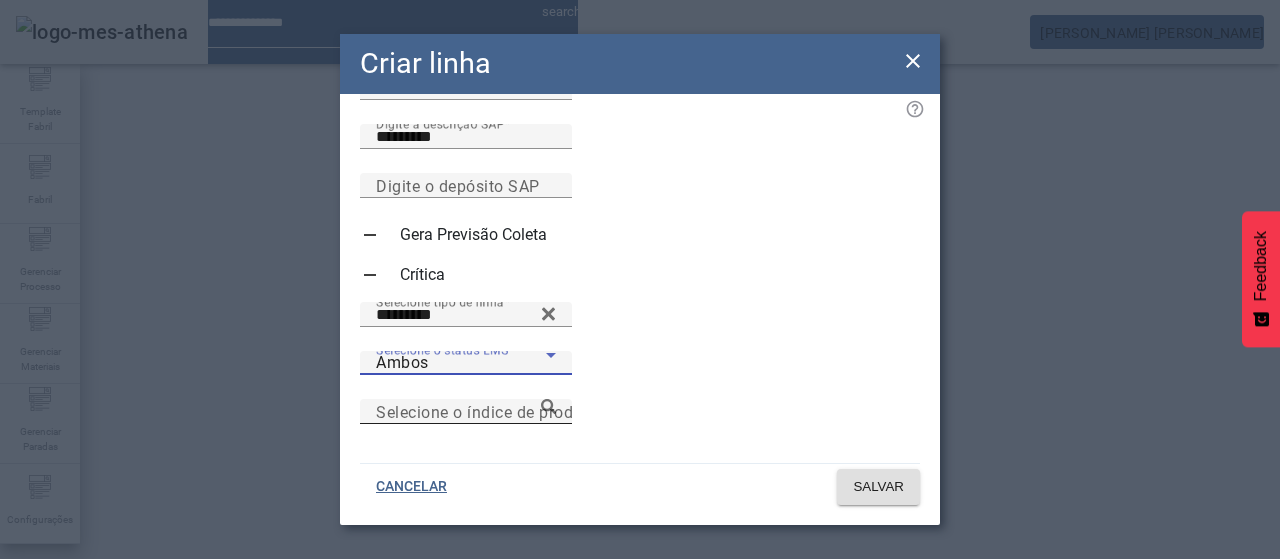 scroll, scrollTop: 265, scrollLeft: 0, axis: vertical 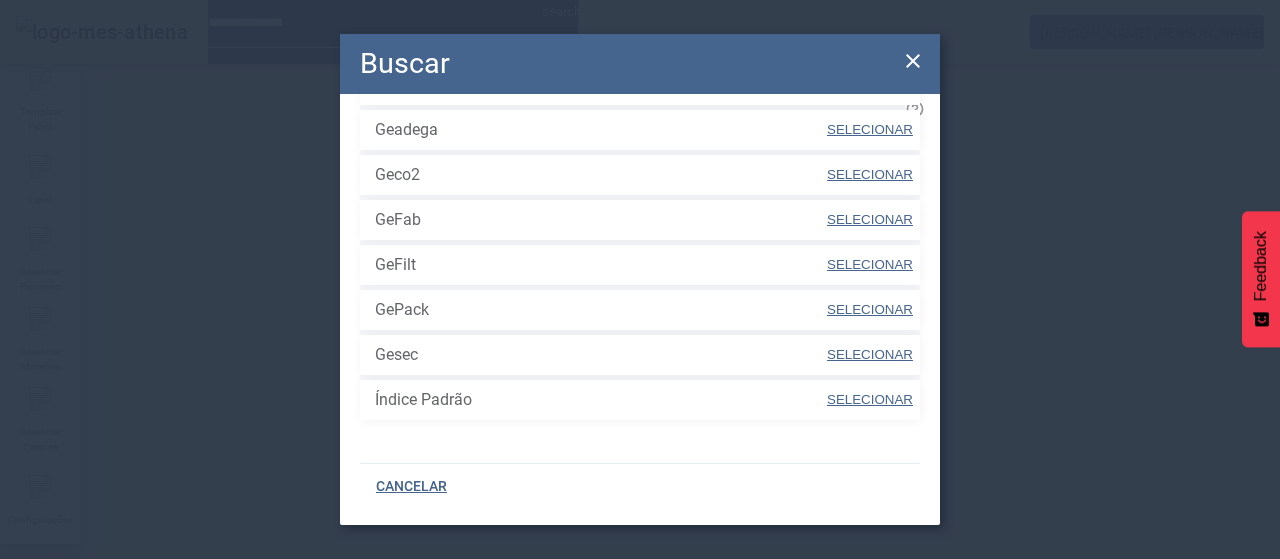 click on "SELECIONAR" at bounding box center (870, 399) 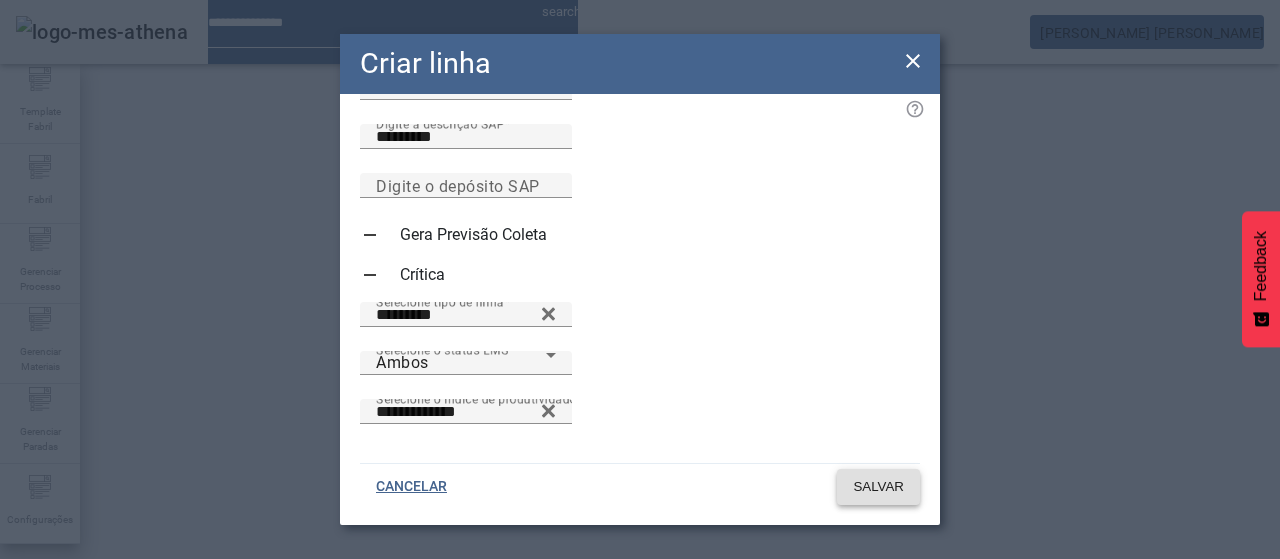 click on "SALVAR" 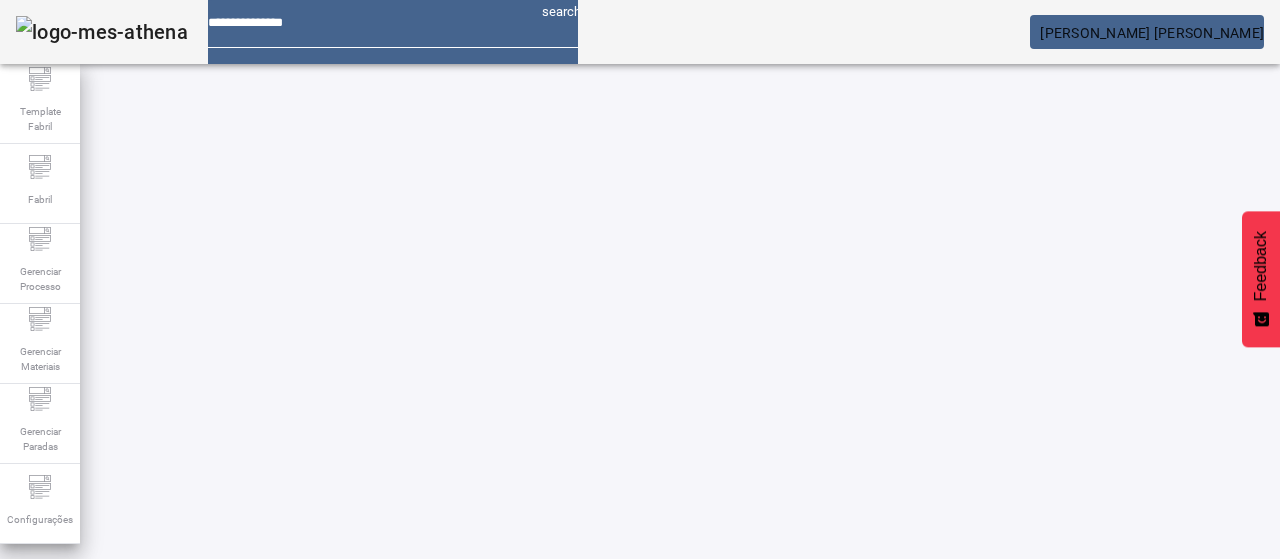 click 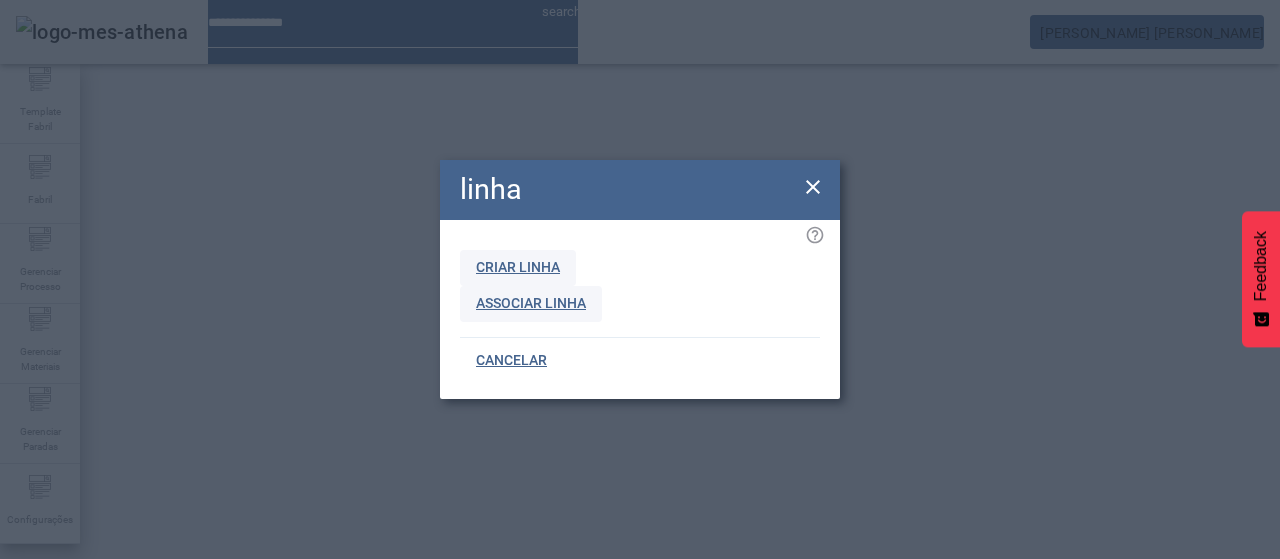 click on "Criar linha" 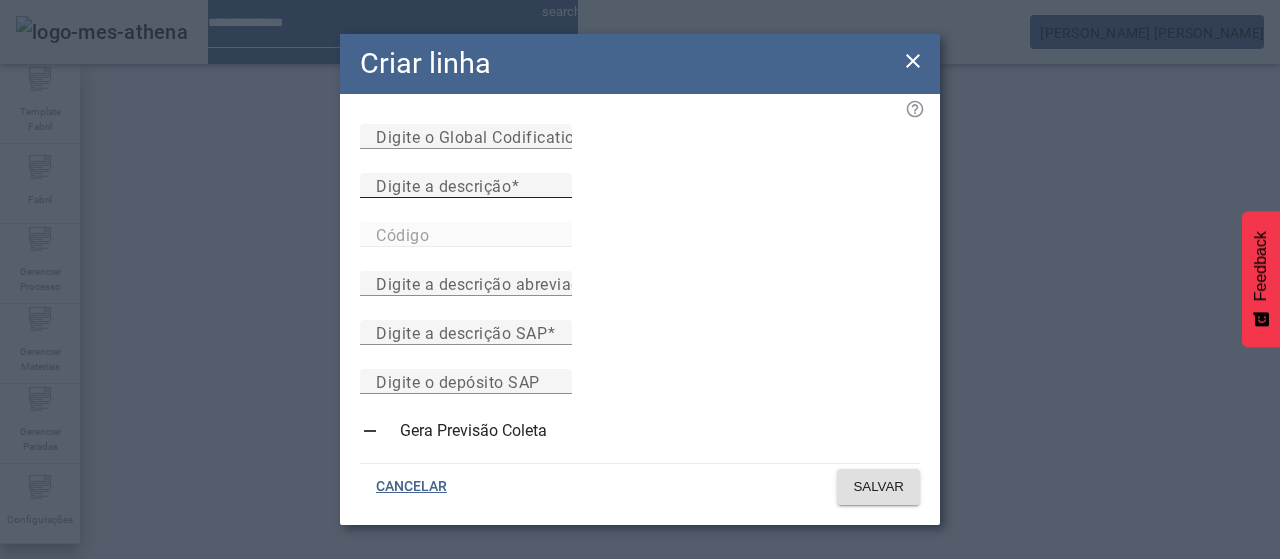 click on "Digite a descrição" at bounding box center (466, 186) 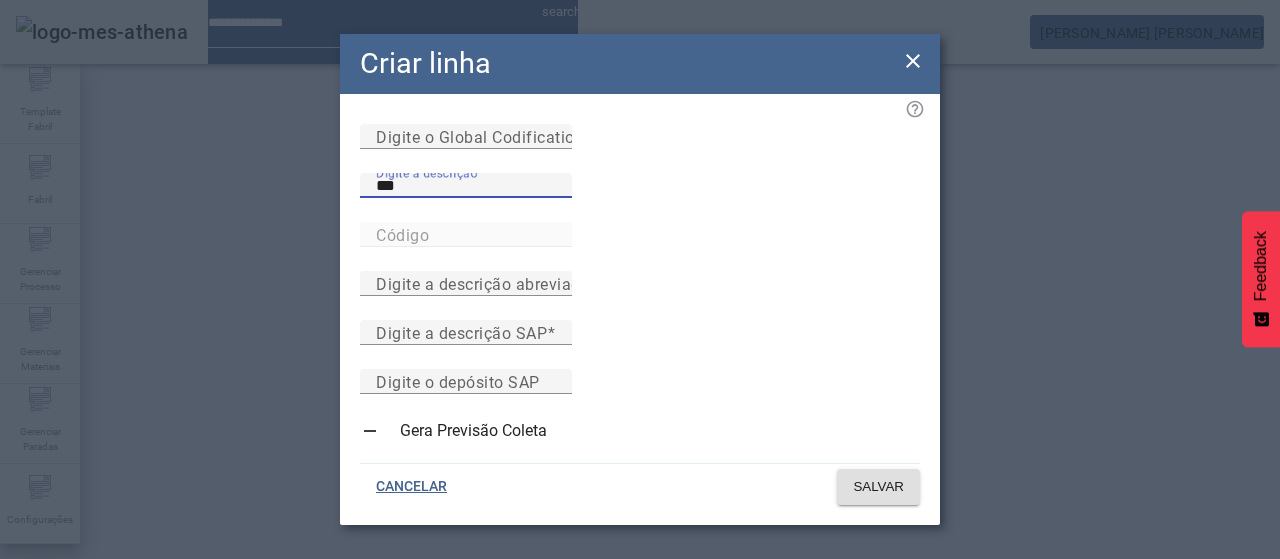 type on "***" 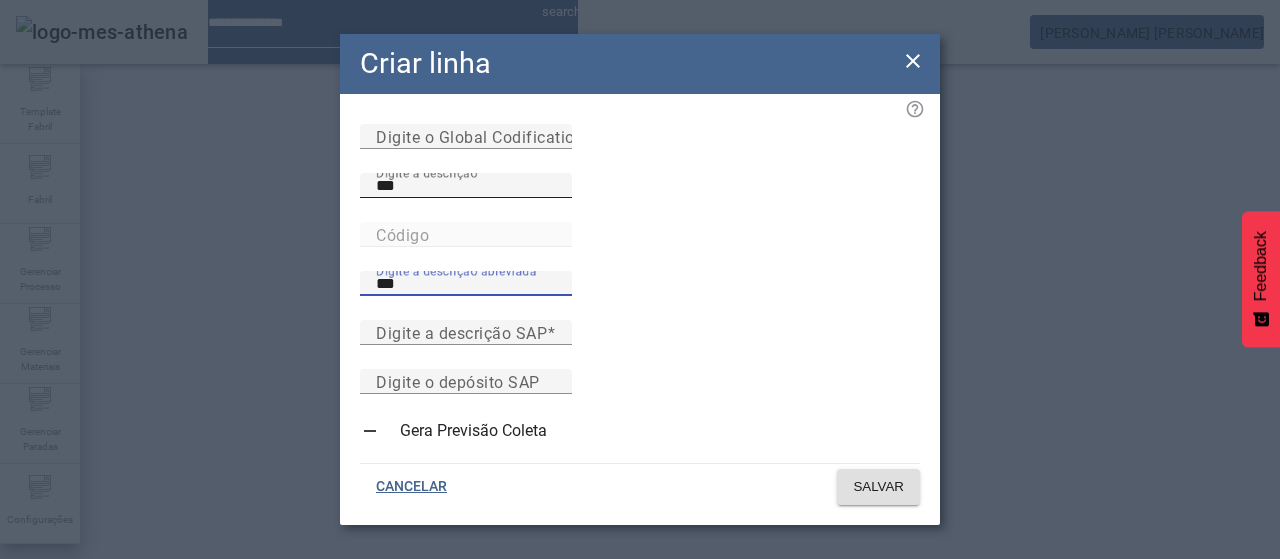 type on "***" 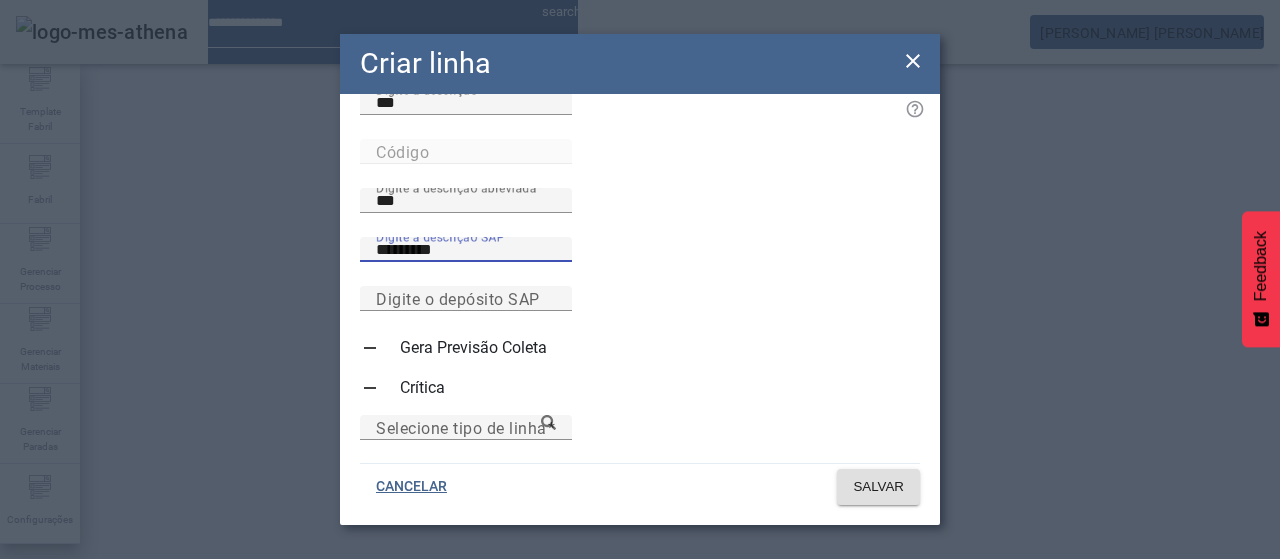 scroll, scrollTop: 200, scrollLeft: 0, axis: vertical 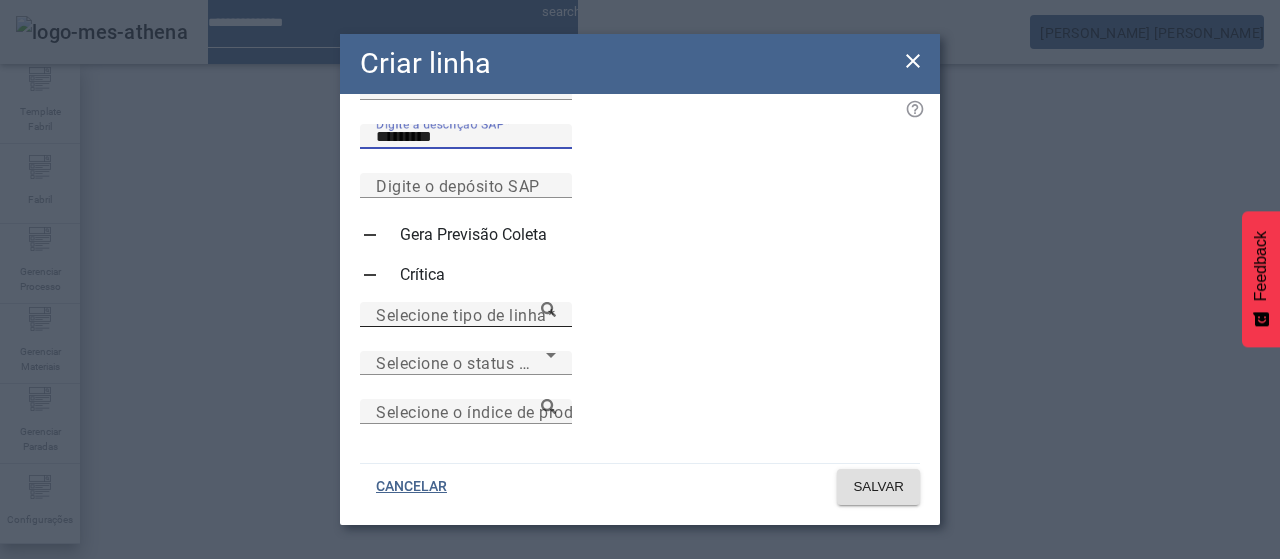 type on "*********" 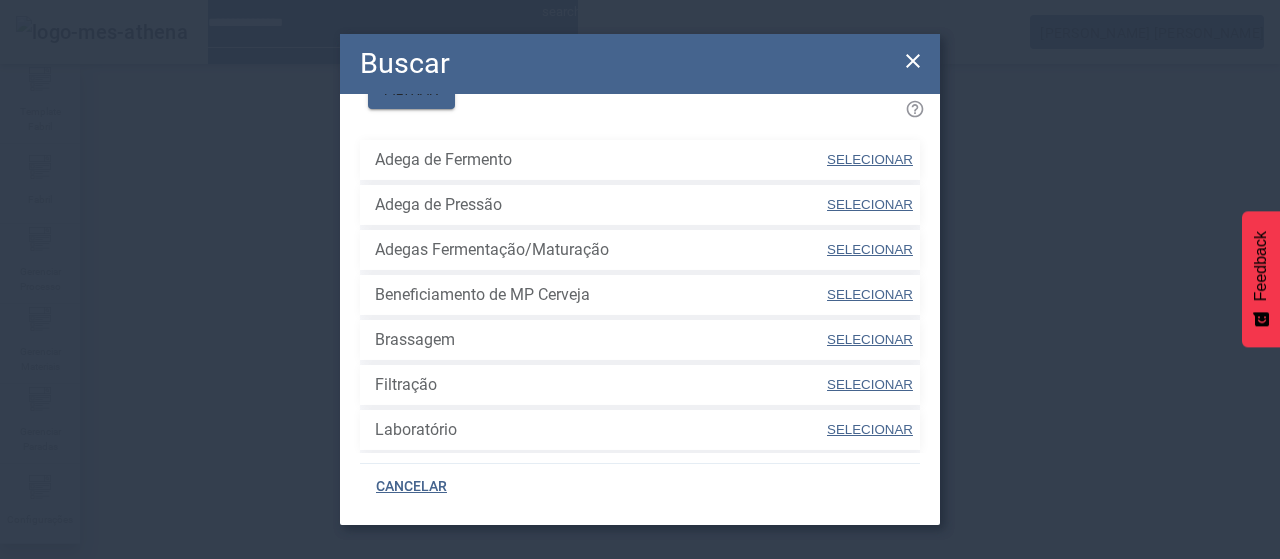 scroll, scrollTop: 220, scrollLeft: 0, axis: vertical 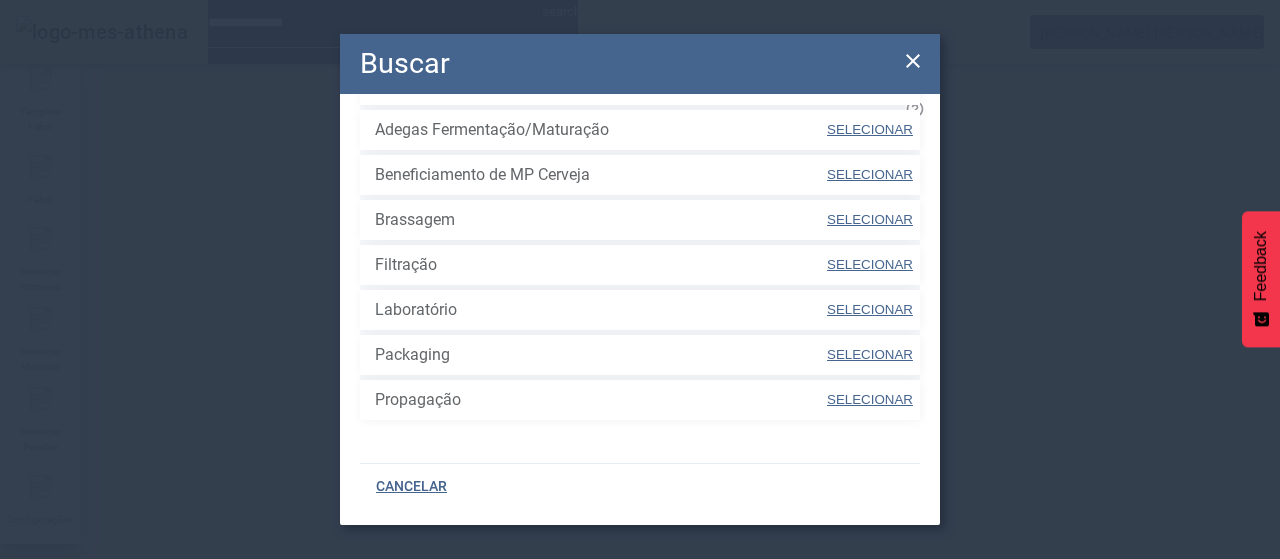 click on "SELECIONAR" at bounding box center [870, 354] 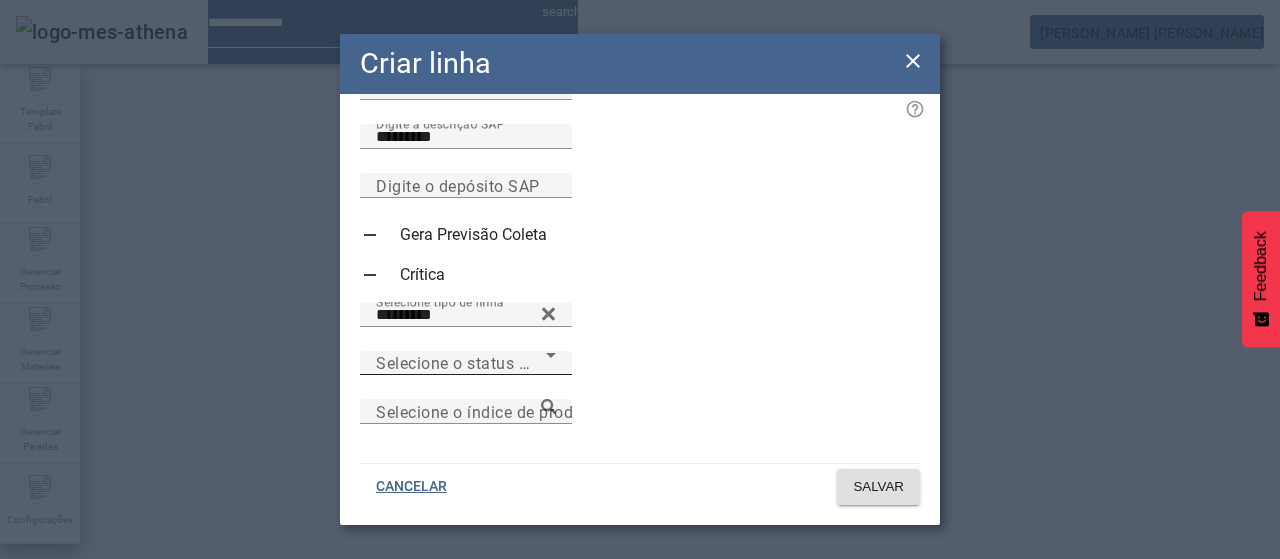 click 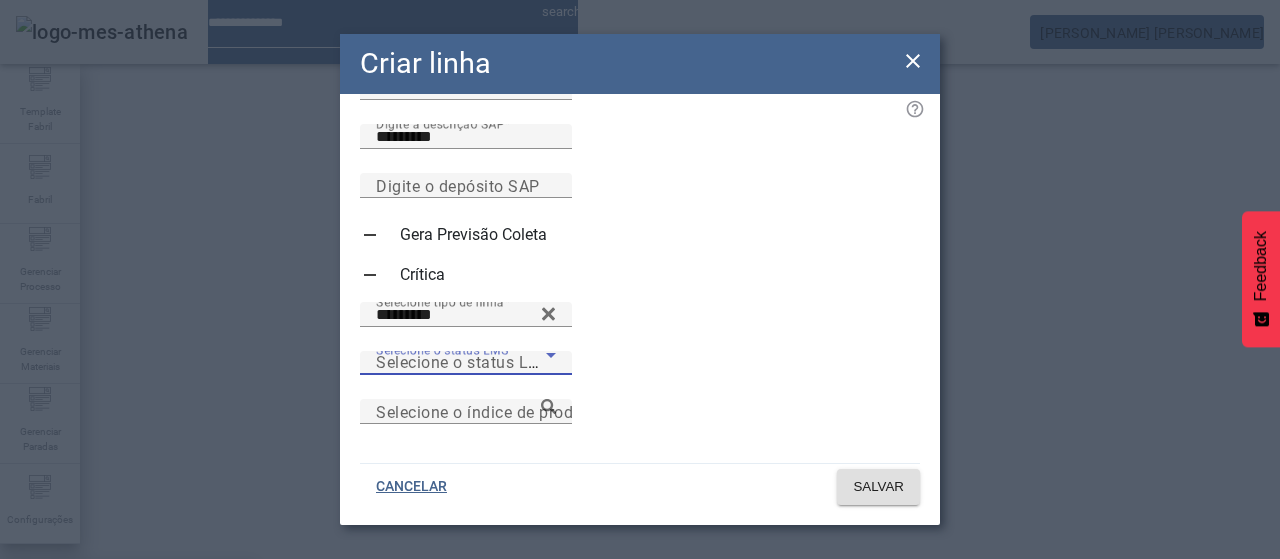 click on "Ambos" at bounding box center [128, 735] 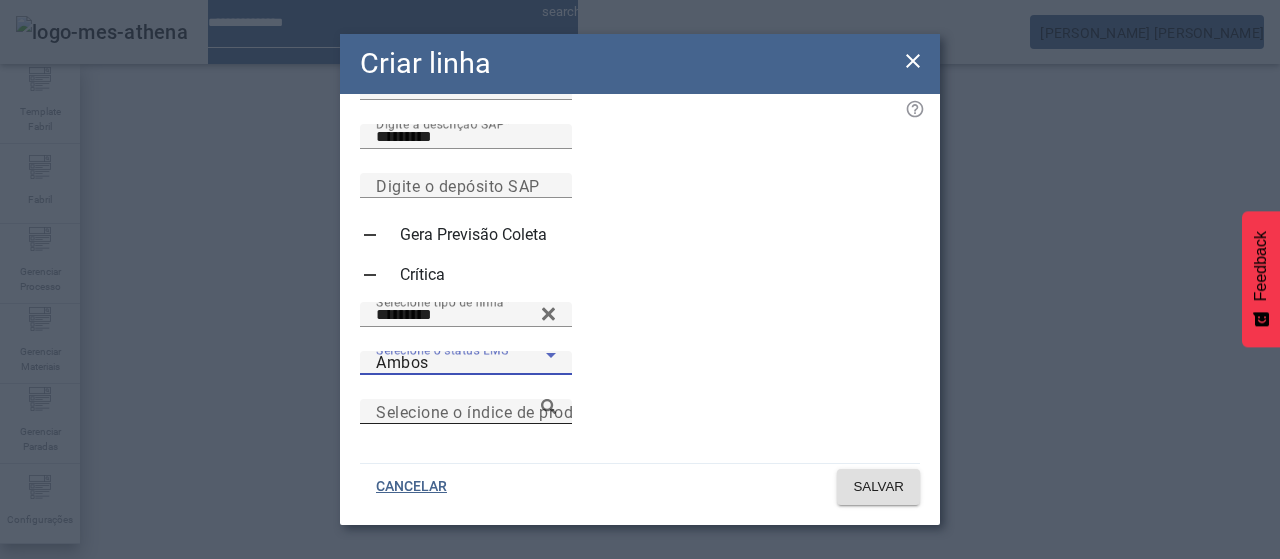scroll, scrollTop: 265, scrollLeft: 0, axis: vertical 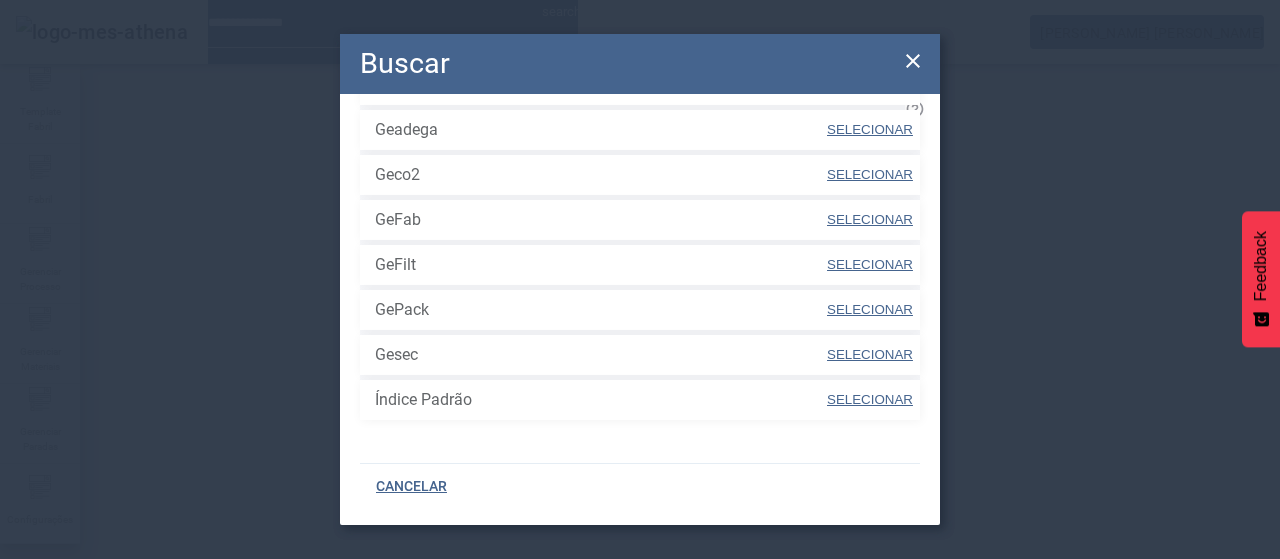 drag, startPoint x: 847, startPoint y: 379, endPoint x: 848, endPoint y: 392, distance: 13.038404 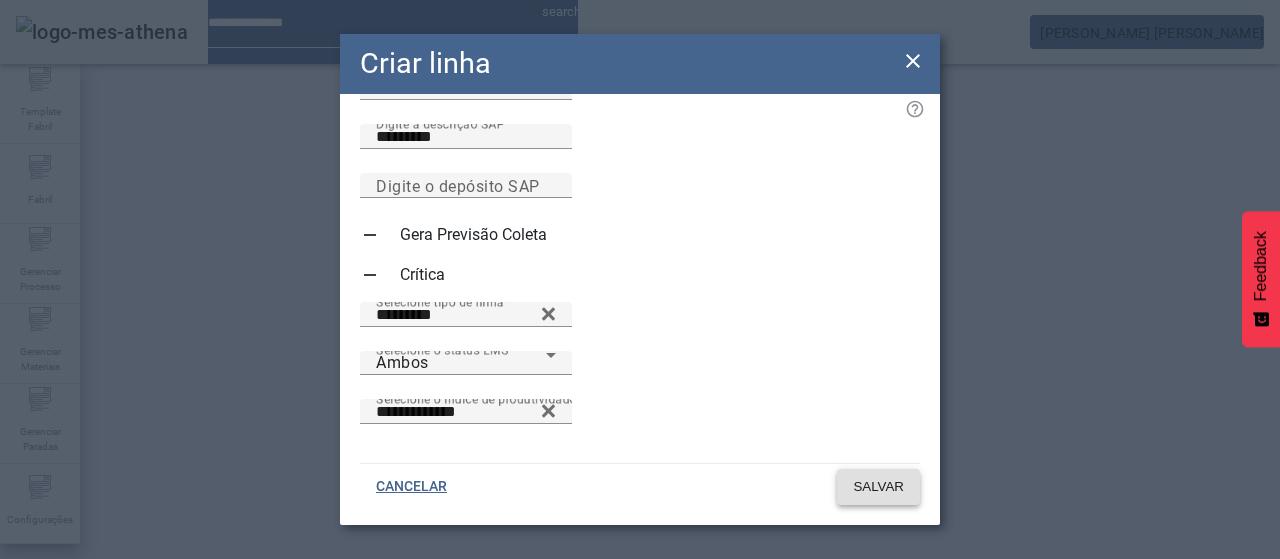 click 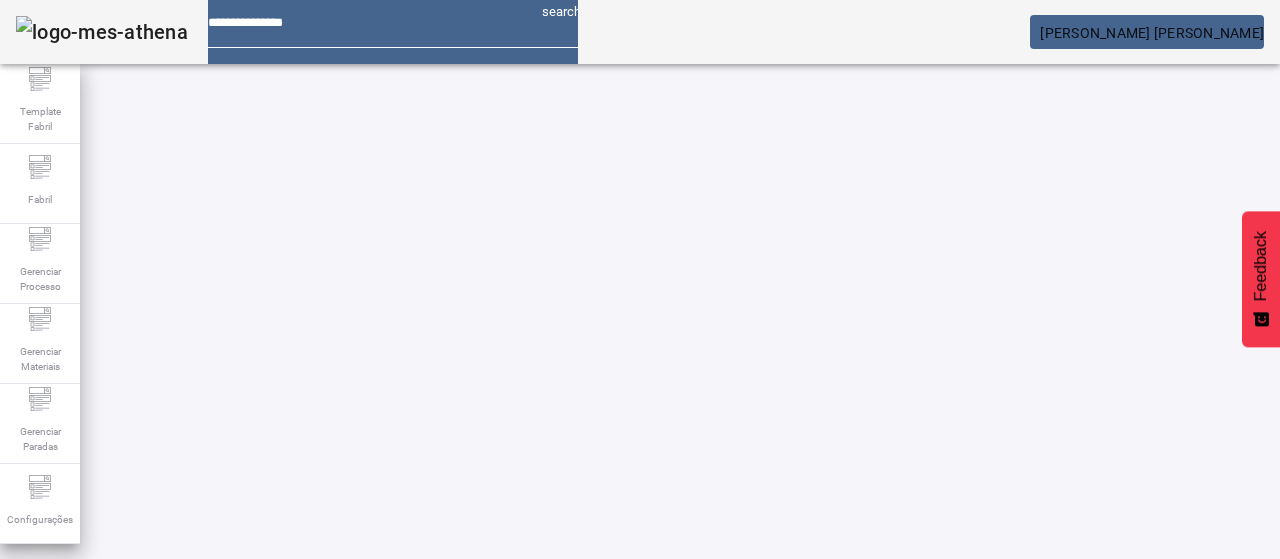 click at bounding box center [1136, 741] 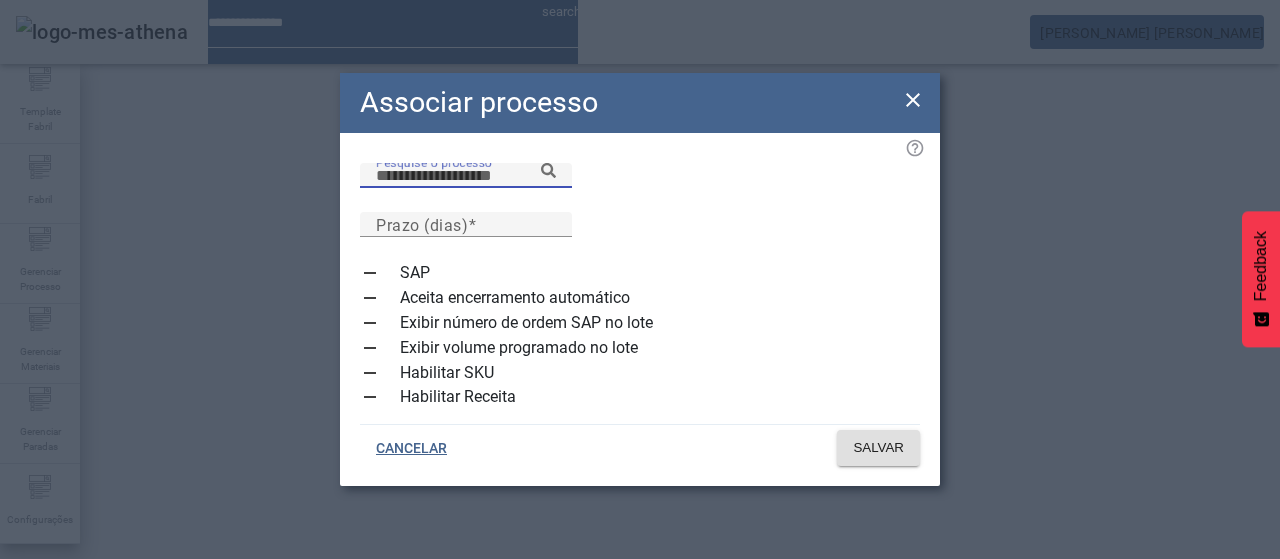 click on "Pesquise o processo" at bounding box center (466, 176) 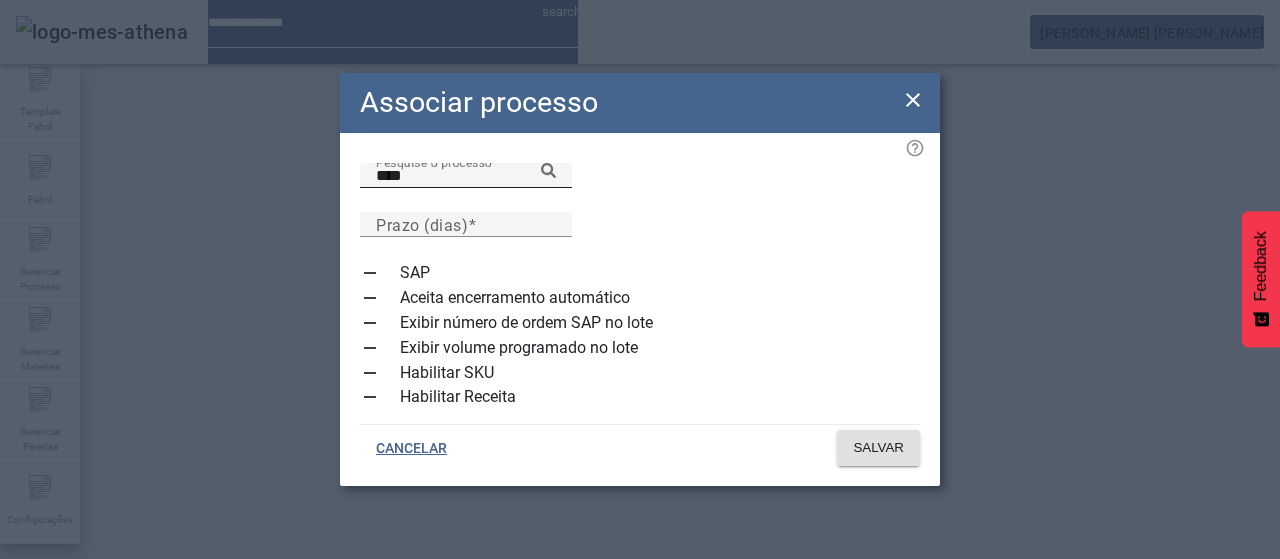 click 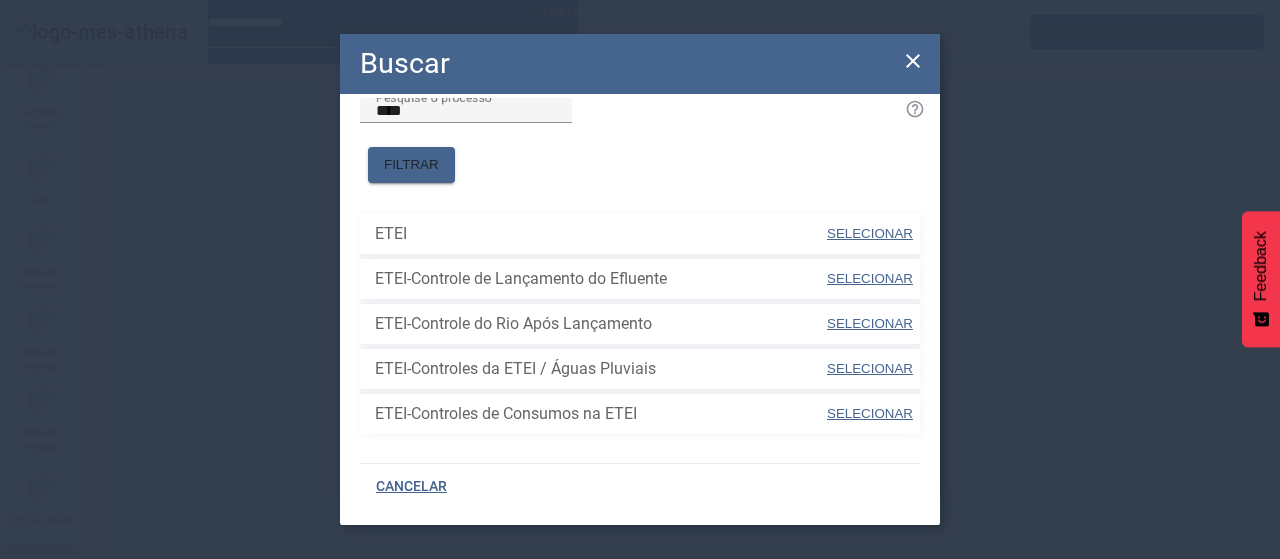 scroll, scrollTop: 40, scrollLeft: 0, axis: vertical 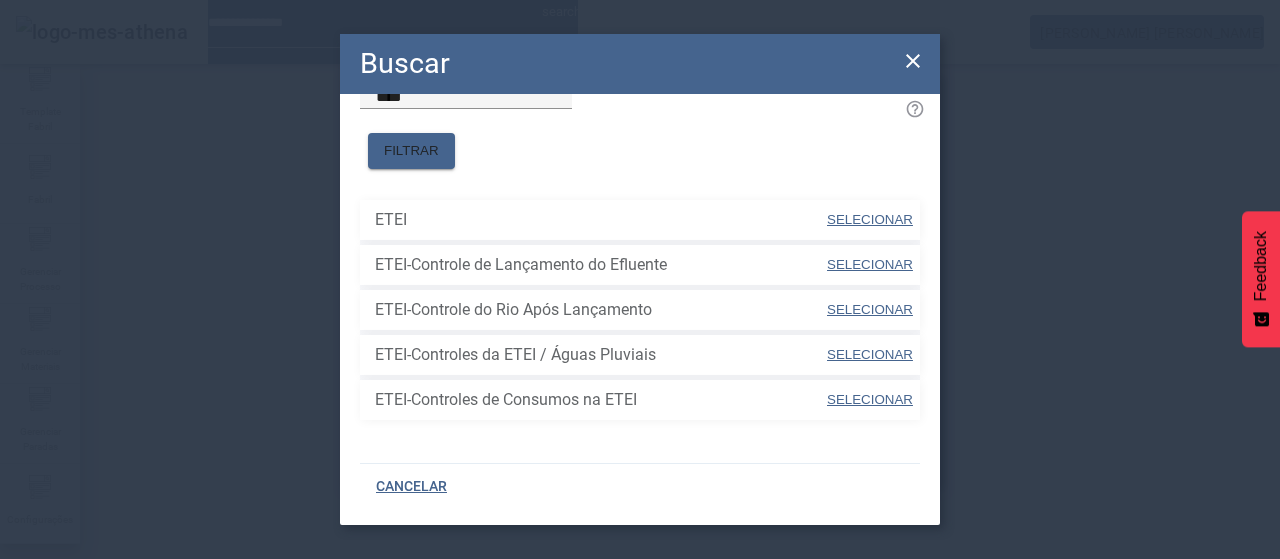 click on "SELECIONAR" at bounding box center [870, 219] 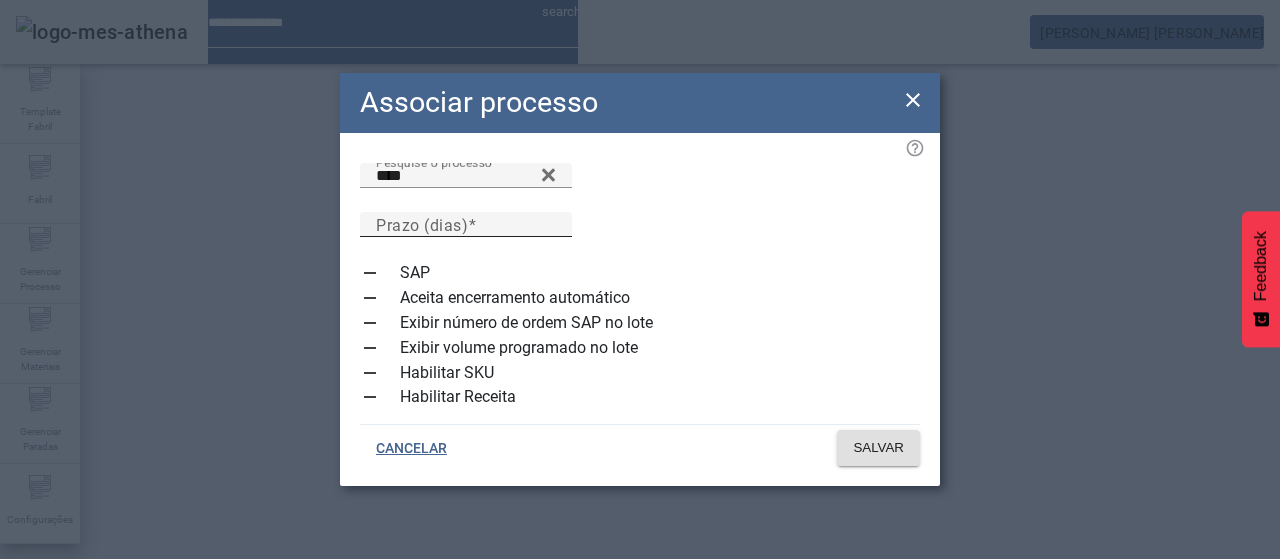 click on "Prazo (dias)" at bounding box center (422, 224) 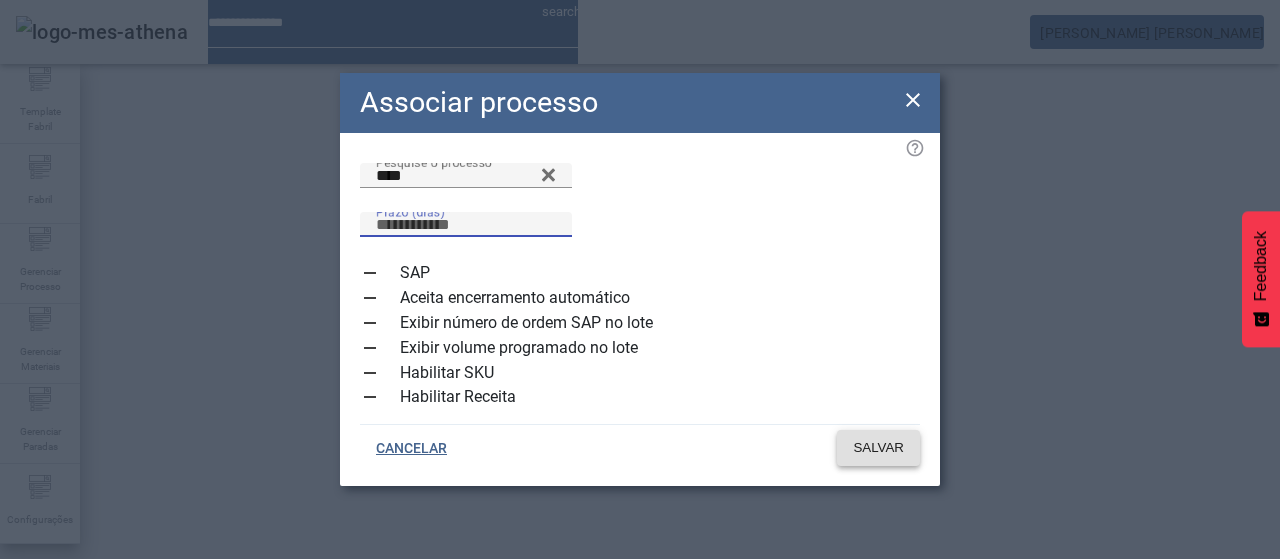 type on "*" 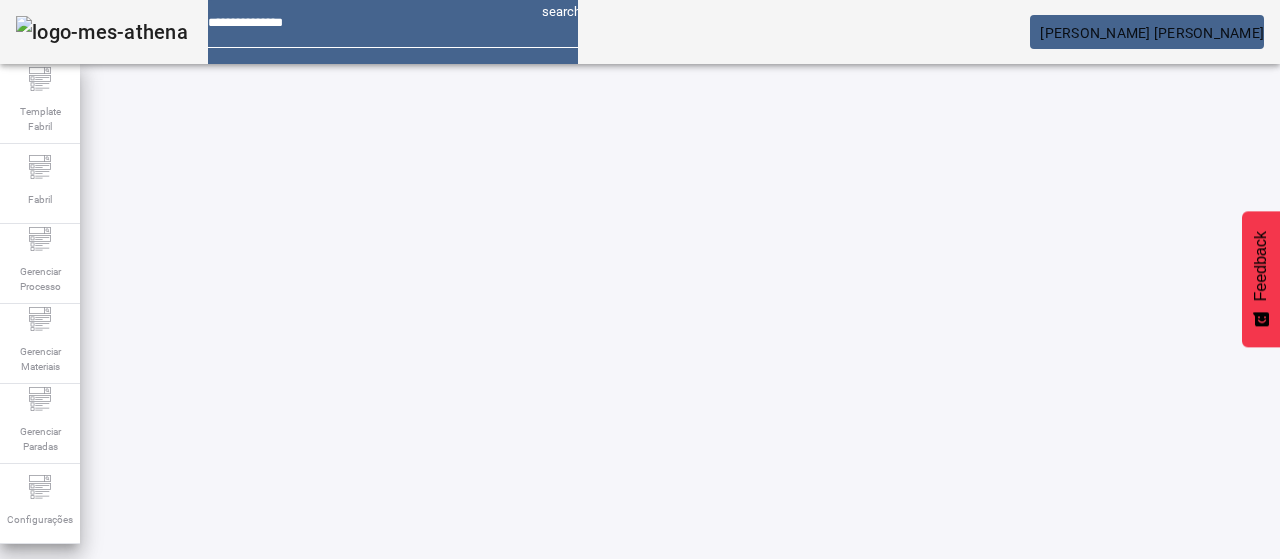 scroll, scrollTop: 100, scrollLeft: 0, axis: vertical 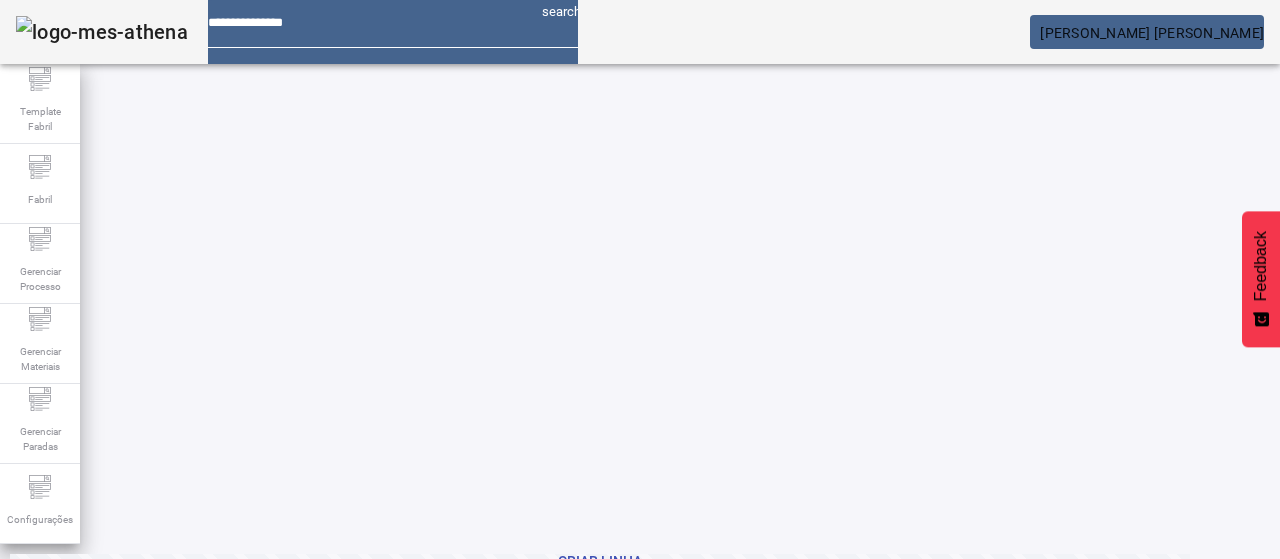 click at bounding box center (1136, 800) 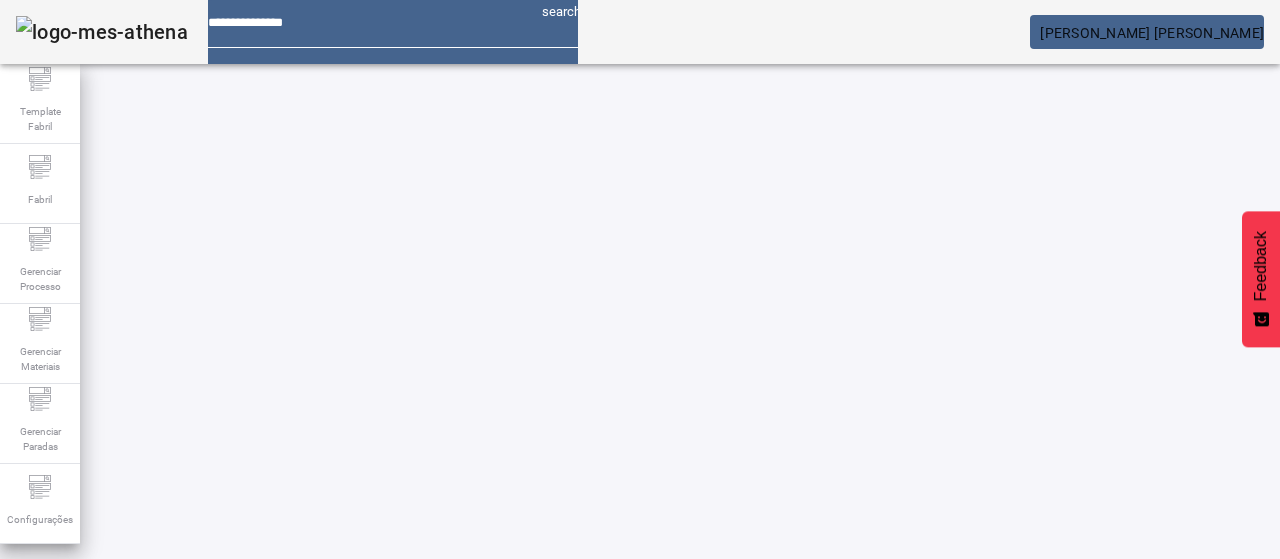 click at bounding box center (147, 670) 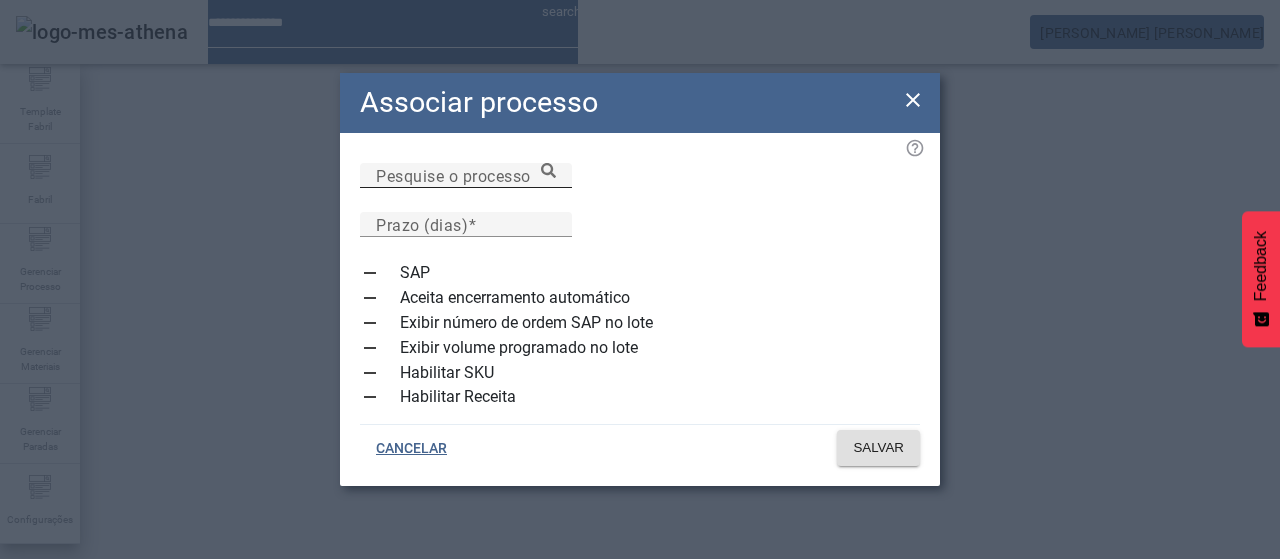 click on "Pesquise o processo" at bounding box center [466, 176] 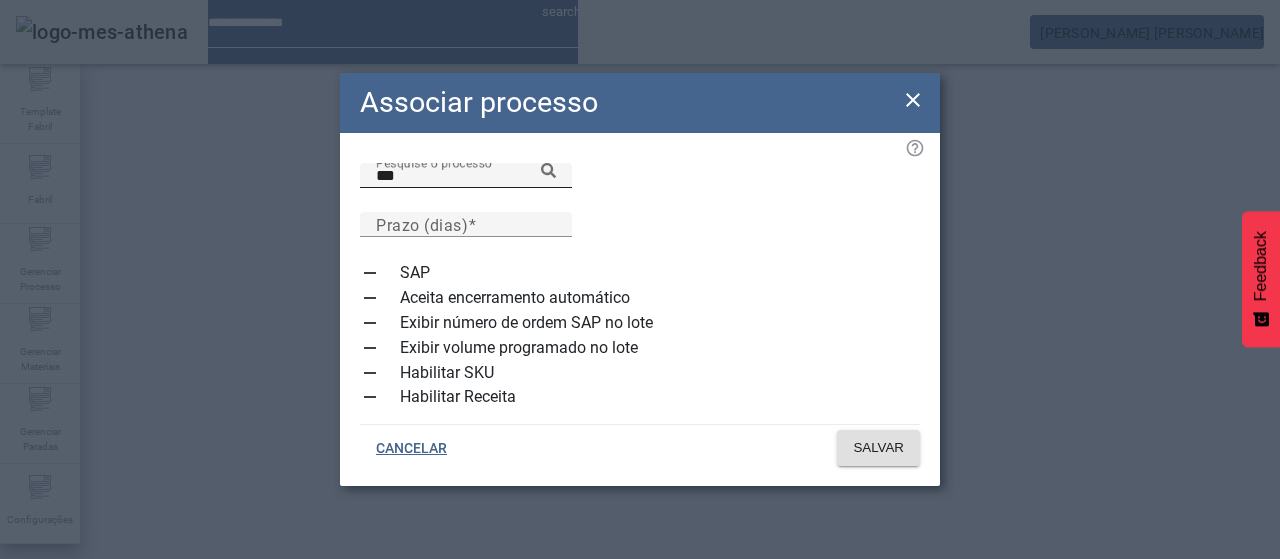 click on "Pesquise o processo ***" 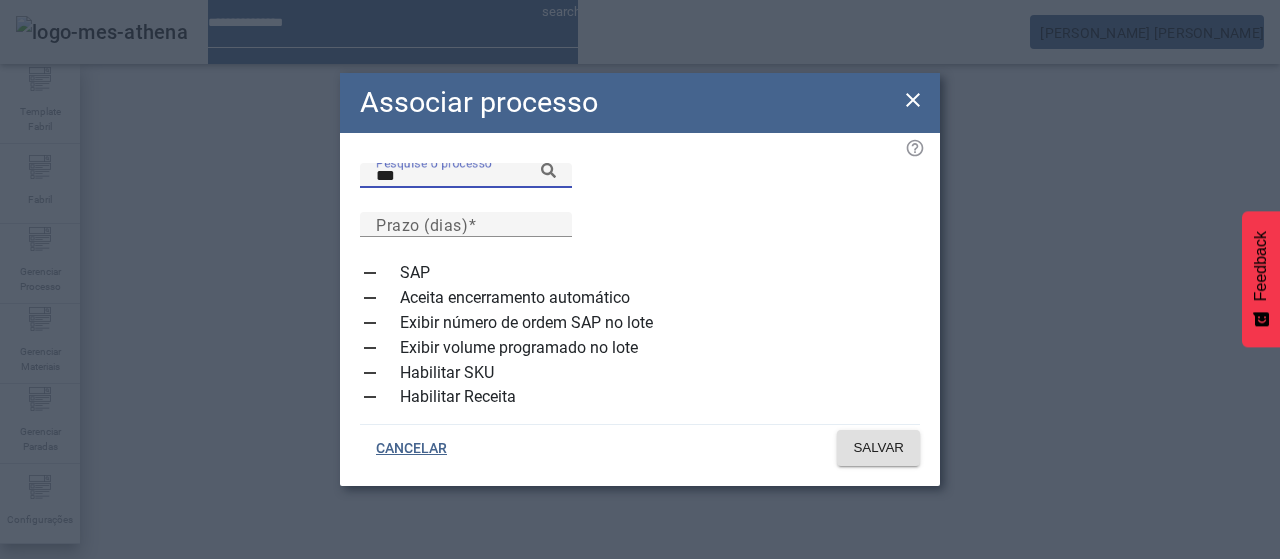 click 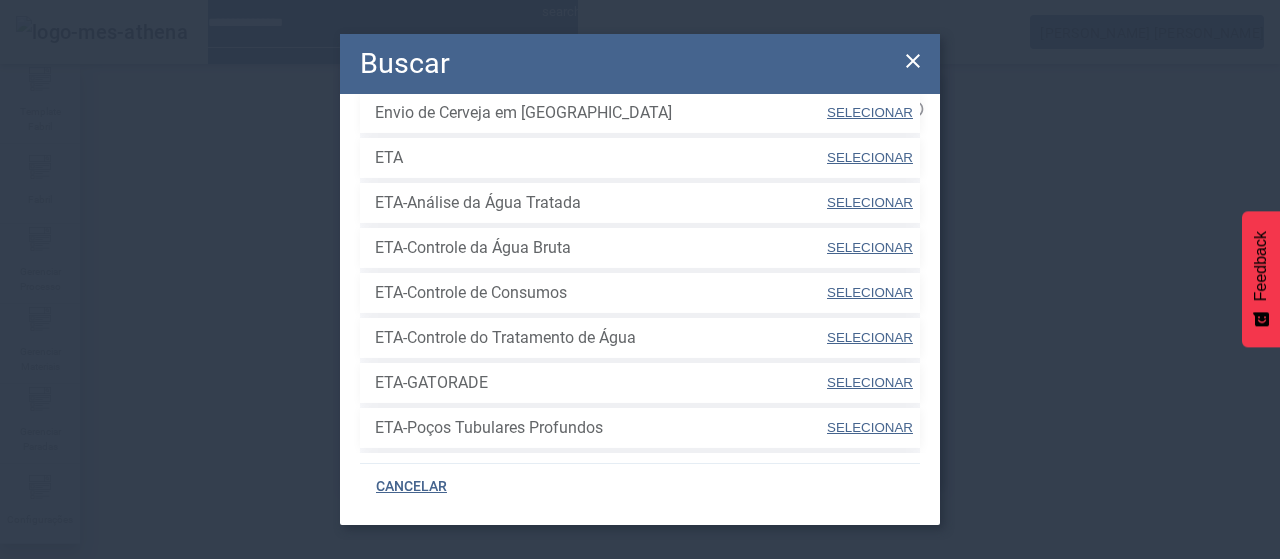 scroll, scrollTop: 255, scrollLeft: 0, axis: vertical 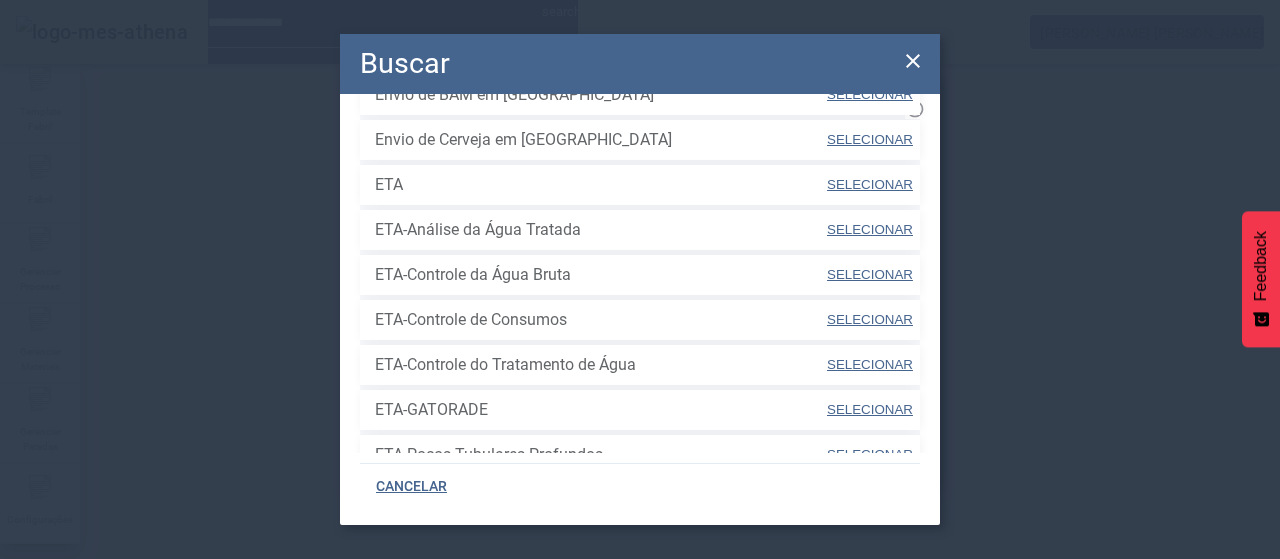 click on "SELECIONAR" at bounding box center [870, 184] 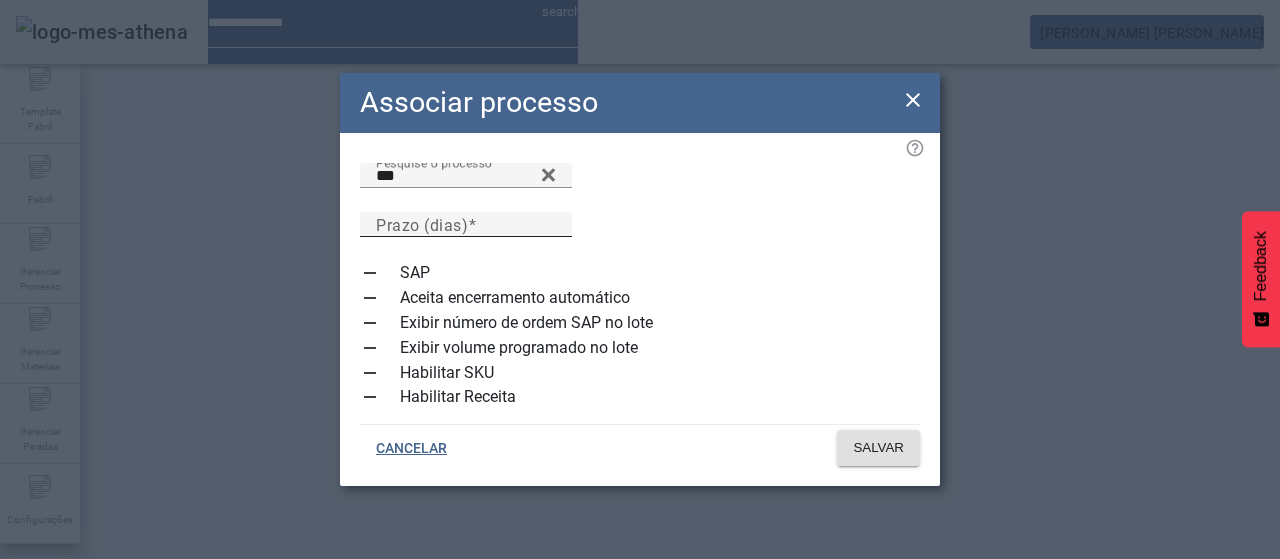 click on "Prazo (dias)" 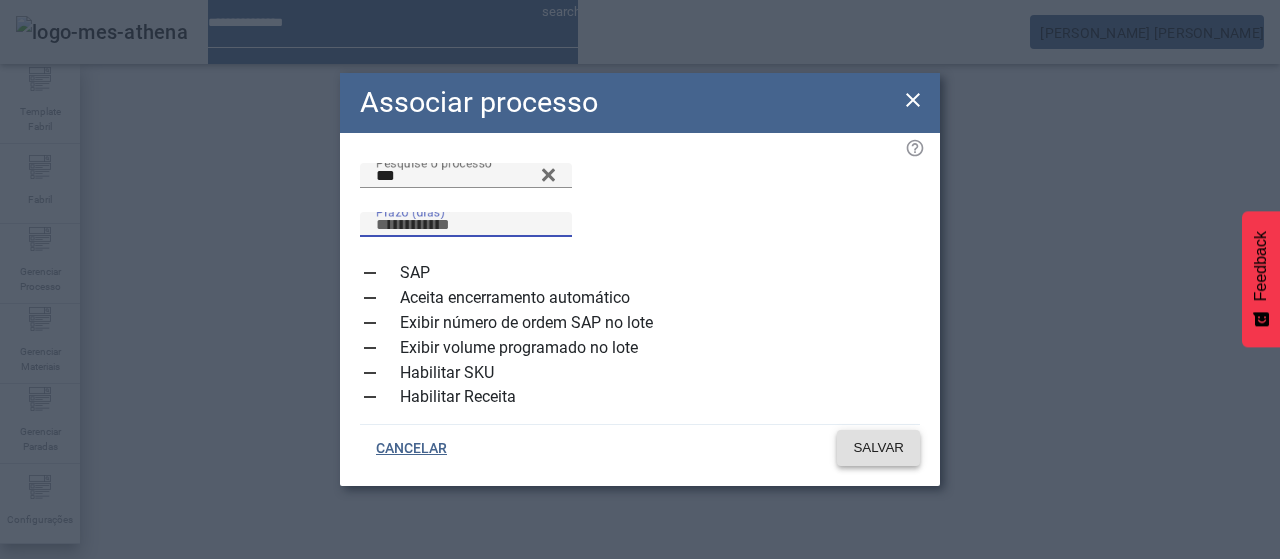 type on "*" 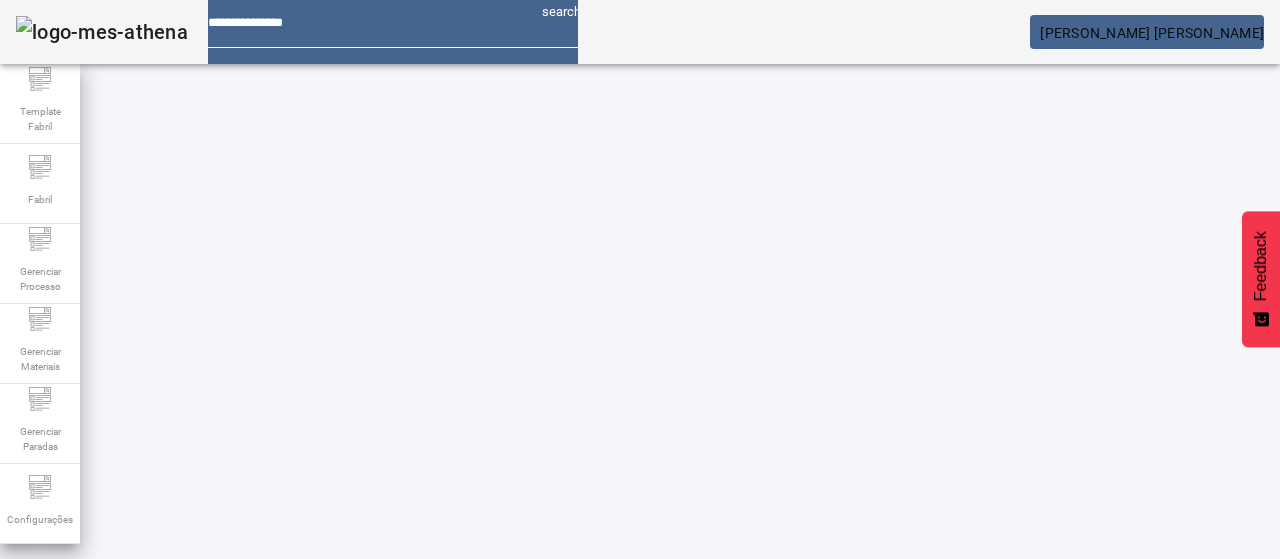 scroll, scrollTop: 0, scrollLeft: 0, axis: both 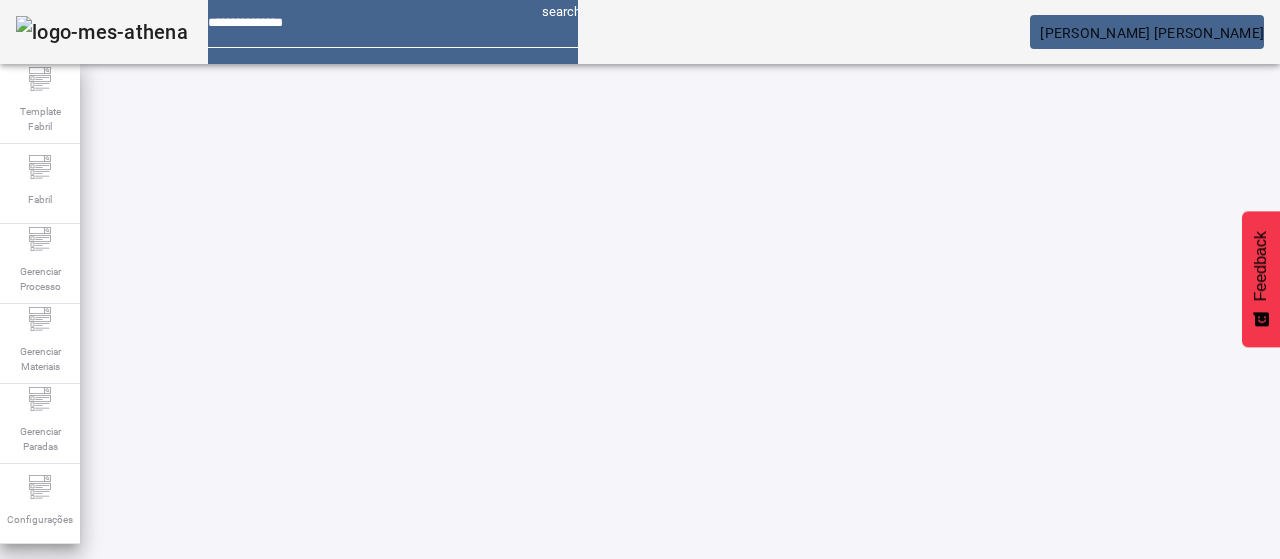 click 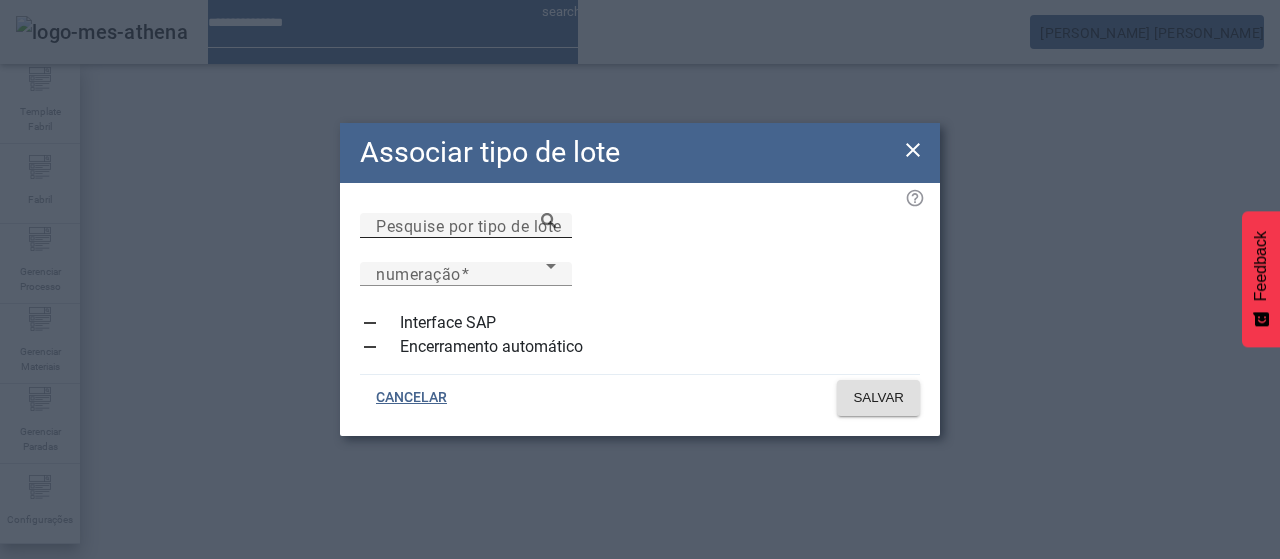 click on "Pesquise por tipo de lote" at bounding box center (469, 225) 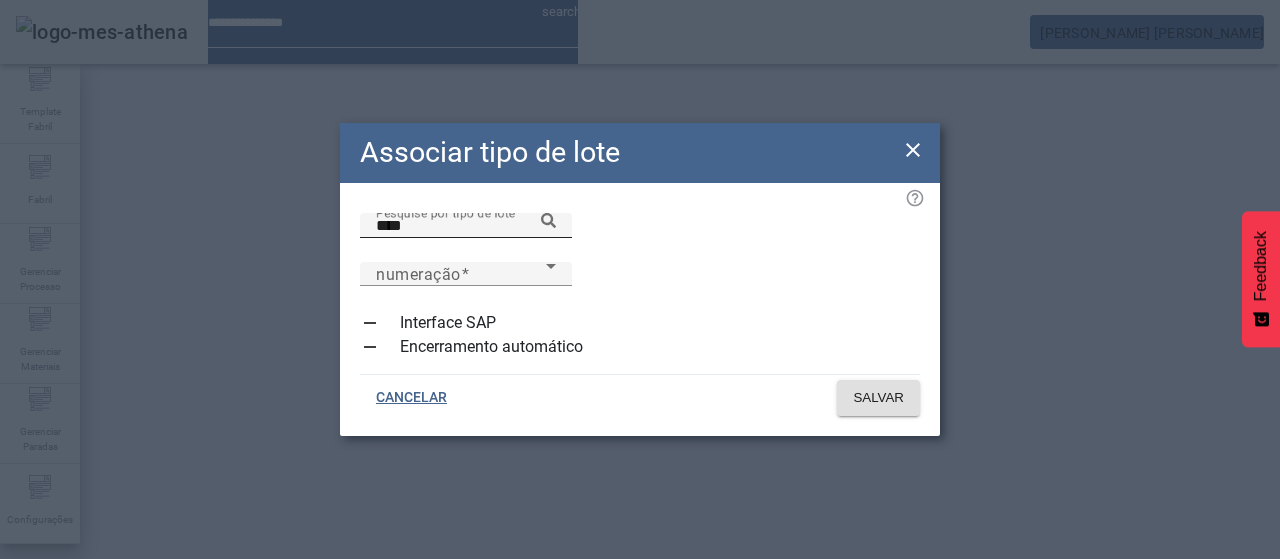 click 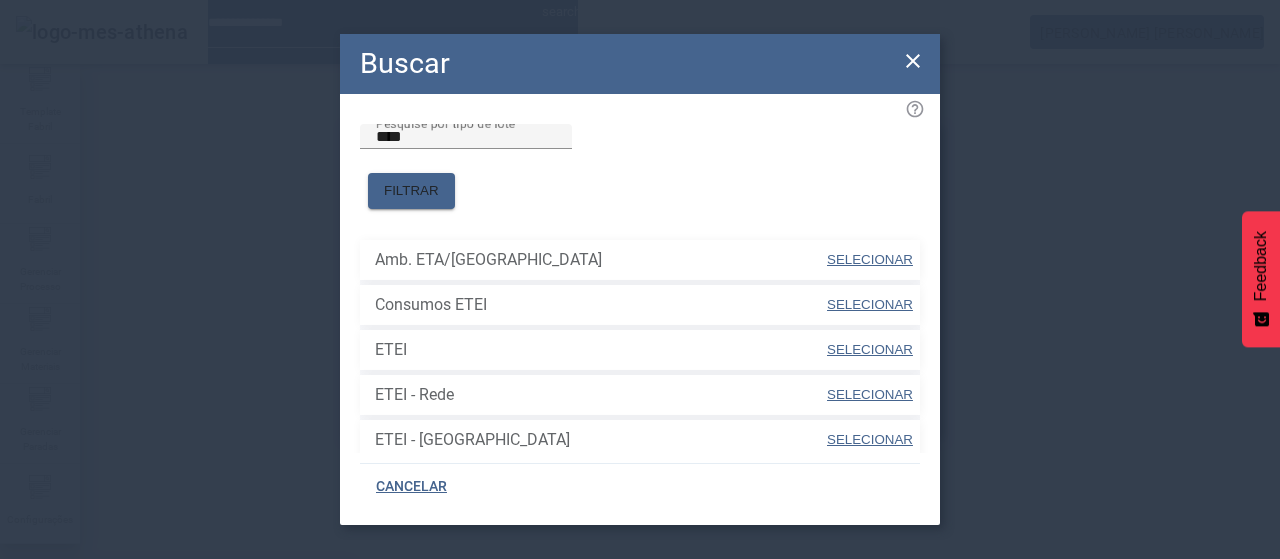drag, startPoint x: 756, startPoint y: 205, endPoint x: 762, endPoint y: 215, distance: 11.661903 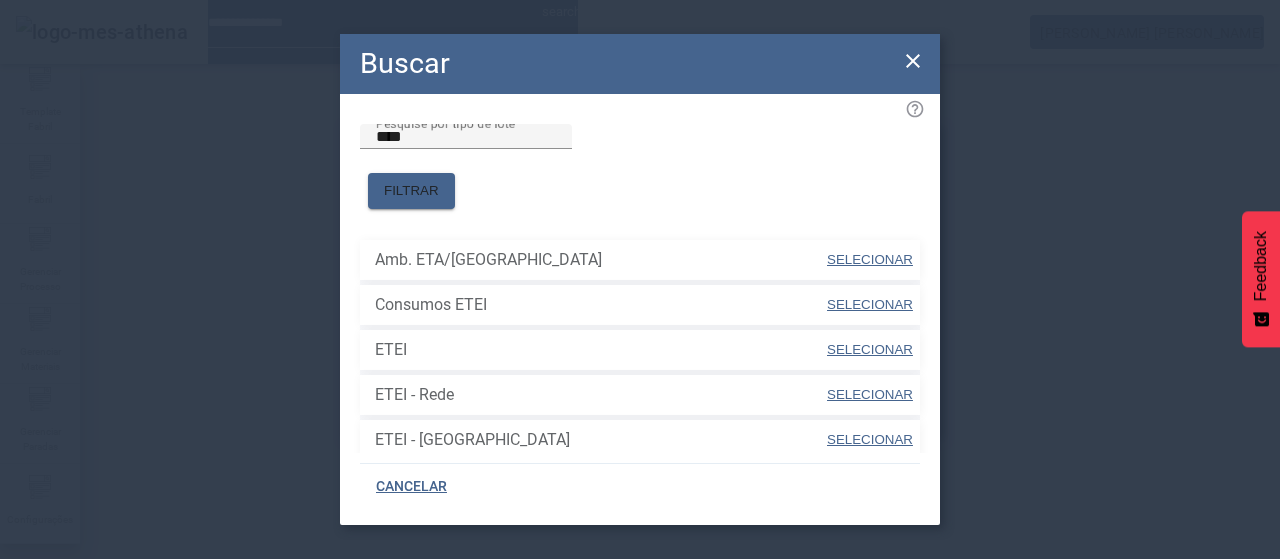 click on "SELECIONAR" at bounding box center (870, 349) 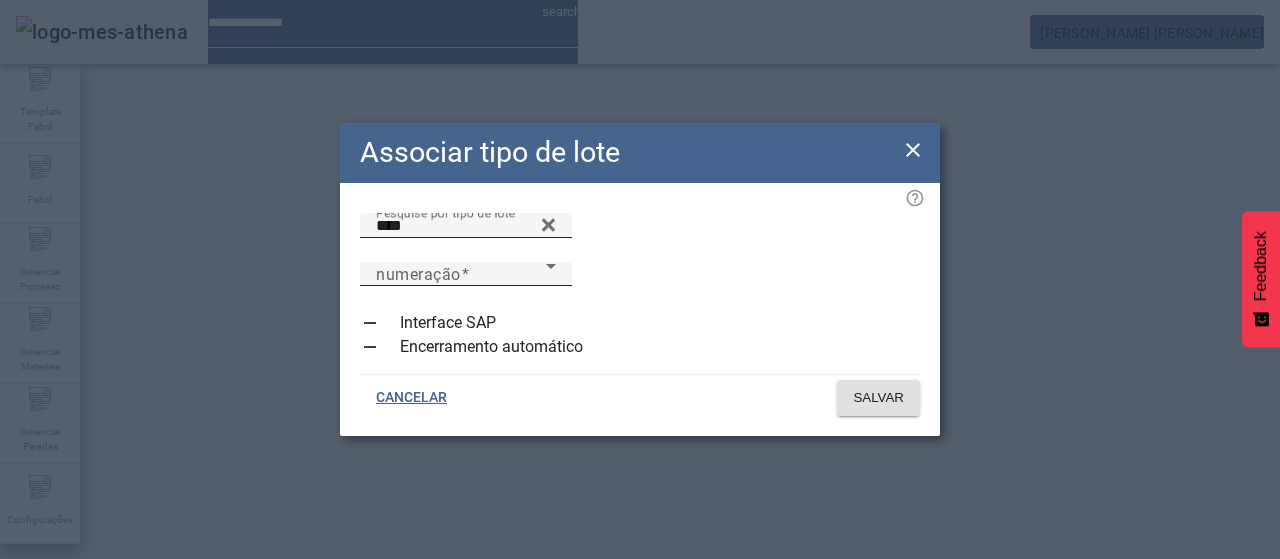 click on "numeração" at bounding box center [461, 274] 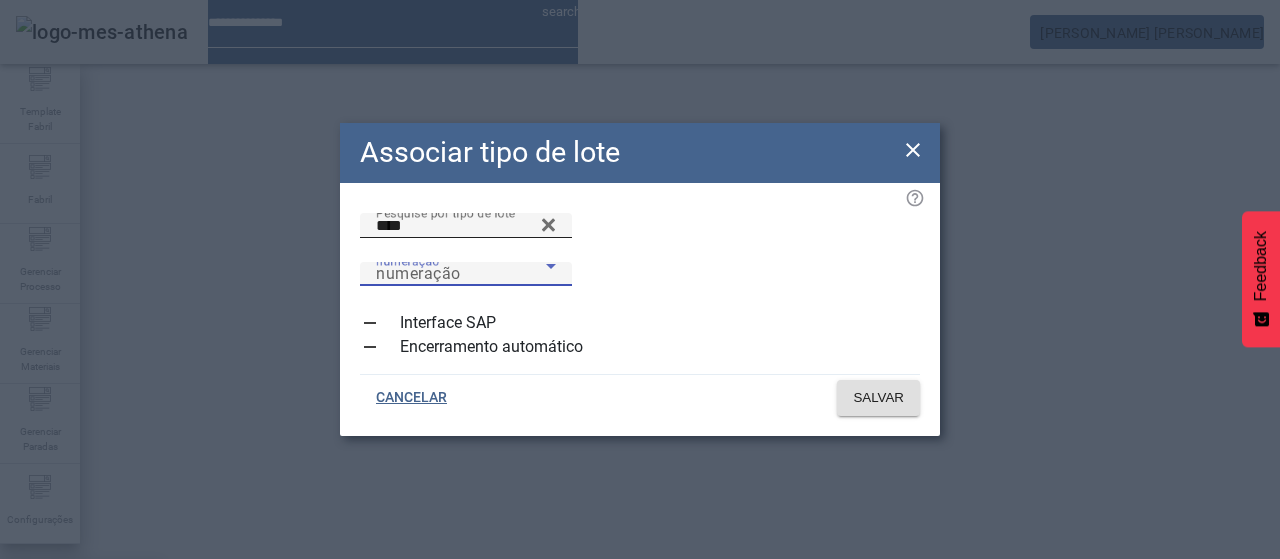 click on "Automática" at bounding box center (59, 639) 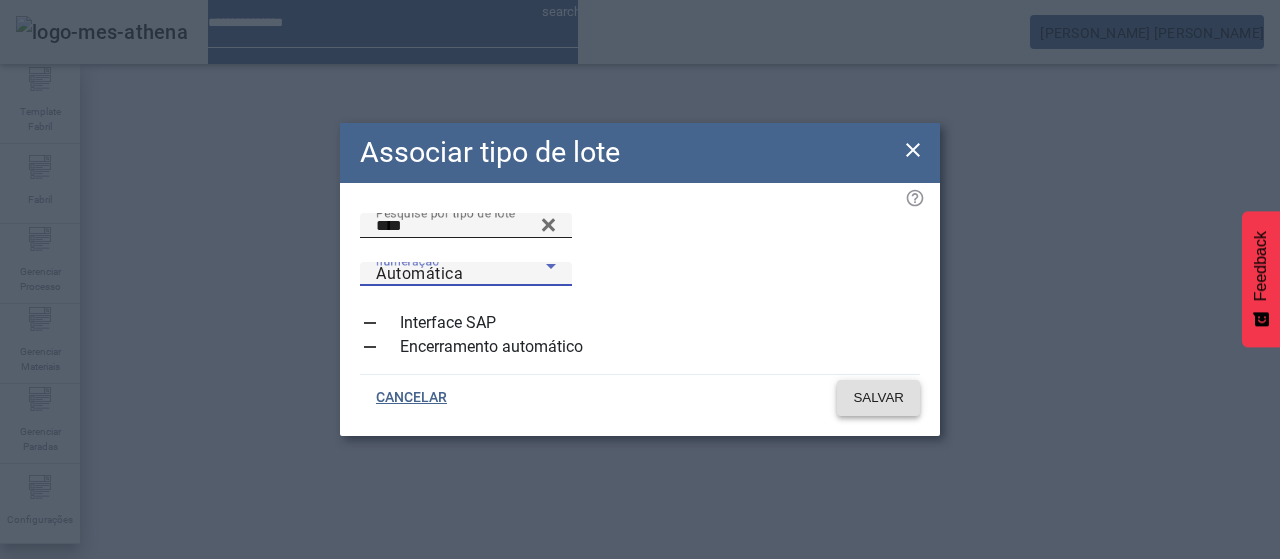 click on "SALVAR" 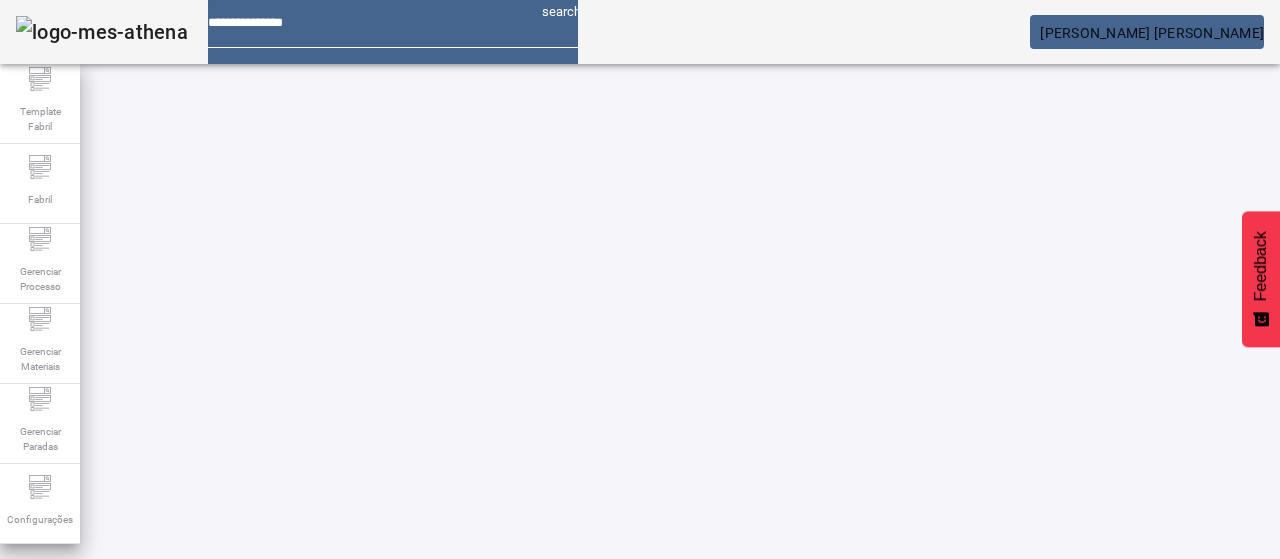 click at bounding box center (147, 694) 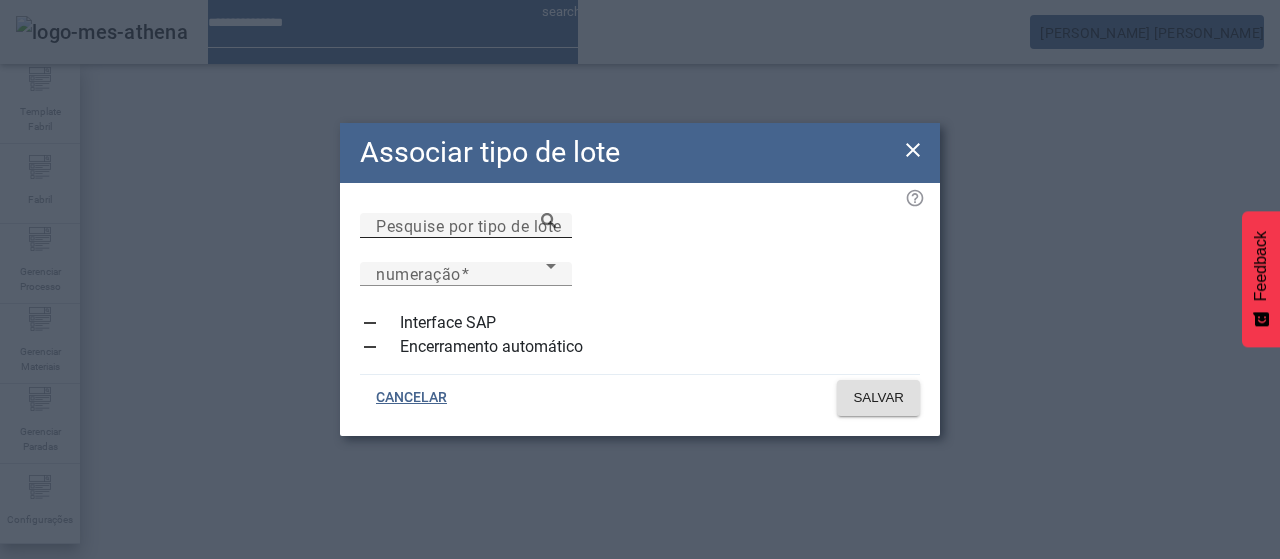 click on "Pesquise por tipo de lote" at bounding box center [466, 226] 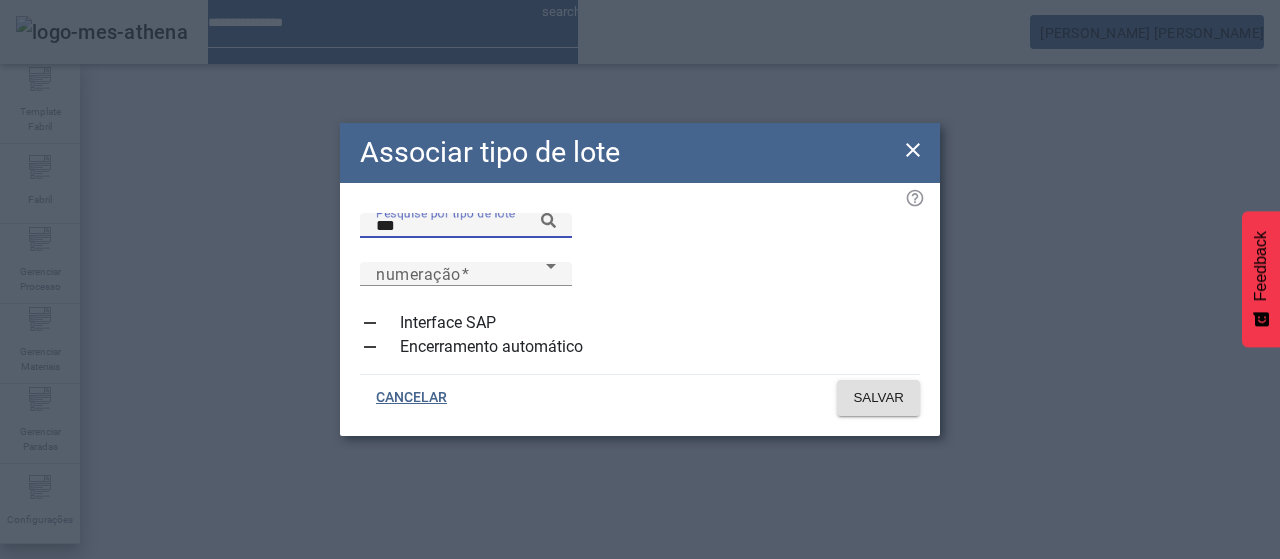 click 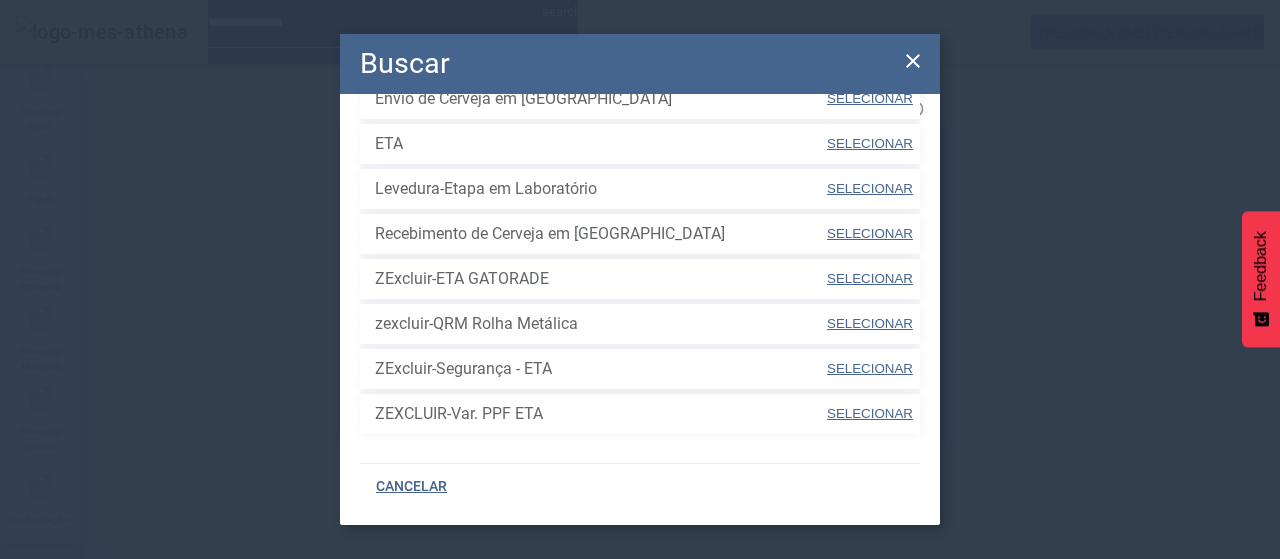 scroll, scrollTop: 400, scrollLeft: 0, axis: vertical 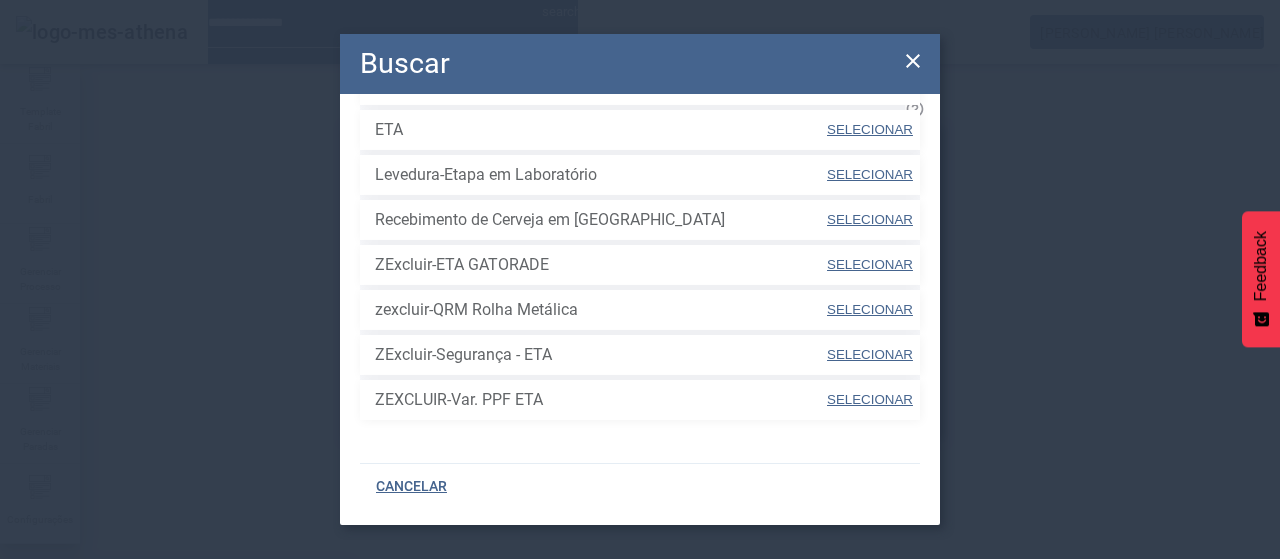 click on "SELECIONAR" at bounding box center (870, 129) 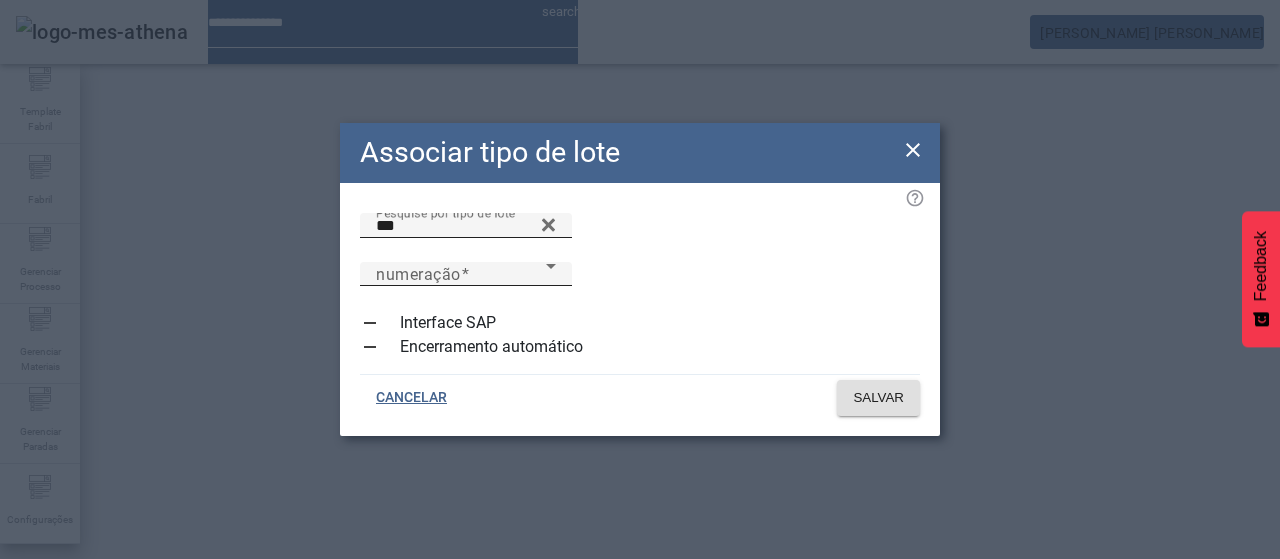 click on "numeração" at bounding box center [461, 274] 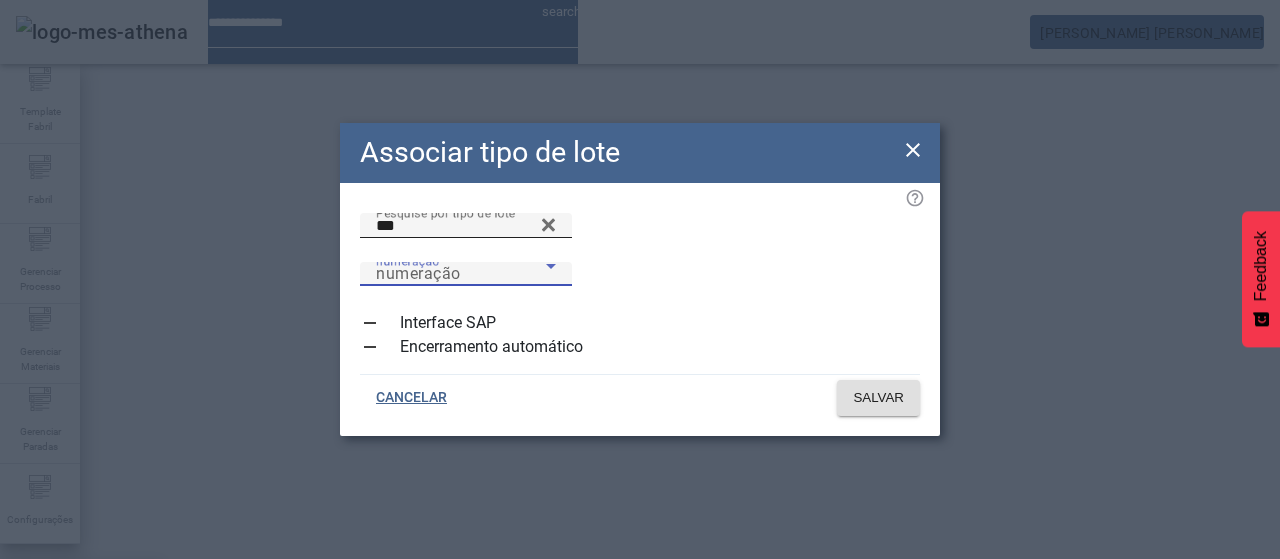 click on "Automática" at bounding box center (59, 639) 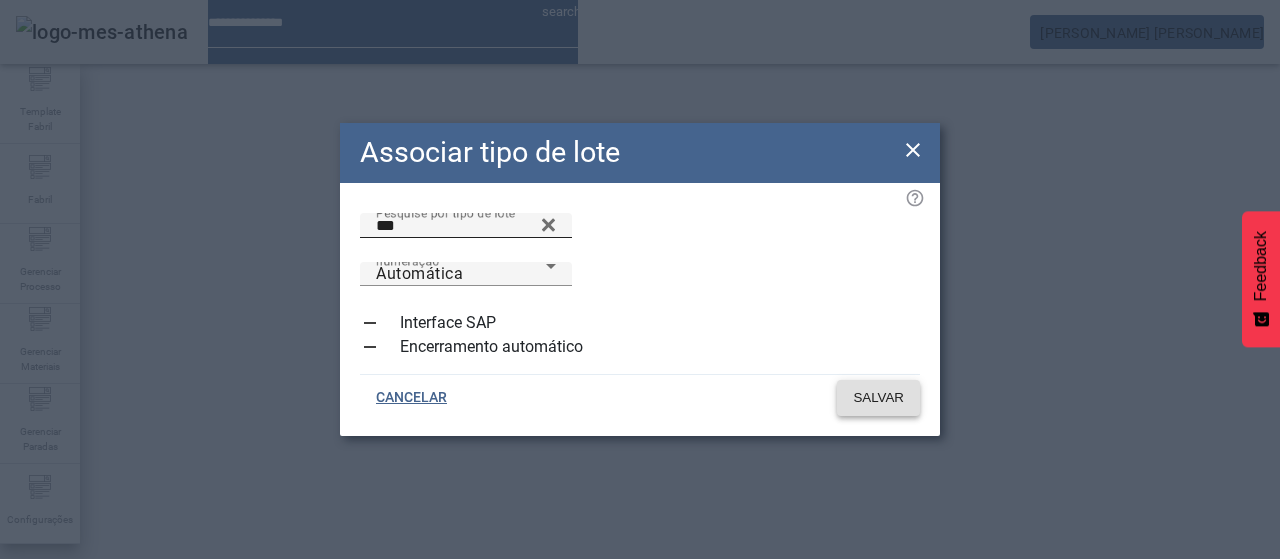 click on "SALVAR" 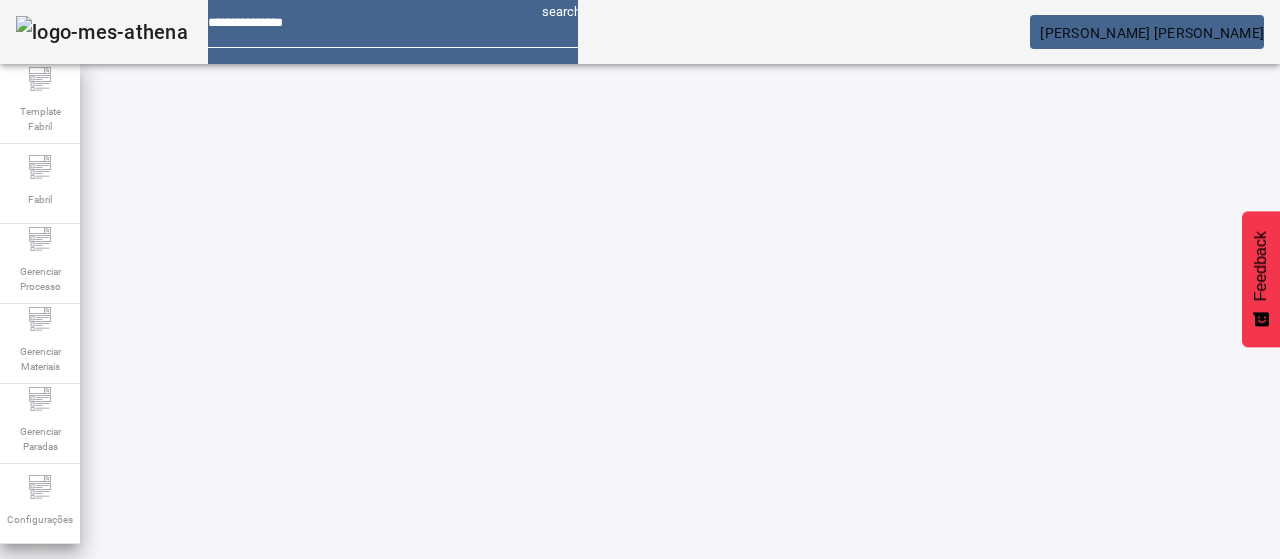 click at bounding box center [147, 694] 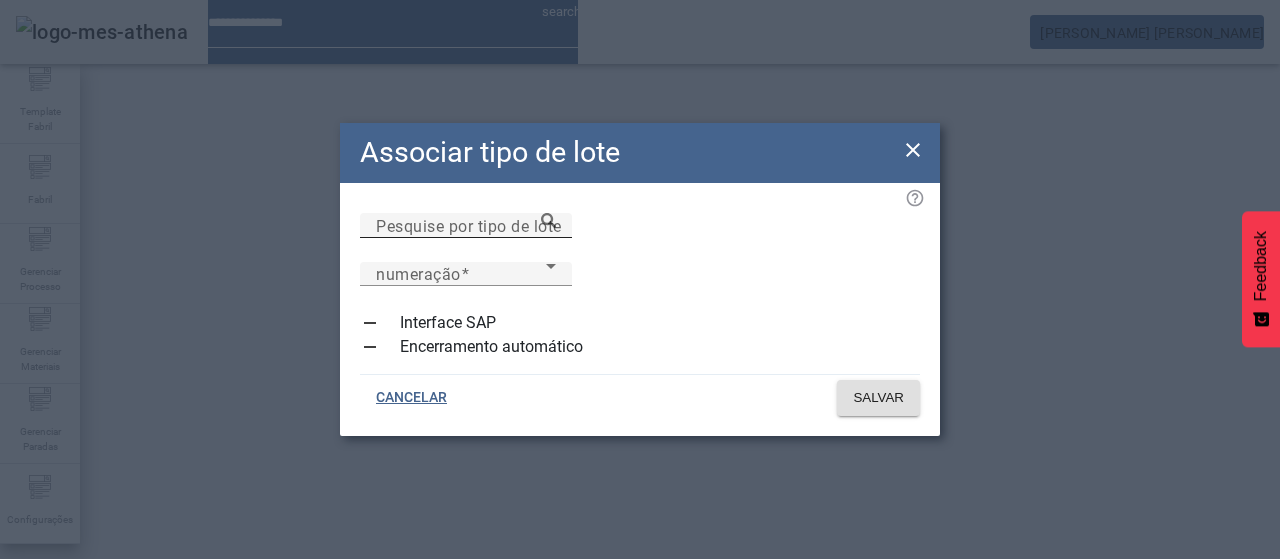 click on "Pesquise por tipo de lote" at bounding box center [466, 226] 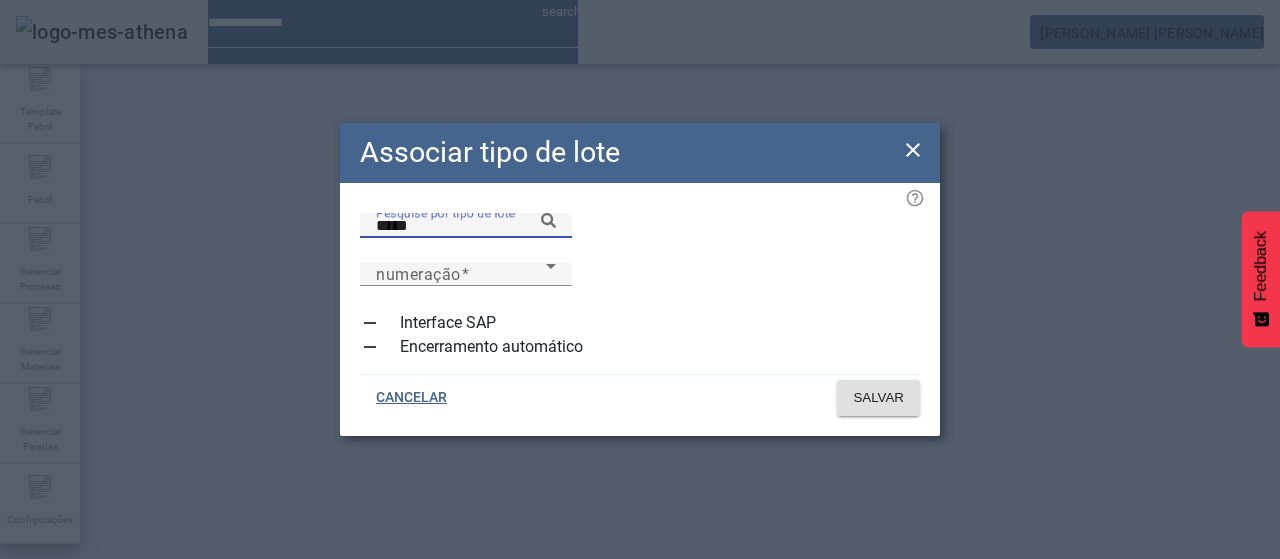 click 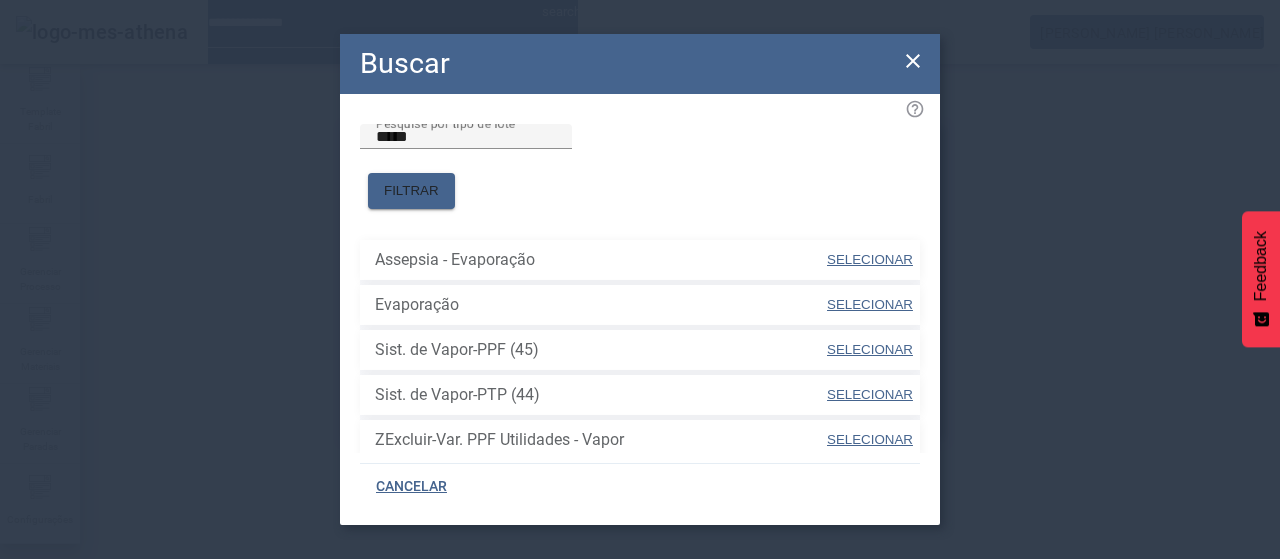 click on "SELECIONAR" at bounding box center (870, 349) 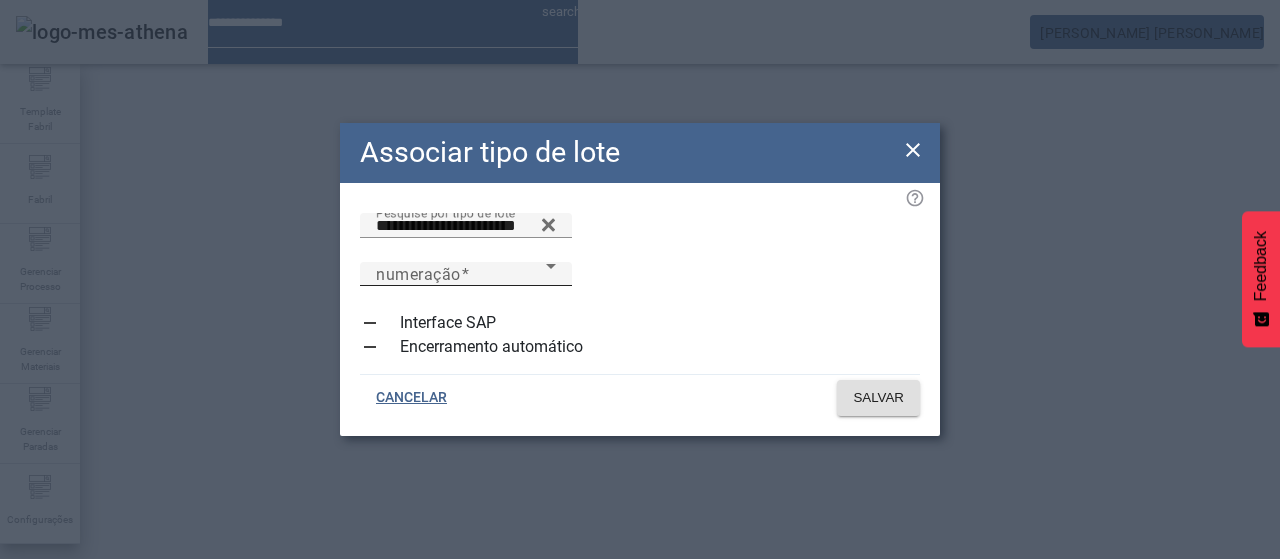 click on "numeração" at bounding box center (461, 274) 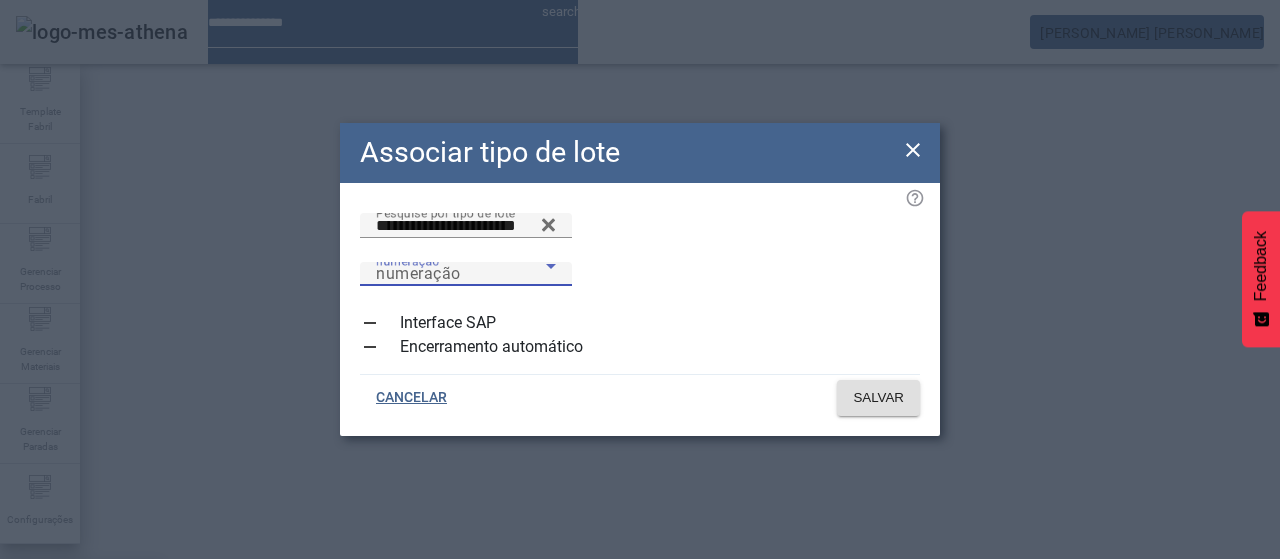 drag, startPoint x: 826, startPoint y: 343, endPoint x: 842, endPoint y: 361, distance: 24.083189 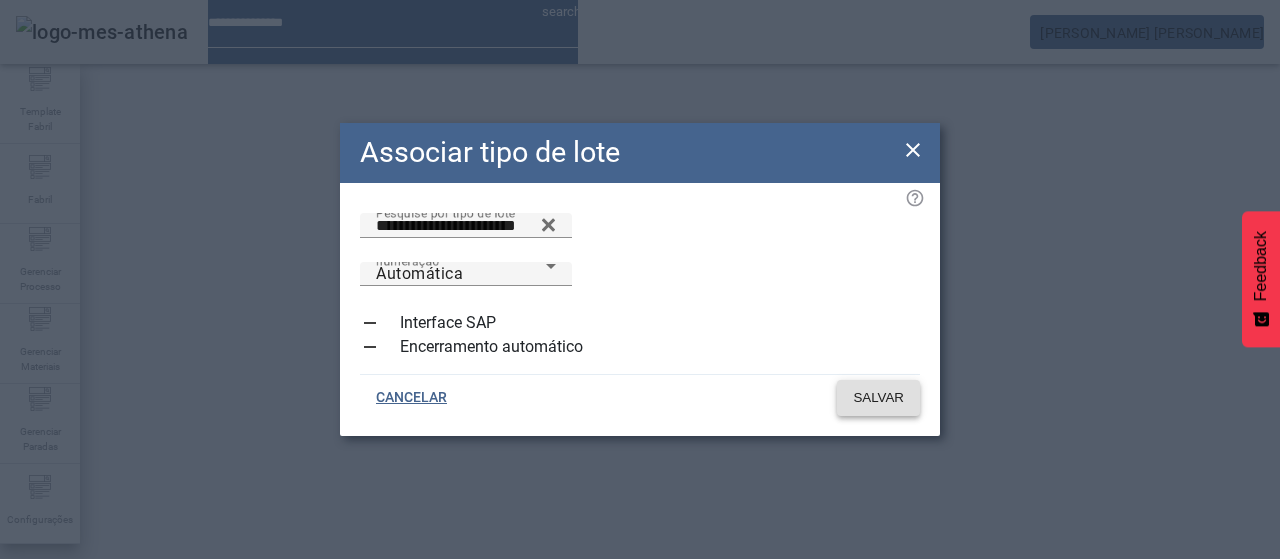 click on "SALVAR" 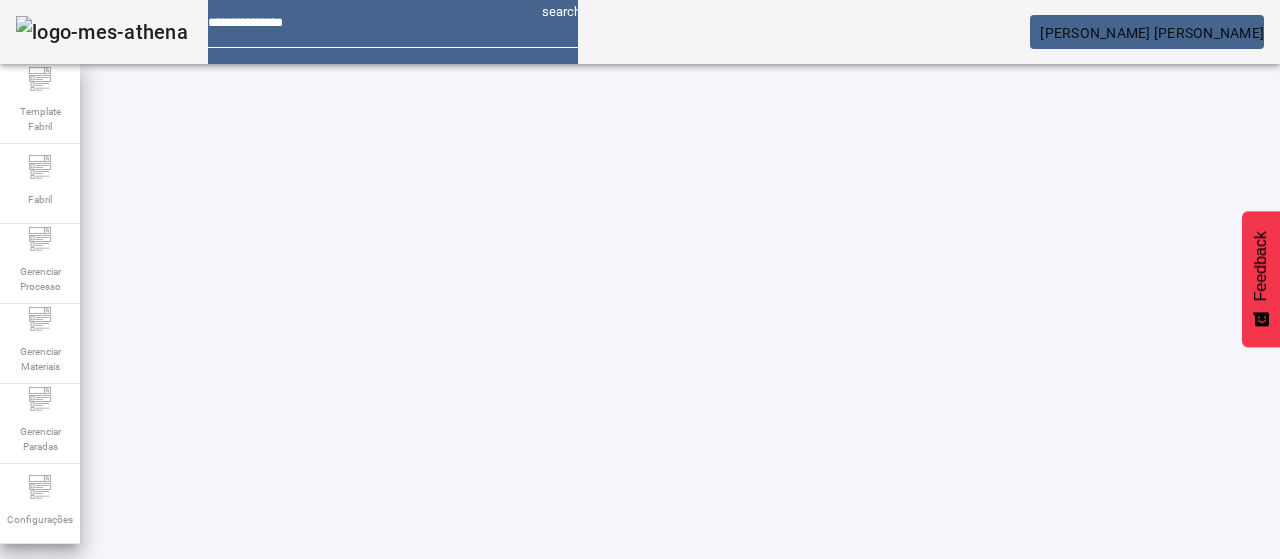 click on "Associar tipo de lote" at bounding box center [152, 706] 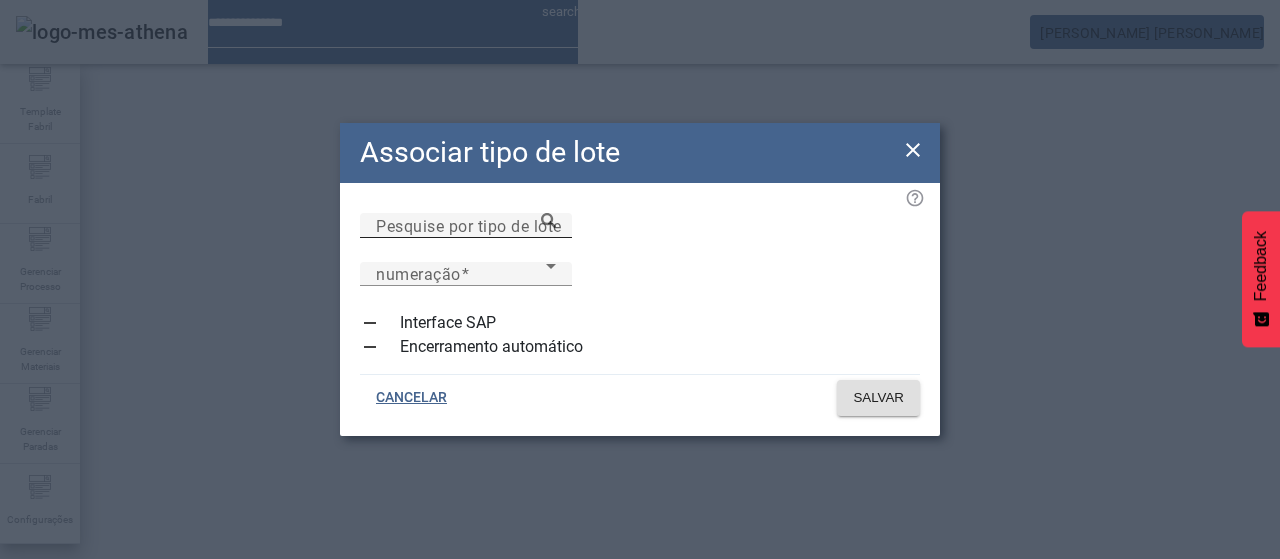 click on "Pesquise por tipo de lote" at bounding box center [469, 225] 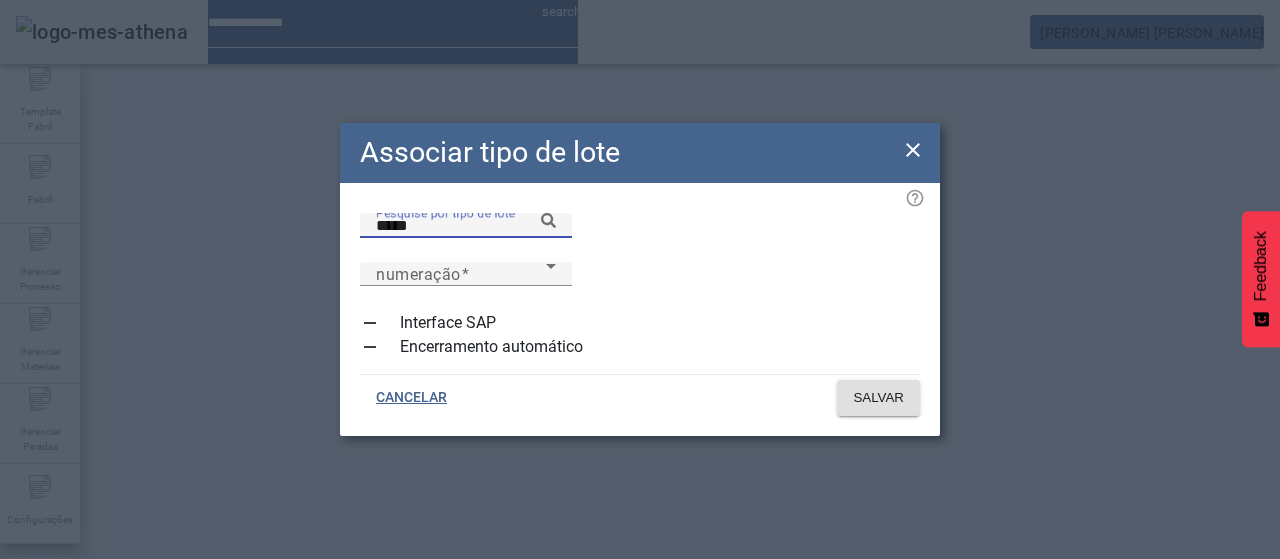 click 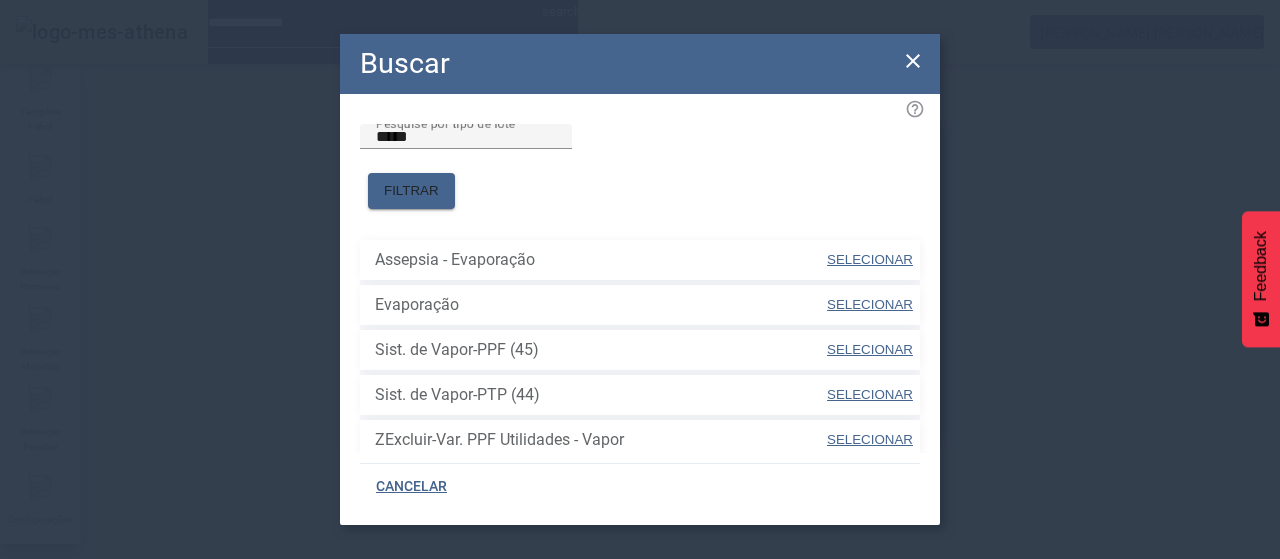 click on "SELECIONAR" at bounding box center [870, 394] 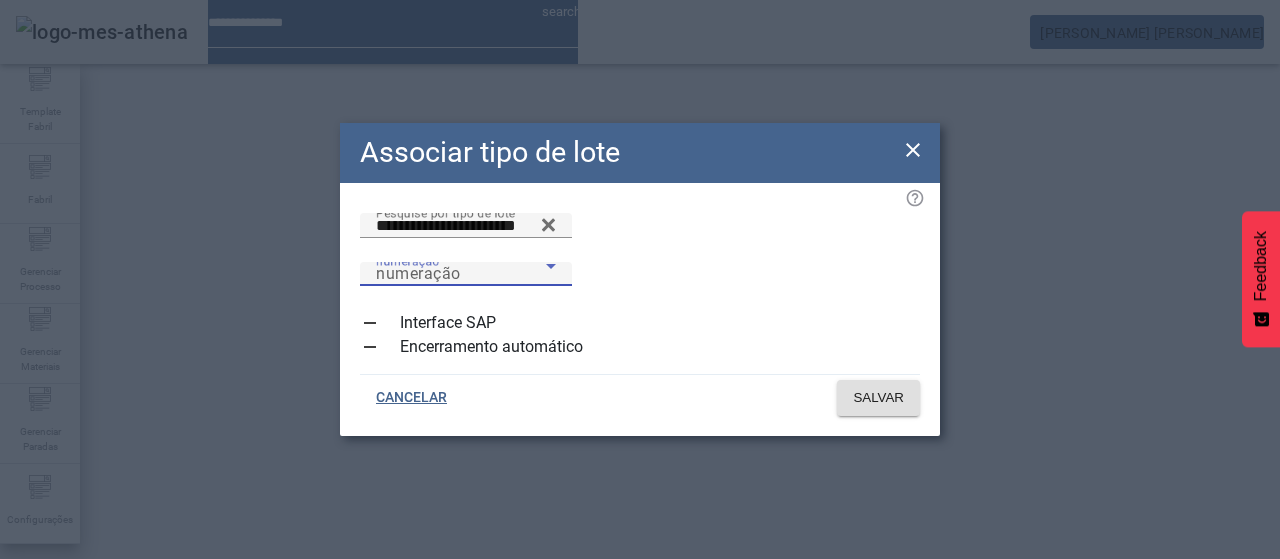 click on "numeração" at bounding box center (418, 273) 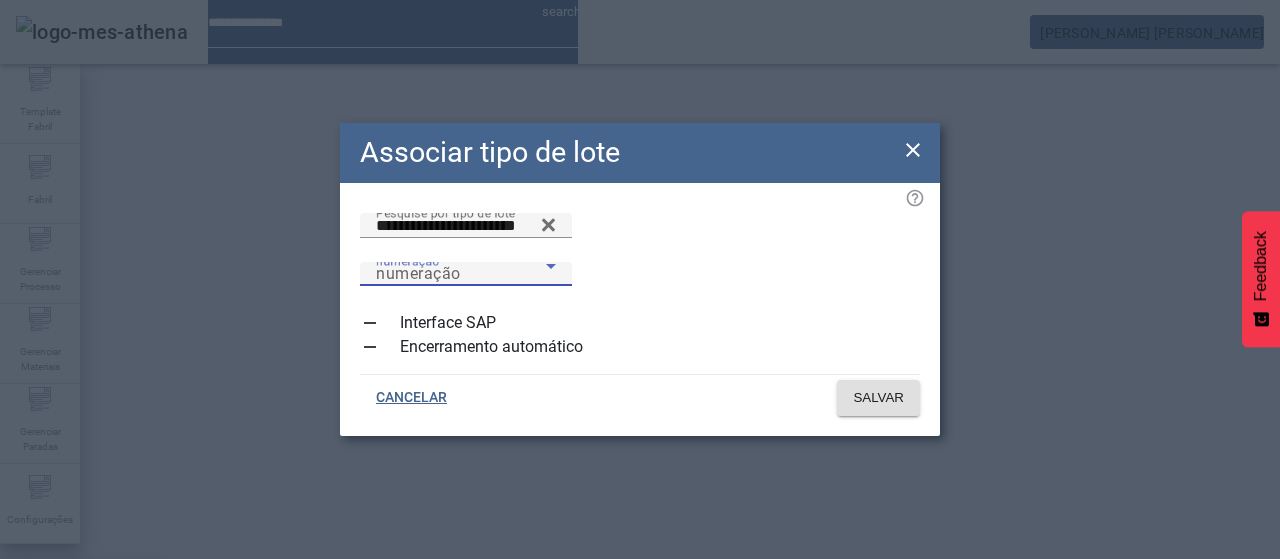 click on "Automática" at bounding box center [81, 639] 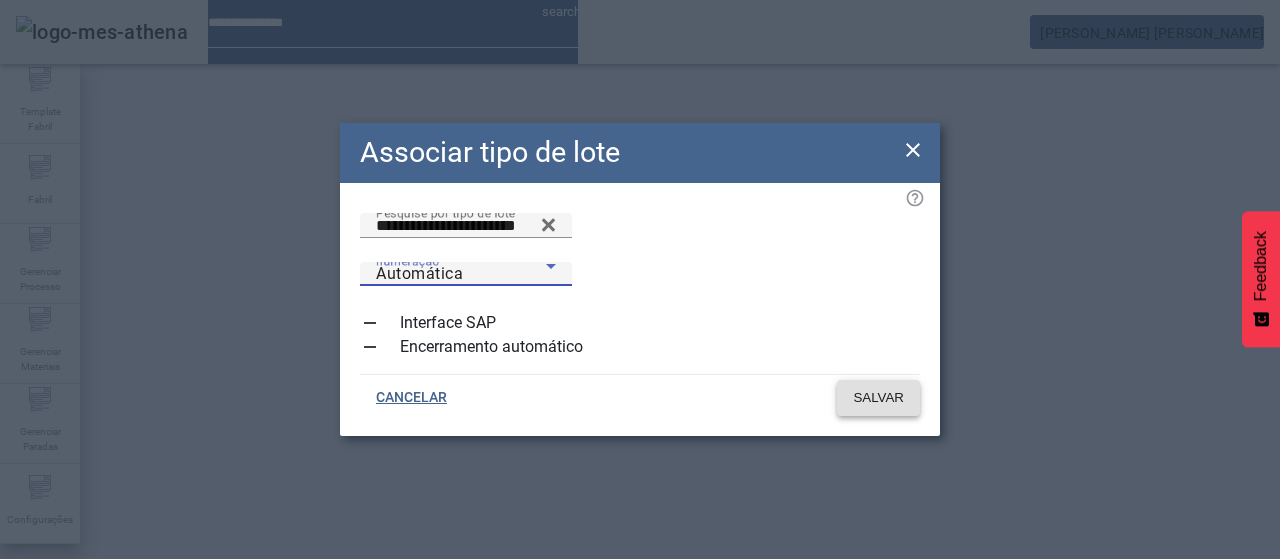 drag, startPoint x: 890, startPoint y: 401, endPoint x: 868, endPoint y: 397, distance: 22.36068 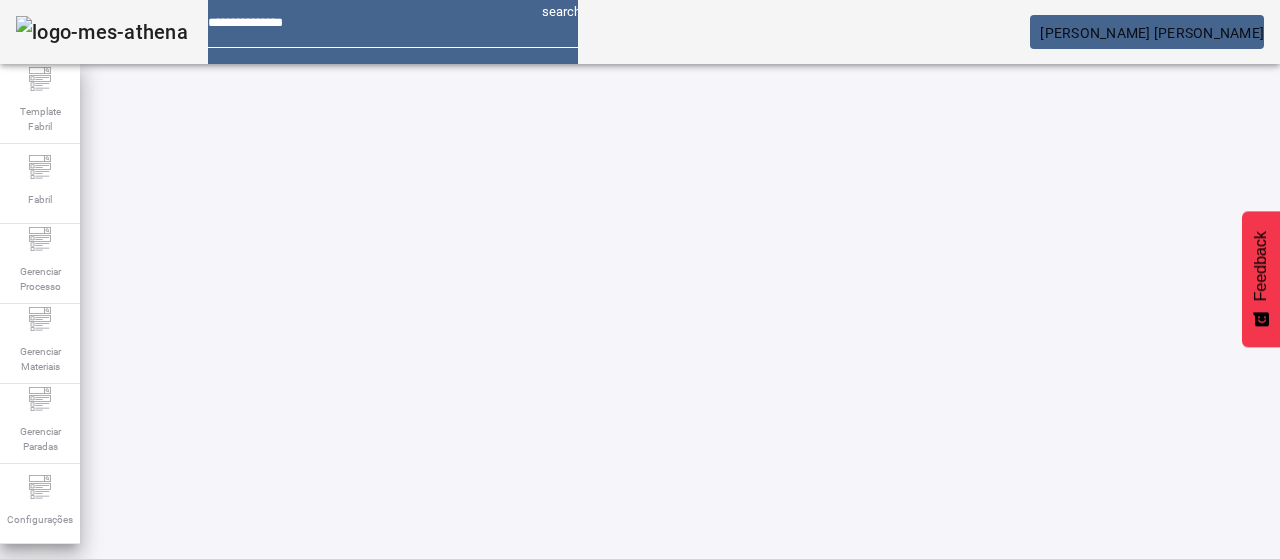 click at bounding box center [147, 694] 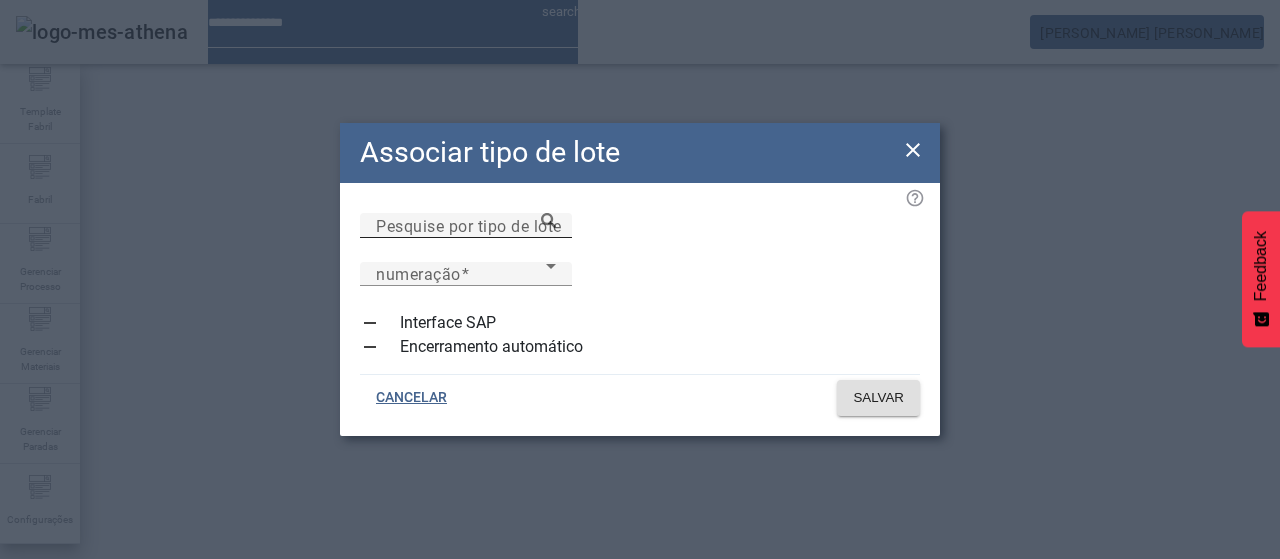 click on "Pesquise por tipo de lote" at bounding box center [466, 226] 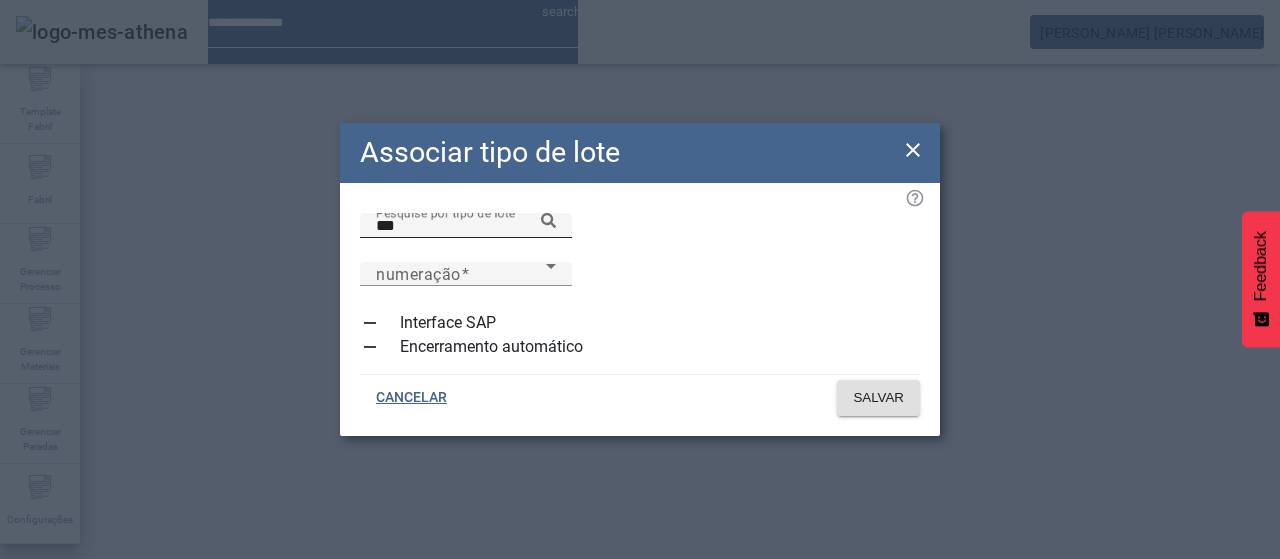 click 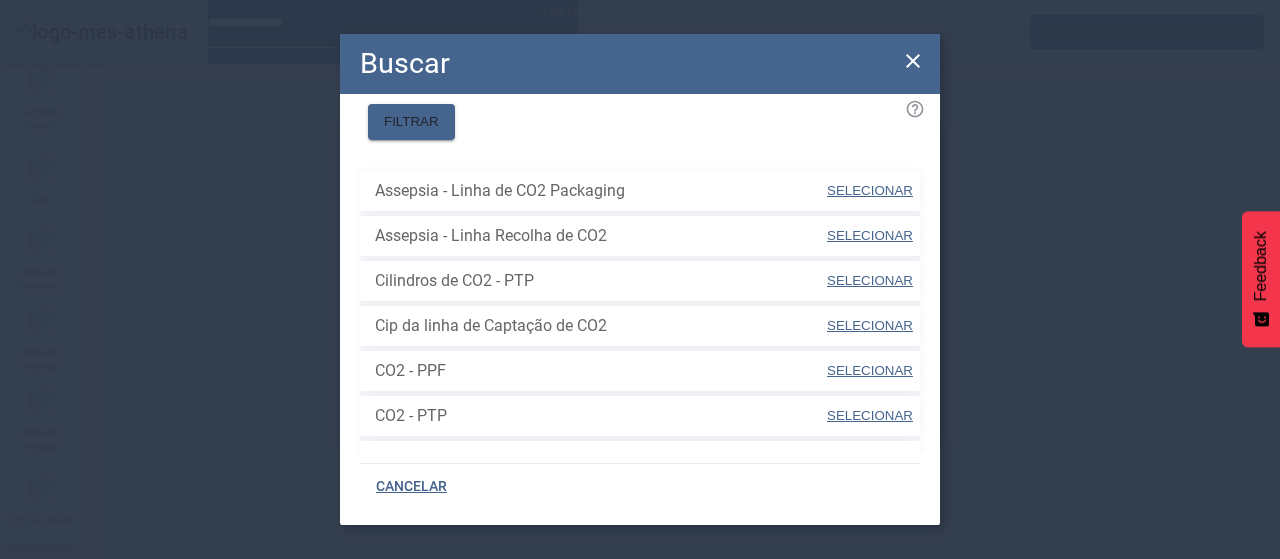 scroll, scrollTop: 100, scrollLeft: 0, axis: vertical 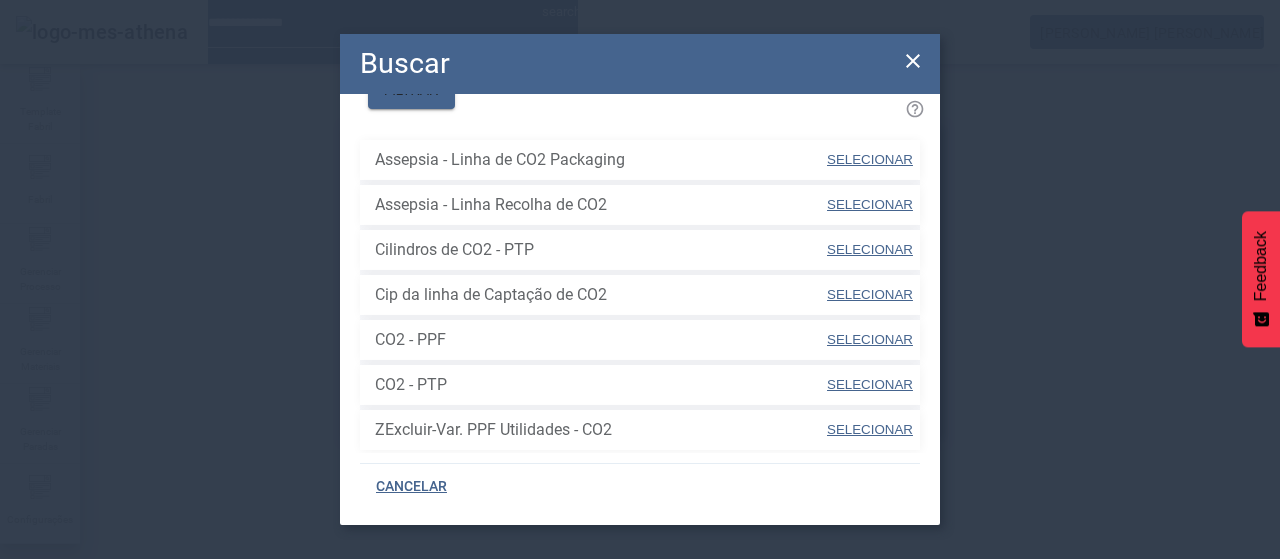 click on "SELECIONAR" at bounding box center (870, 339) 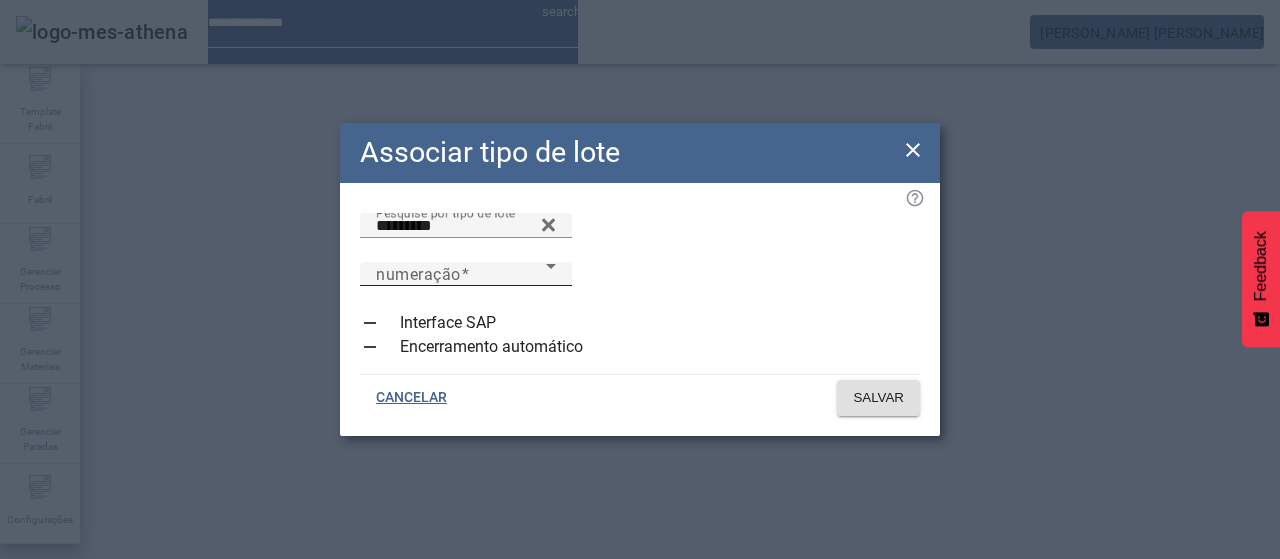 click on "numeração" at bounding box center [461, 274] 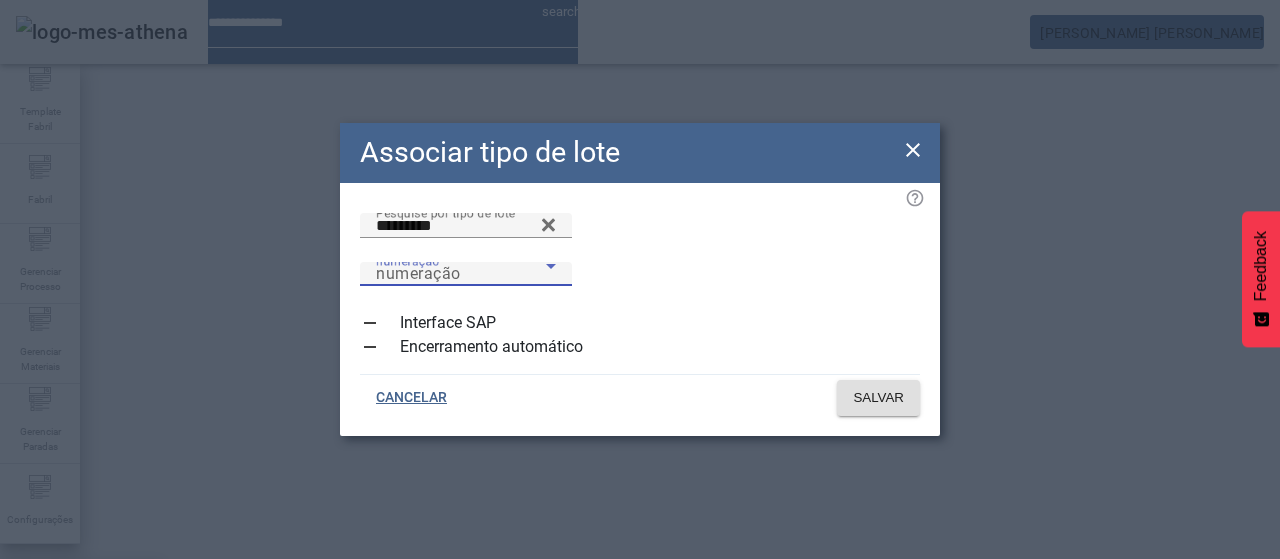click on "Automática" at bounding box center (59, 639) 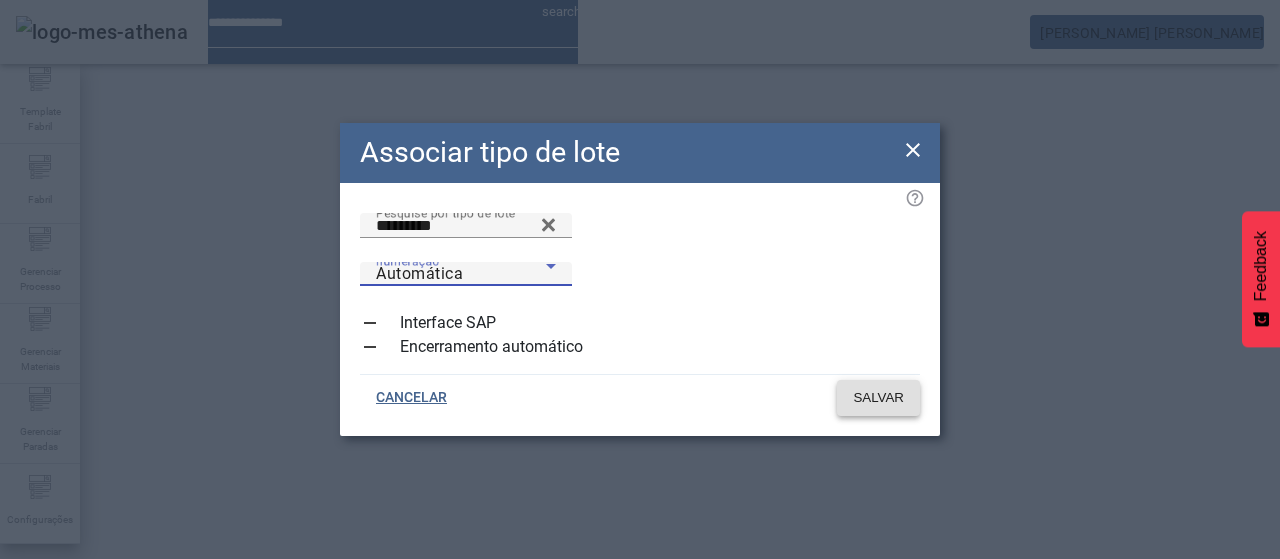 click on "SALVAR" 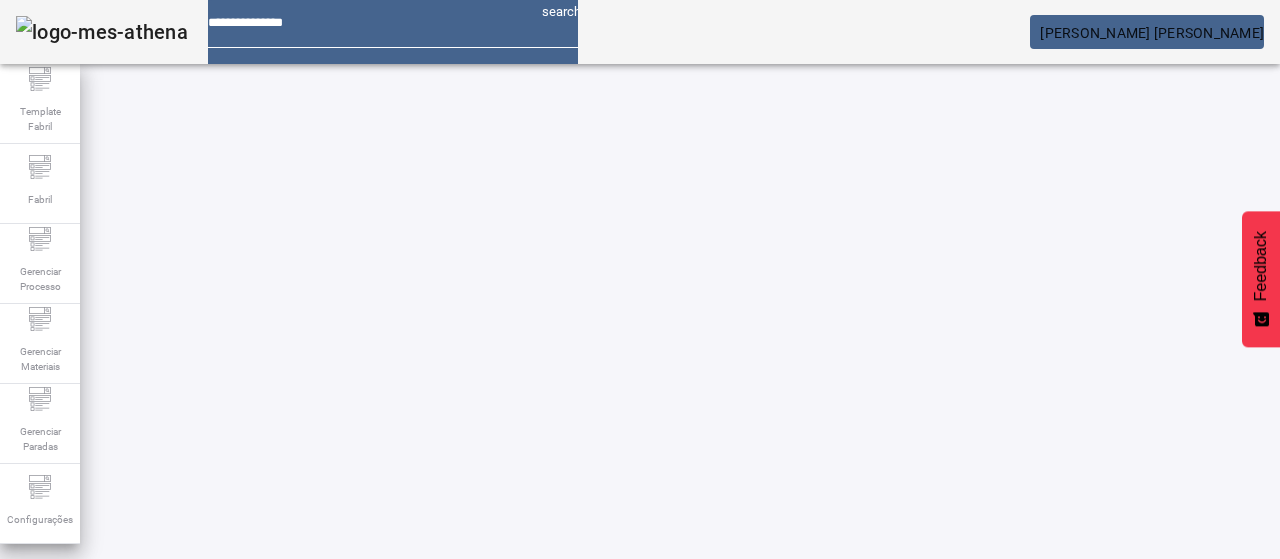 click 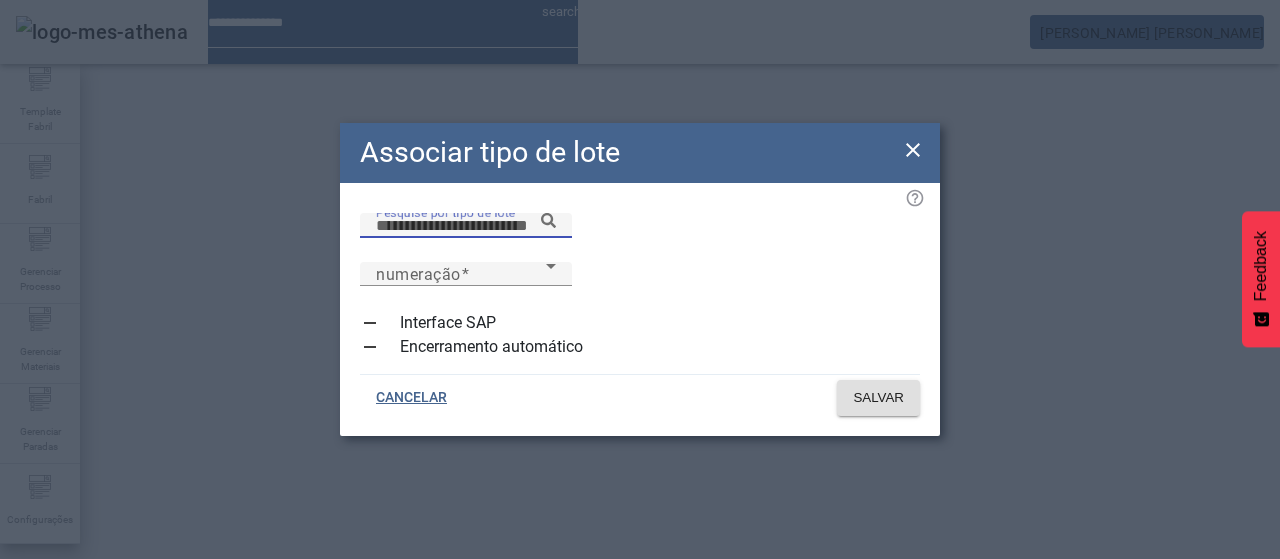 click on "Pesquise por tipo de lote" at bounding box center (466, 226) 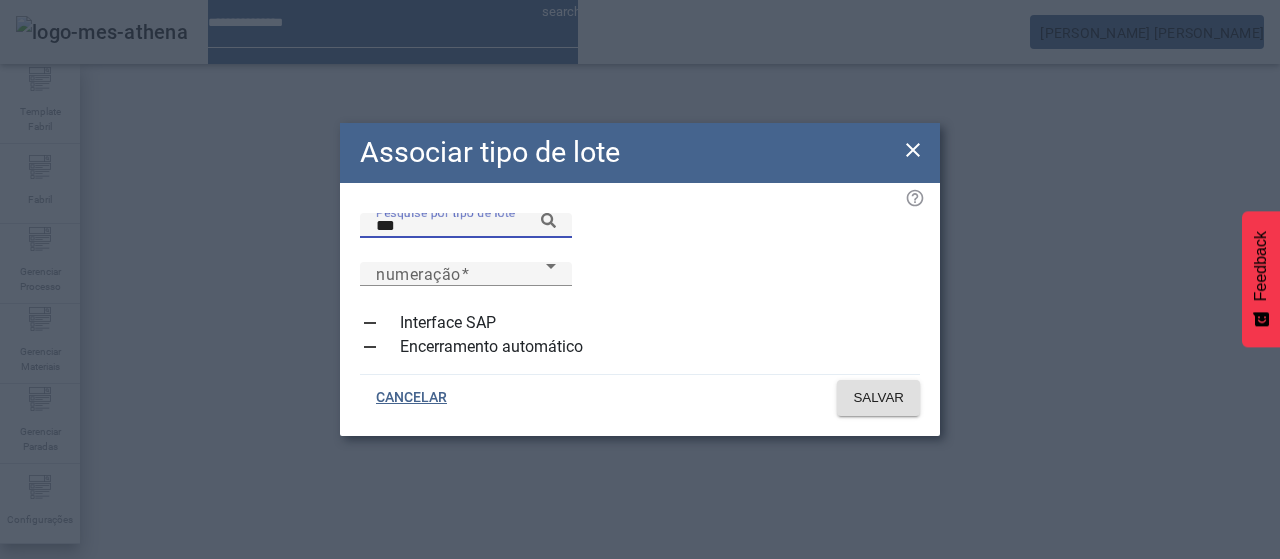 click 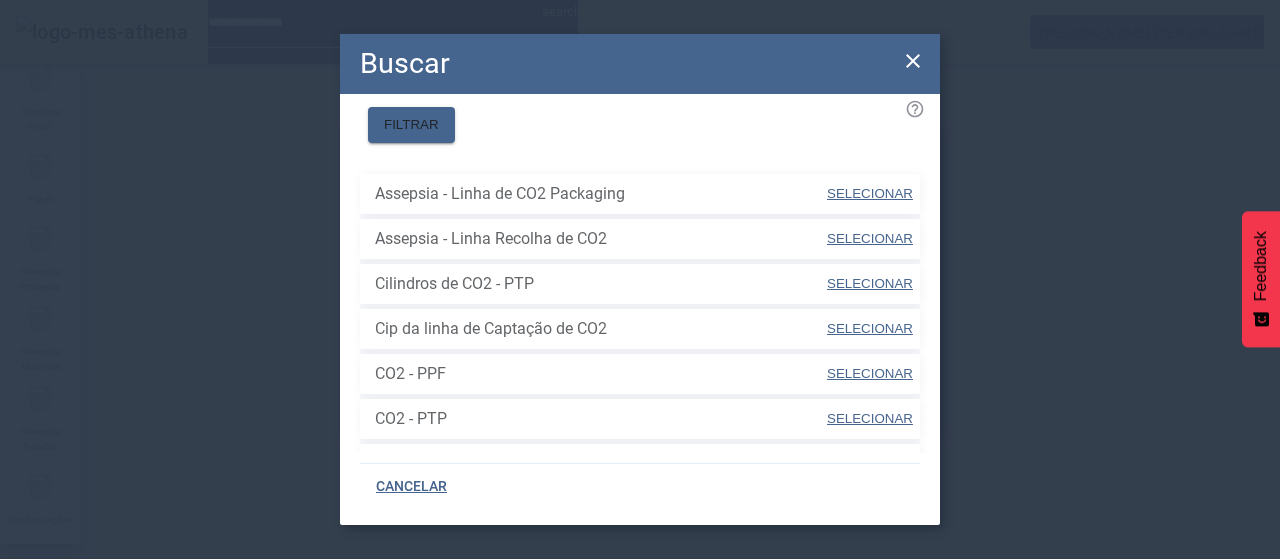 scroll, scrollTop: 130, scrollLeft: 0, axis: vertical 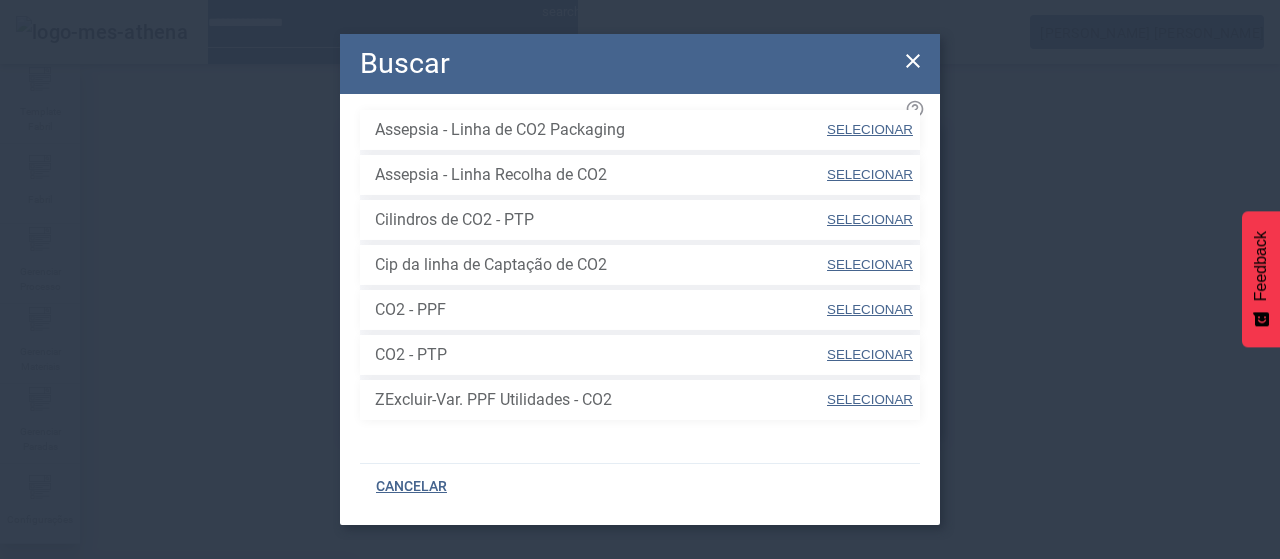 click on "SELECIONAR" at bounding box center [870, 354] 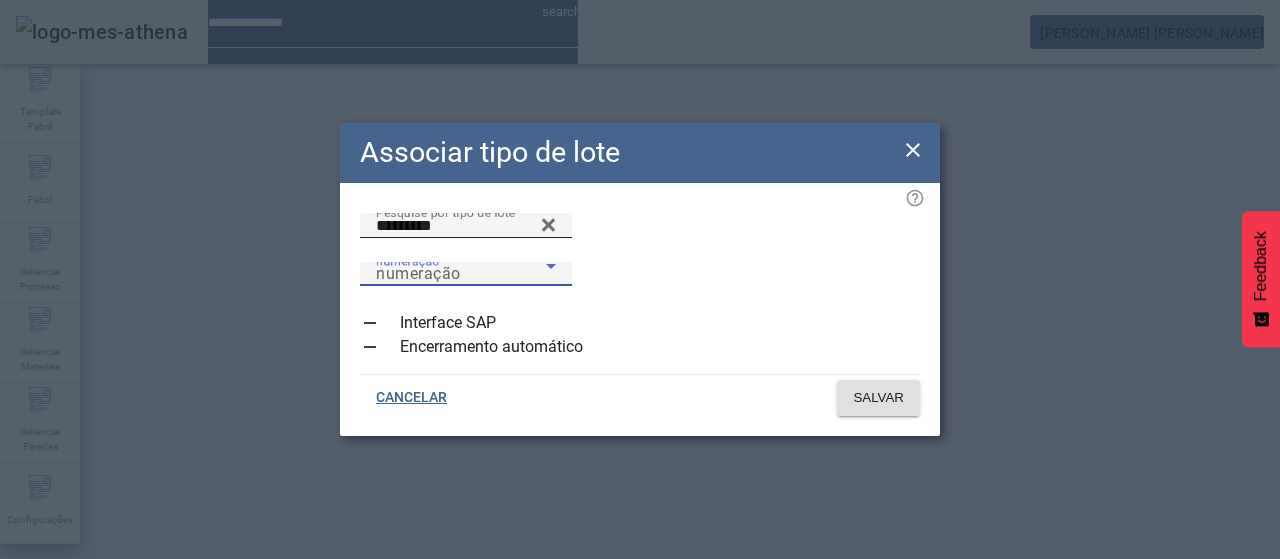 click on "numeração" at bounding box center [418, 273] 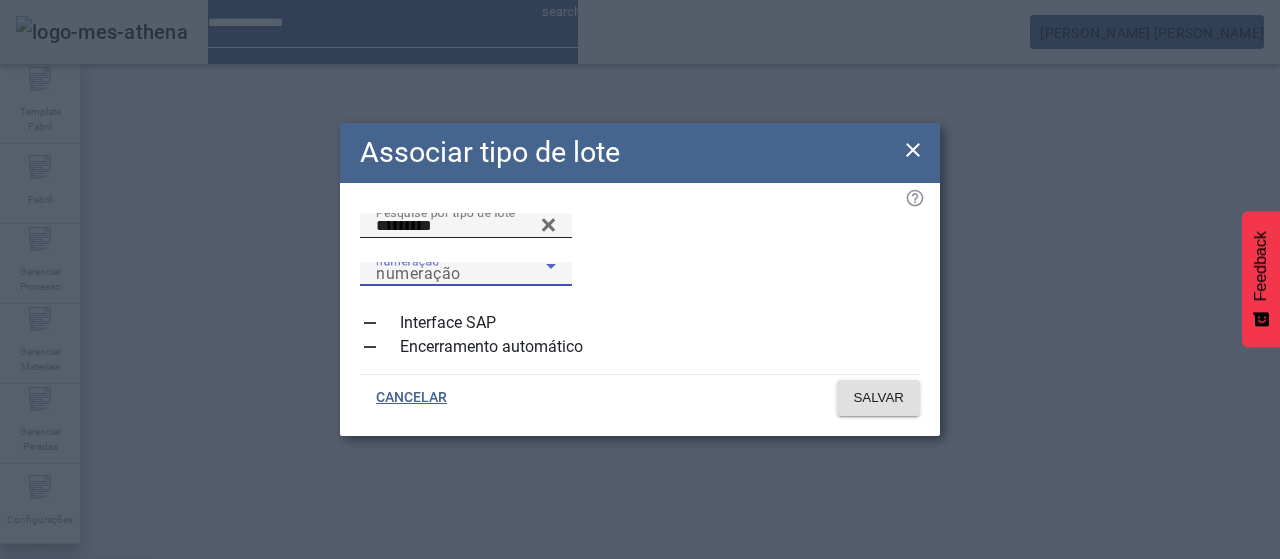 click on "Automática" at bounding box center (59, 639) 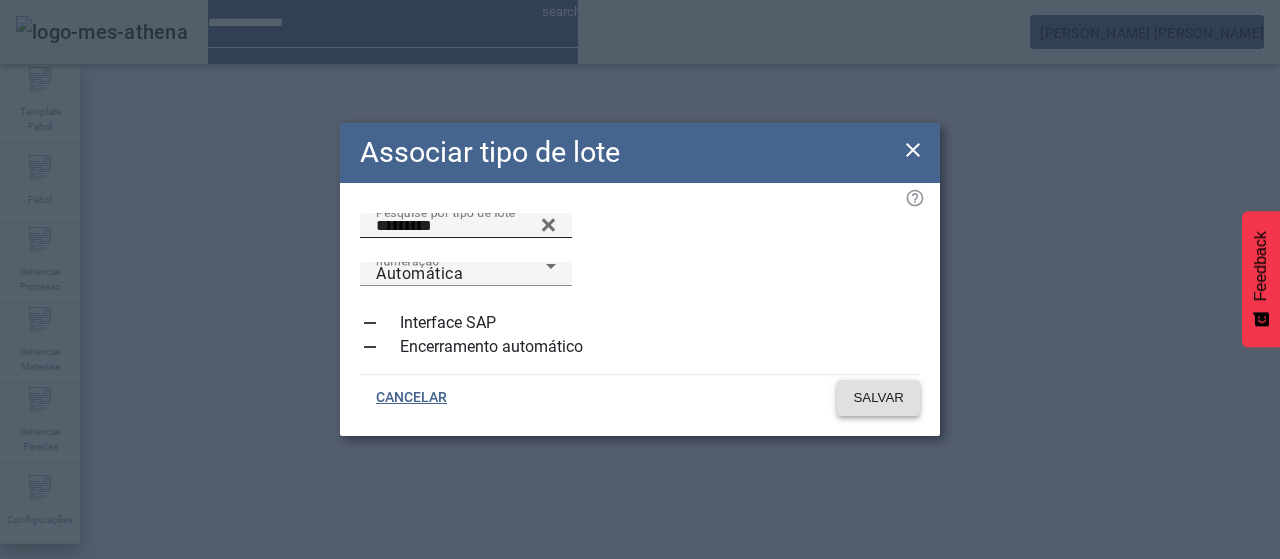 click on "SALVAR" 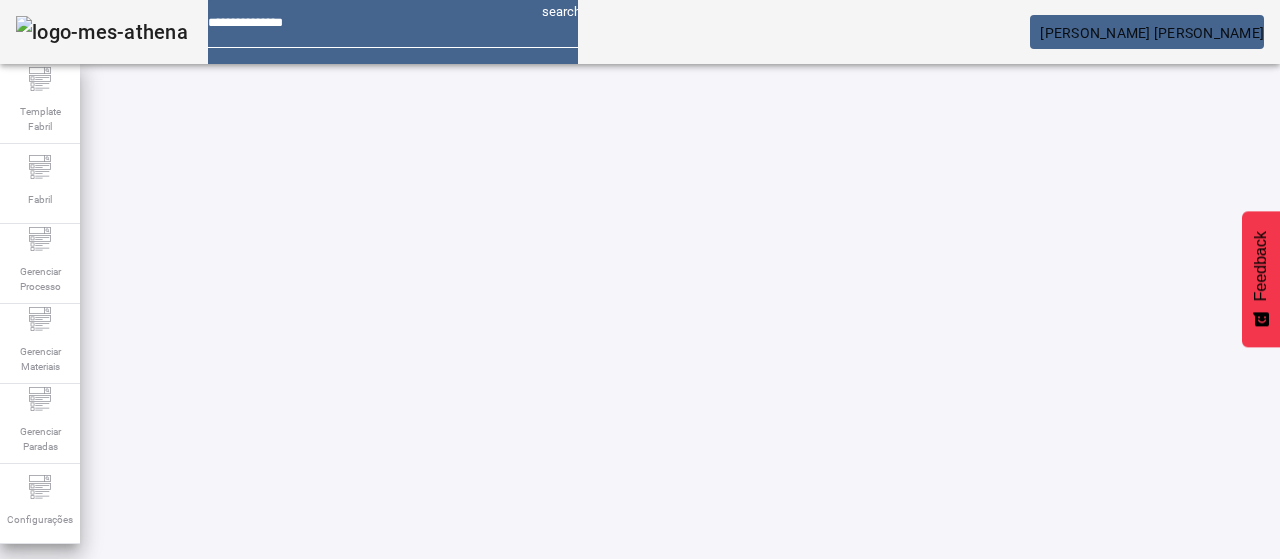 click at bounding box center [147, 694] 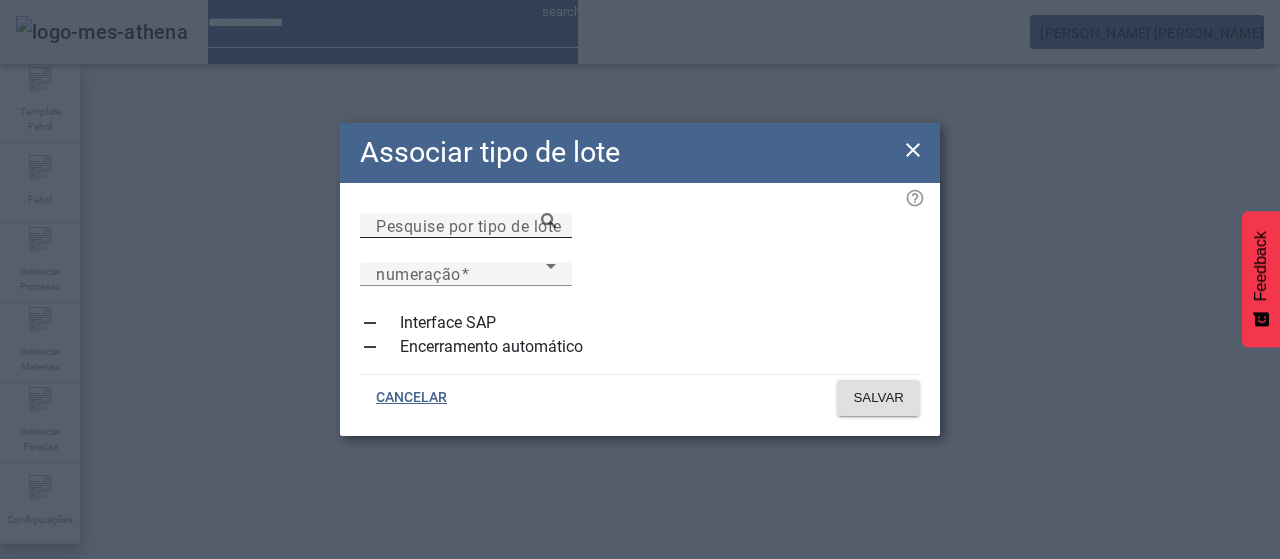 click on "Pesquise por tipo de lote" at bounding box center [466, 226] 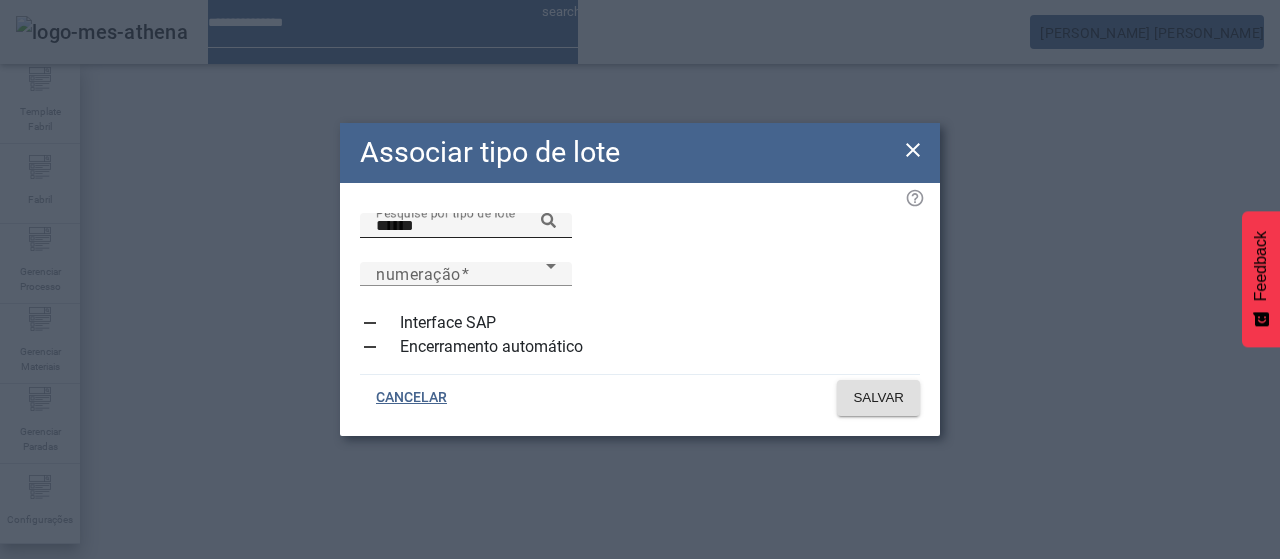 click 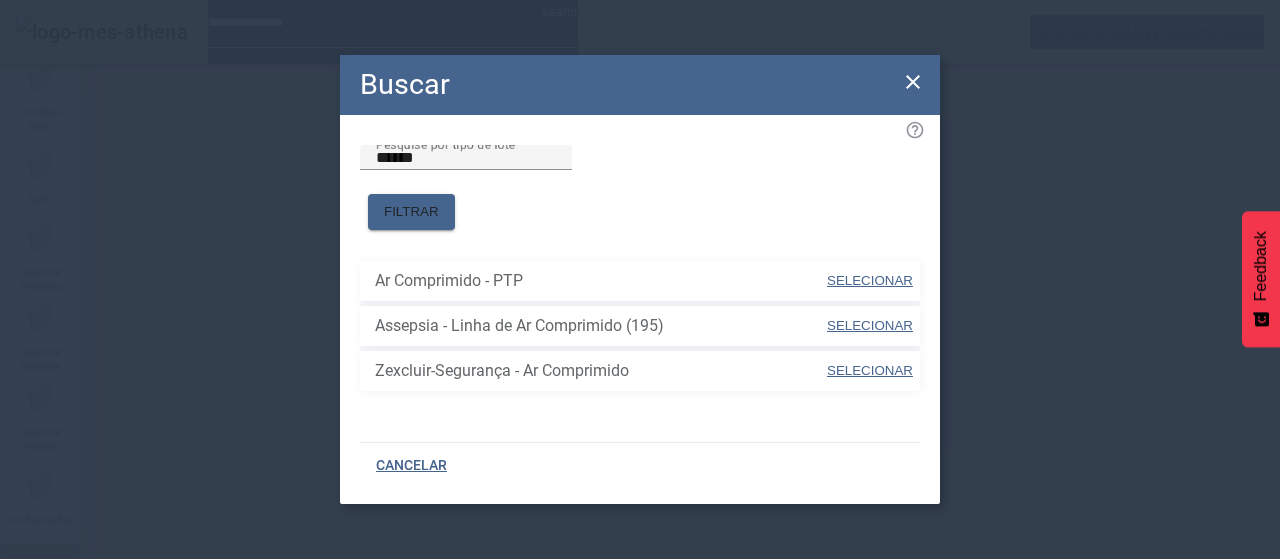 click on "SELECIONAR" at bounding box center [870, 280] 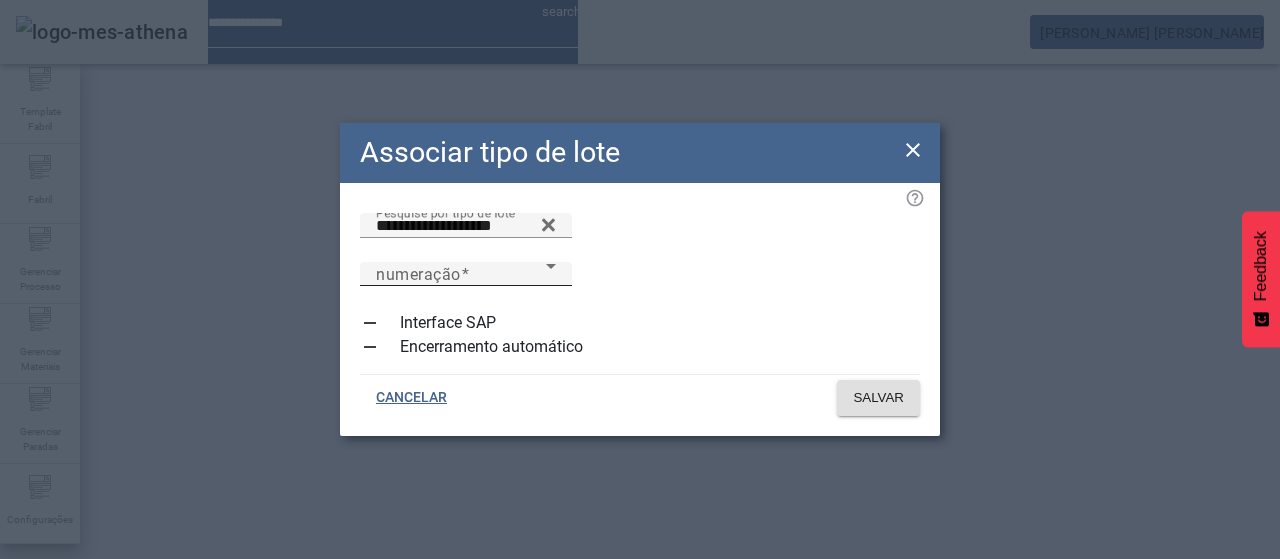 click on "numeração" at bounding box center (461, 274) 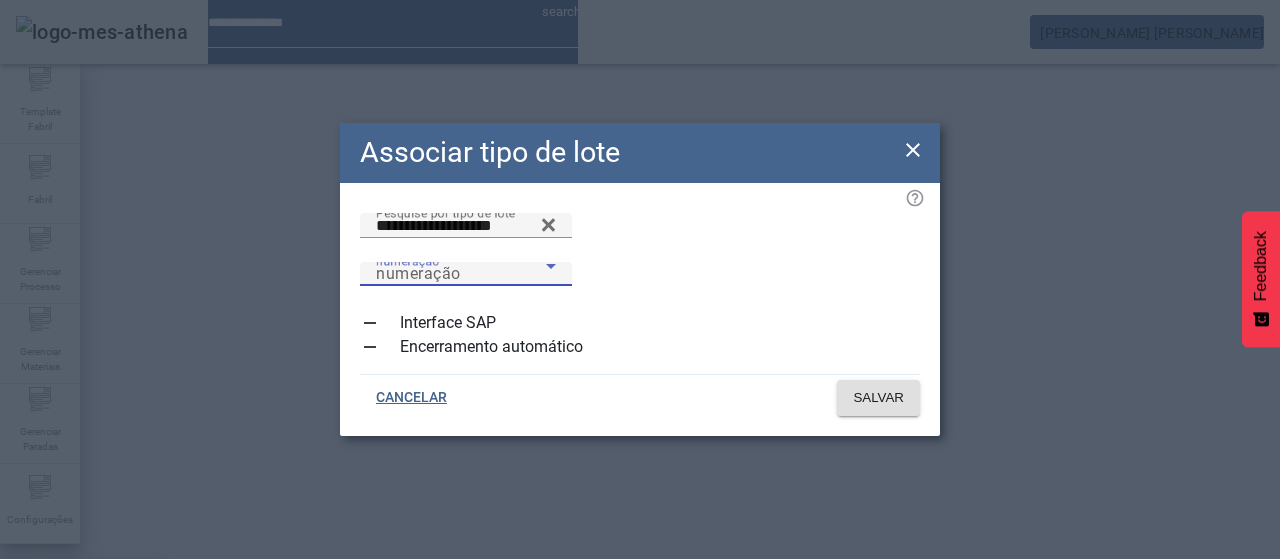 click on "Automática" at bounding box center (81, 639) 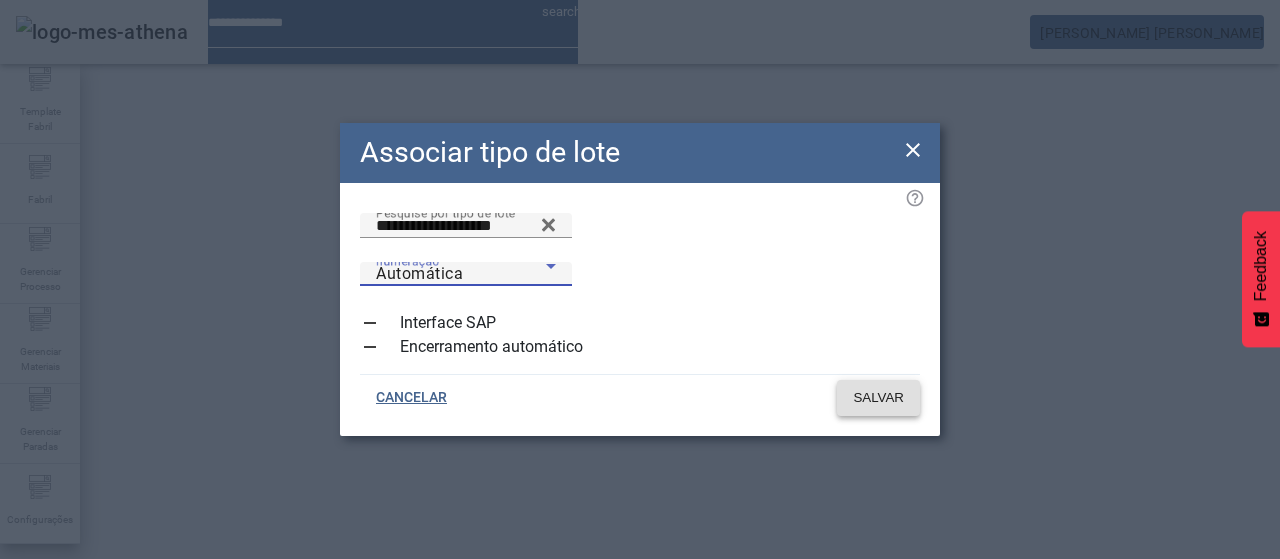 click on "SALVAR" 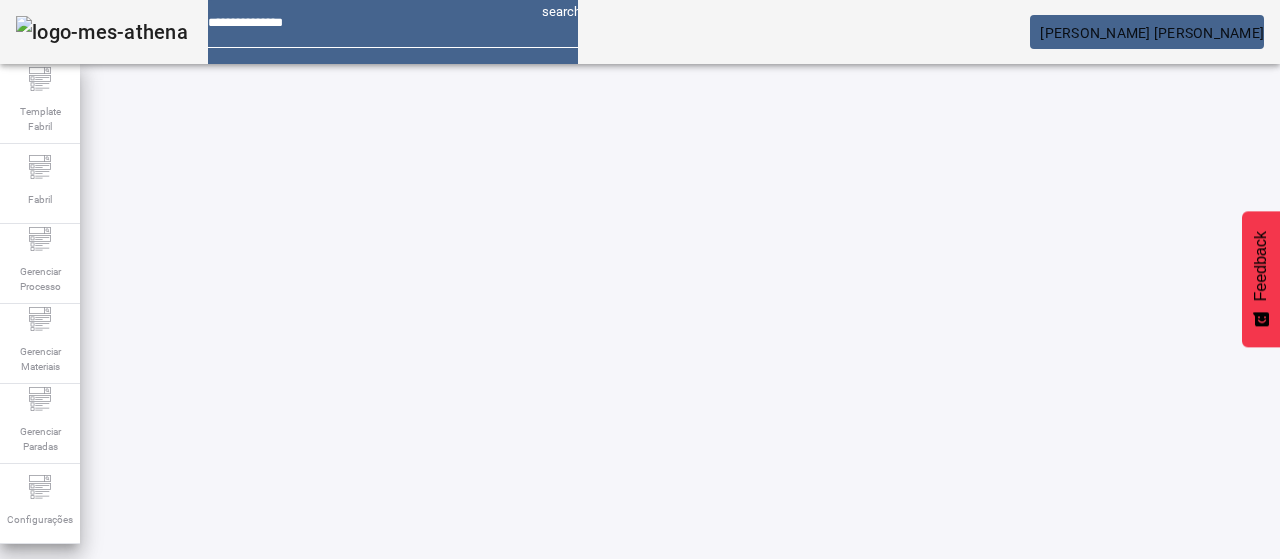 click on "Associar tipo de lote" at bounding box center (152, 706) 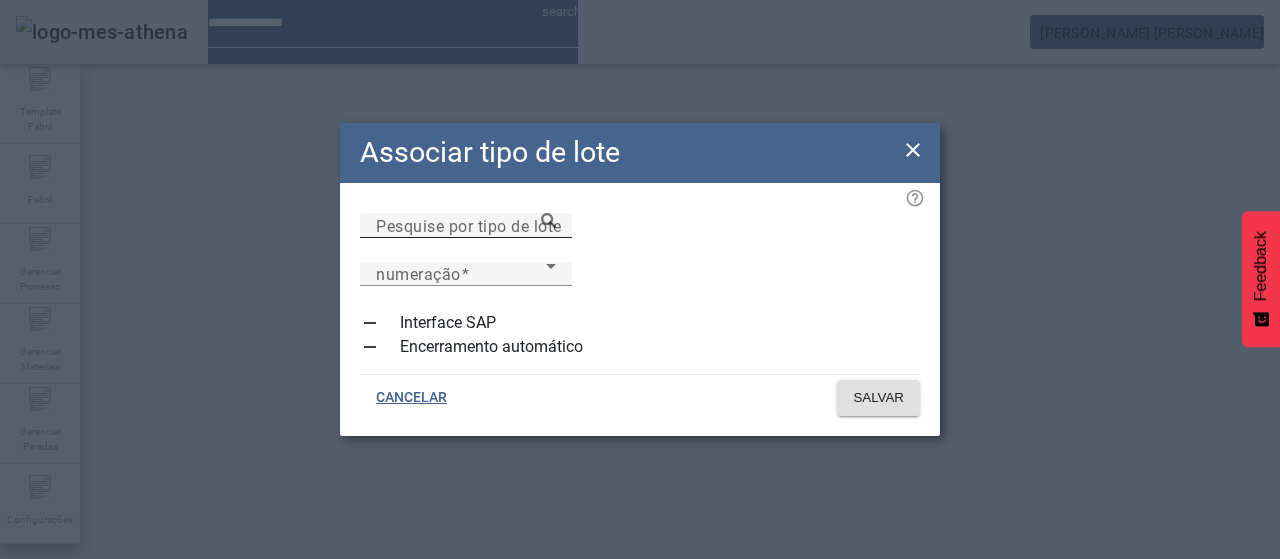 click on "Pesquise por tipo de lote" at bounding box center (469, 225) 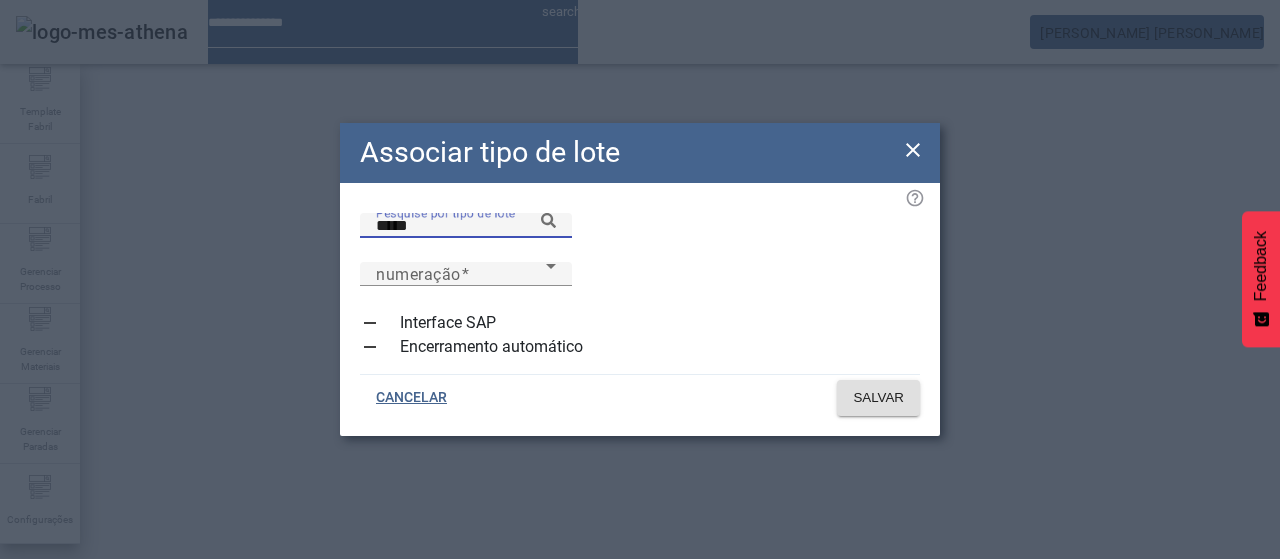 type on "*****" 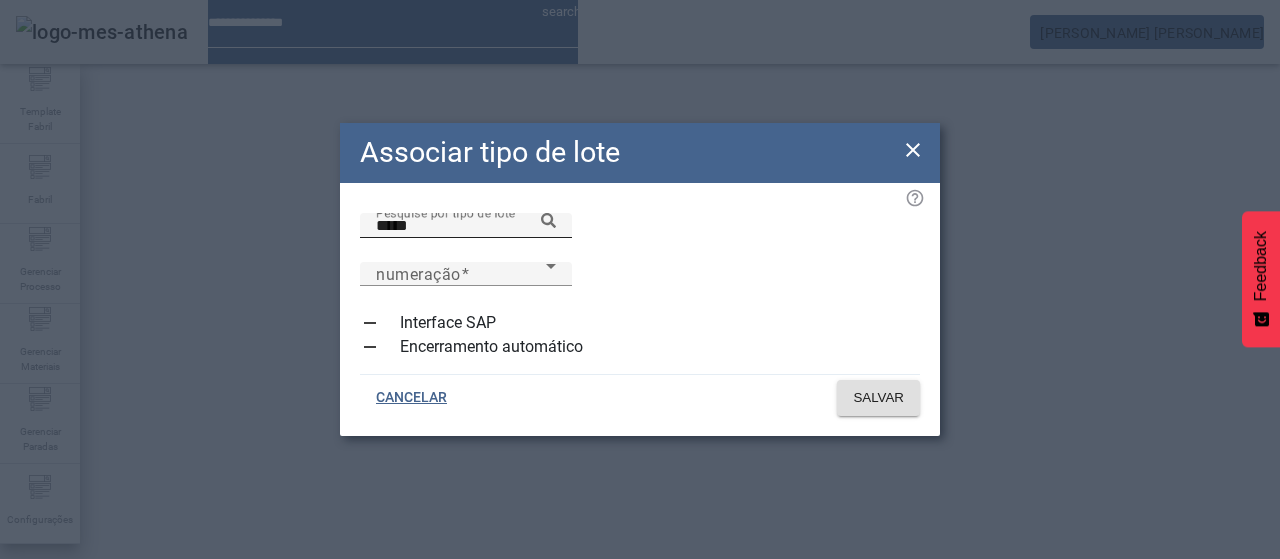 click 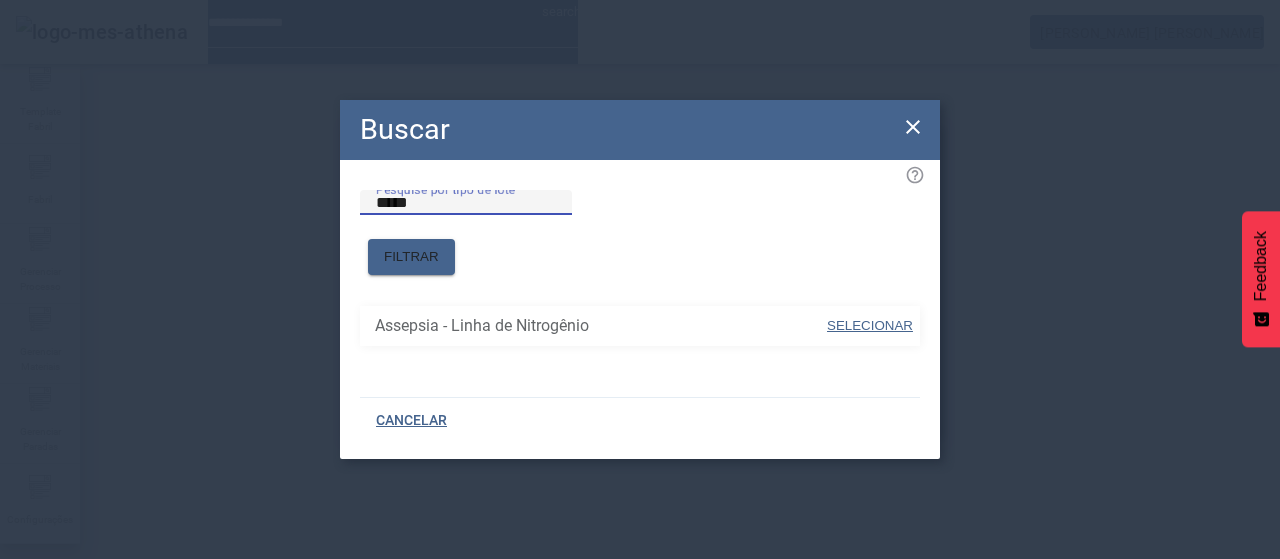 drag, startPoint x: 391, startPoint y: 239, endPoint x: 359, endPoint y: 238, distance: 32.01562 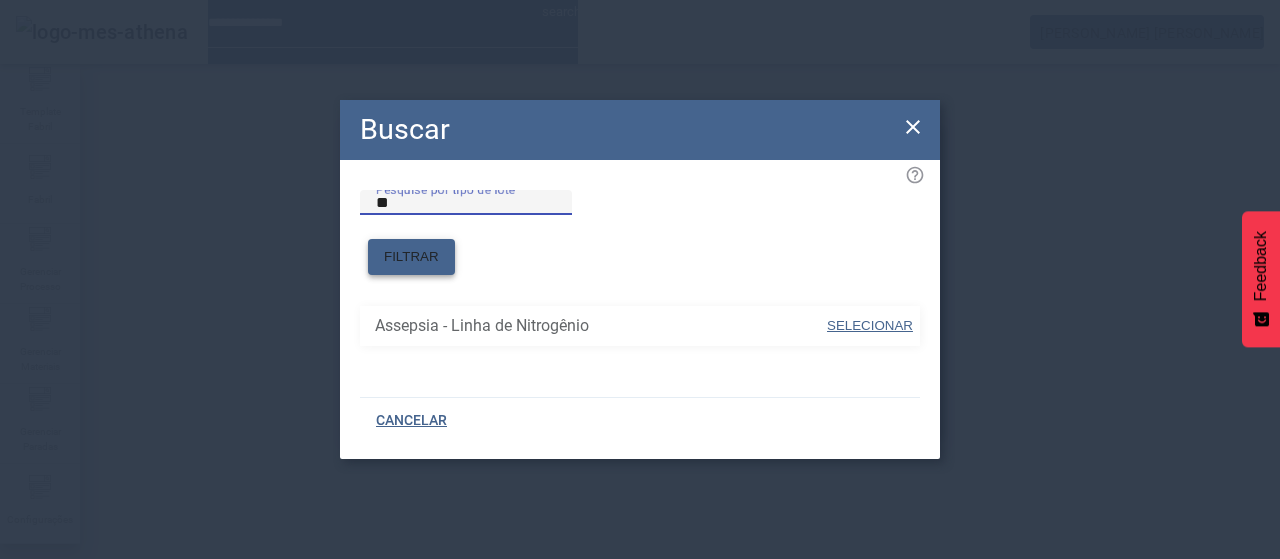 type on "**" 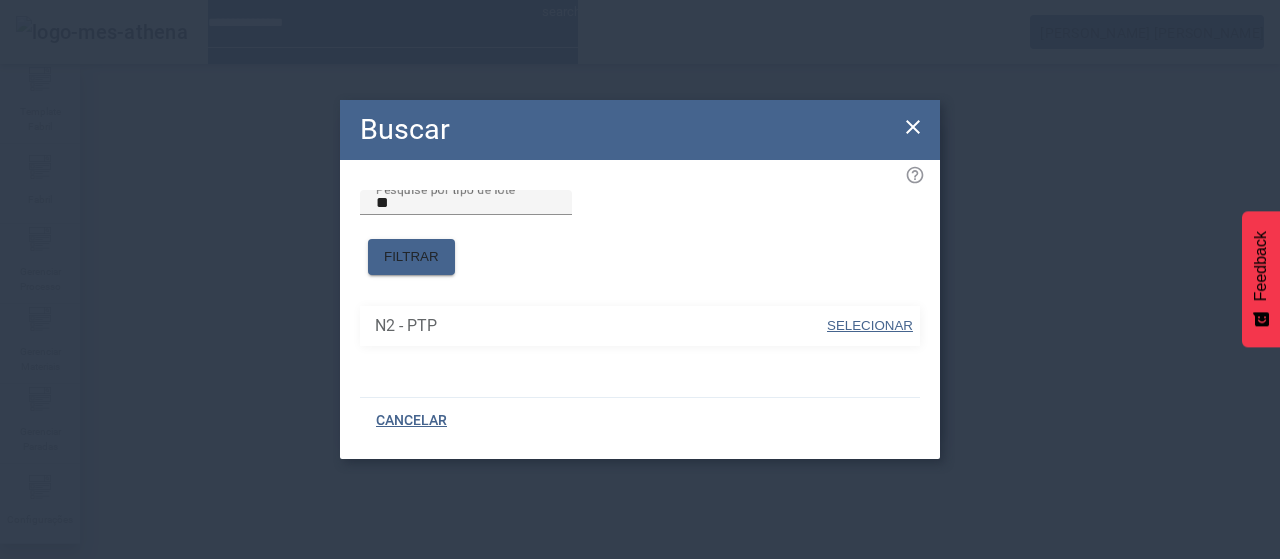 click on "SELECIONAR" at bounding box center [870, 325] 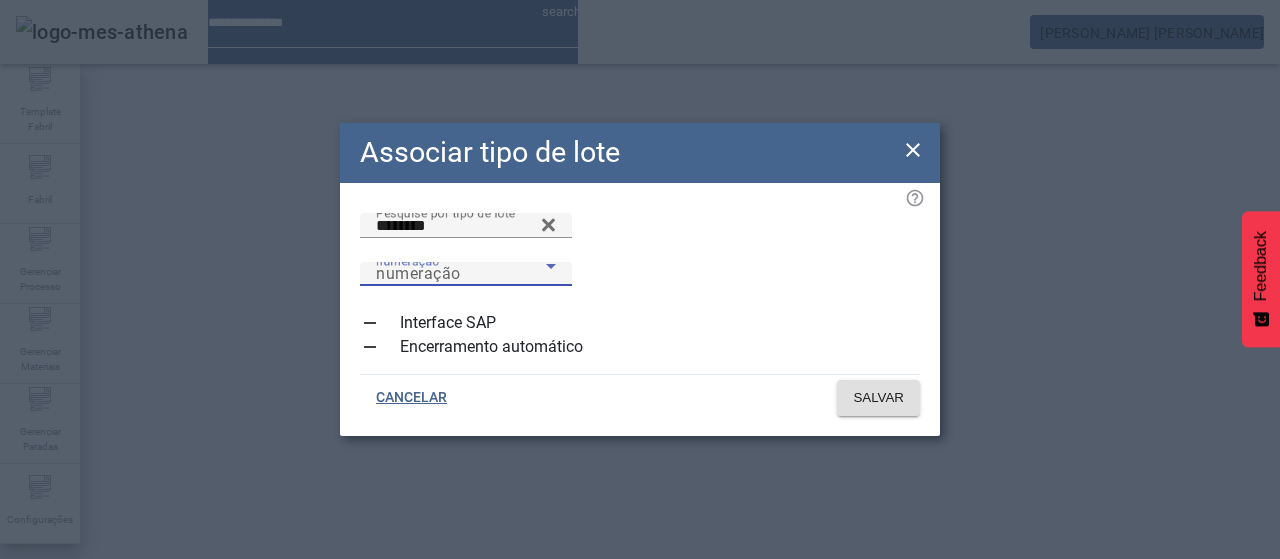 click on "numeração" at bounding box center (461, 274) 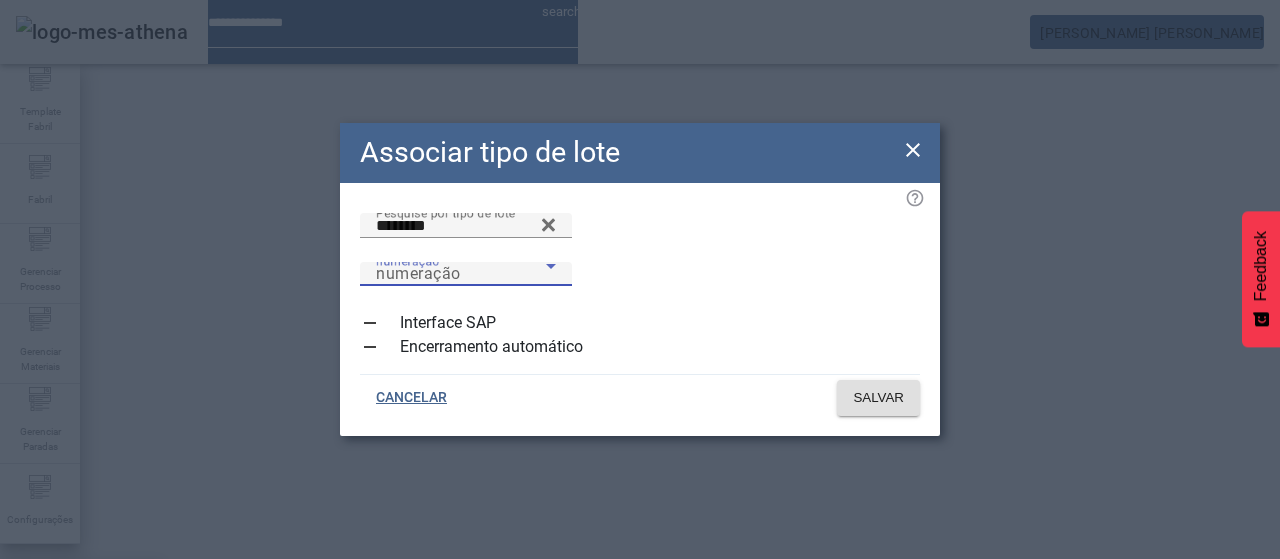 drag, startPoint x: 841, startPoint y: 345, endPoint x: 857, endPoint y: 362, distance: 23.345236 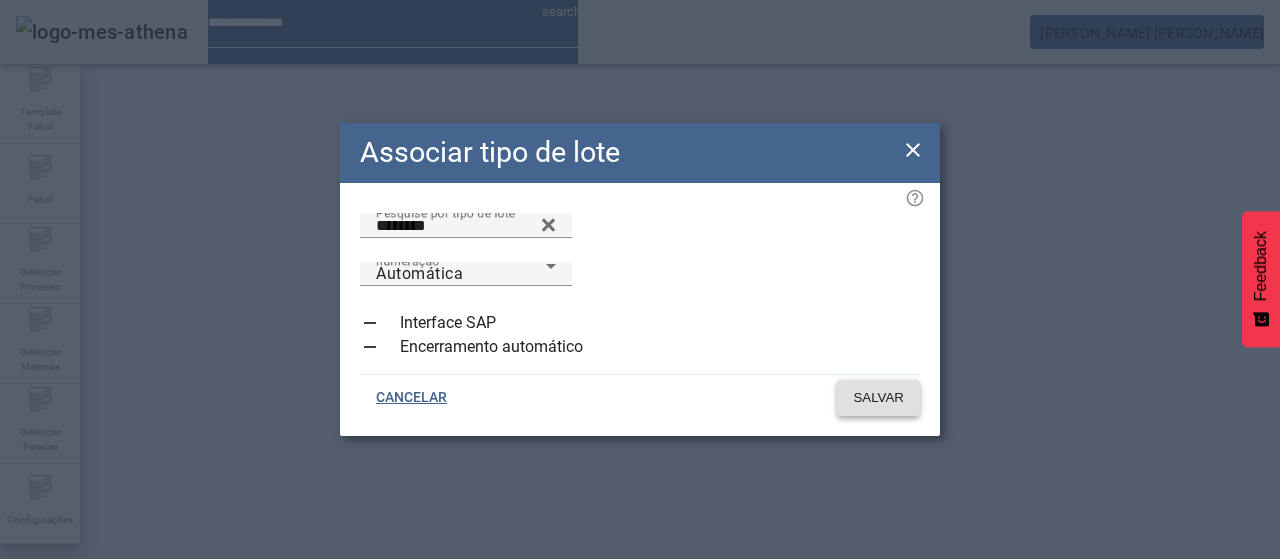 click on "SALVAR" 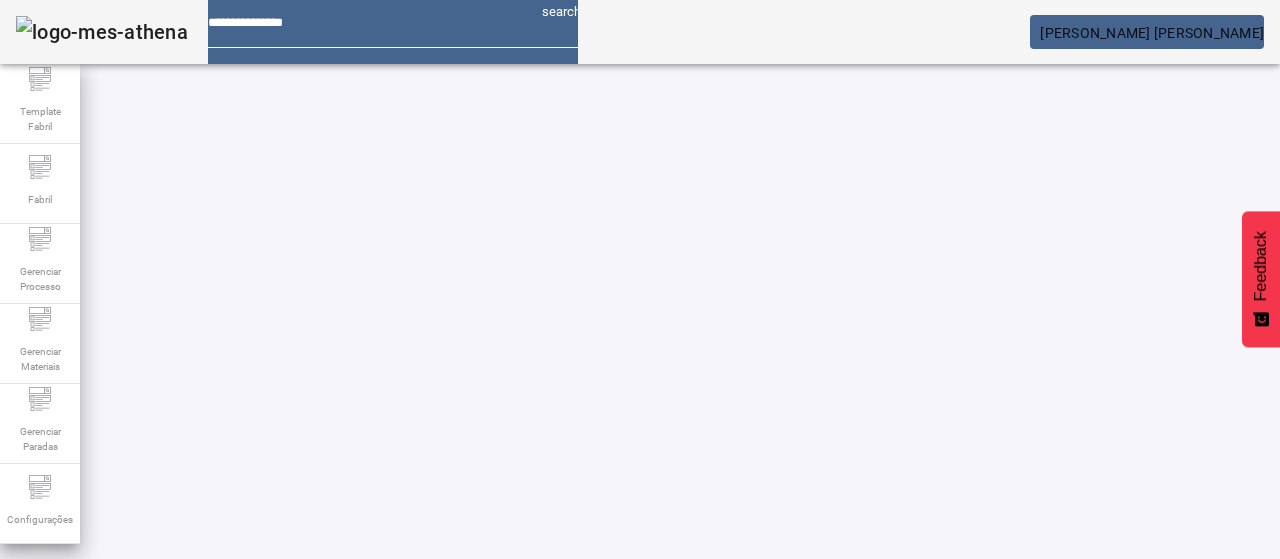 click on "Associar tipo de lote" at bounding box center [152, 706] 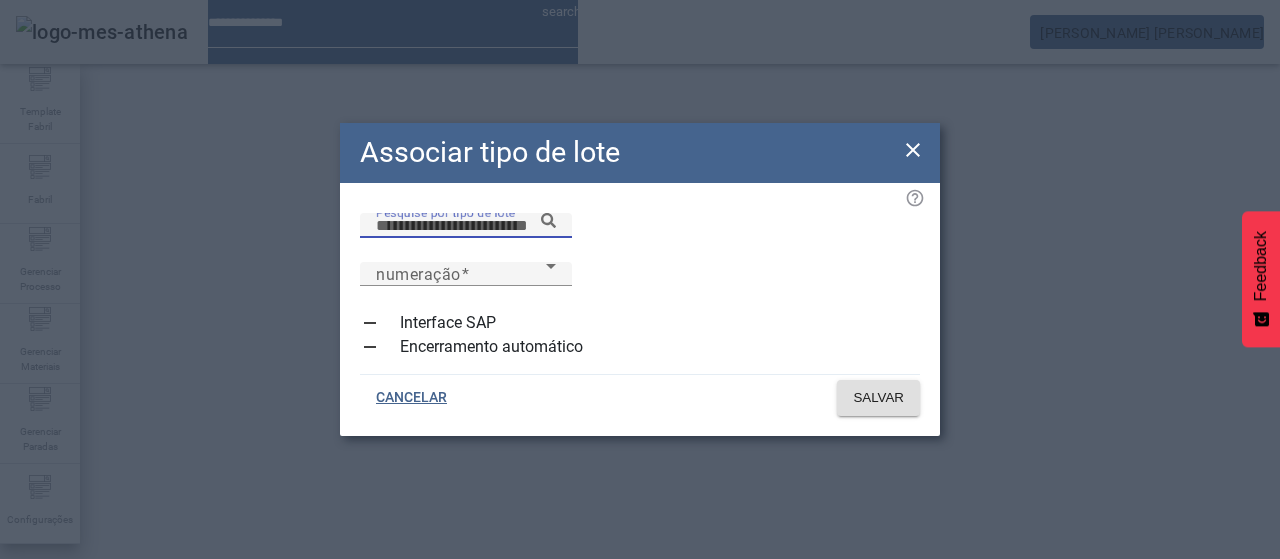 click on "Pesquise por tipo de lote" at bounding box center (466, 226) 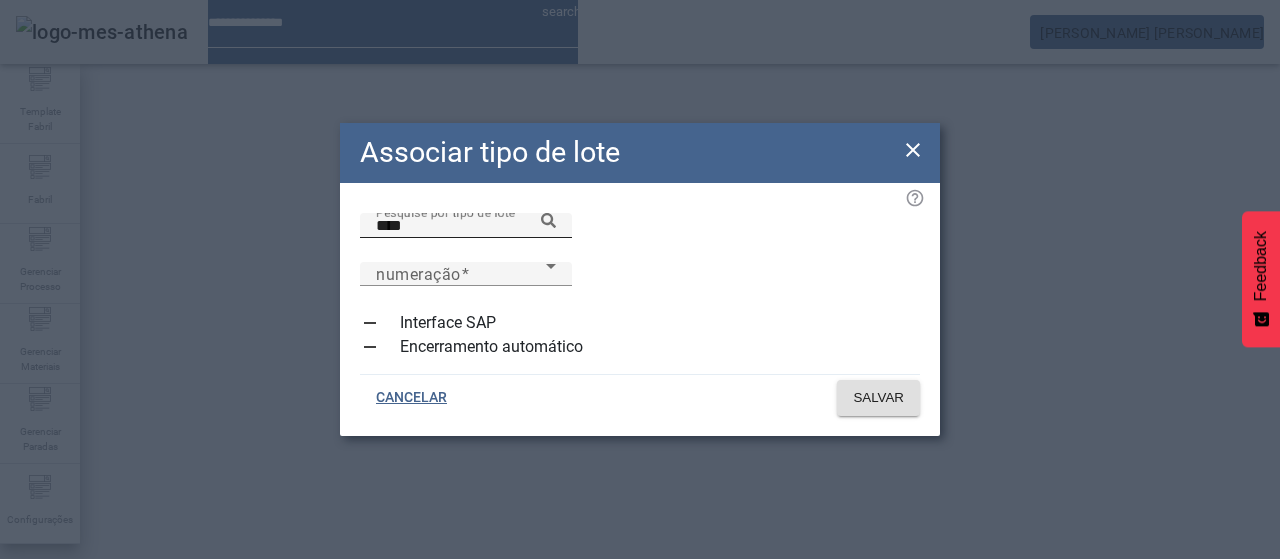 click 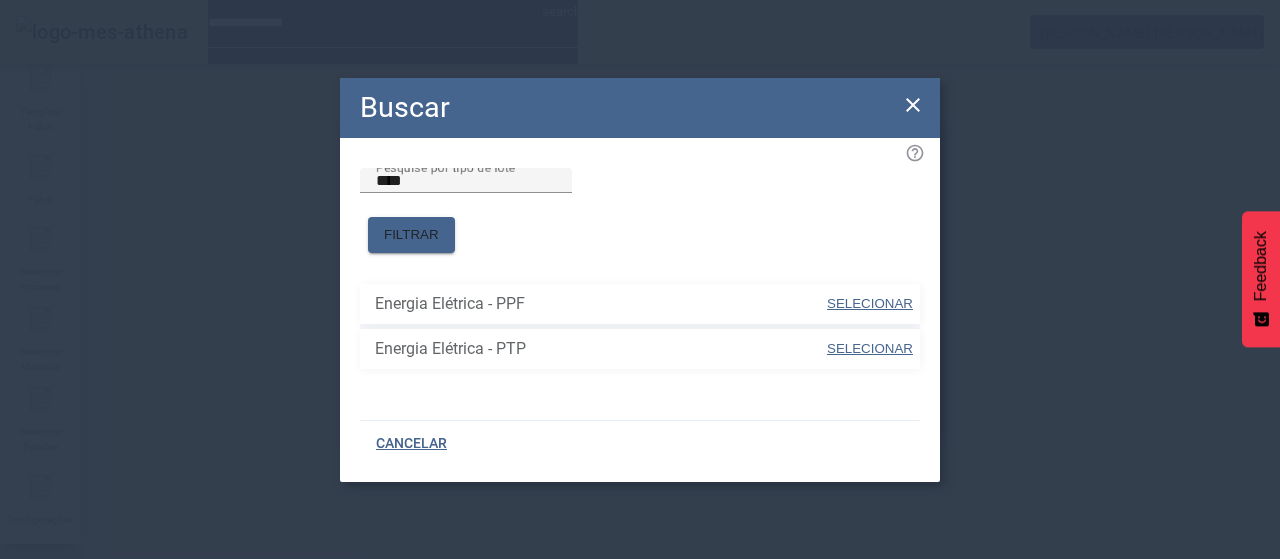 drag, startPoint x: 843, startPoint y: 305, endPoint x: 823, endPoint y: 285, distance: 28.284271 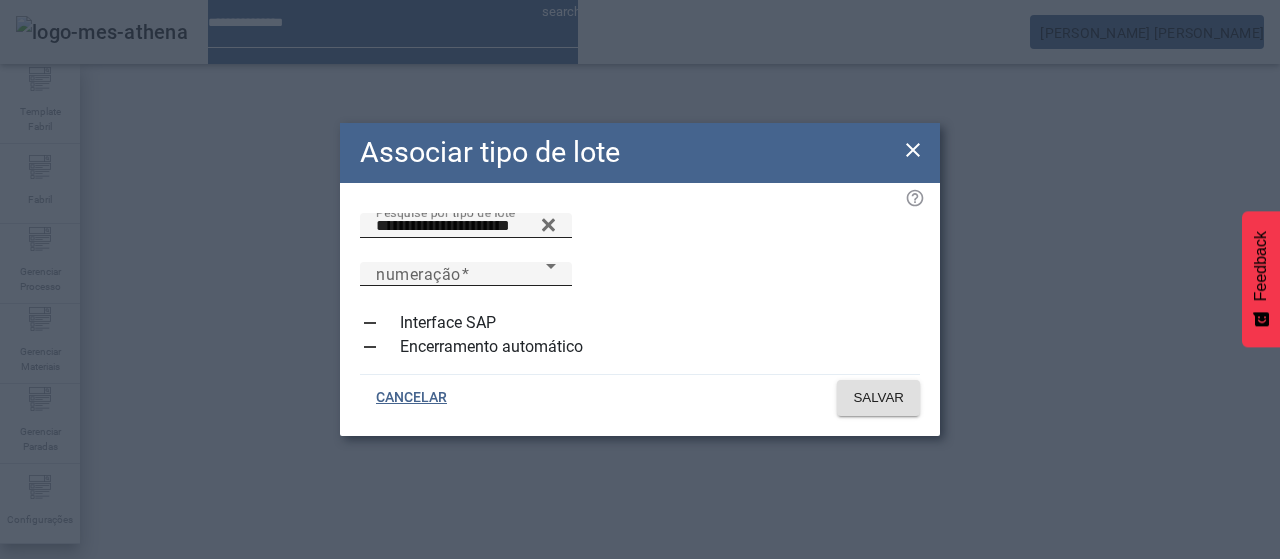 click on "numeração" at bounding box center (461, 274) 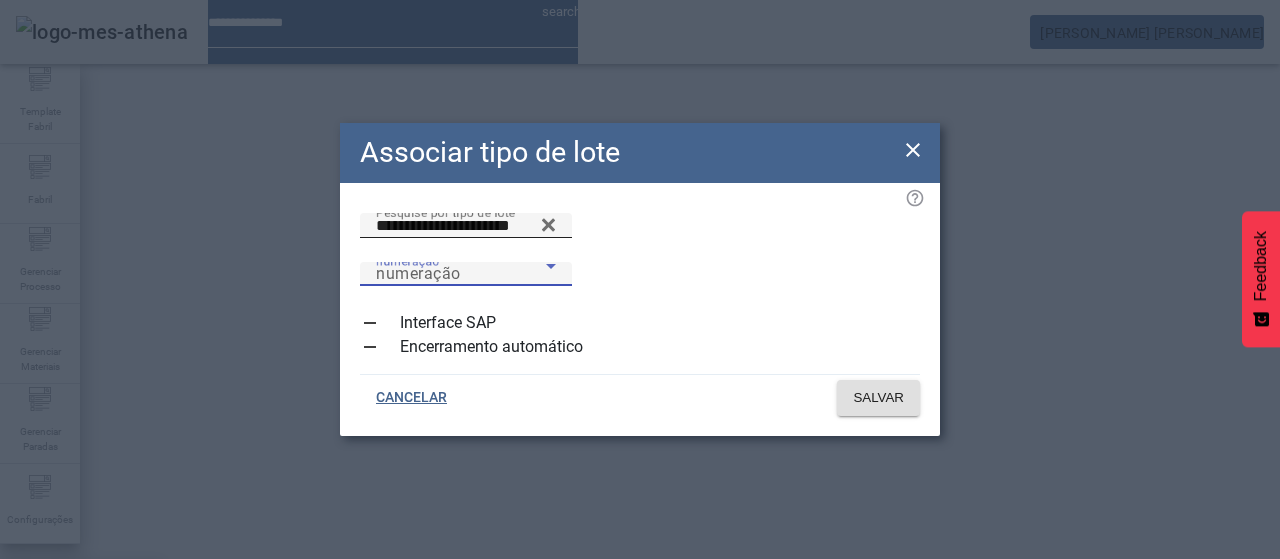 click on "Automática" at bounding box center (81, 639) 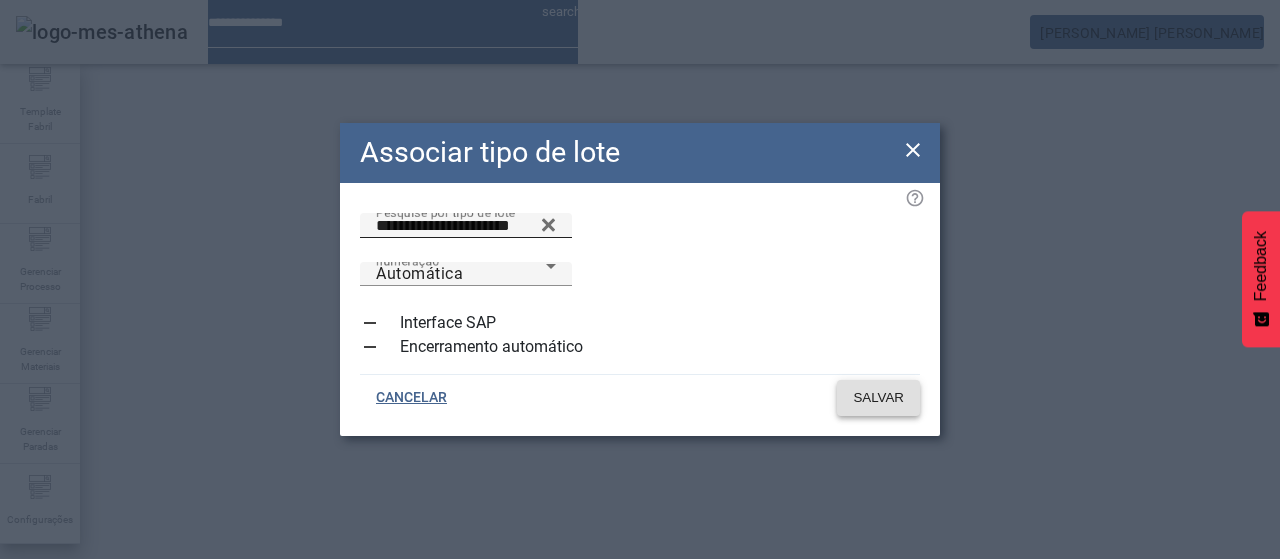 click on "SALVAR" 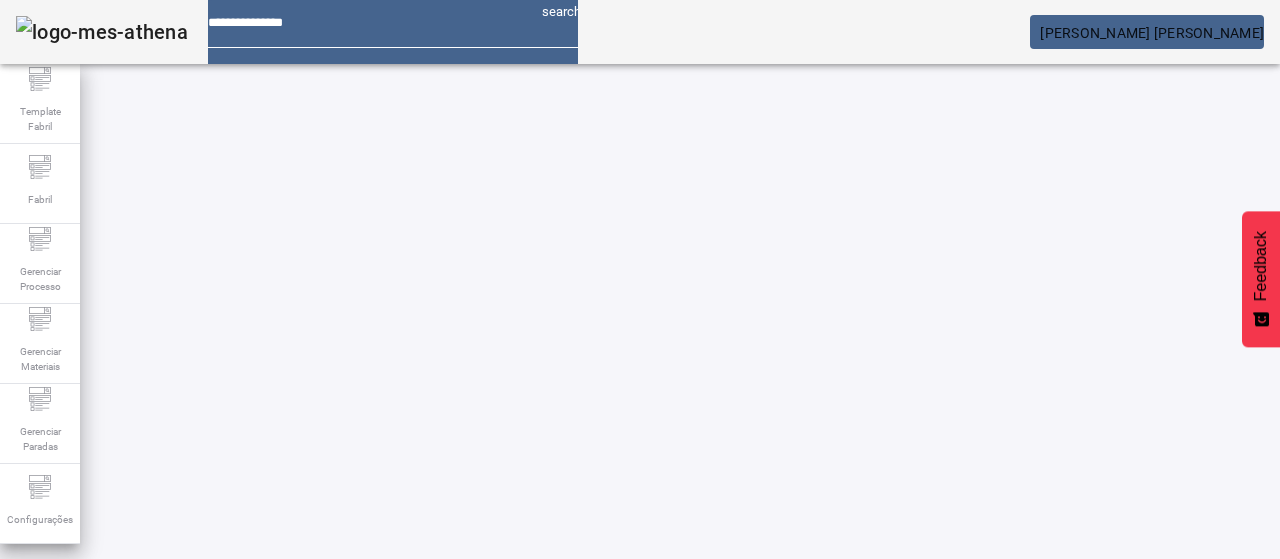 click at bounding box center [152, 707] 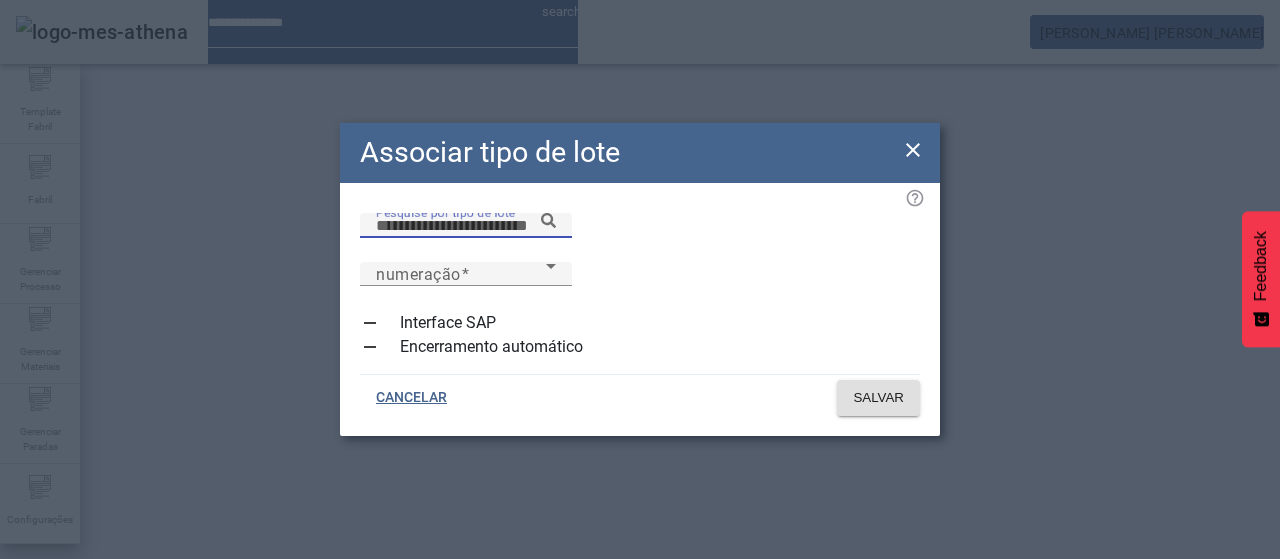 click on "Pesquise por tipo de lote" at bounding box center [466, 226] 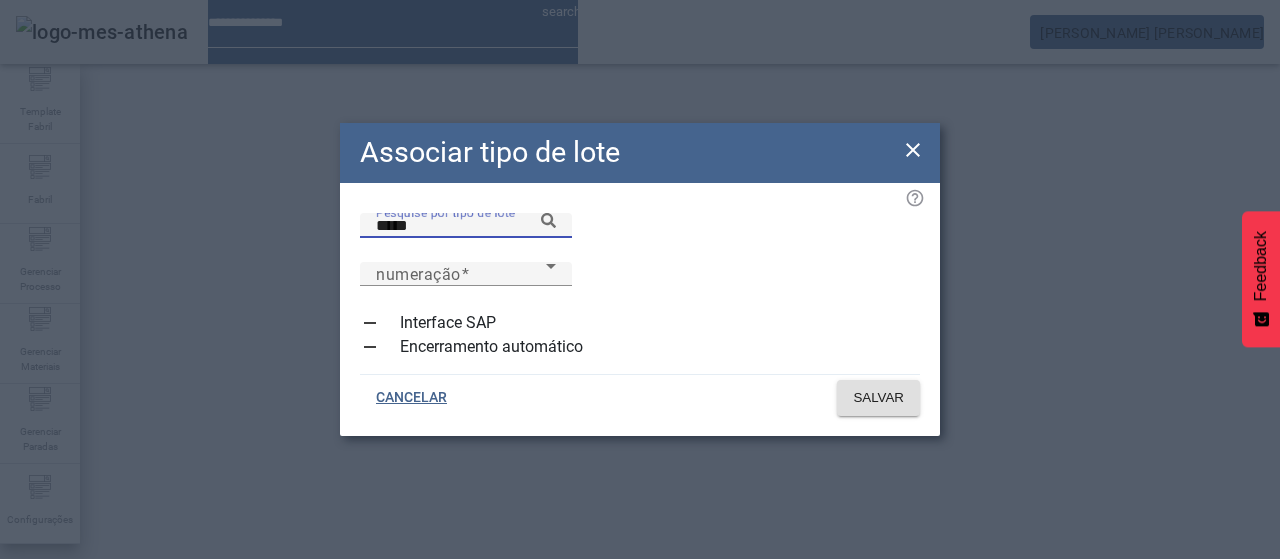click 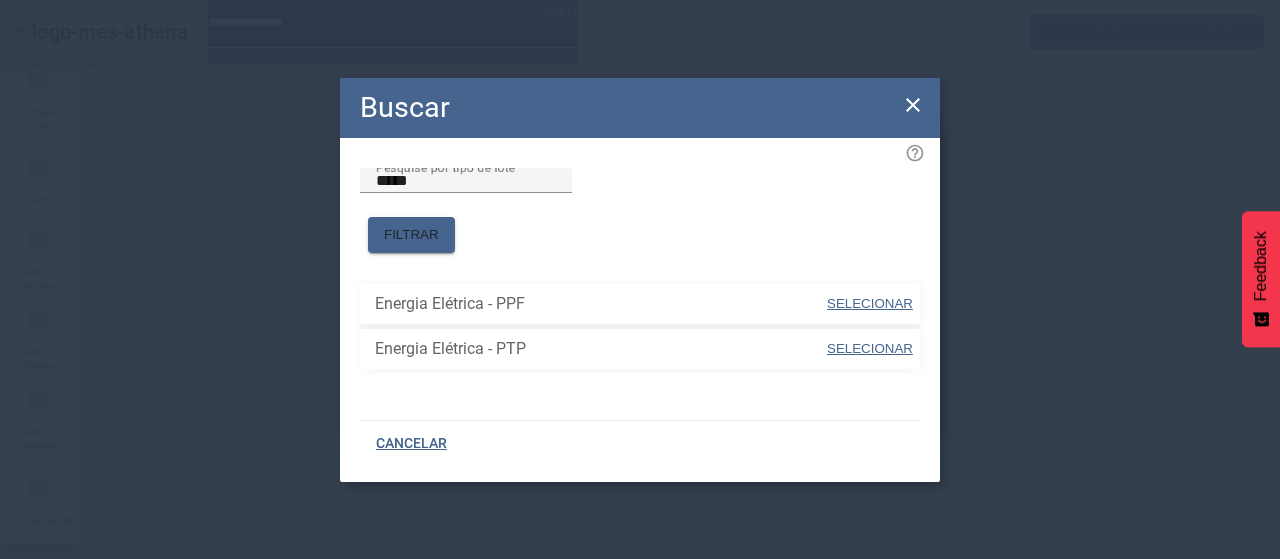 click on "SELECIONAR" at bounding box center (870, 348) 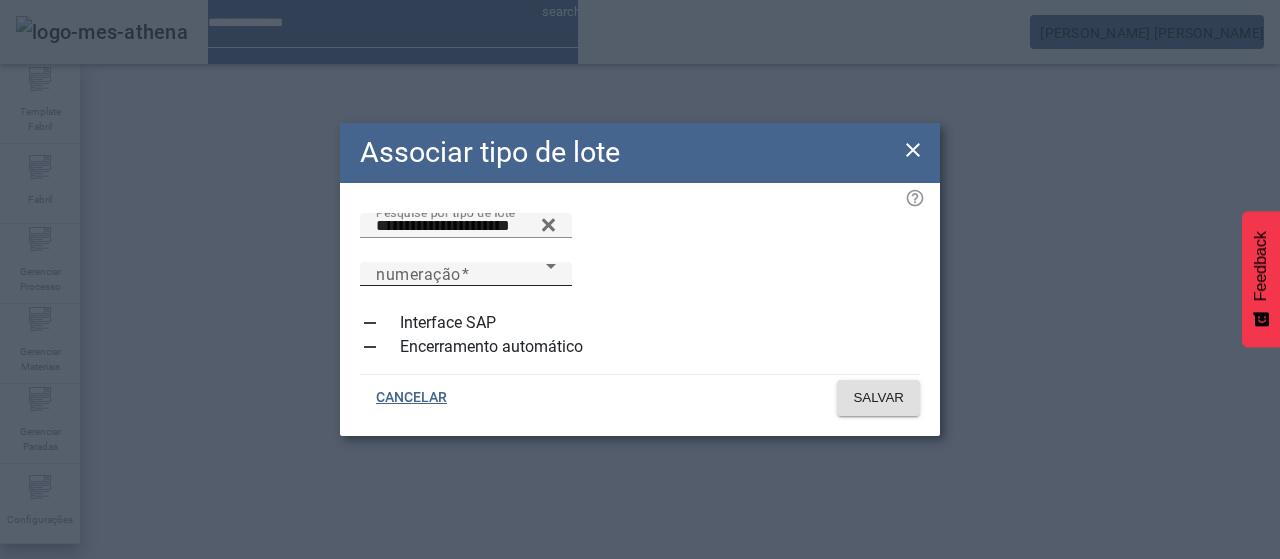 click on "numeração" at bounding box center (461, 274) 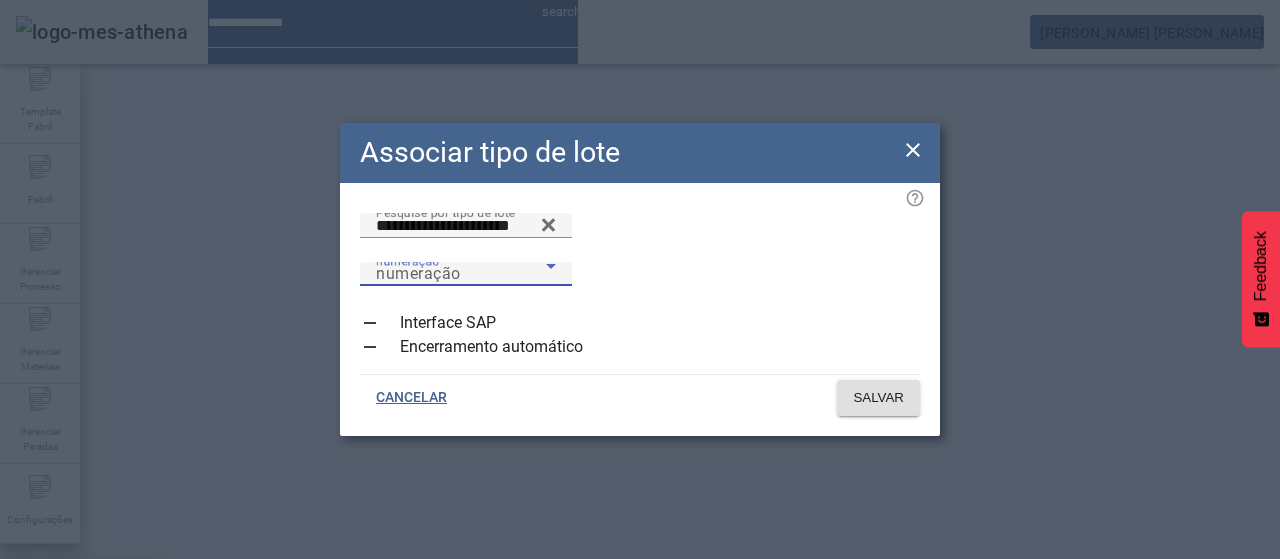drag, startPoint x: 873, startPoint y: 360, endPoint x: 880, endPoint y: 406, distance: 46.52956 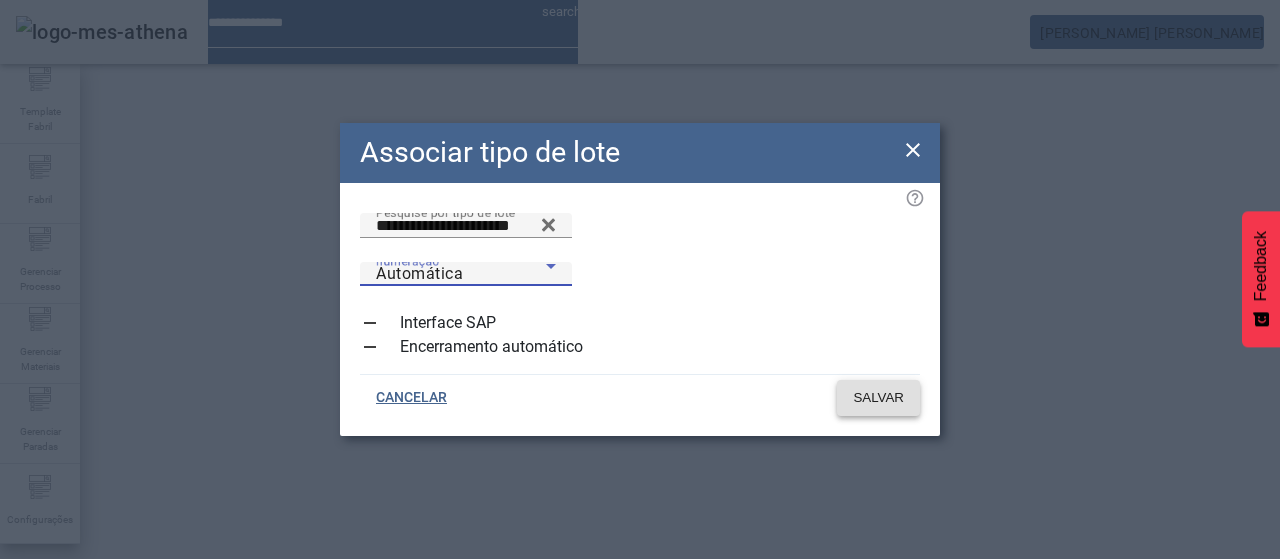 click on "SALVAR" 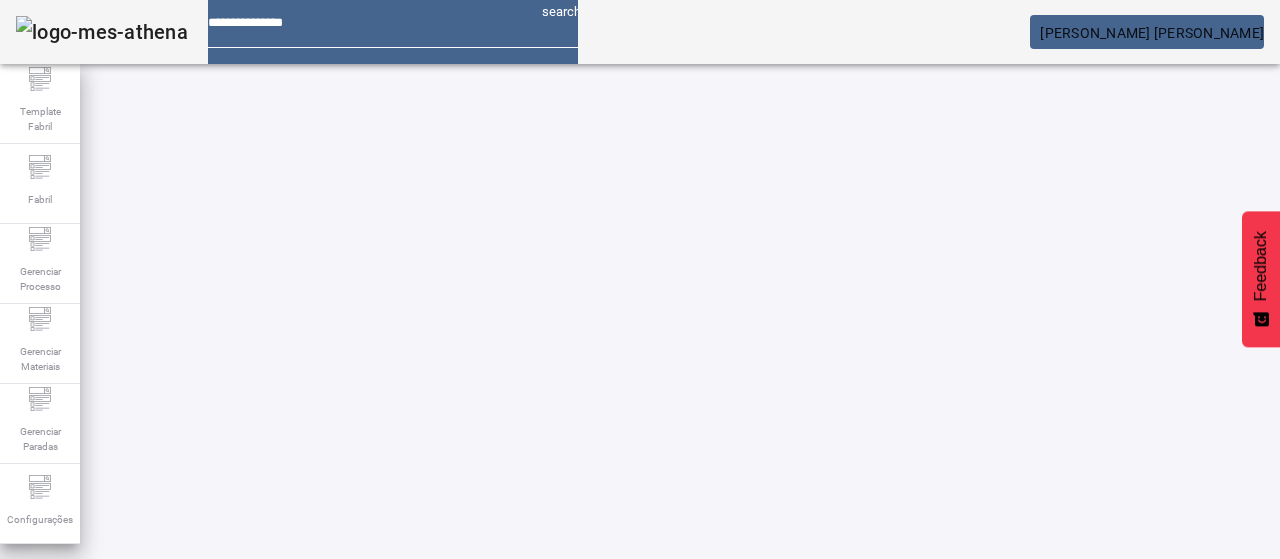 click at bounding box center (152, 706) 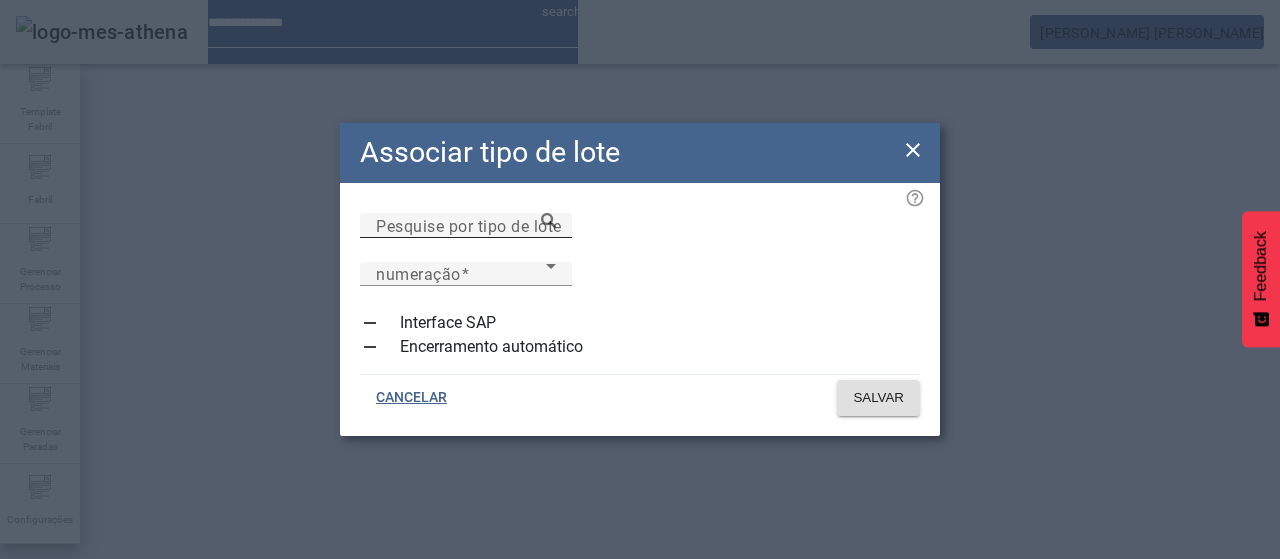 click on "Pesquise por tipo de lote" at bounding box center [466, 226] 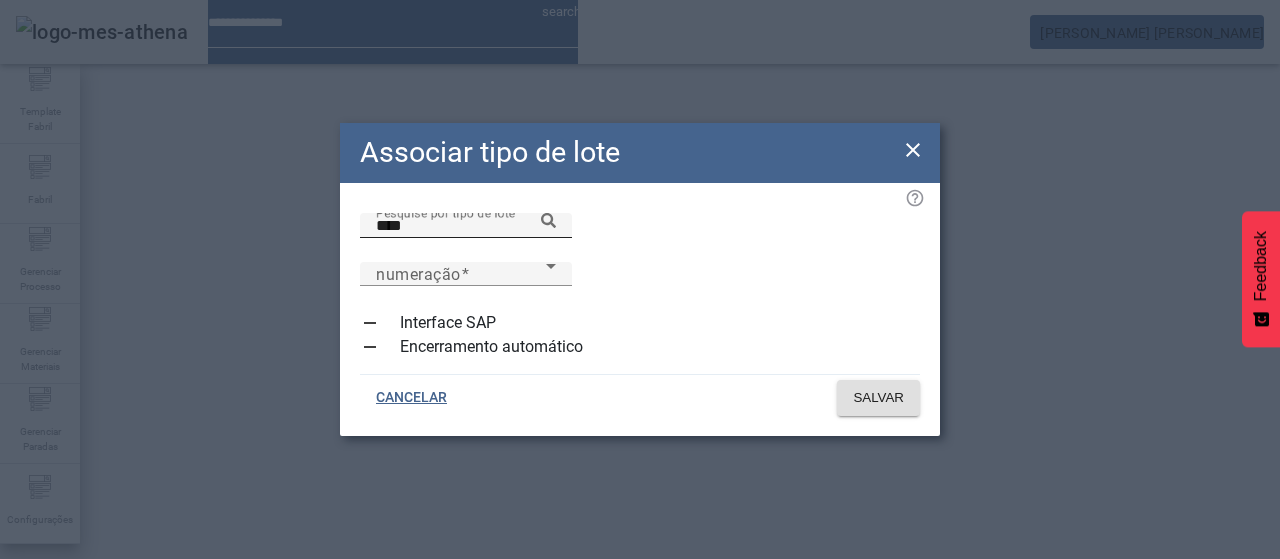 click 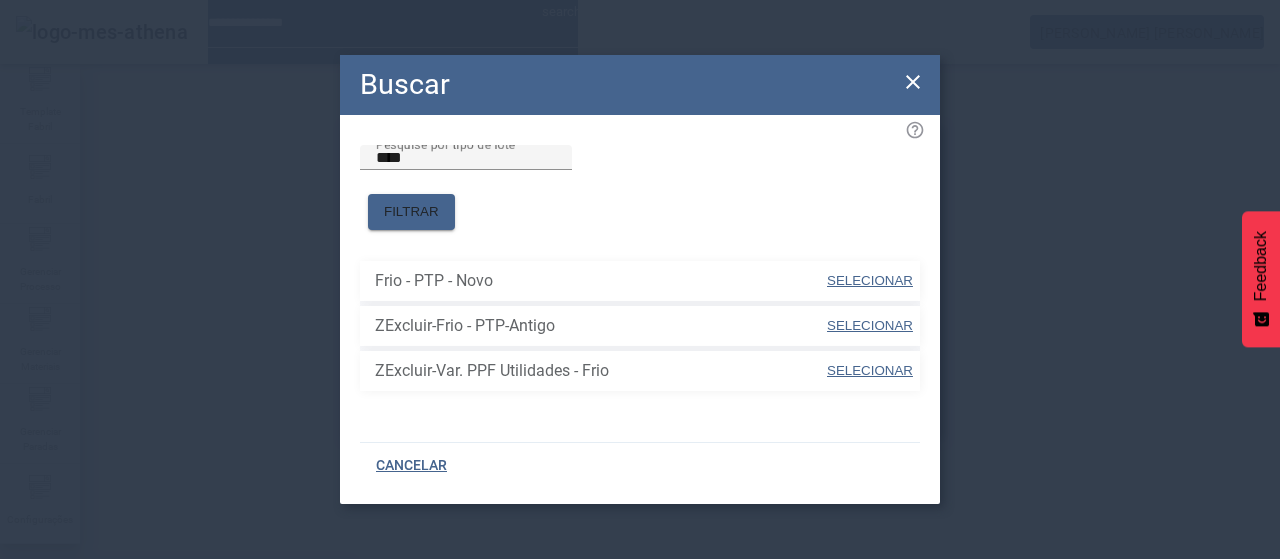 click 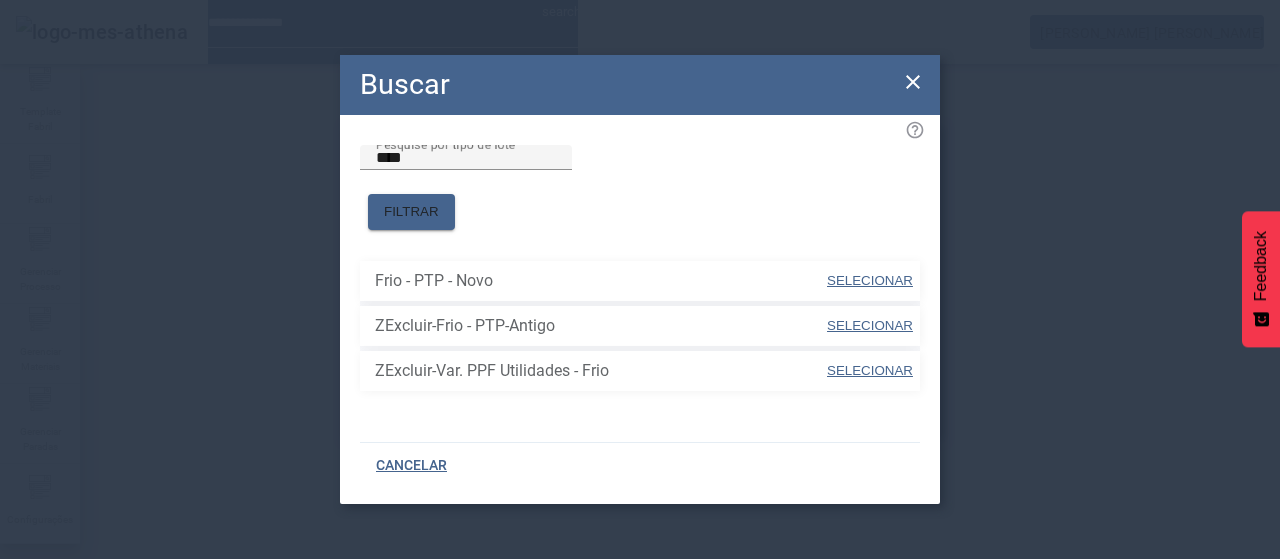 click at bounding box center [870, 281] 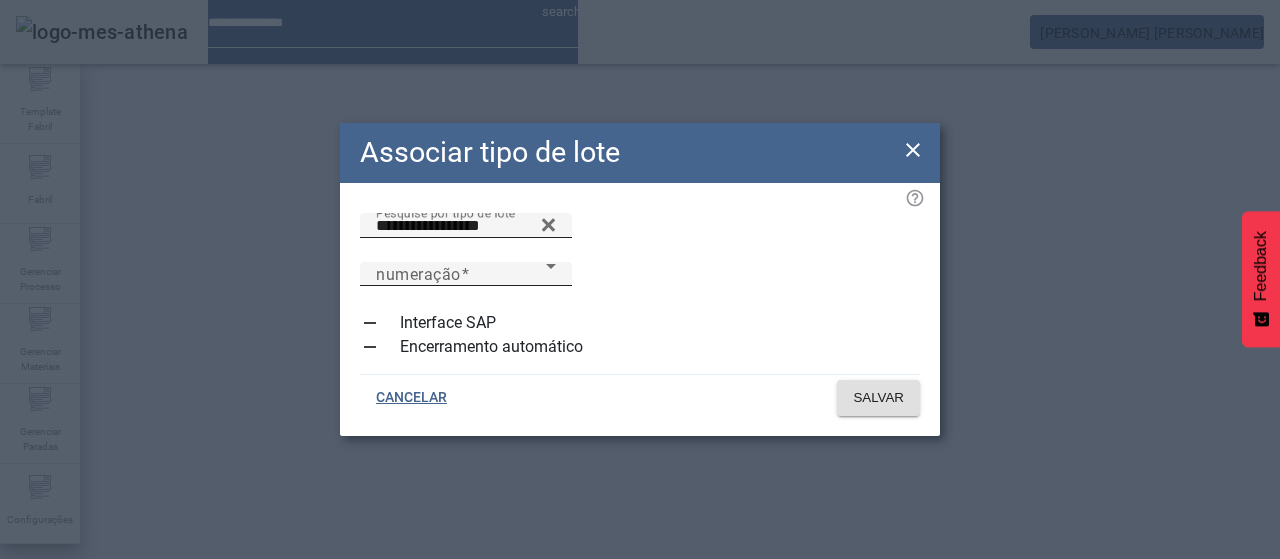 click on "numeração numeração" 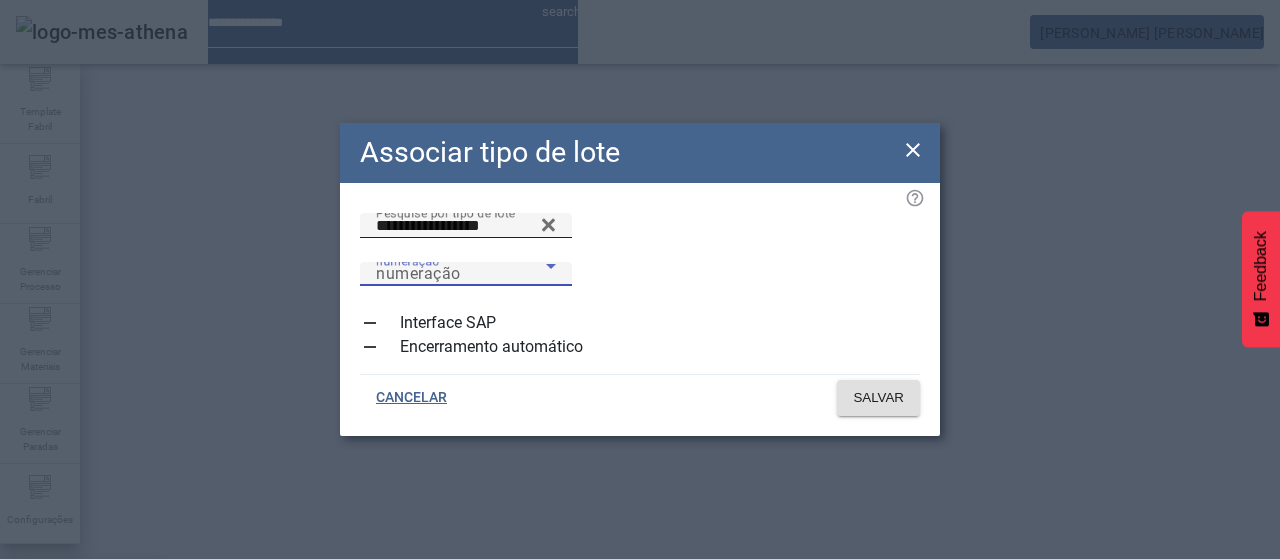 drag, startPoint x: 842, startPoint y: 342, endPoint x: 852, endPoint y: 360, distance: 20.59126 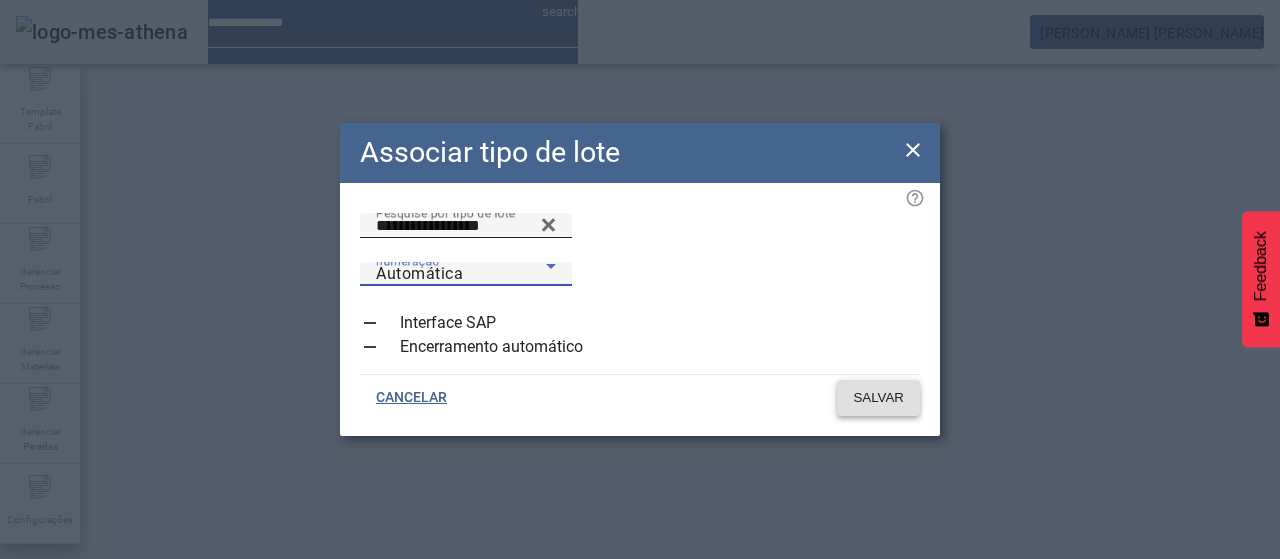 click on "SALVAR" 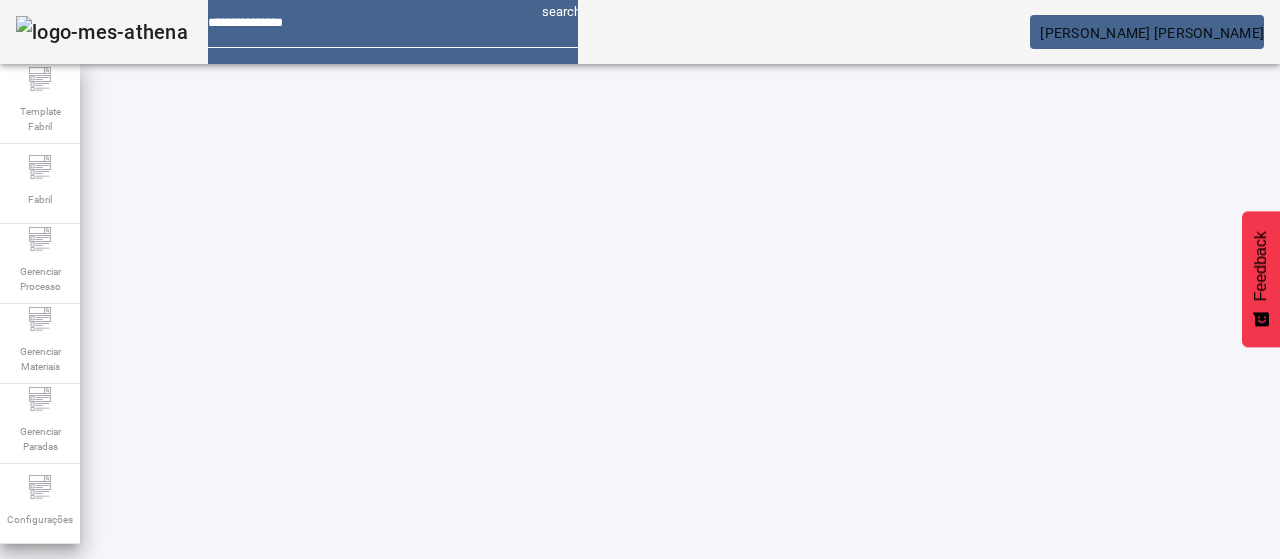 click on "Associar tipo de lote" at bounding box center (152, 706) 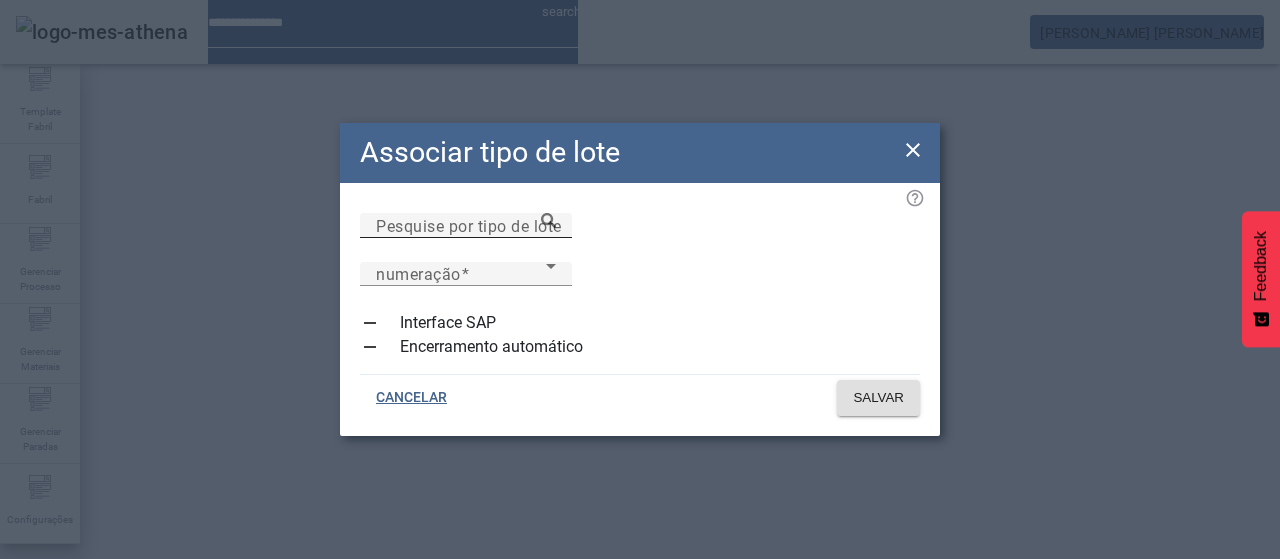 click on "Pesquise por tipo de lote" at bounding box center (469, 225) 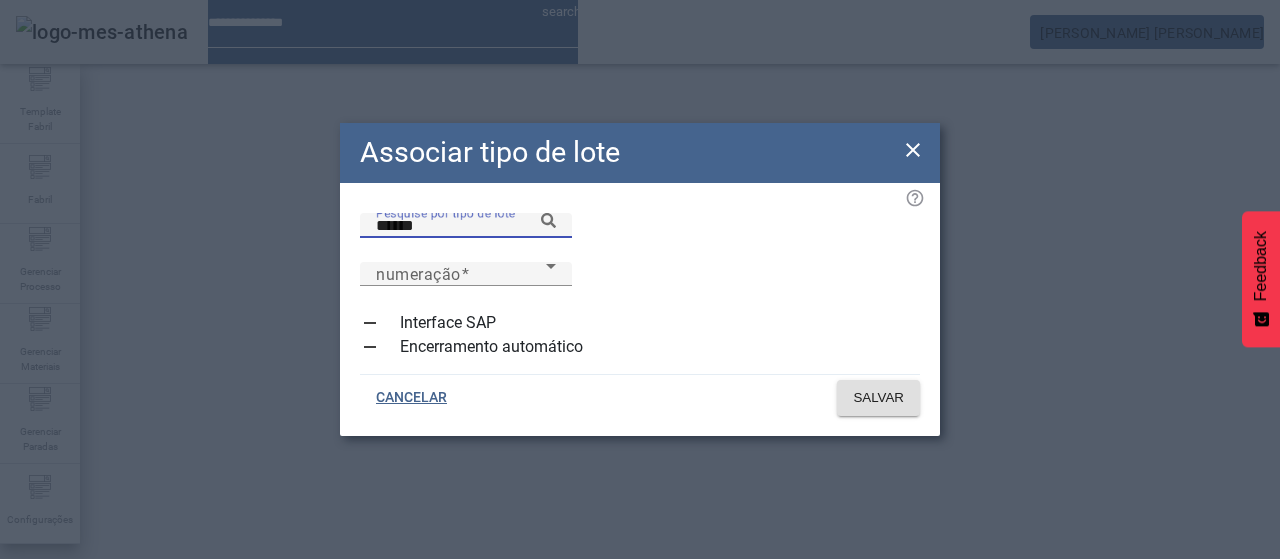 type on "*******" 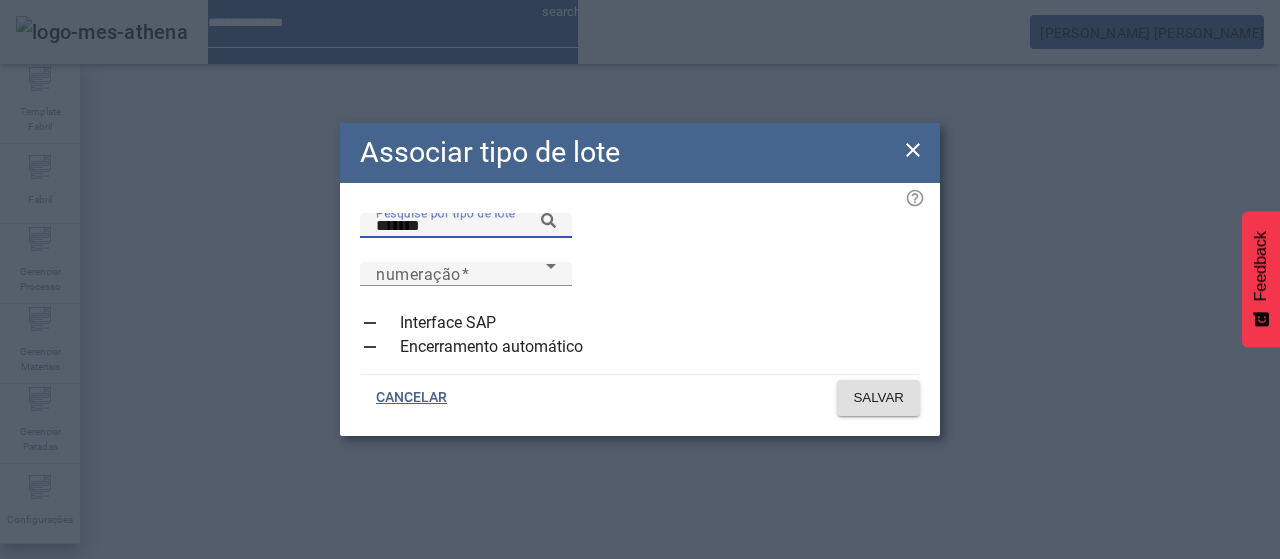 drag, startPoint x: 543, startPoint y: 259, endPoint x: 309, endPoint y: 245, distance: 234.41843 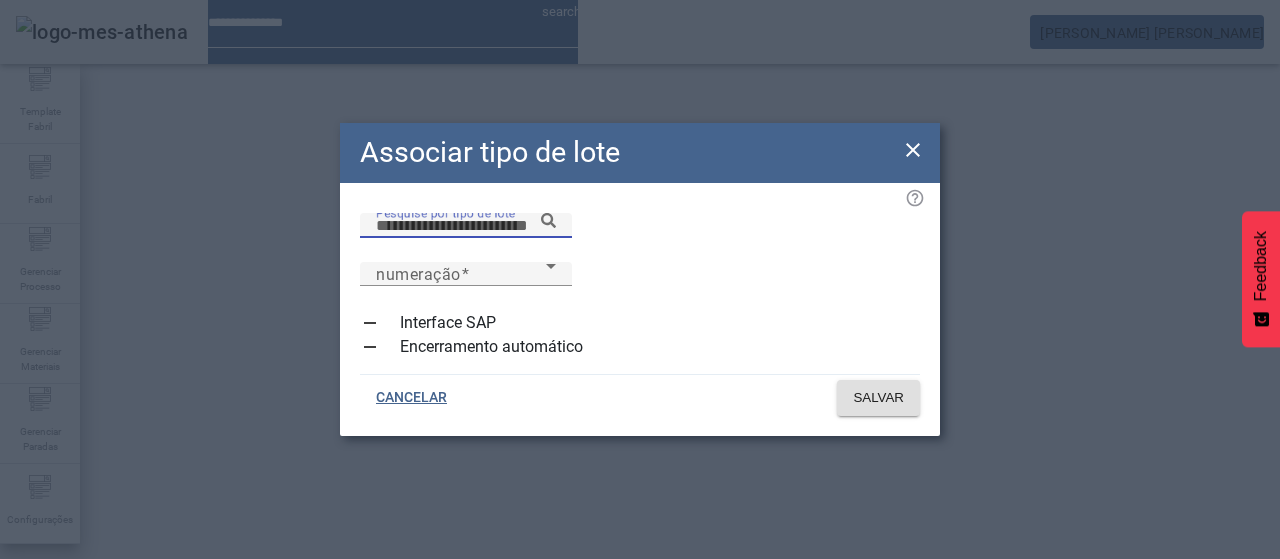 click 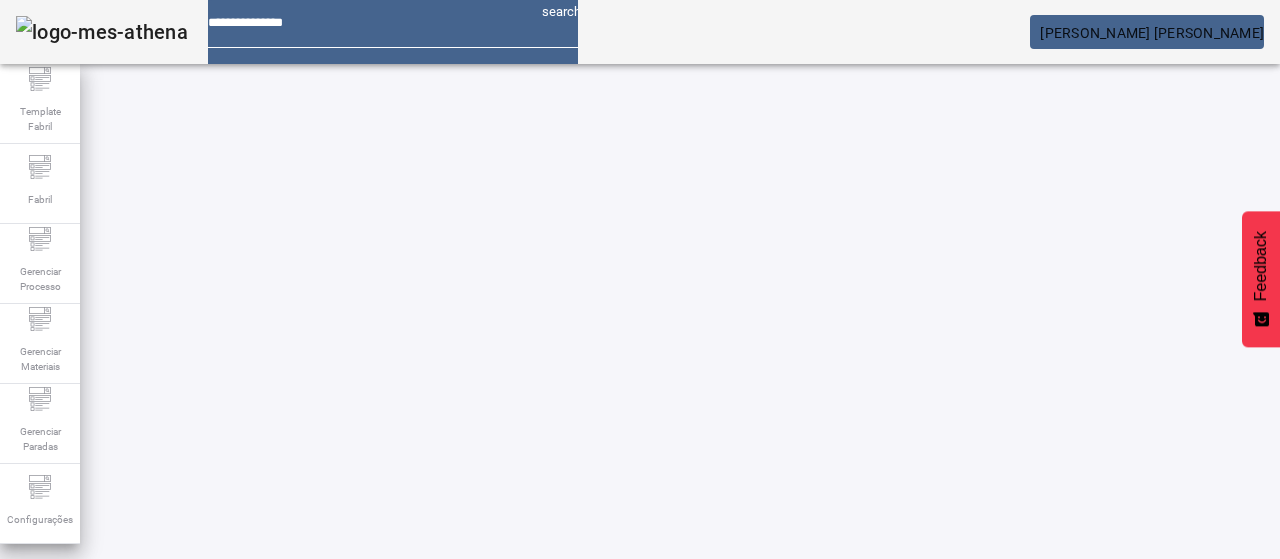 scroll, scrollTop: 104, scrollLeft: 0, axis: vertical 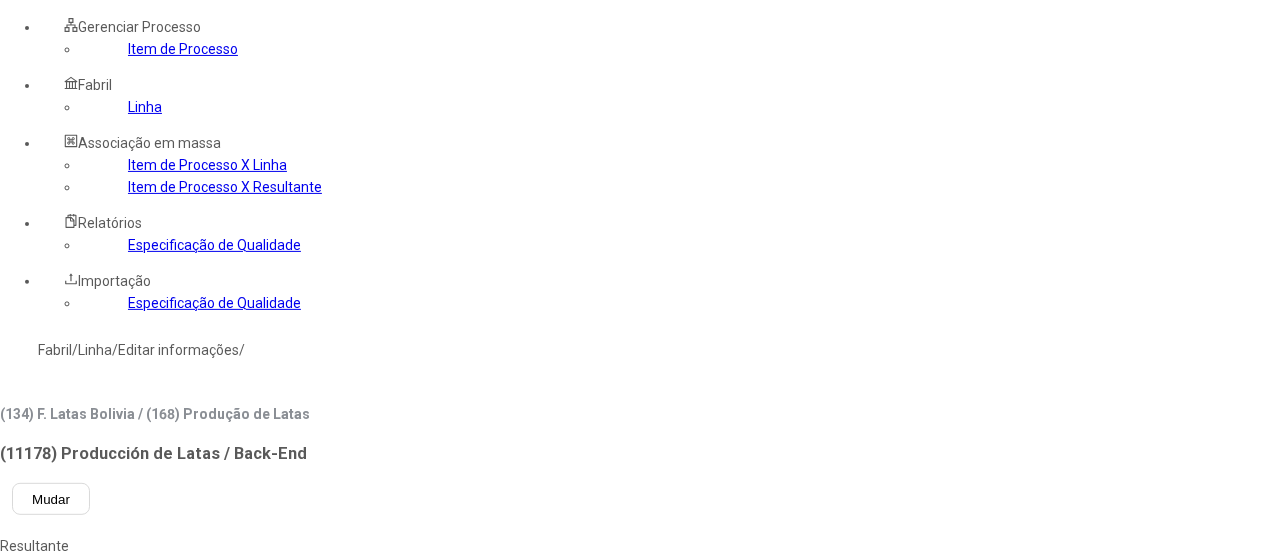 click on "Autocontroles Inspetor - Necker" 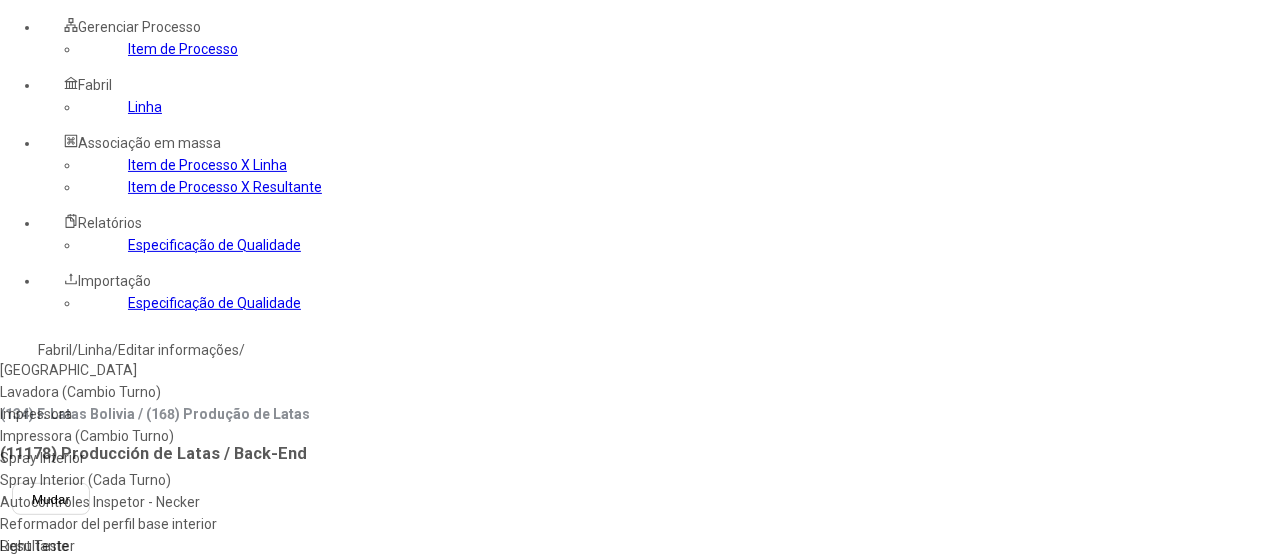 click on "Autocontroles Inspetor - Necker" at bounding box center [120, 502] 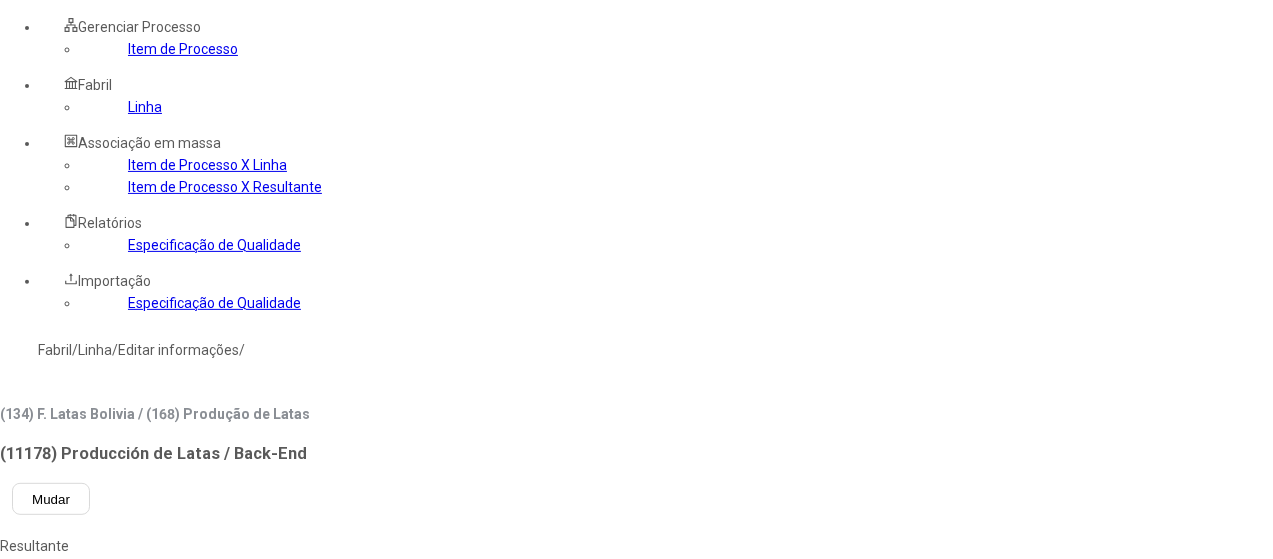 scroll, scrollTop: 143, scrollLeft: 0, axis: vertical 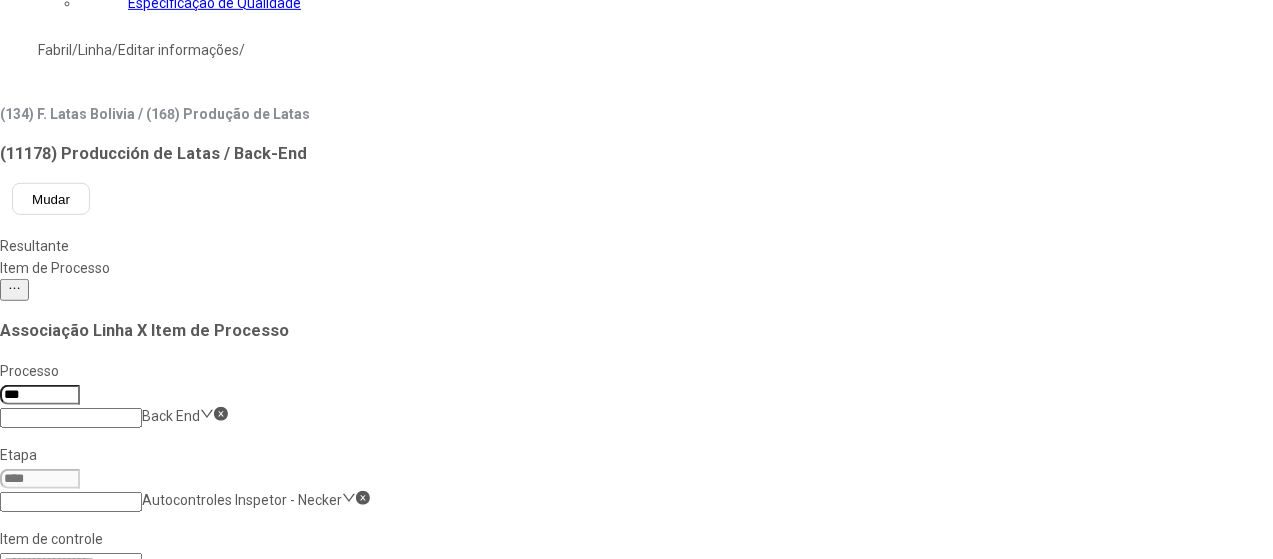 drag, startPoint x: 702, startPoint y: 454, endPoint x: 750, endPoint y: 387, distance: 82.419655 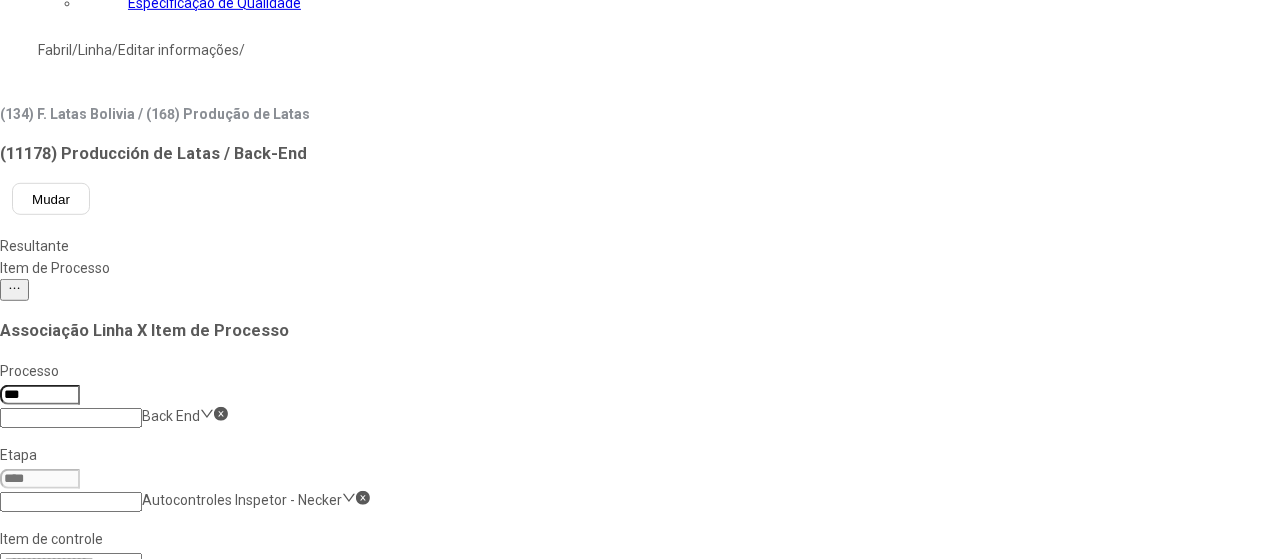 scroll, scrollTop: 536, scrollLeft: 0, axis: vertical 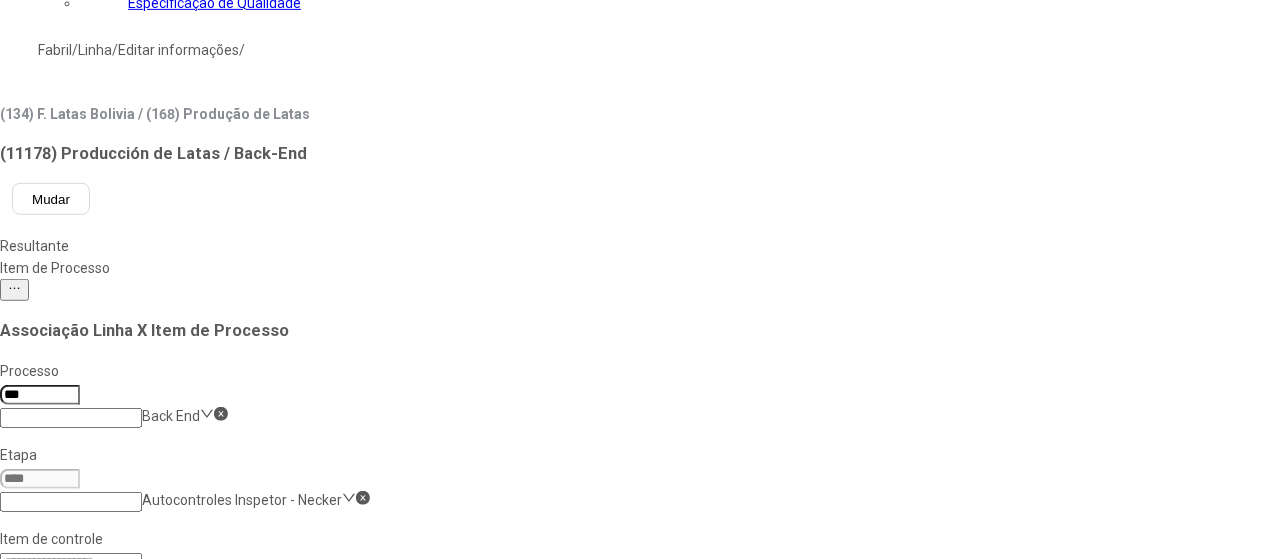click on "Salvar Alterações" 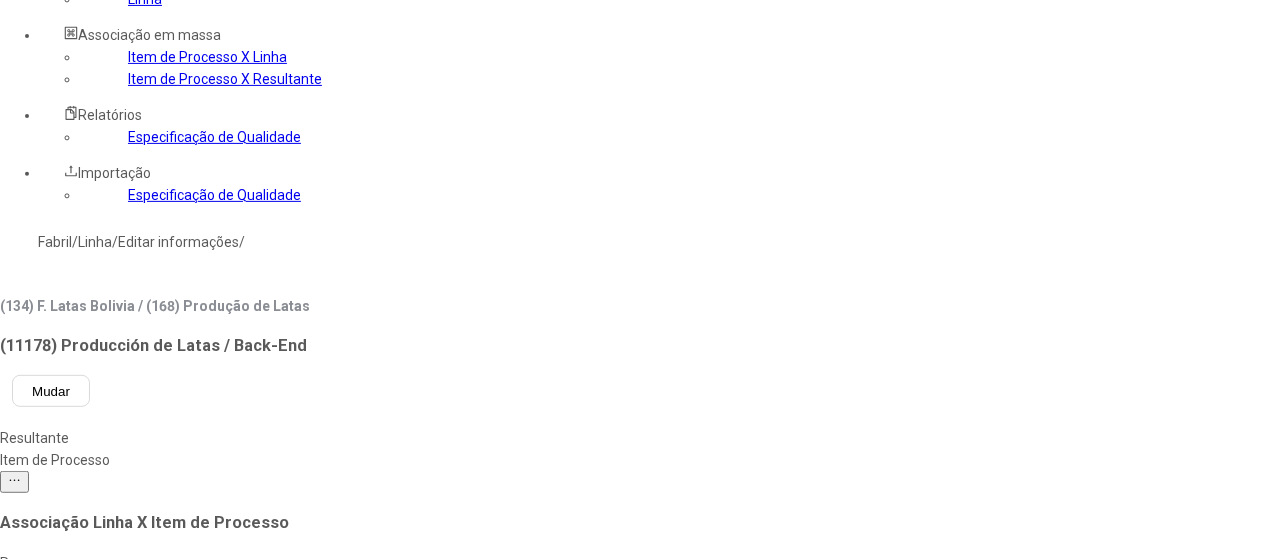 scroll, scrollTop: 200, scrollLeft: 0, axis: vertical 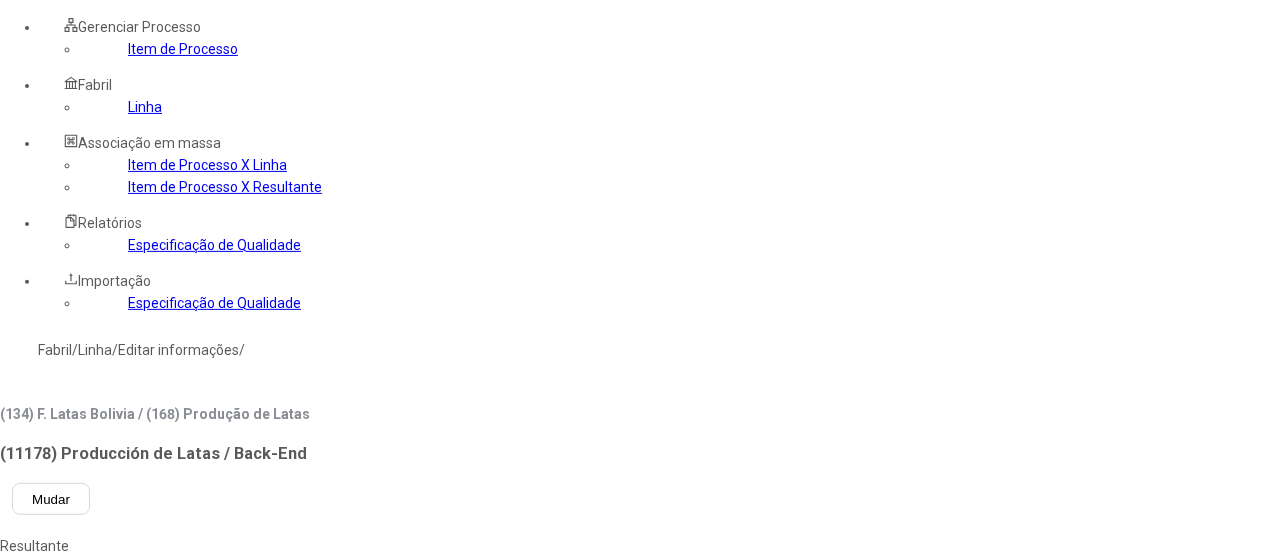 click on "Item de Processo" 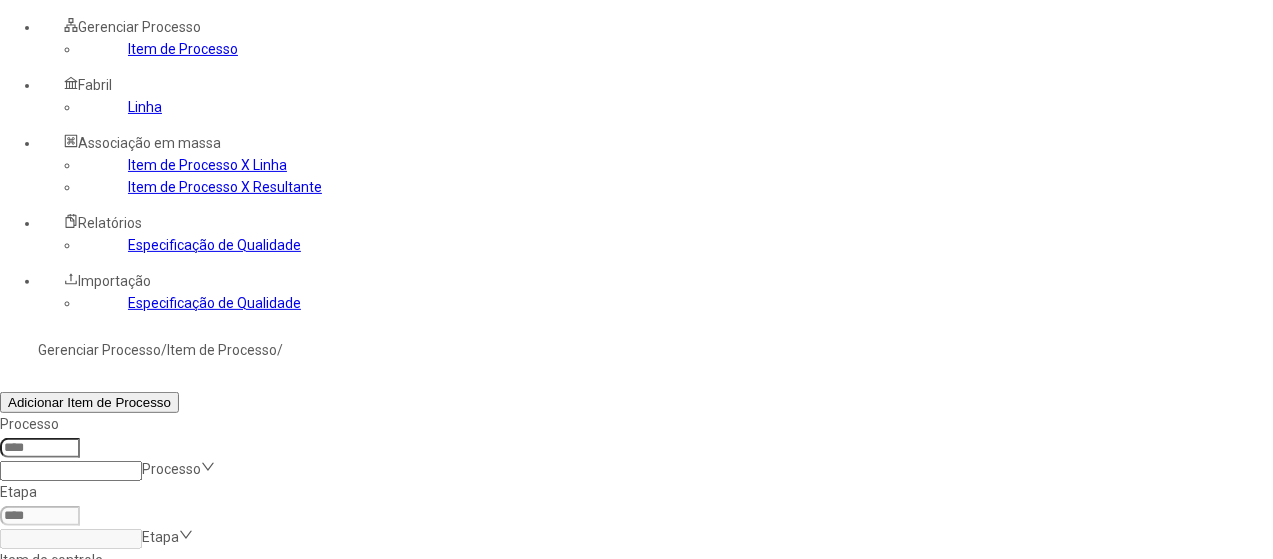 click 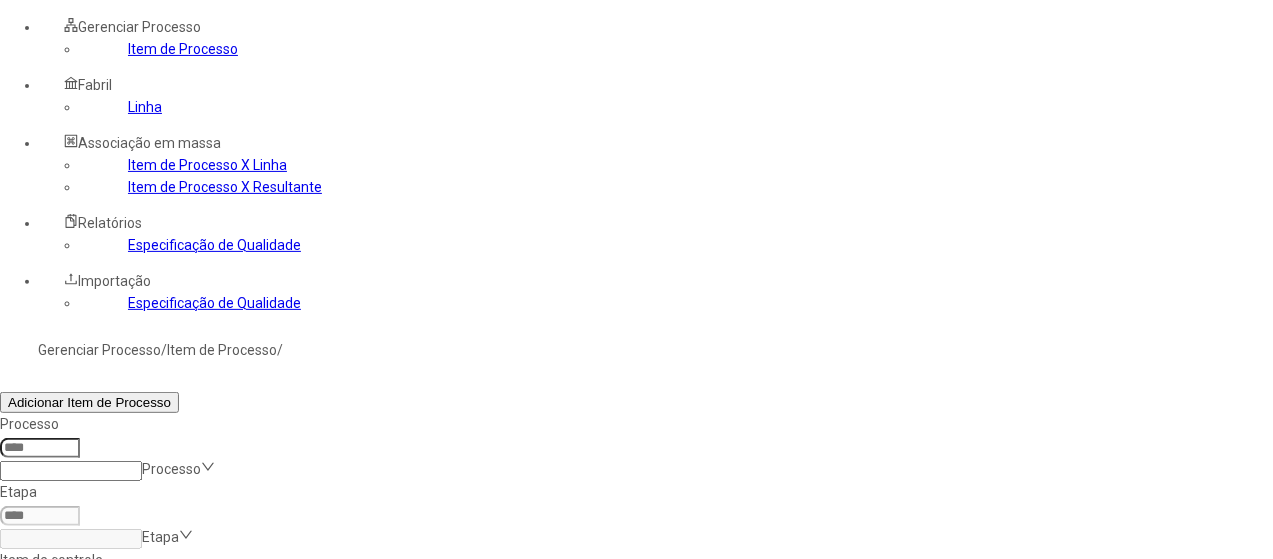 type on "*****" 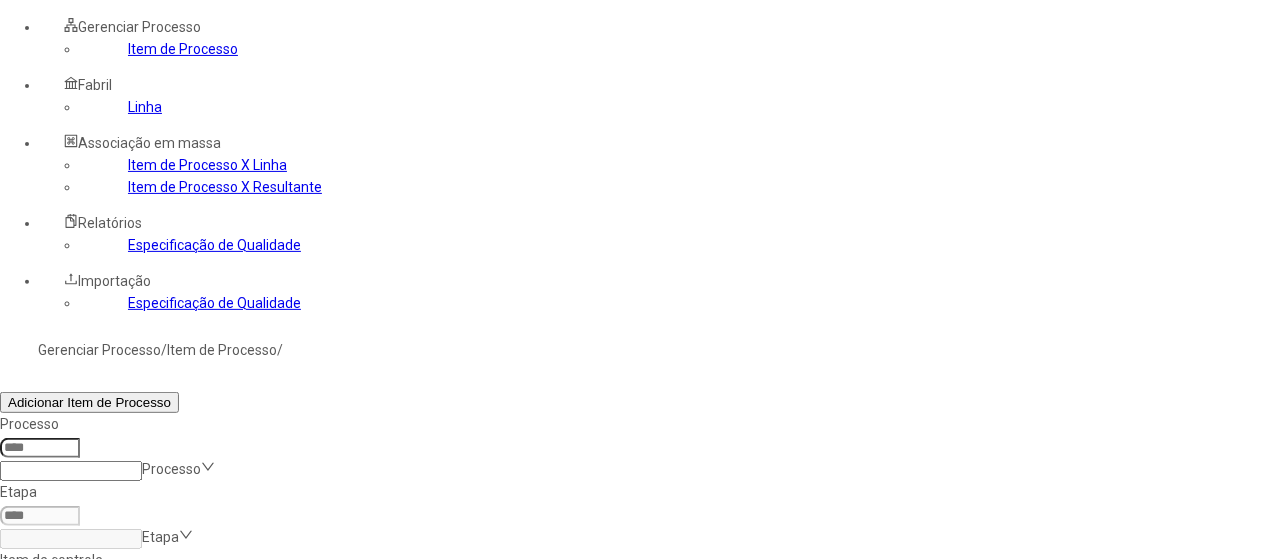 click on "Filtrar" 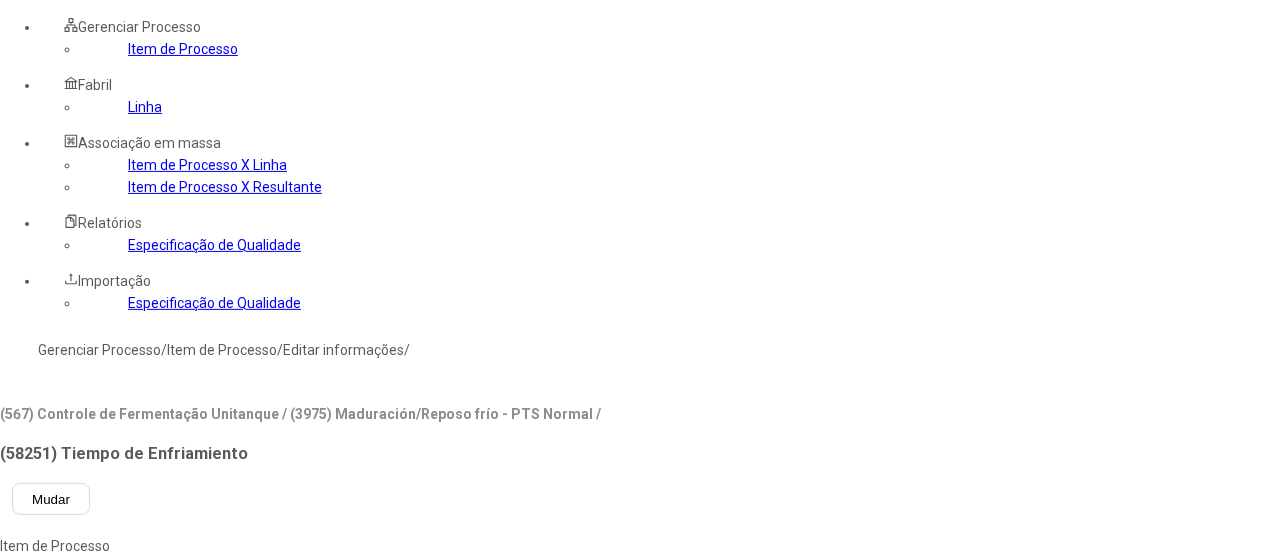 type on "****" 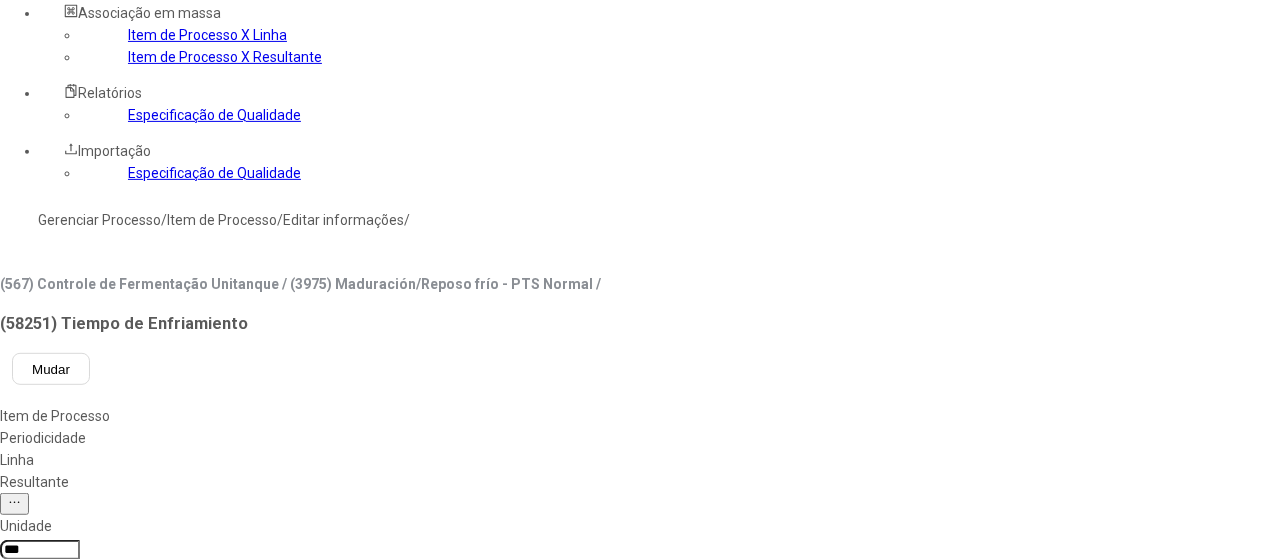 scroll, scrollTop: 400, scrollLeft: 0, axis: vertical 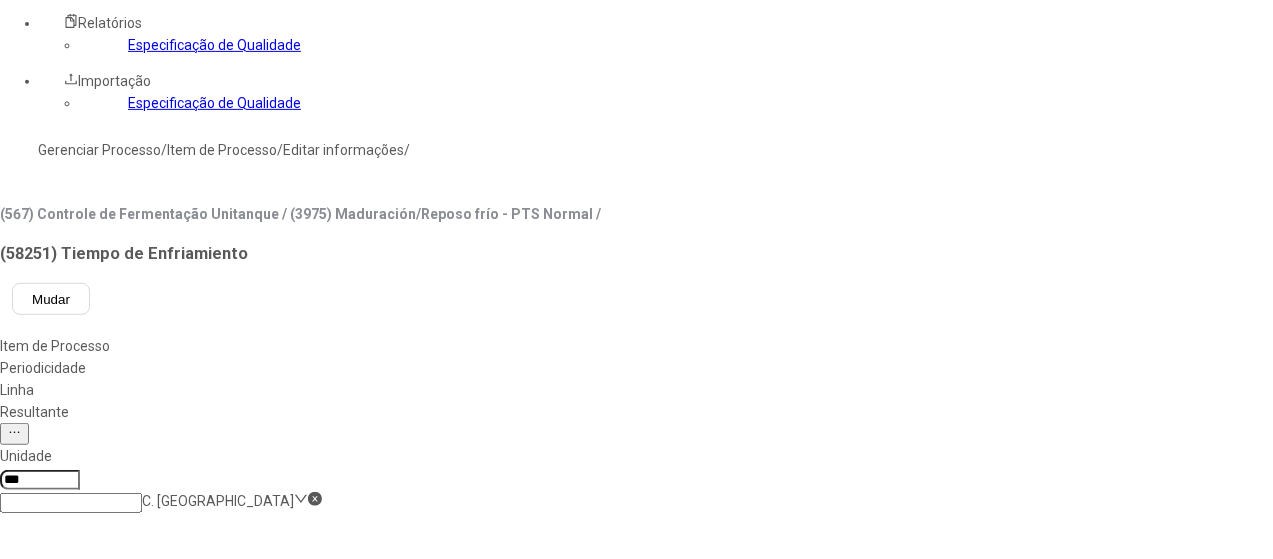 click on "Salvar Alterações" 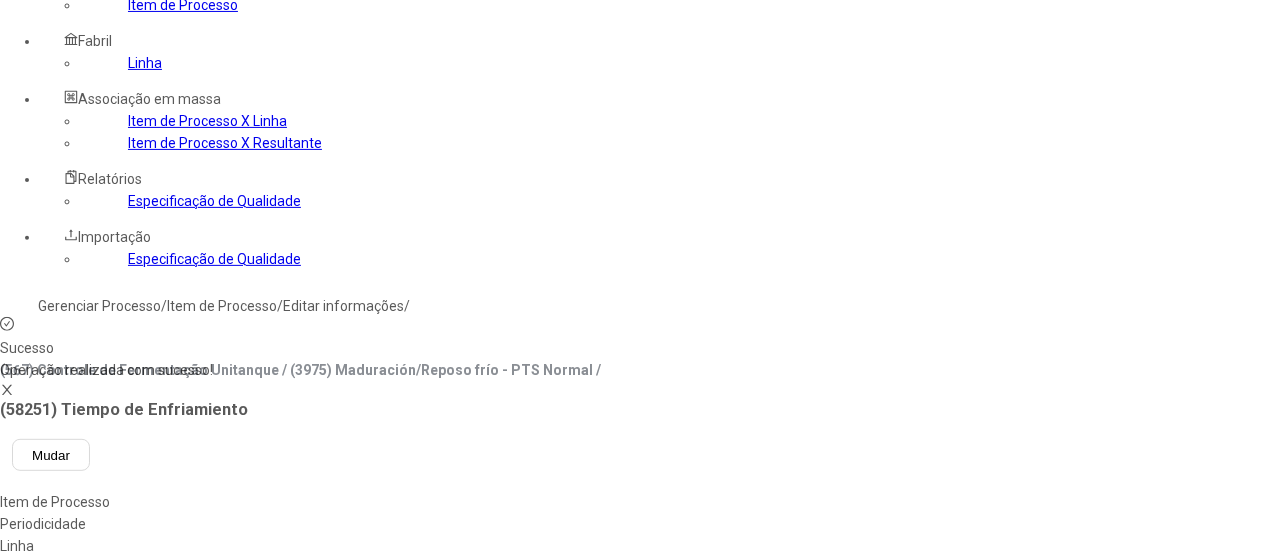 scroll, scrollTop: 100, scrollLeft: 0, axis: vertical 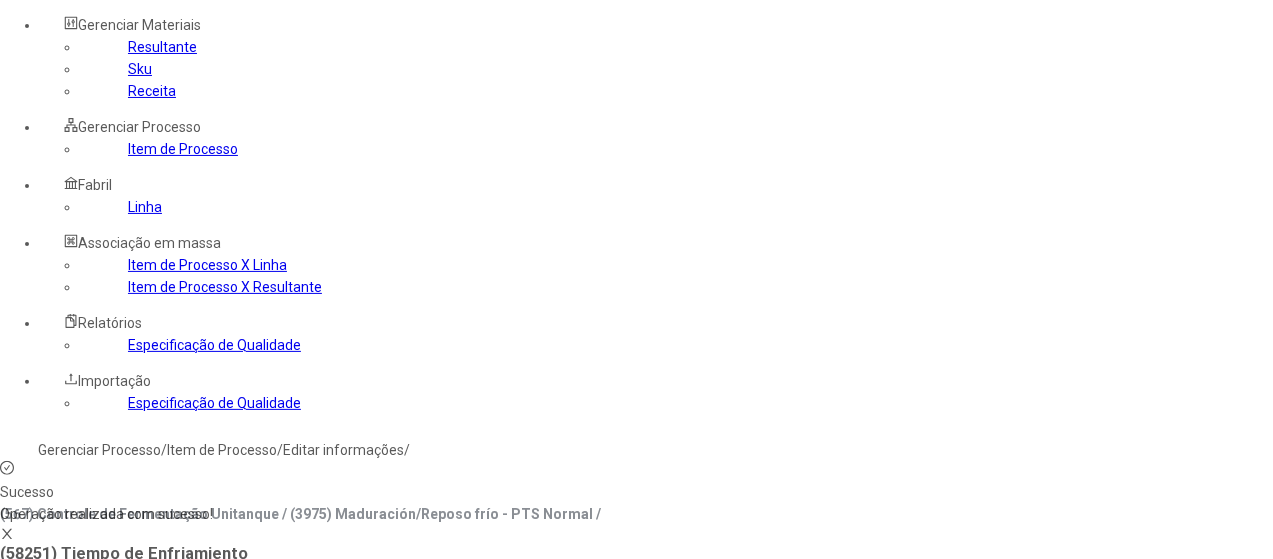 drag, startPoint x: 670, startPoint y: 153, endPoint x: 666, endPoint y: 164, distance: 11.7046995 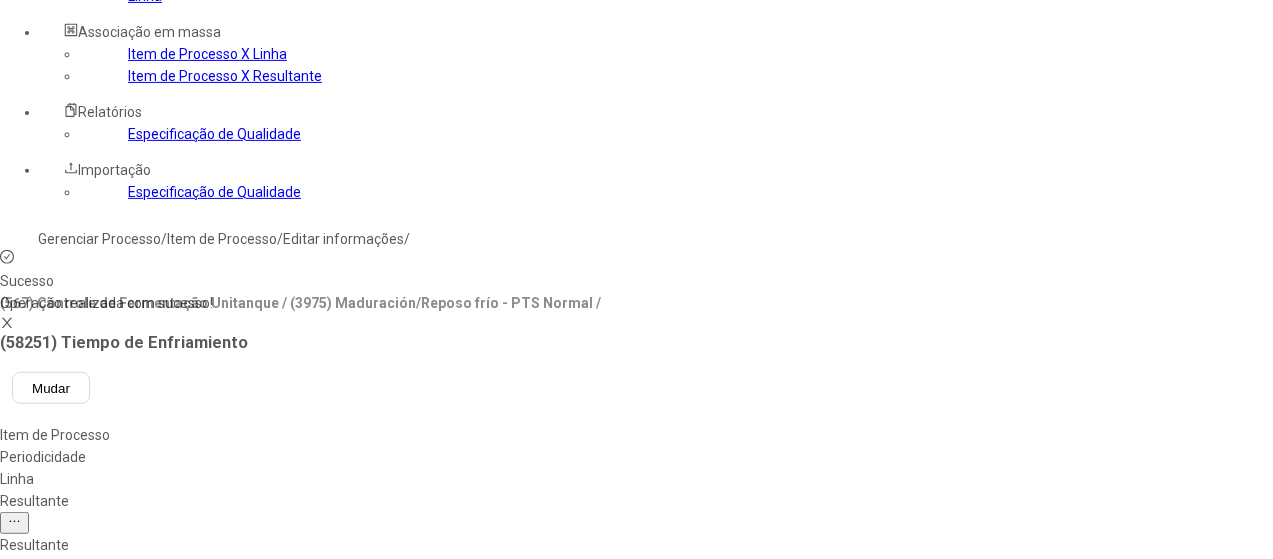 scroll, scrollTop: 300, scrollLeft: 0, axis: vertical 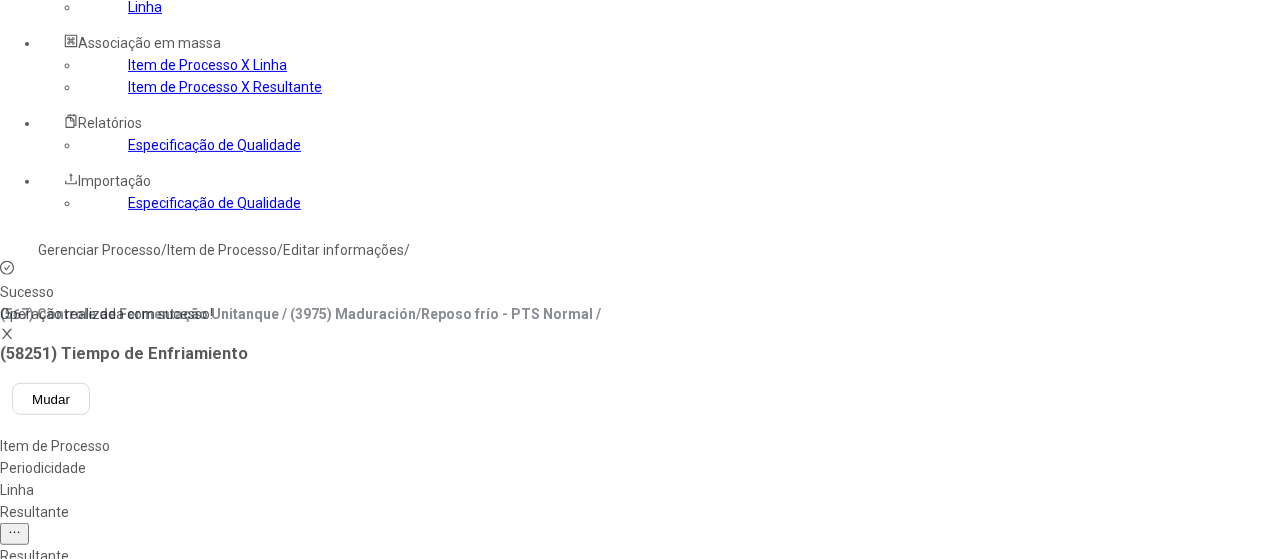 click 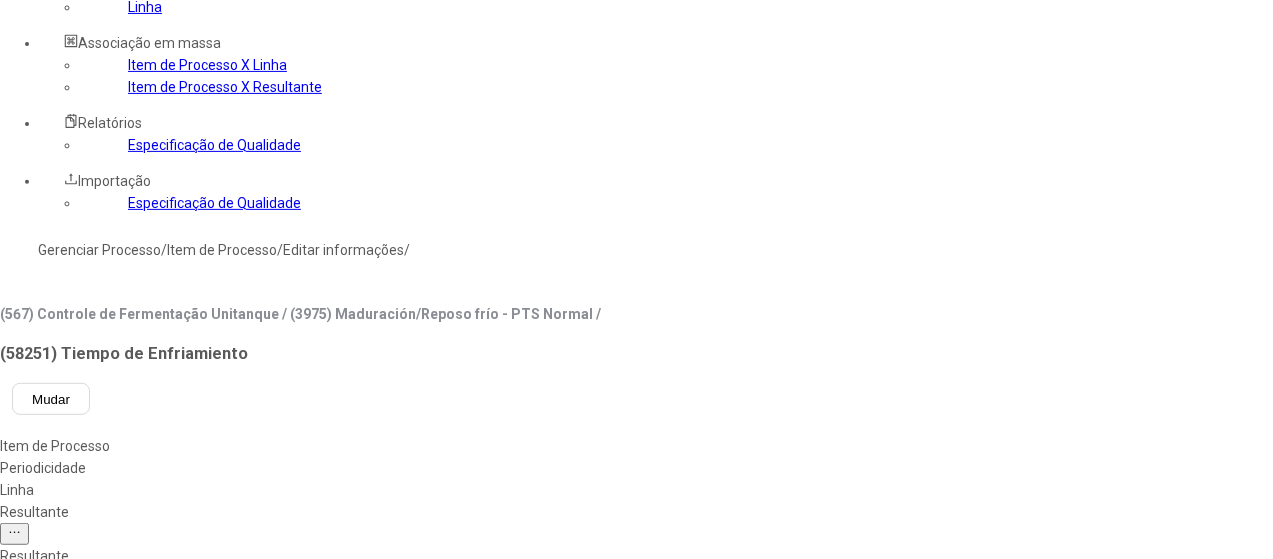 type on "*" 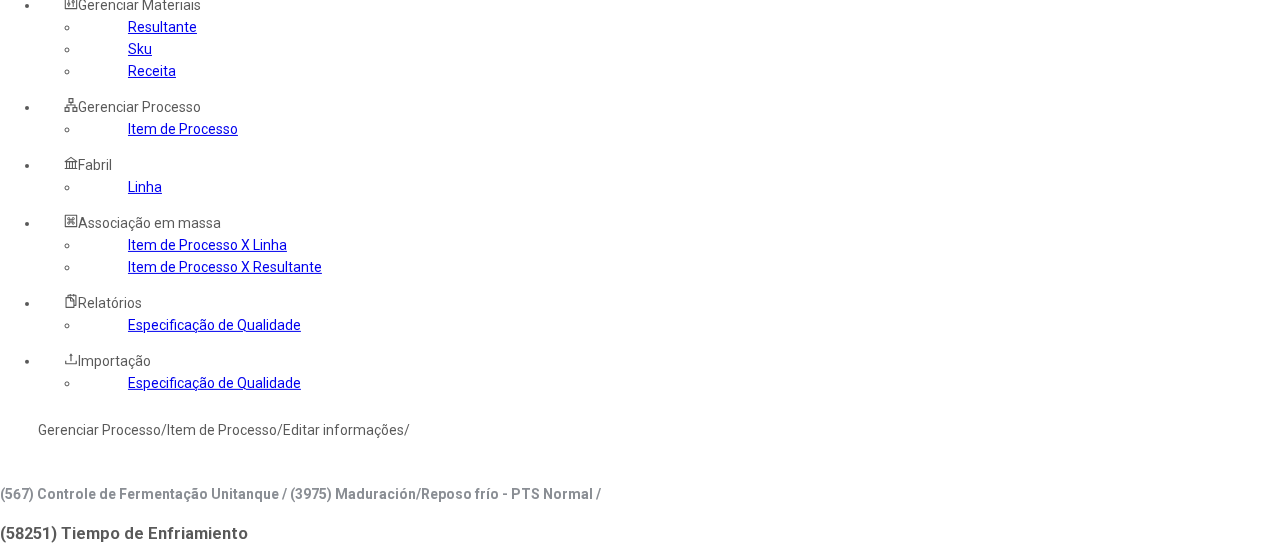 scroll, scrollTop: 0, scrollLeft: 0, axis: both 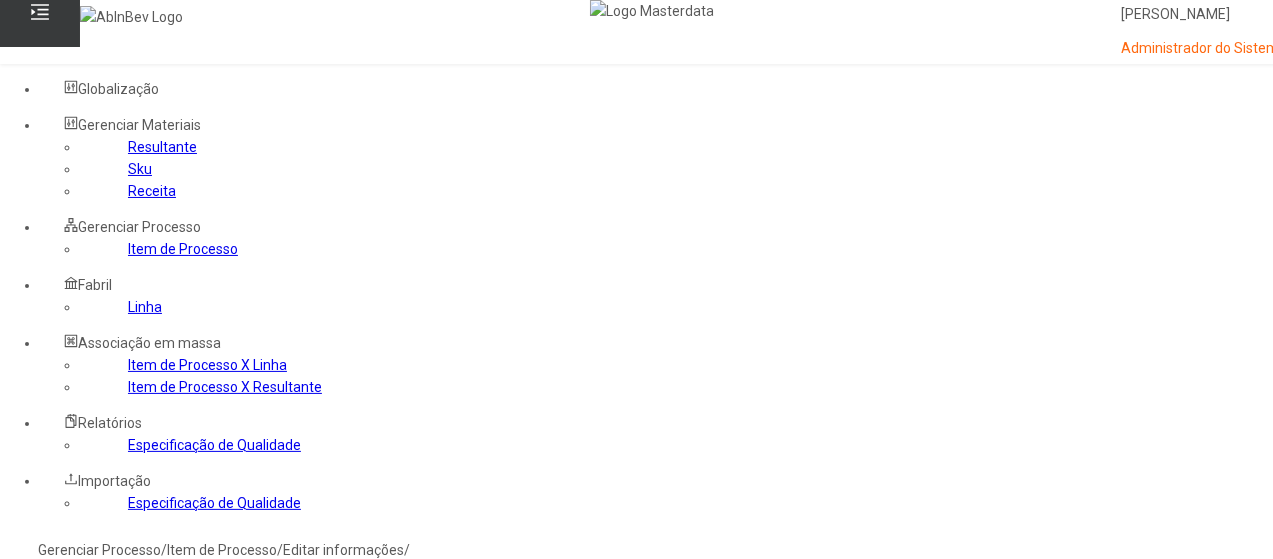 click on "Linha" 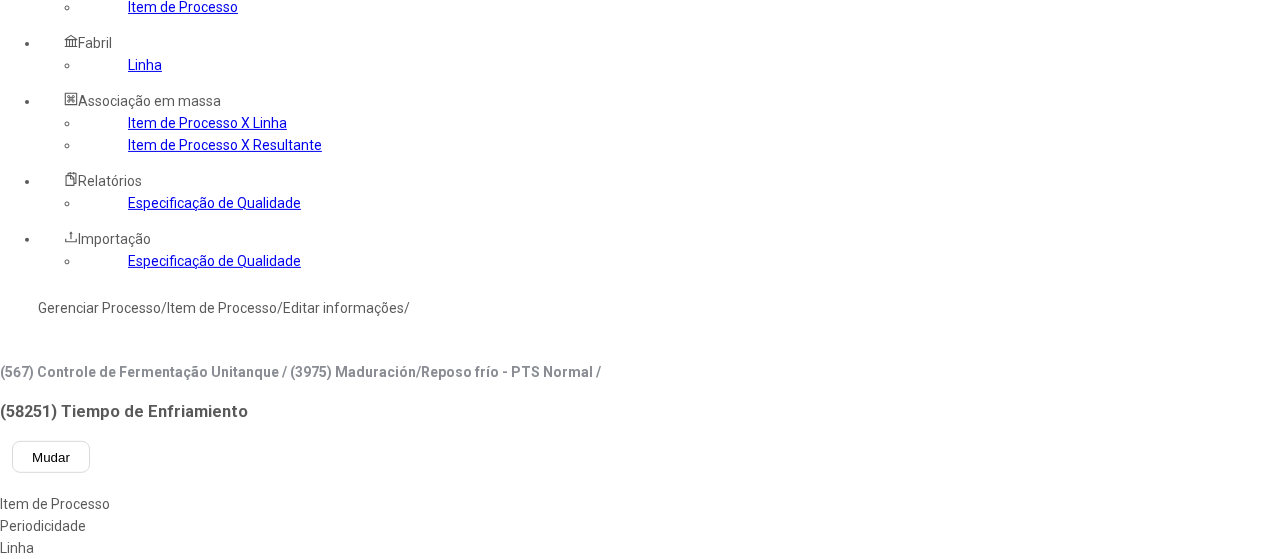 scroll, scrollTop: 100, scrollLeft: 0, axis: vertical 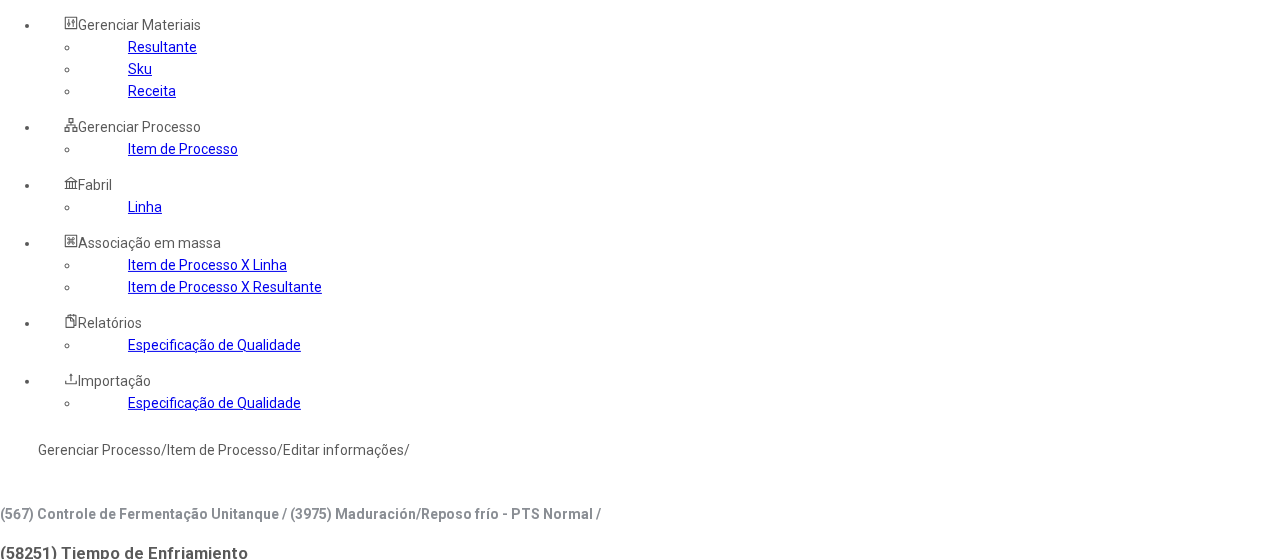 click on "Item de Processo" 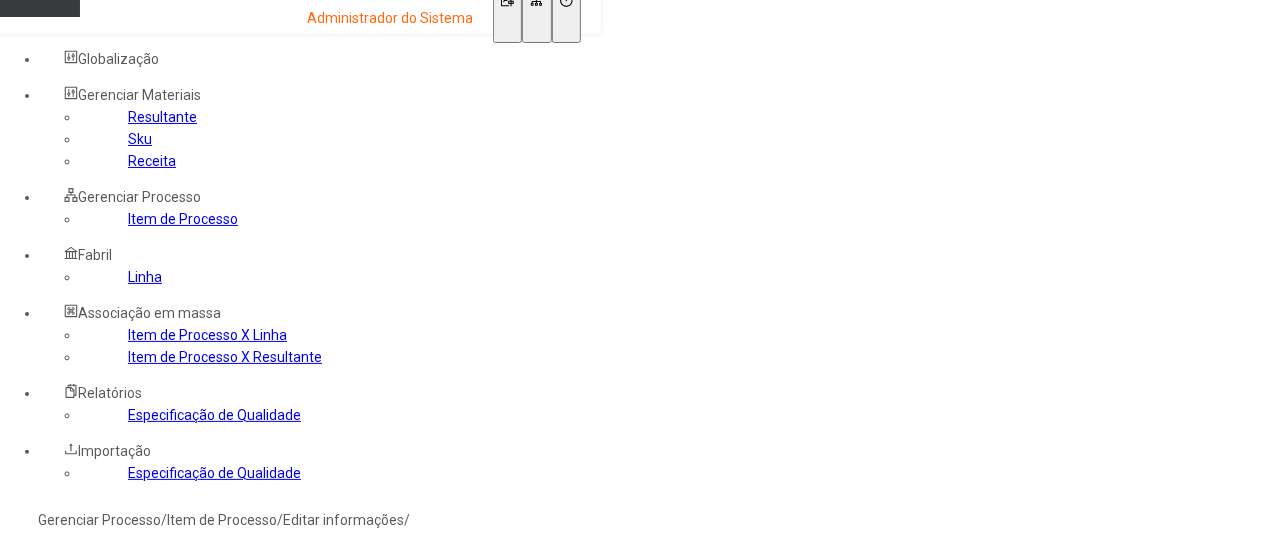 scroll, scrollTop: 0, scrollLeft: 0, axis: both 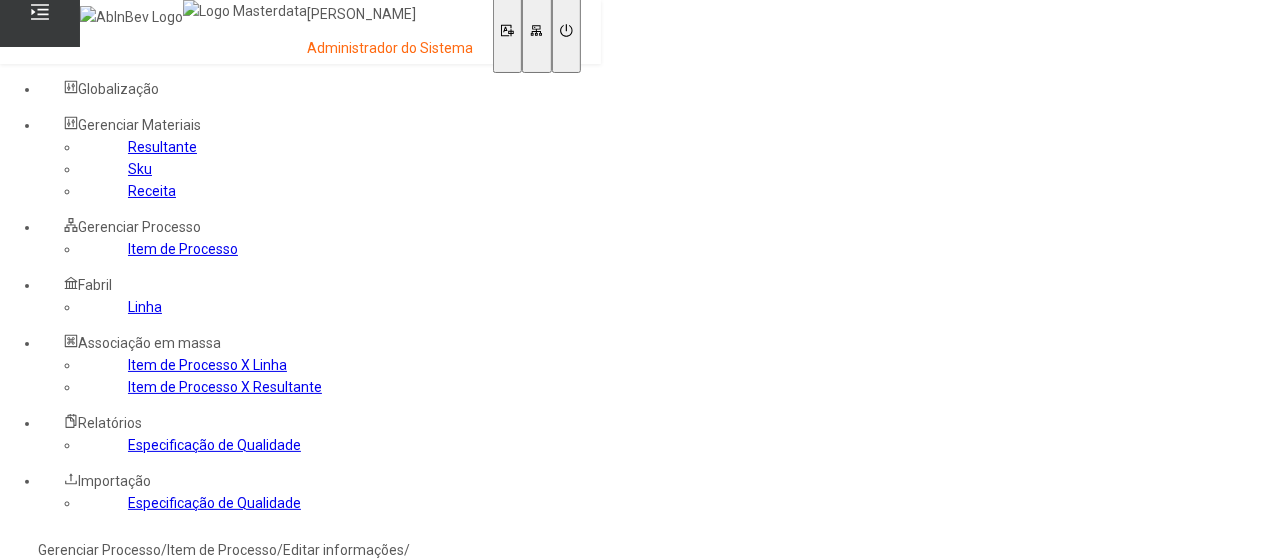 click on "Gerenciar Processo  /  Item de Processo  /  Editar informações  /" 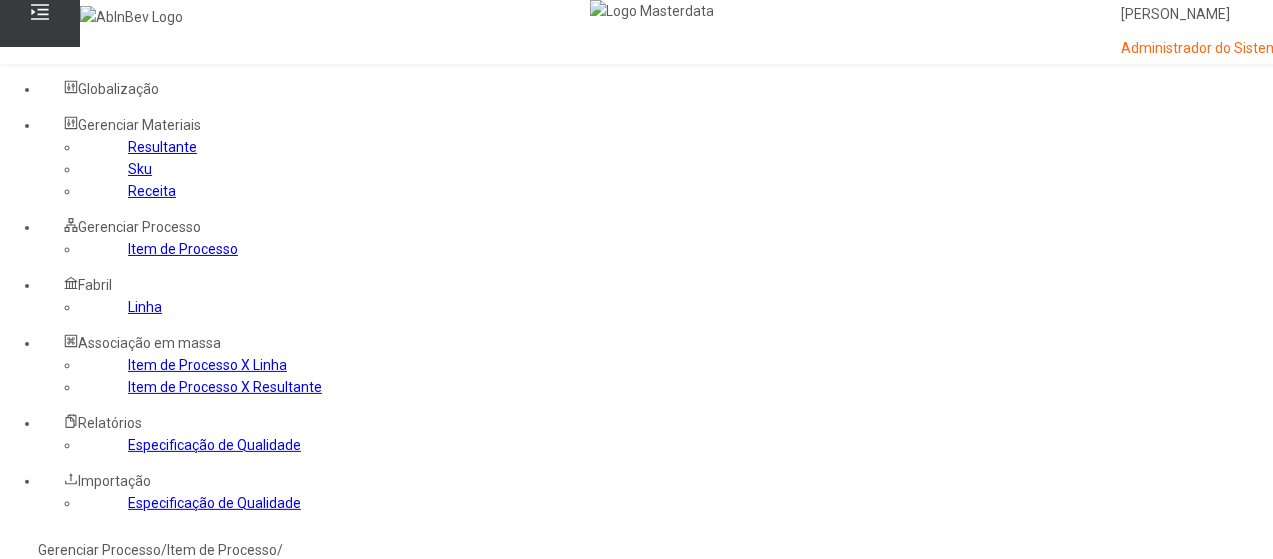 click 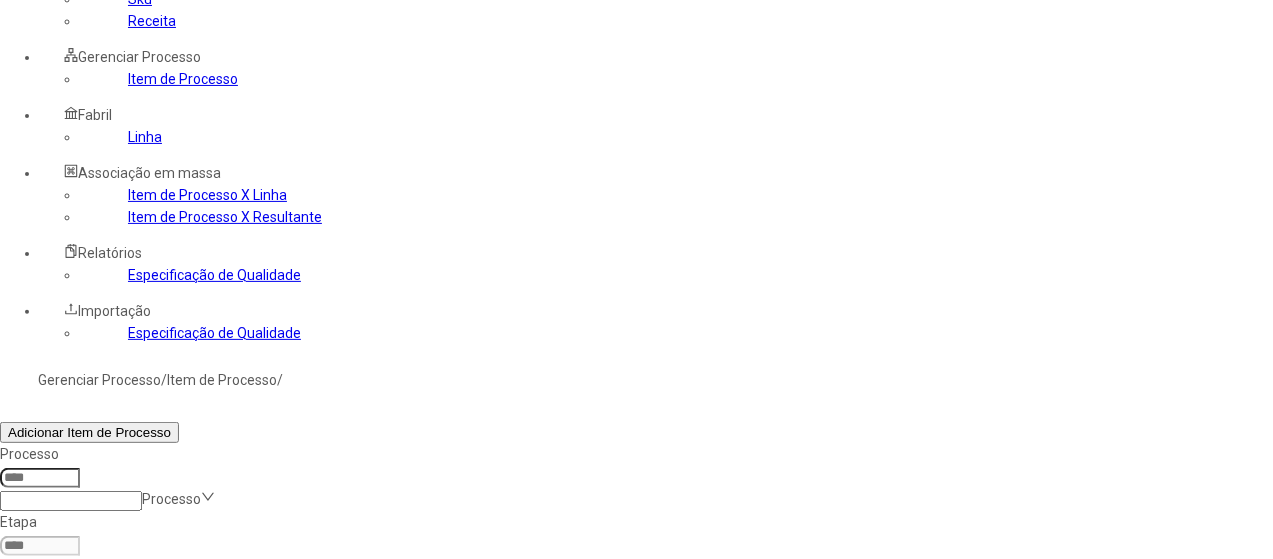 scroll, scrollTop: 200, scrollLeft: 0, axis: vertical 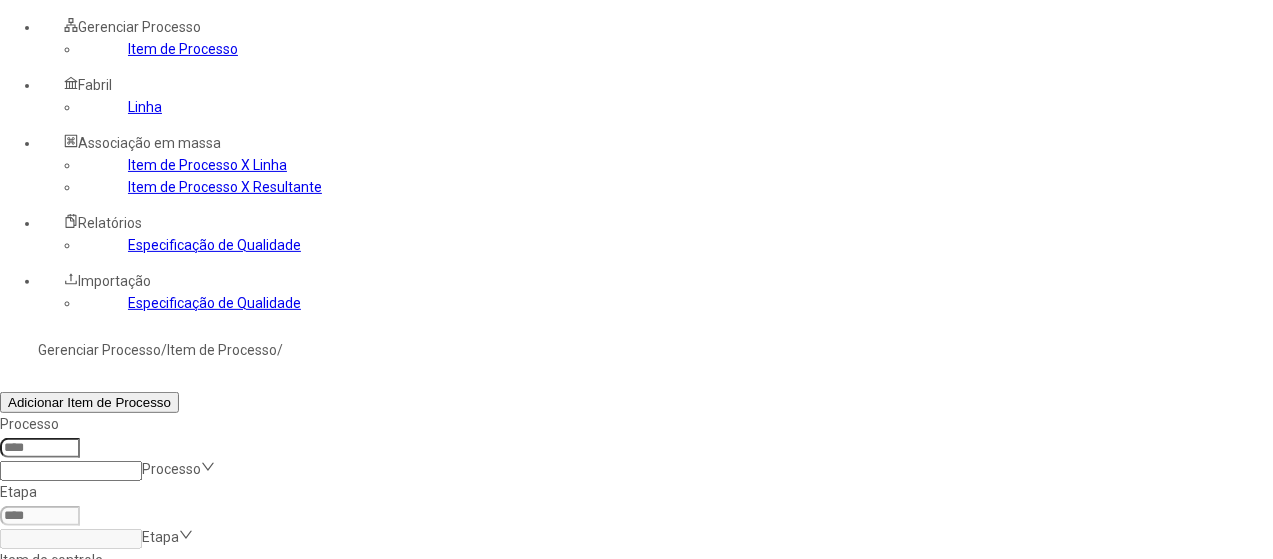 click 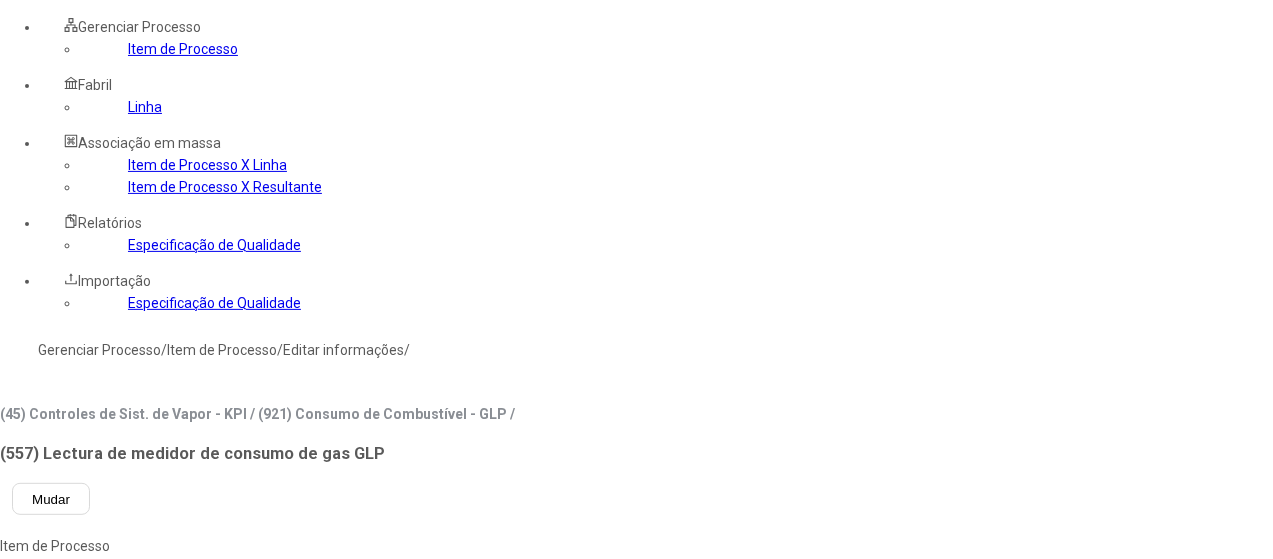 type on "***" 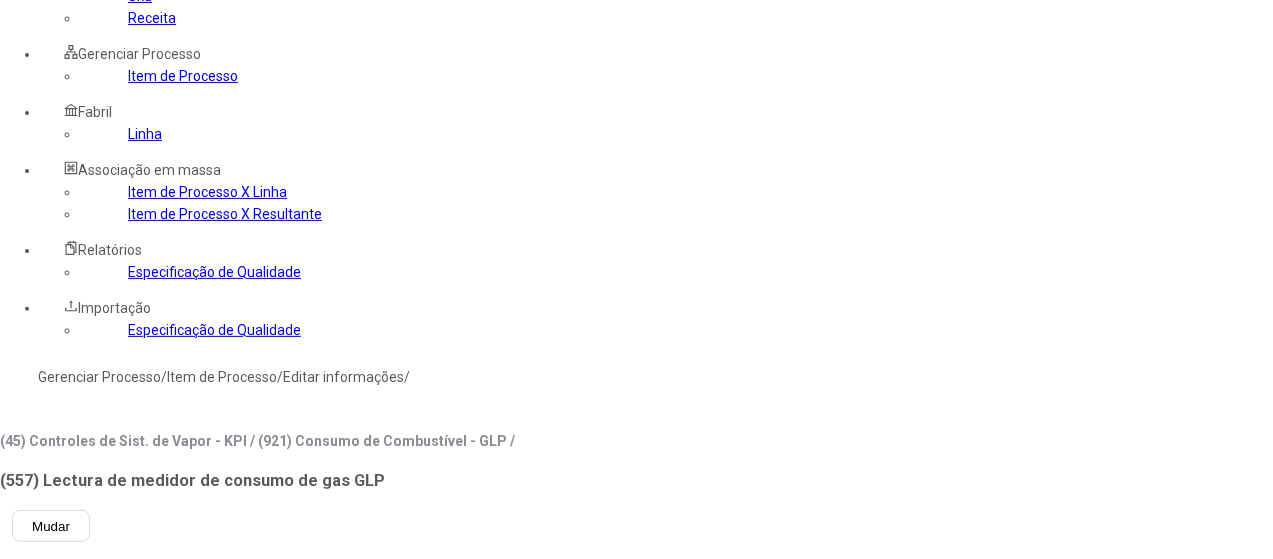 scroll, scrollTop: 0, scrollLeft: 0, axis: both 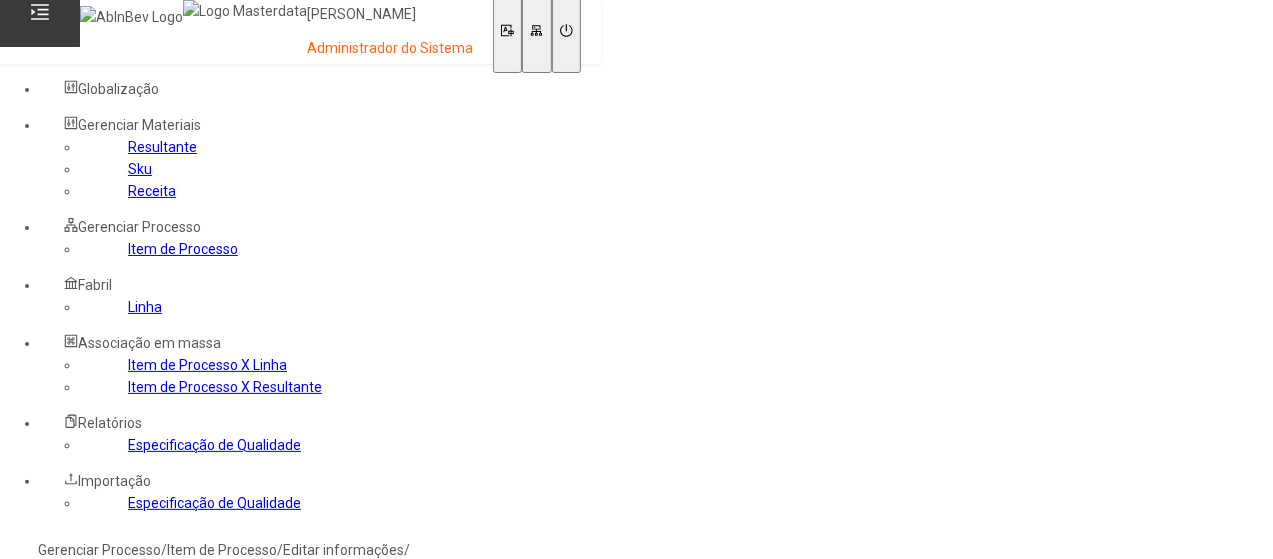 drag, startPoint x: 99, startPoint y: 184, endPoint x: 250, endPoint y: 213, distance: 153.75955 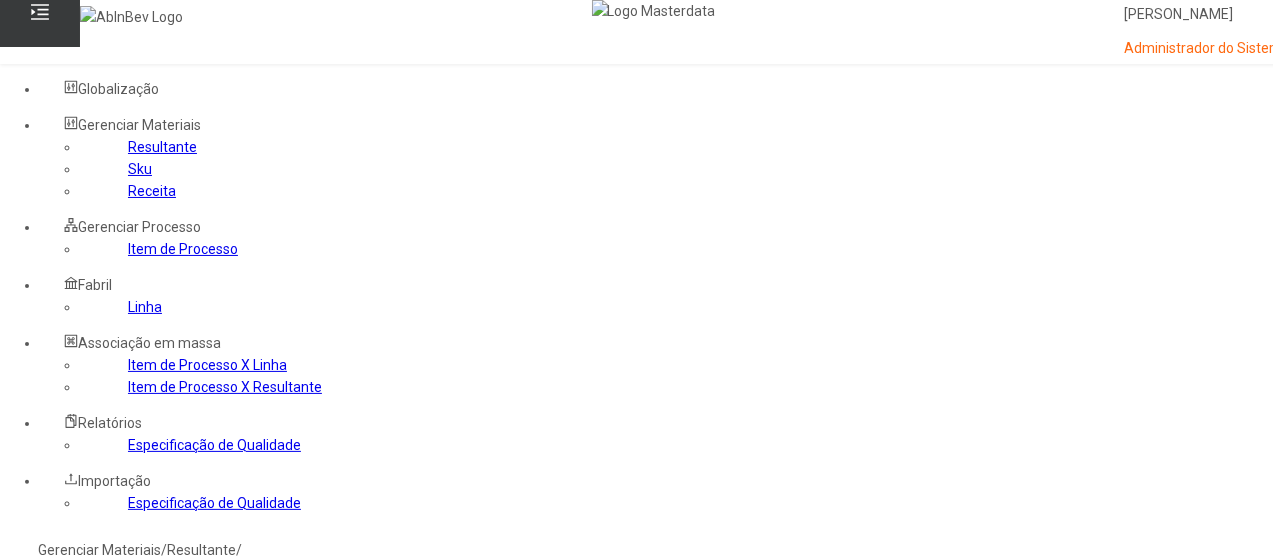 click 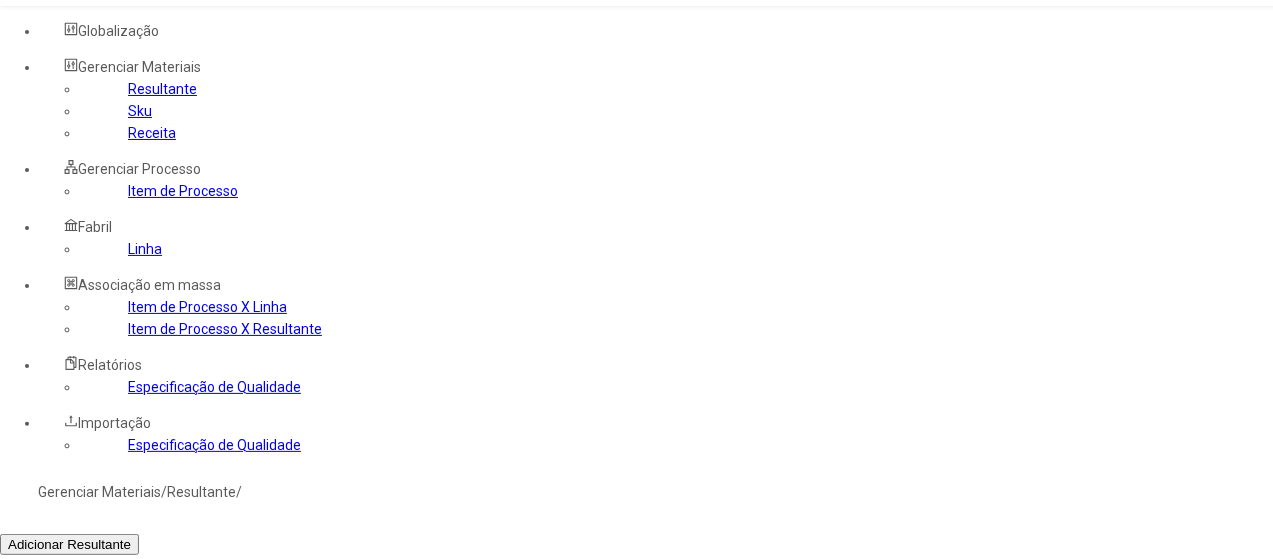 scroll, scrollTop: 100, scrollLeft: 0, axis: vertical 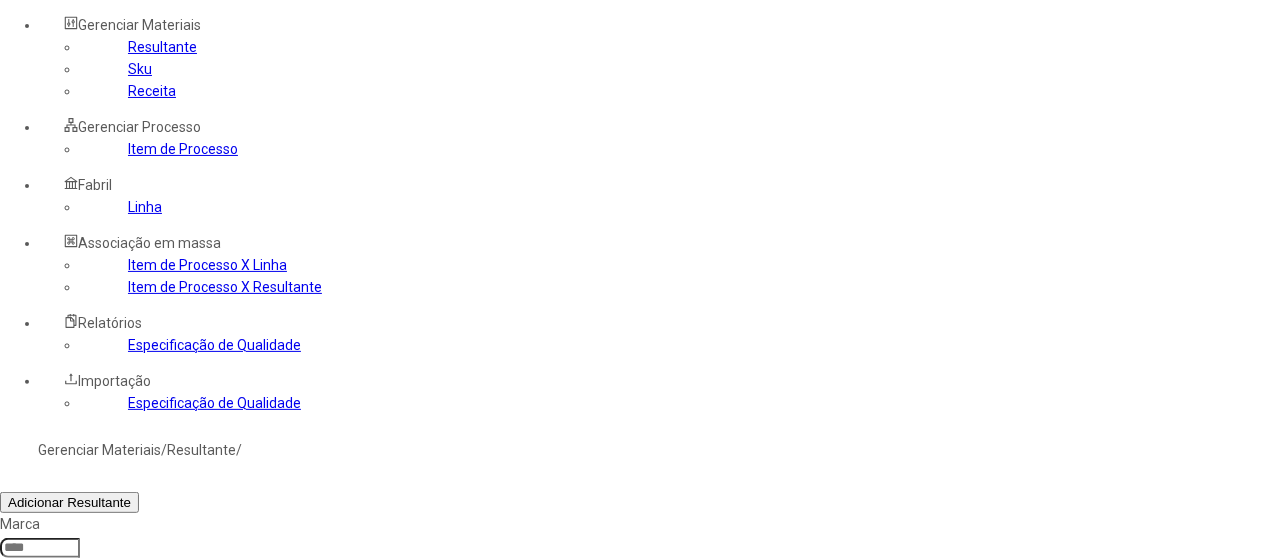 click 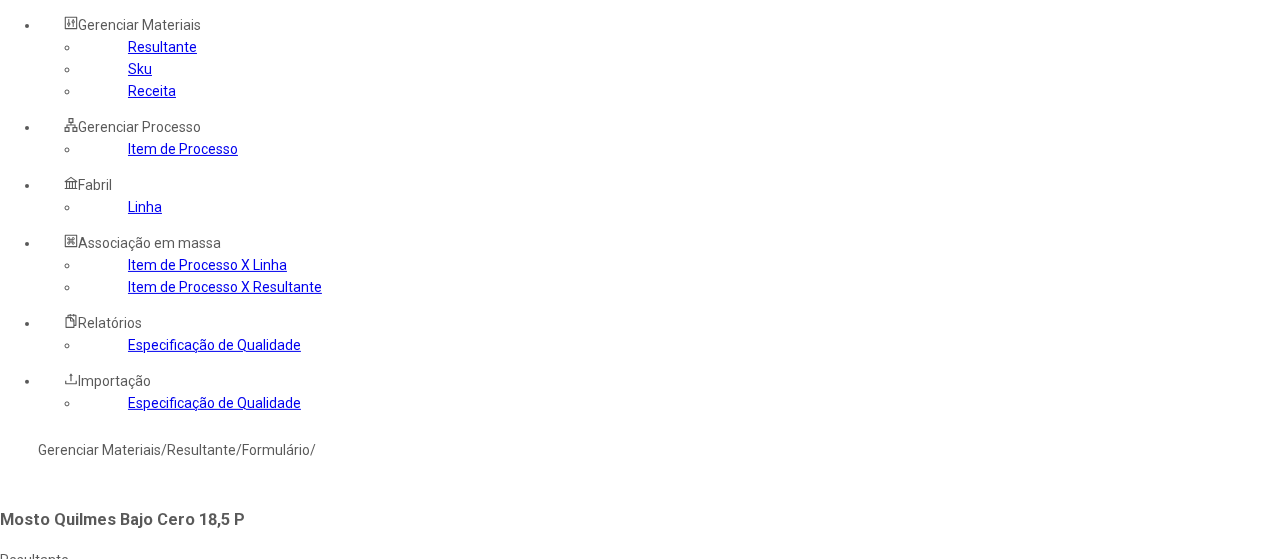 type on "*" 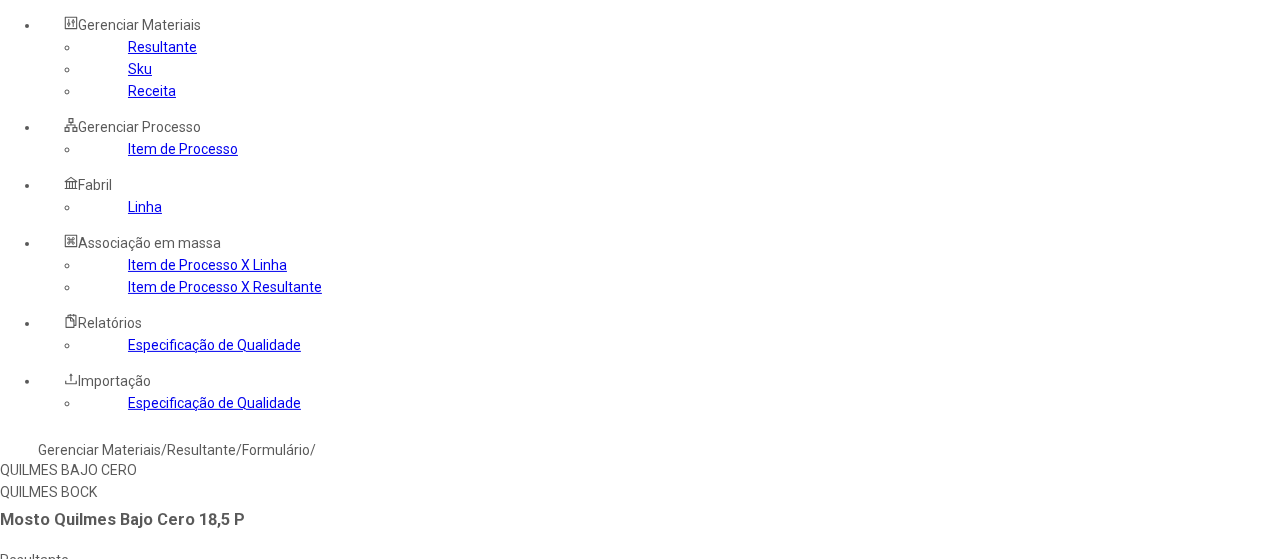 type on "**********" 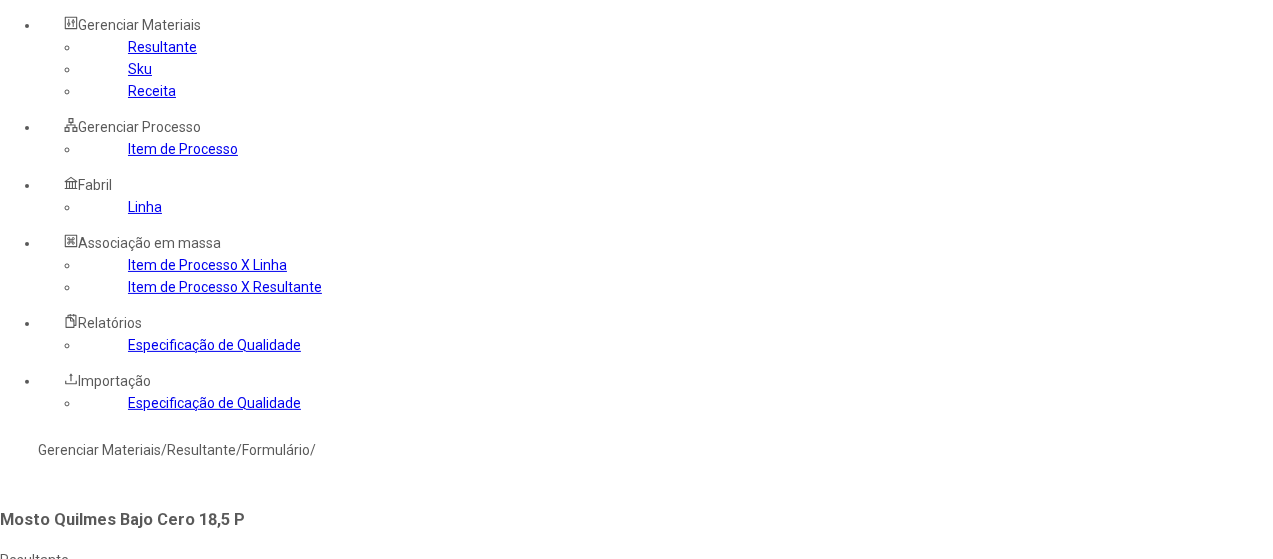 type on "*****" 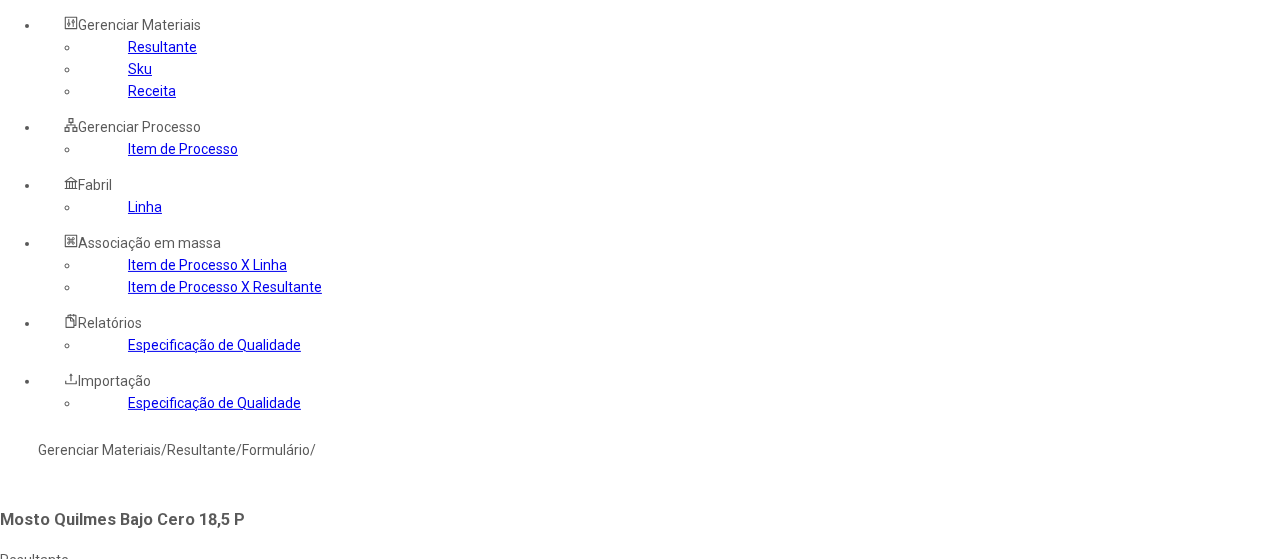 click on "Salvar" 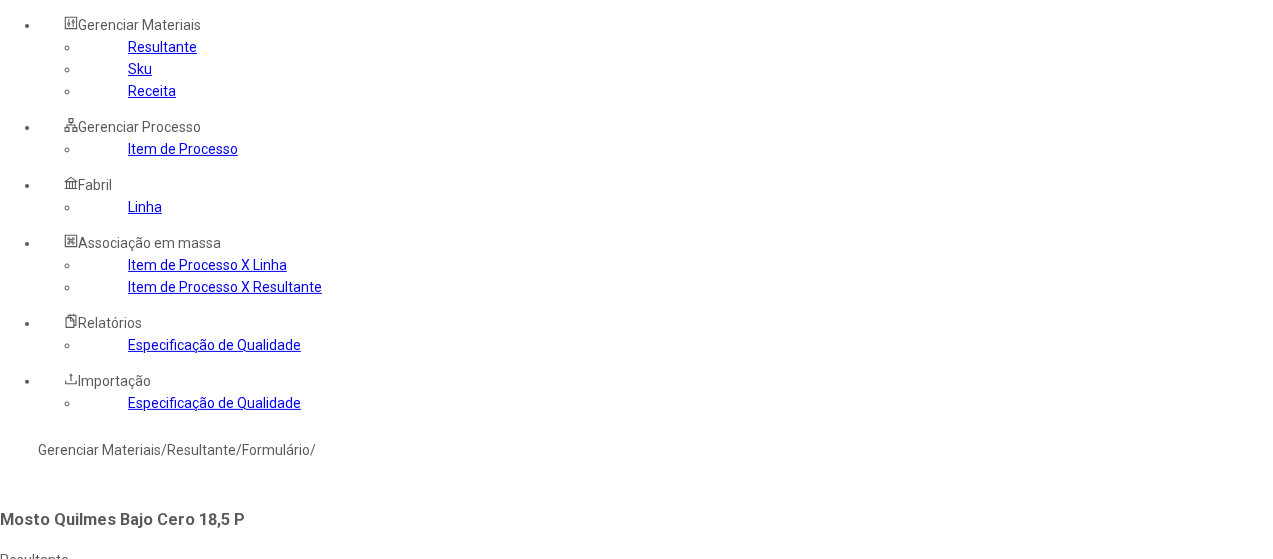 select 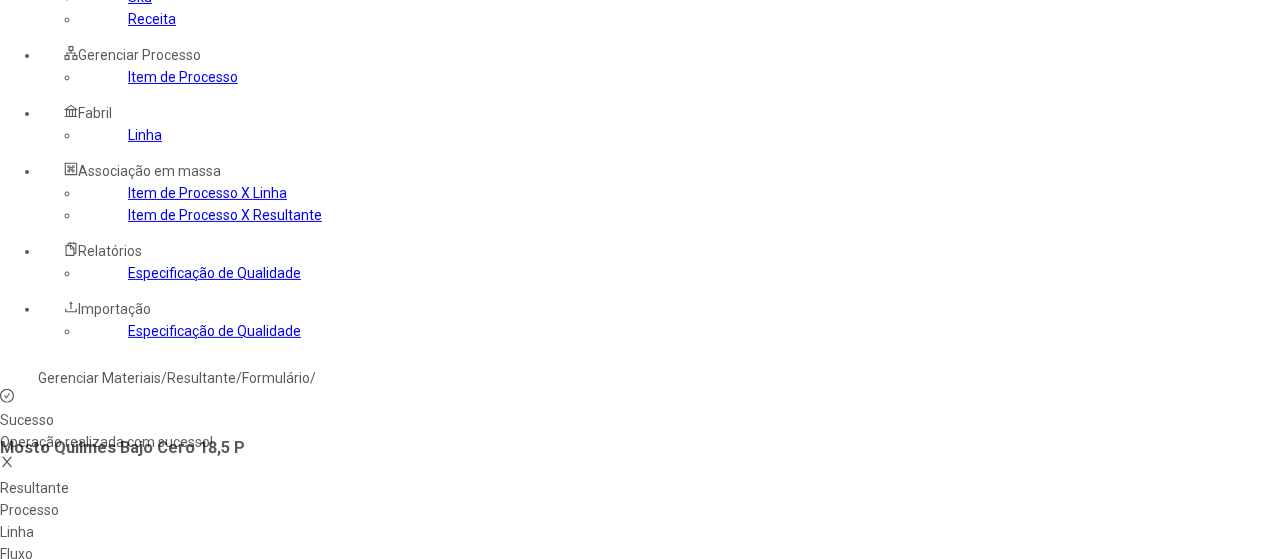 scroll, scrollTop: 300, scrollLeft: 0, axis: vertical 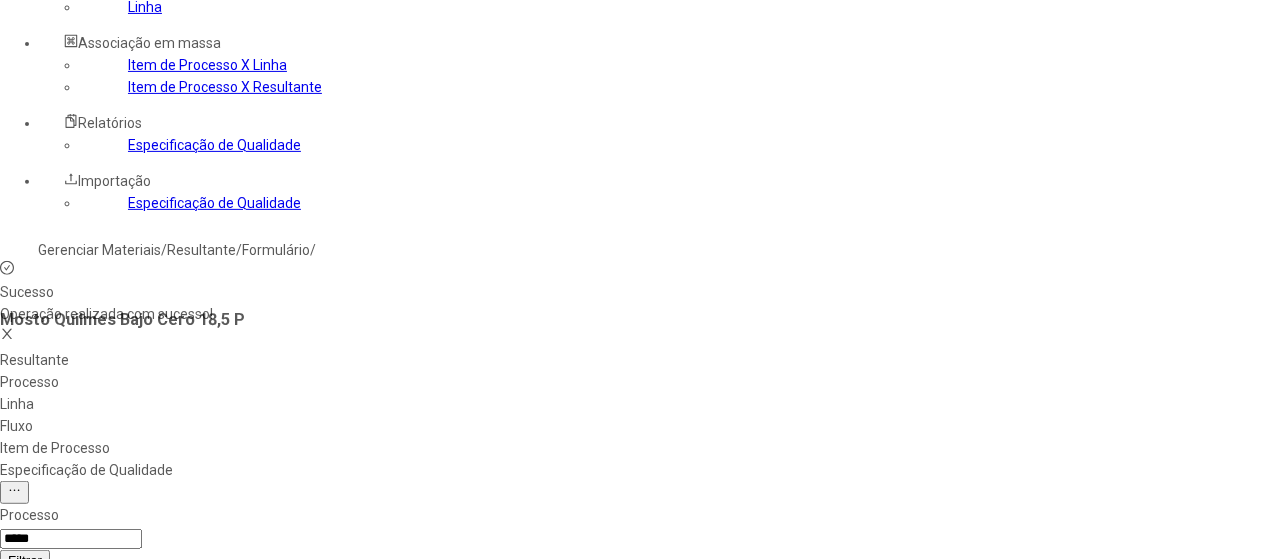 click on "**********" 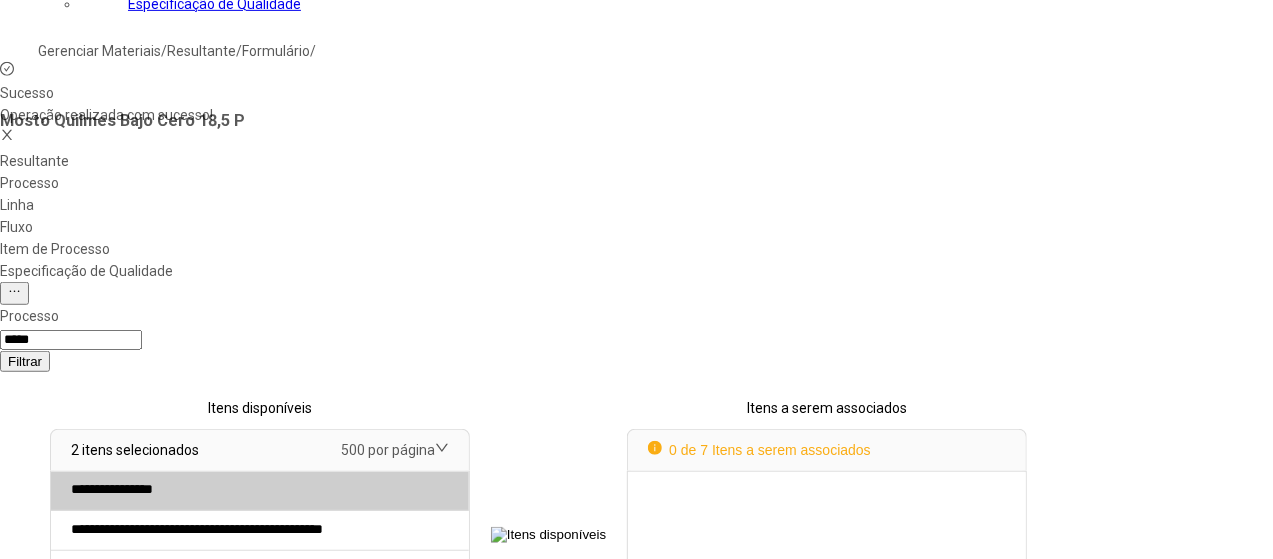 scroll, scrollTop: 500, scrollLeft: 0, axis: vertical 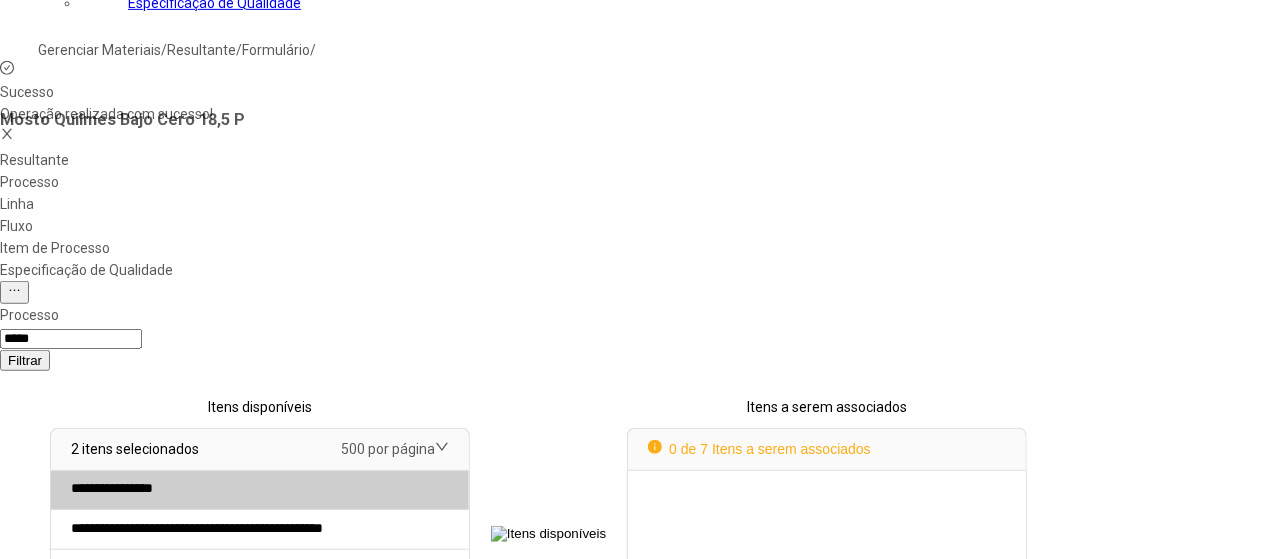 click at bounding box center (548, 581) 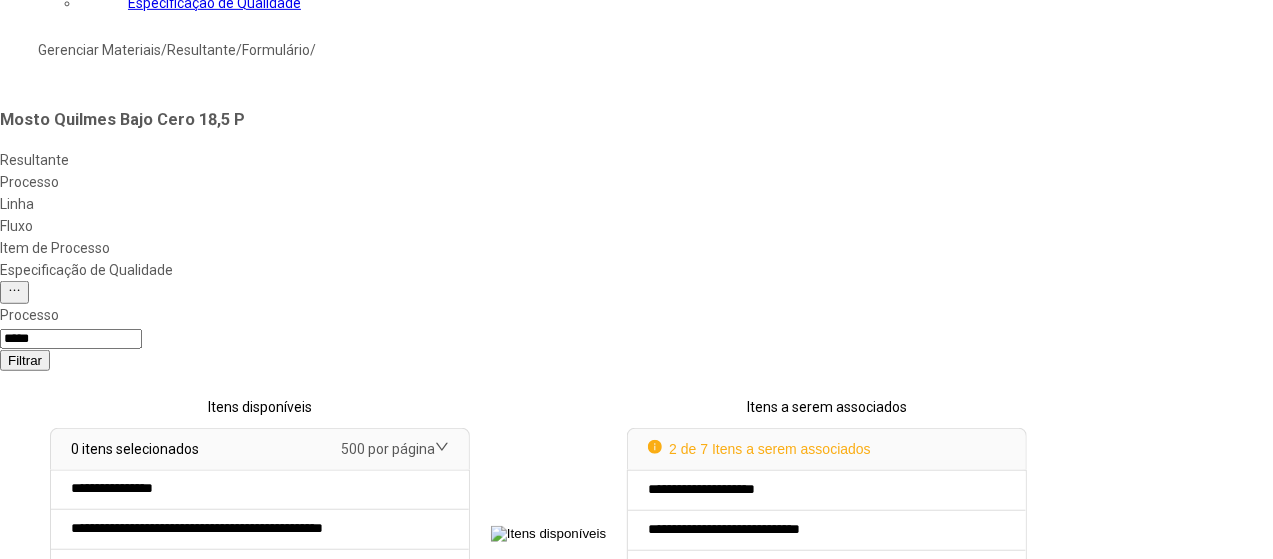 click on "Concluir associação" 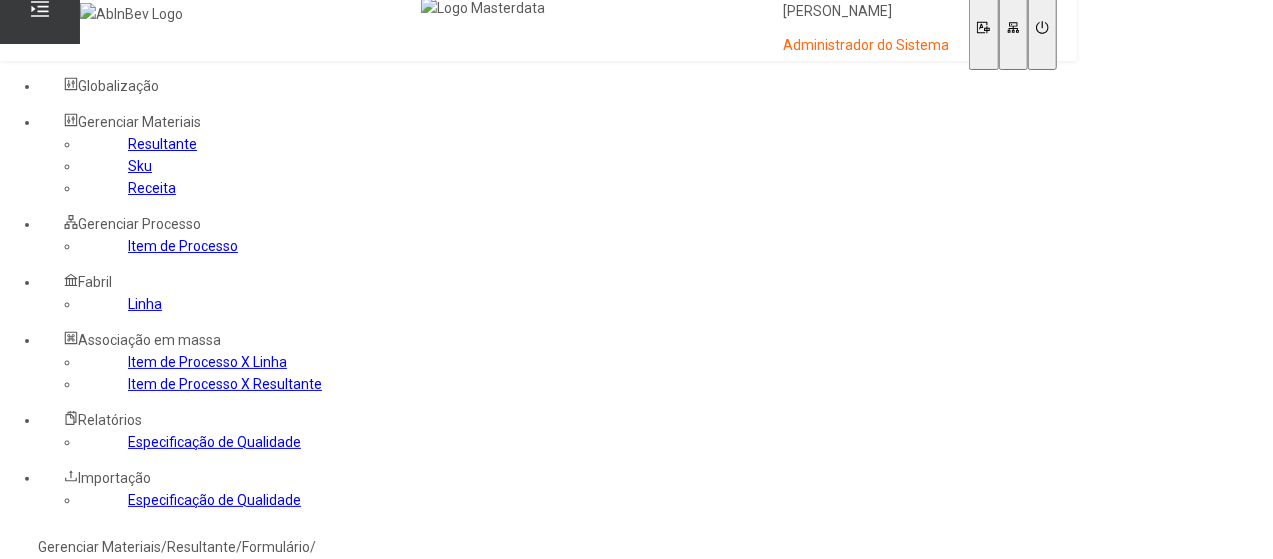 scroll, scrollTop: 0, scrollLeft: 0, axis: both 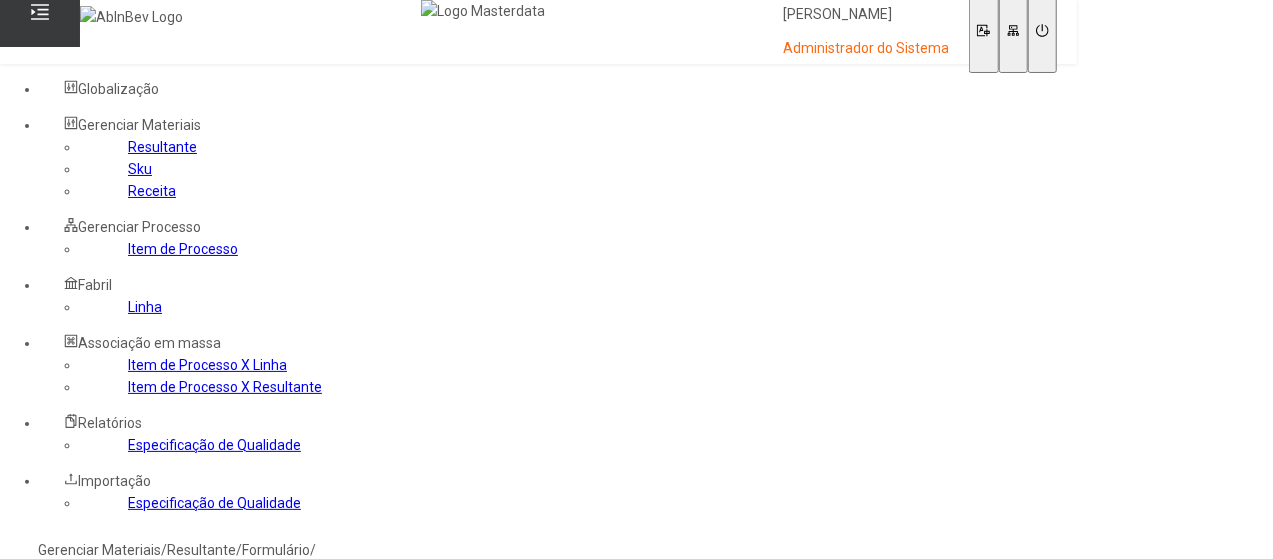 click on "Resultante" 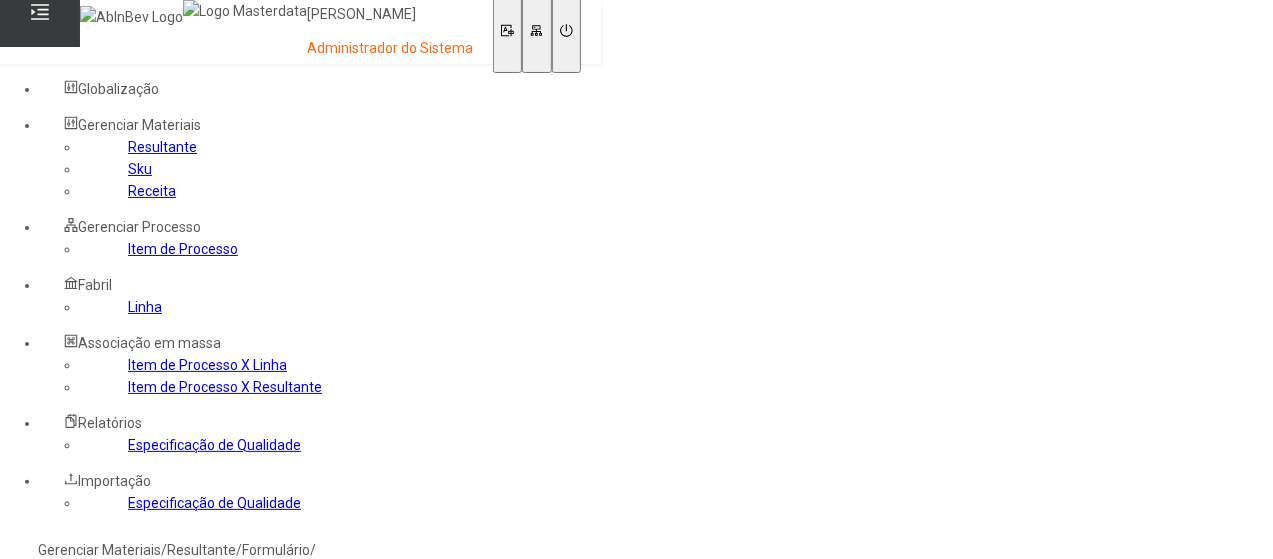 type on "**" 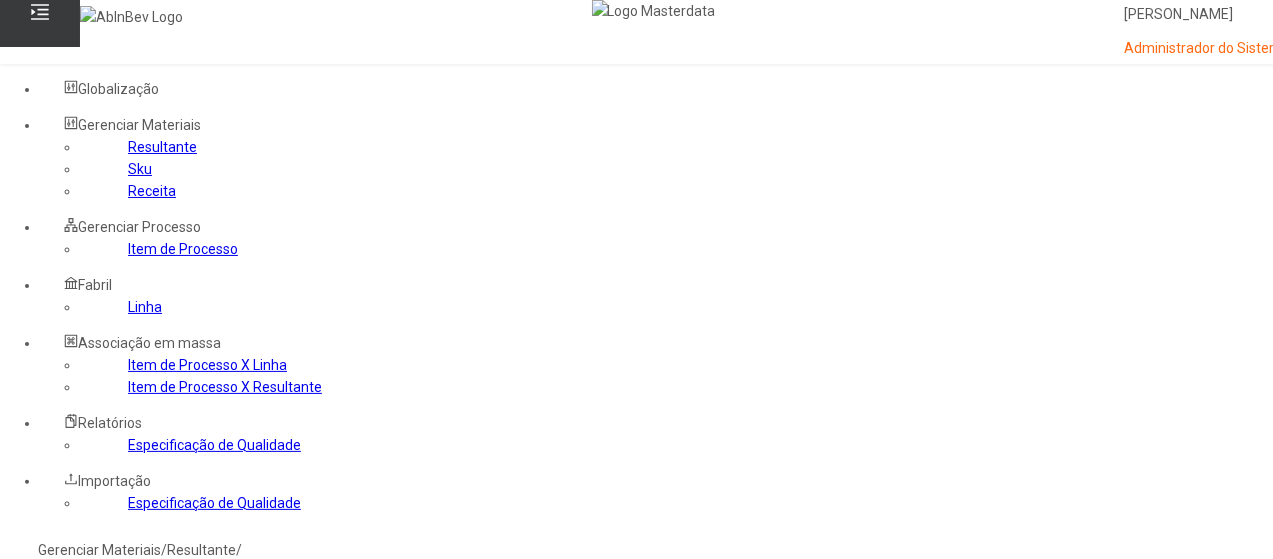 click 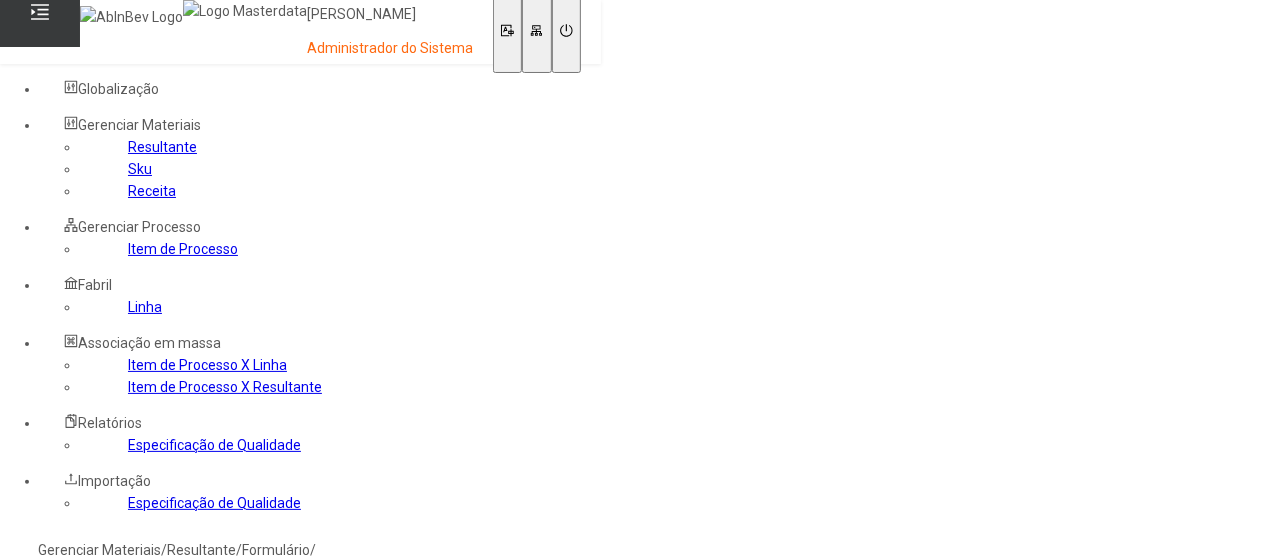 type on "*" 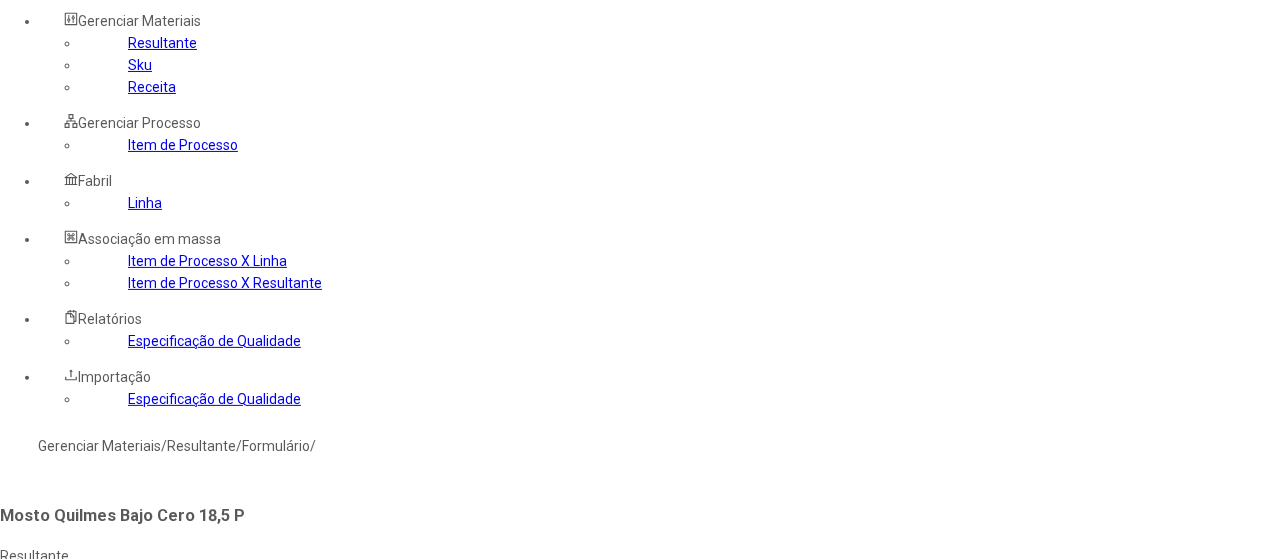 scroll, scrollTop: 200, scrollLeft: 0, axis: vertical 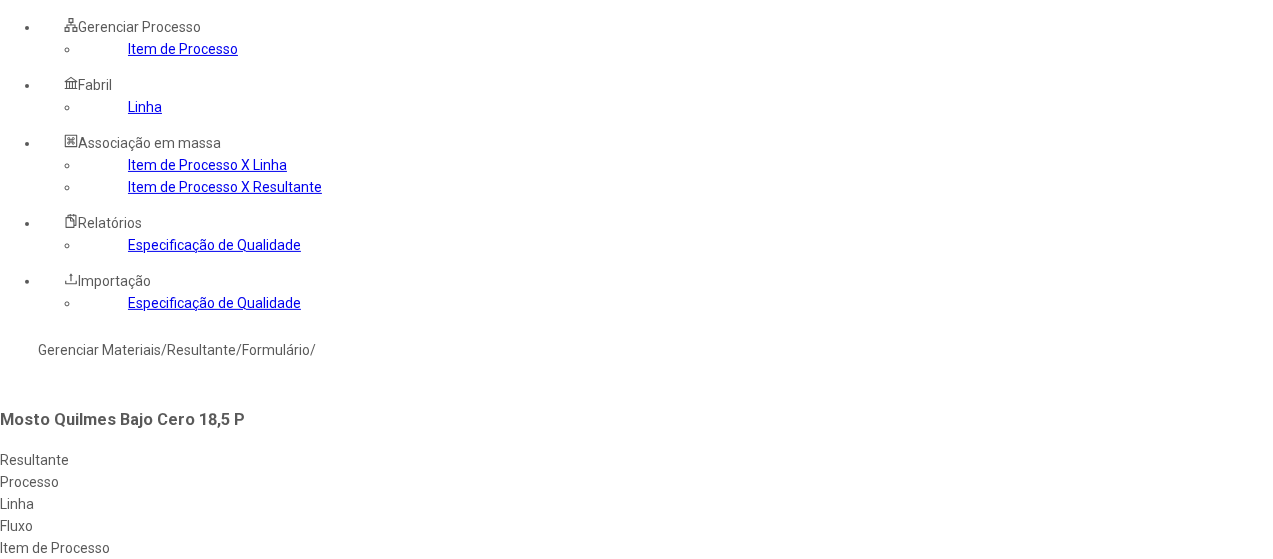 type on "**********" 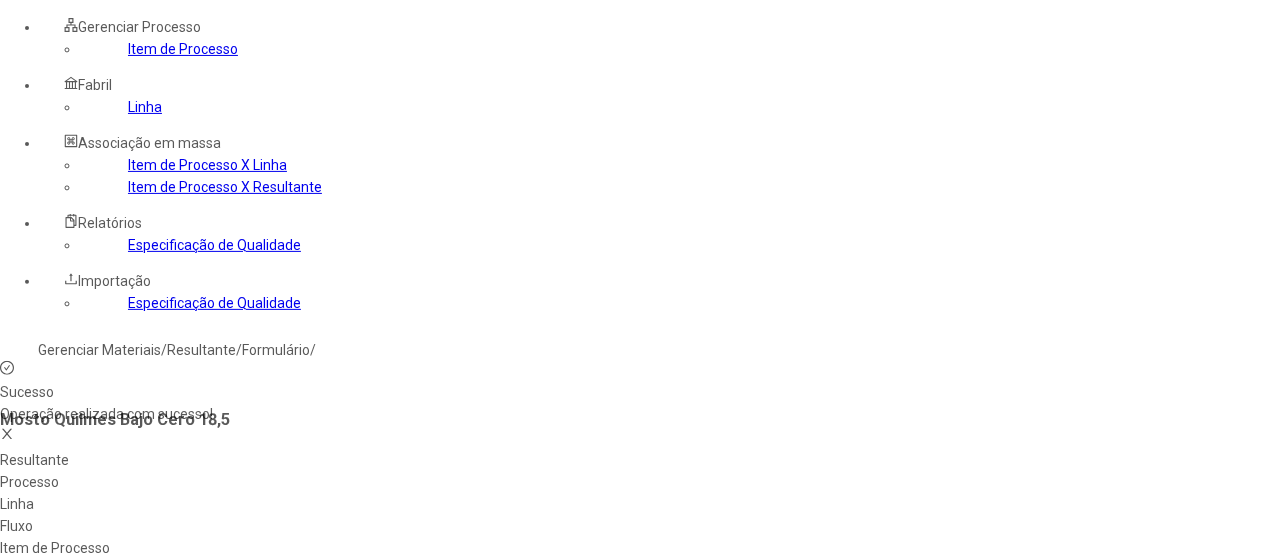 click on "Item de Processo X Resultante" 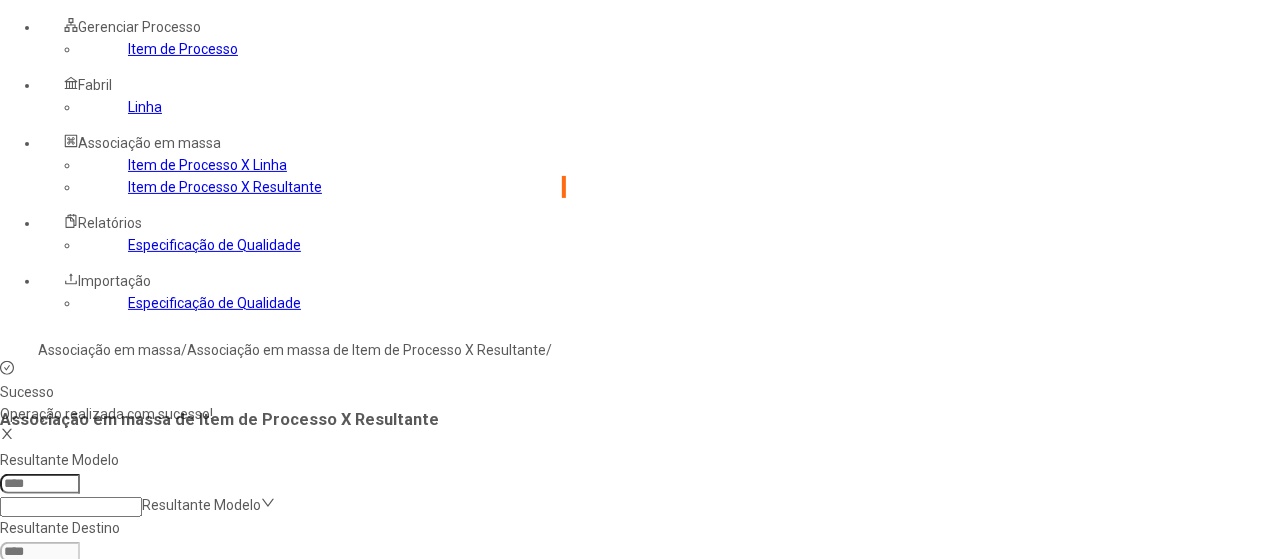 click 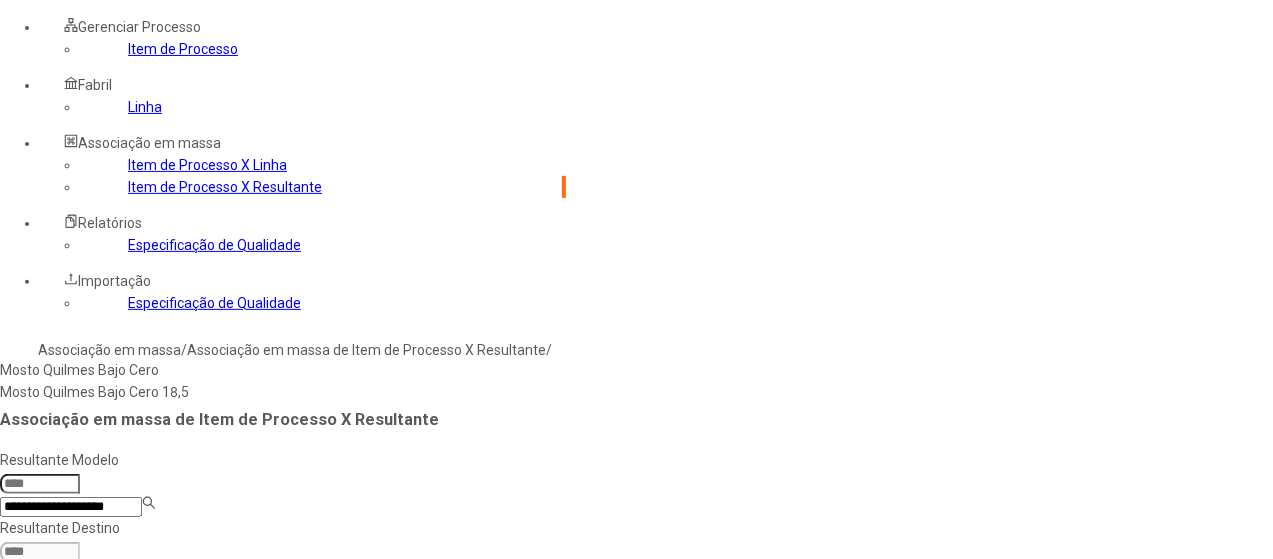 type on "**********" 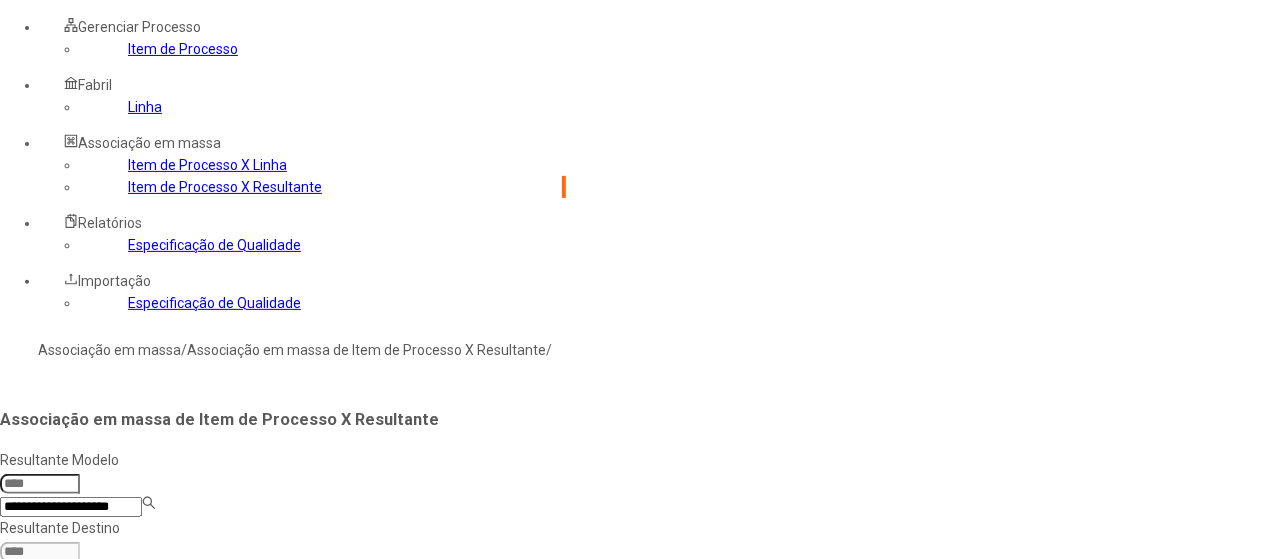 type on "****" 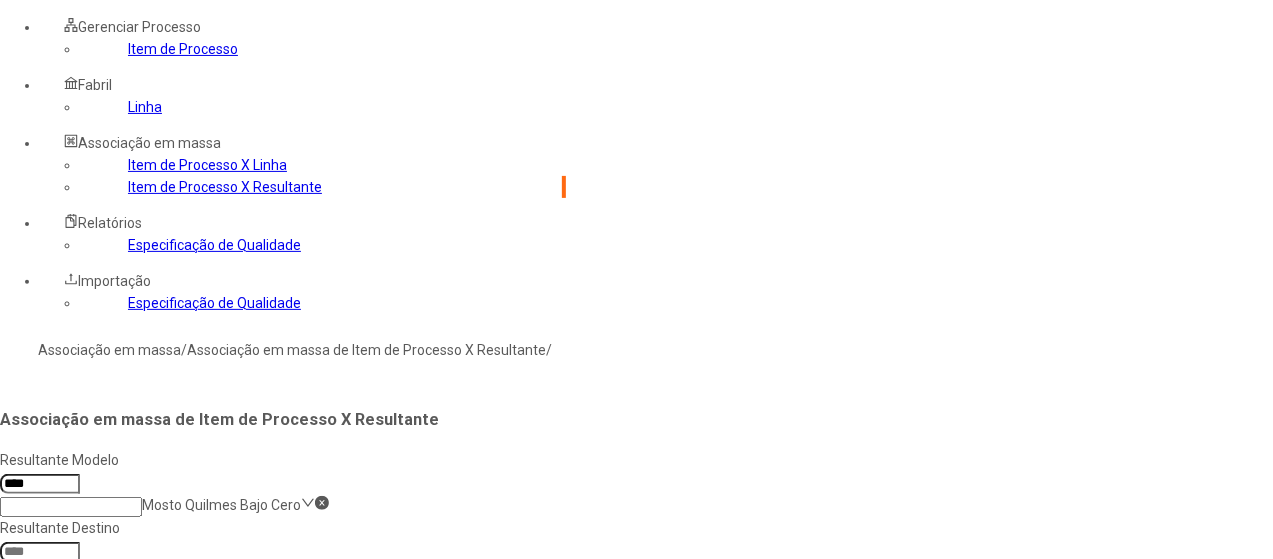 click at bounding box center (40, 552) 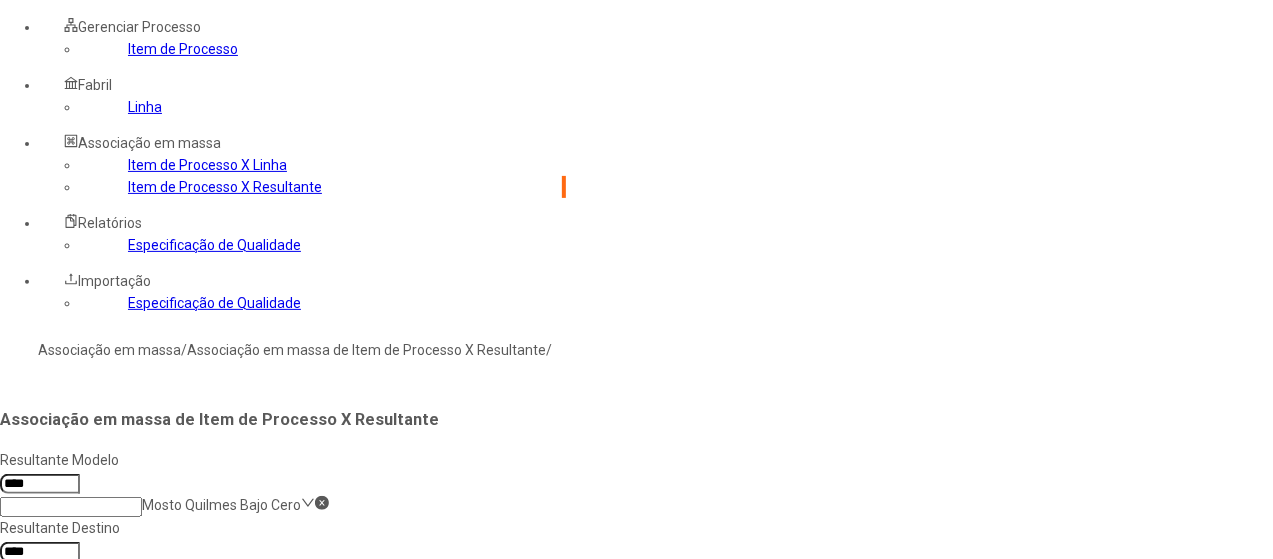 type on "****" 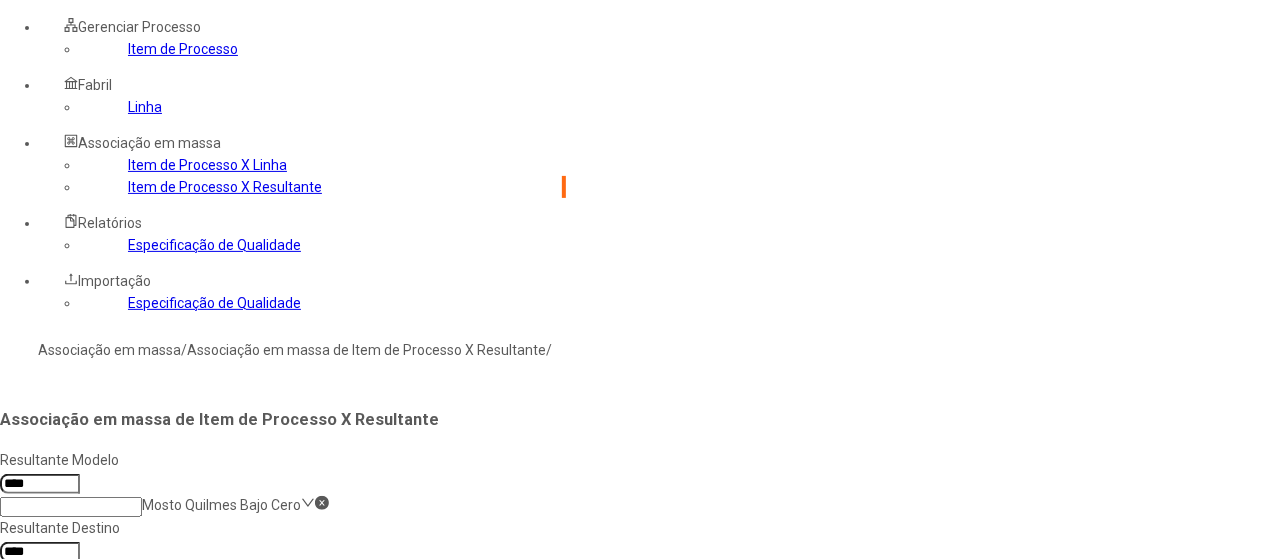 type 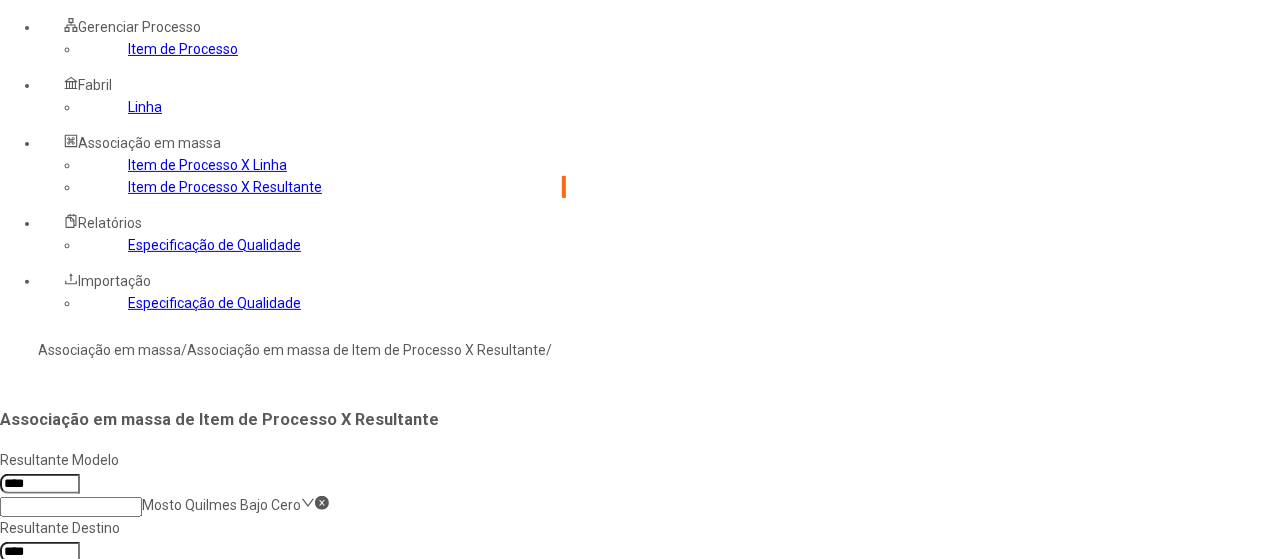 type 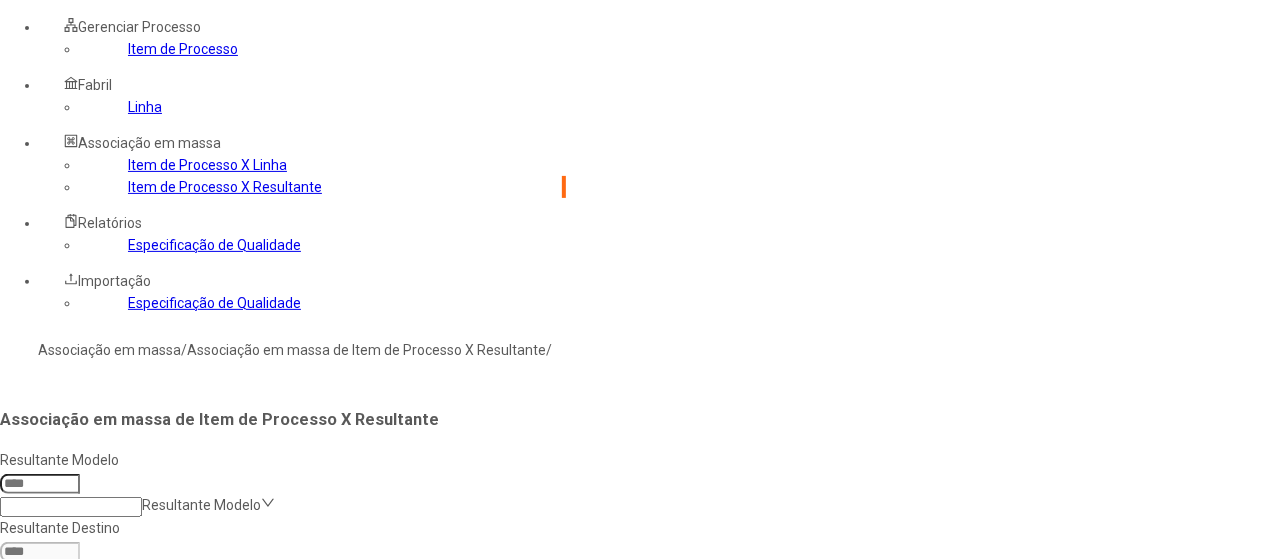 click on "Linha" 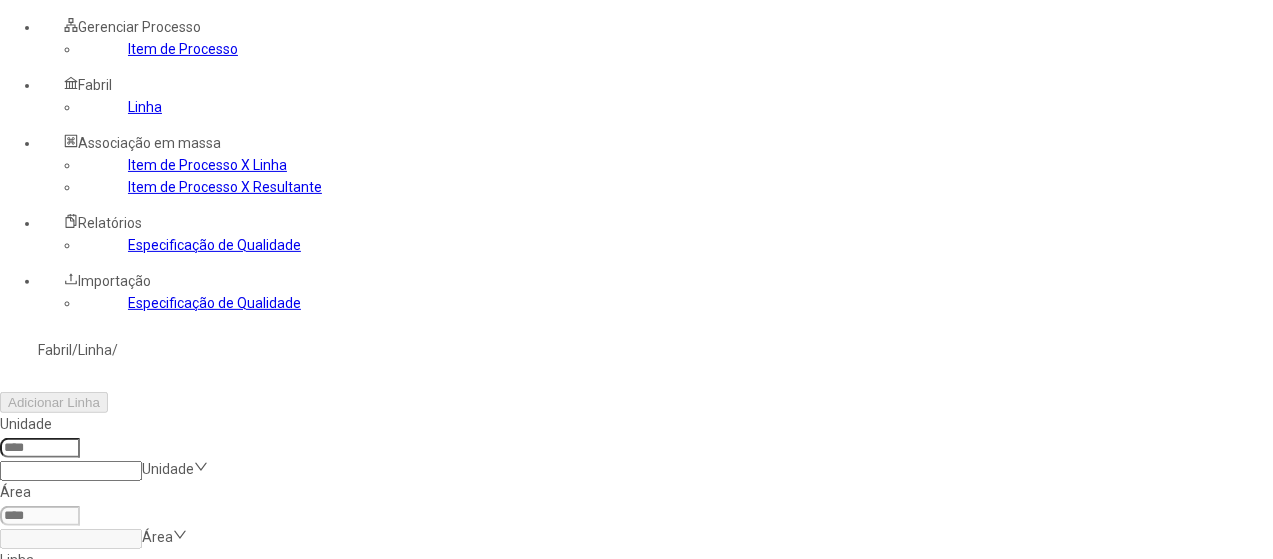 click 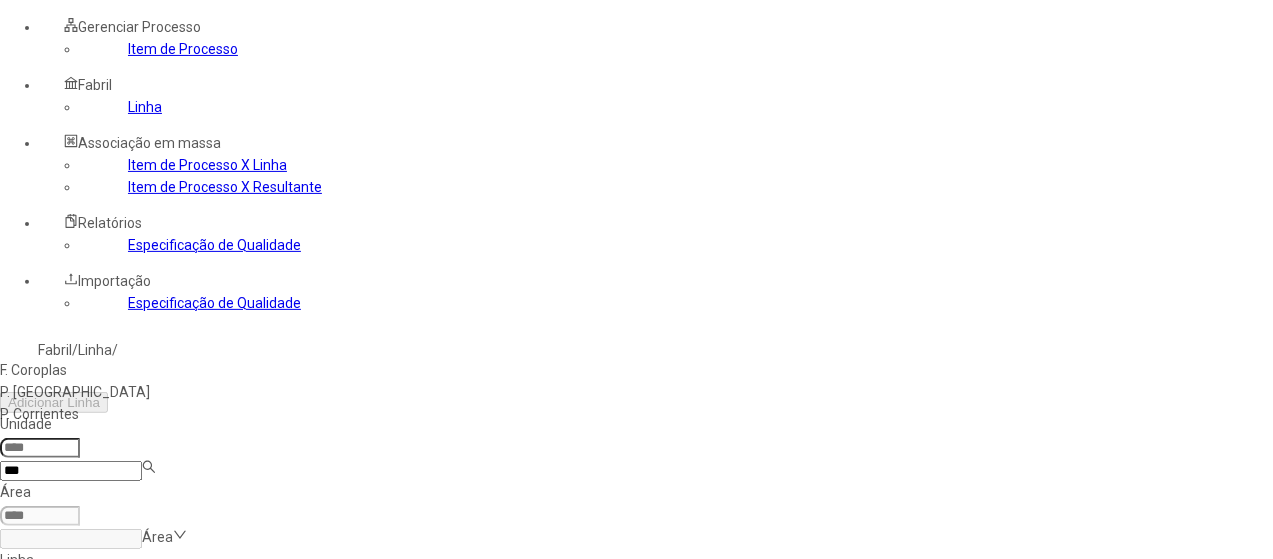 type on "***" 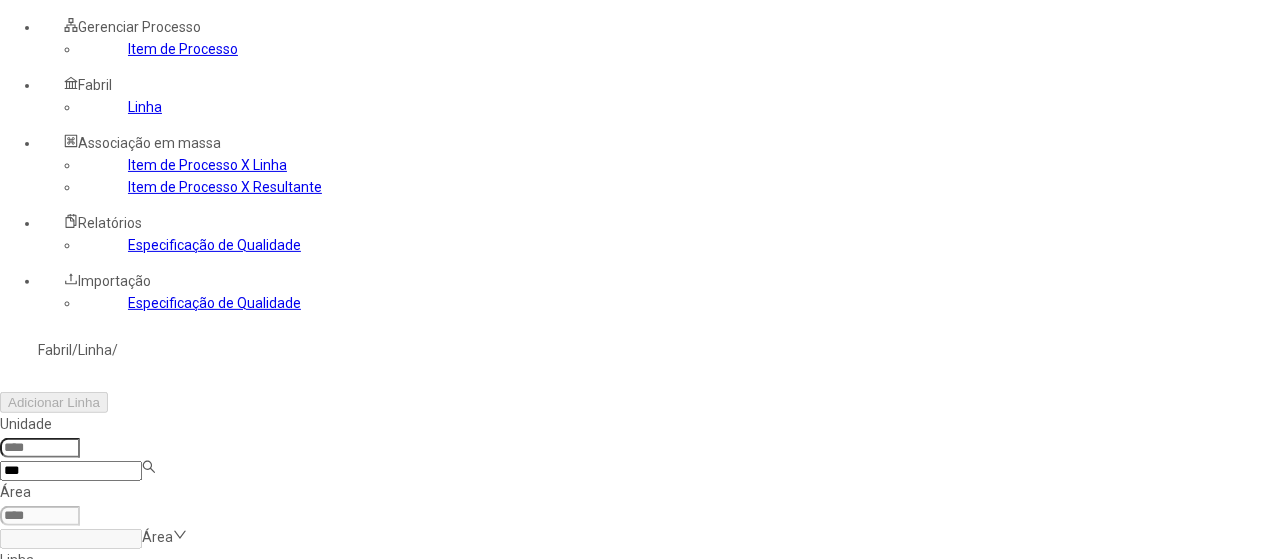 type on "***" 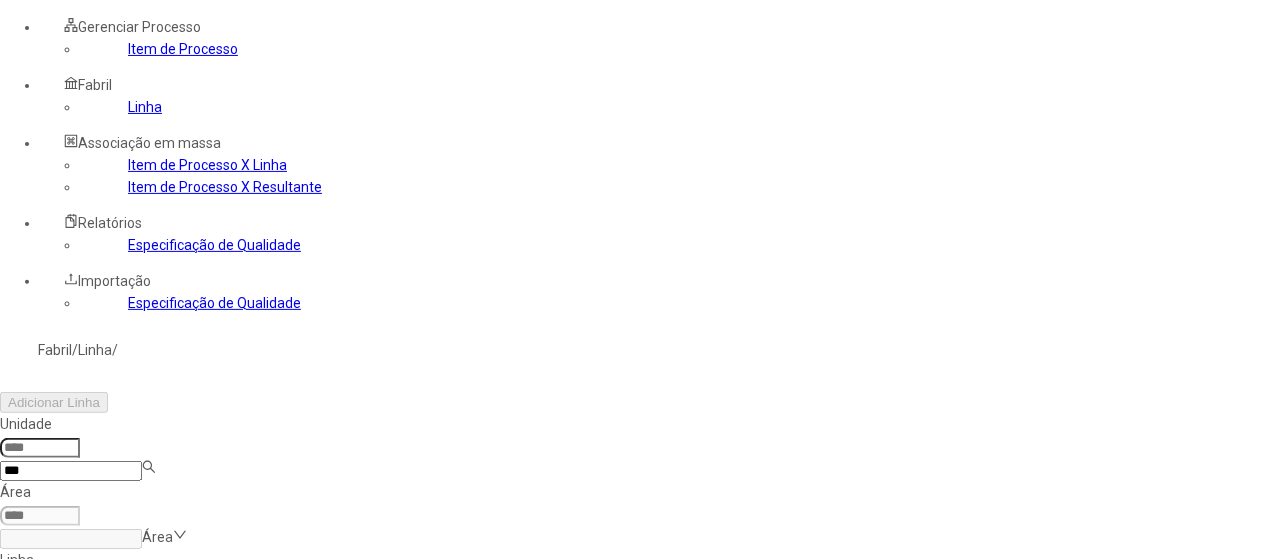 type 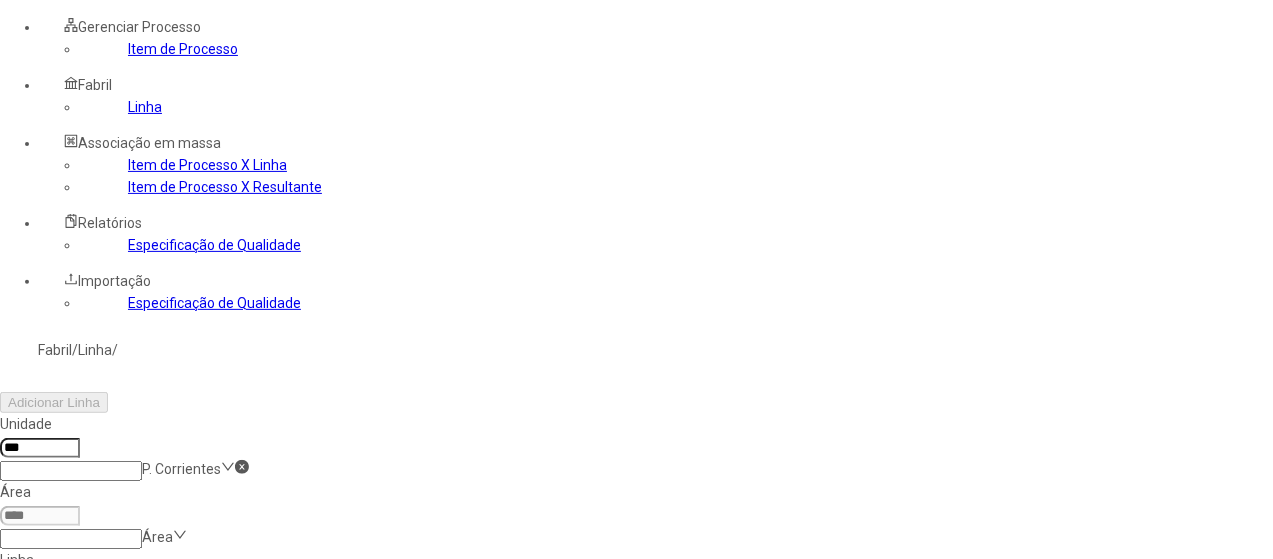 click at bounding box center (71, 539) 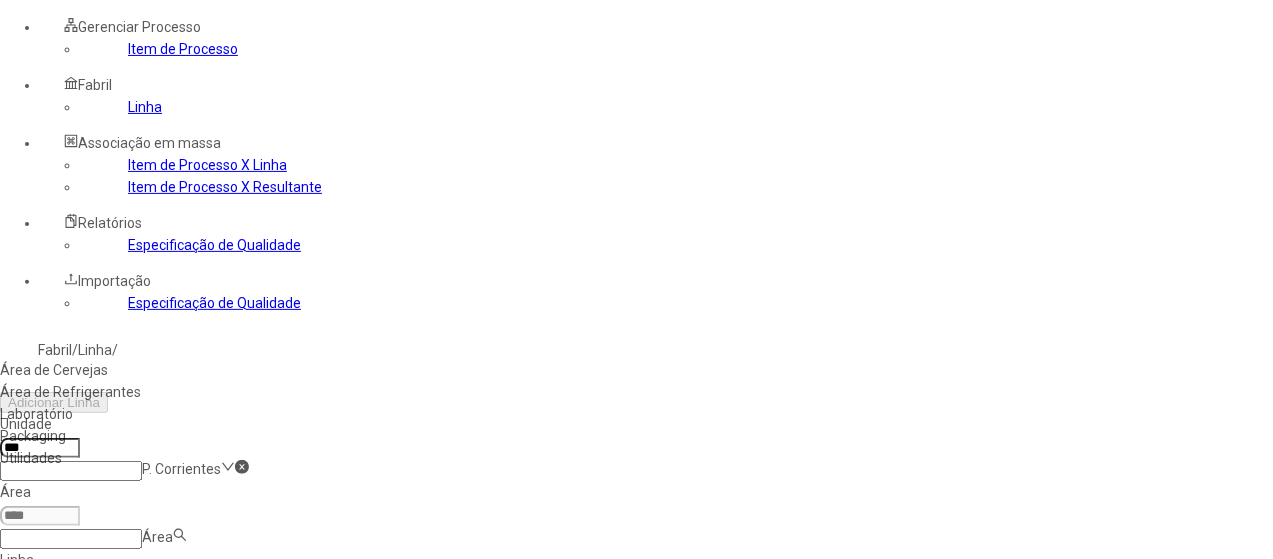 click on "Área de Cervejas" at bounding box center (113, 370) 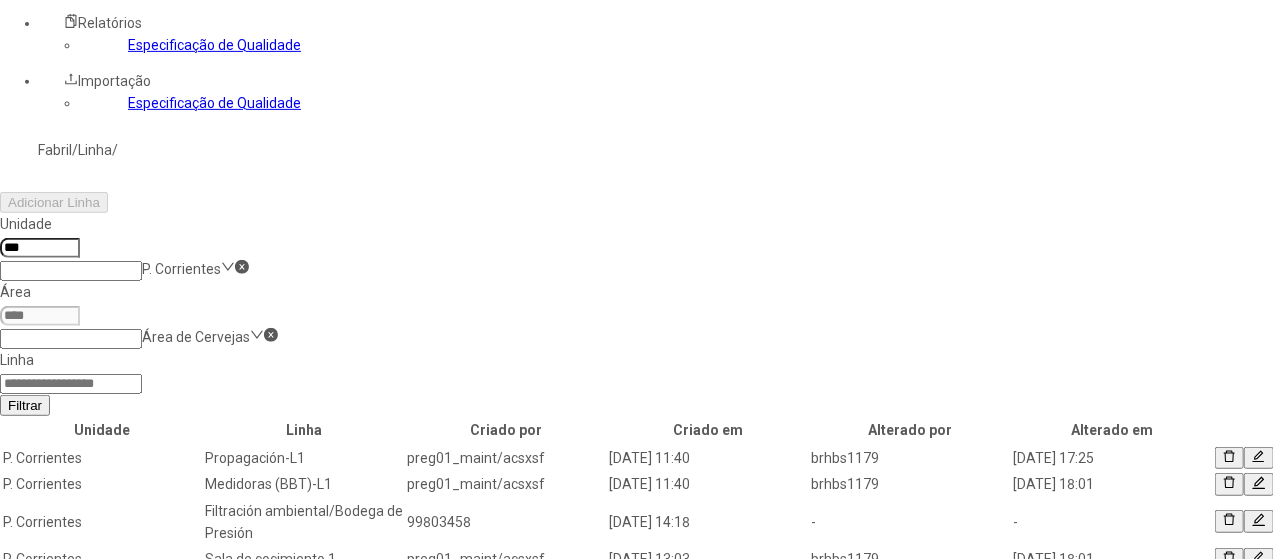 scroll, scrollTop: 500, scrollLeft: 0, axis: vertical 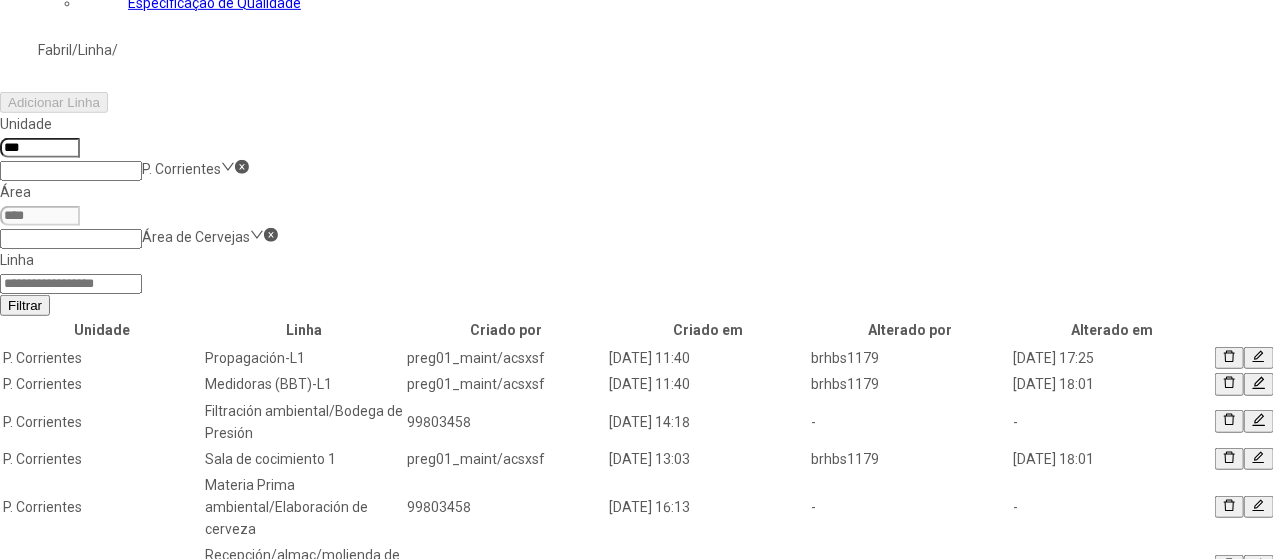 click on "2" 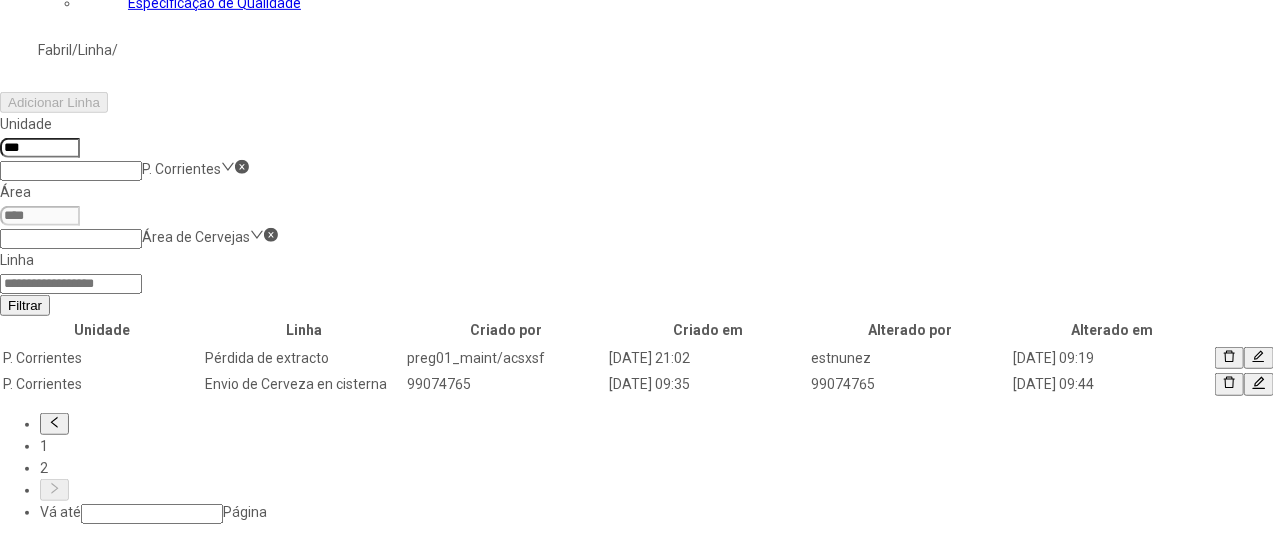 scroll, scrollTop: 272, scrollLeft: 0, axis: vertical 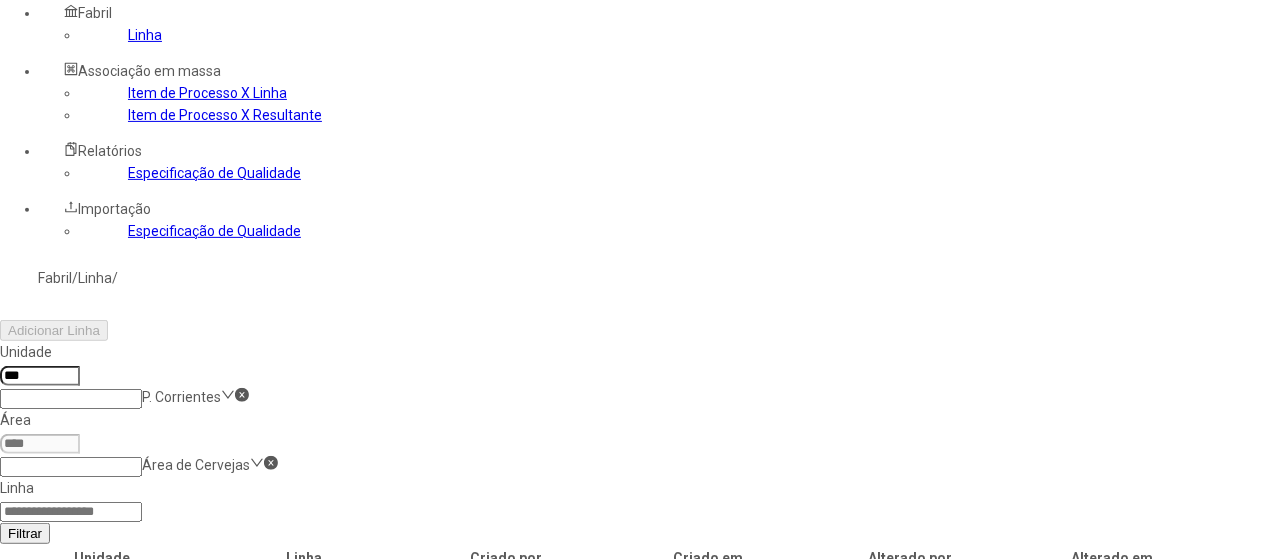 click on "1" 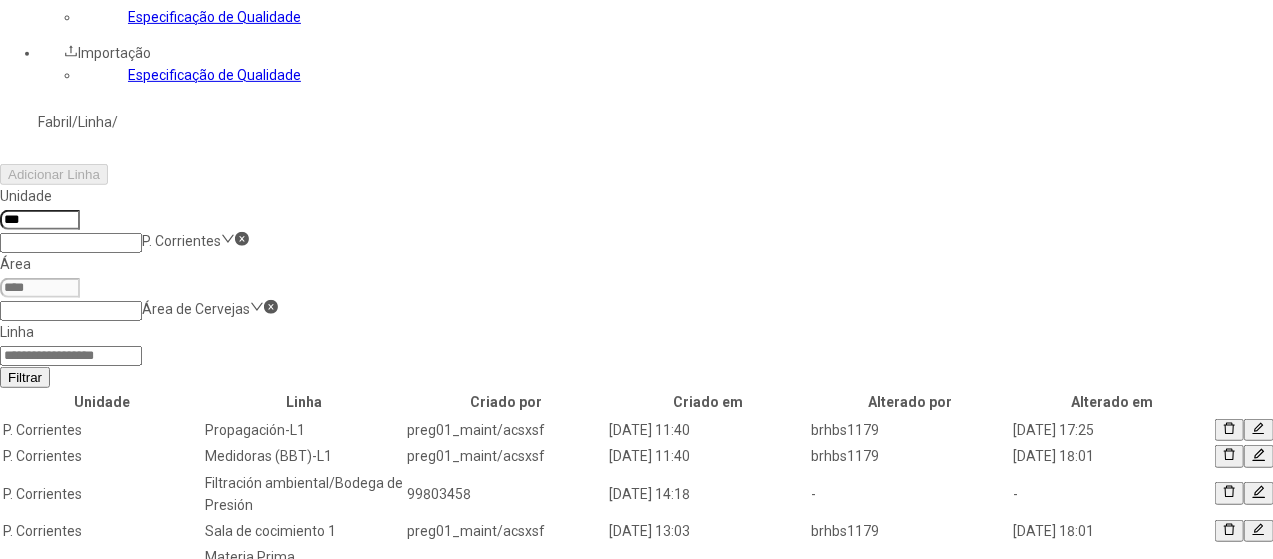 scroll, scrollTop: 400, scrollLeft: 0, axis: vertical 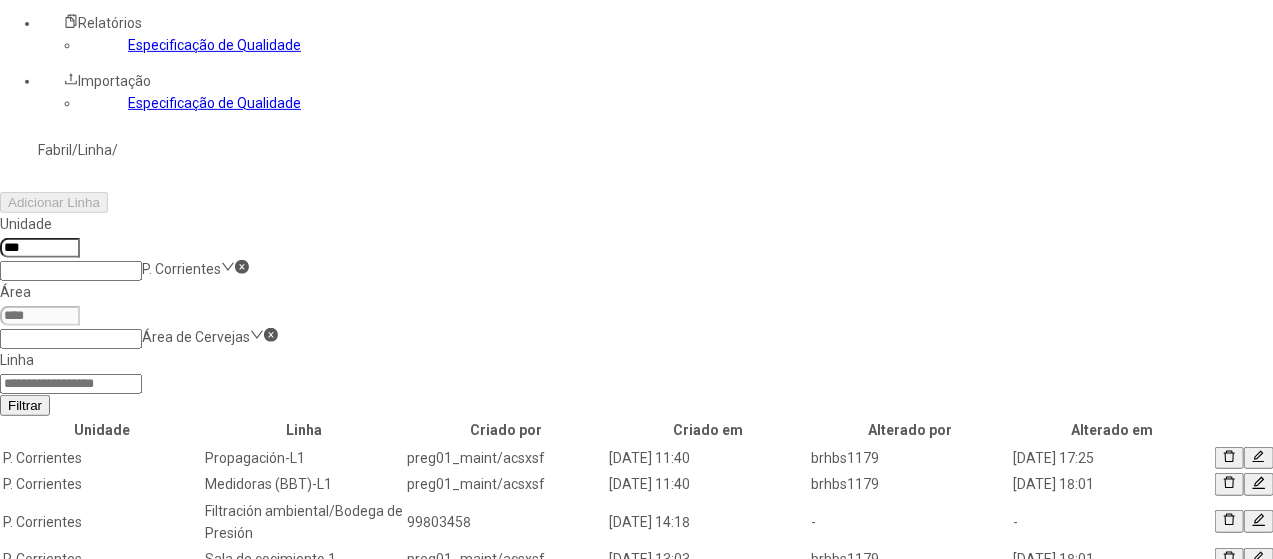 click 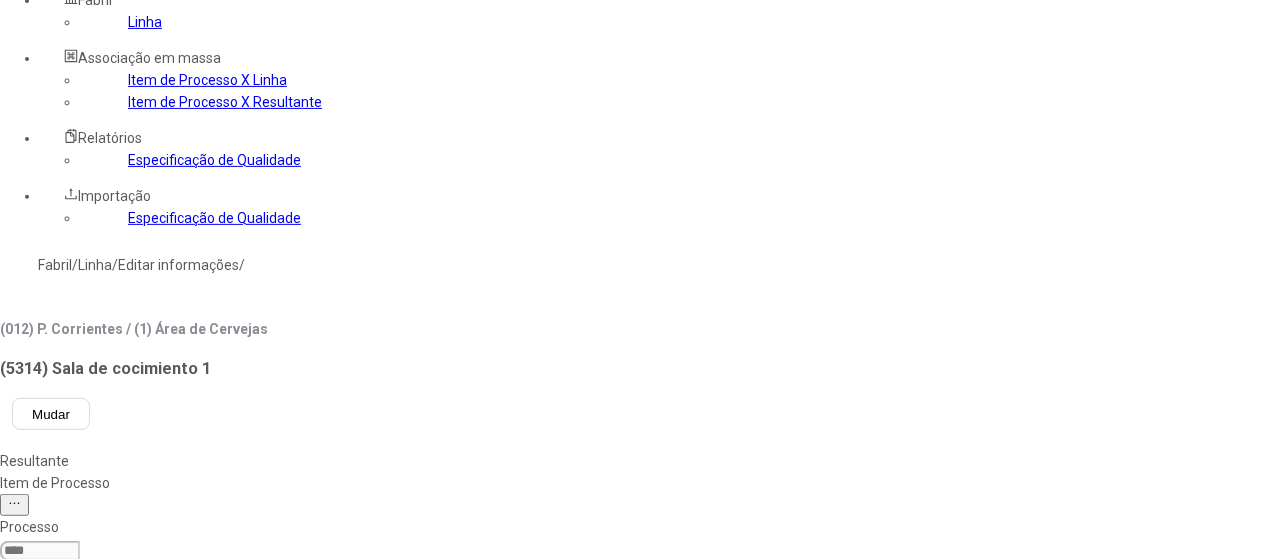 scroll, scrollTop: 200, scrollLeft: 0, axis: vertical 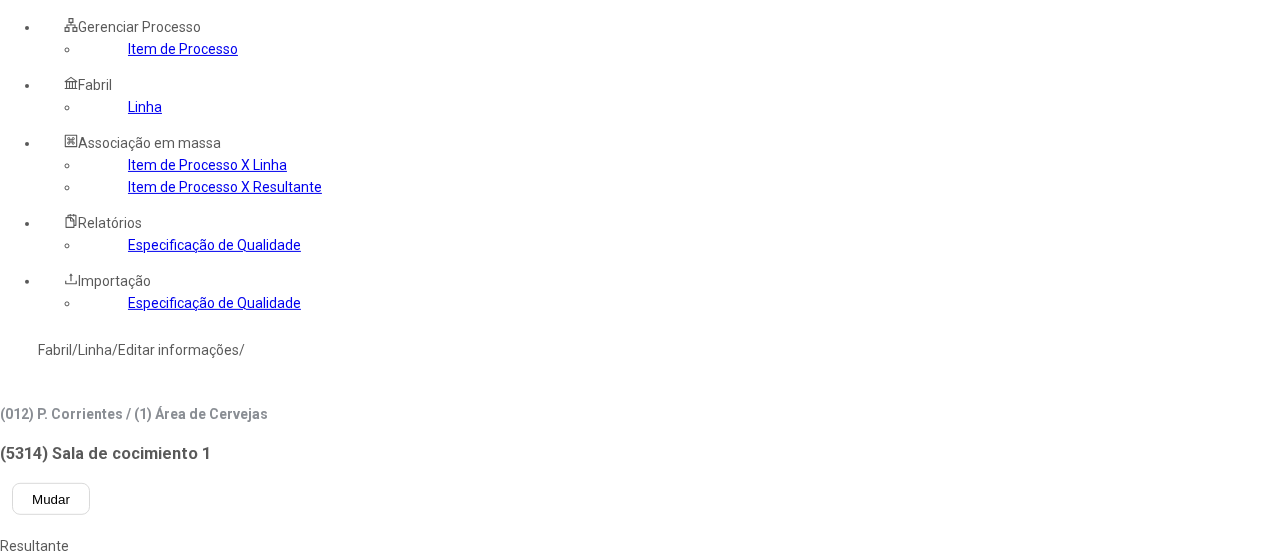 click 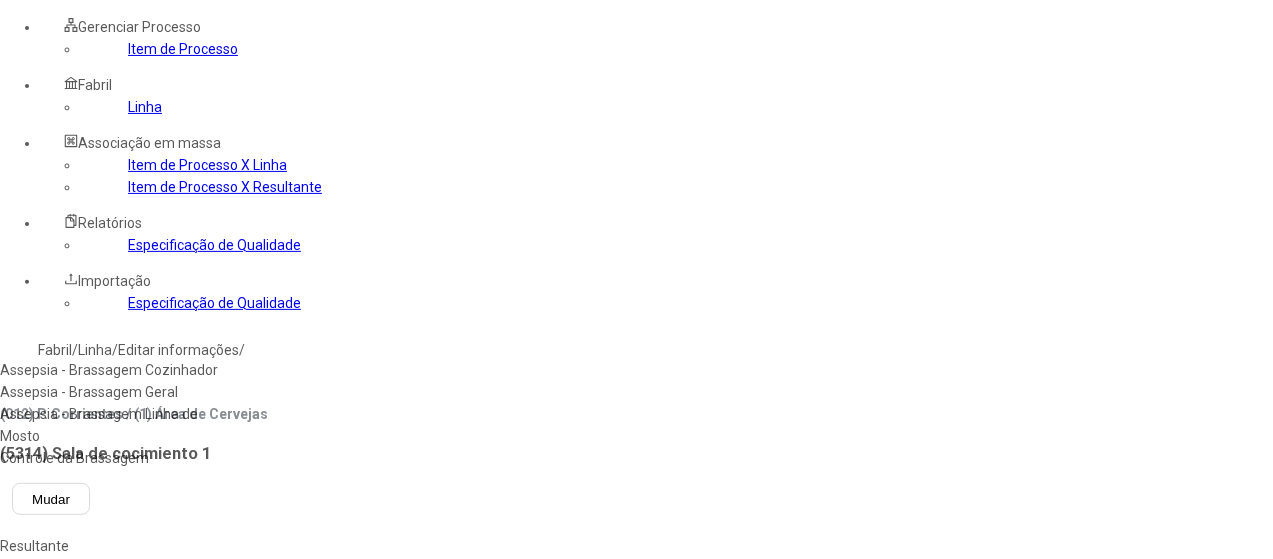 drag, startPoint x: 467, startPoint y: 273, endPoint x: 485, endPoint y: 267, distance: 18.973665 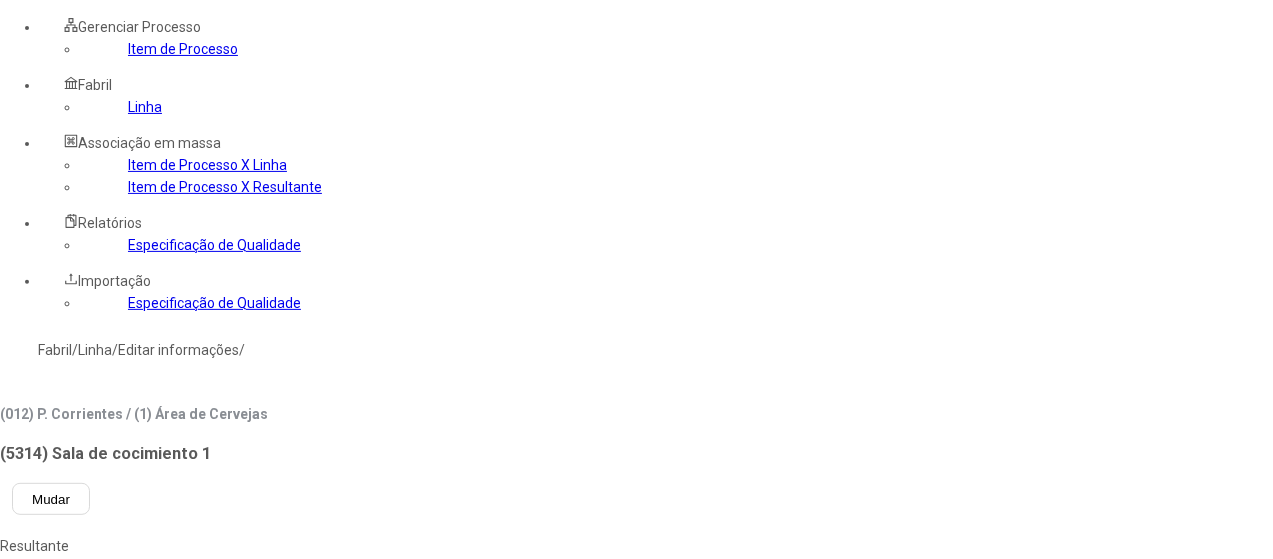 click 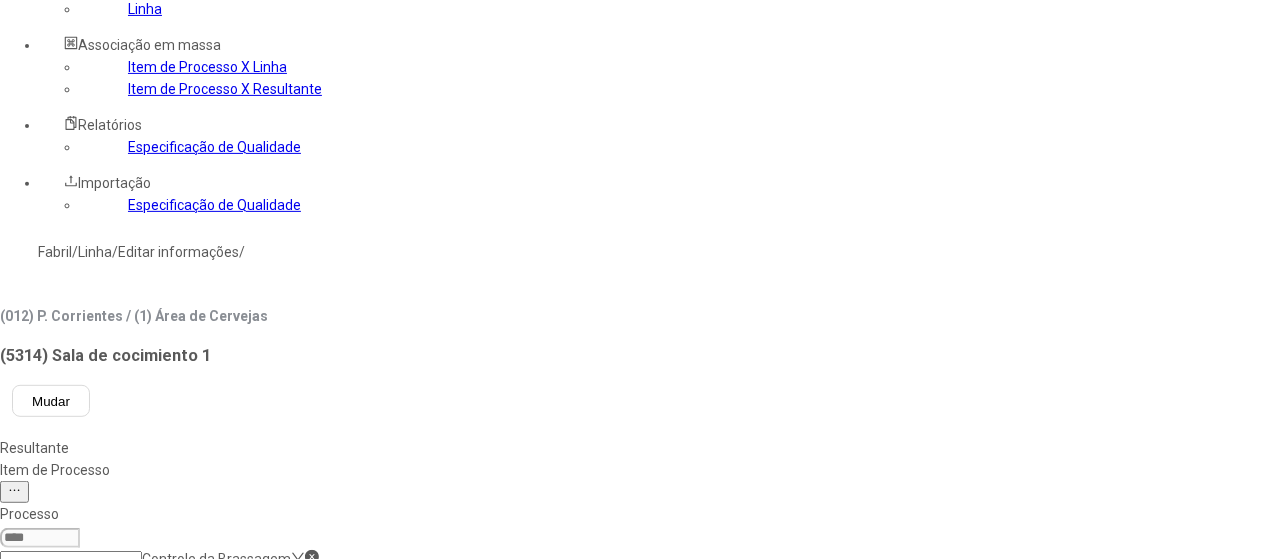 scroll, scrollTop: 300, scrollLeft: 0, axis: vertical 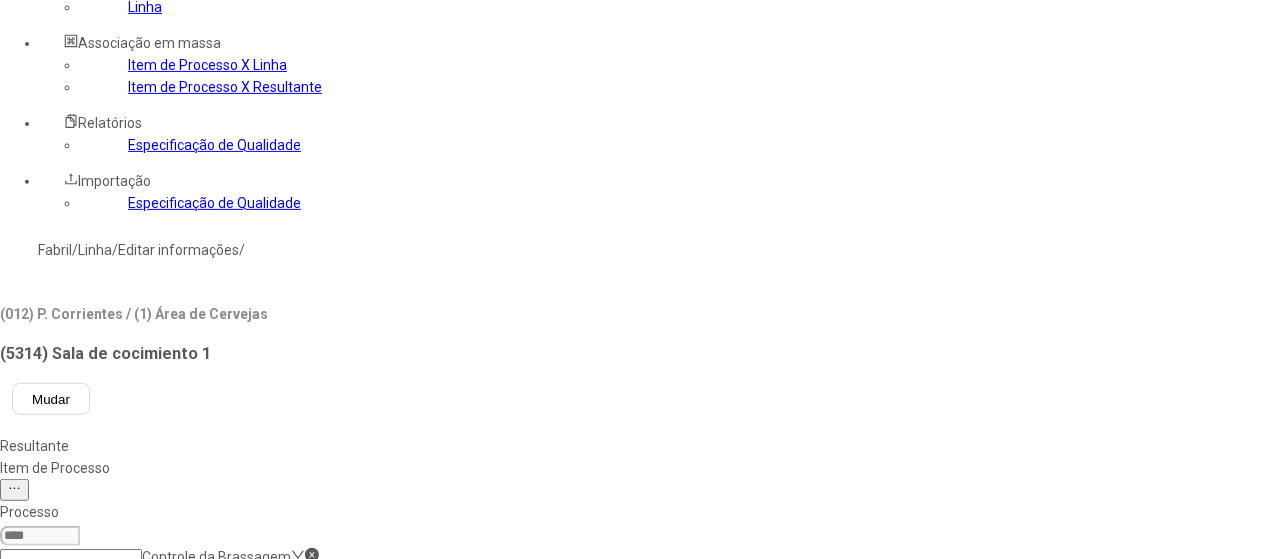 type on "****" 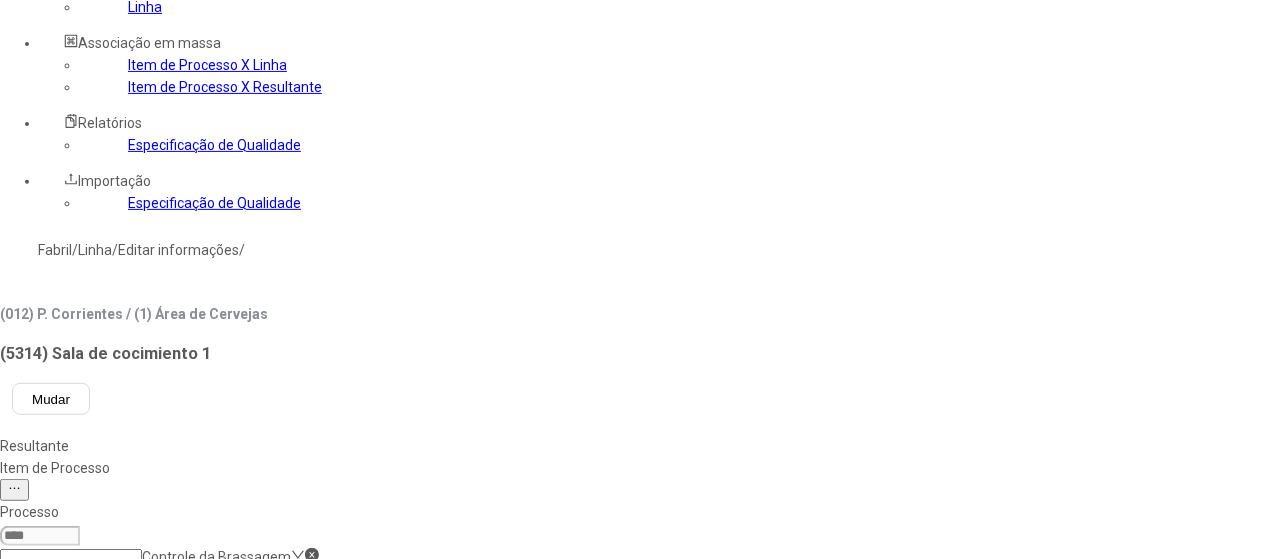 click on "**********" 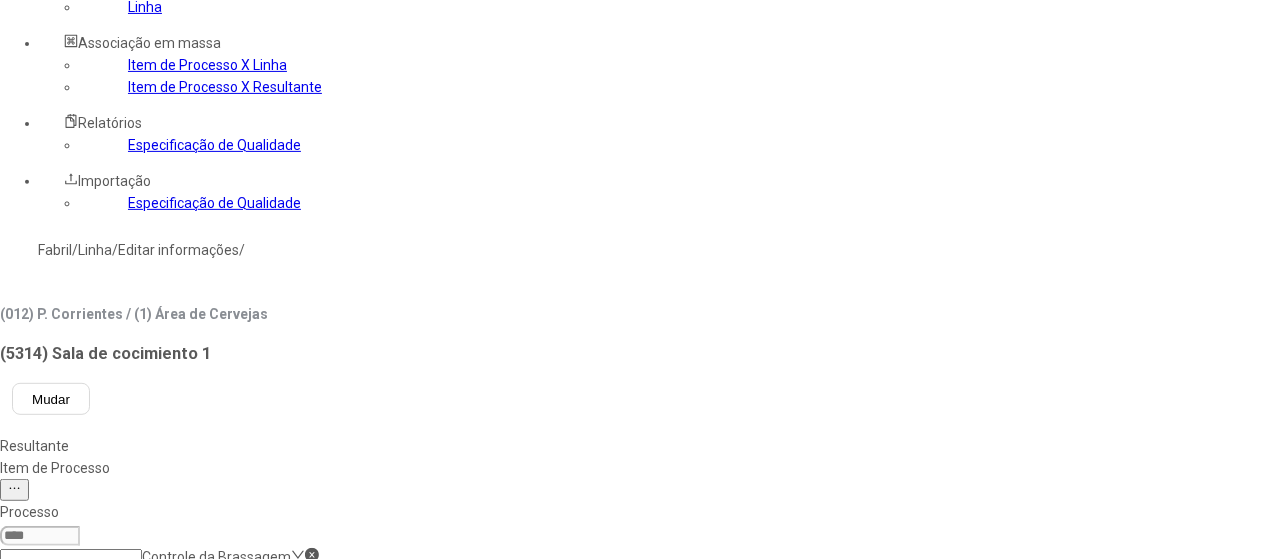 click on "**********" 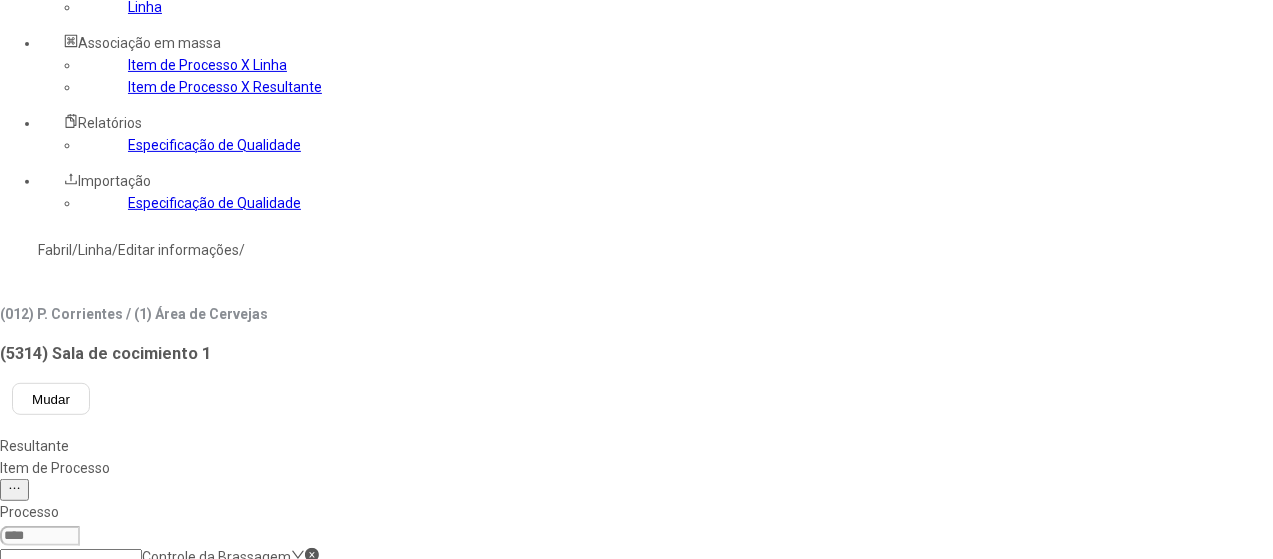 scroll, scrollTop: 120, scrollLeft: 0, axis: vertical 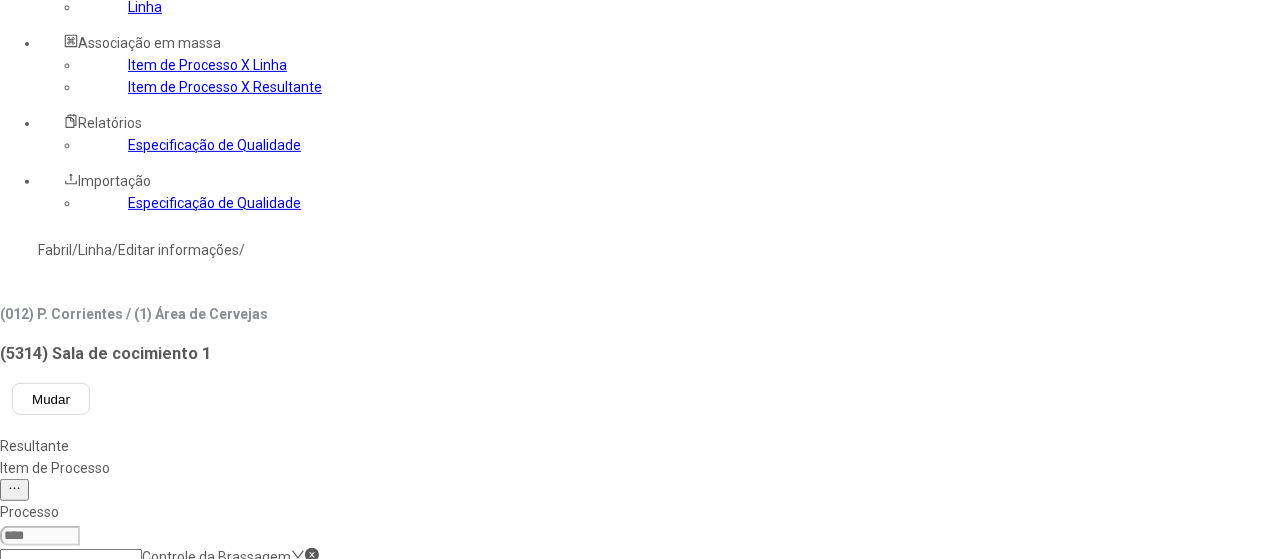 click on "Concluir associação" 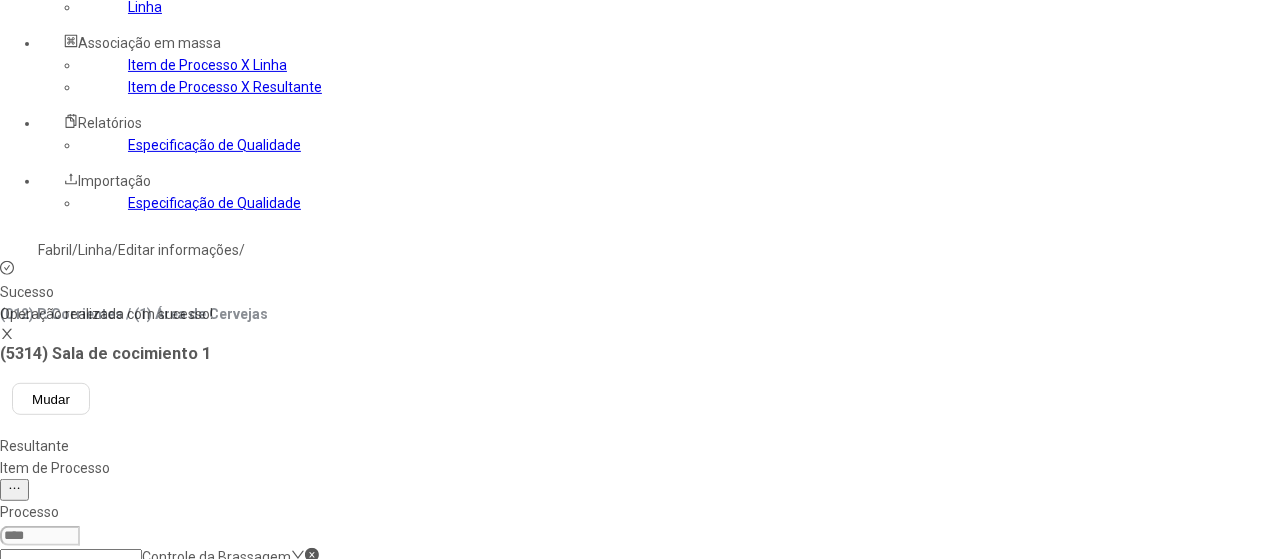 select 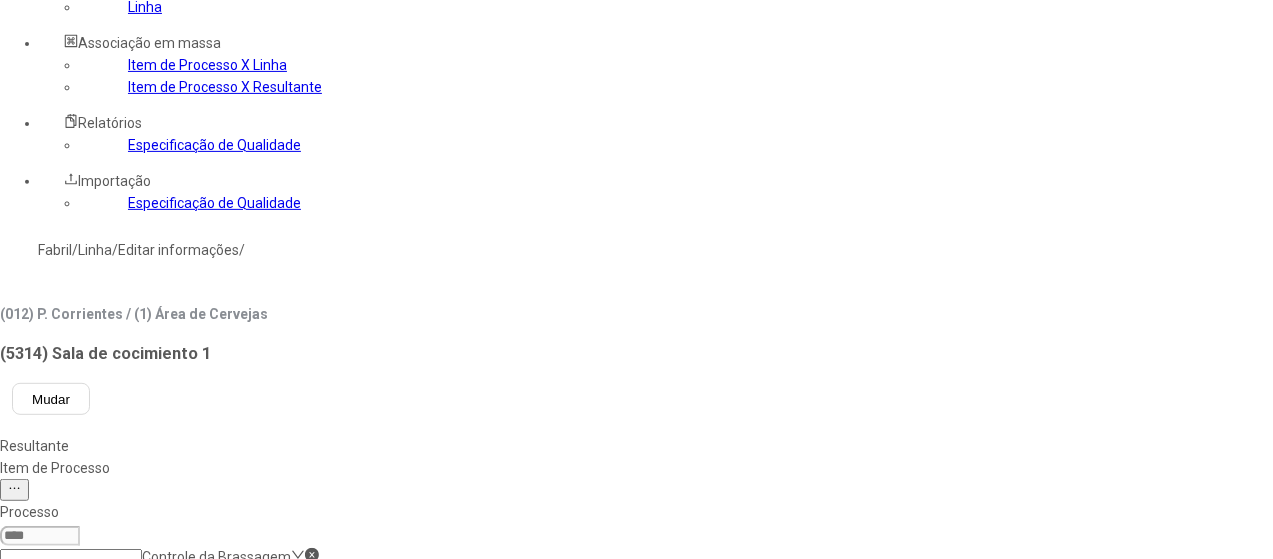 click on "Item de Processo" 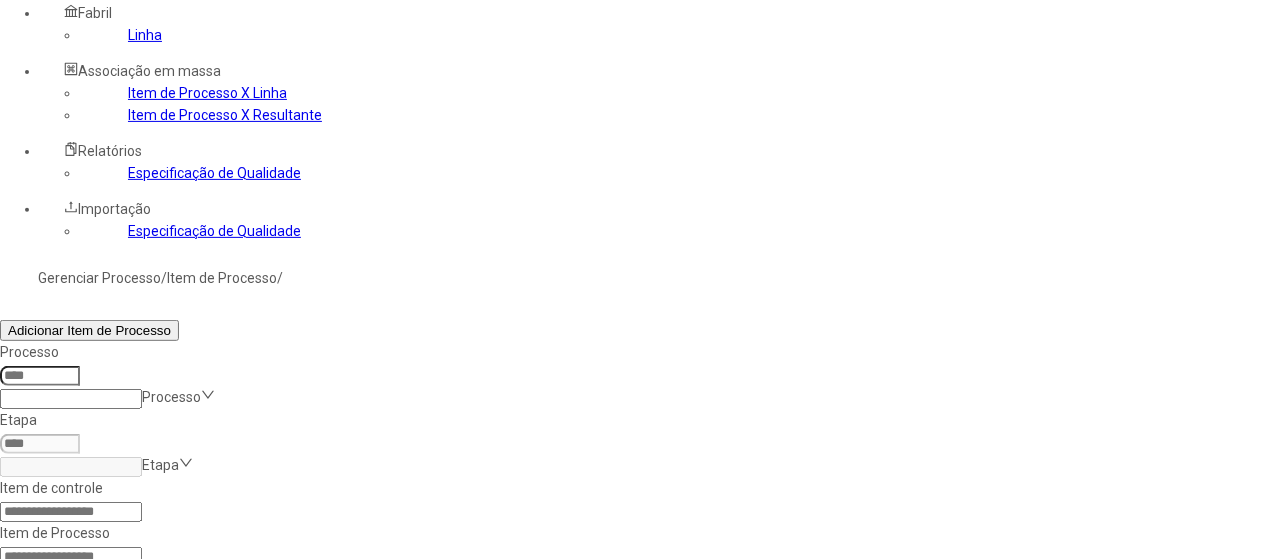 scroll, scrollTop: 300, scrollLeft: 0, axis: vertical 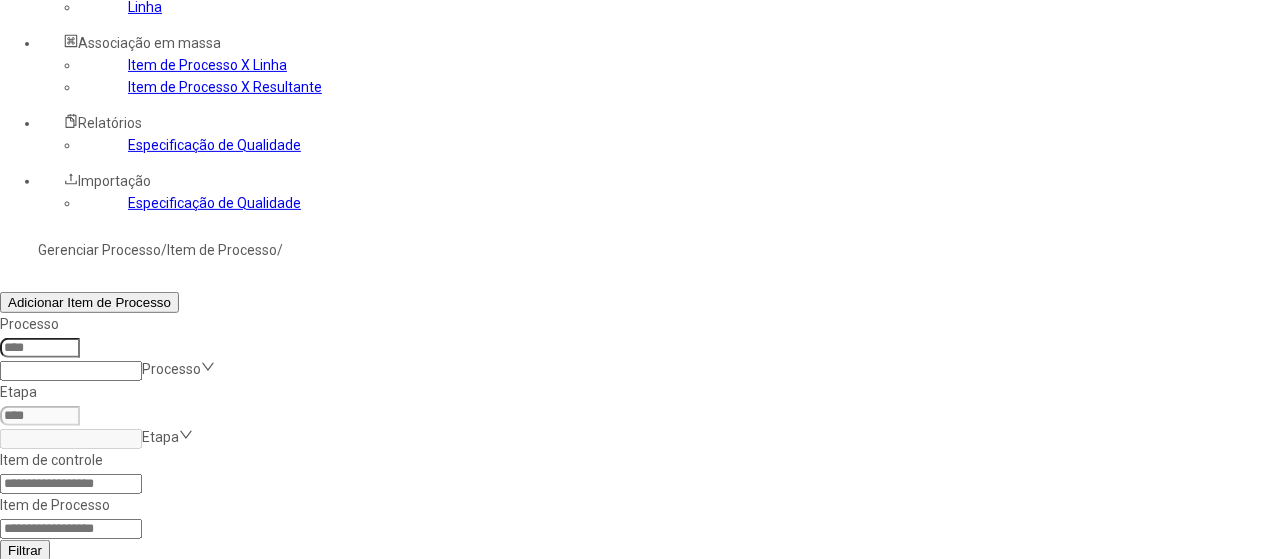 click 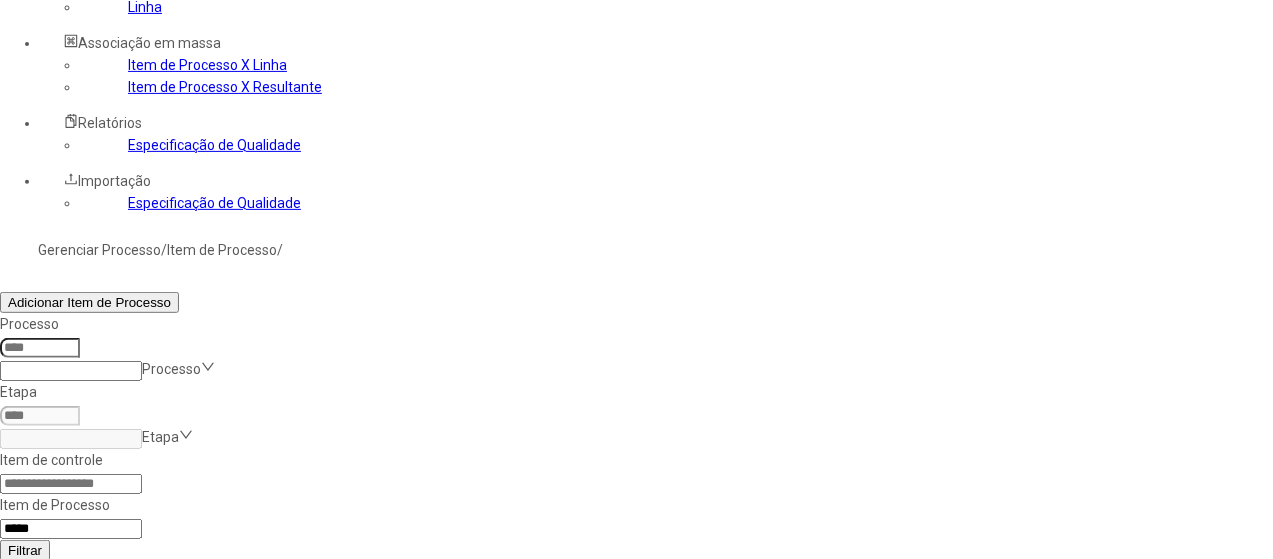 type on "*****" 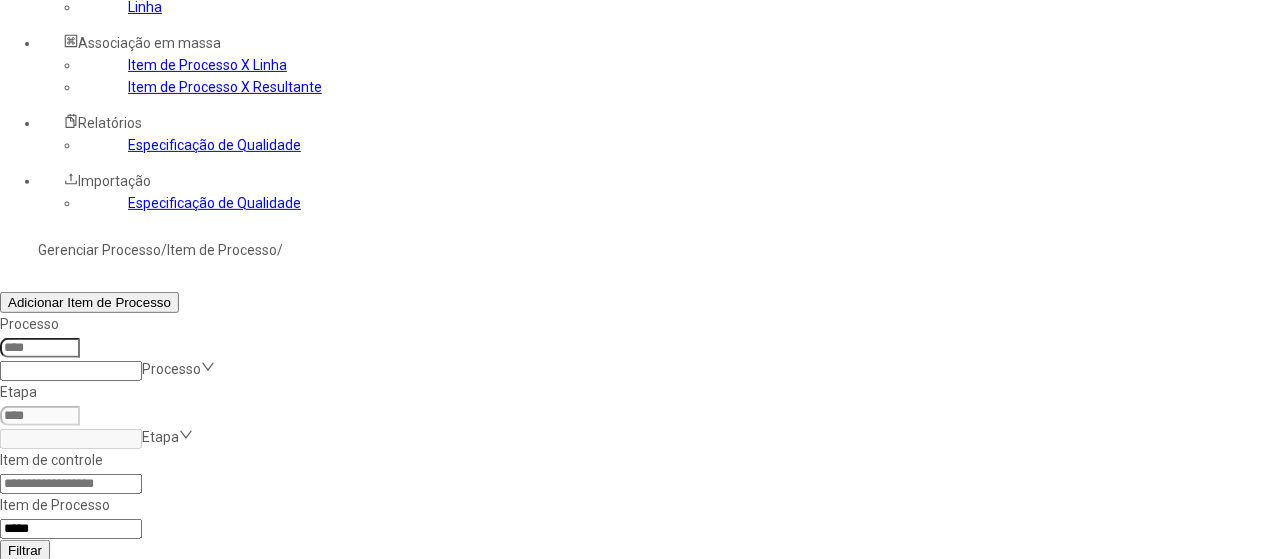 click on "Filtrar" 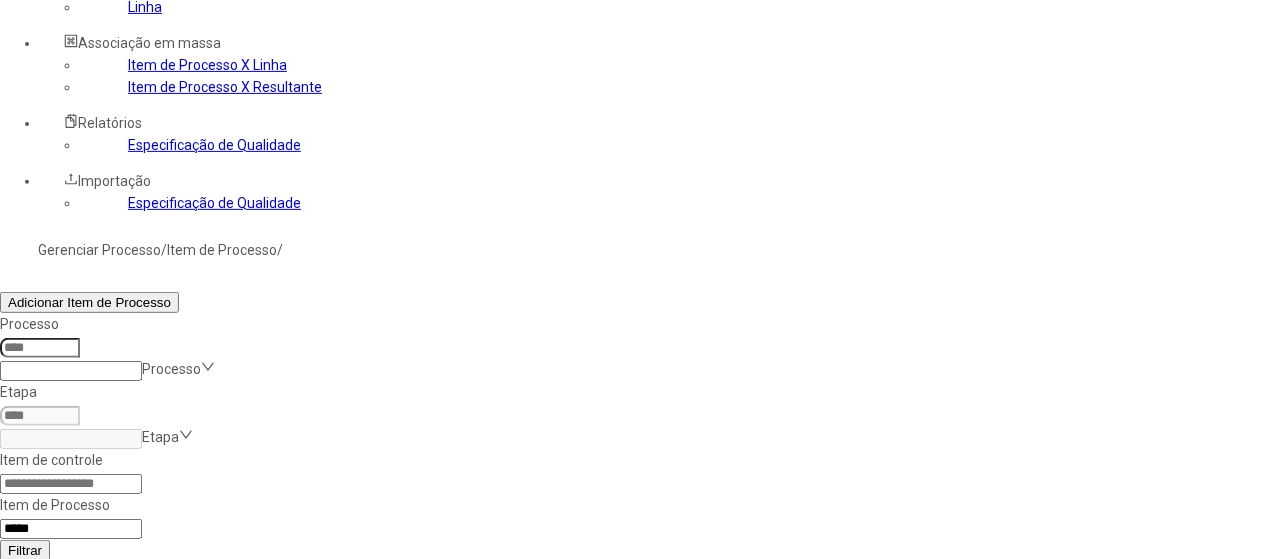 scroll, scrollTop: 272, scrollLeft: 0, axis: vertical 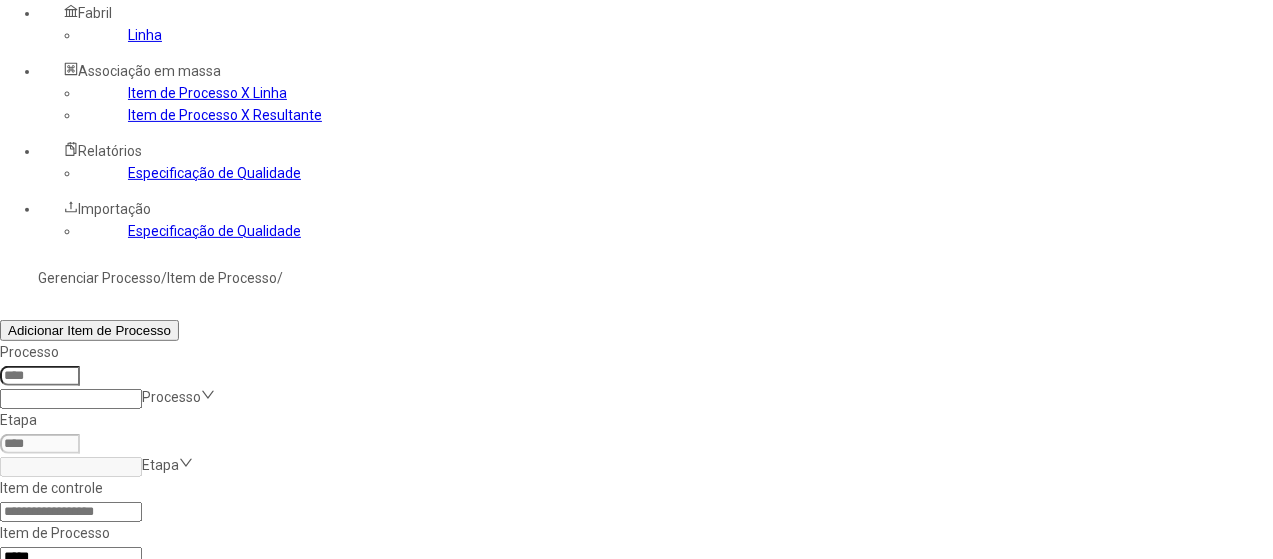 click 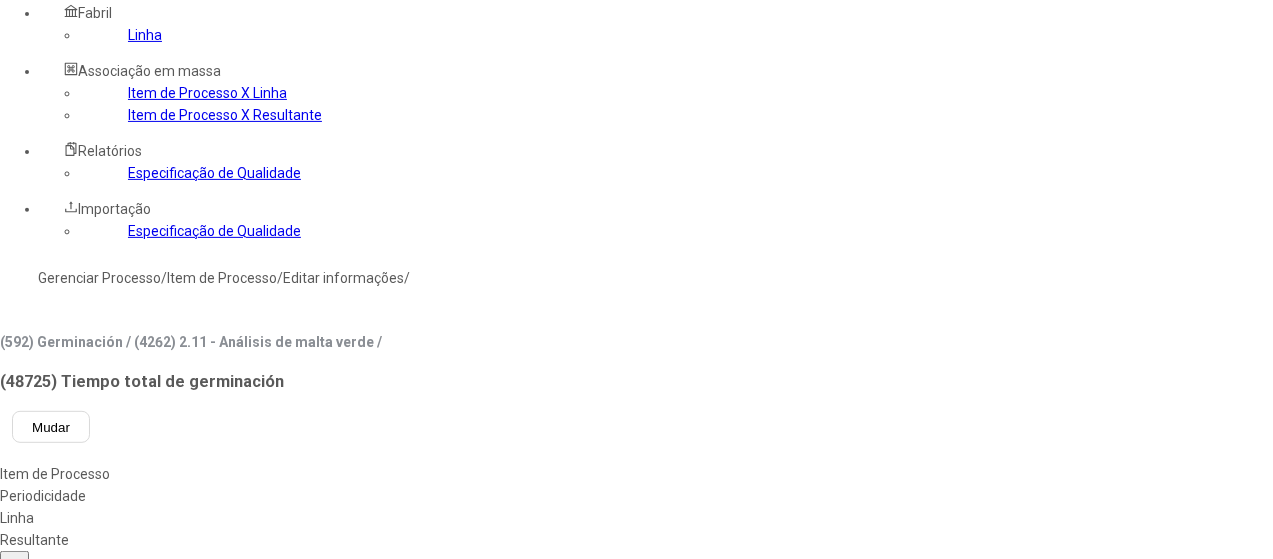 type on "*****" 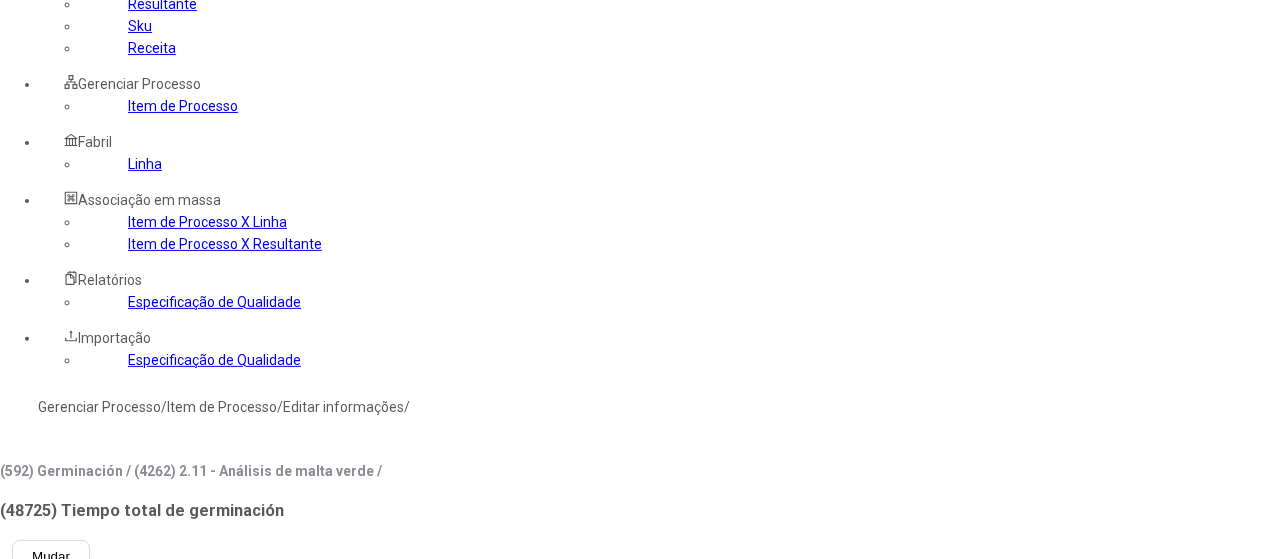 scroll, scrollTop: 72, scrollLeft: 0, axis: vertical 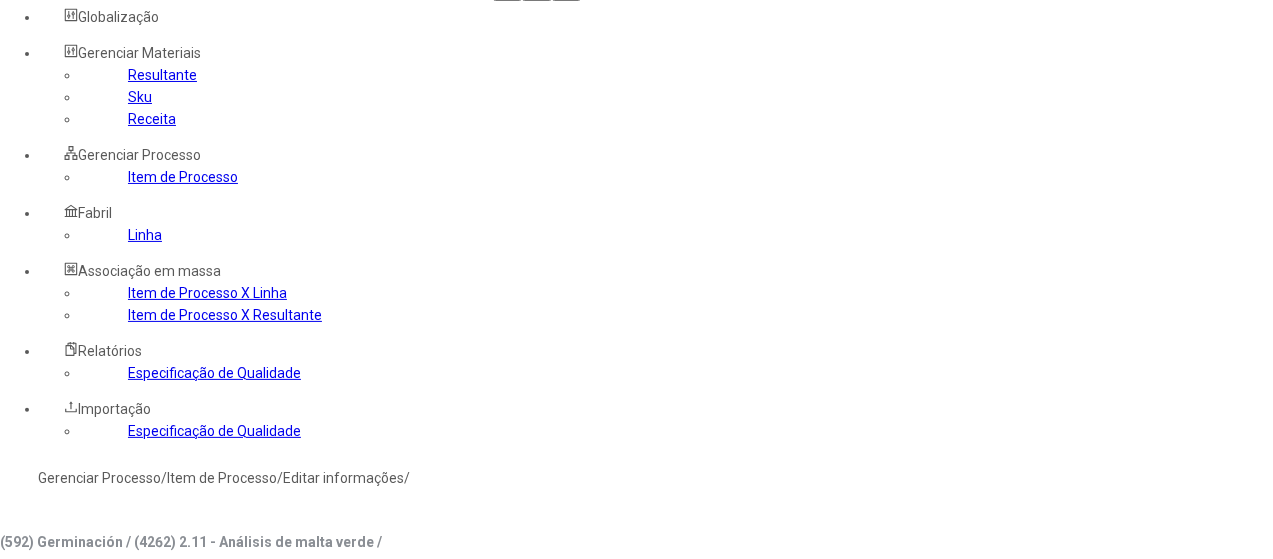 click on "Gerenciar Processo" 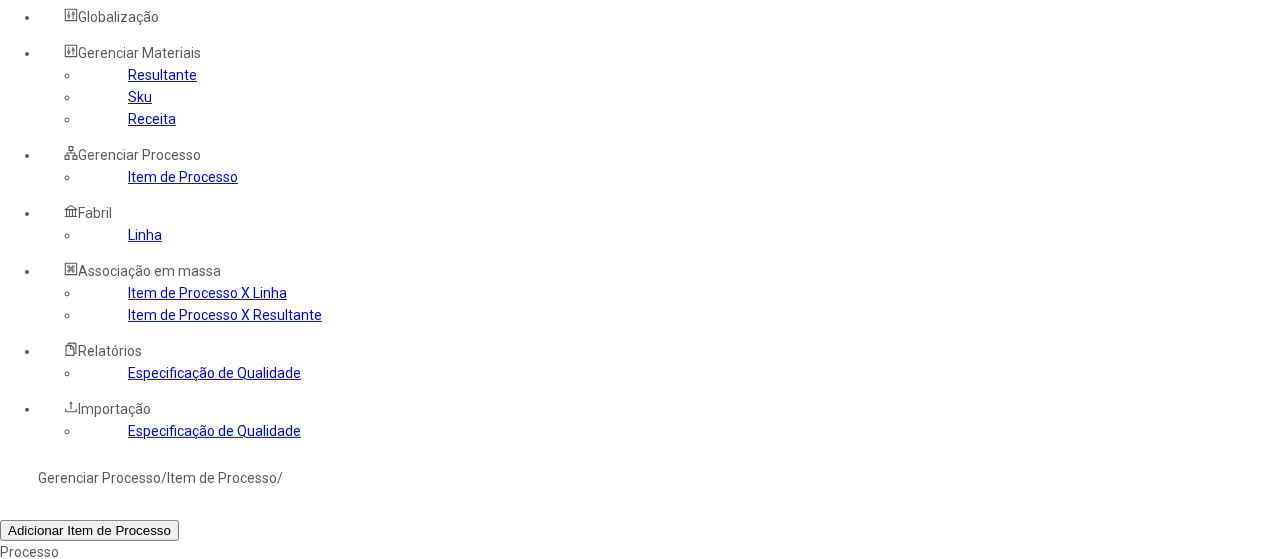 click 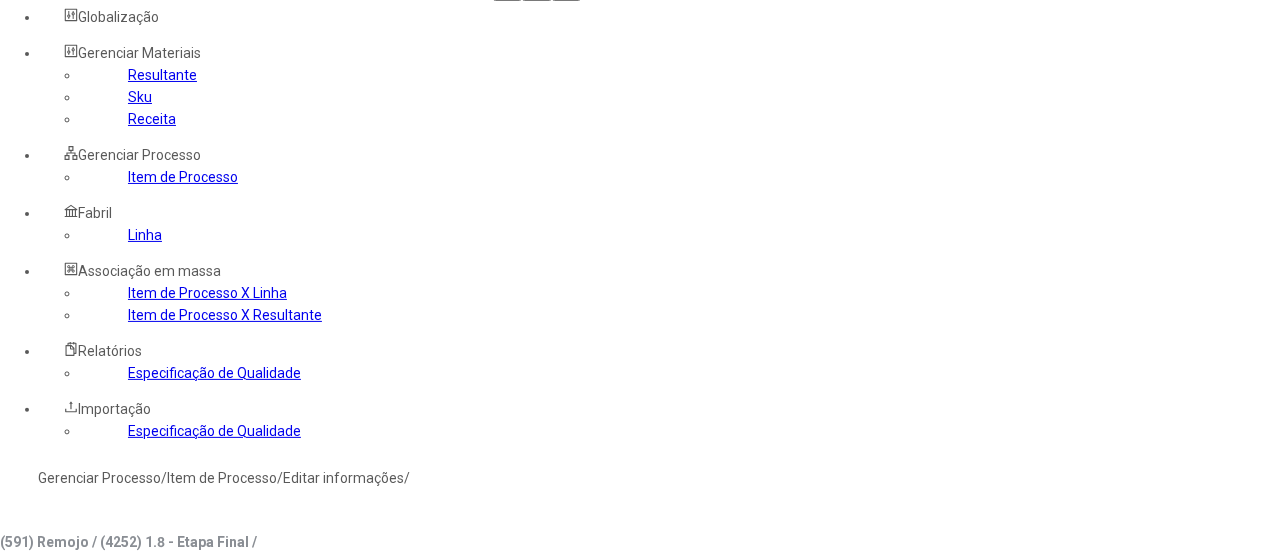 type on "****" 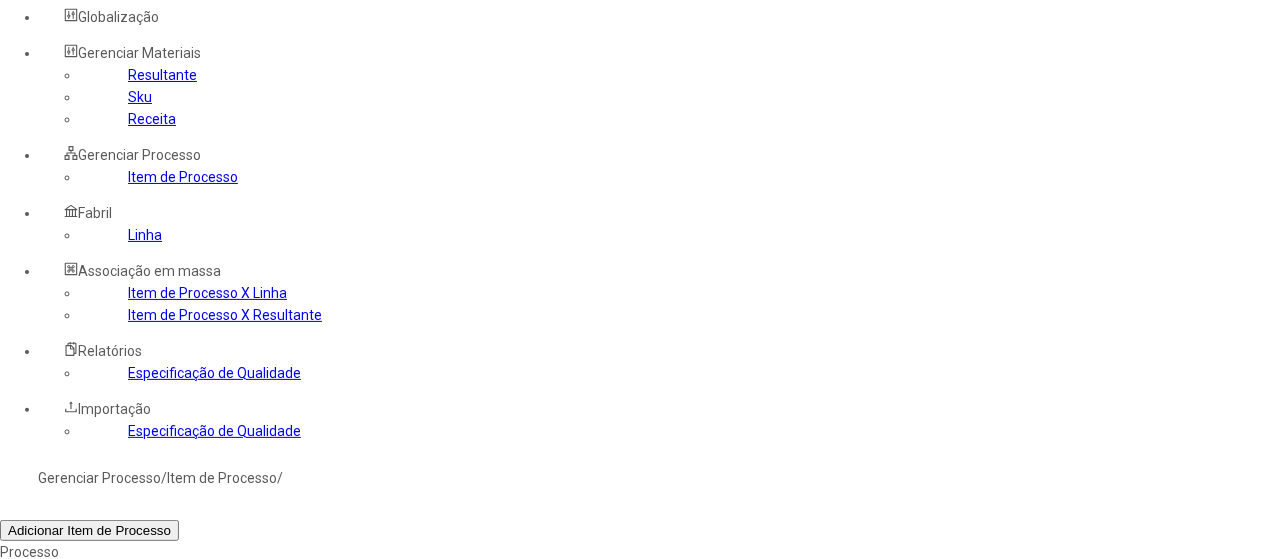 click 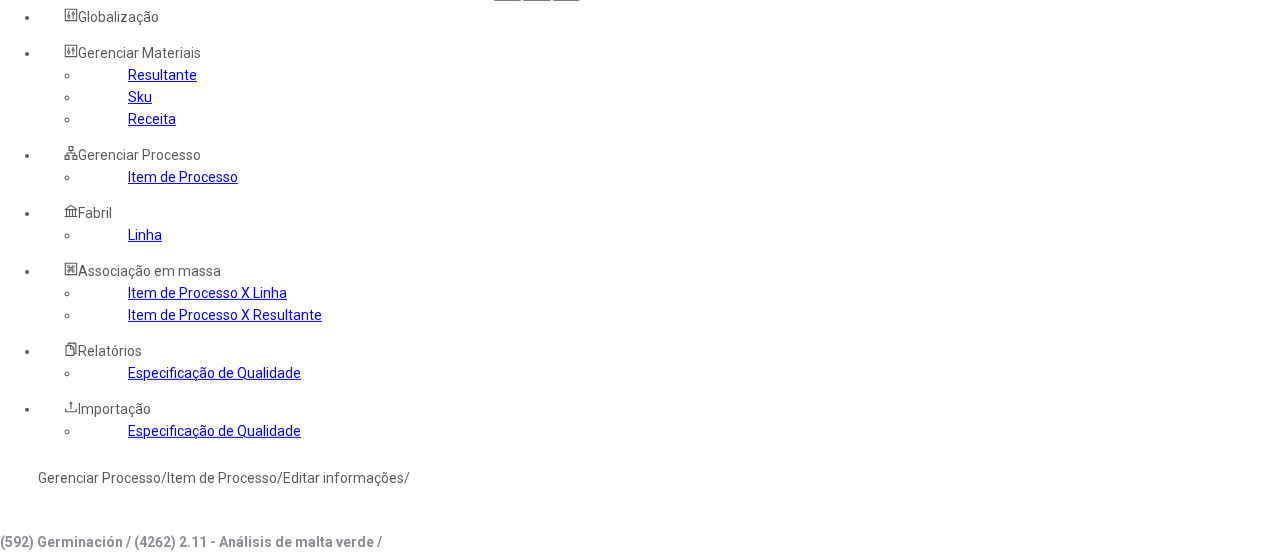 type on "****" 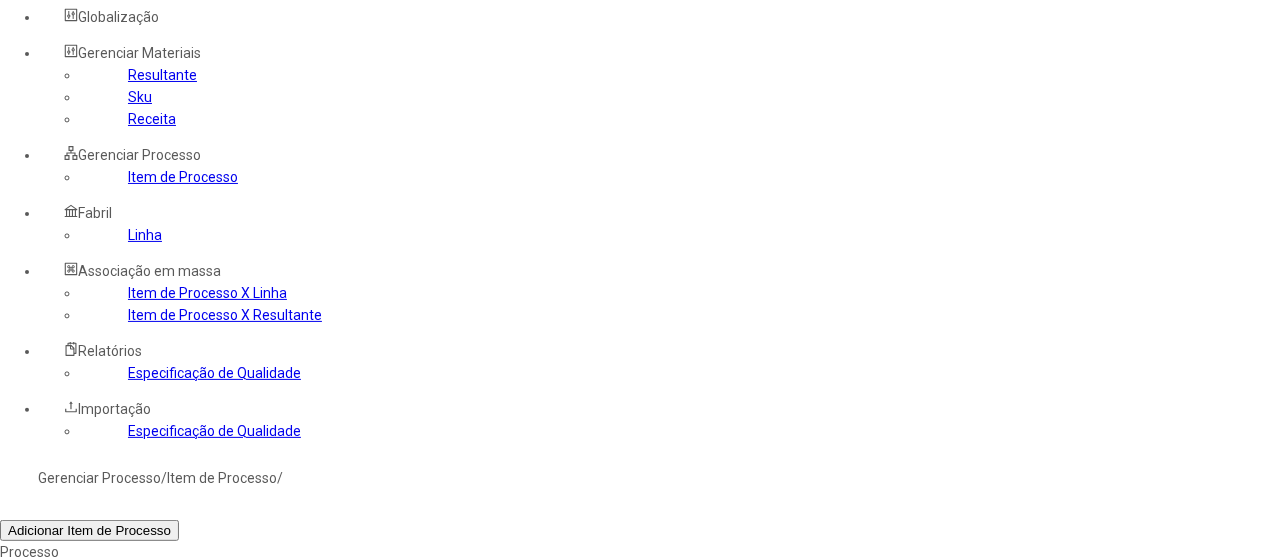 click 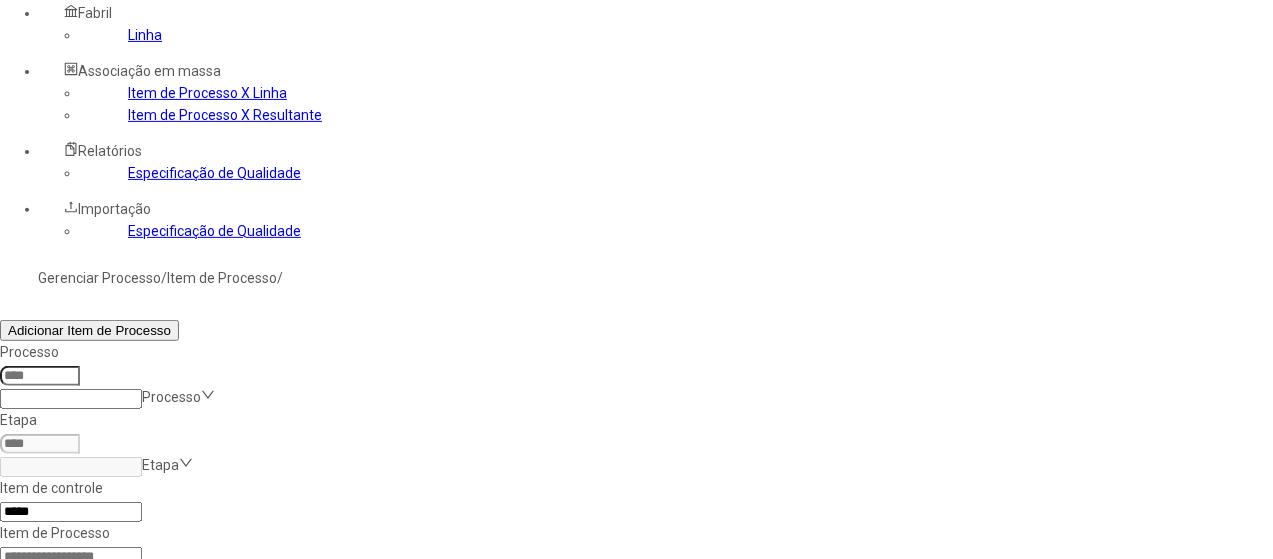 drag, startPoint x: 1189, startPoint y: 273, endPoint x: 1178, endPoint y: 280, distance: 13.038404 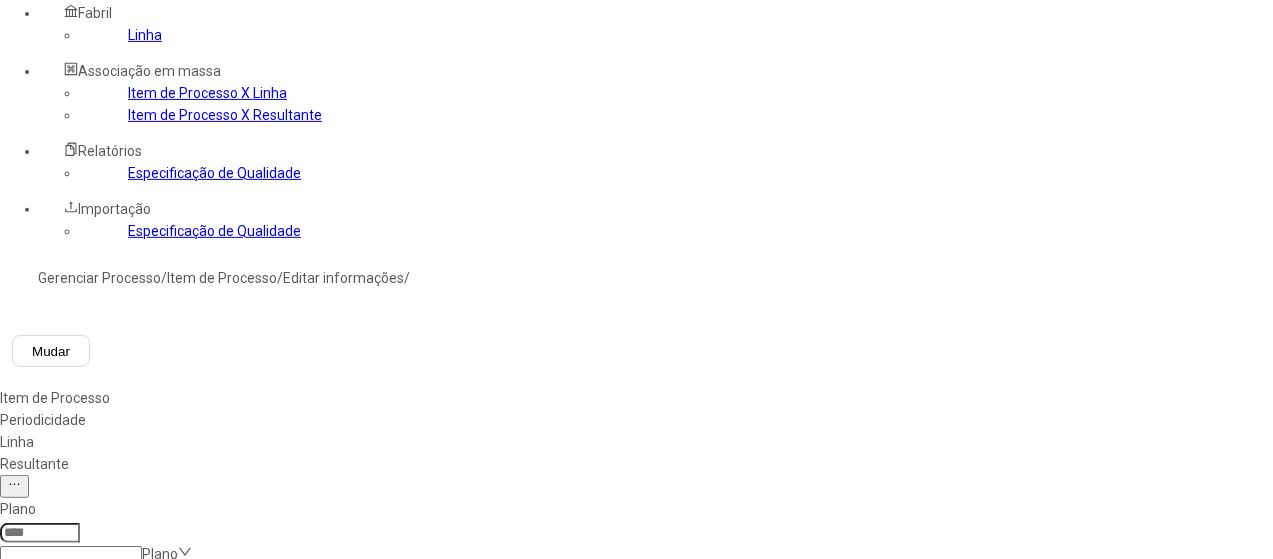 type on "*****" 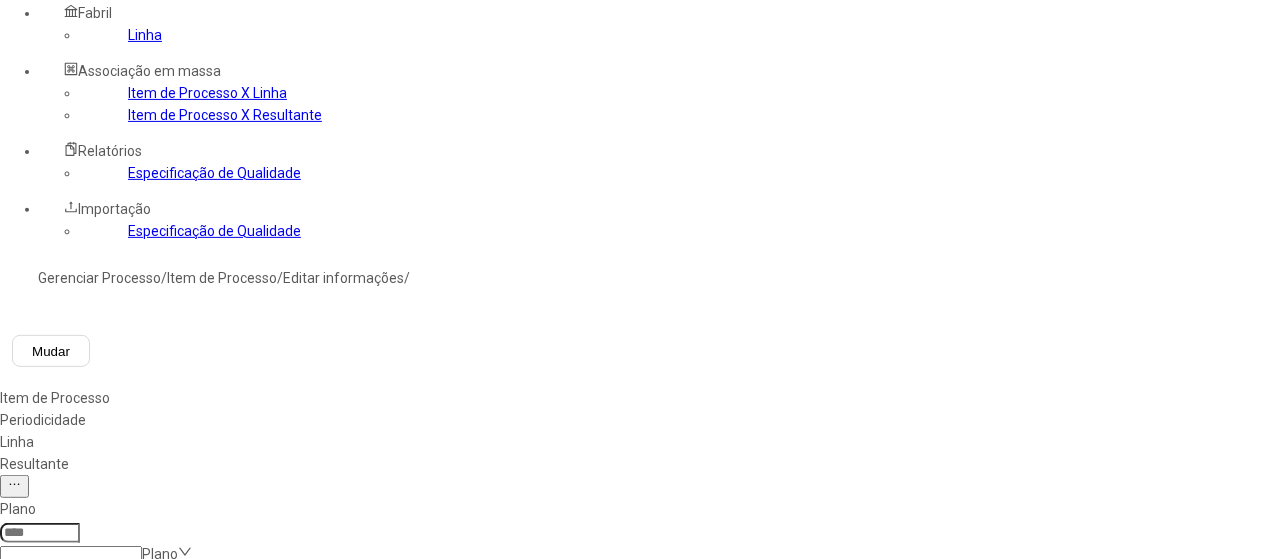 type on "****" 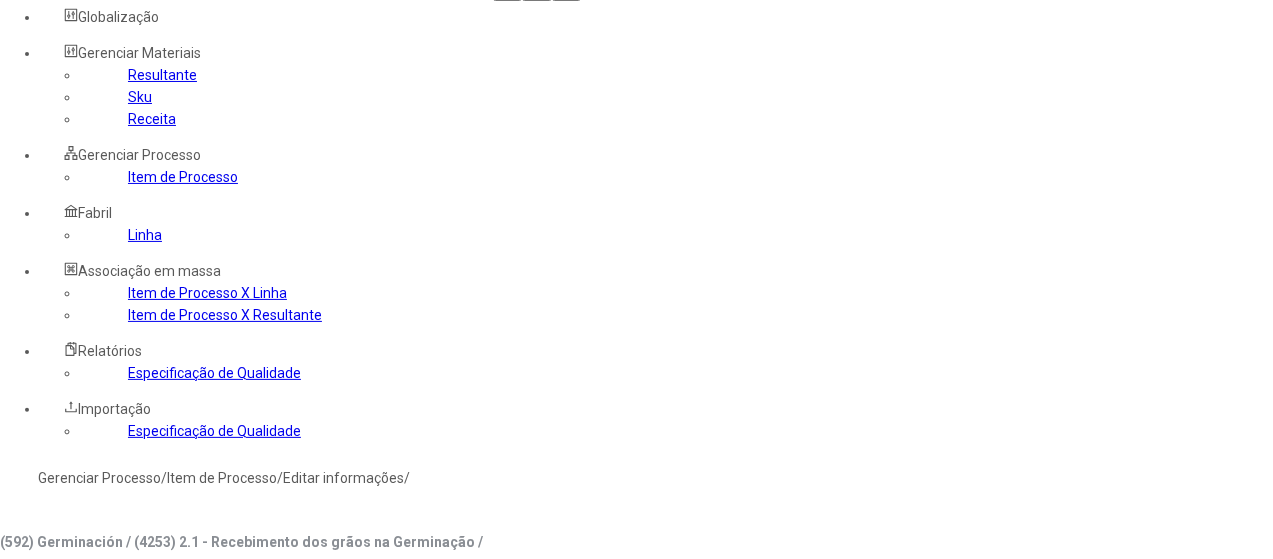 click on "Linha" 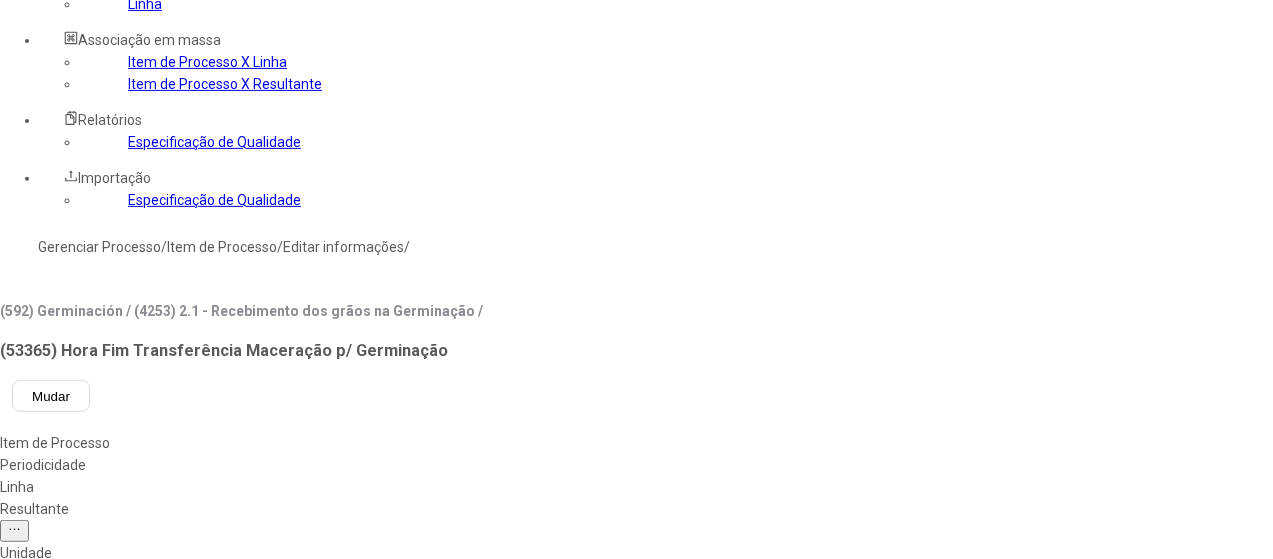 scroll, scrollTop: 272, scrollLeft: 0, axis: vertical 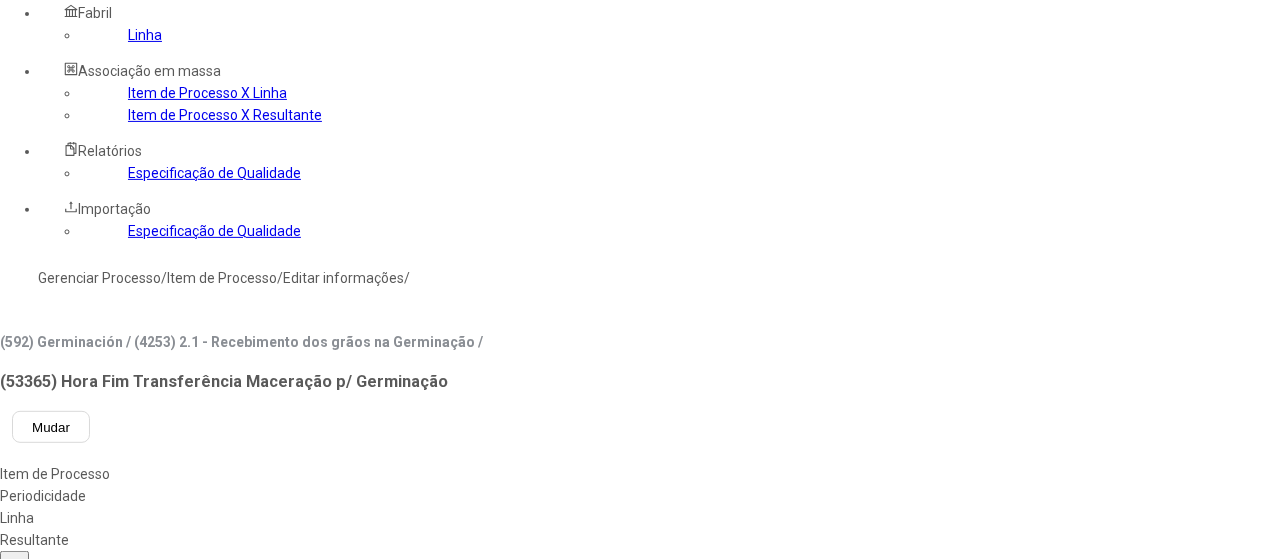 click 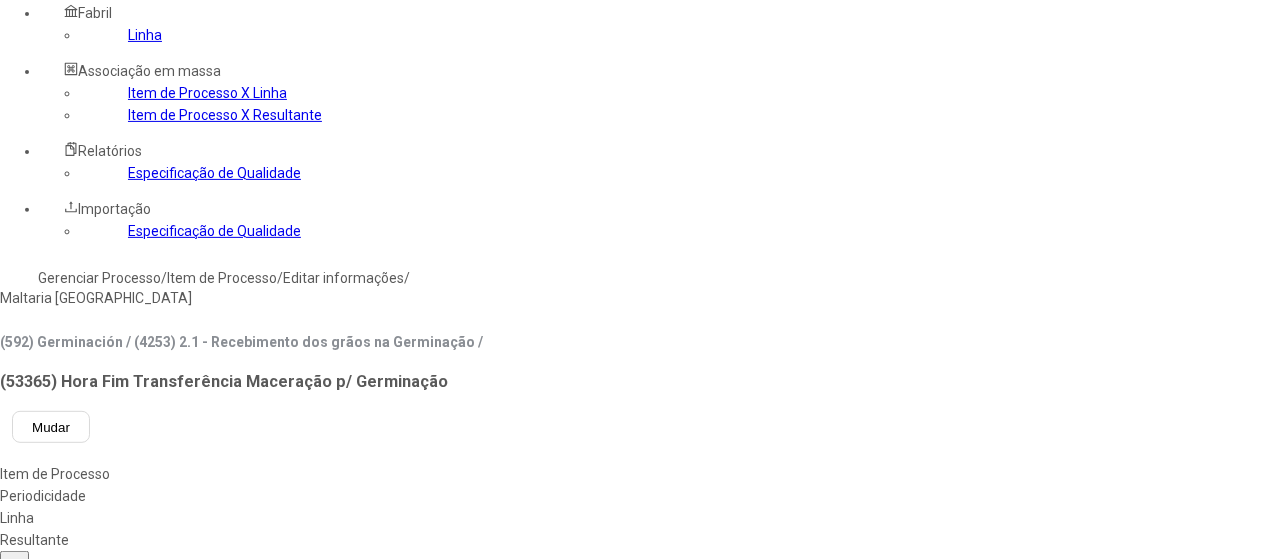 type on "***" 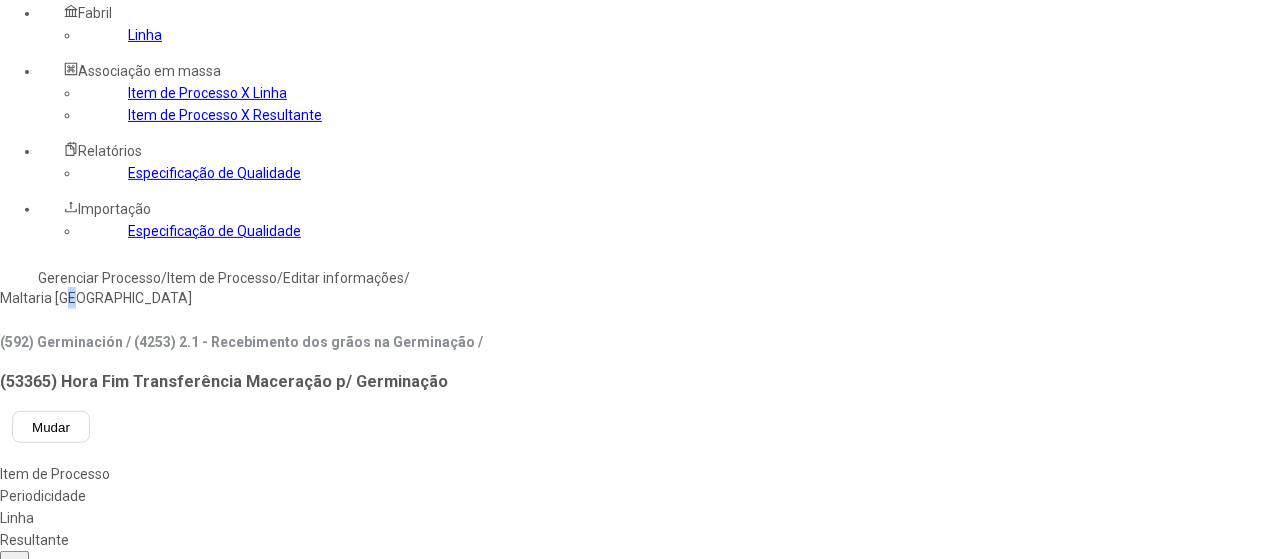 click on "Maltaria Uruguay" at bounding box center (115, 298) 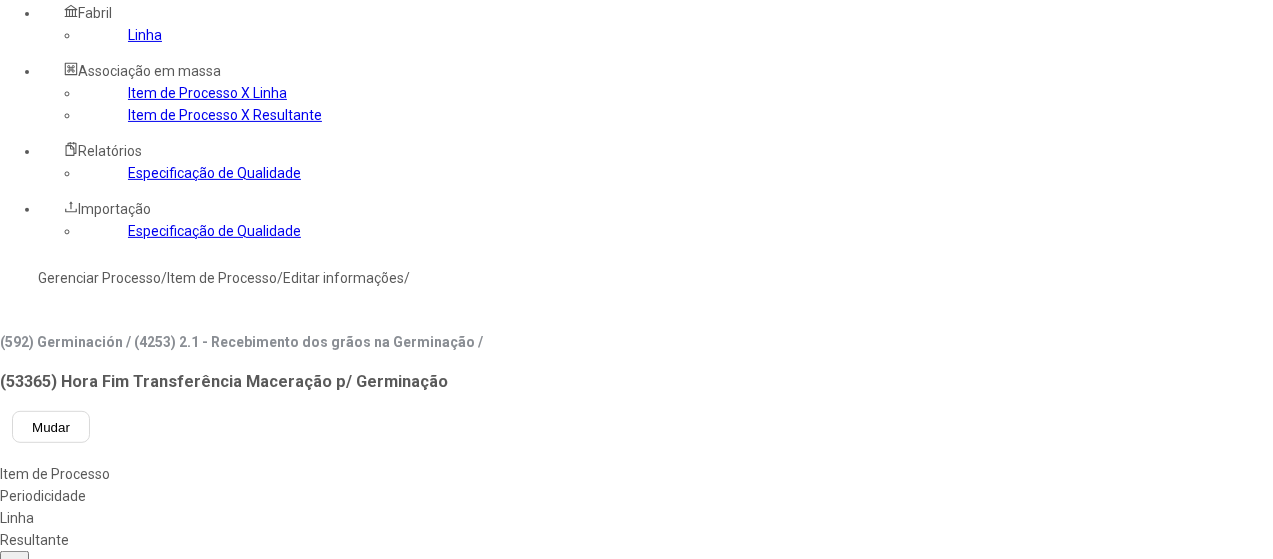 type on "***" 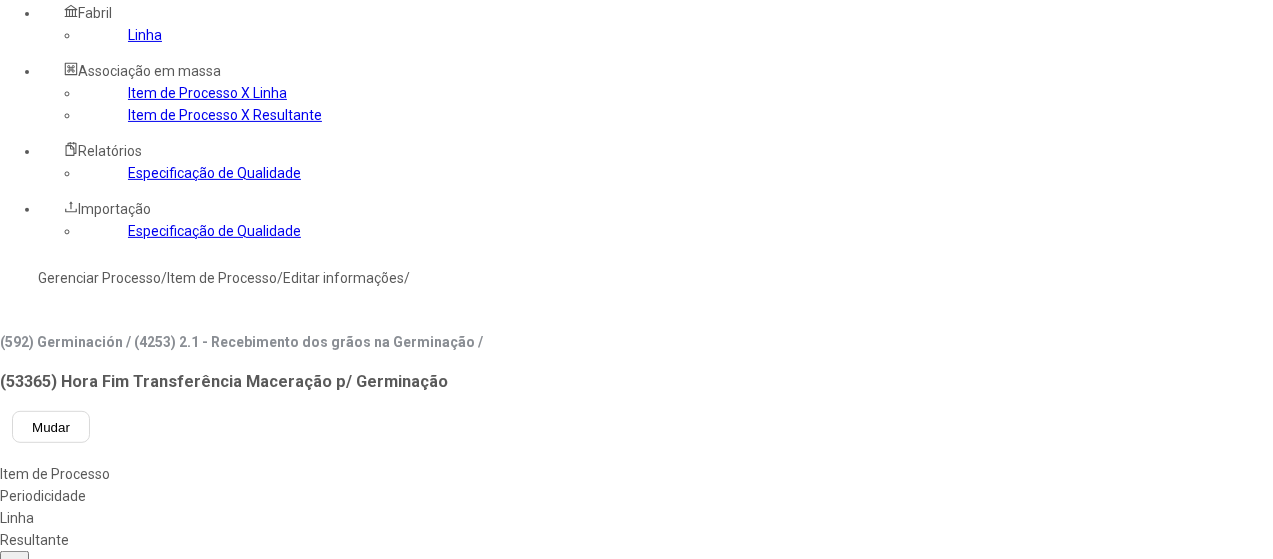 click 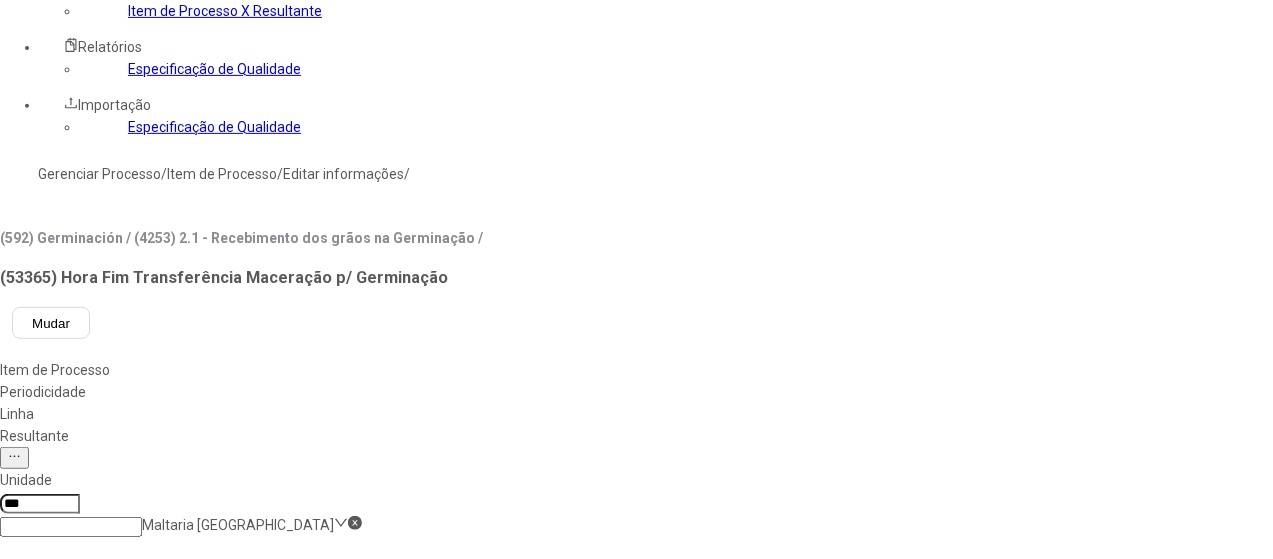 scroll, scrollTop: 472, scrollLeft: 0, axis: vertical 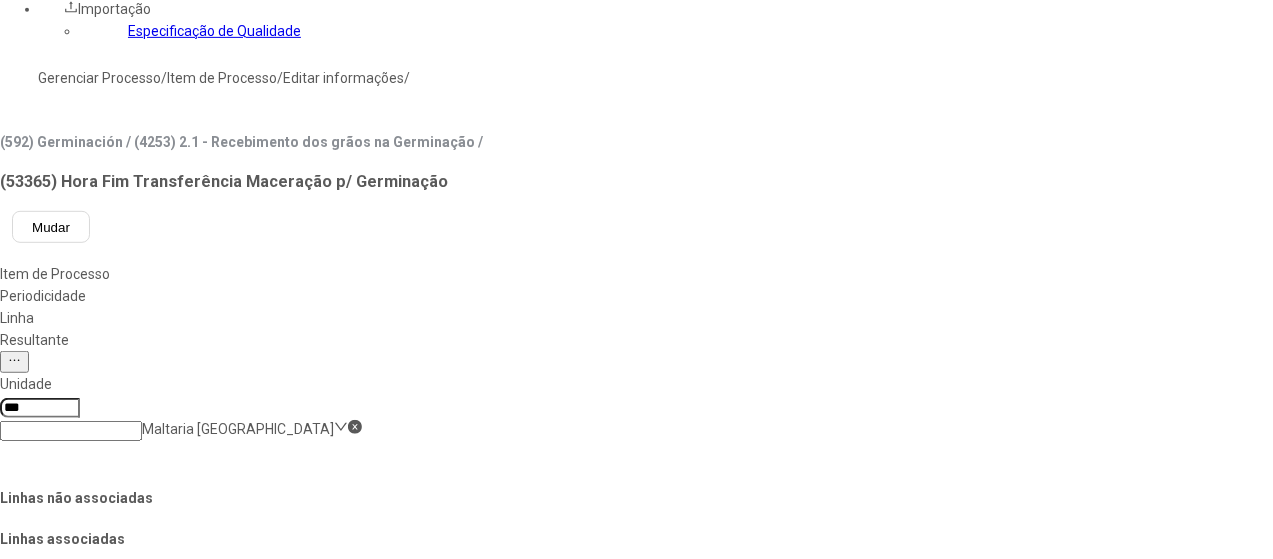 drag, startPoint x: 1177, startPoint y: 463, endPoint x: 1122, endPoint y: 461, distance: 55.03635 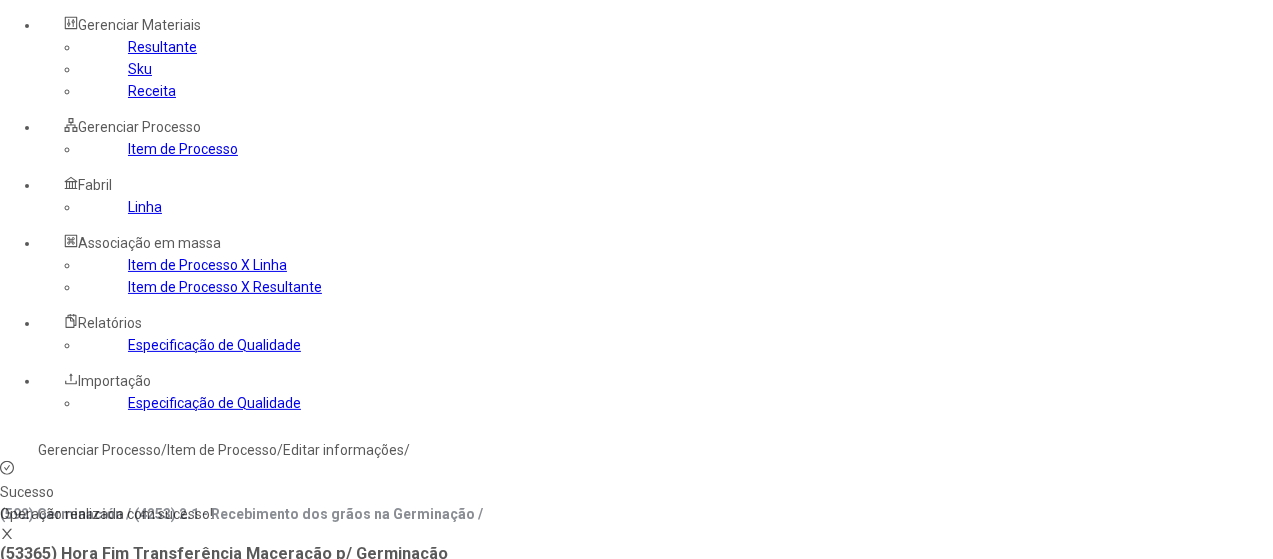 scroll, scrollTop: 72, scrollLeft: 0, axis: vertical 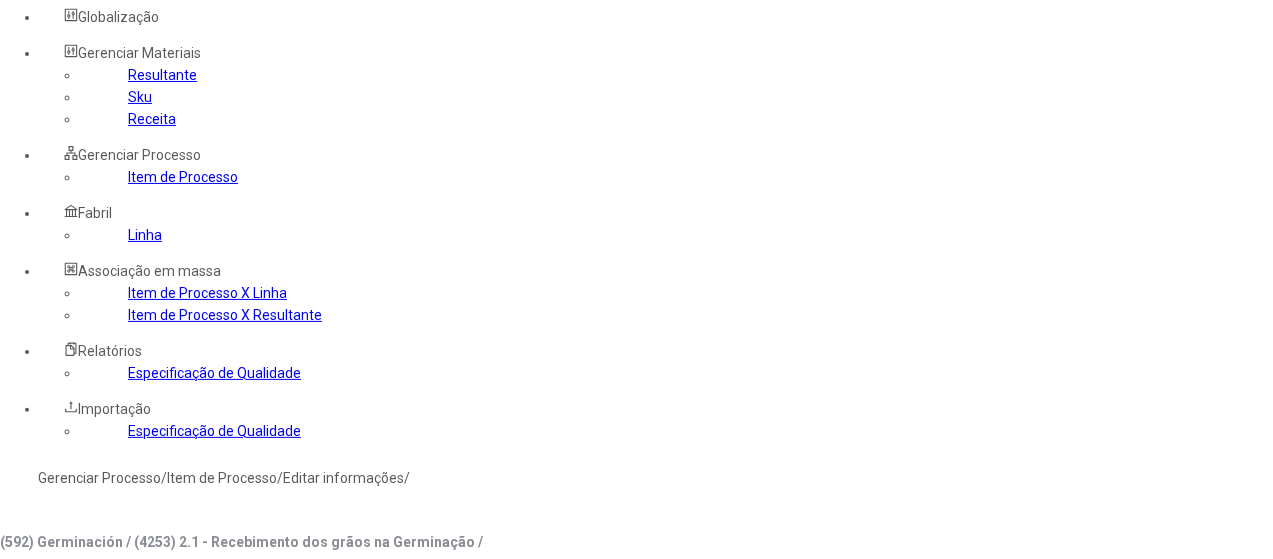drag, startPoint x: 707, startPoint y: 120, endPoint x: 281, endPoint y: 121, distance: 426.00116 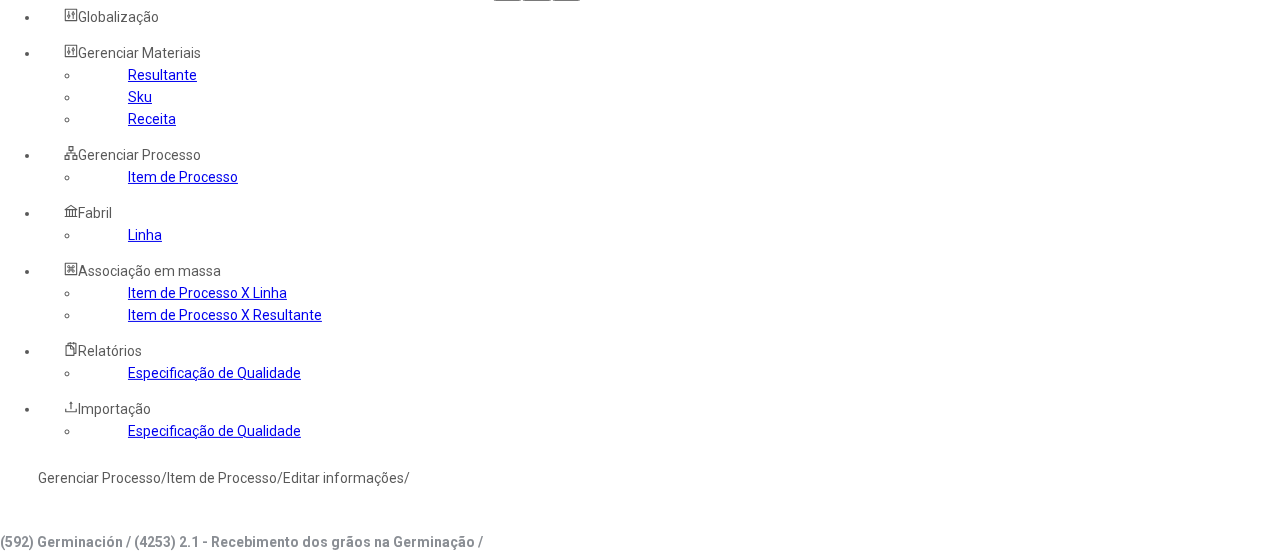 type on "*****" 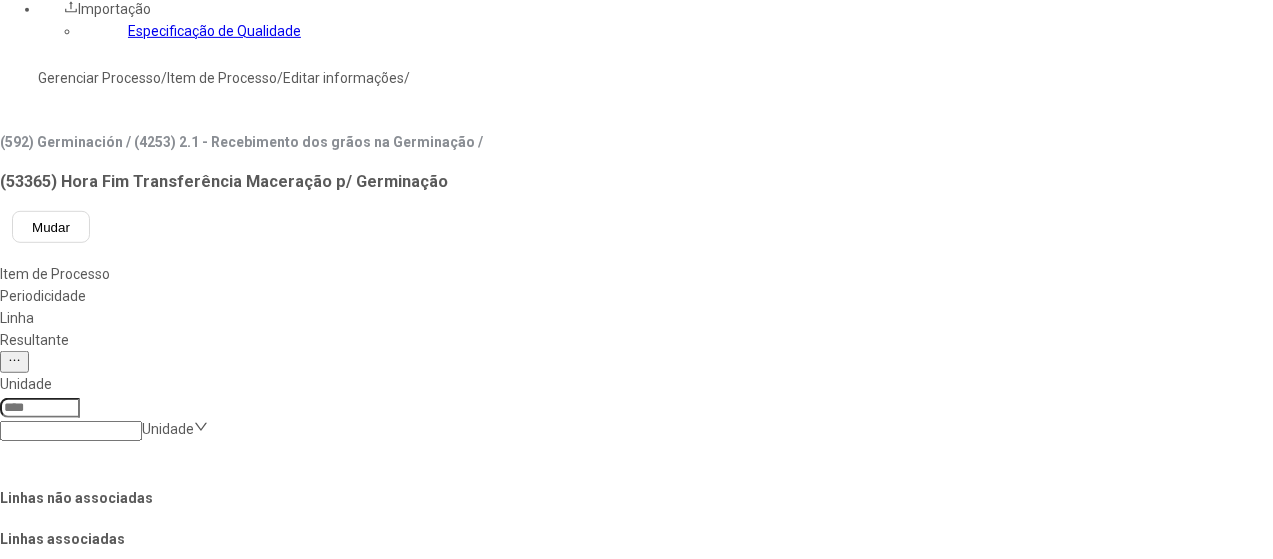 scroll, scrollTop: 172, scrollLeft: 0, axis: vertical 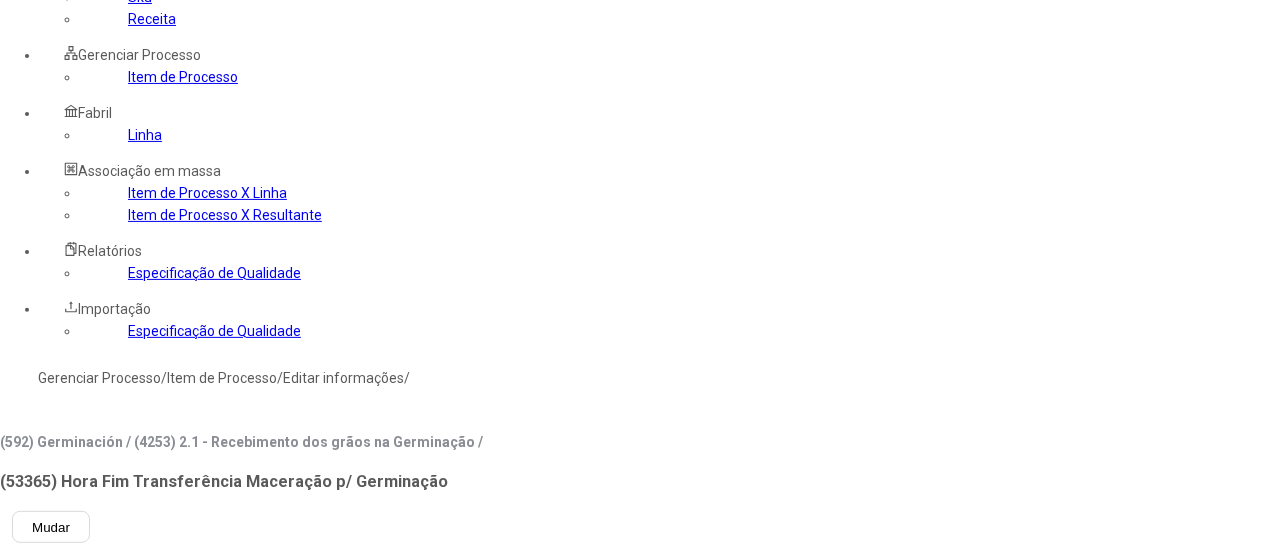 click on "Item de Processo" 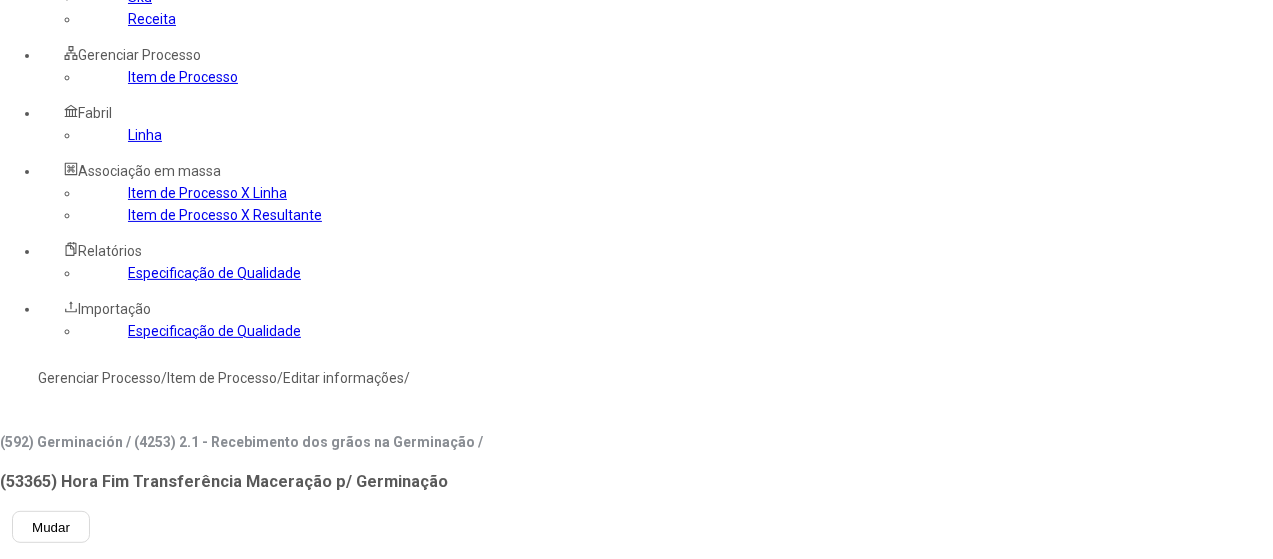 drag, startPoint x: 347, startPoint y: 228, endPoint x: 344, endPoint y: 248, distance: 20.22375 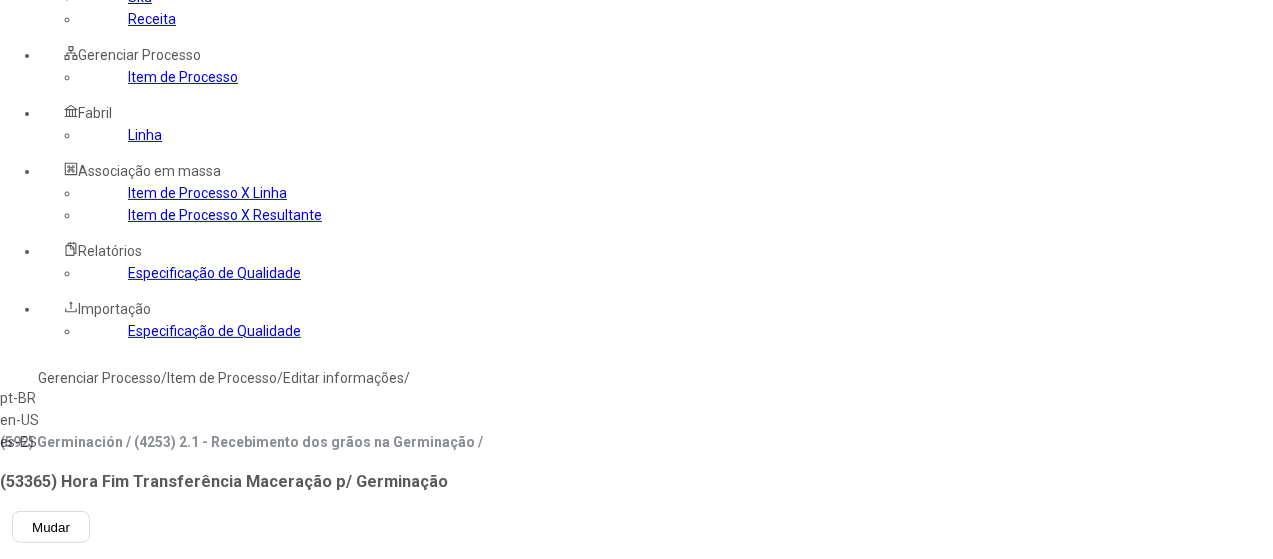 click on "es-ES" at bounding box center (57, 442) 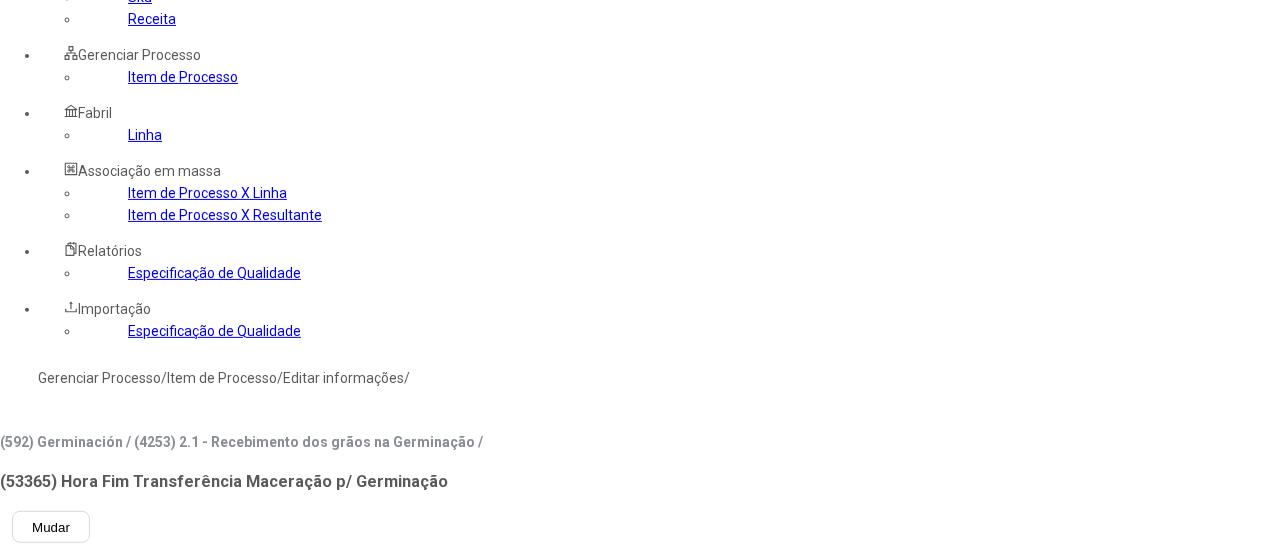 type on "**********" 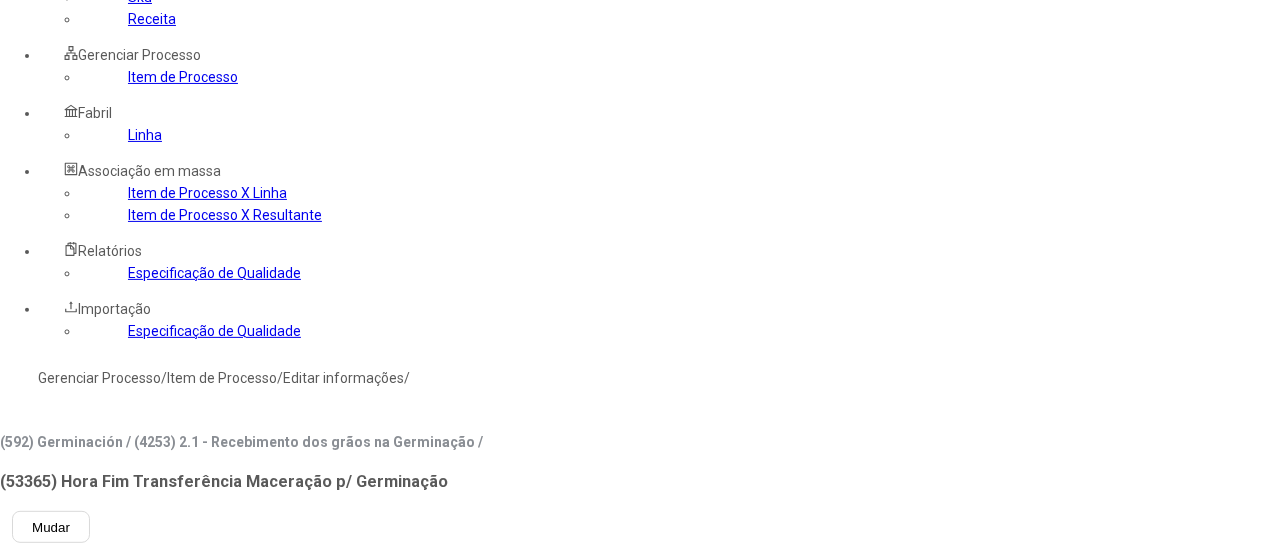 click on "Resultante" 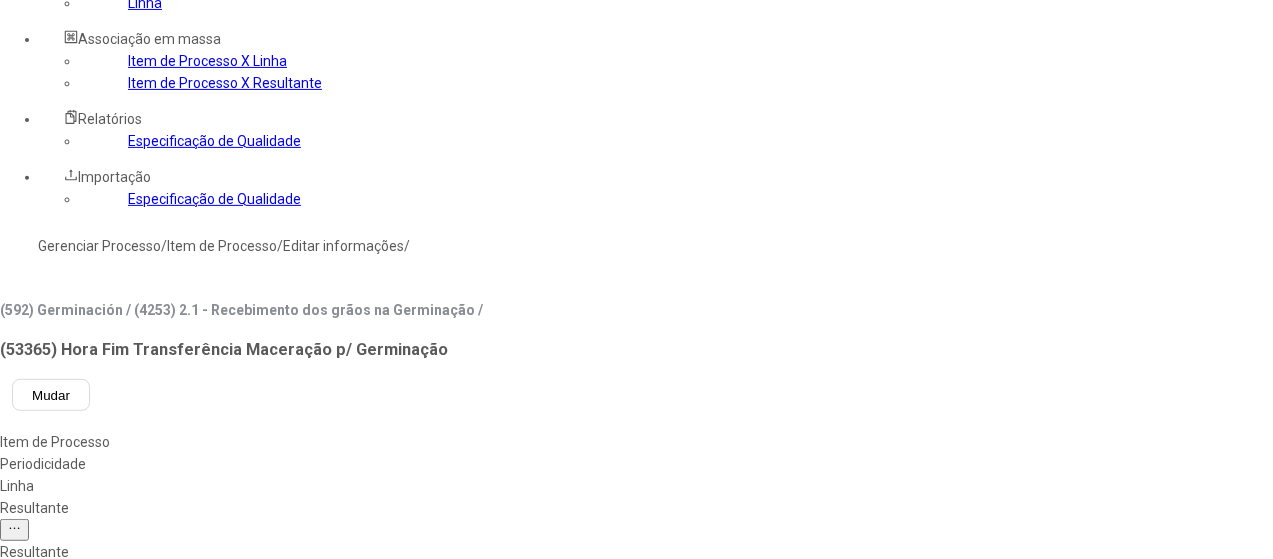scroll, scrollTop: 472, scrollLeft: 0, axis: vertical 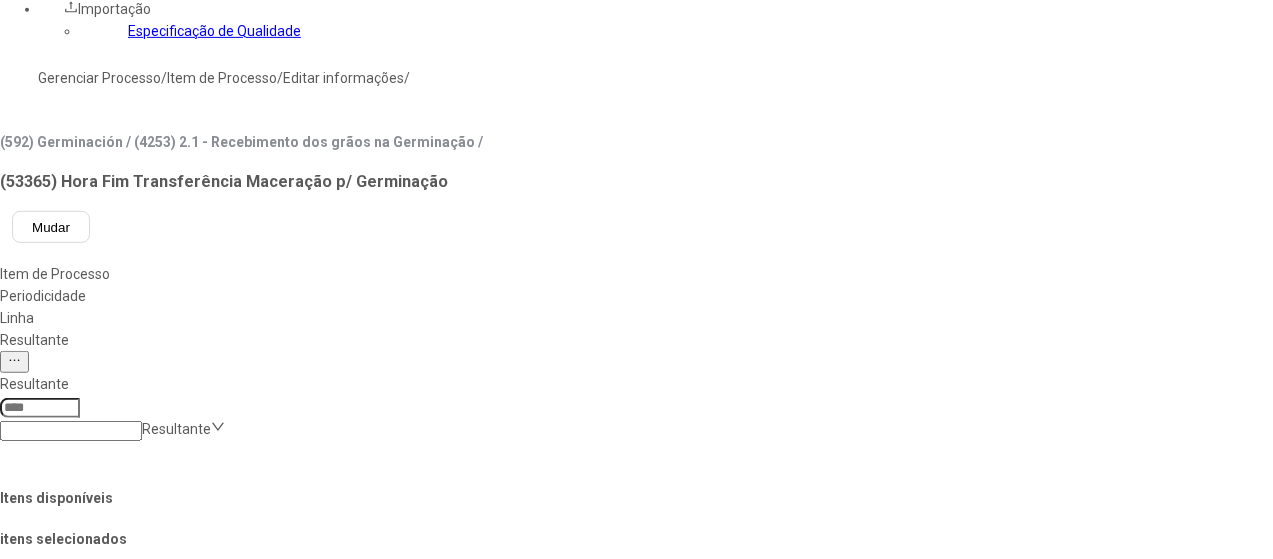 click 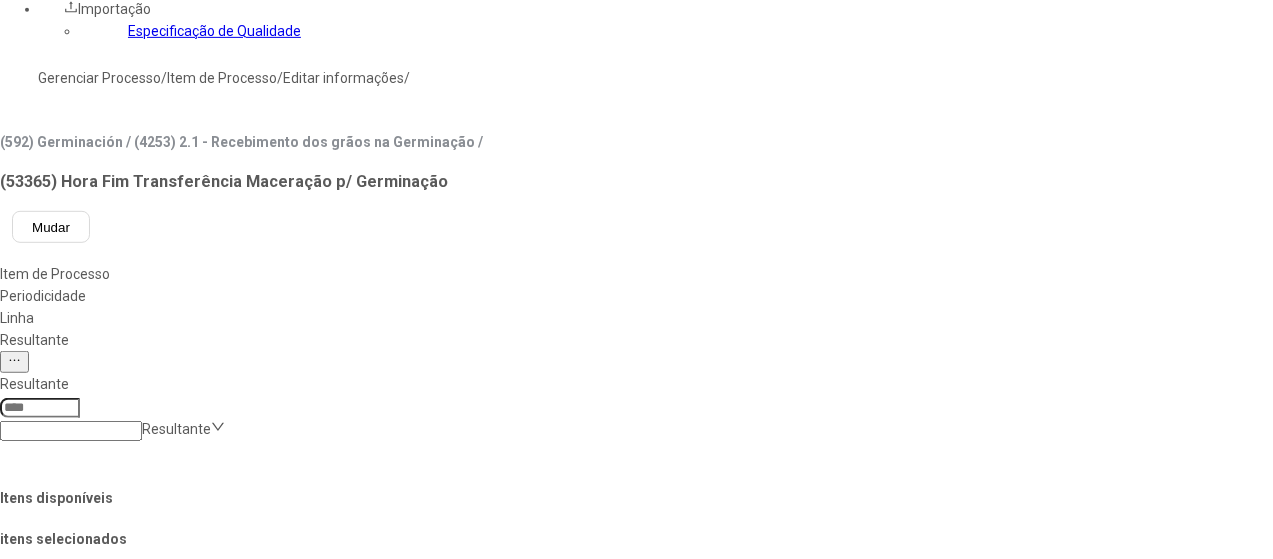 type on "**********" 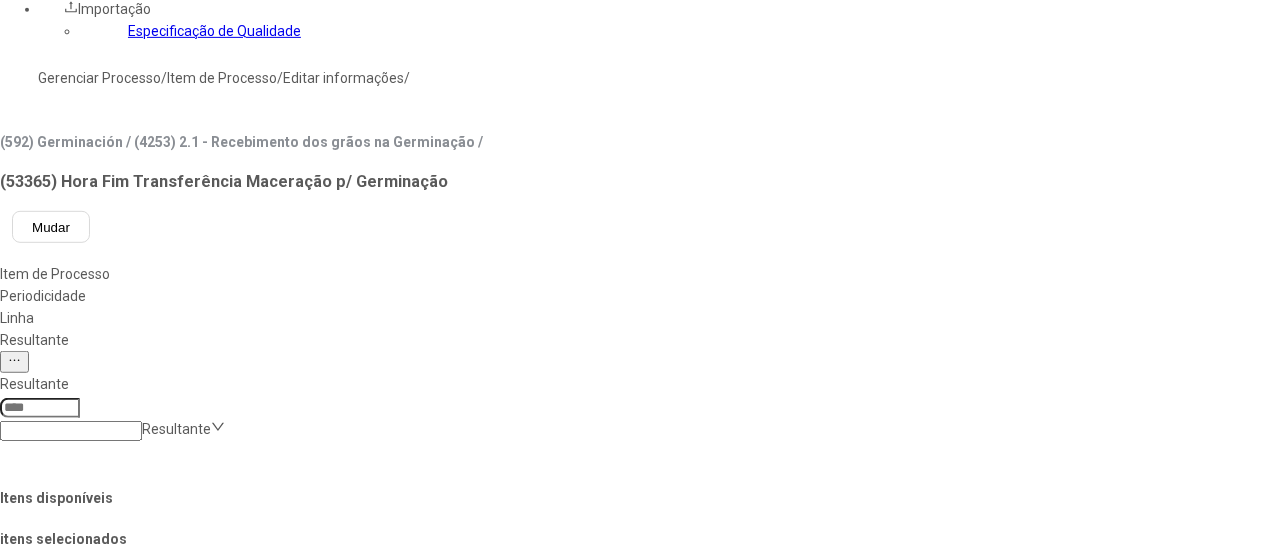 click 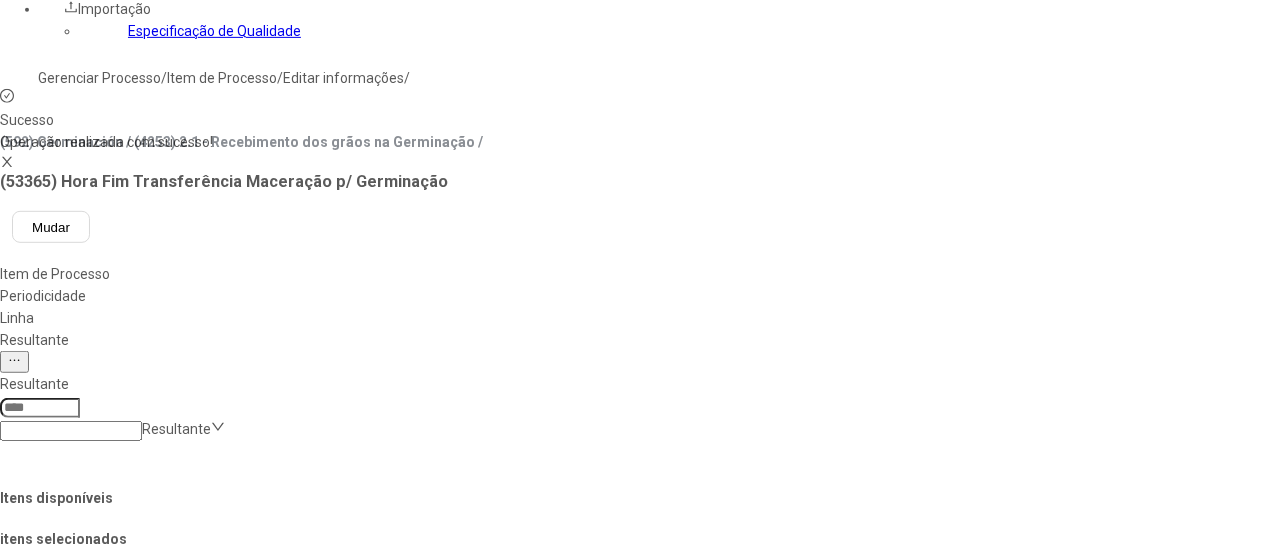 drag, startPoint x: 980, startPoint y: 320, endPoint x: 897, endPoint y: 298, distance: 85.86617 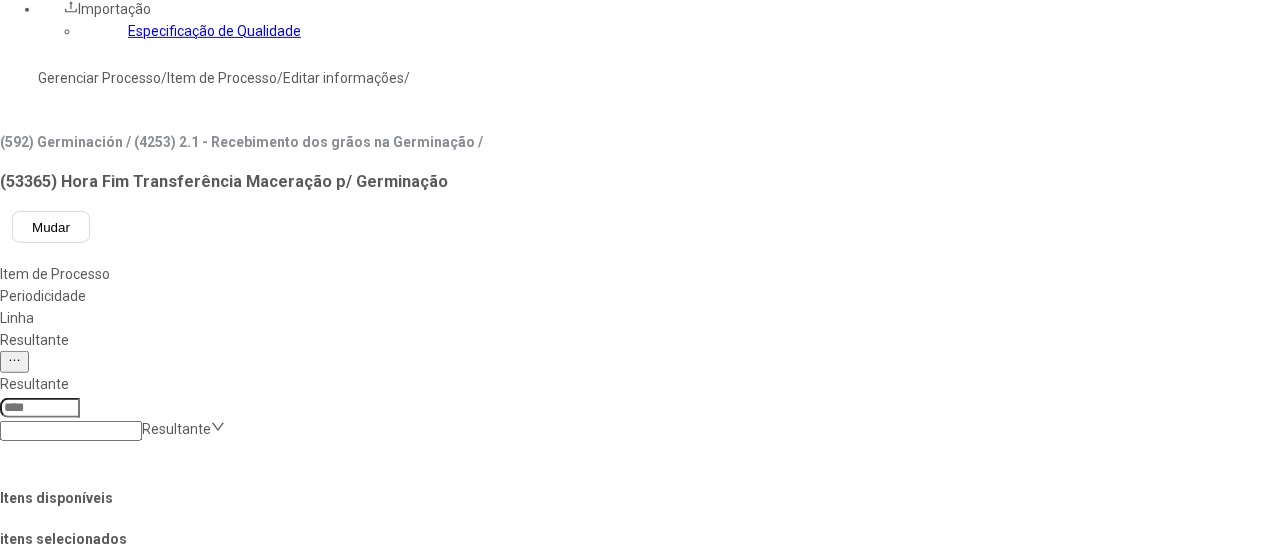 drag, startPoint x: 1202, startPoint y: 479, endPoint x: 1148, endPoint y: 497, distance: 56.920998 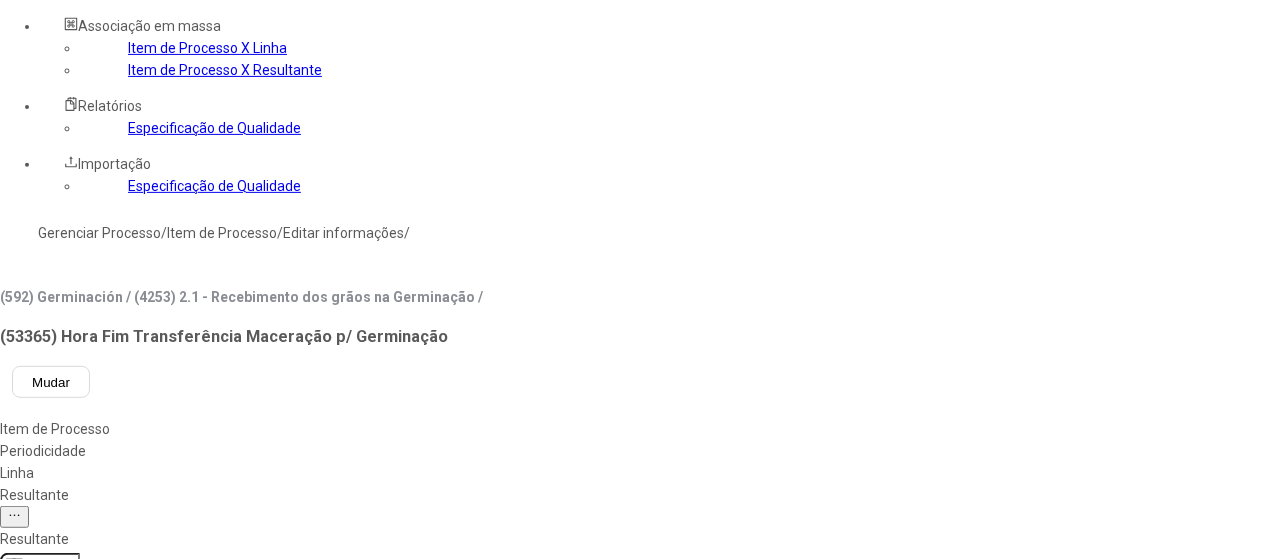 scroll, scrollTop: 72, scrollLeft: 0, axis: vertical 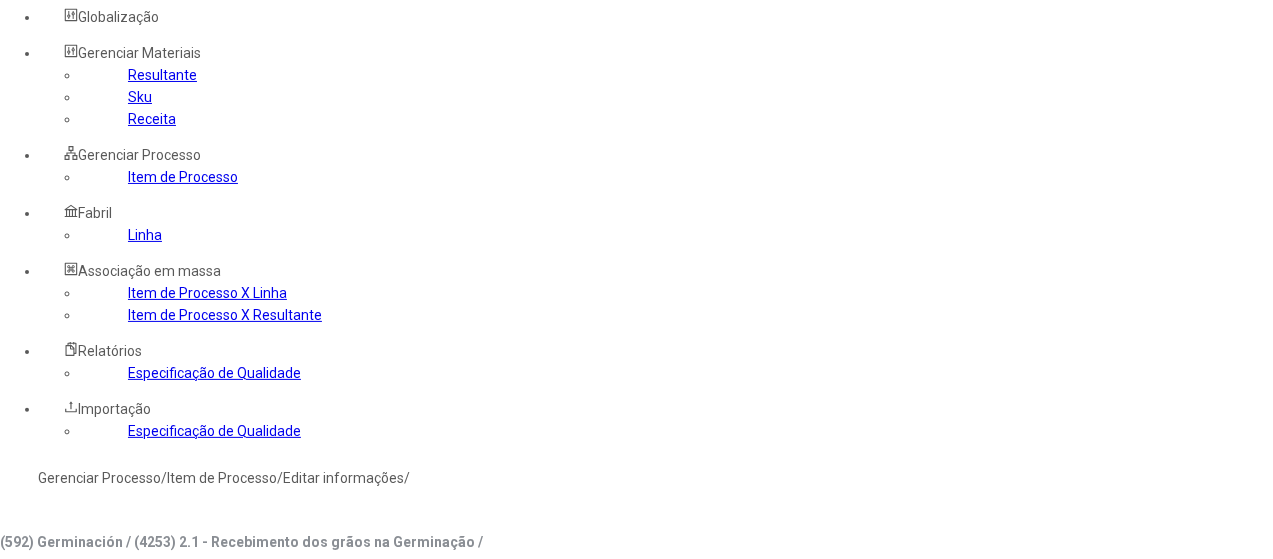 drag, startPoint x: 112, startPoint y: 305, endPoint x: 160, endPoint y: 309, distance: 48.166378 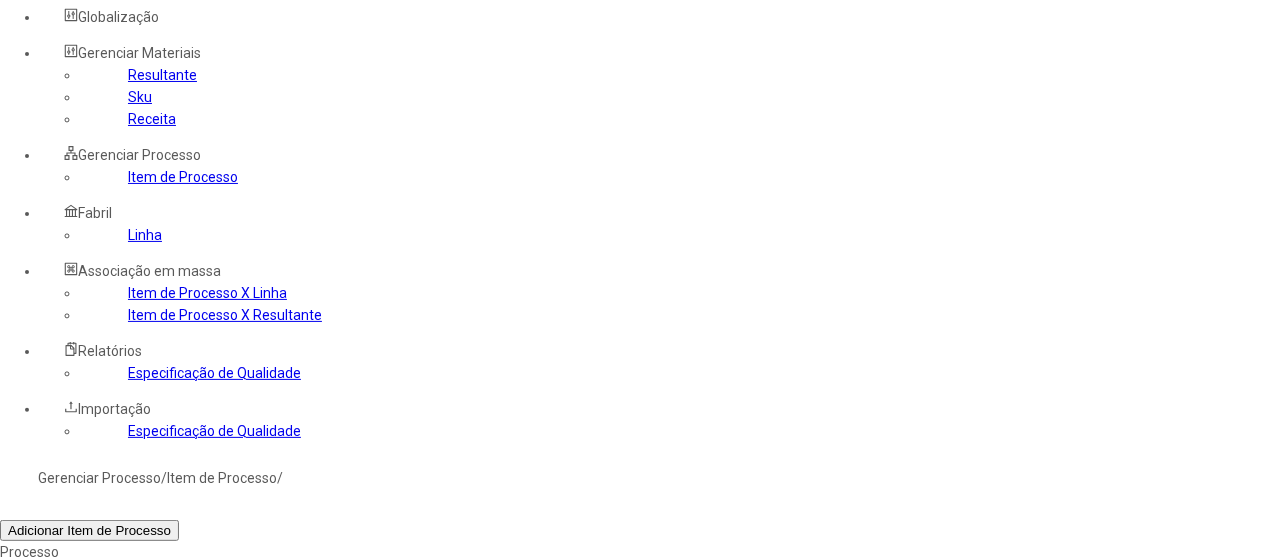 click 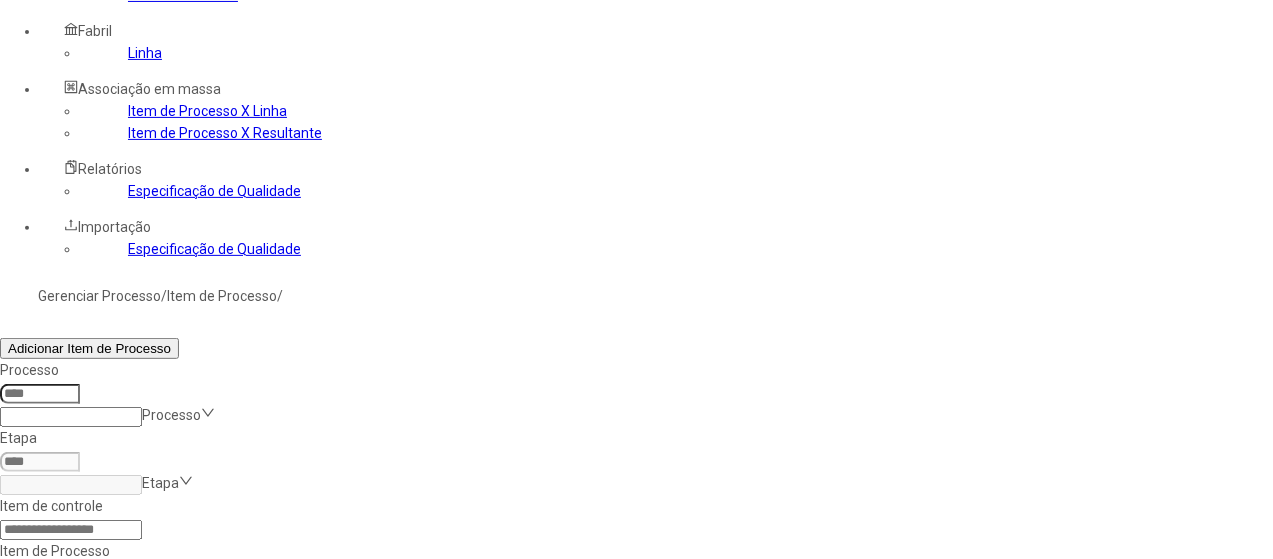 scroll, scrollTop: 272, scrollLeft: 0, axis: vertical 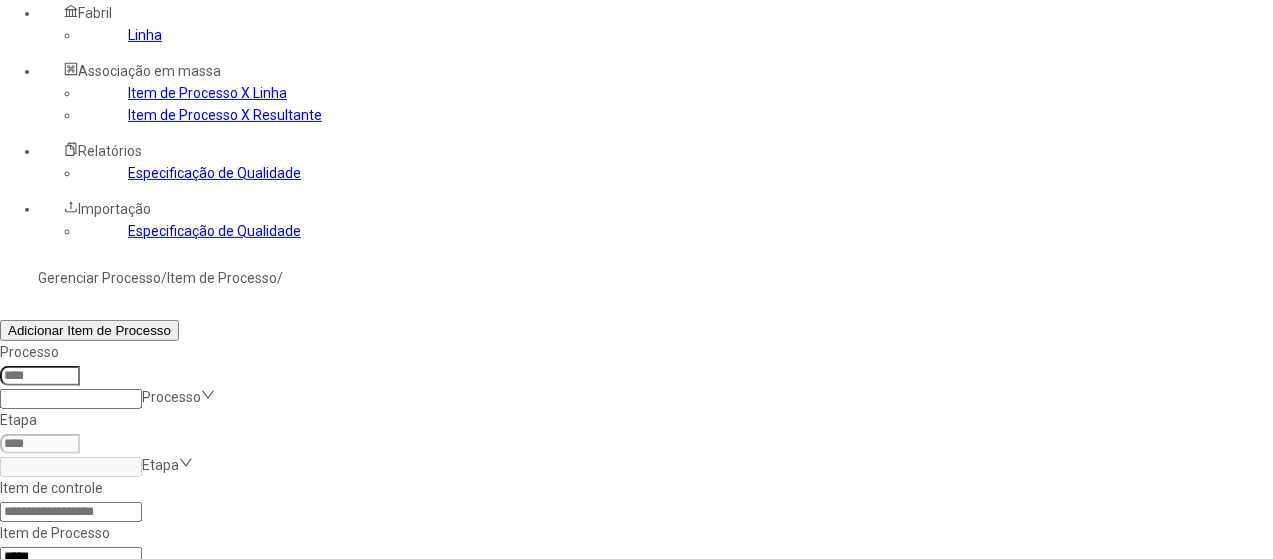 drag, startPoint x: 896, startPoint y: 267, endPoint x: 786, endPoint y: 238, distance: 113.758514 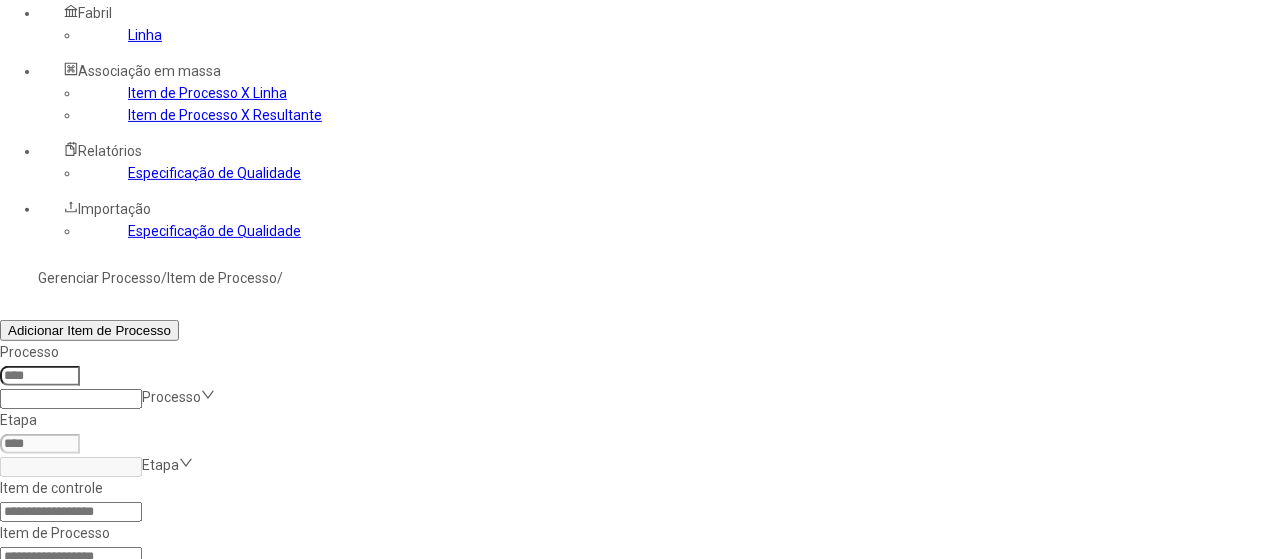 type 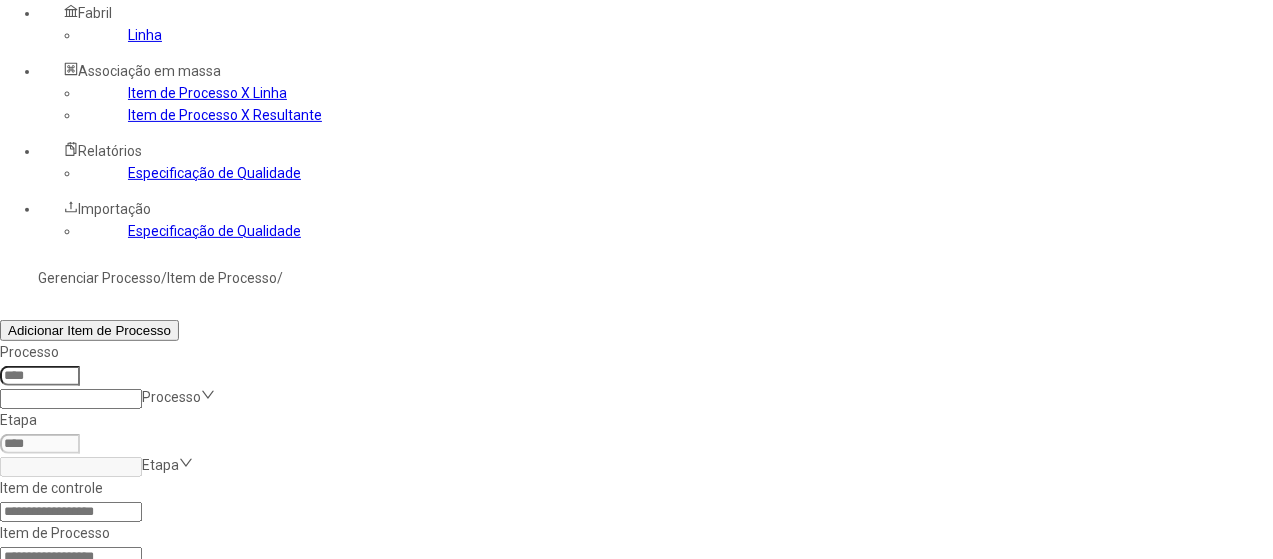 paste on "**********" 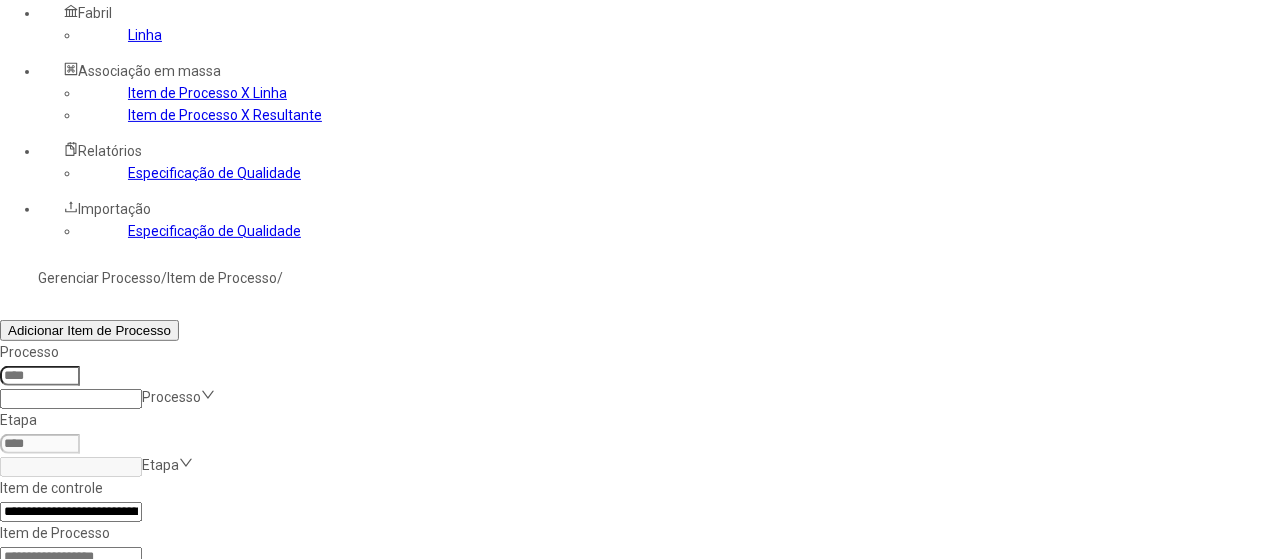 type on "**********" 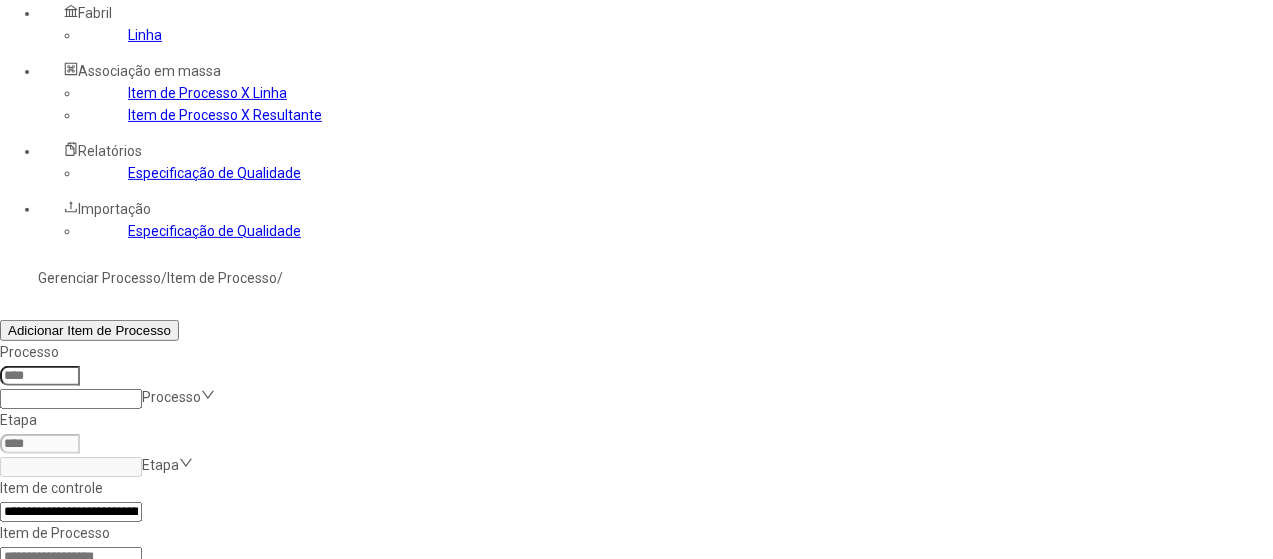 click on "Filtrar" 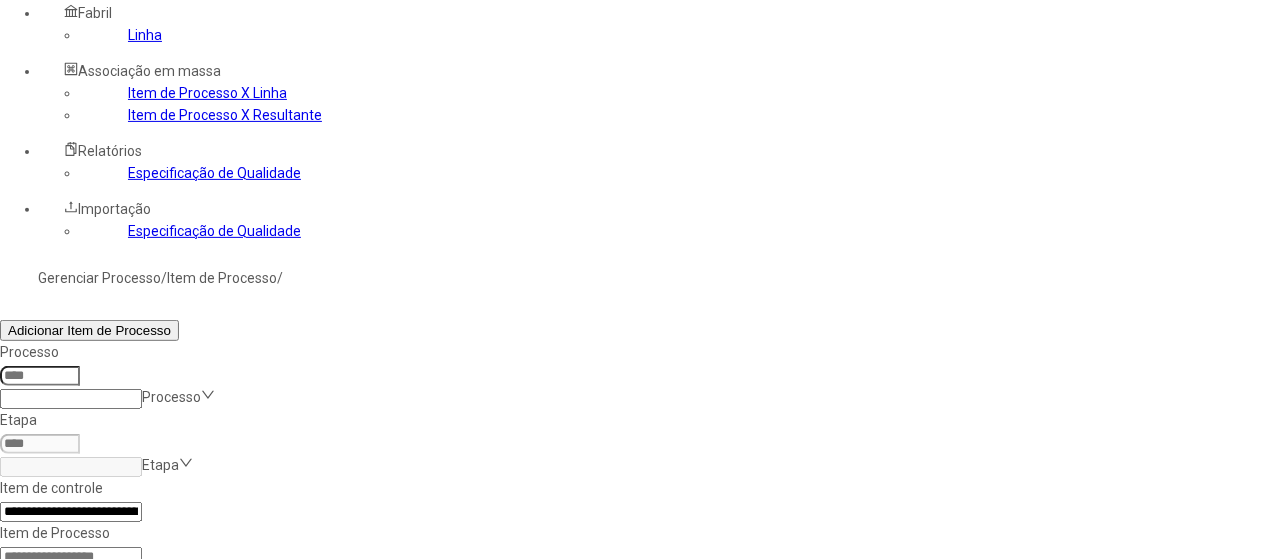click at bounding box center (1302, 653) 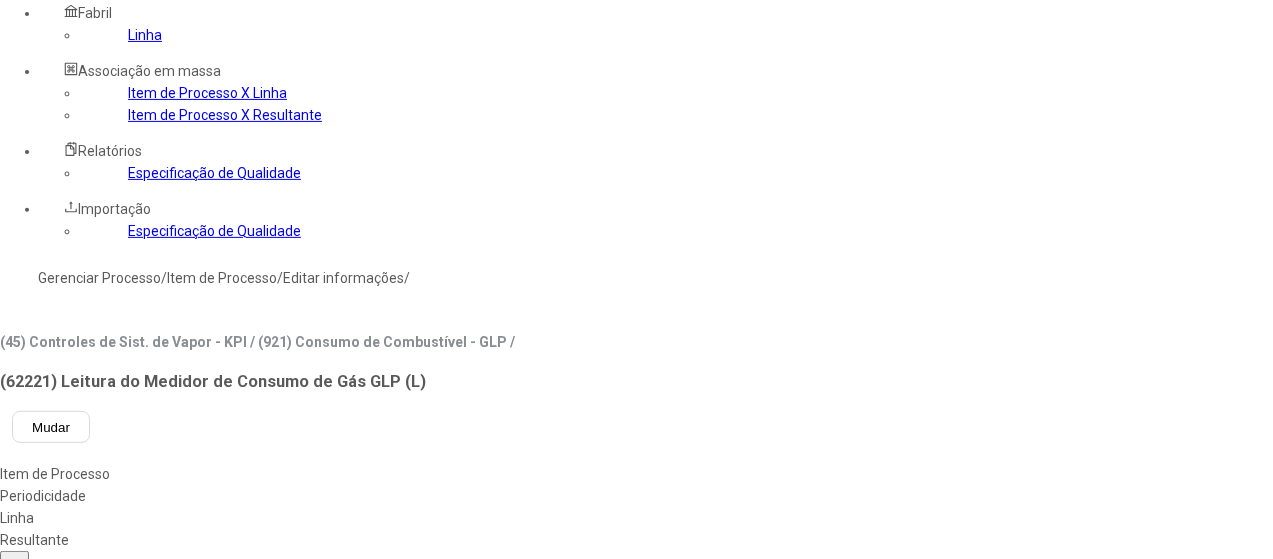 type on "***" 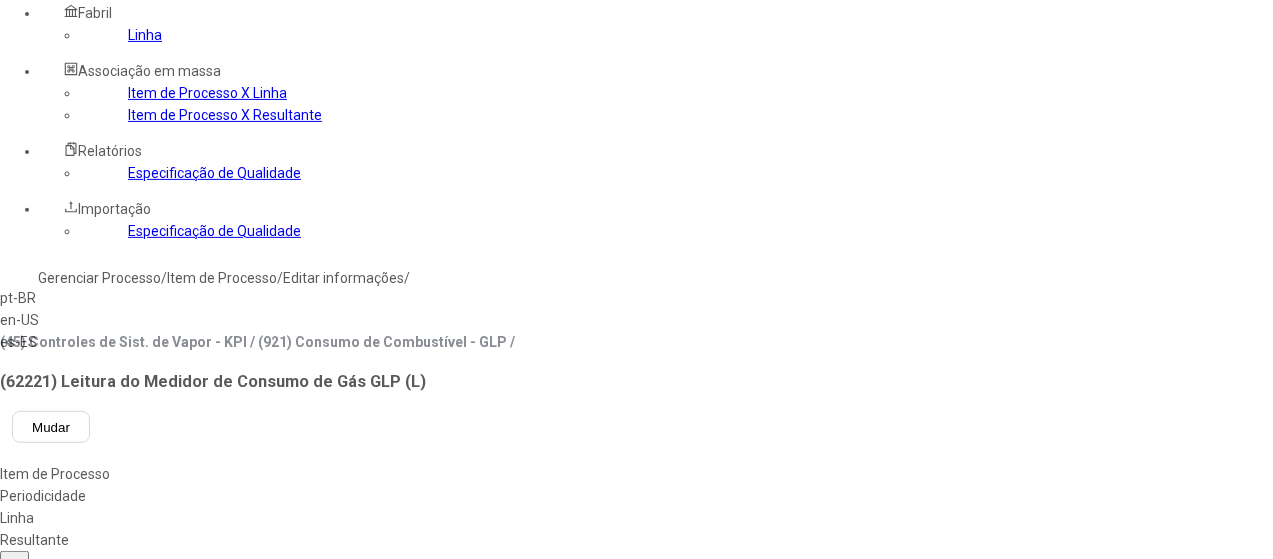 drag, startPoint x: 340, startPoint y: 235, endPoint x: 354, endPoint y: 231, distance: 14.56022 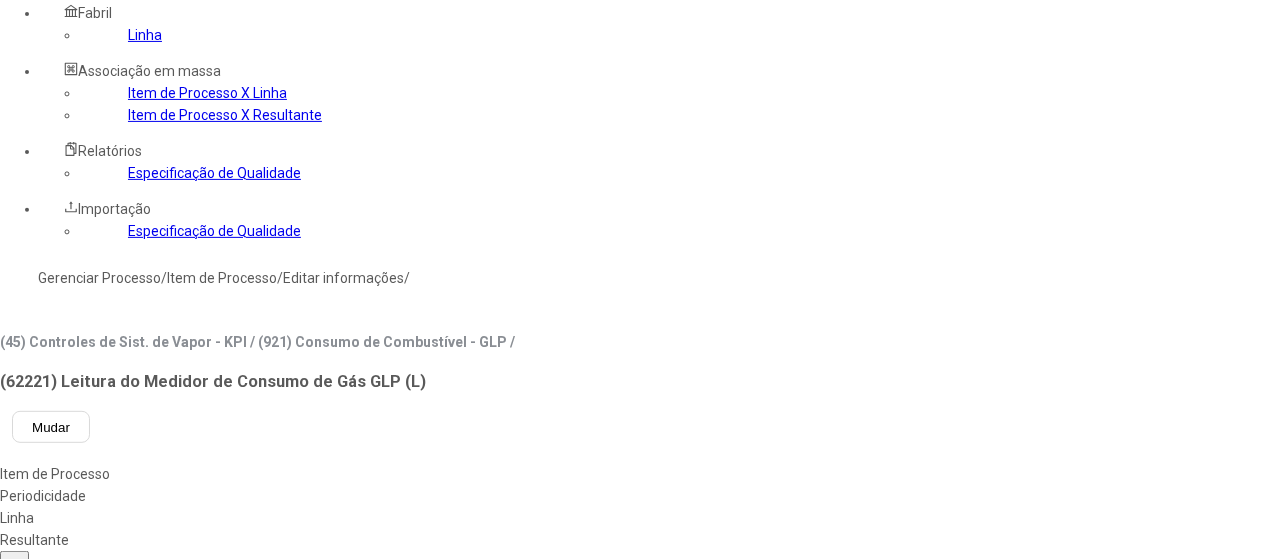 click 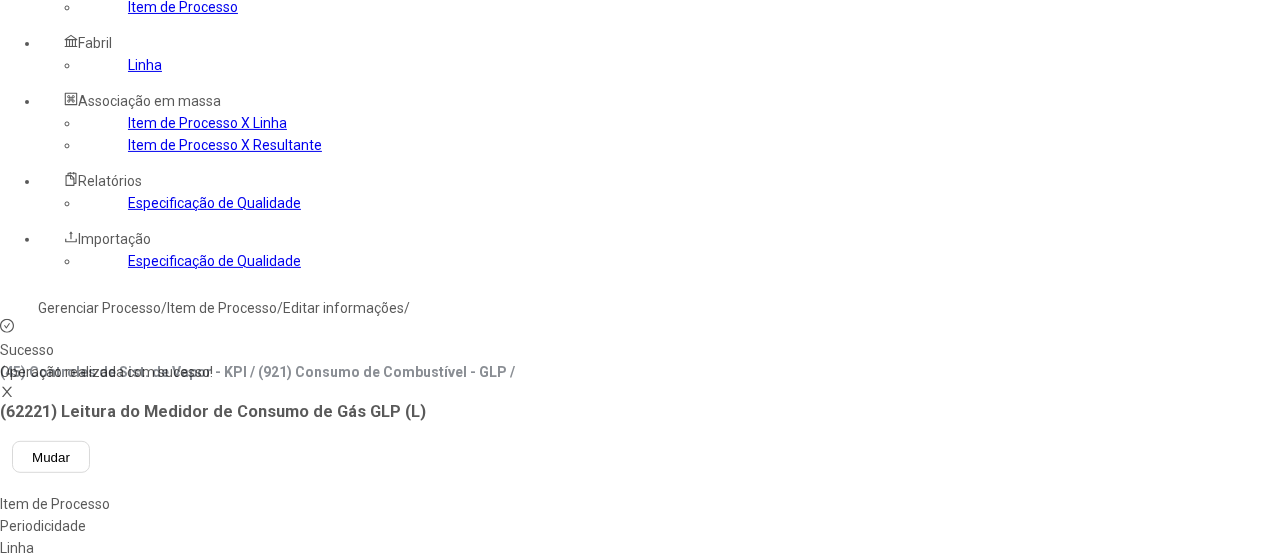 scroll, scrollTop: 72, scrollLeft: 0, axis: vertical 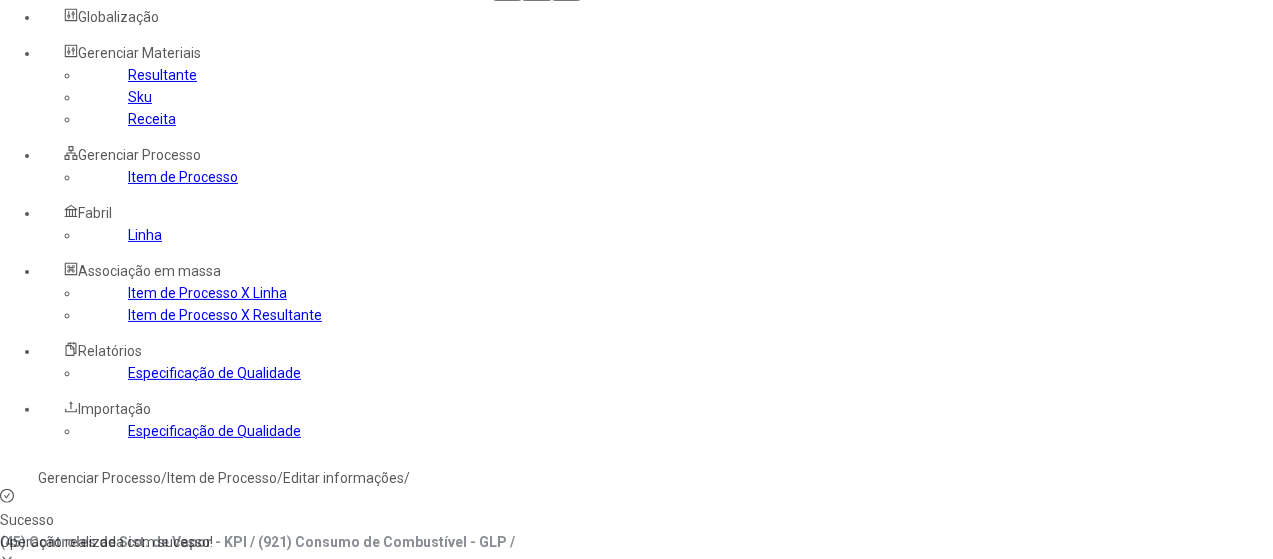 drag, startPoint x: 564, startPoint y: 179, endPoint x: 557, endPoint y: 193, distance: 15.652476 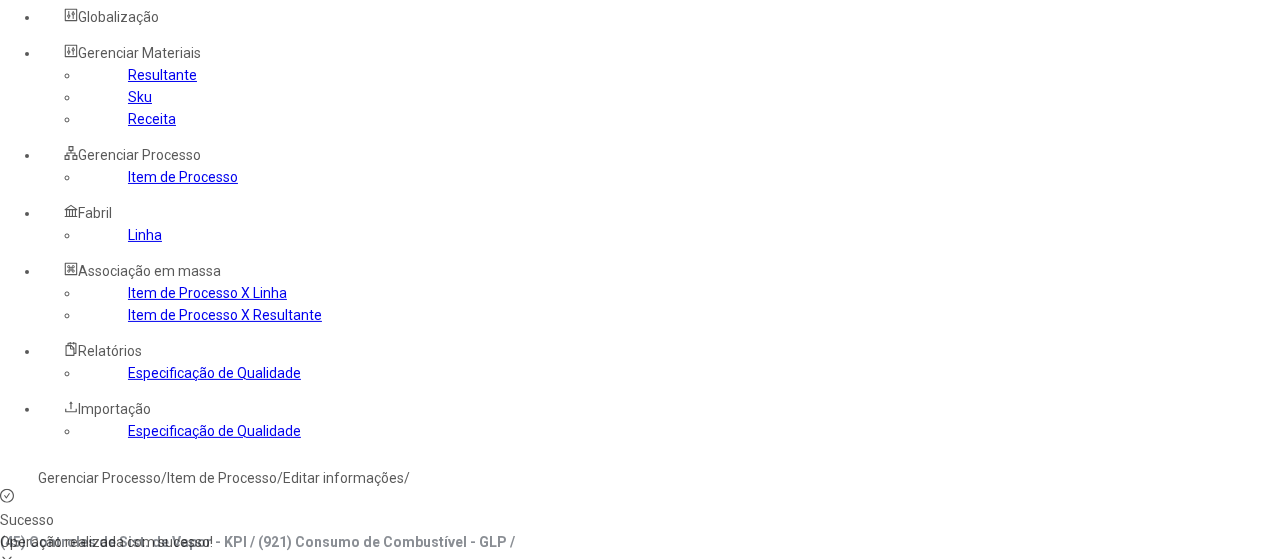 click 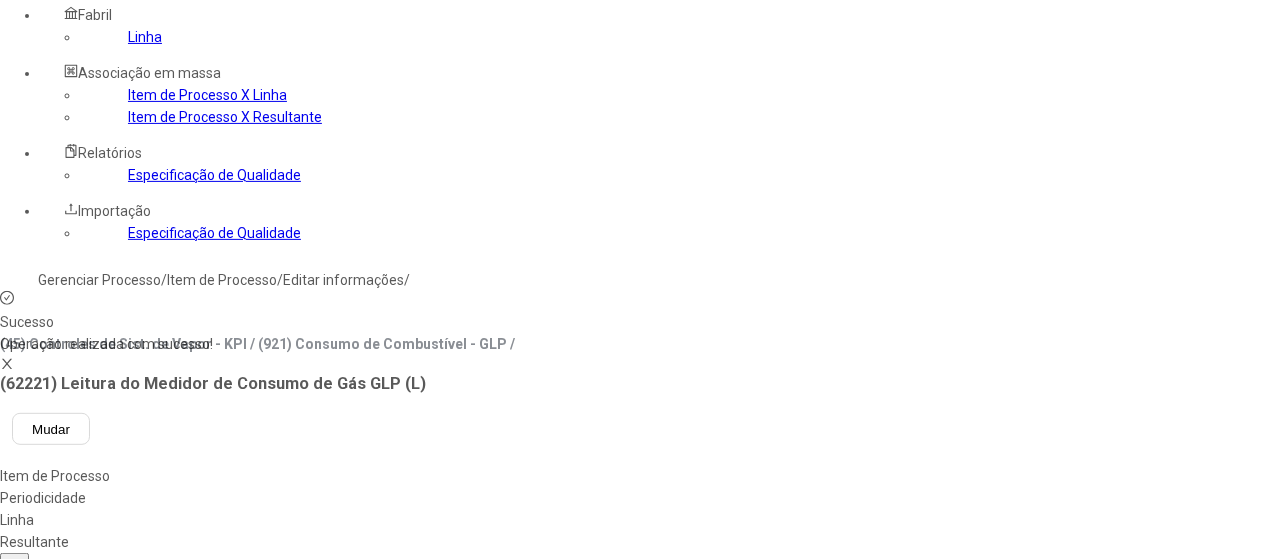 scroll, scrollTop: 272, scrollLeft: 0, axis: vertical 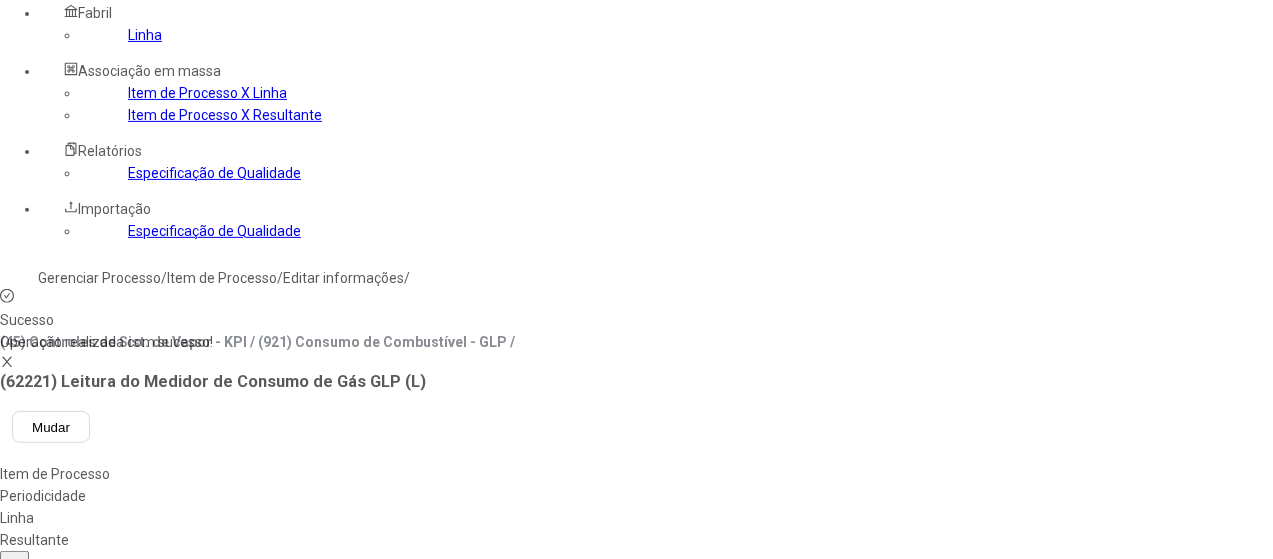 click 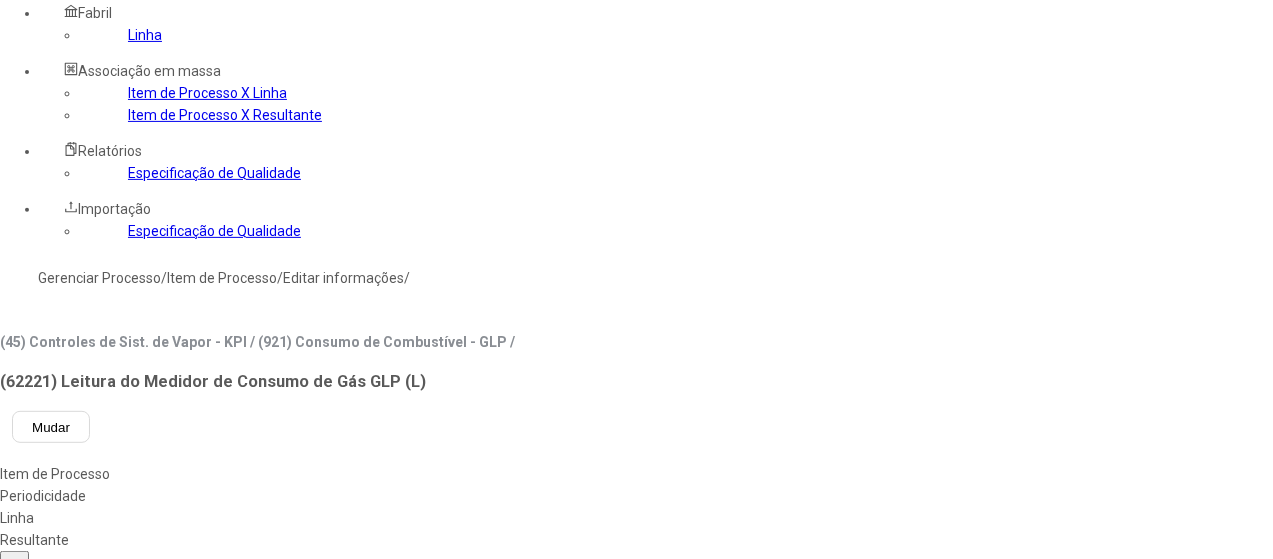 type on "***" 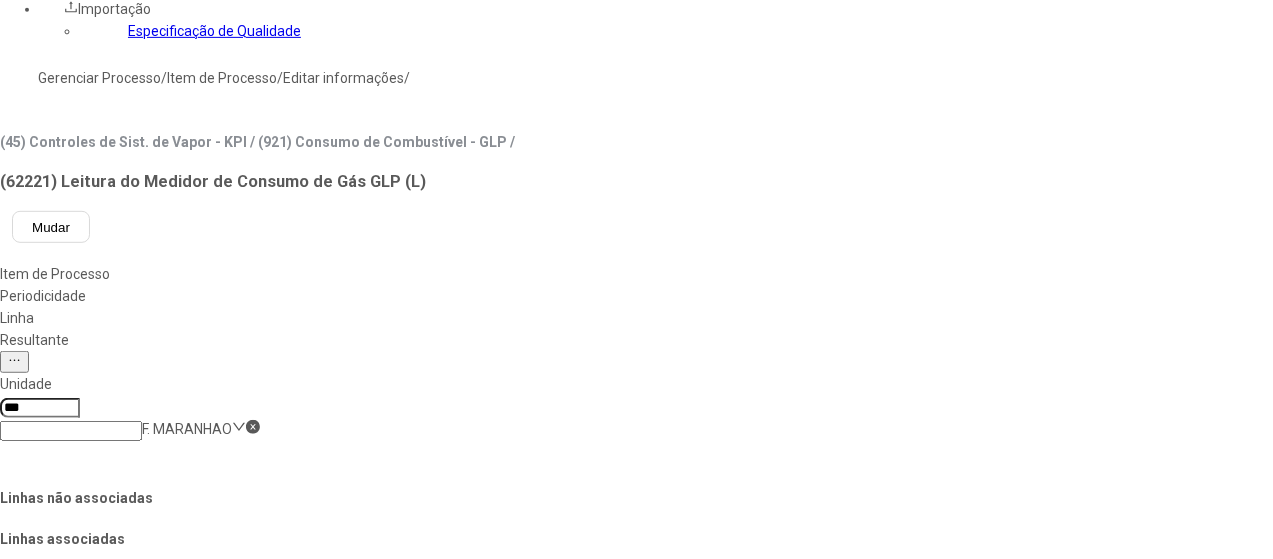 click on "Salvar Alterações" 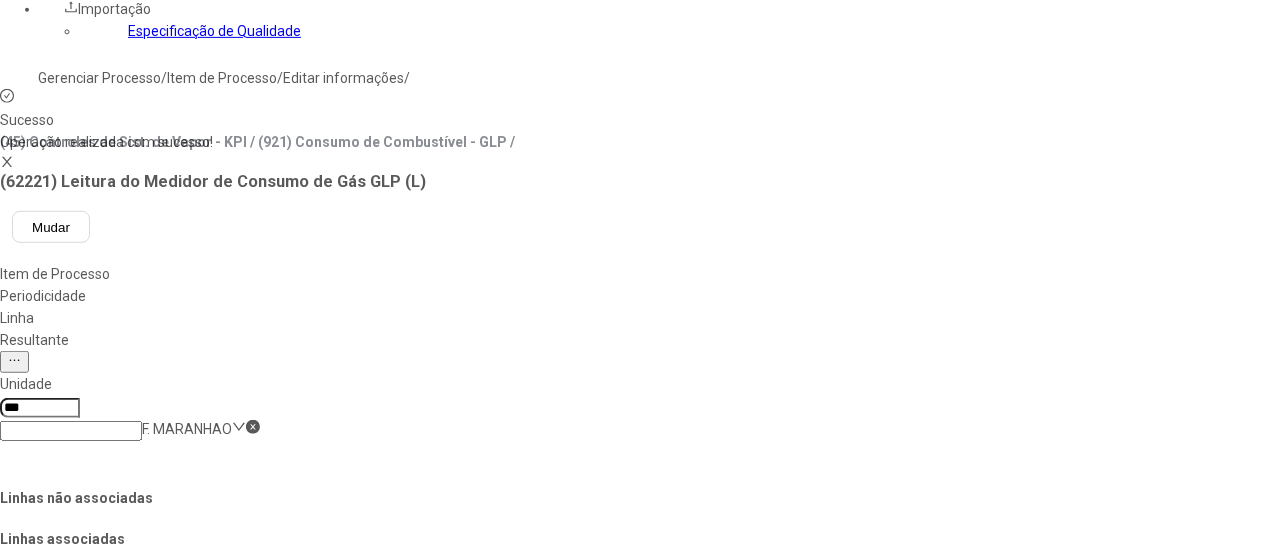 scroll, scrollTop: 172, scrollLeft: 0, axis: vertical 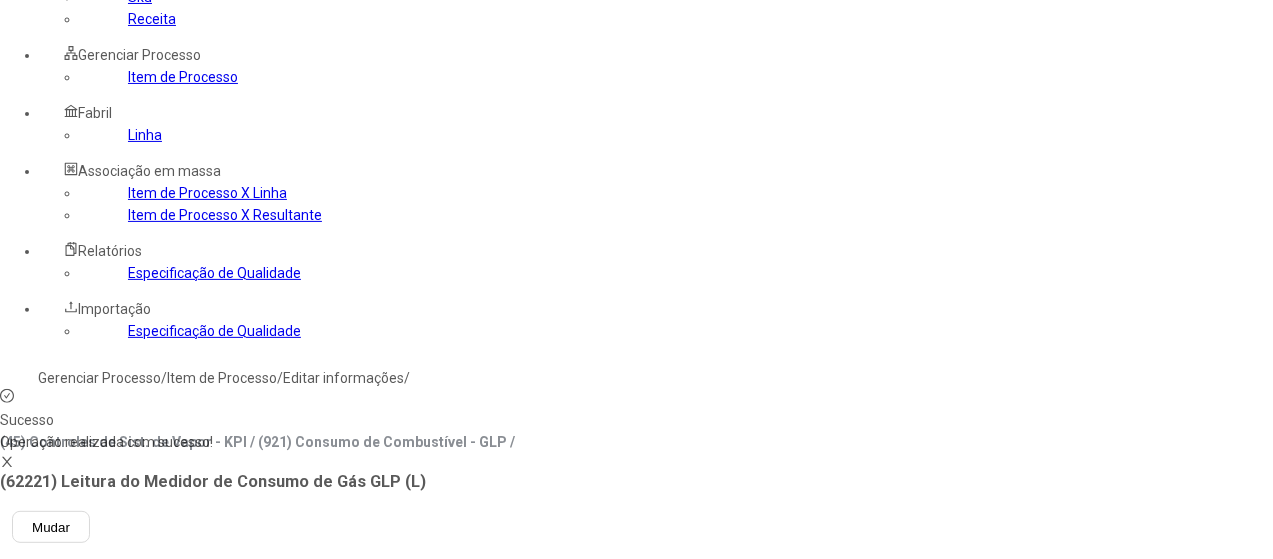 drag, startPoint x: 660, startPoint y: 69, endPoint x: 648, endPoint y: 95, distance: 28.635643 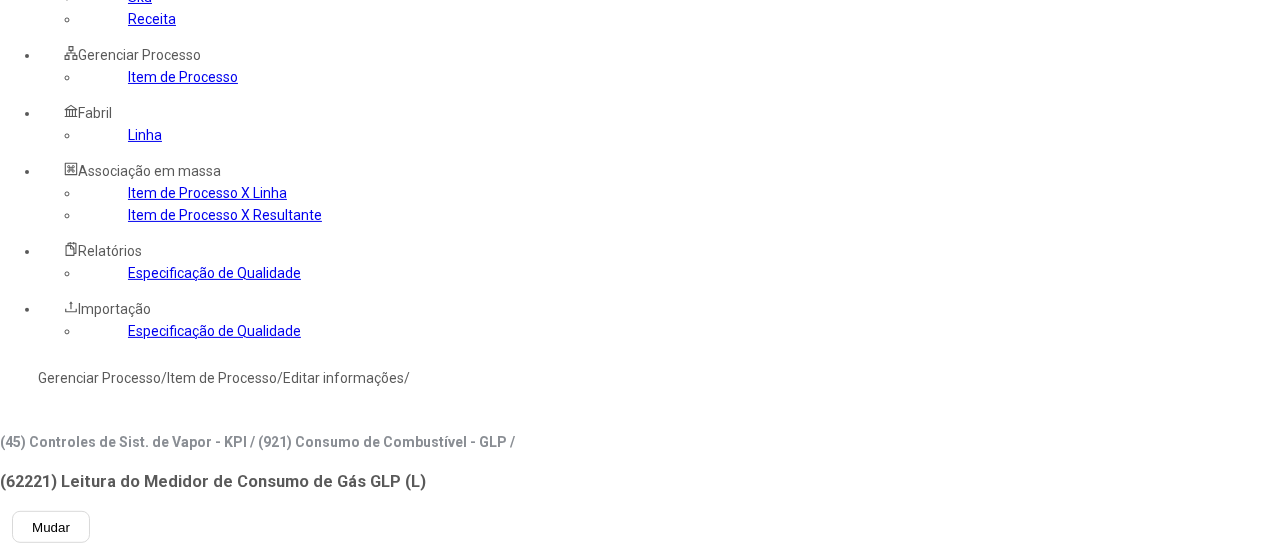 type on "*****" 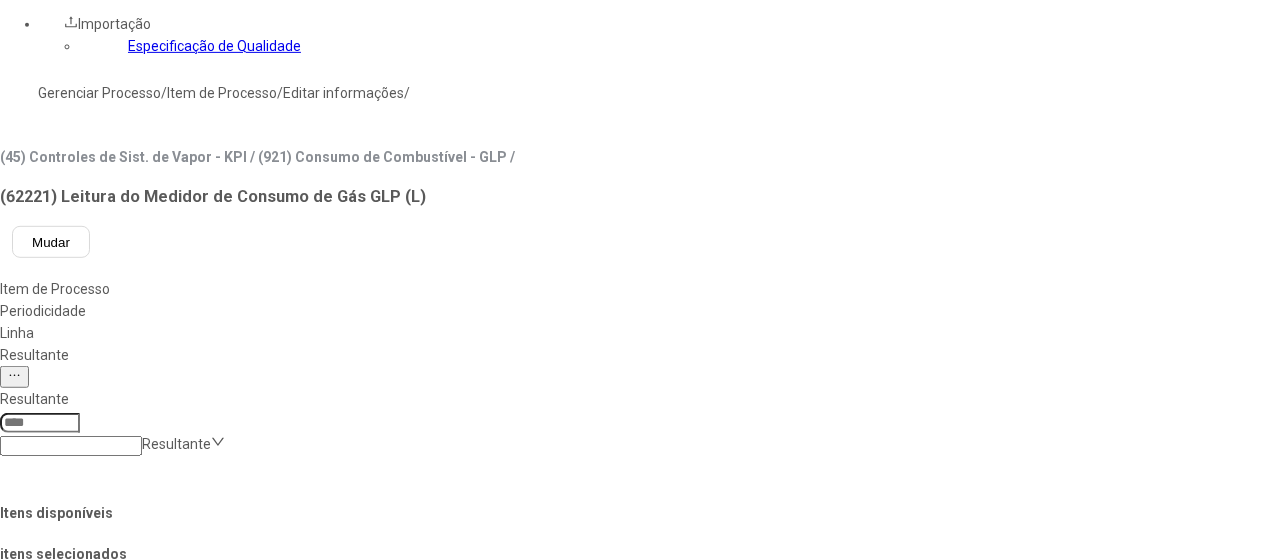 scroll, scrollTop: 472, scrollLeft: 0, axis: vertical 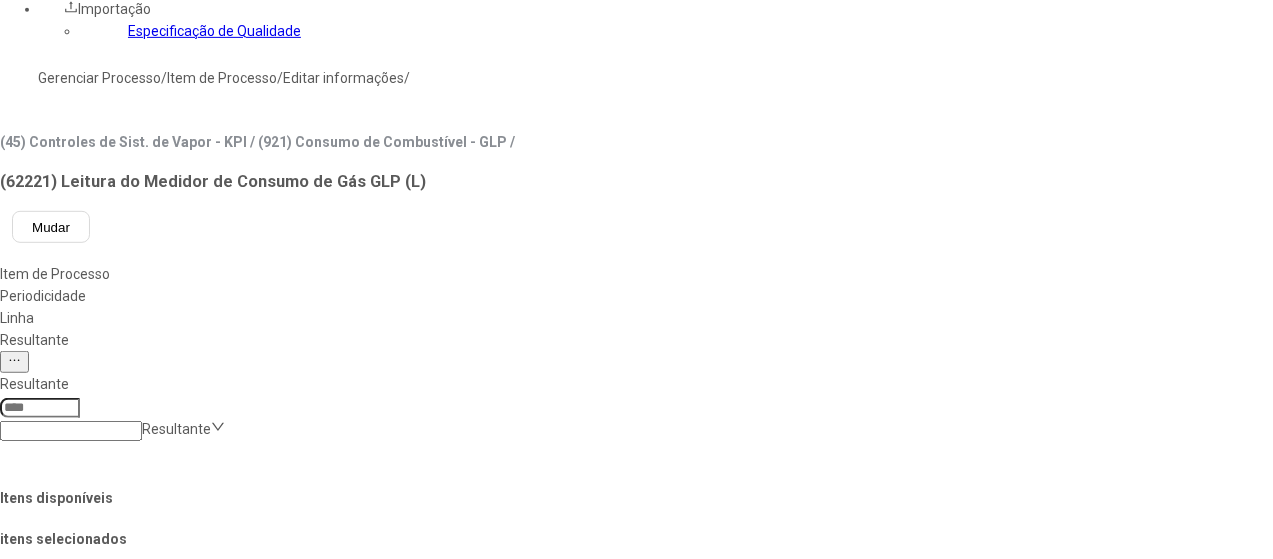click on "Concluir associação" at bounding box center (124, 1327) 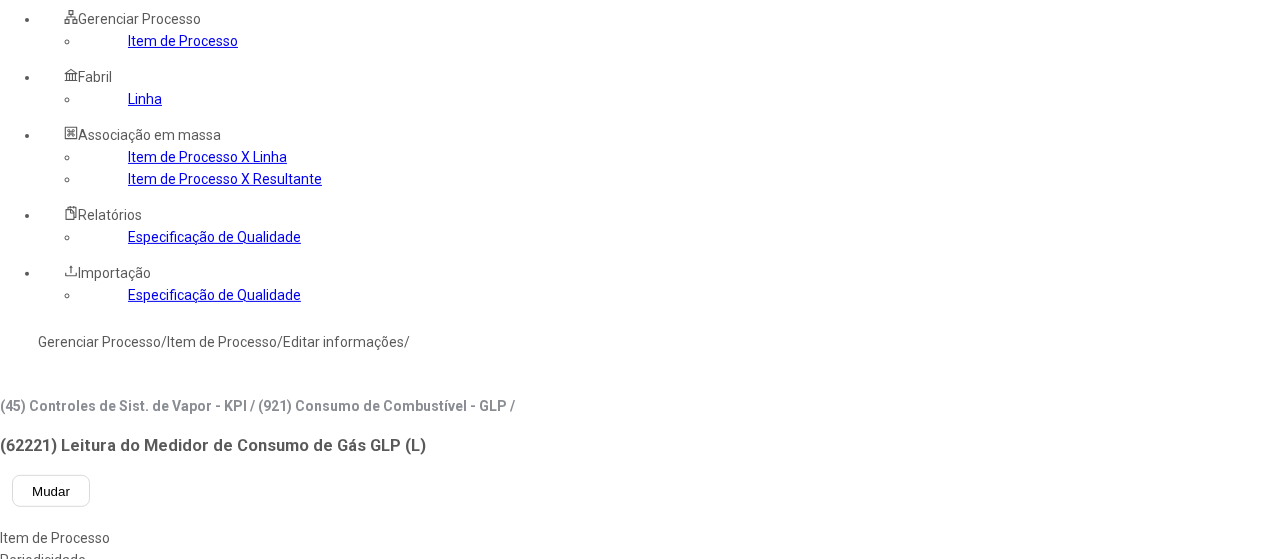 scroll, scrollTop: 0, scrollLeft: 0, axis: both 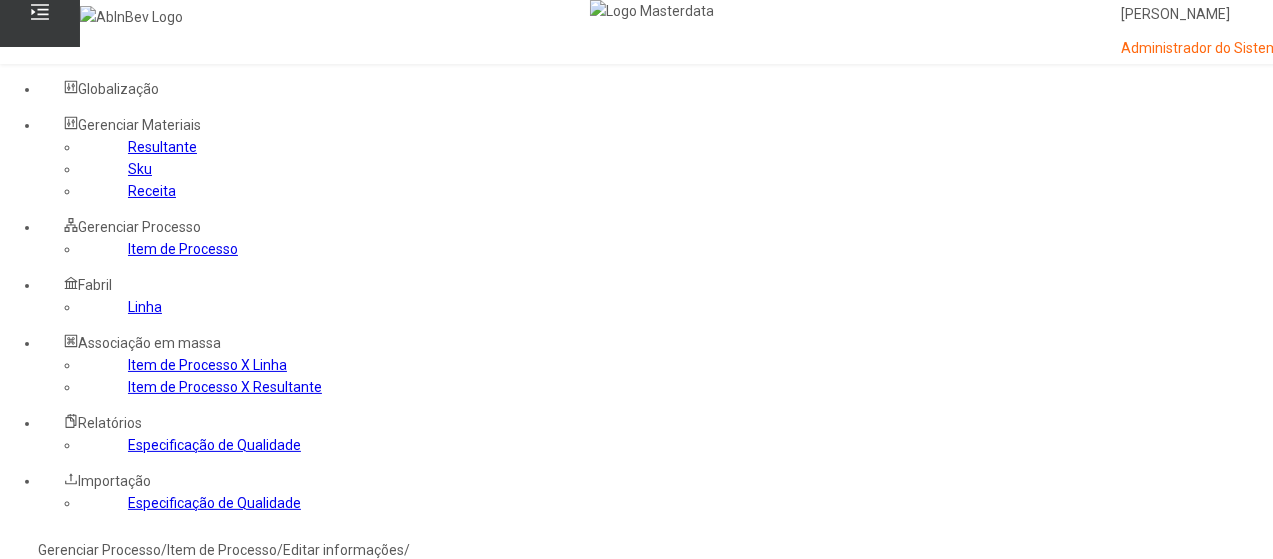 click on "Item de Processo" 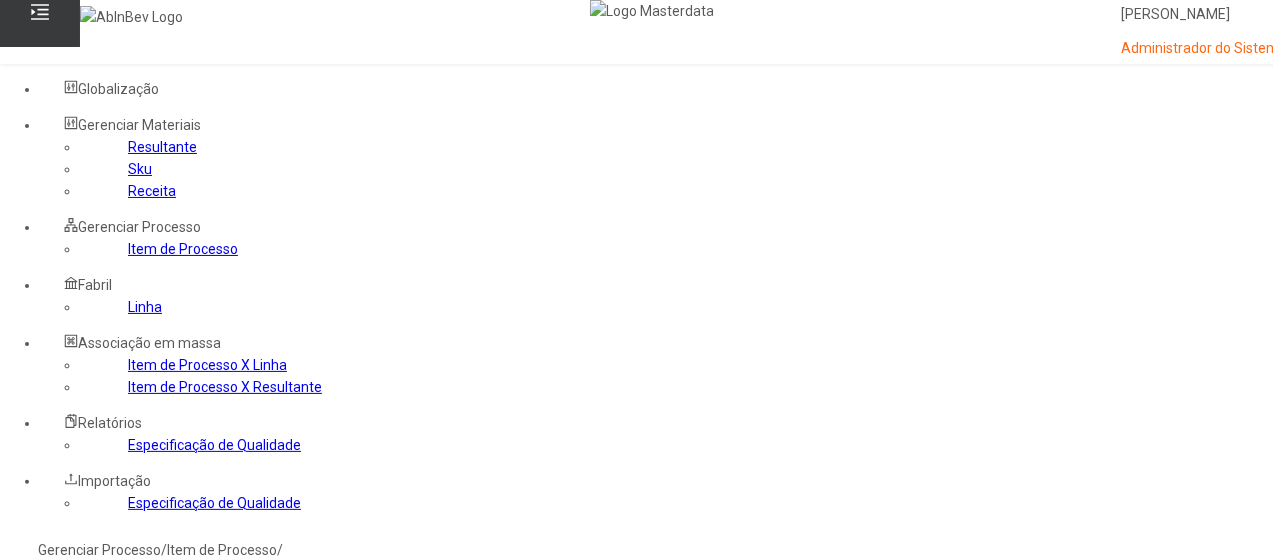 click 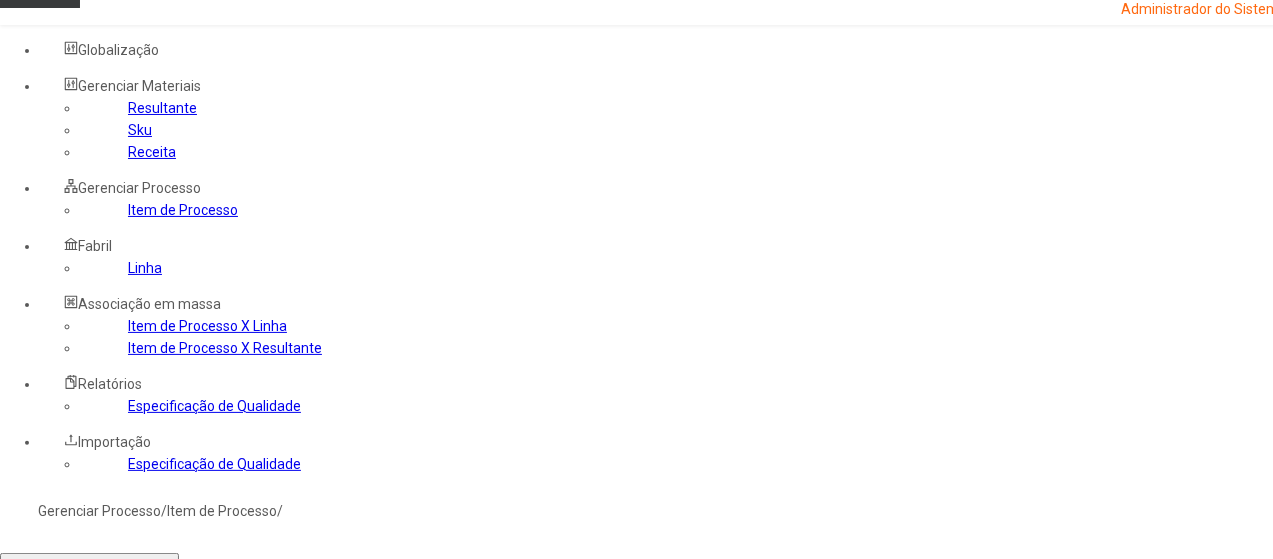 scroll, scrollTop: 100, scrollLeft: 0, axis: vertical 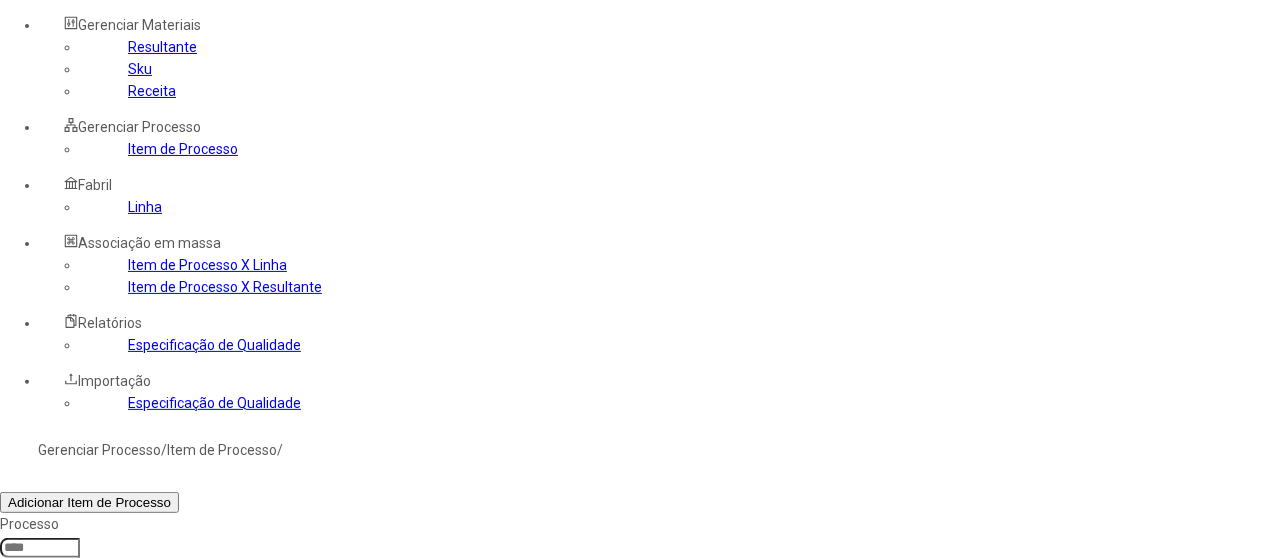 drag, startPoint x: 896, startPoint y: 453, endPoint x: 762, endPoint y: 400, distance: 144.10066 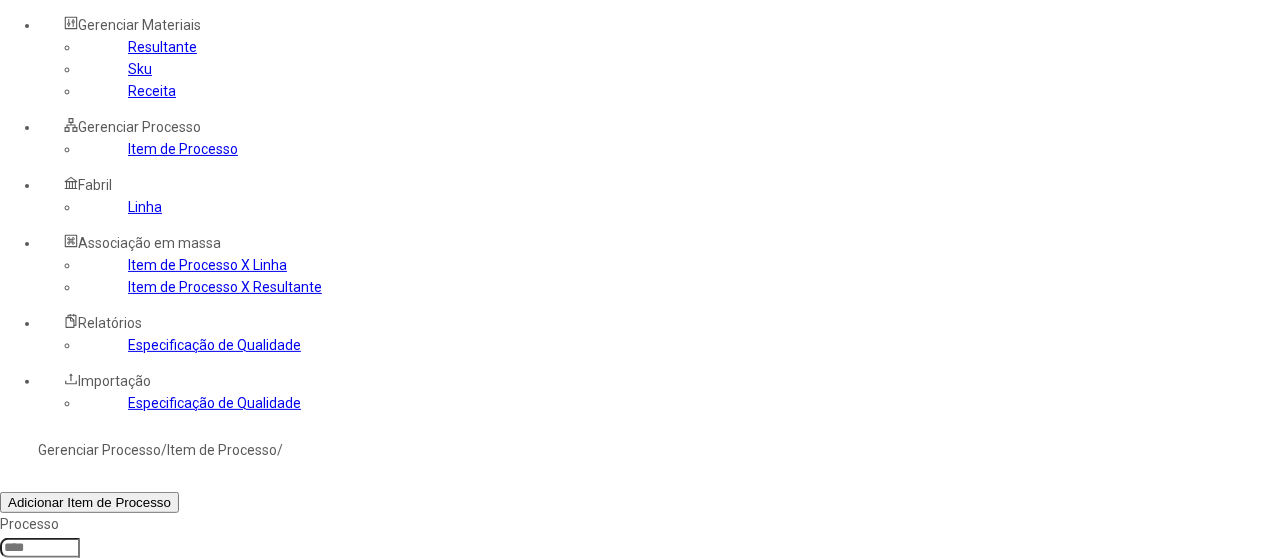 click on "Temperatura de Fermentação primária" 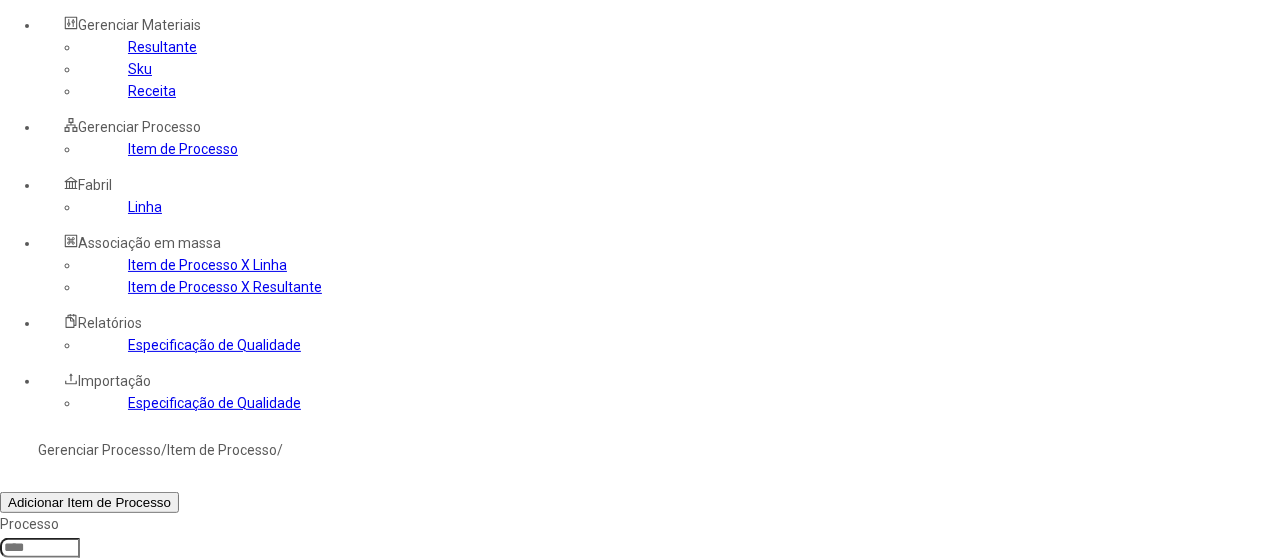 copy on "Temperatura de Fermentação primária" 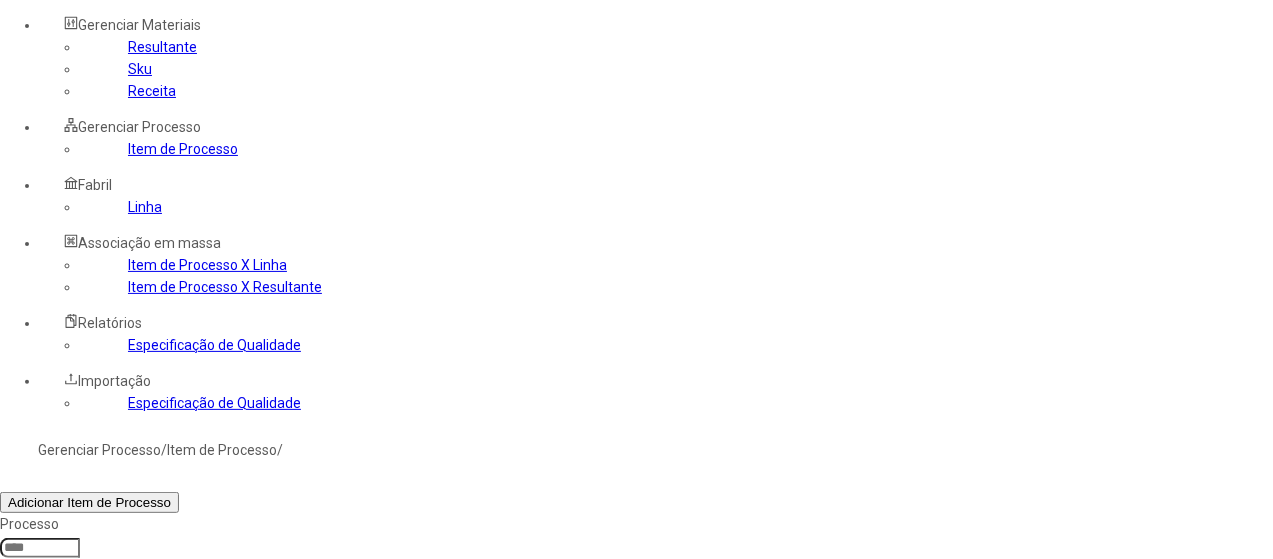 drag, startPoint x: 863, startPoint y: 232, endPoint x: 906, endPoint y: 226, distance: 43.416588 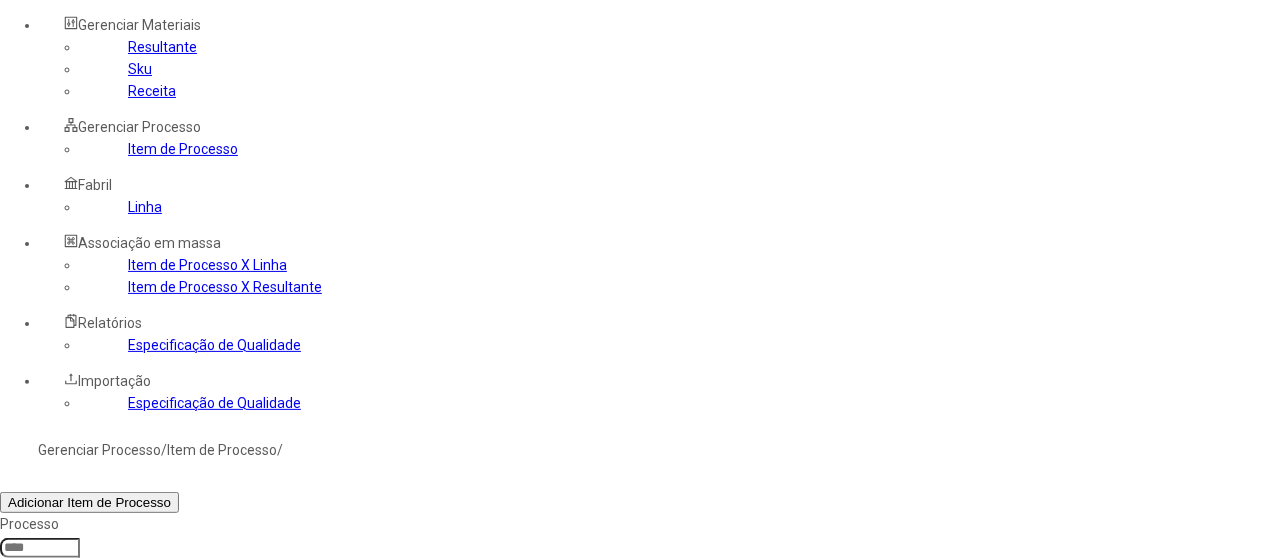 type on "*****" 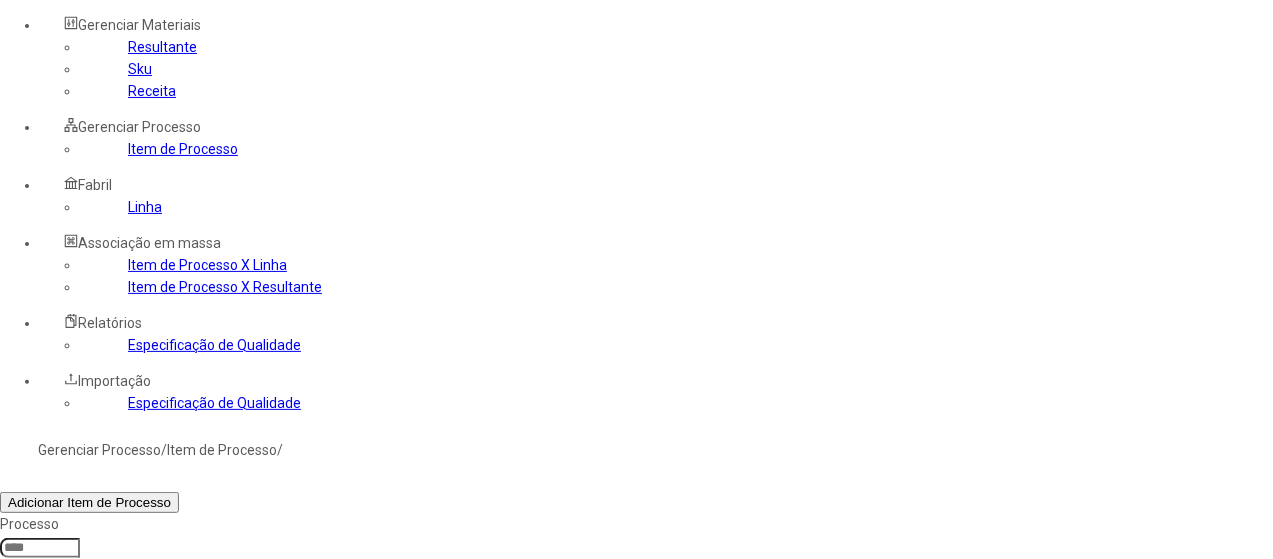 click on "Filtrar" 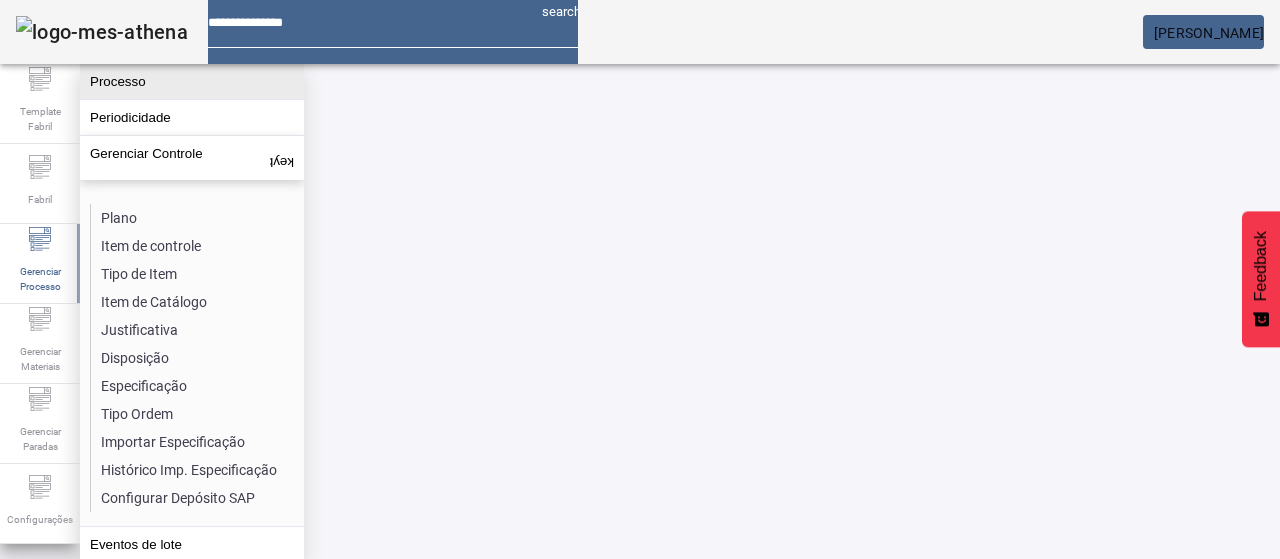 scroll, scrollTop: 0, scrollLeft: 0, axis: both 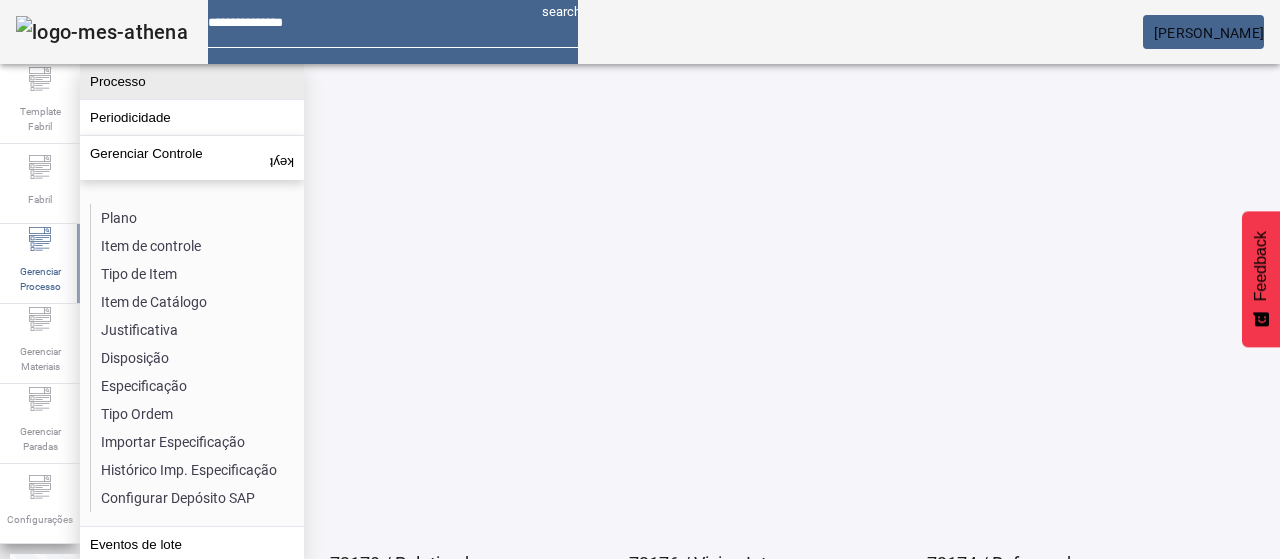 click on "Processo" 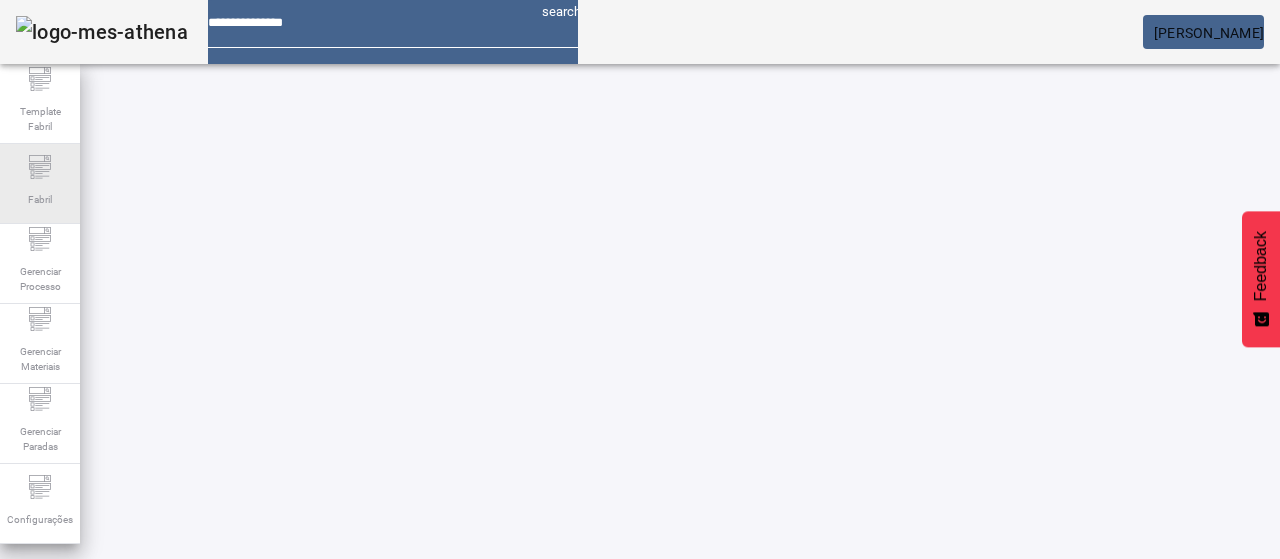 click on "Fabril" 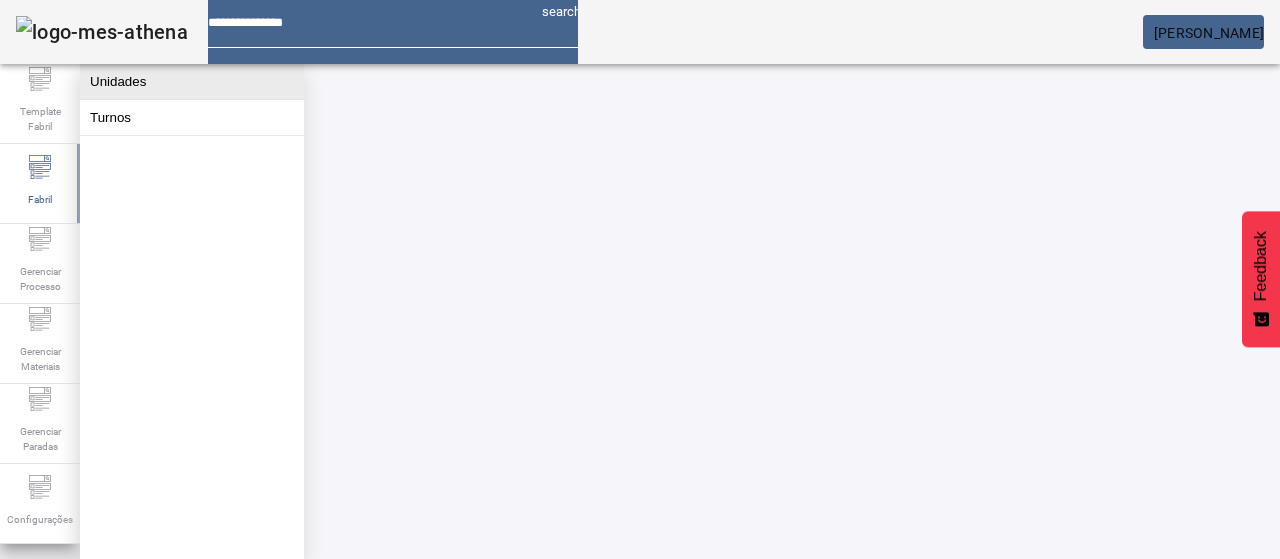 click on "Unidades" 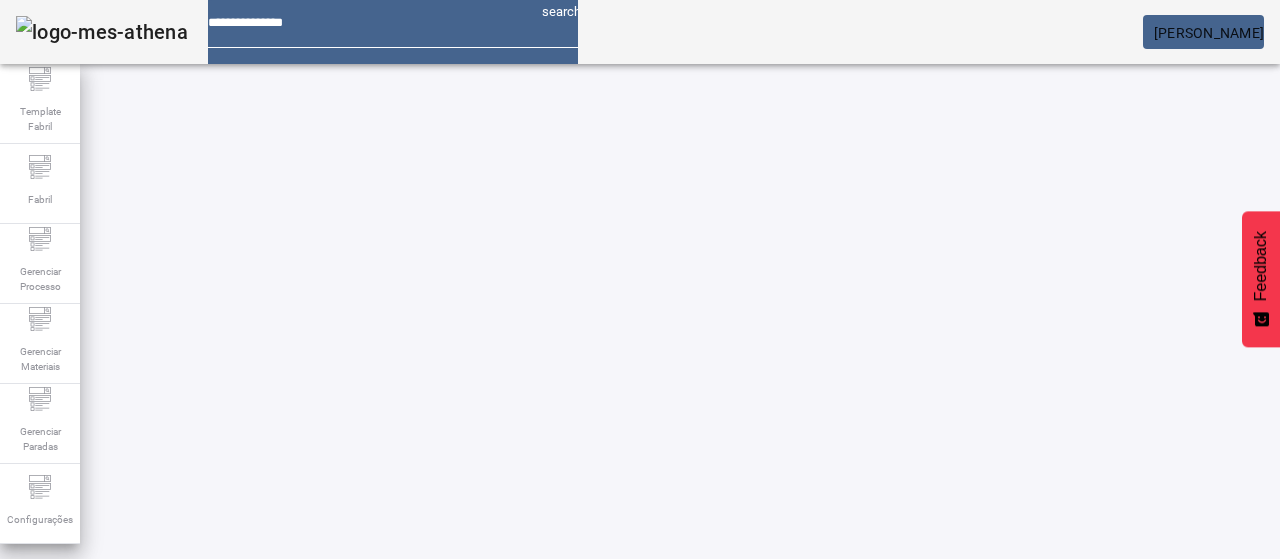 scroll, scrollTop: 160, scrollLeft: 0, axis: vertical 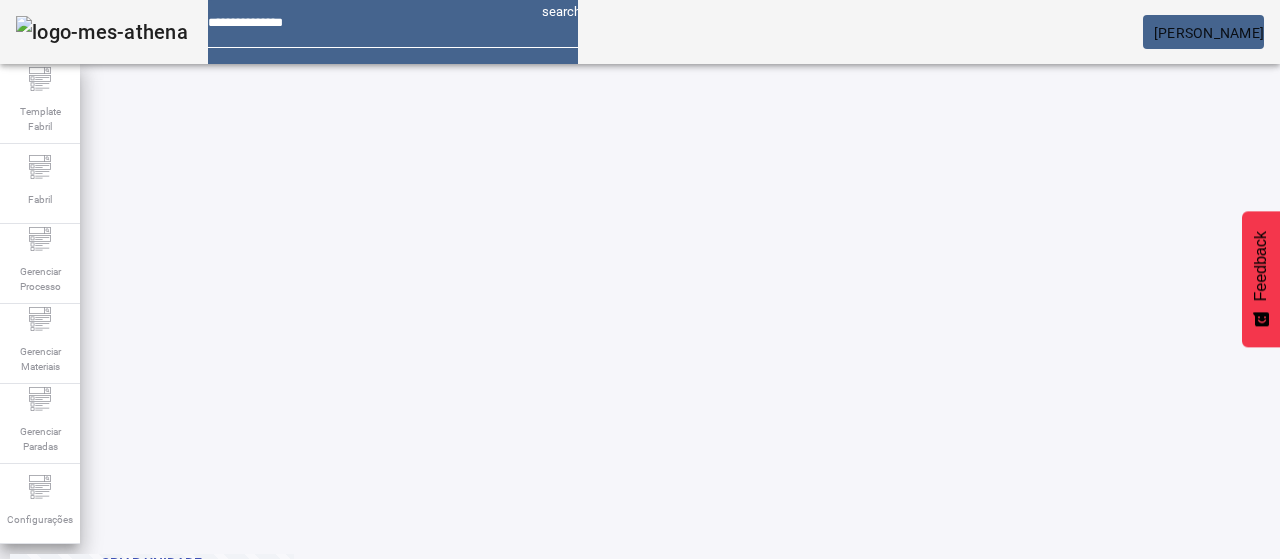 click on "2" 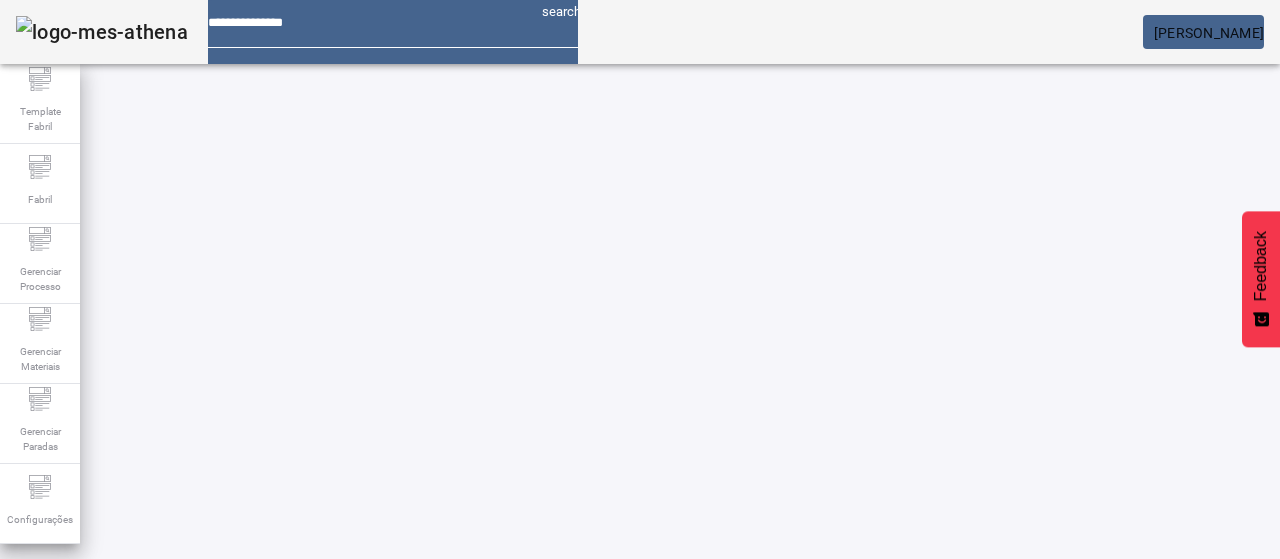 scroll, scrollTop: 100, scrollLeft: 0, axis: vertical 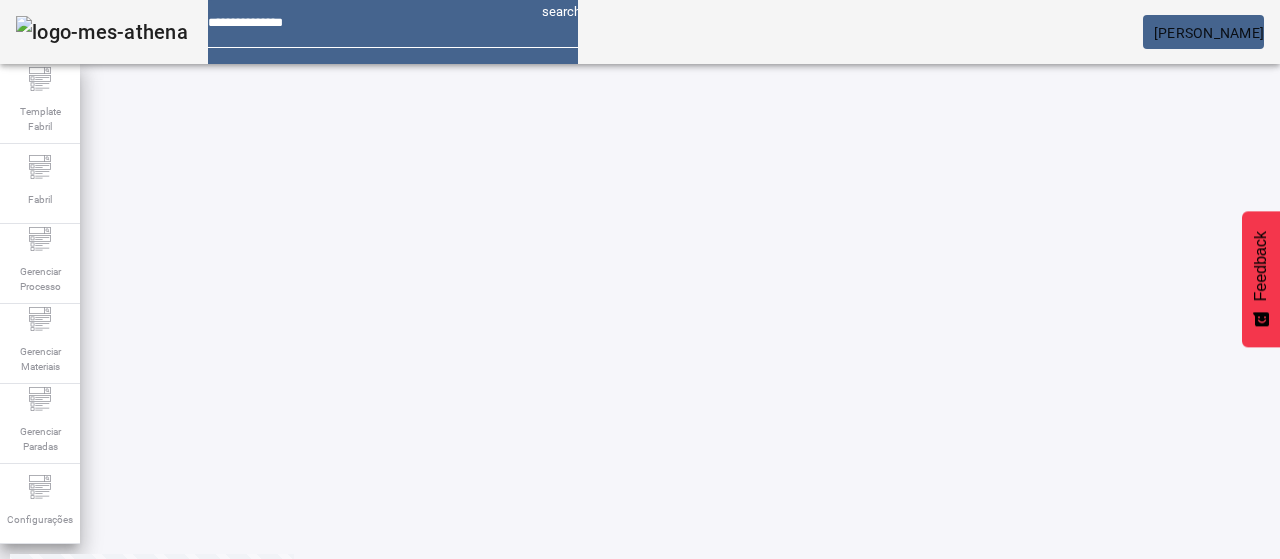click at bounding box center (572, 643) 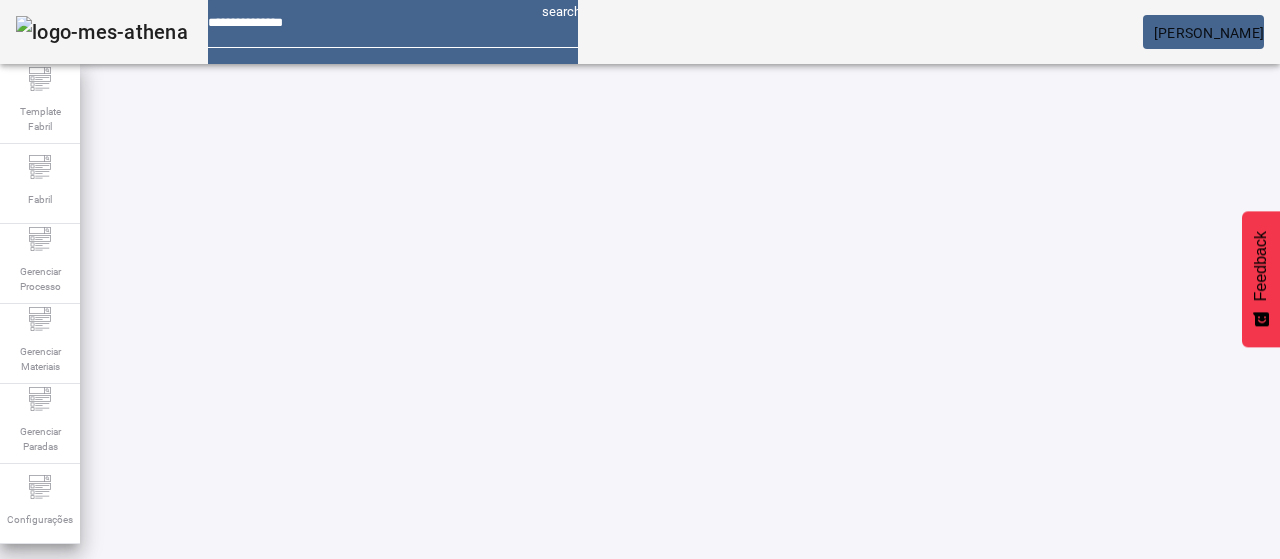 click at bounding box center (572, 743) 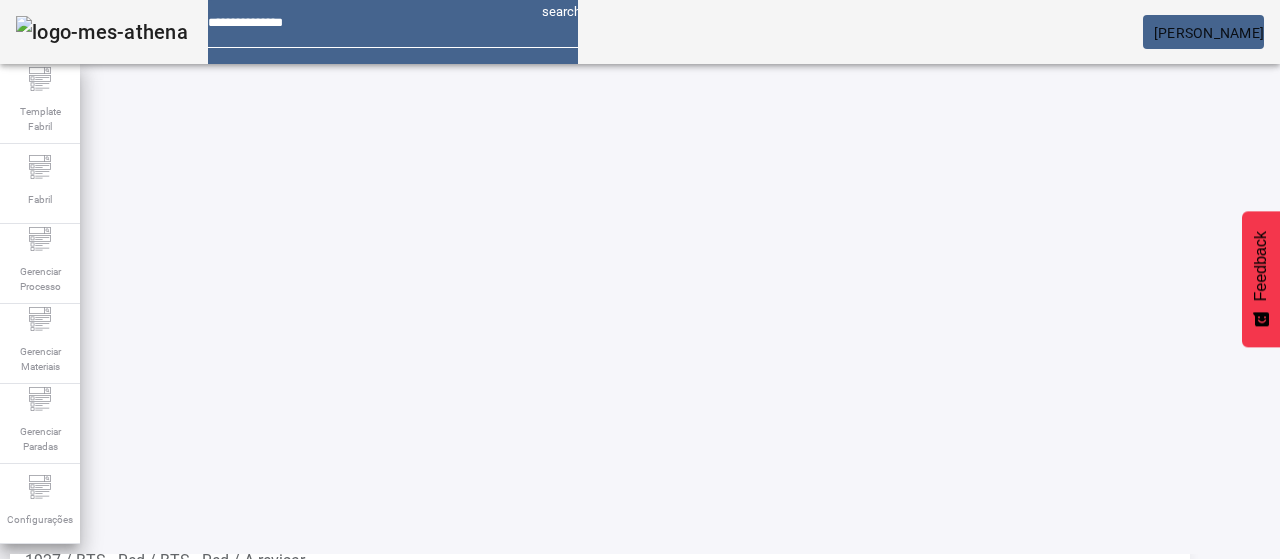 scroll, scrollTop: 560, scrollLeft: 0, axis: vertical 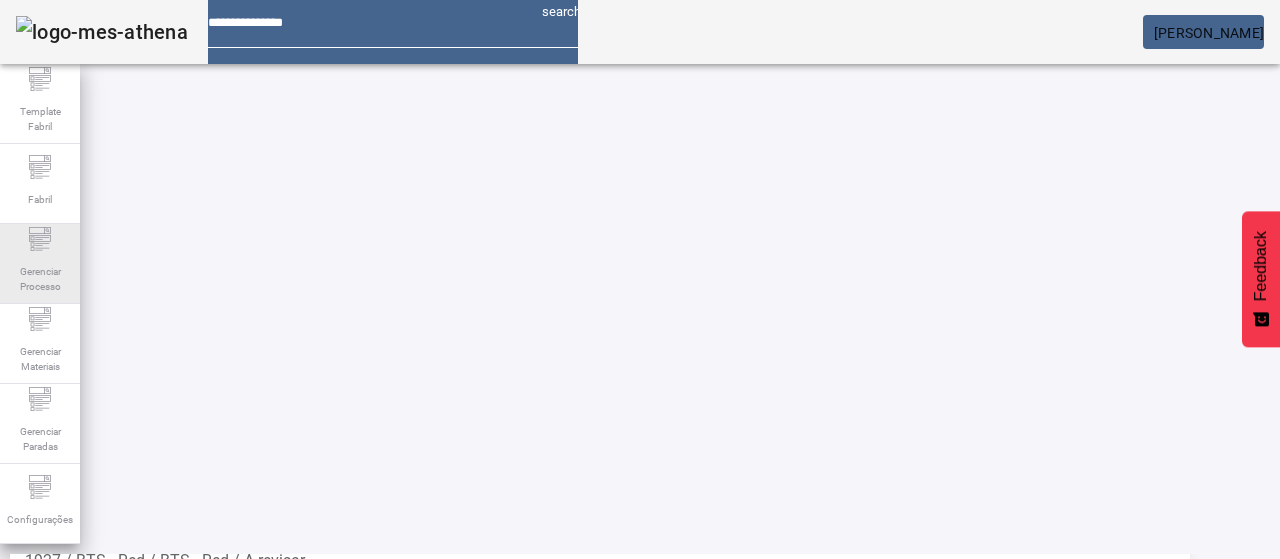 click on "Gerenciar Processo" 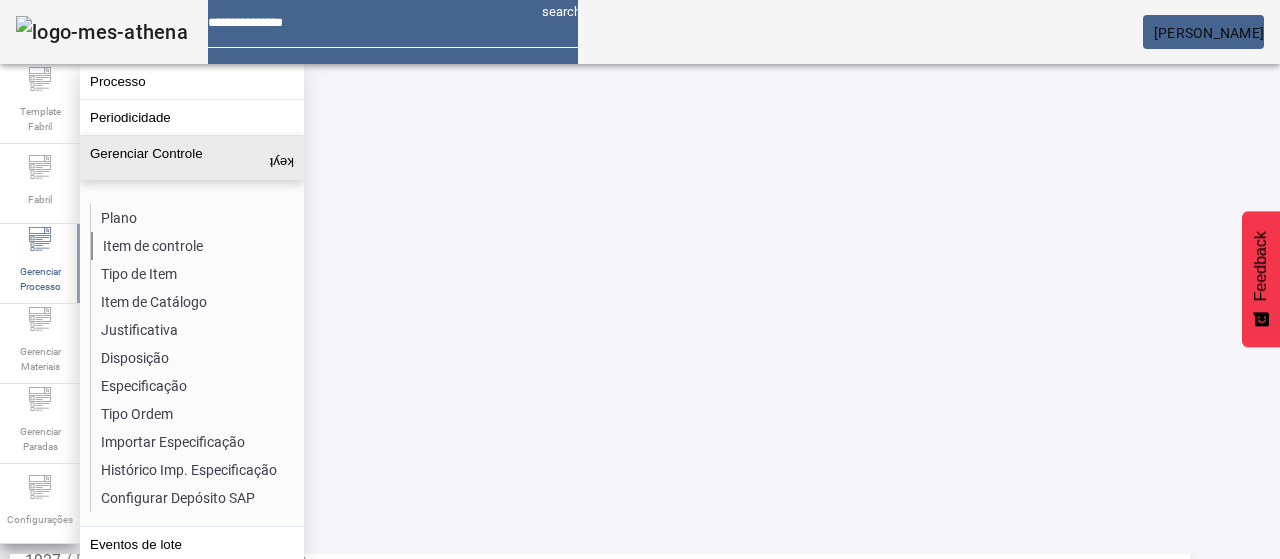 click on "Item de controle" 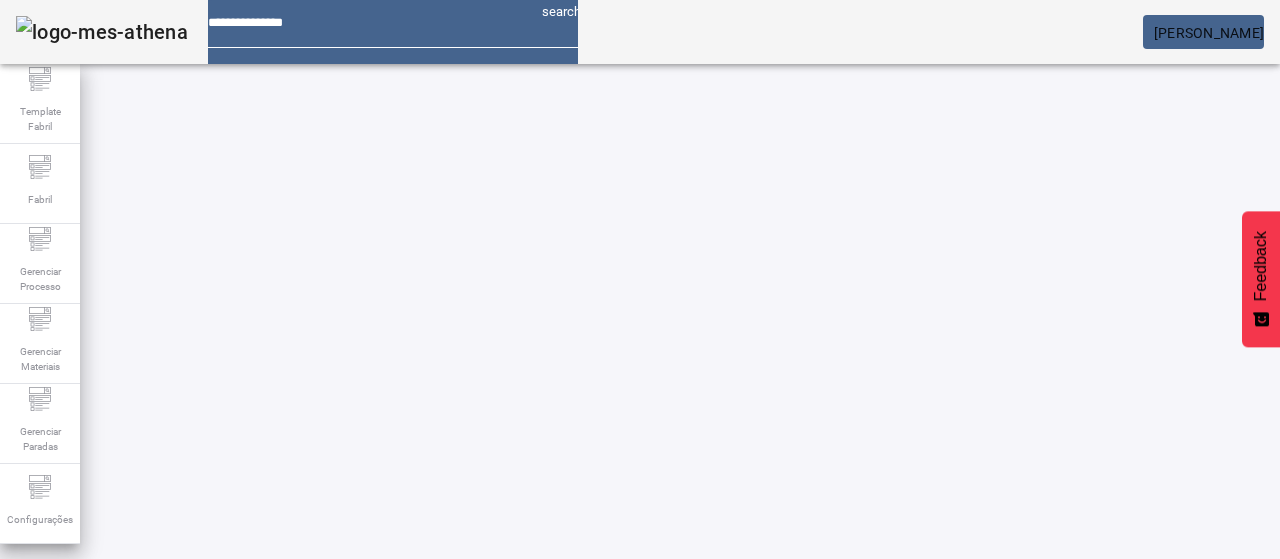 click on "ABRIR FILTROS" 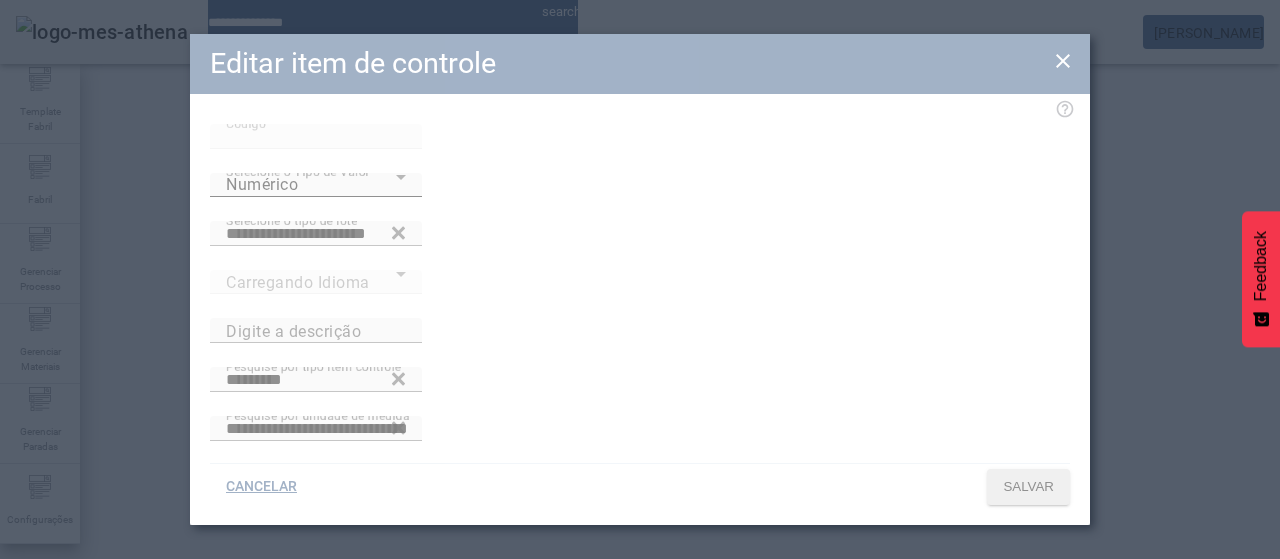 type on "**********" 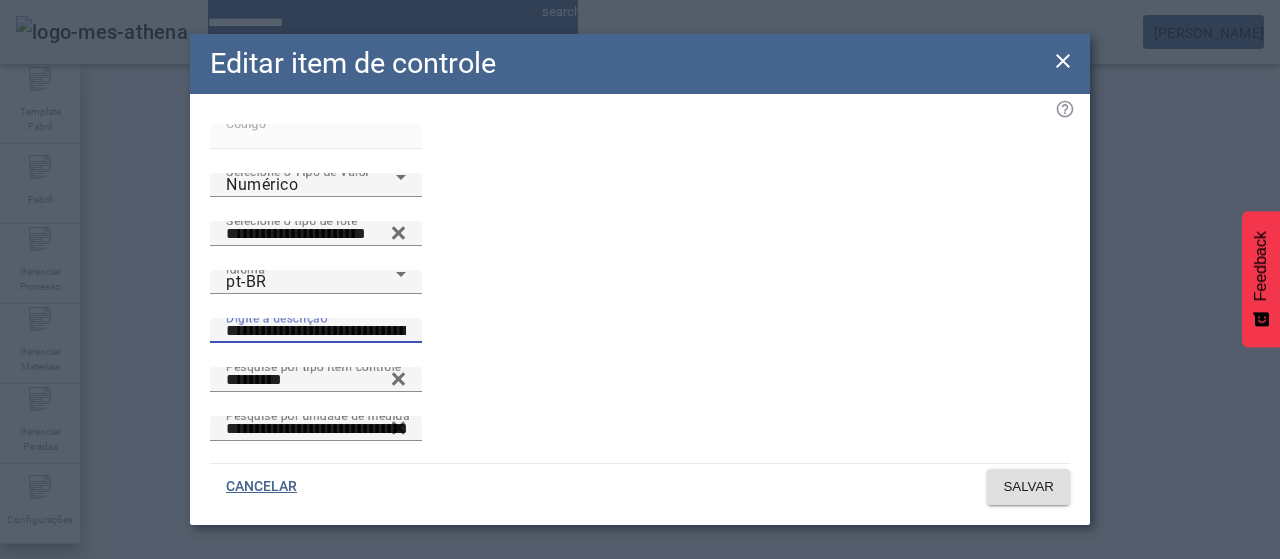 drag, startPoint x: 842, startPoint y: 235, endPoint x: 486, endPoint y: 278, distance: 358.5875 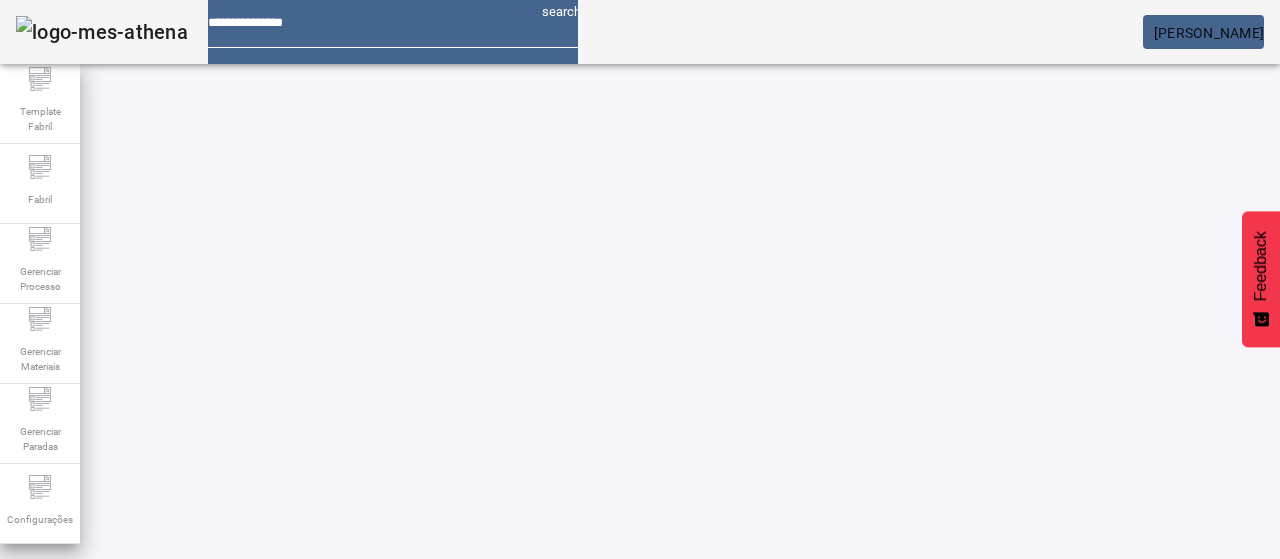 click on "EDITAR" at bounding box center (353, 828) 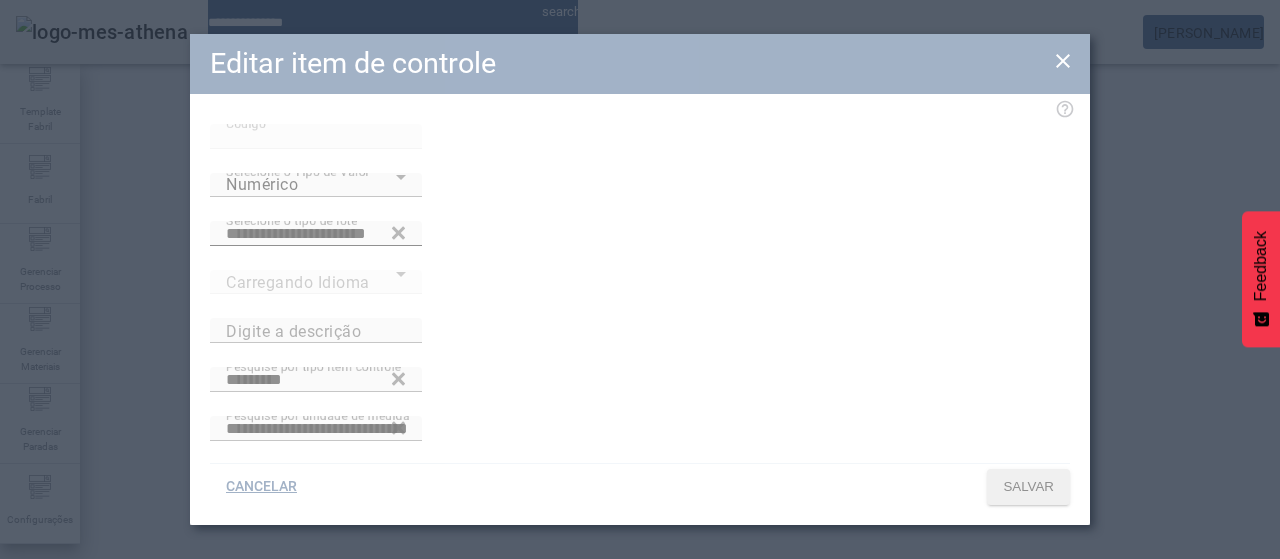 type on "**********" 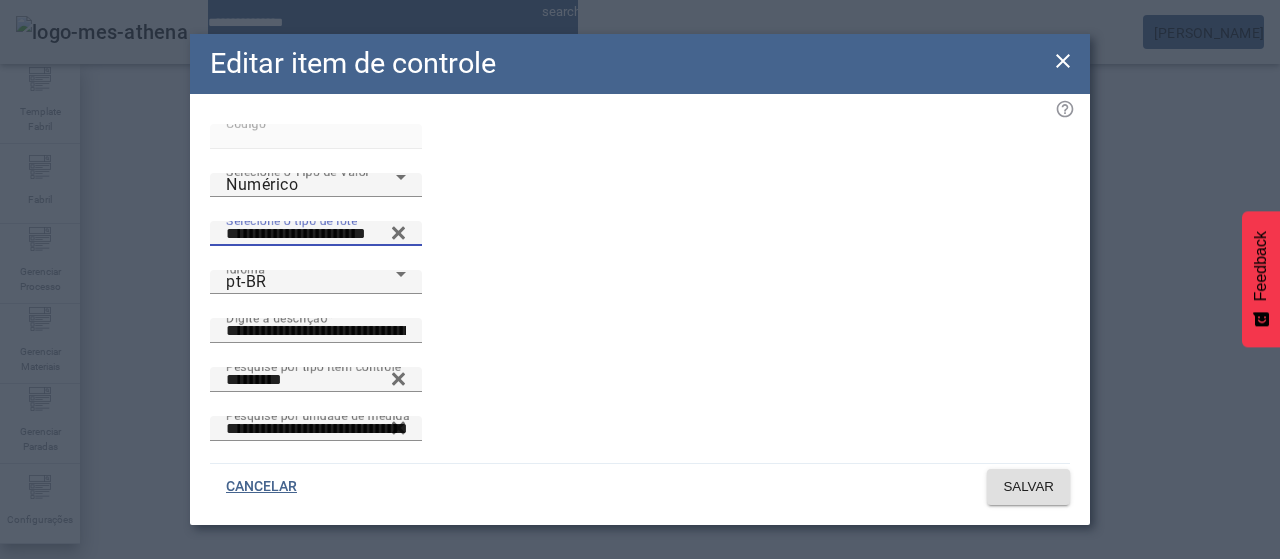 drag, startPoint x: 901, startPoint y: 163, endPoint x: 712, endPoint y: 175, distance: 189.38057 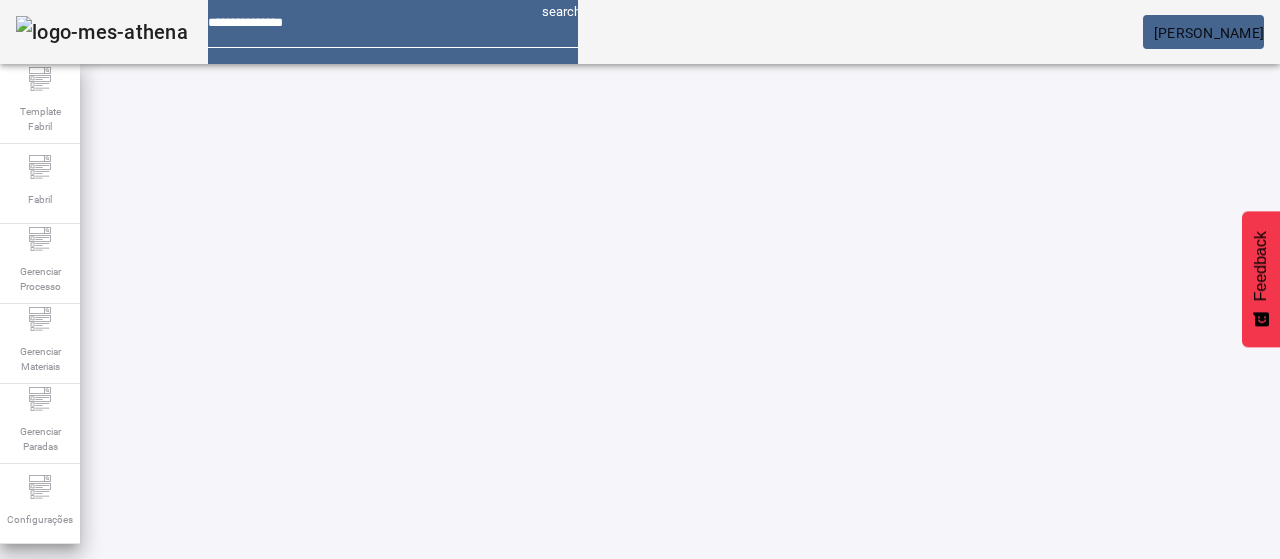 click on "EDITAR" at bounding box center (353, 828) 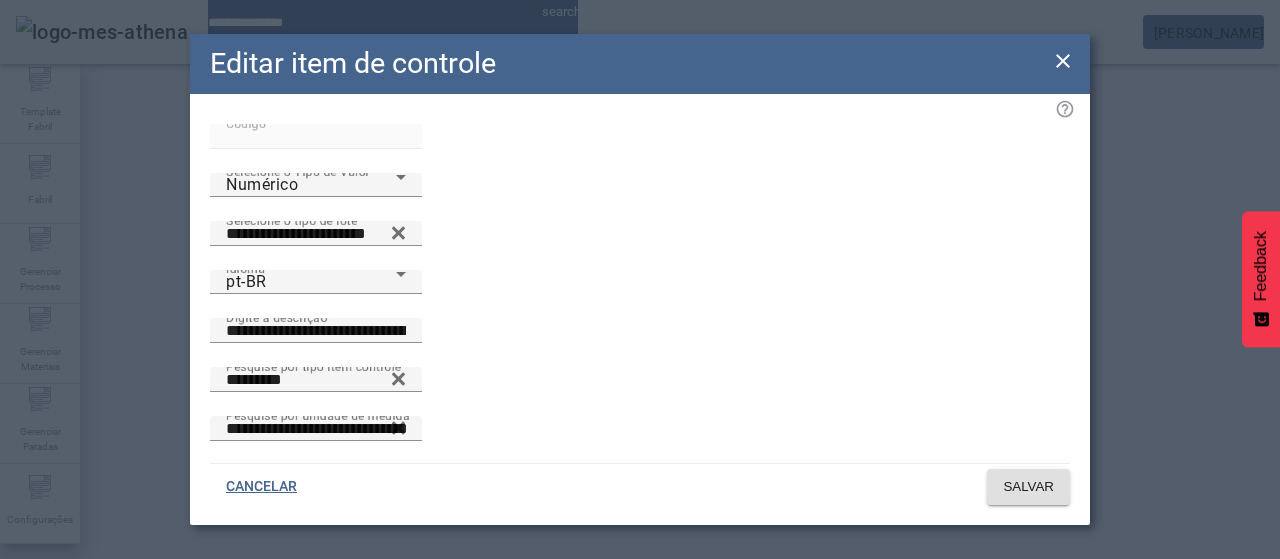 click 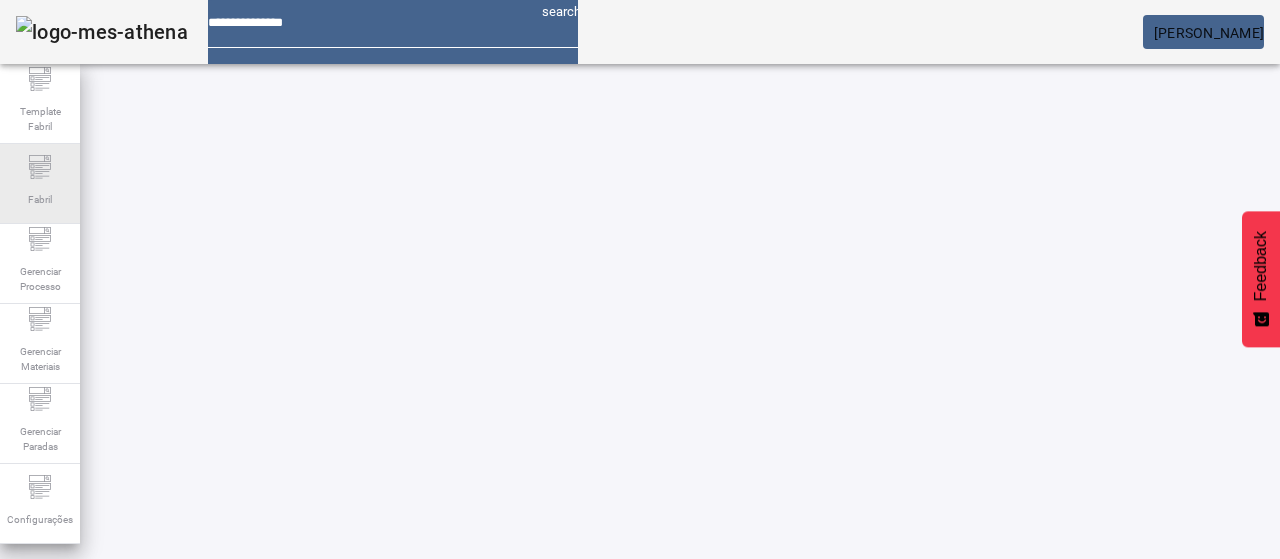 drag, startPoint x: 128, startPoint y: 183, endPoint x: 71, endPoint y: 183, distance: 57 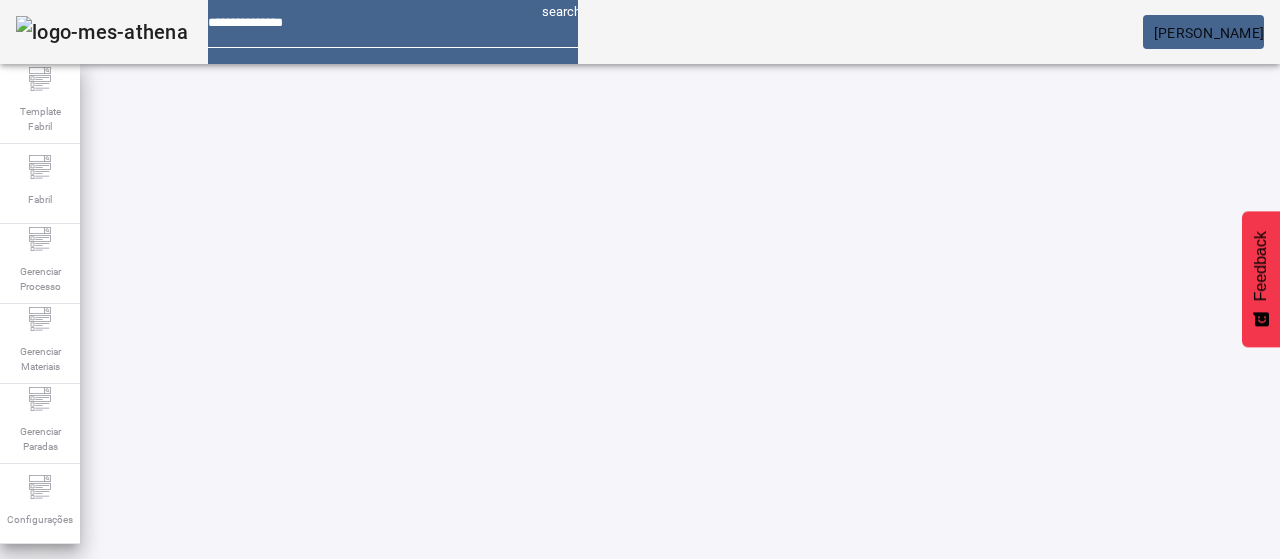 click at bounding box center [353, 828] 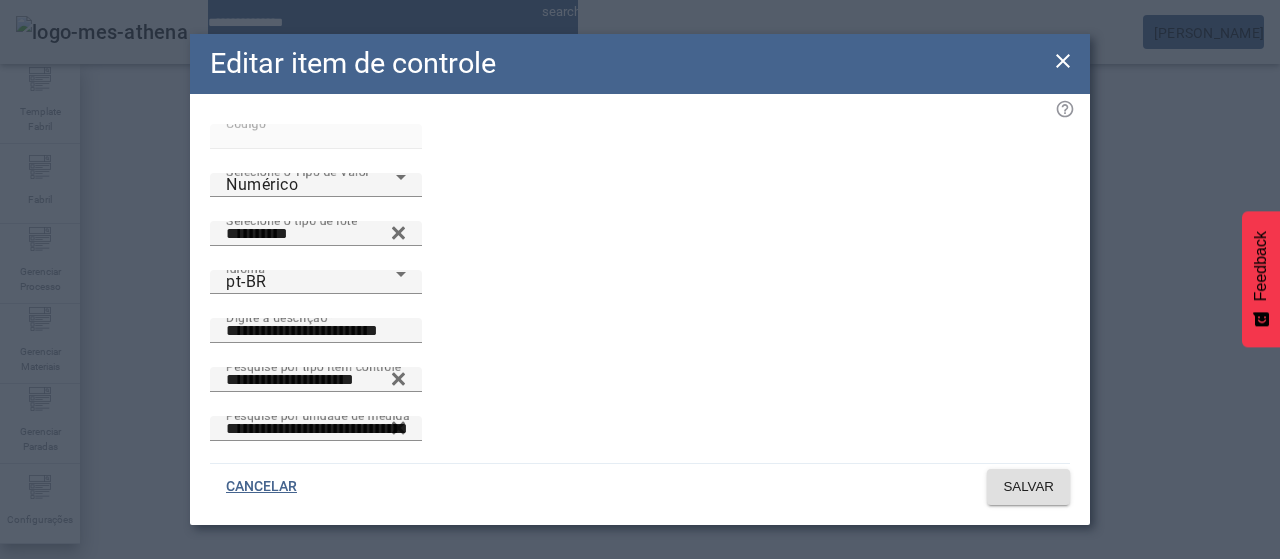 click 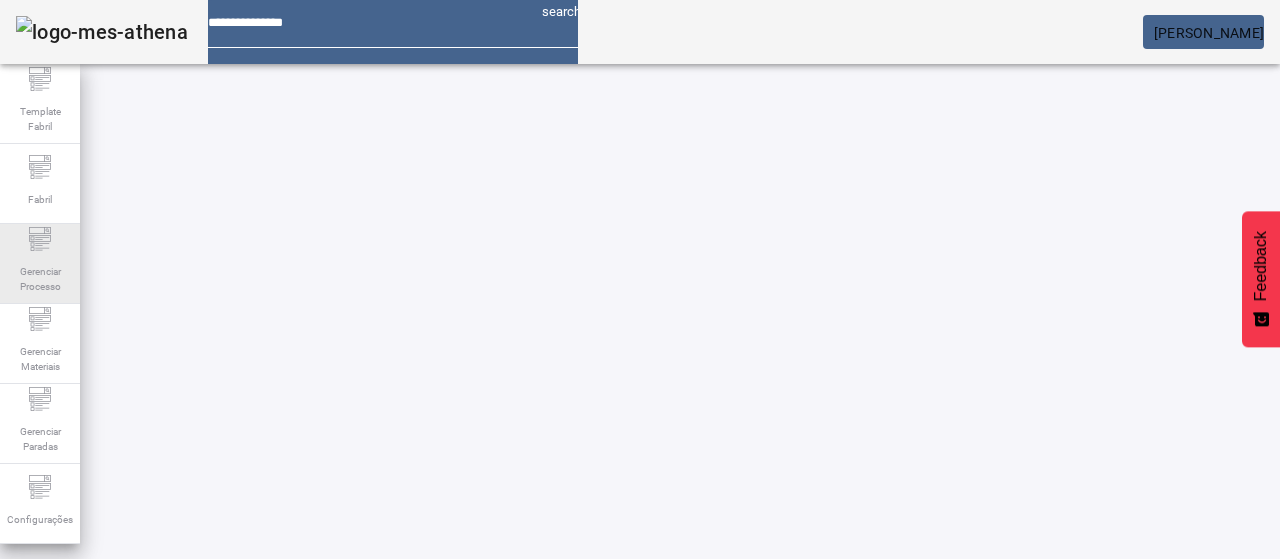 drag, startPoint x: 29, startPoint y: 255, endPoint x: 68, endPoint y: 243, distance: 40.804413 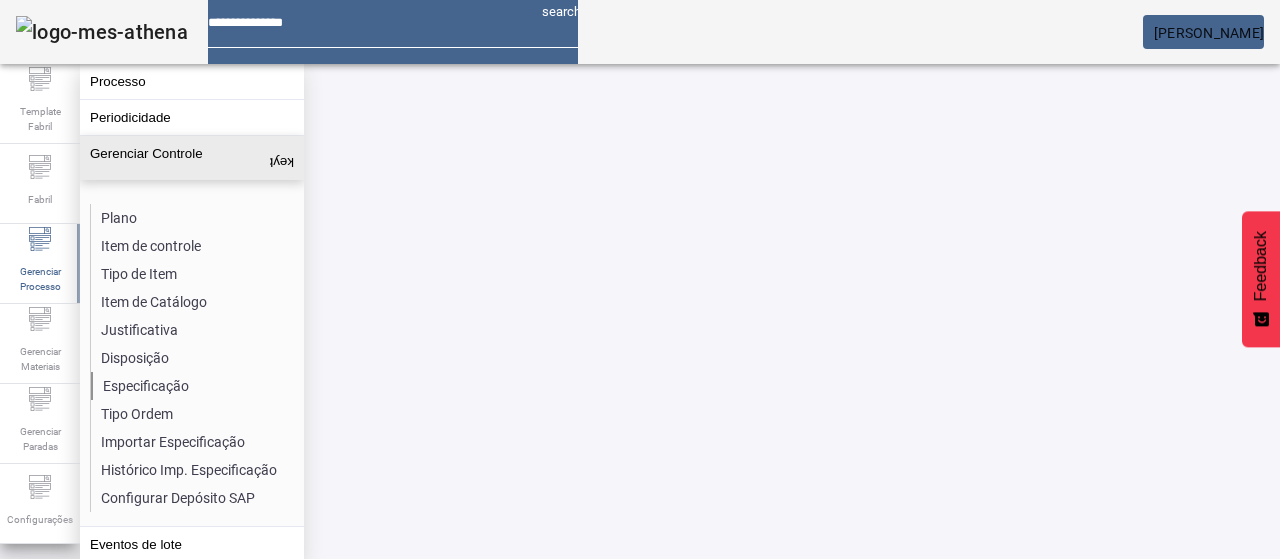 click on "Especificação" 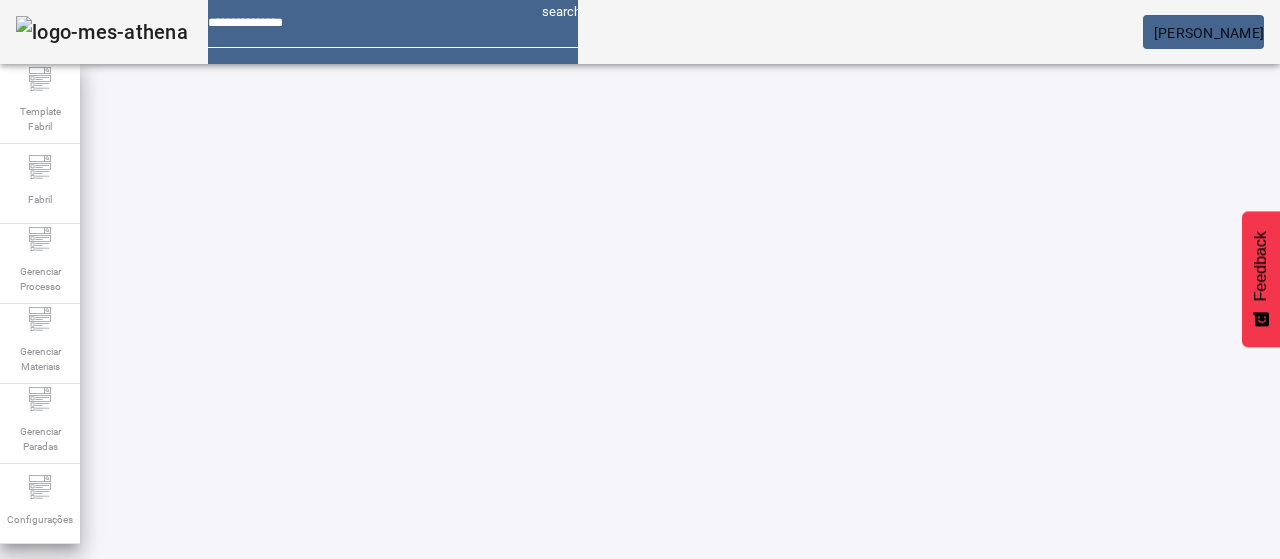 click on "Pesquise por item de controle" at bounding box center (137, 600) 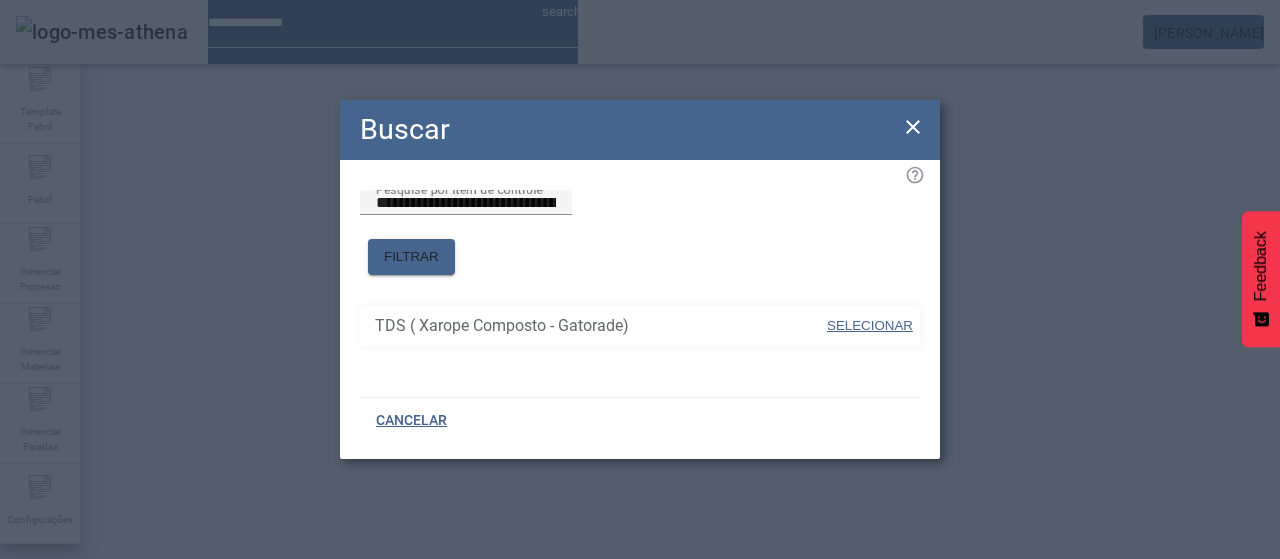 click on "SELECIONAR" at bounding box center [870, 325] 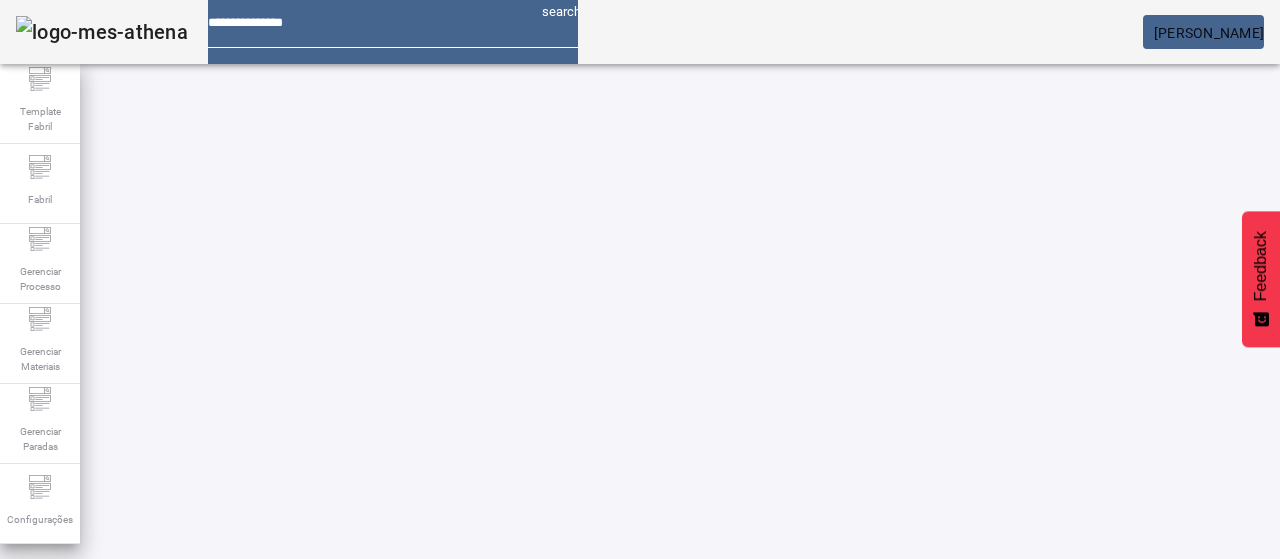 click on "Pesquise por resultante" at bounding box center [540, 601] 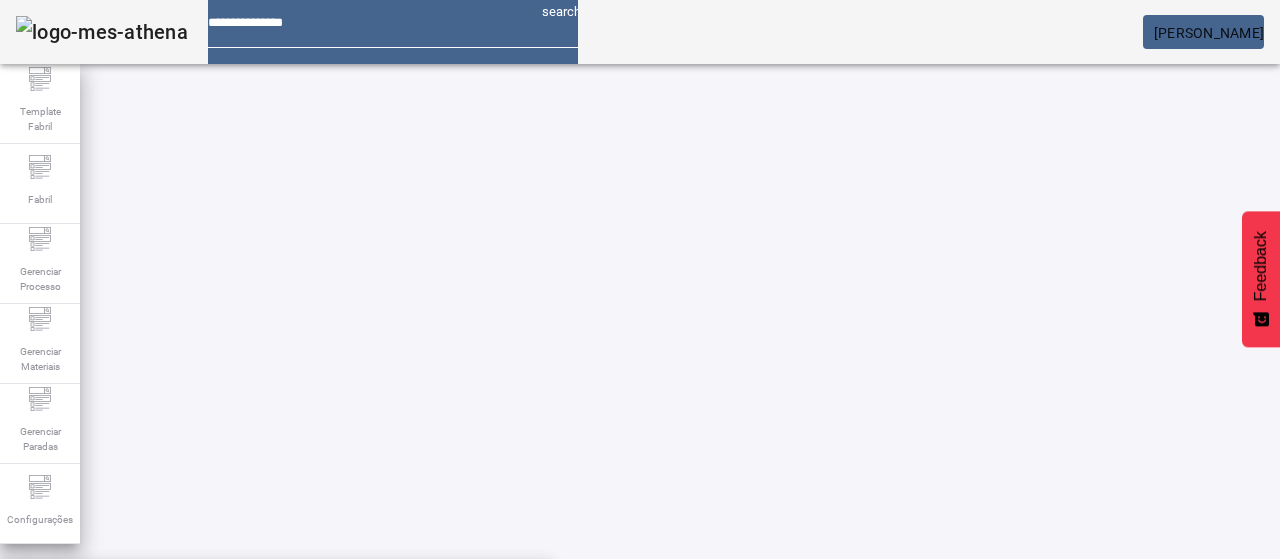 drag, startPoint x: 212, startPoint y: 223, endPoint x: 224, endPoint y: 225, distance: 12.165525 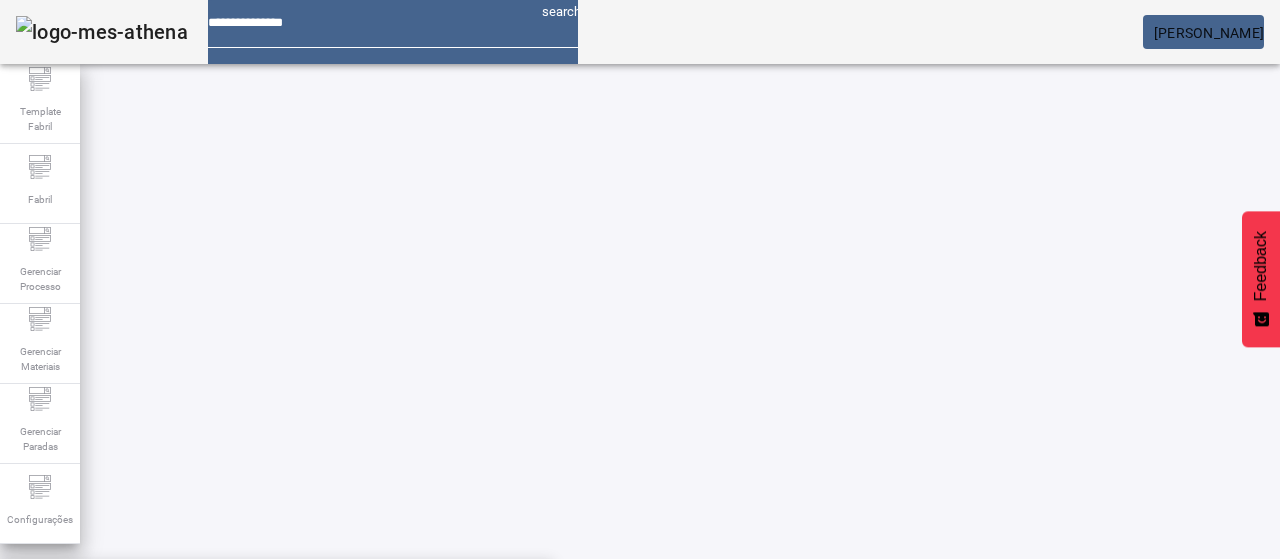 scroll, scrollTop: 288, scrollLeft: 0, axis: vertical 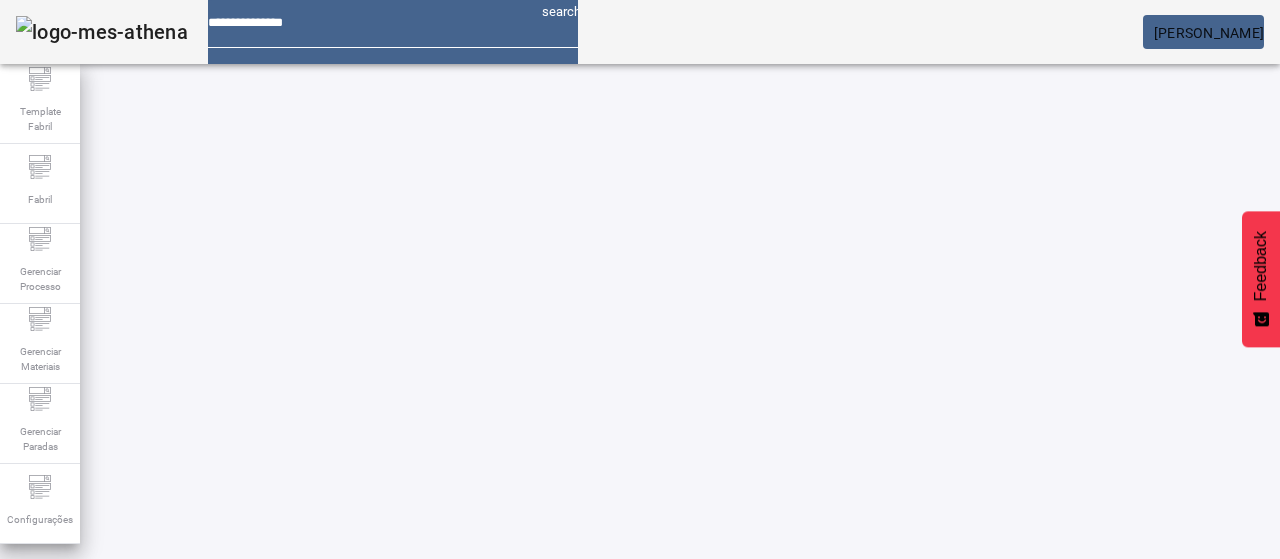 click on "FILTRAR" 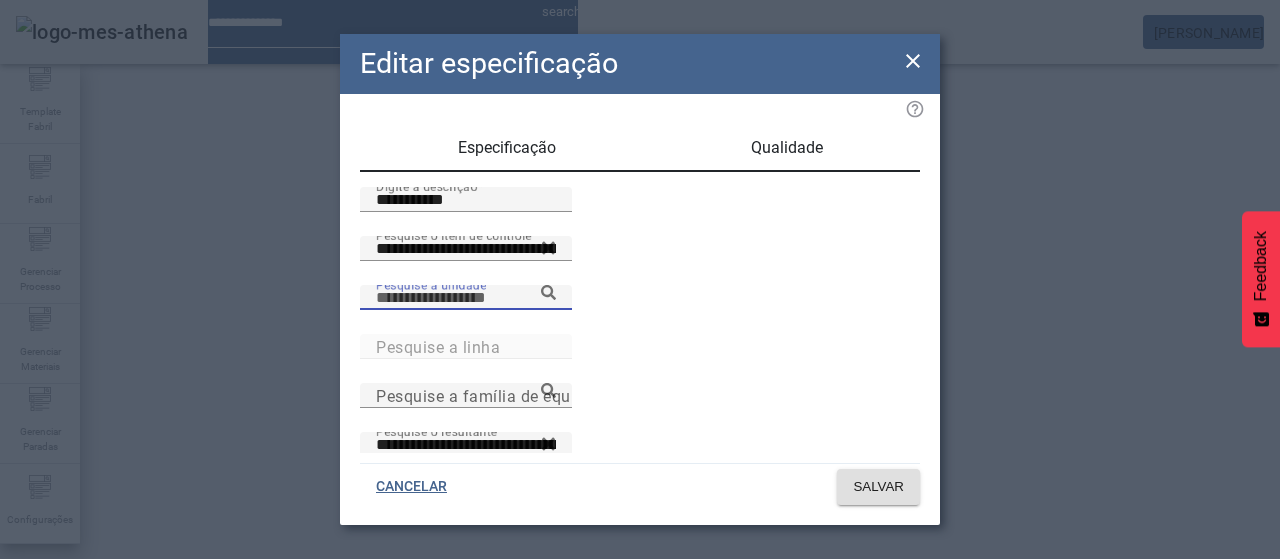 click on "Pesquise a unidade" at bounding box center (466, 298) 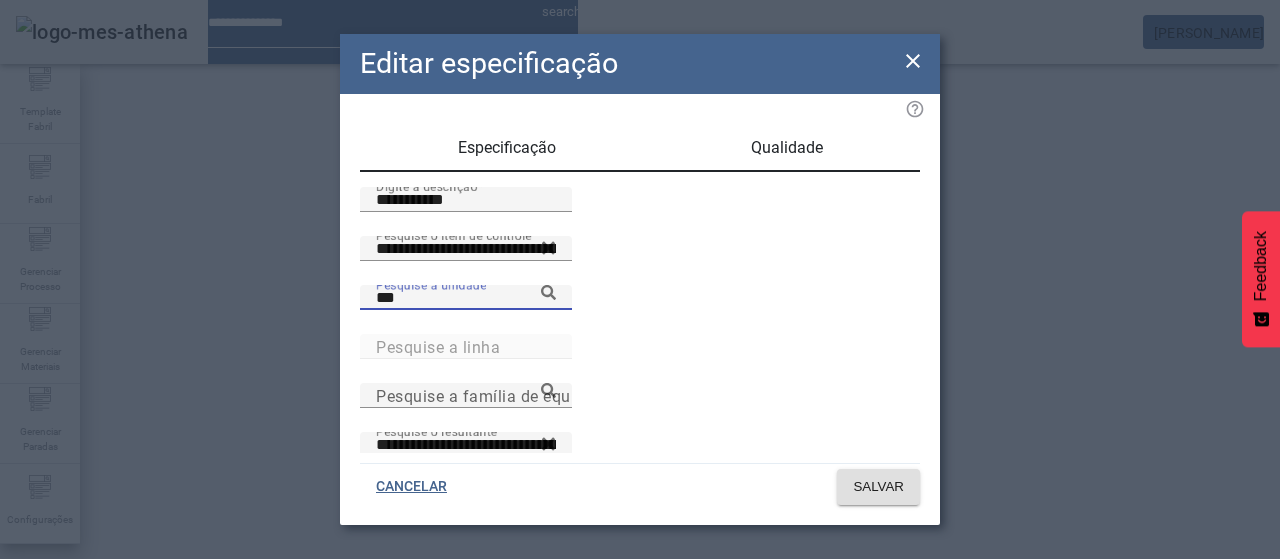 click 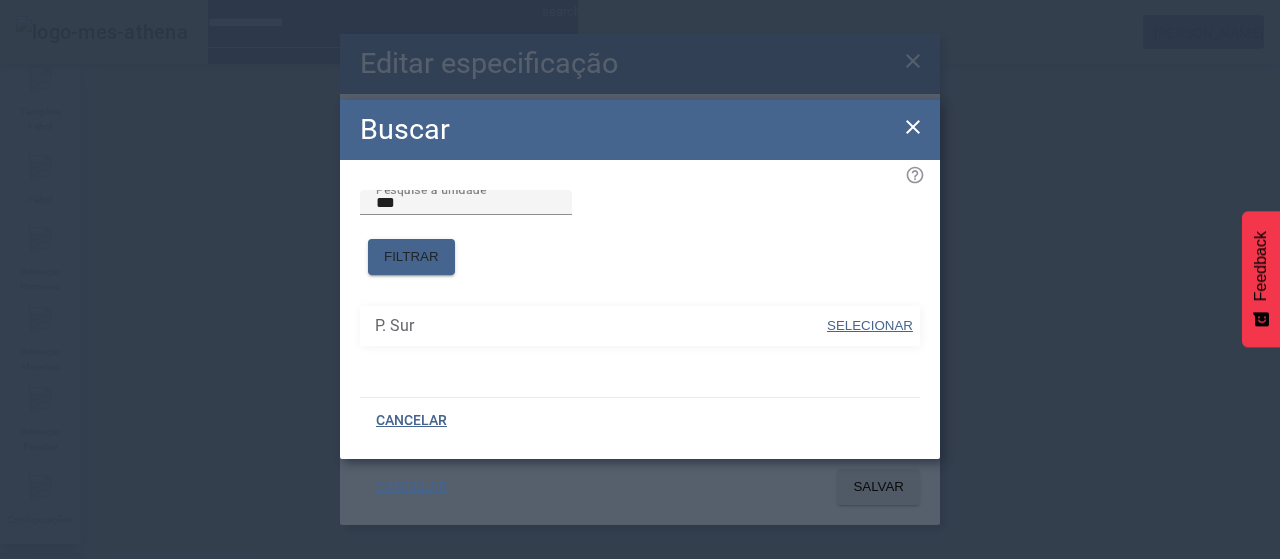 drag, startPoint x: 840, startPoint y: 318, endPoint x: 828, endPoint y: 359, distance: 42.72002 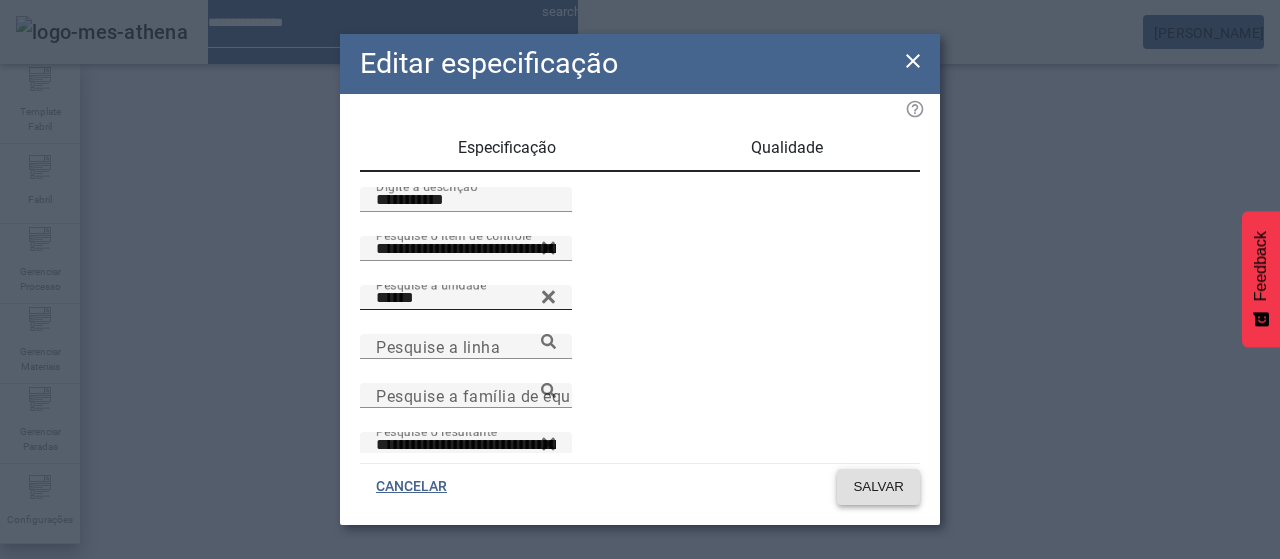 click 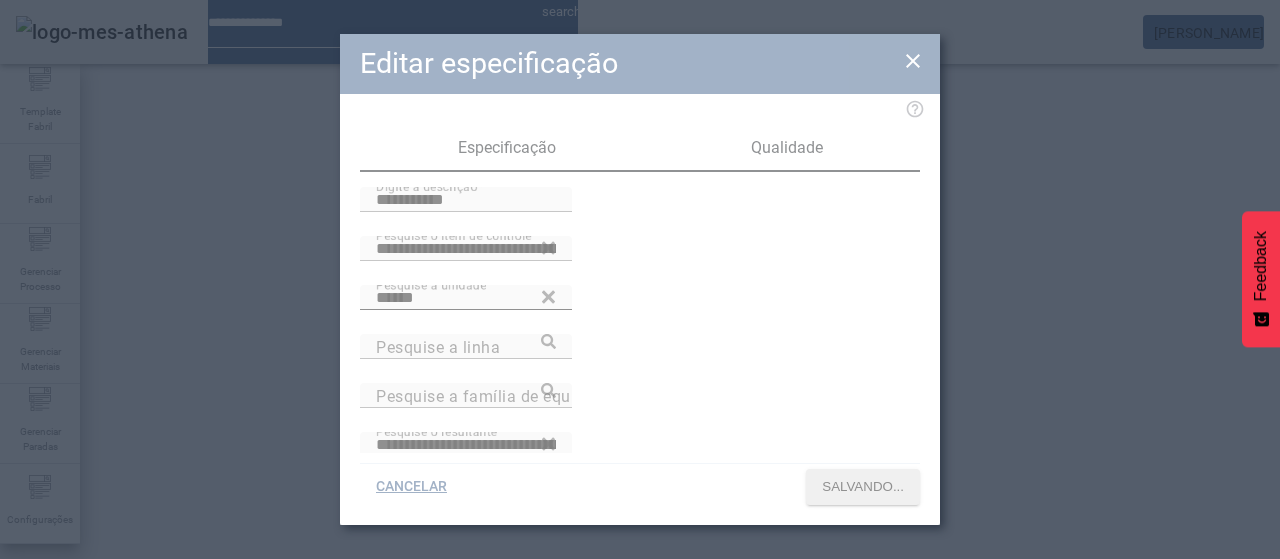 scroll, scrollTop: 140, scrollLeft: 0, axis: vertical 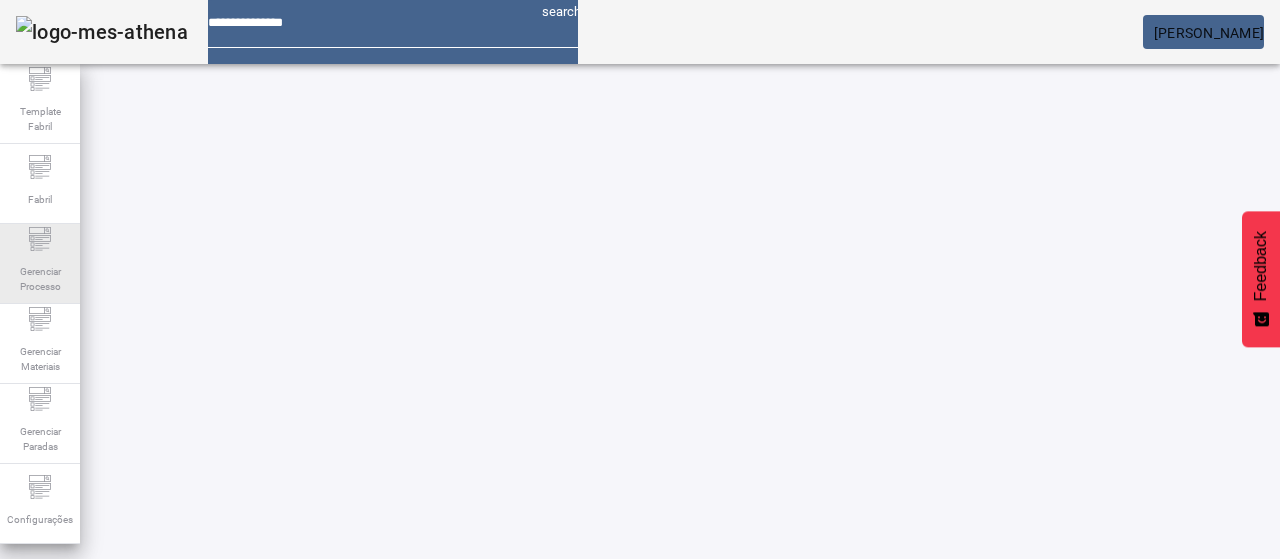 drag, startPoint x: 36, startPoint y: 267, endPoint x: 64, endPoint y: 265, distance: 28.071337 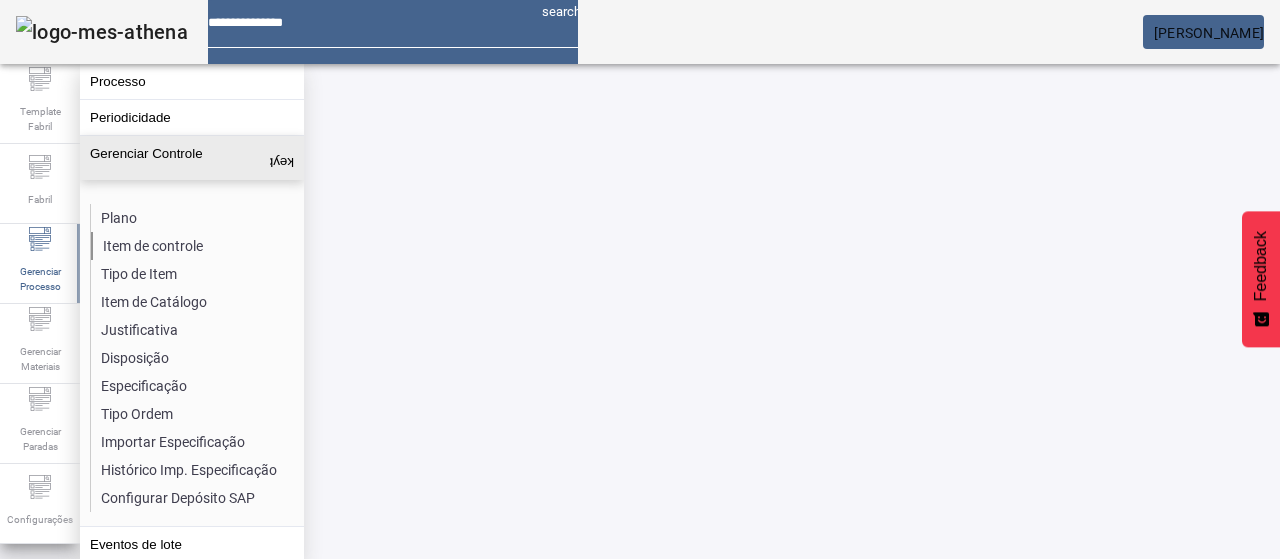 click on "Item de controle" 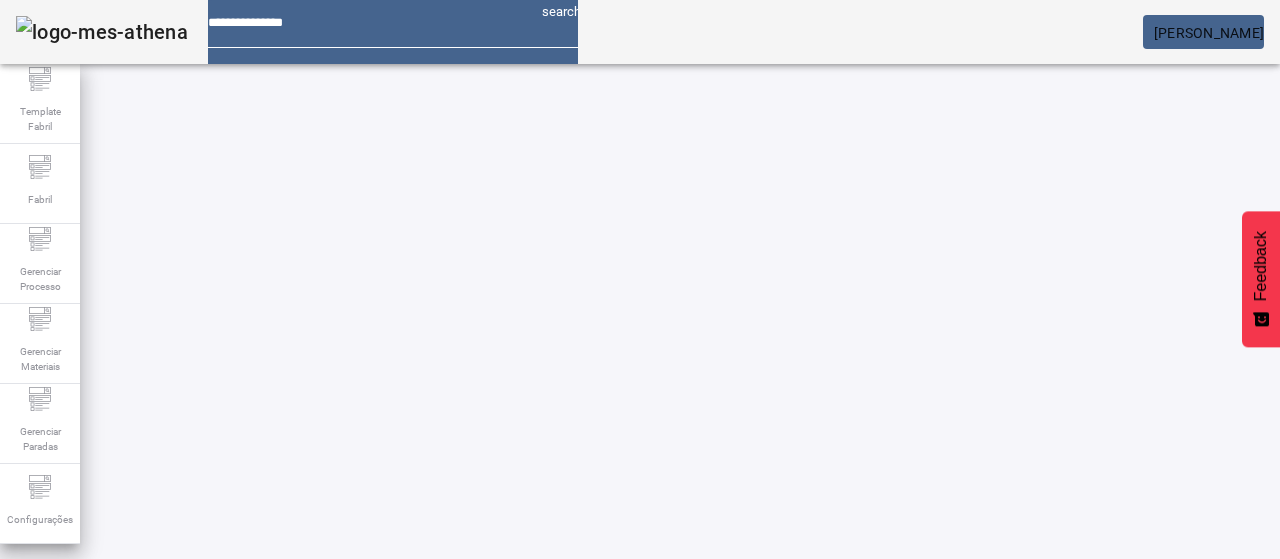 drag, startPoint x: 1149, startPoint y: 125, endPoint x: 648, endPoint y: 184, distance: 504.4621 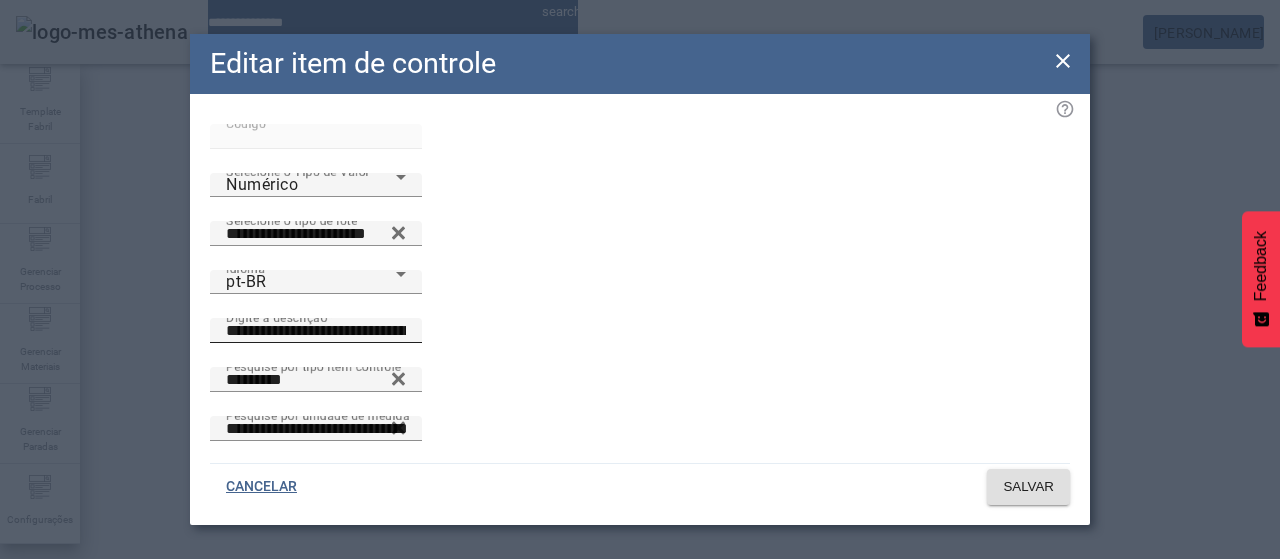 click on "**********" at bounding box center (316, 331) 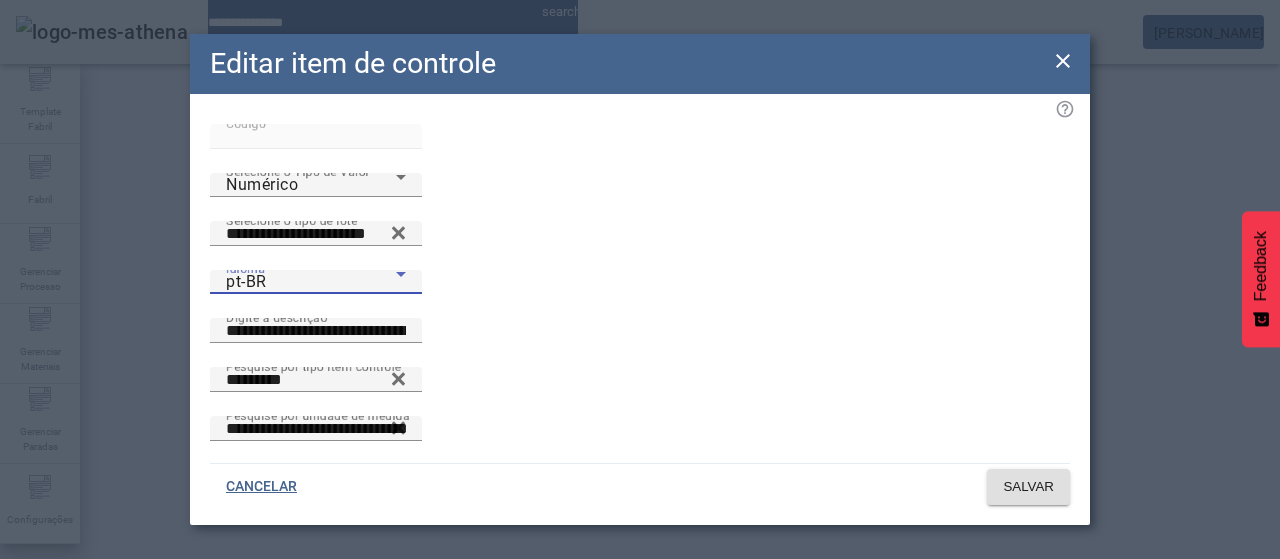 click on "pt-BR" at bounding box center (311, 282) 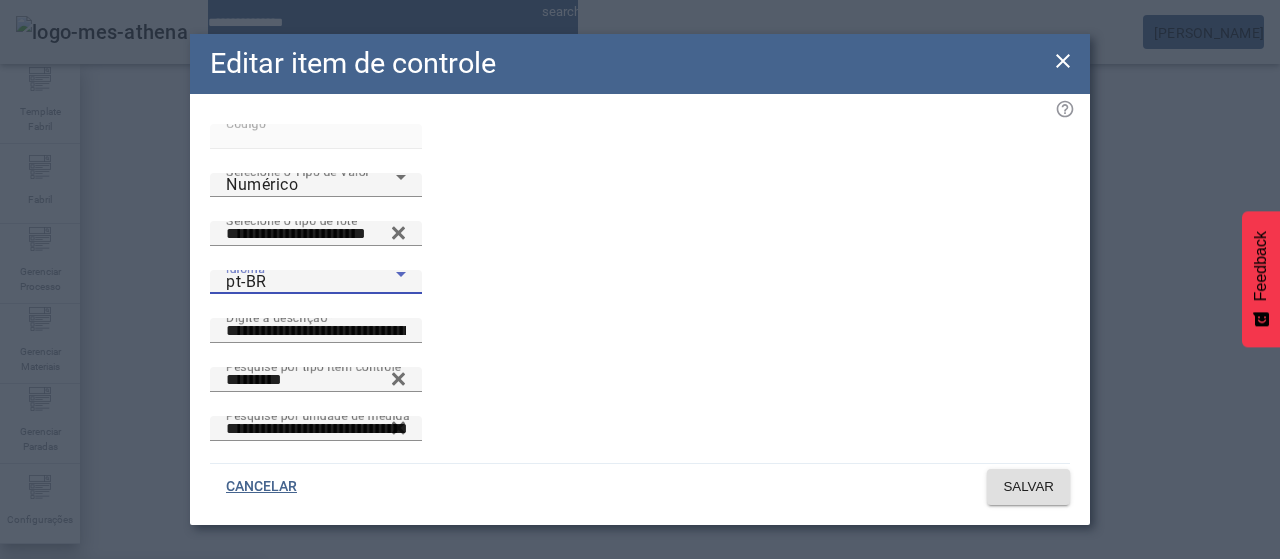 drag, startPoint x: 364, startPoint y: 387, endPoint x: 373, endPoint y: 379, distance: 12.0415945 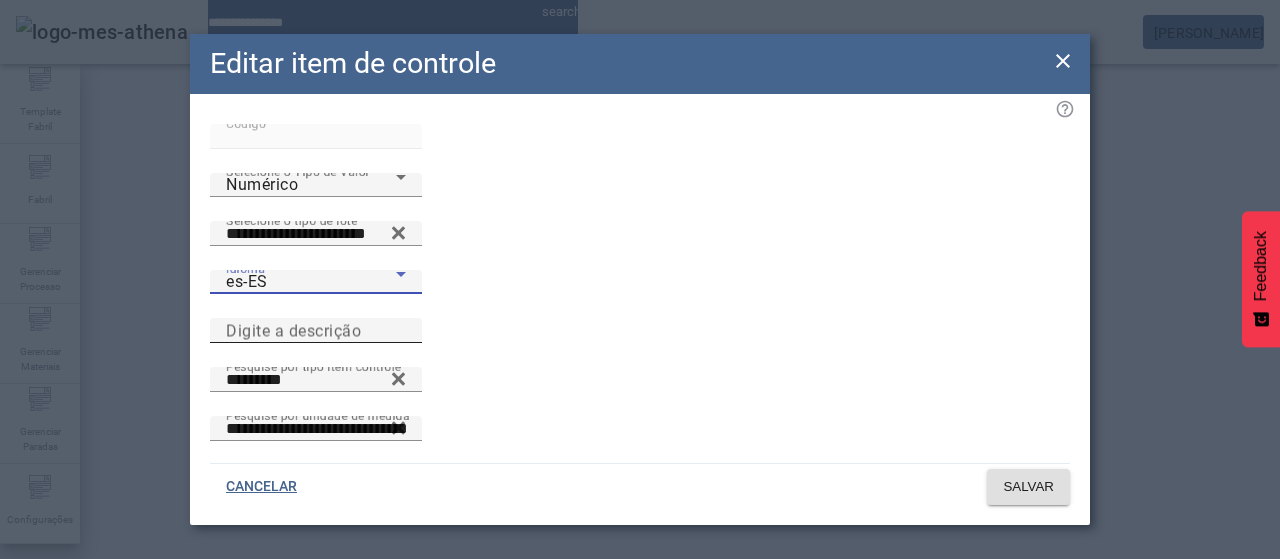 click on "Digite a descrição" at bounding box center (293, 330) 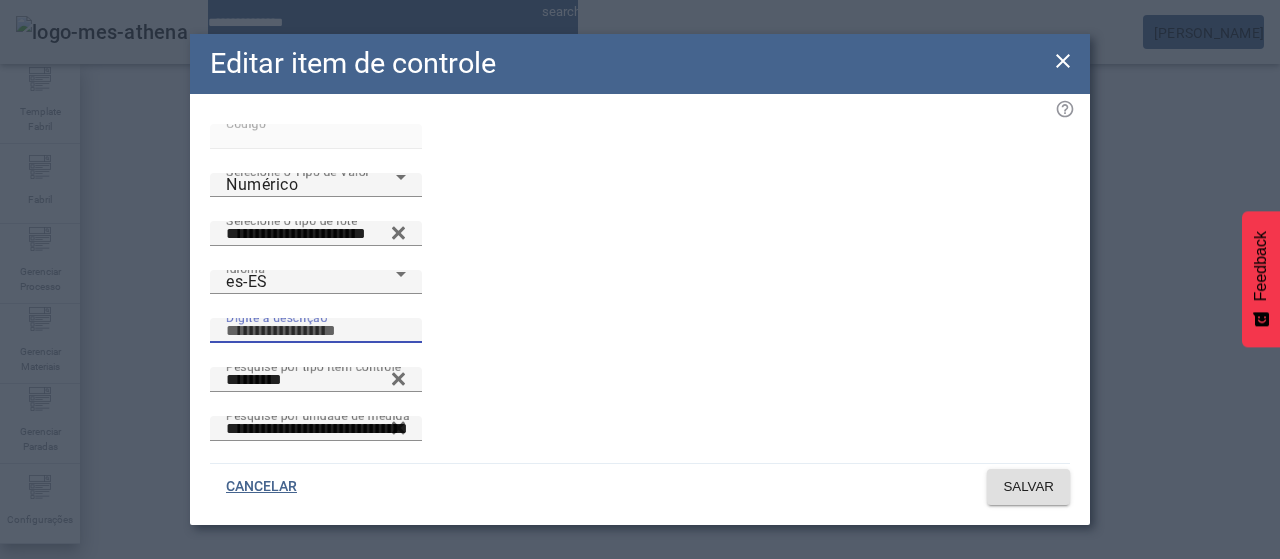 paste on "**********" 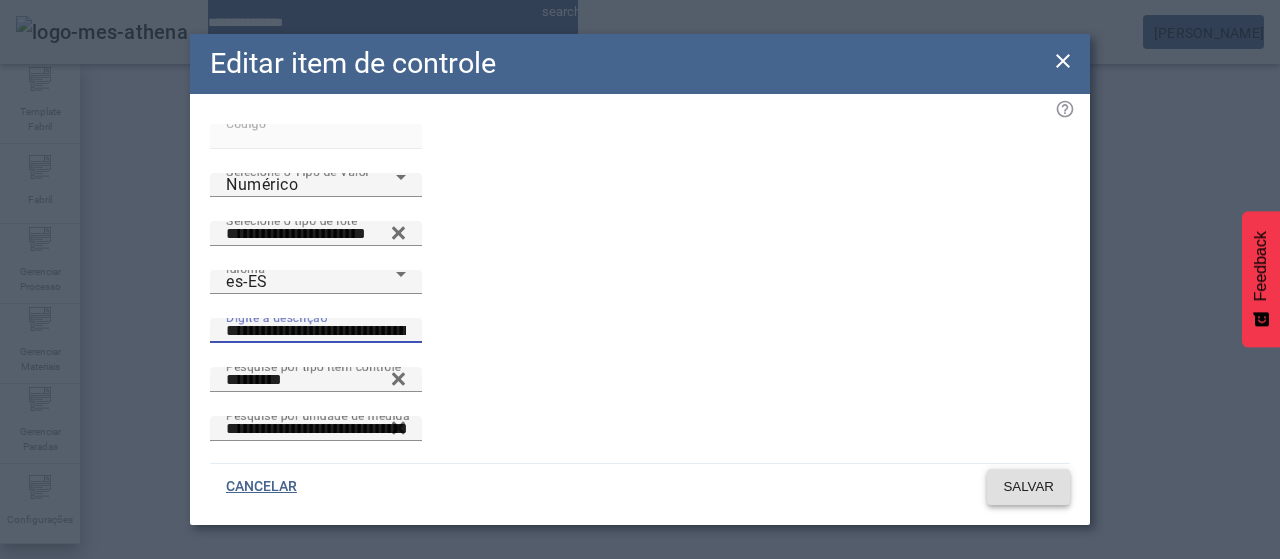 type on "**********" 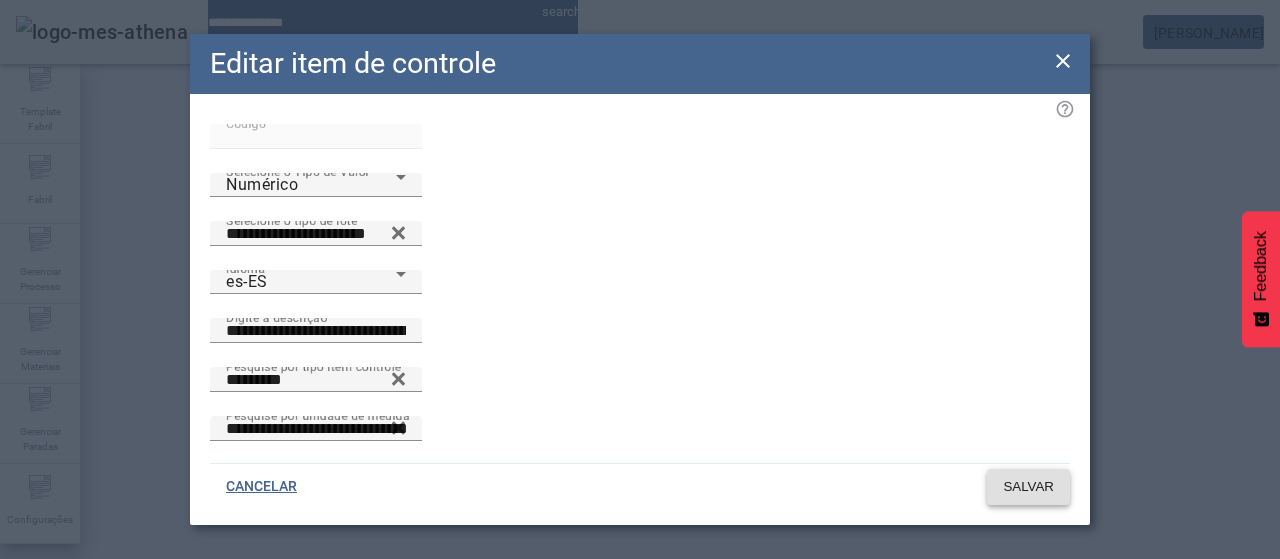 click on "SALVAR" 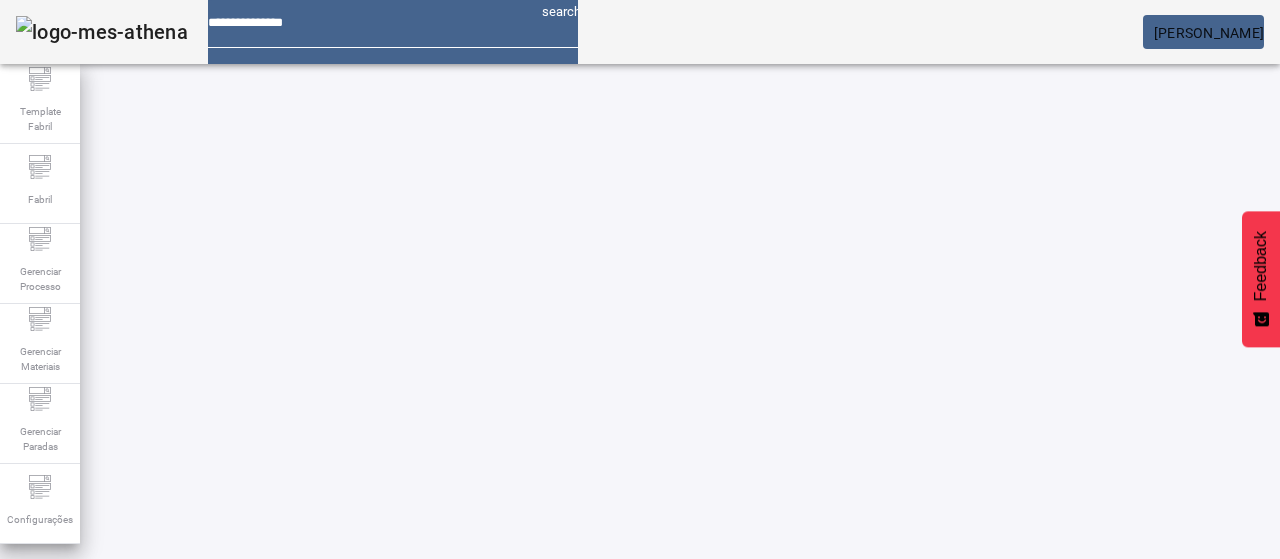 drag, startPoint x: 645, startPoint y: 185, endPoint x: 740, endPoint y: 175, distance: 95.524864 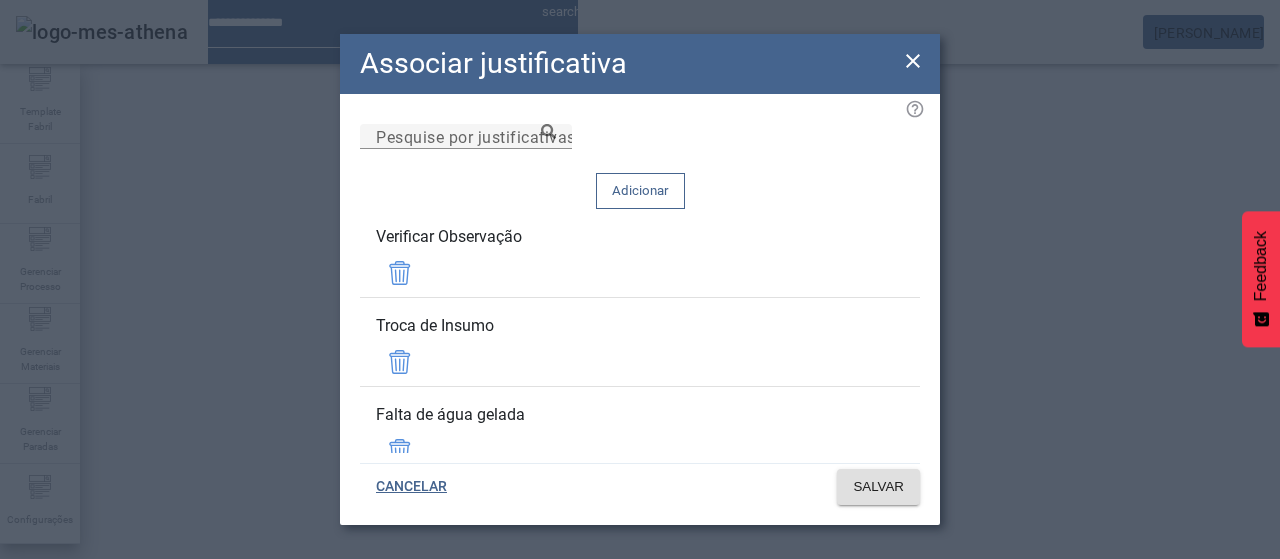 drag, startPoint x: 916, startPoint y: 65, endPoint x: 766, endPoint y: 191, distance: 195.89793 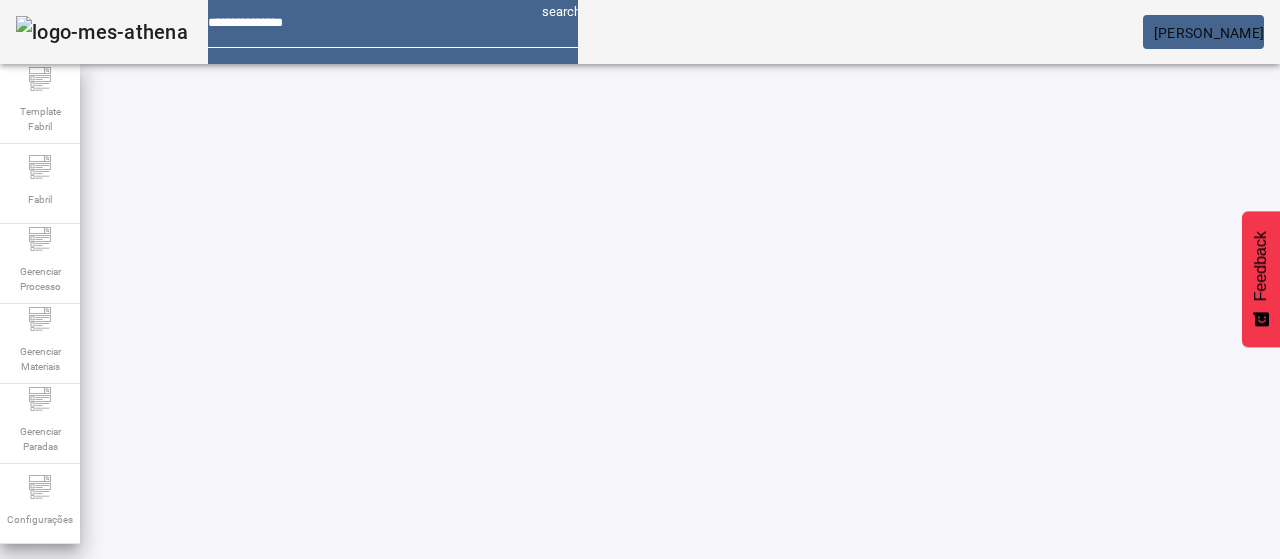 click at bounding box center (572, 828) 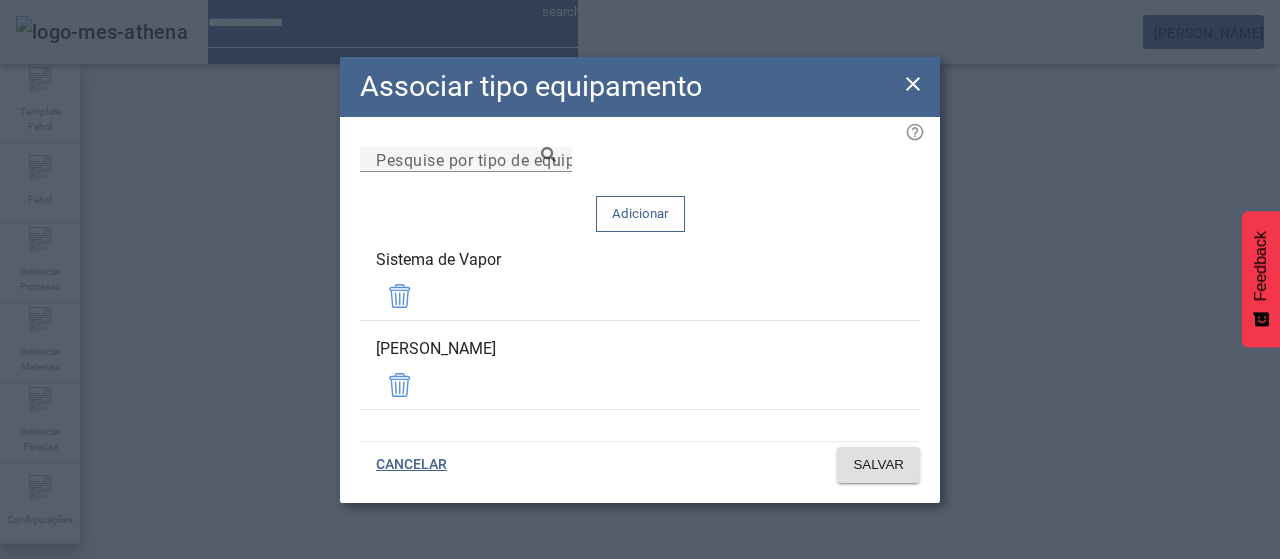click 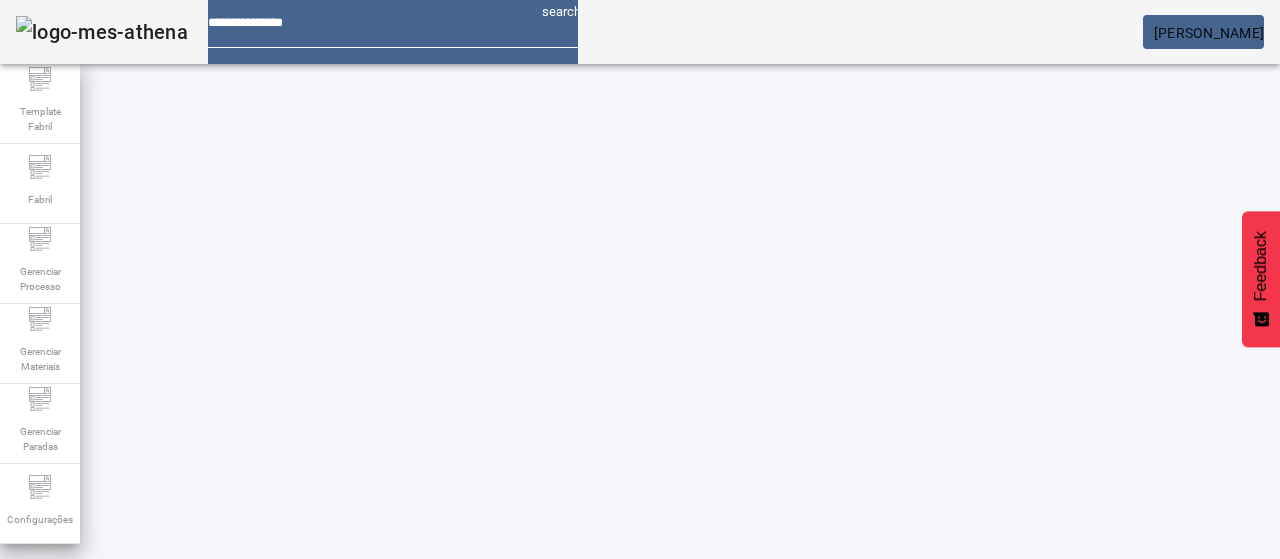 click at bounding box center (870, 828) 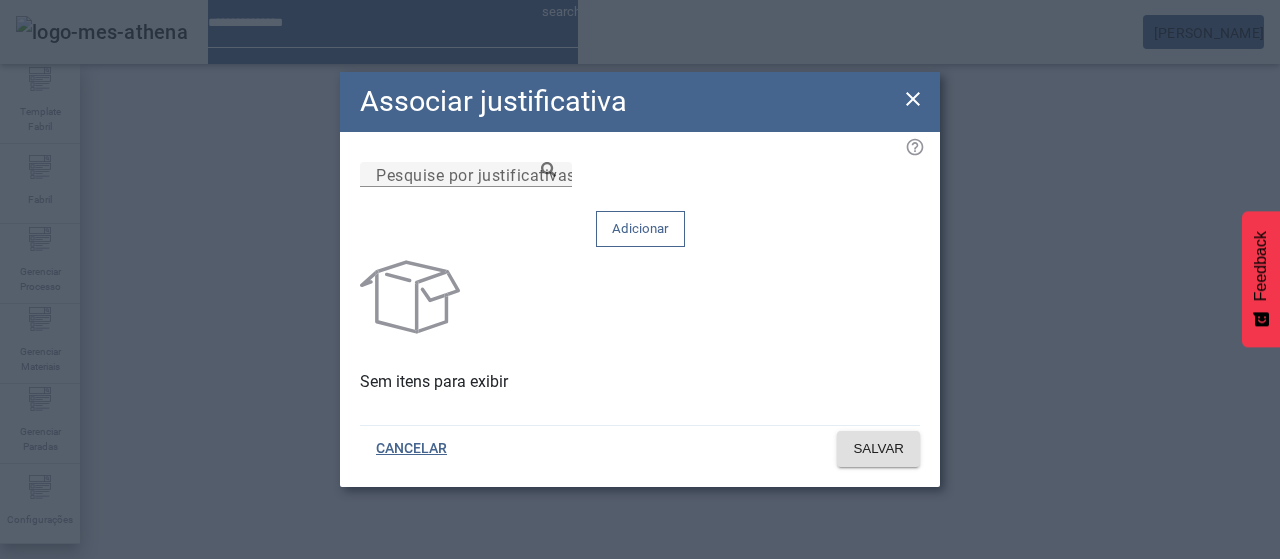 click 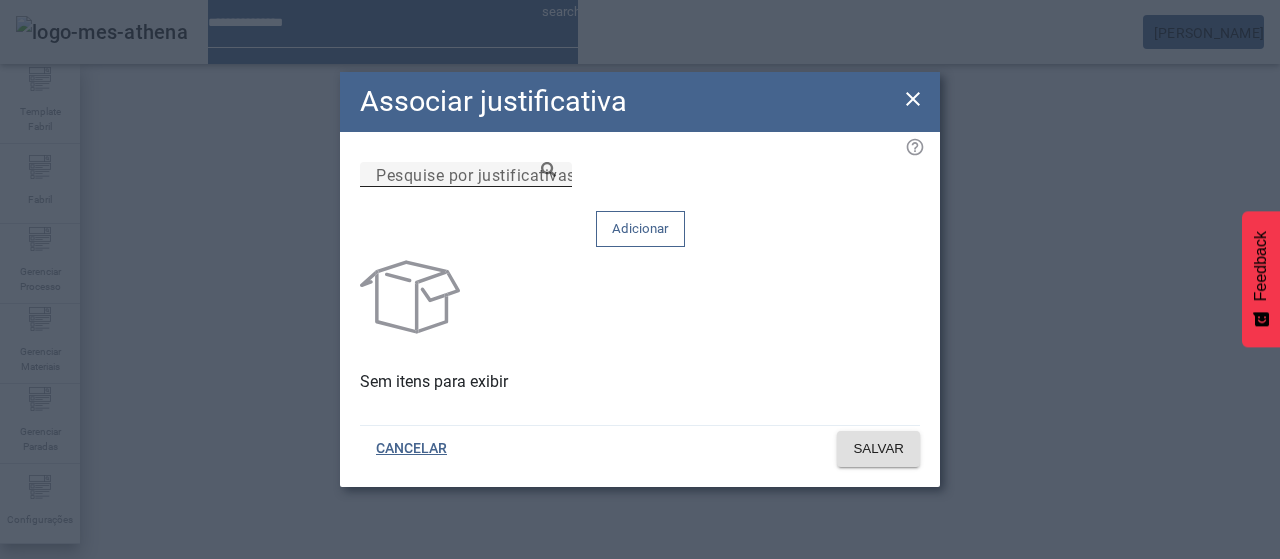 click on "Pesquise por justificativas" at bounding box center [466, 175] 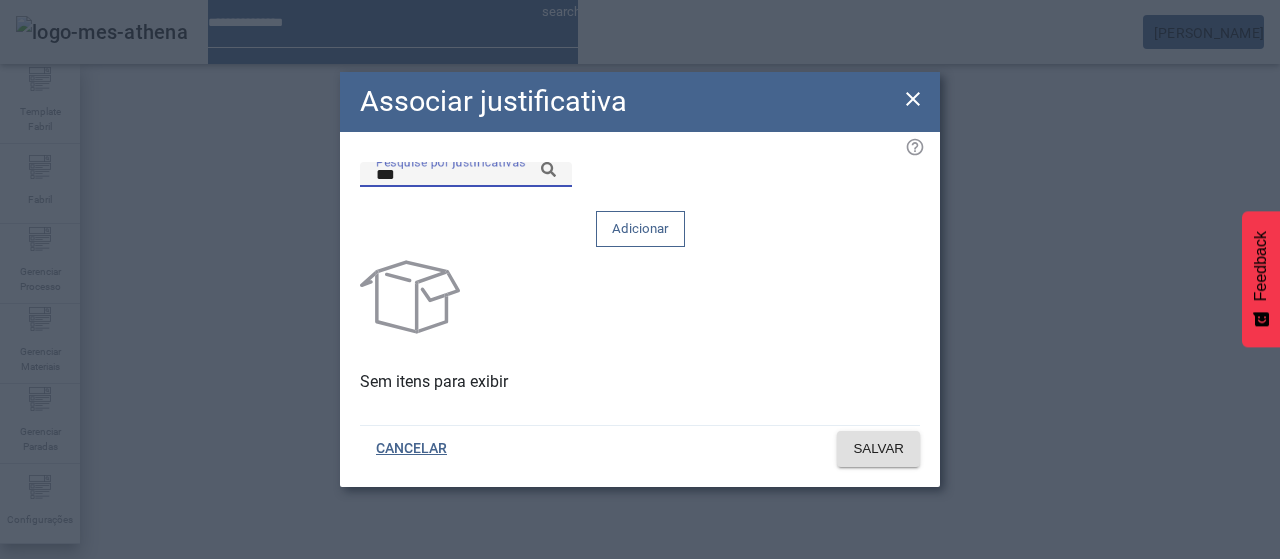 click 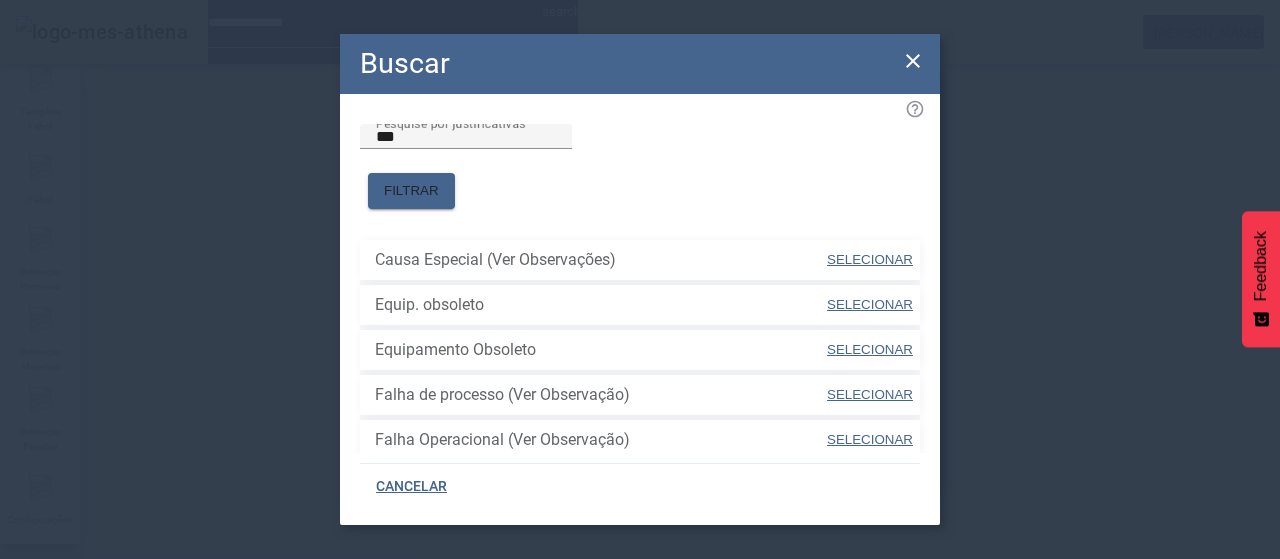 drag, startPoint x: 700, startPoint y: 260, endPoint x: 781, endPoint y: 244, distance: 82.565125 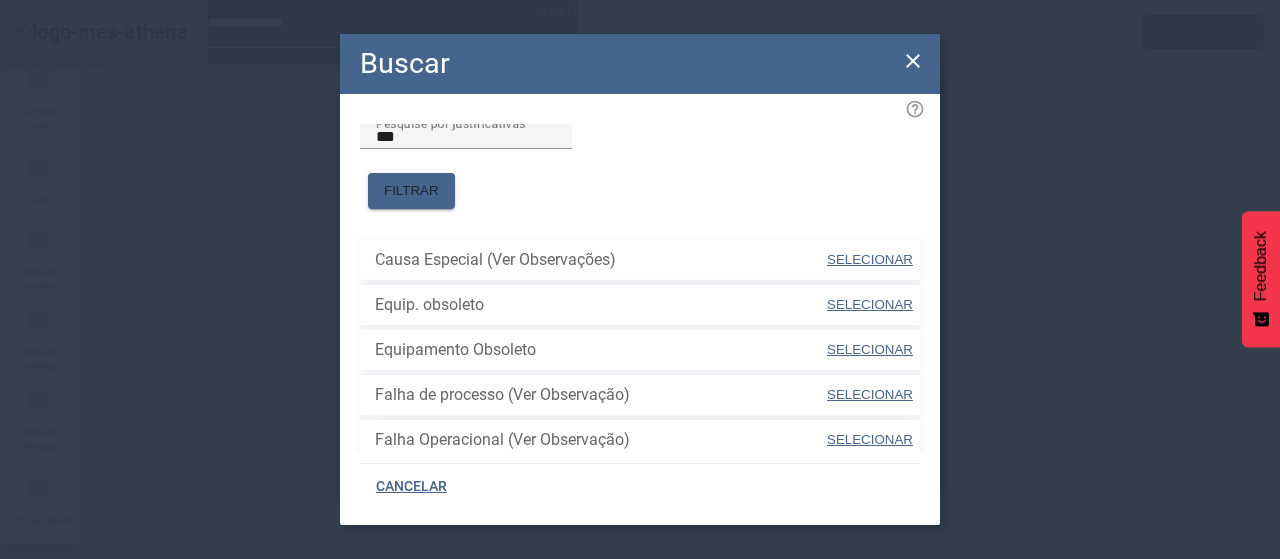click on "SELECIONAR" at bounding box center (870, 259) 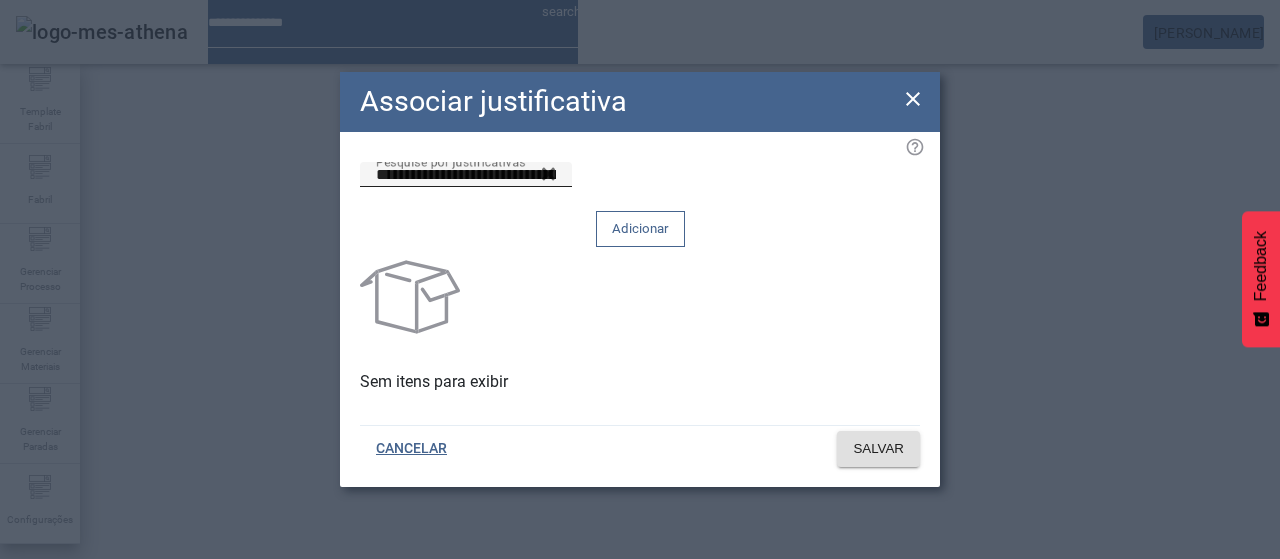 drag, startPoint x: 839, startPoint y: 205, endPoint x: 828, endPoint y: 238, distance: 34.785053 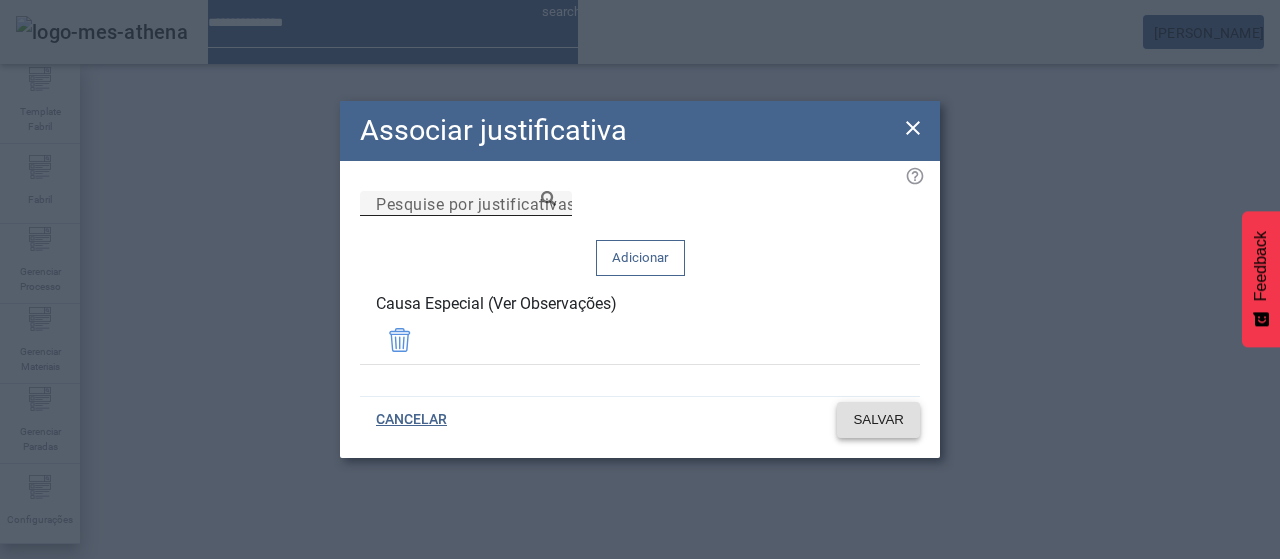click on "SALVAR" 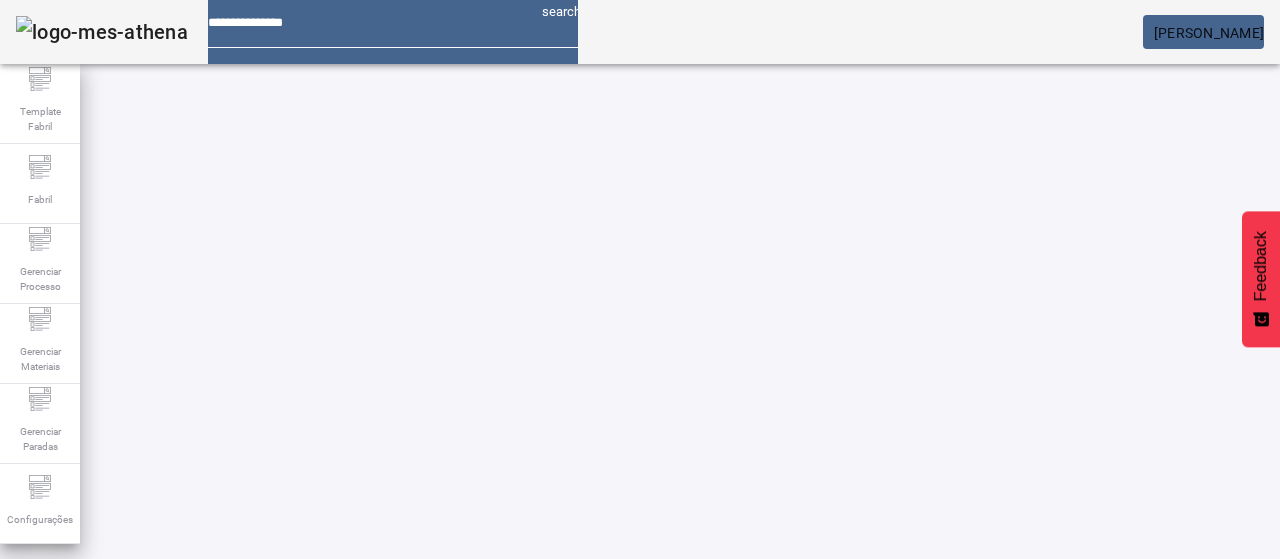 click at bounding box center (870, 828) 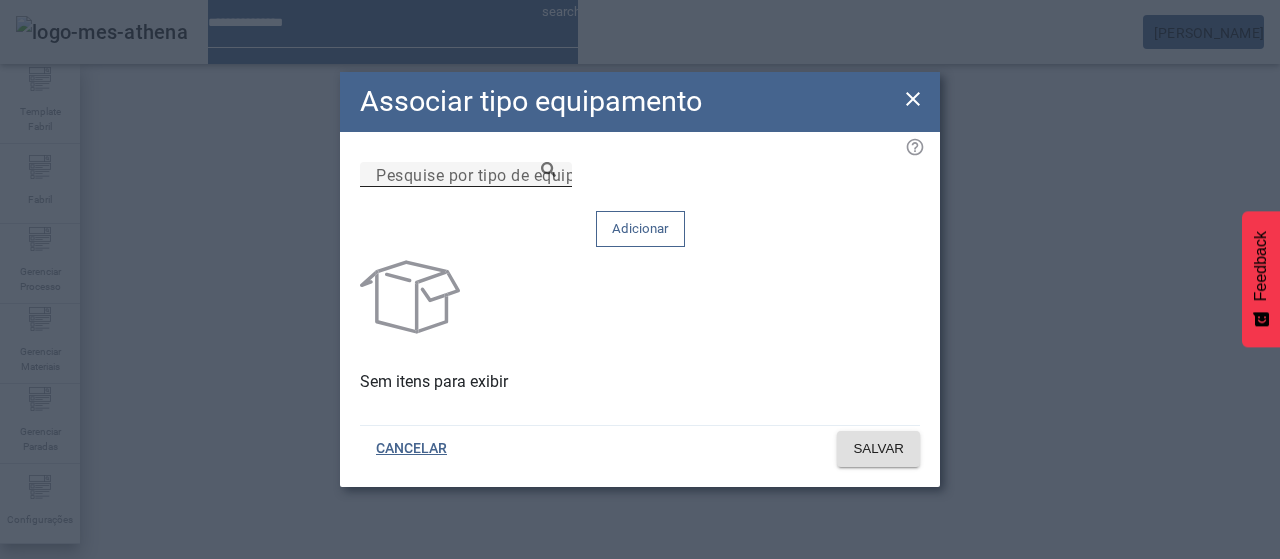 click on "Pesquise por tipo de equipamento" at bounding box center [466, 175] 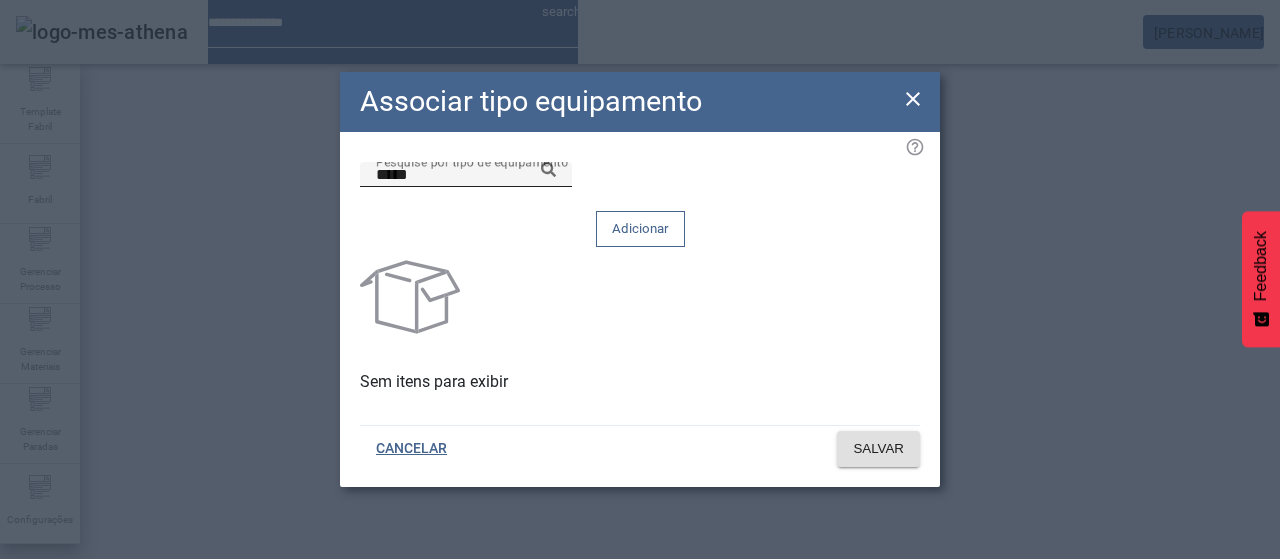 click 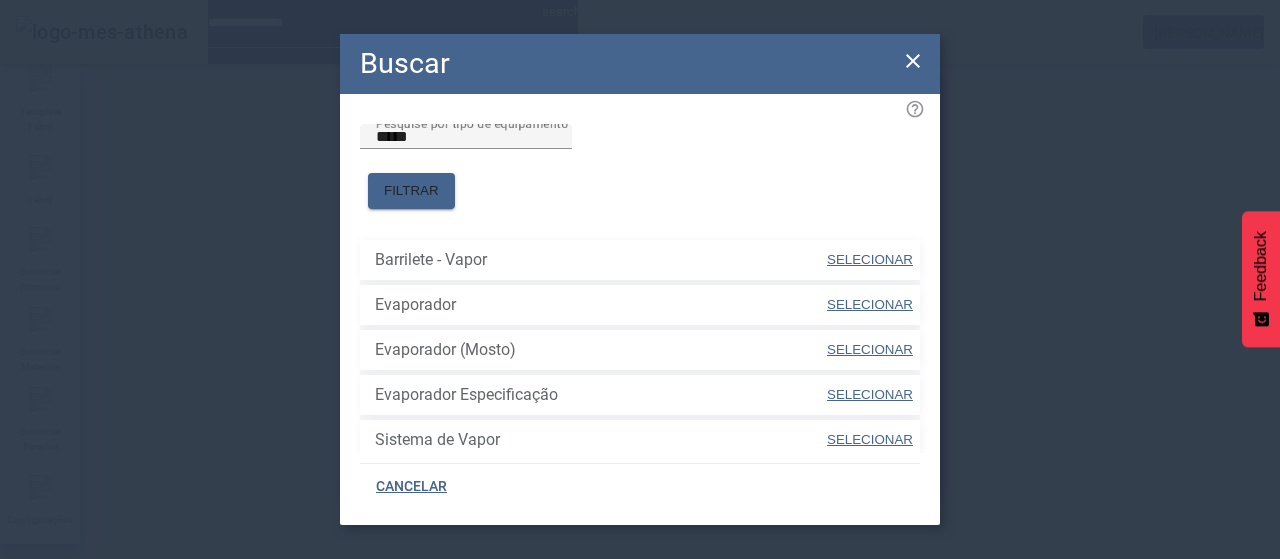 scroll, scrollTop: 200, scrollLeft: 0, axis: vertical 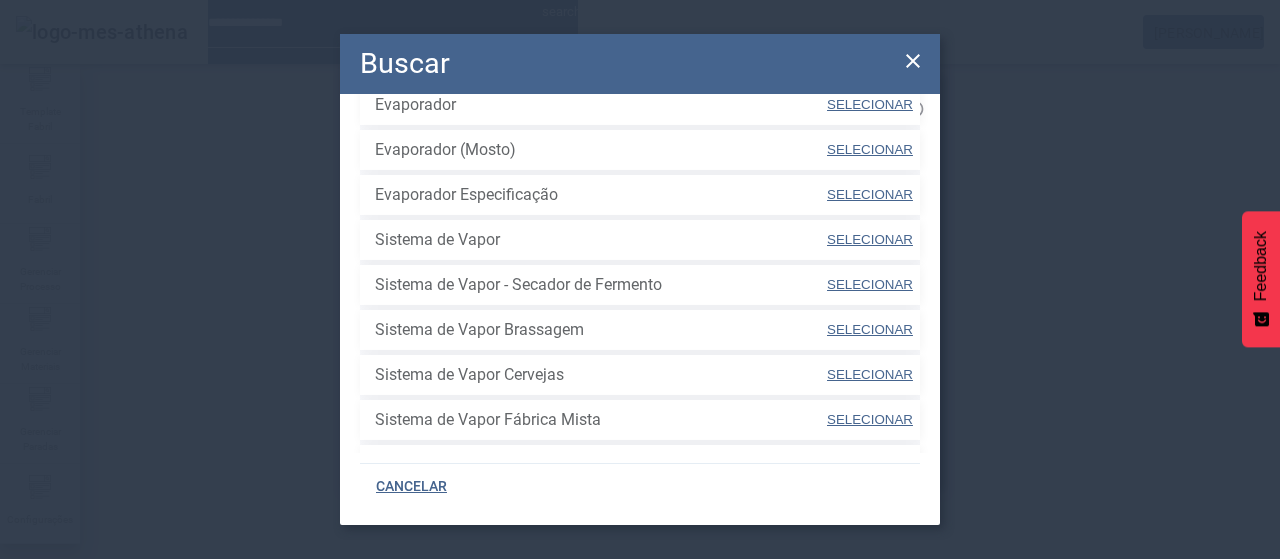 click on "SELECIONAR" at bounding box center (870, 239) 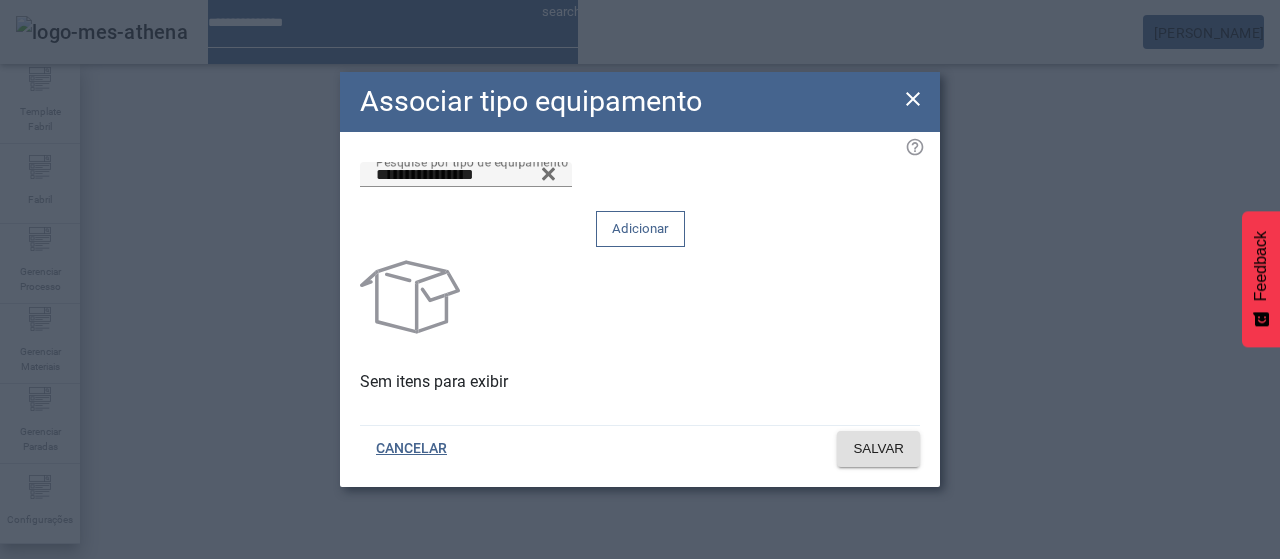 drag, startPoint x: 854, startPoint y: 223, endPoint x: 848, endPoint y: 237, distance: 15.231546 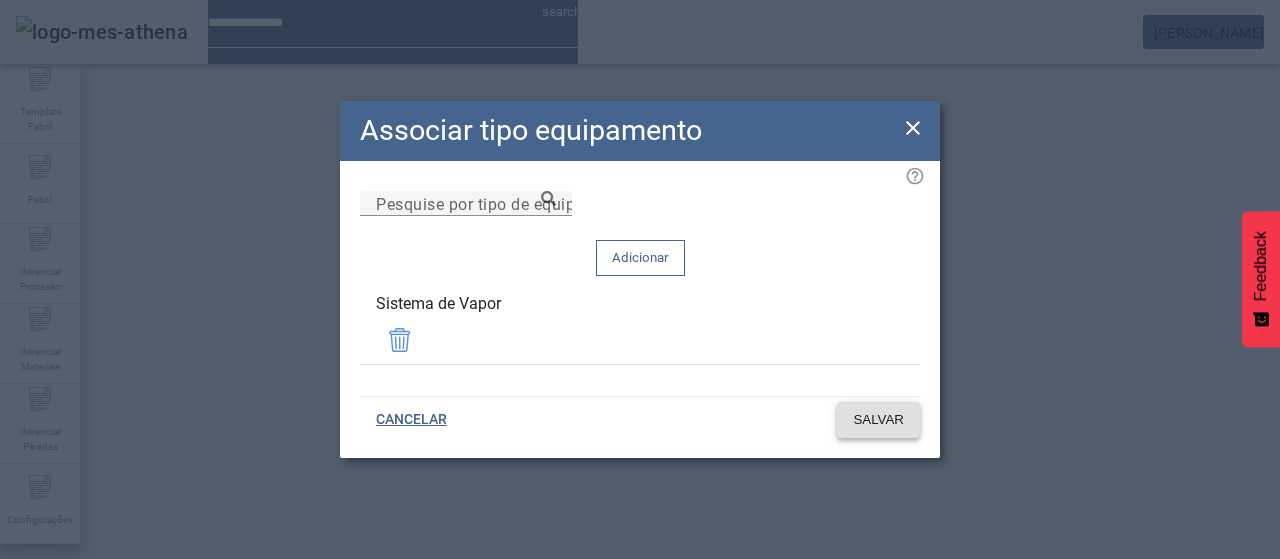 drag, startPoint x: 863, startPoint y: 409, endPoint x: 758, endPoint y: 443, distance: 110.36757 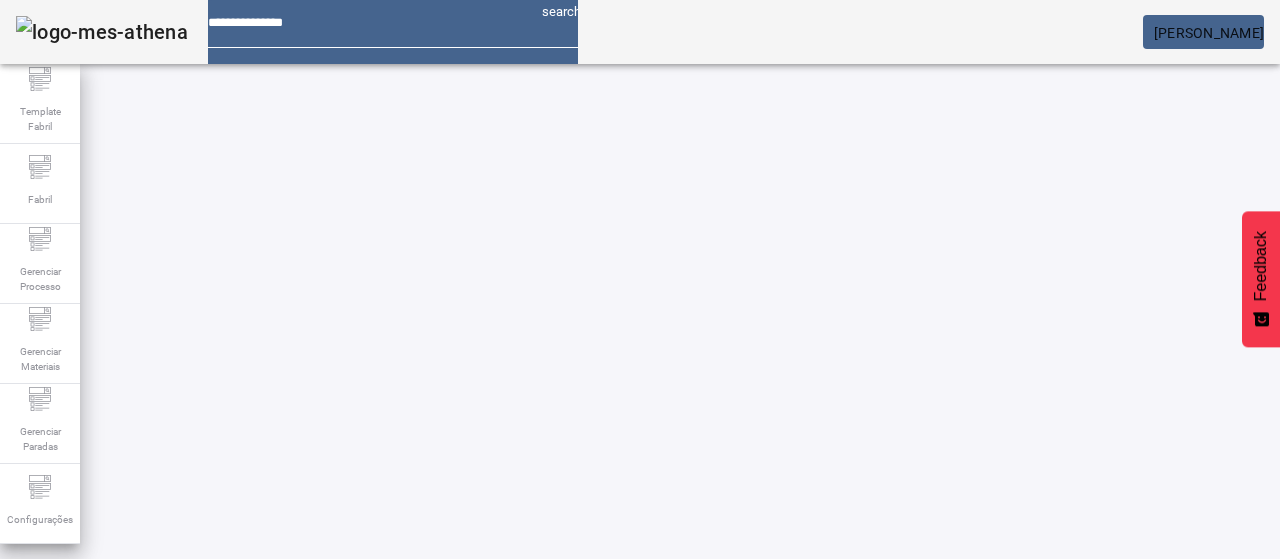 click at bounding box center (572, 828) 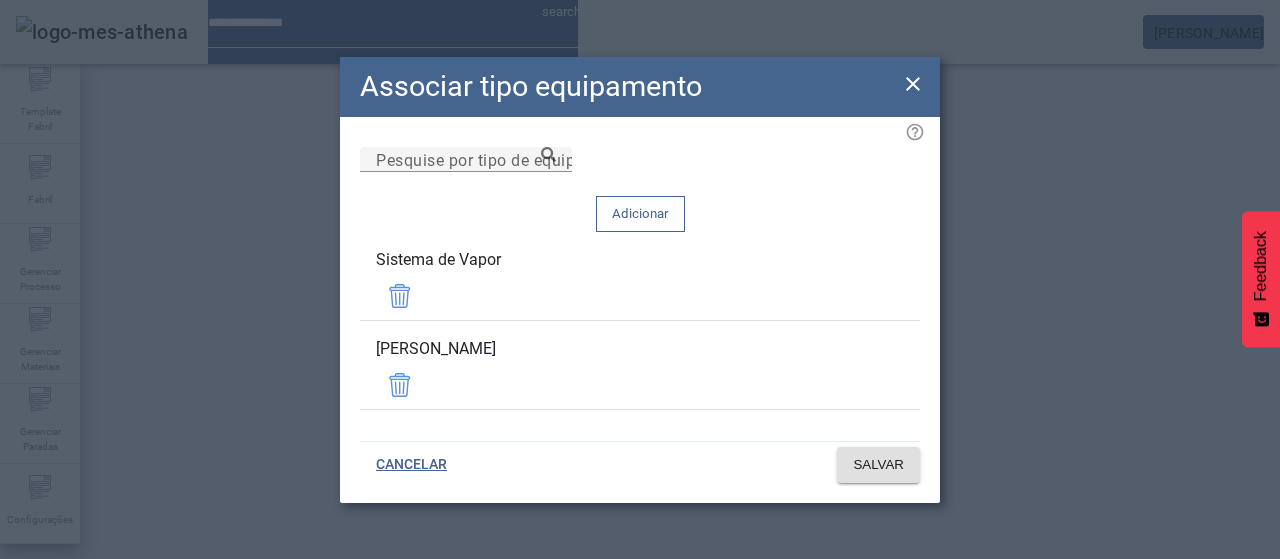 click 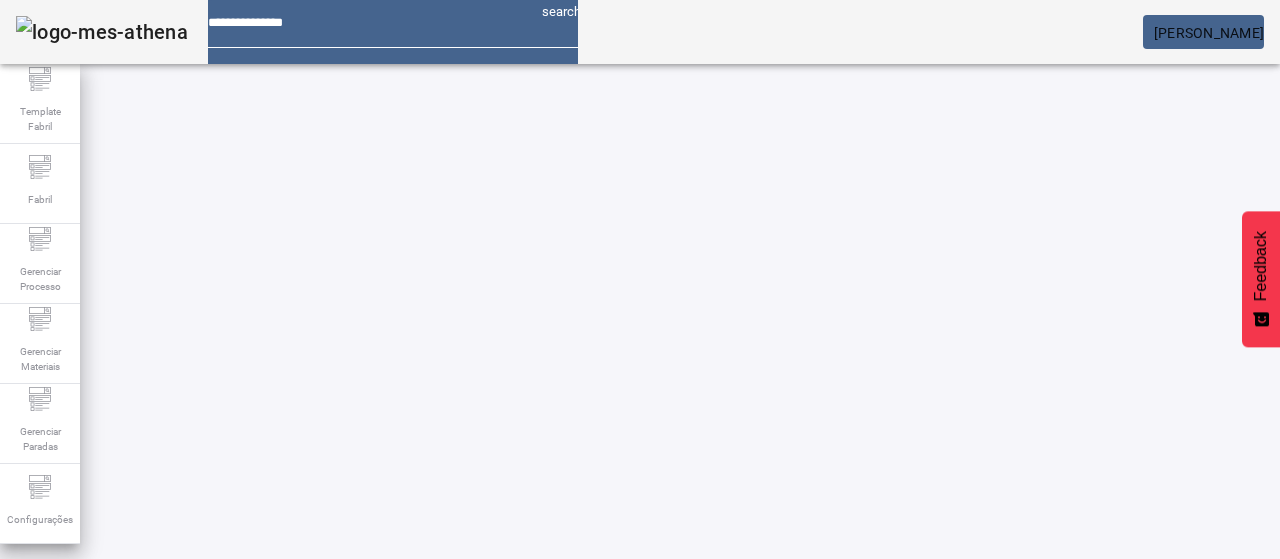 click on "49696 / Leitura do Medidor de Consumo de Gás GLP (L)" at bounding box center [451, 754] 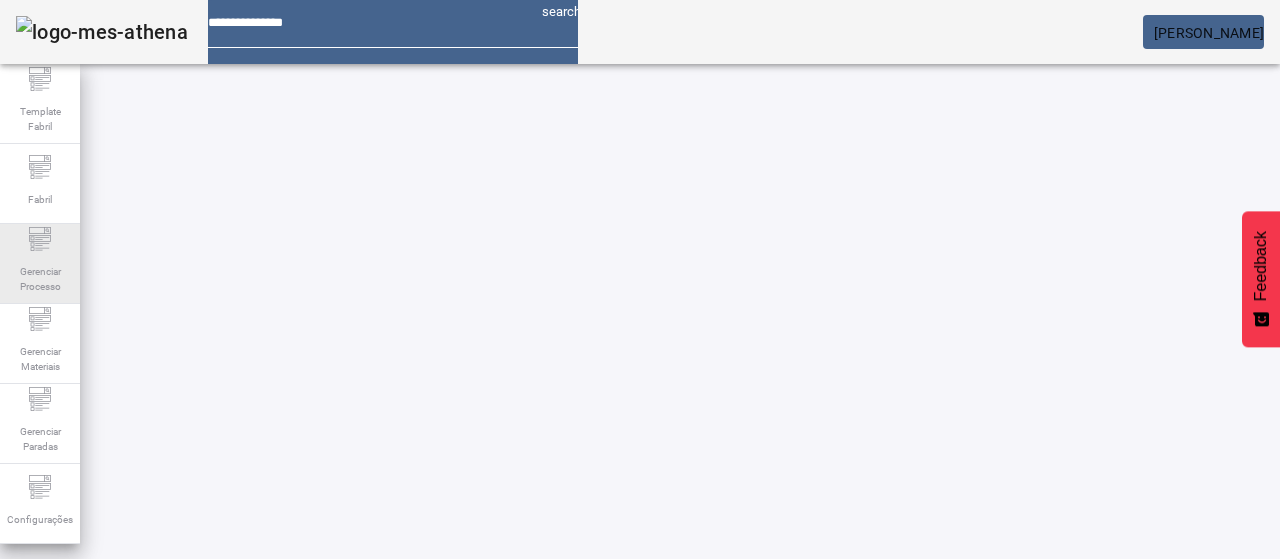 click on "Gerenciar Processo" 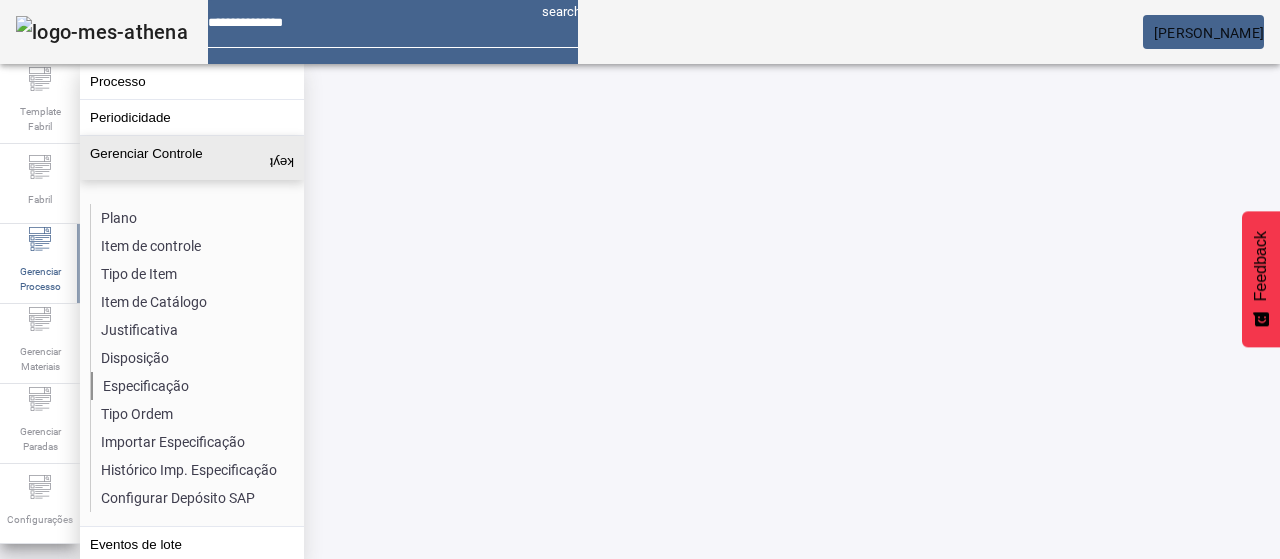 click on "Especificação" 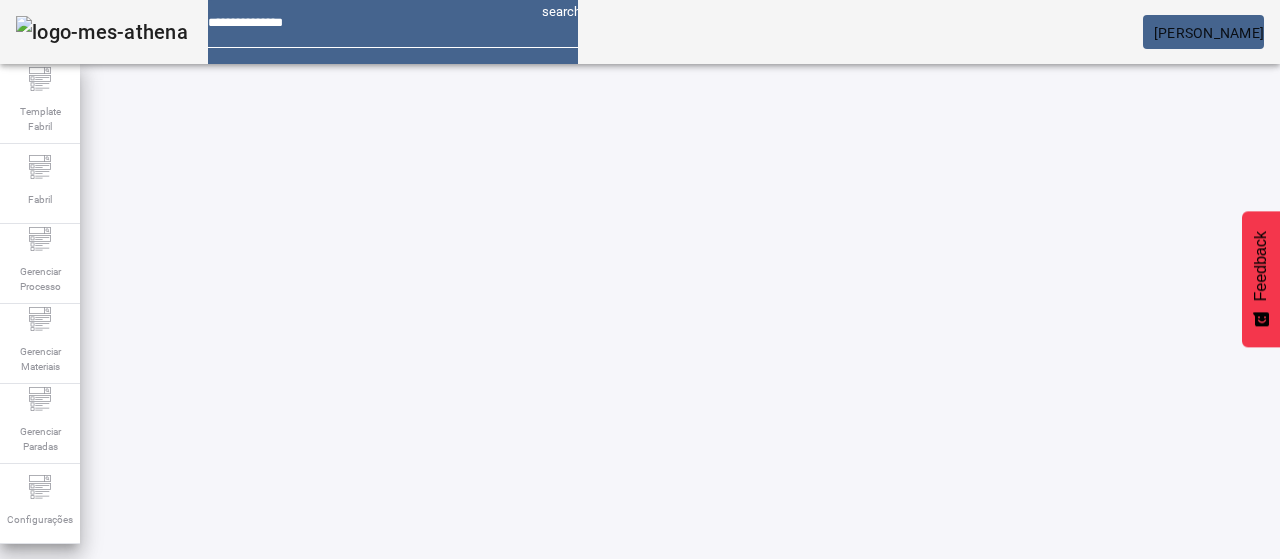 drag, startPoint x: 512, startPoint y: 160, endPoint x: 582, endPoint y: 143, distance: 72.03471 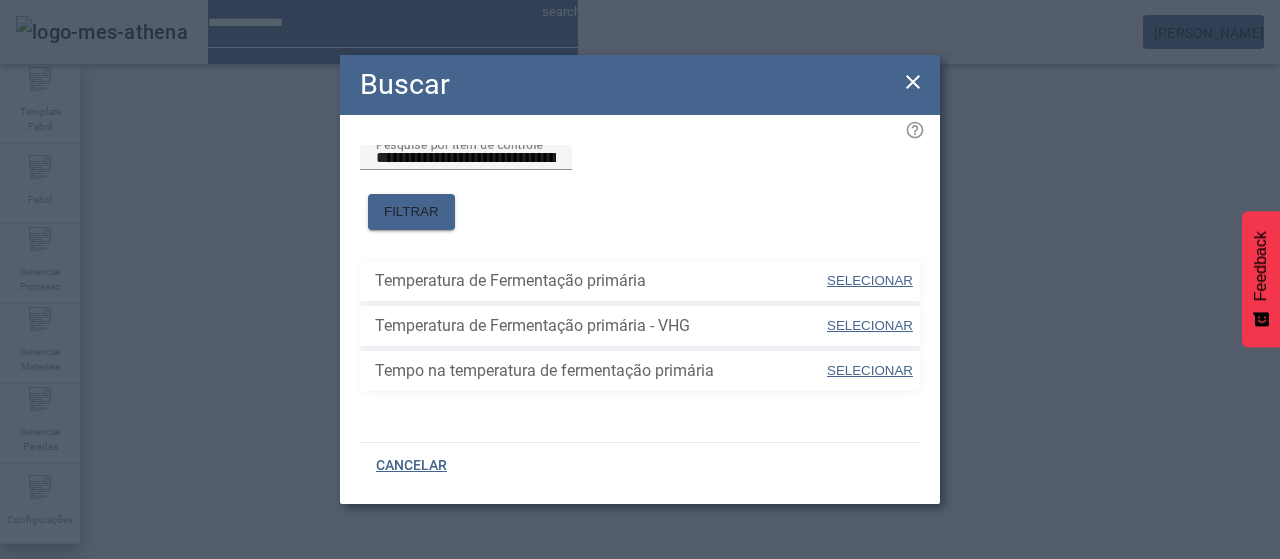 drag, startPoint x: 866, startPoint y: 253, endPoint x: 885, endPoint y: 279, distance: 32.202484 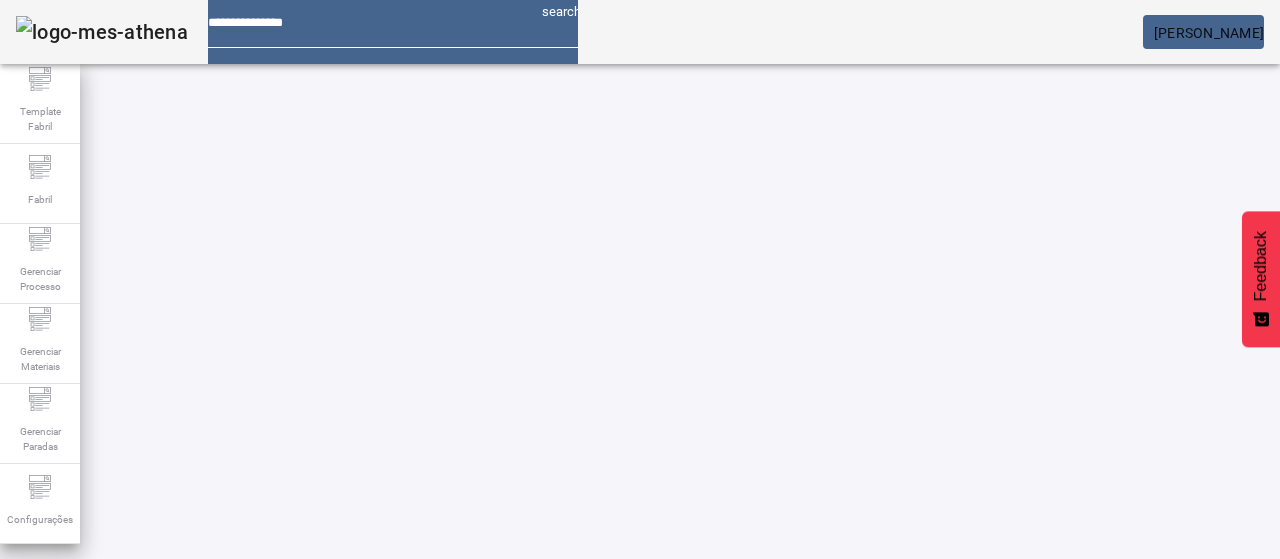 click on "FILTRAR" 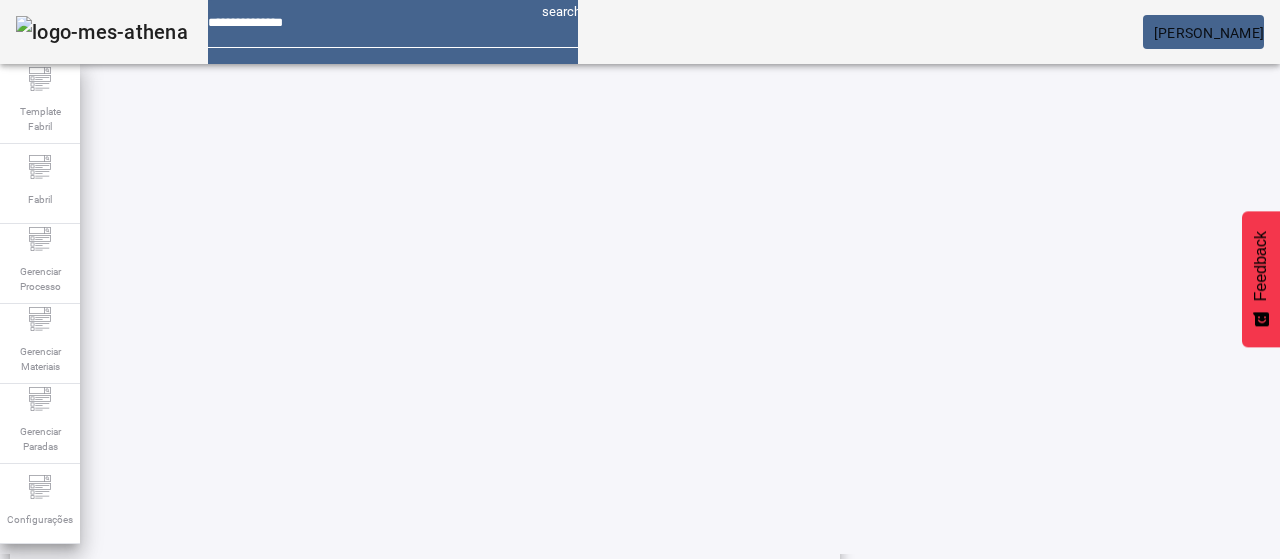 scroll, scrollTop: 223, scrollLeft: 0, axis: vertical 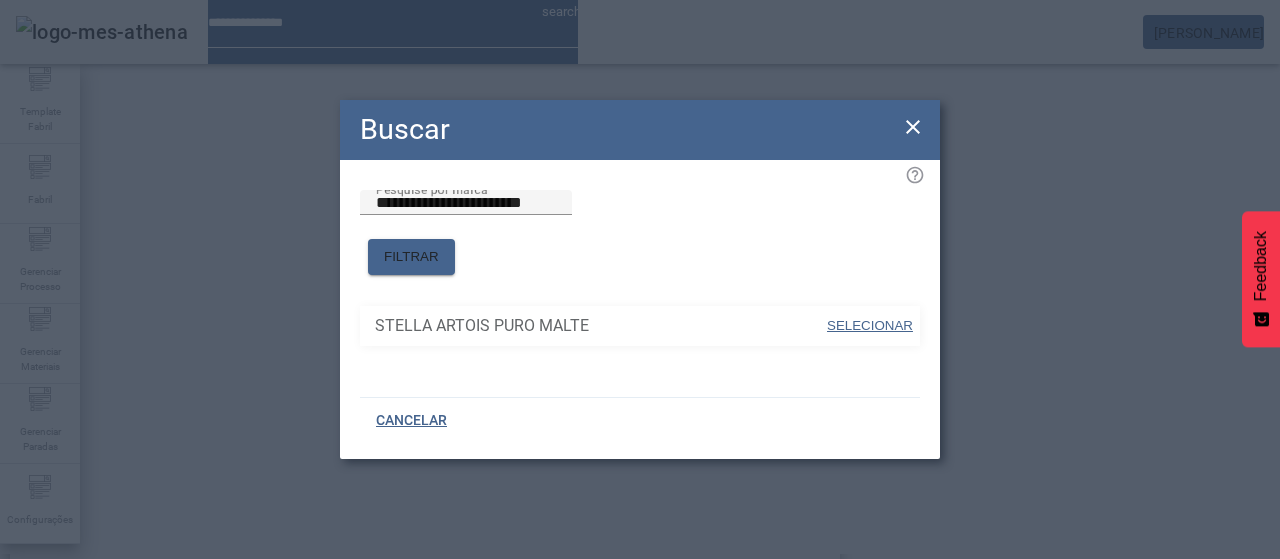click on "SELECIONAR" at bounding box center [870, 325] 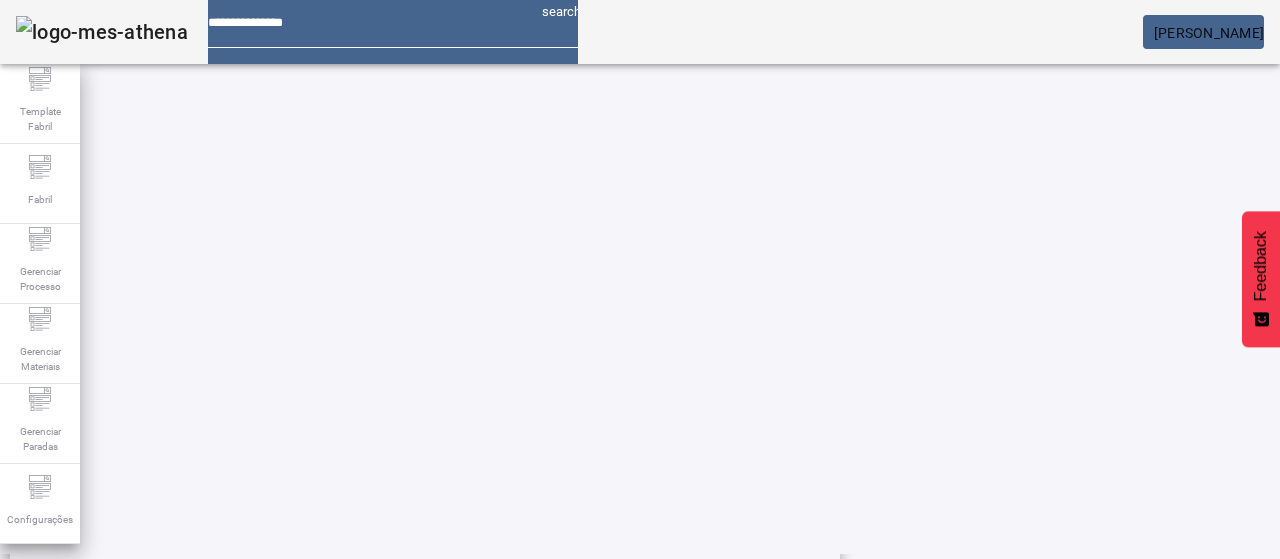 click 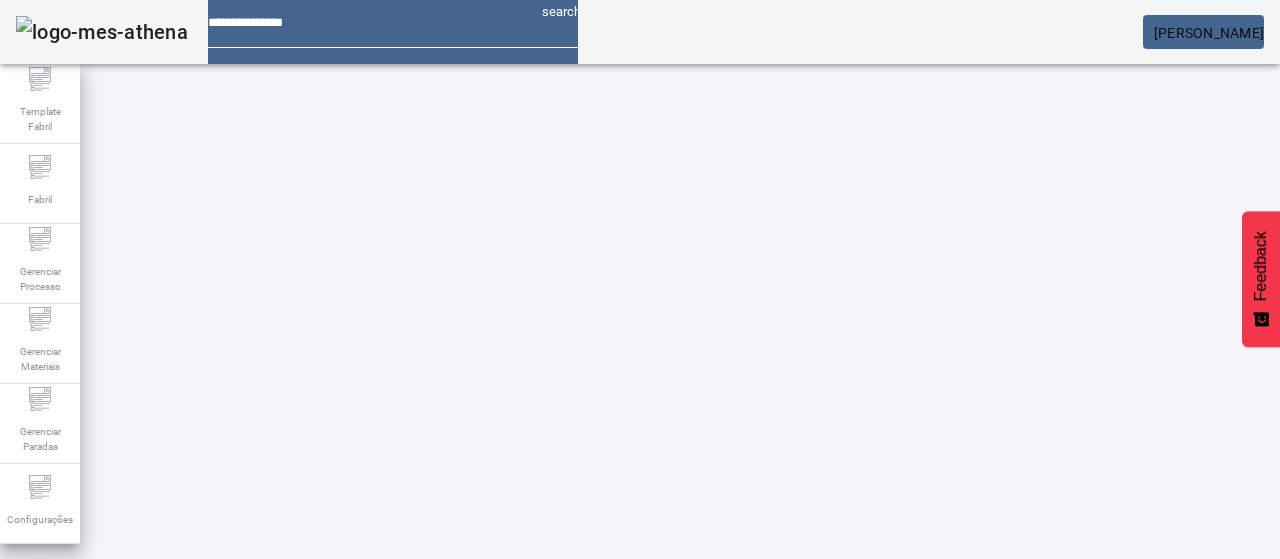 scroll, scrollTop: 290, scrollLeft: 0, axis: vertical 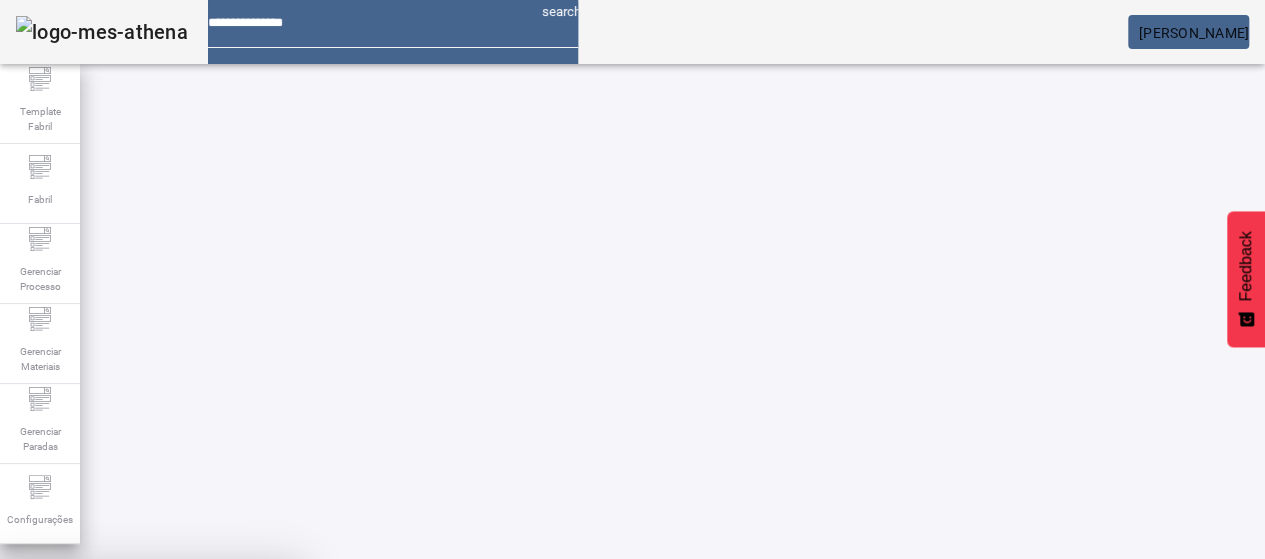 click at bounding box center [248, 707] 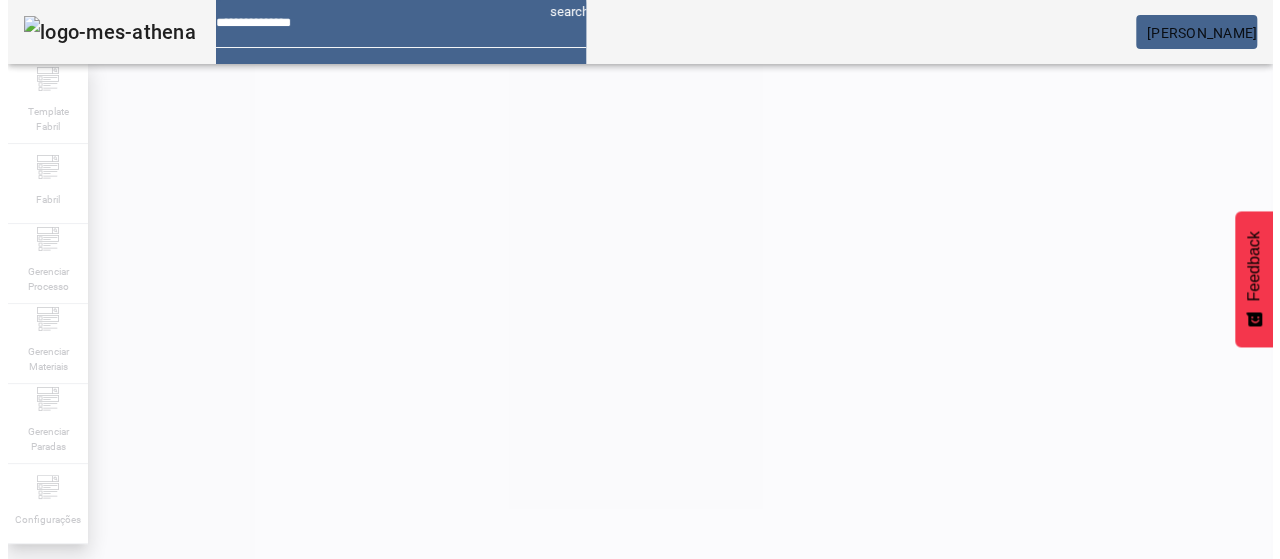 scroll, scrollTop: 240, scrollLeft: 0, axis: vertical 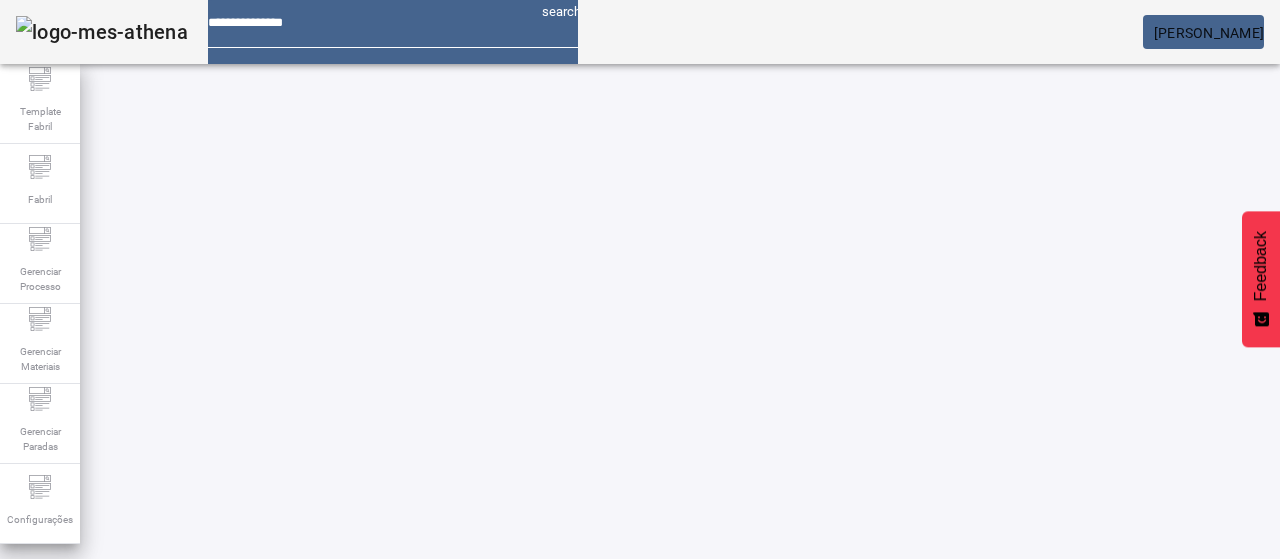 click 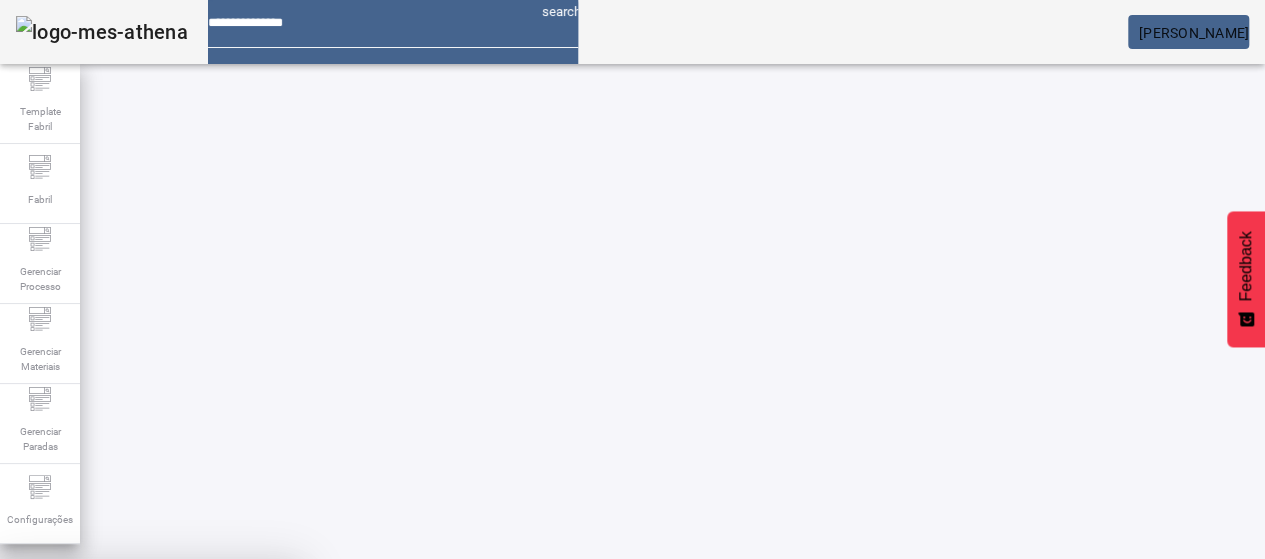 click at bounding box center [248, 707] 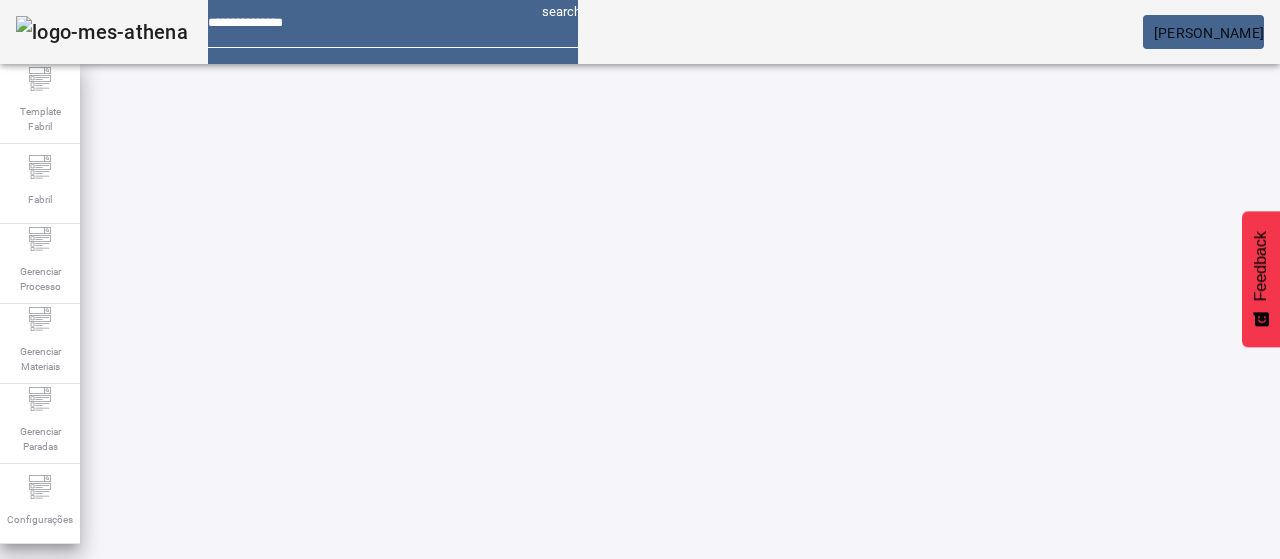 scroll, scrollTop: 190, scrollLeft: 0, axis: vertical 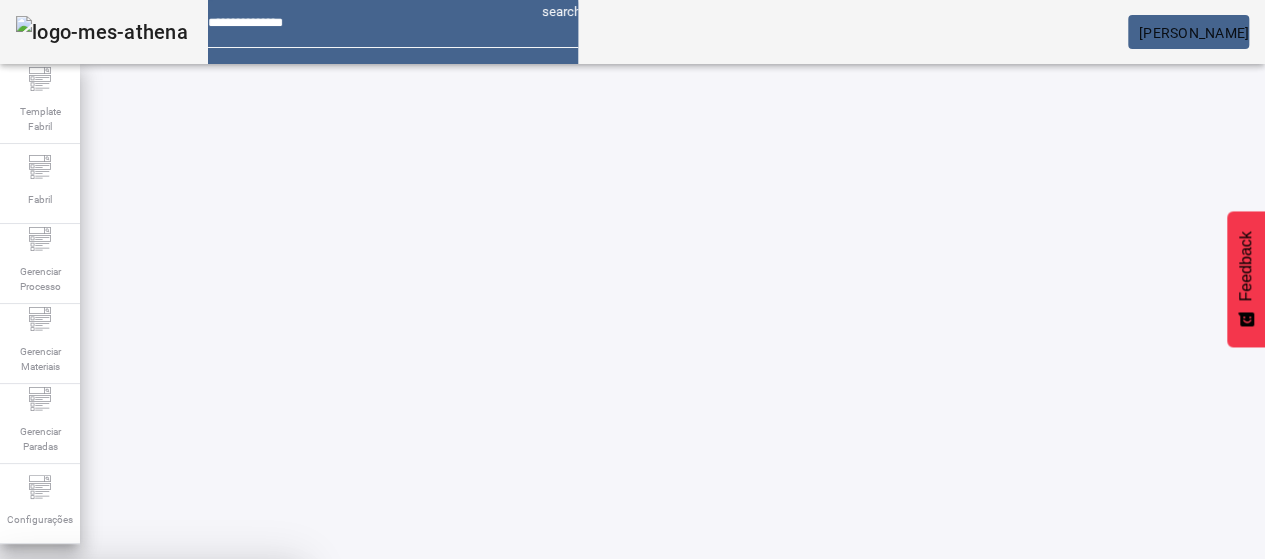 click at bounding box center (248, 707) 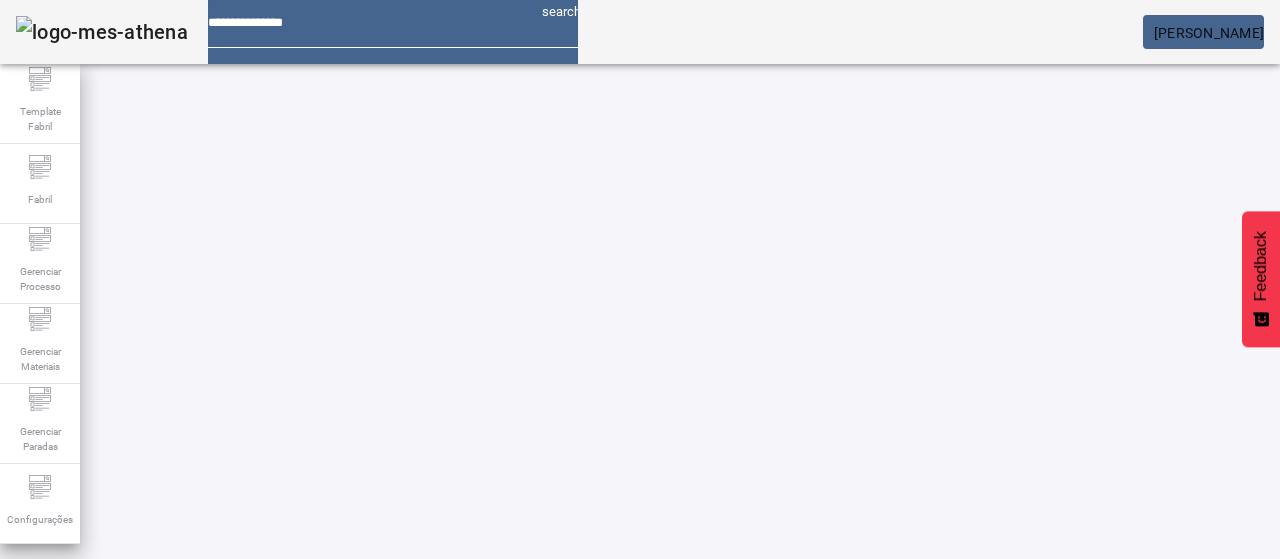 scroll, scrollTop: 140, scrollLeft: 0, axis: vertical 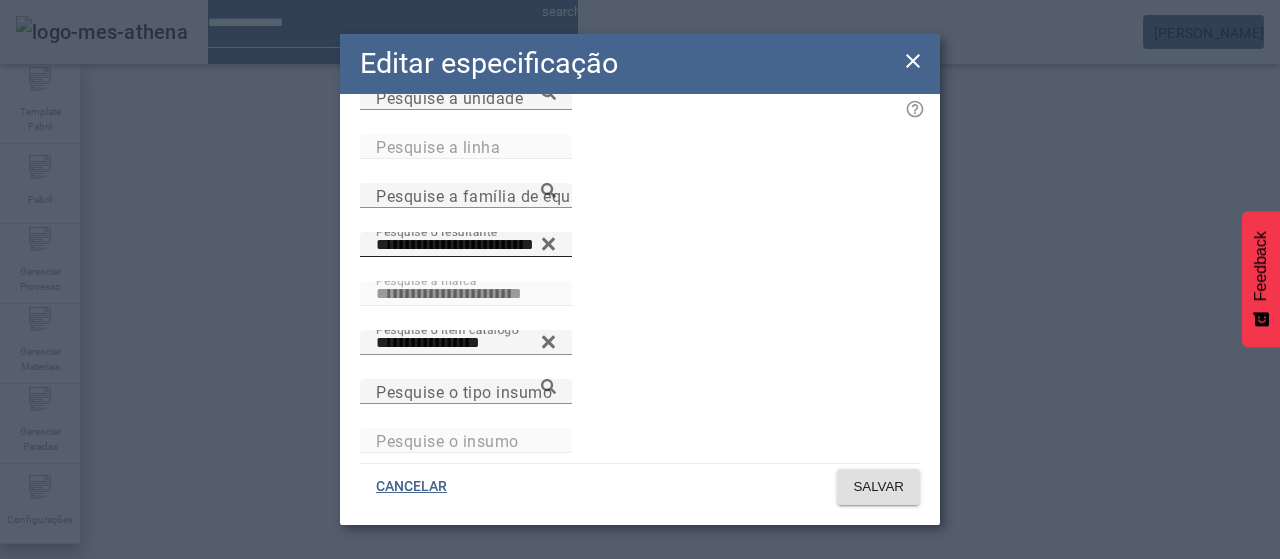 click on "**********" at bounding box center (466, 245) 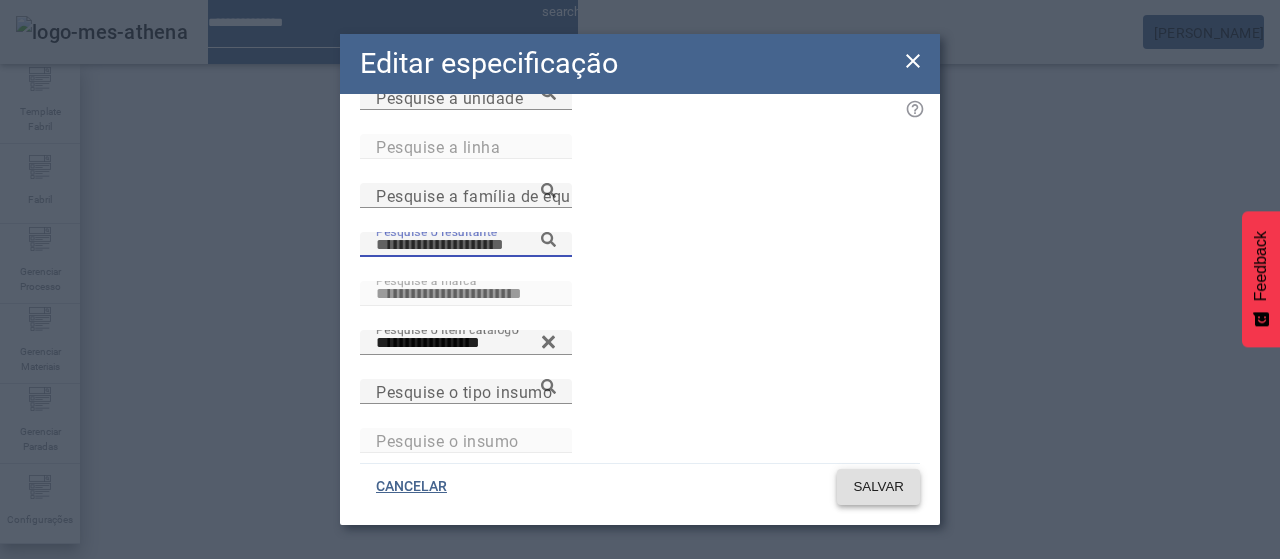 type 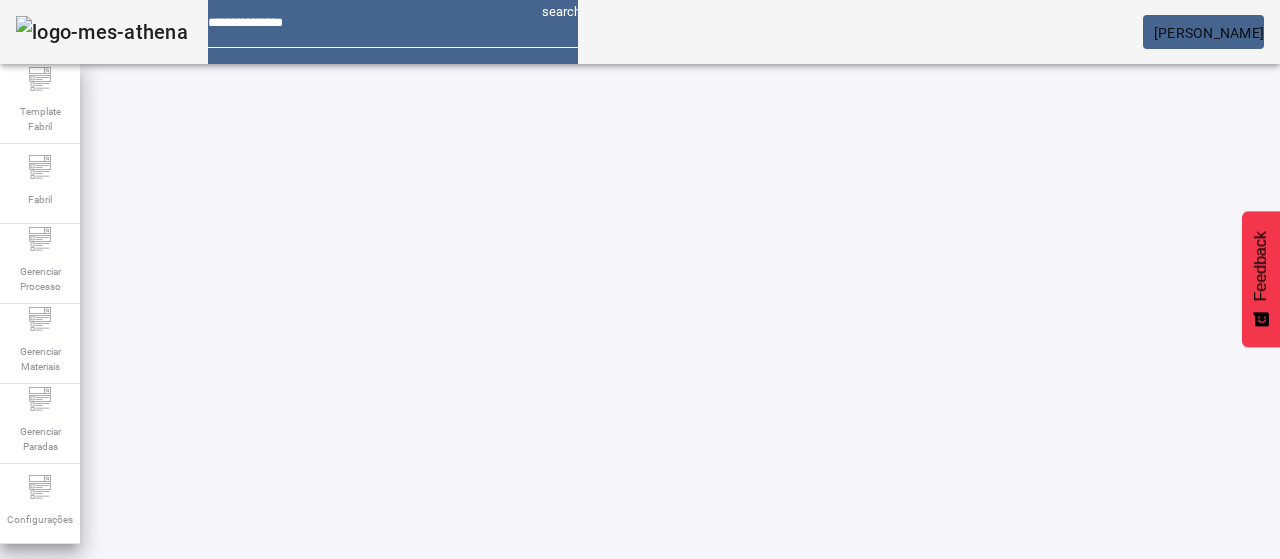scroll, scrollTop: 40, scrollLeft: 0, axis: vertical 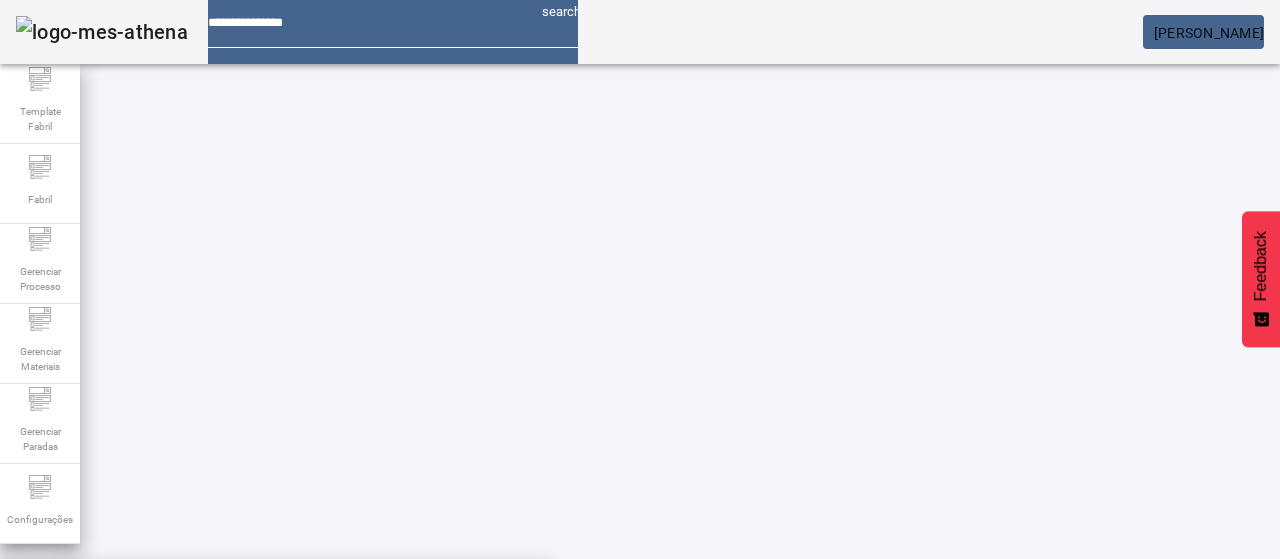 paste on "**********" 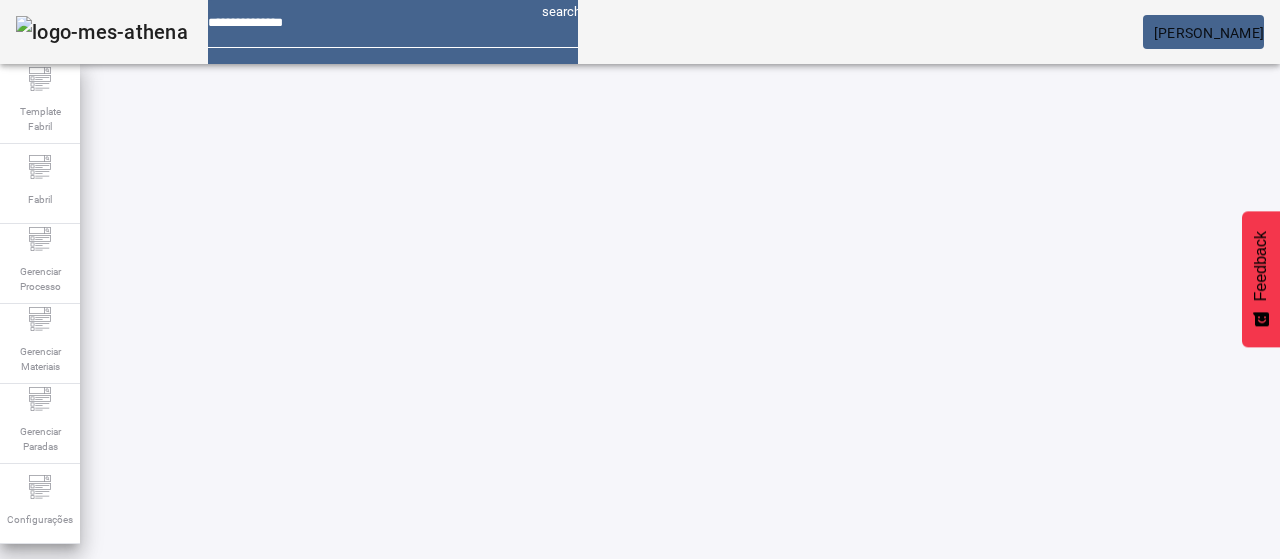 click 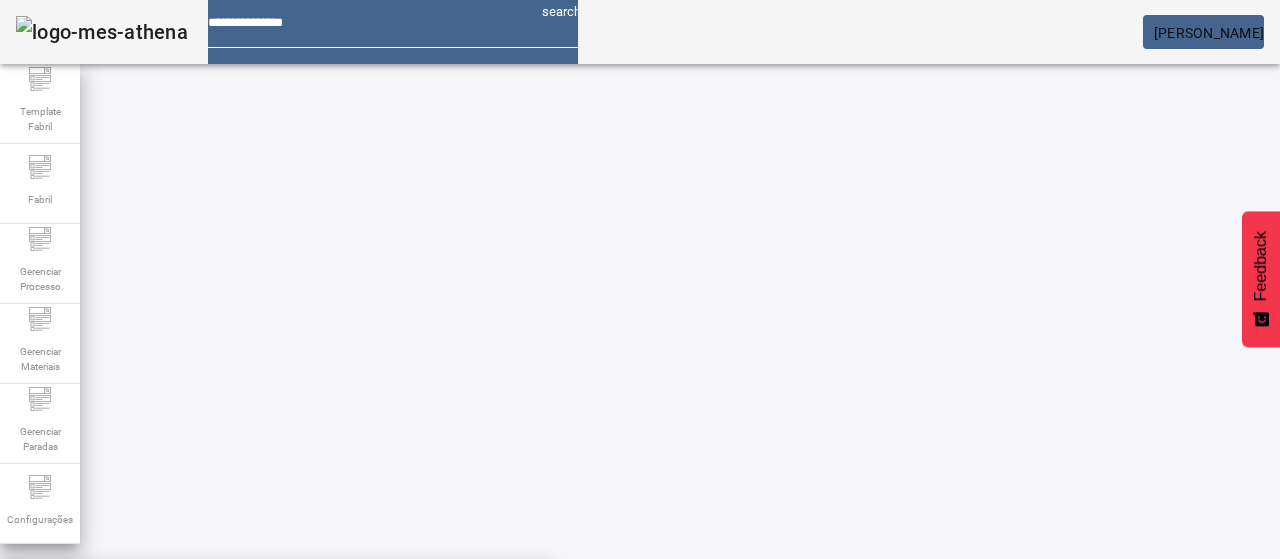 click on "QUILMES" at bounding box center (276, 687) 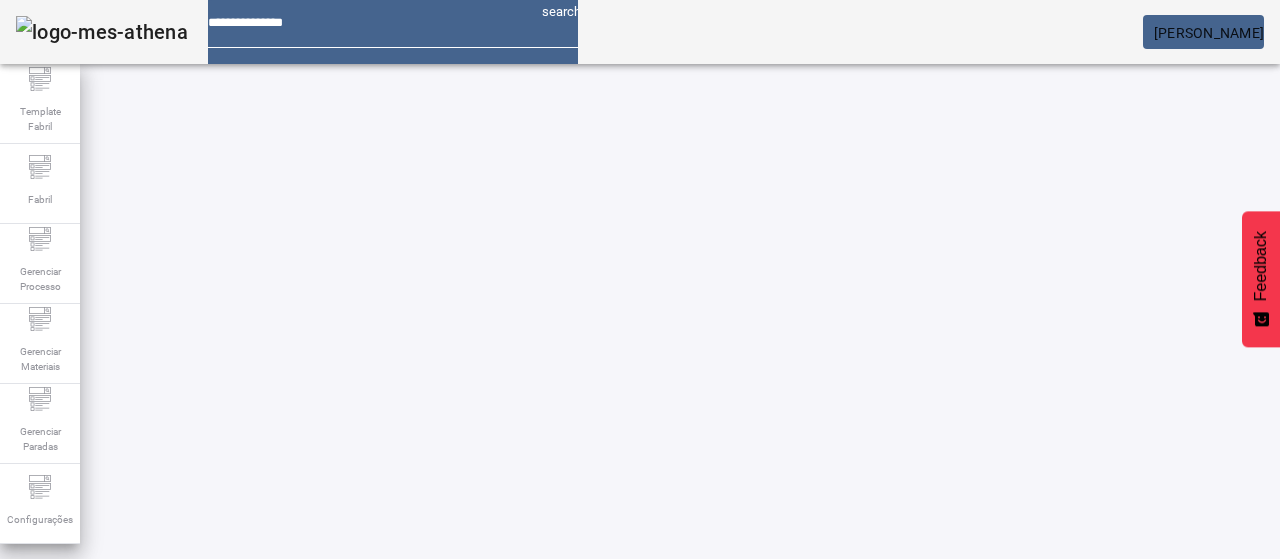 click on "FILTRAR" 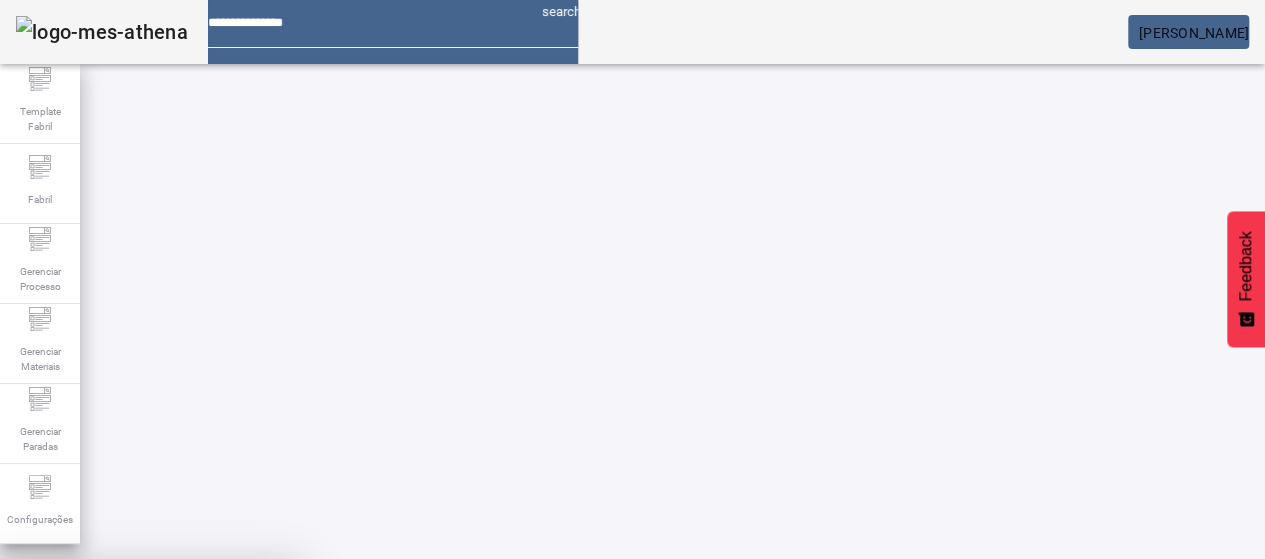 drag, startPoint x: 722, startPoint y: 340, endPoint x: 800, endPoint y: 356, distance: 79.624115 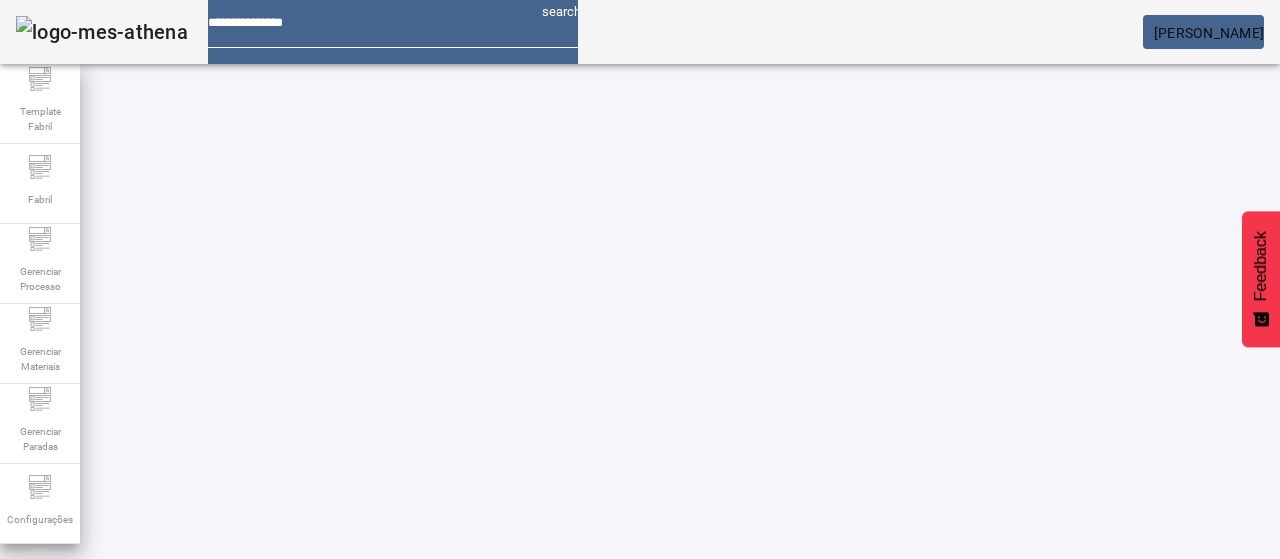 scroll, scrollTop: 240, scrollLeft: 0, axis: vertical 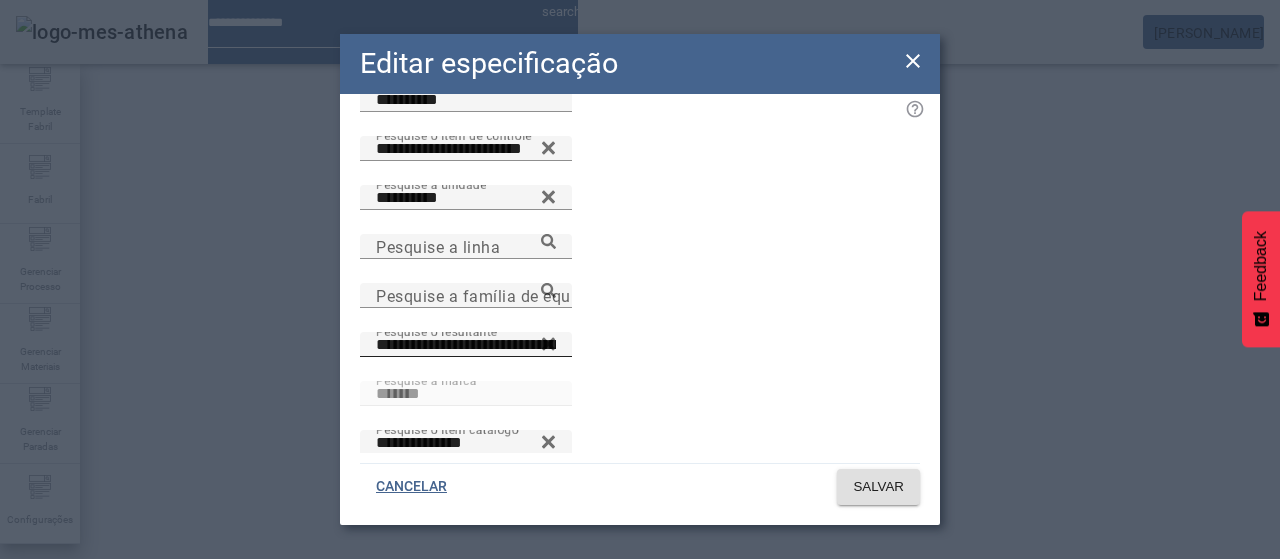click on "**********" at bounding box center [466, 345] 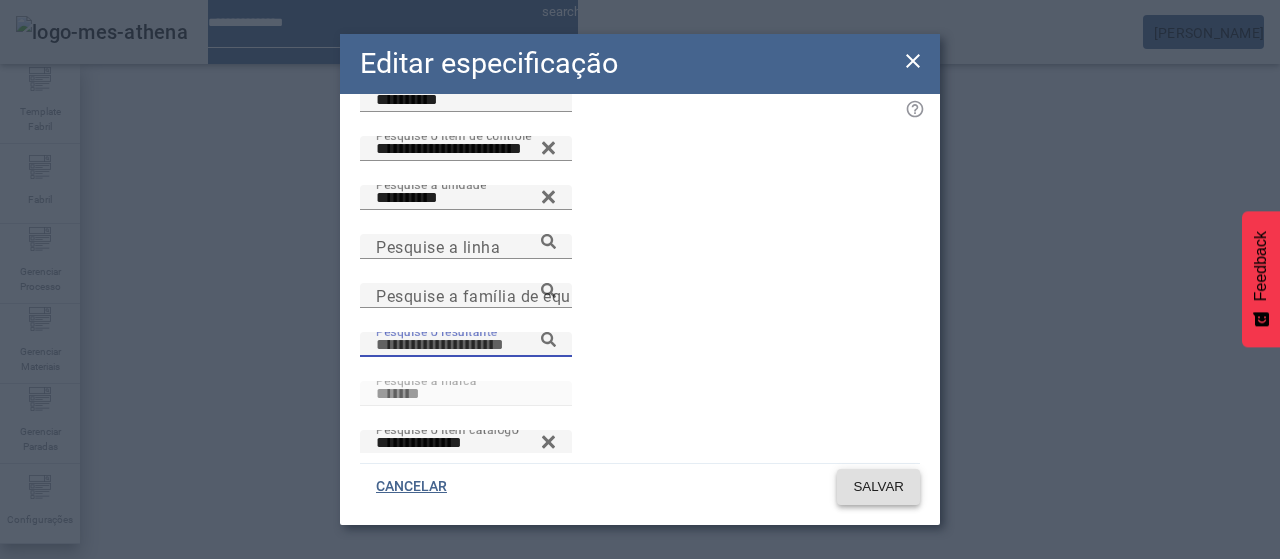 type 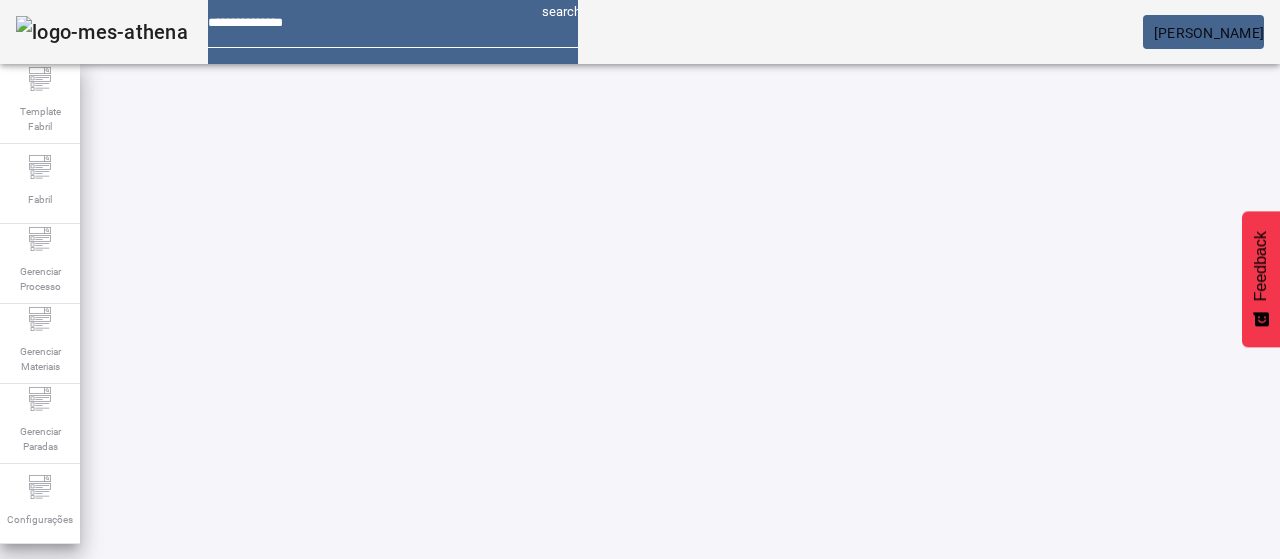 scroll, scrollTop: 140, scrollLeft: 0, axis: vertical 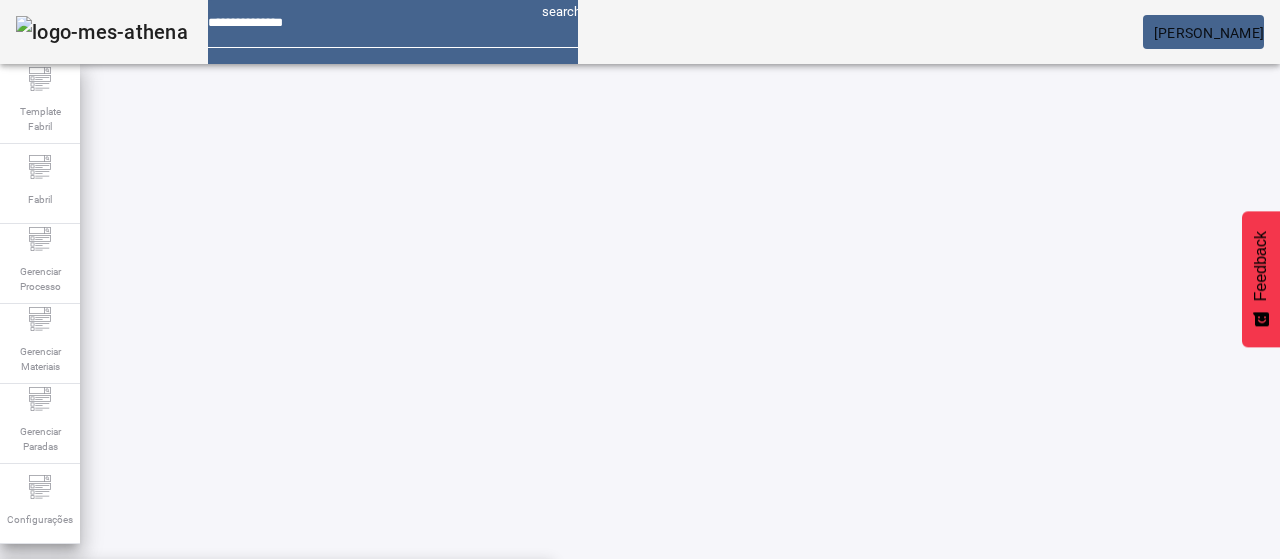 click on "MIRINDA ORI. PAPAYA REGULAR-ABC" at bounding box center [276, 591] 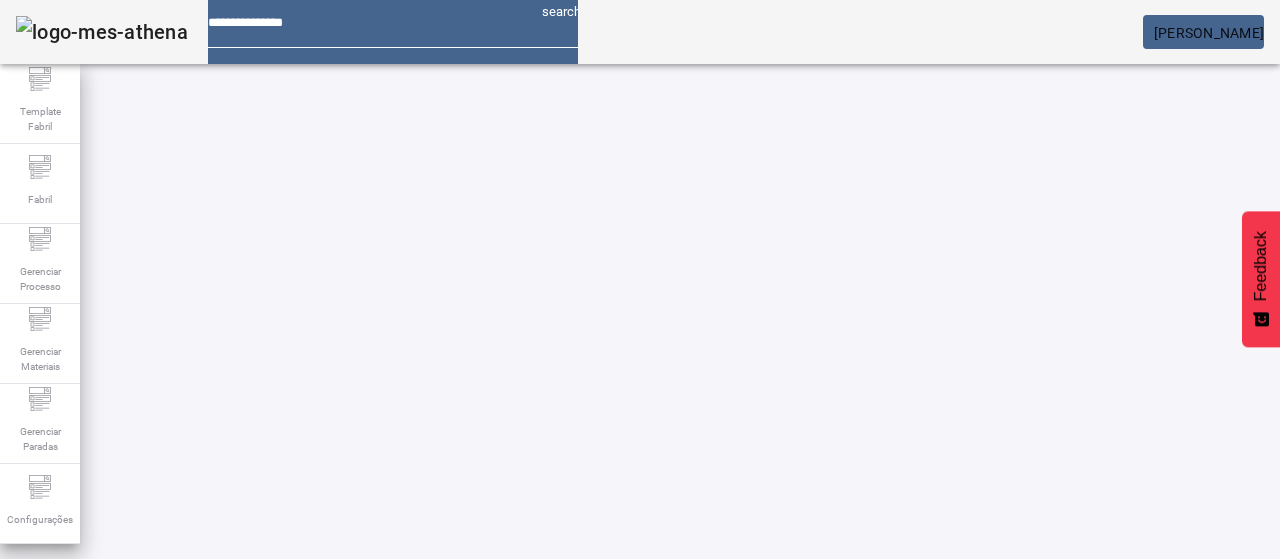 scroll, scrollTop: 40, scrollLeft: 0, axis: vertical 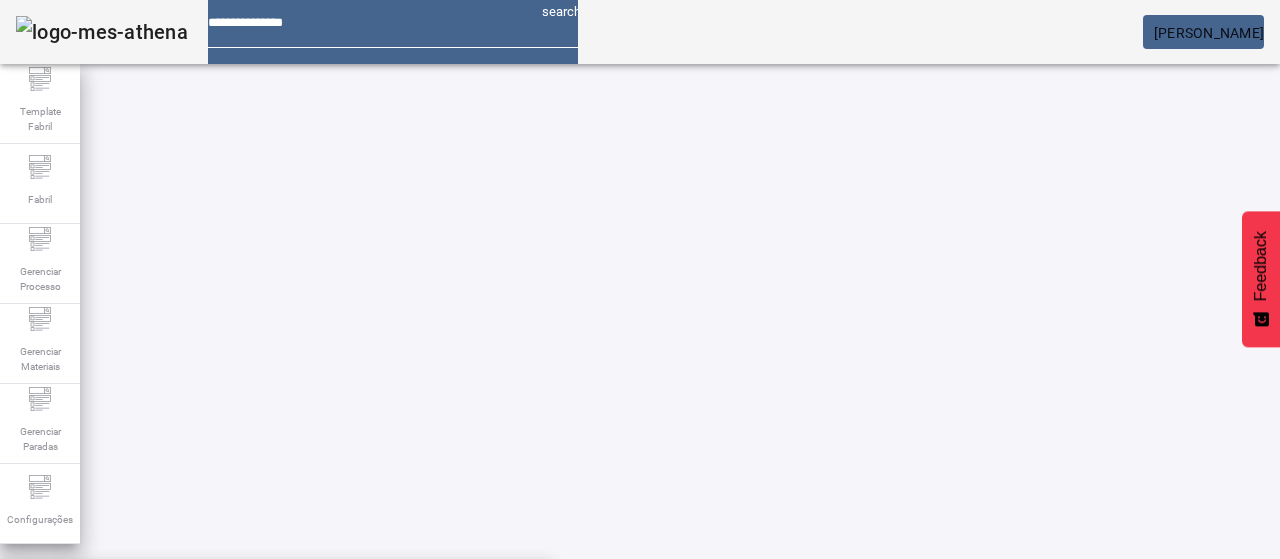 click on "FILTRAR" 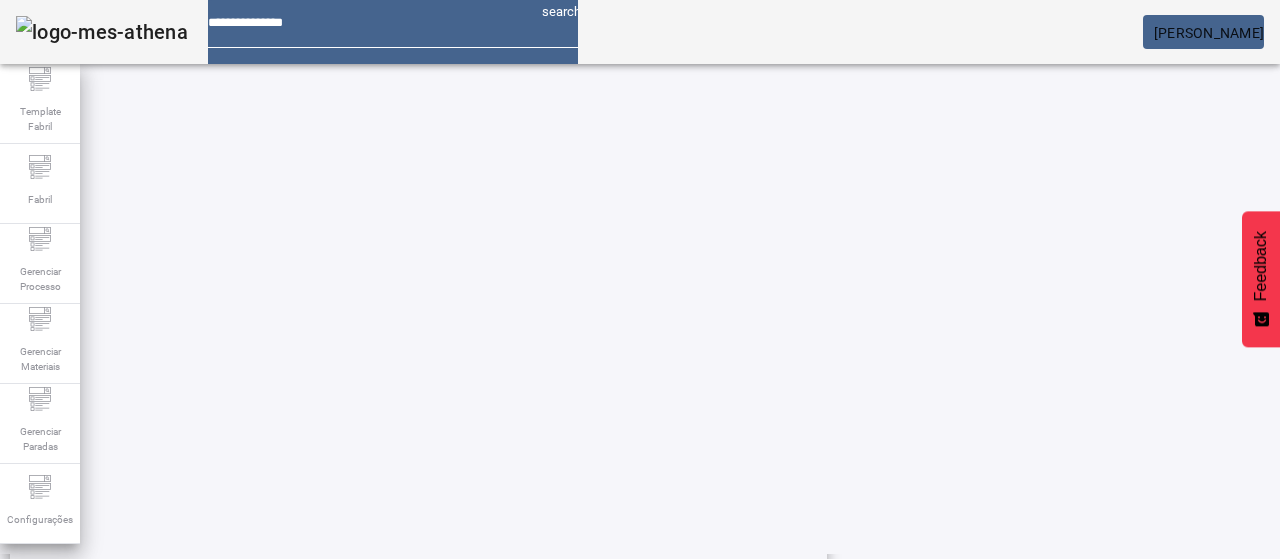 scroll, scrollTop: 696, scrollLeft: 0, axis: vertical 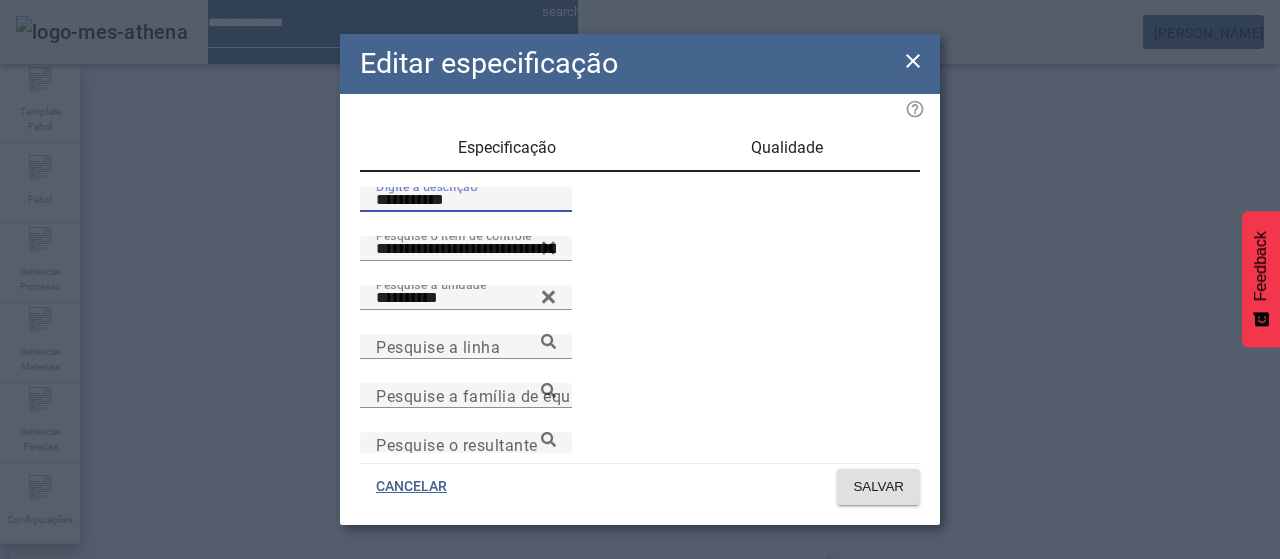 drag, startPoint x: 389, startPoint y: 225, endPoint x: 376, endPoint y: 221, distance: 13.601471 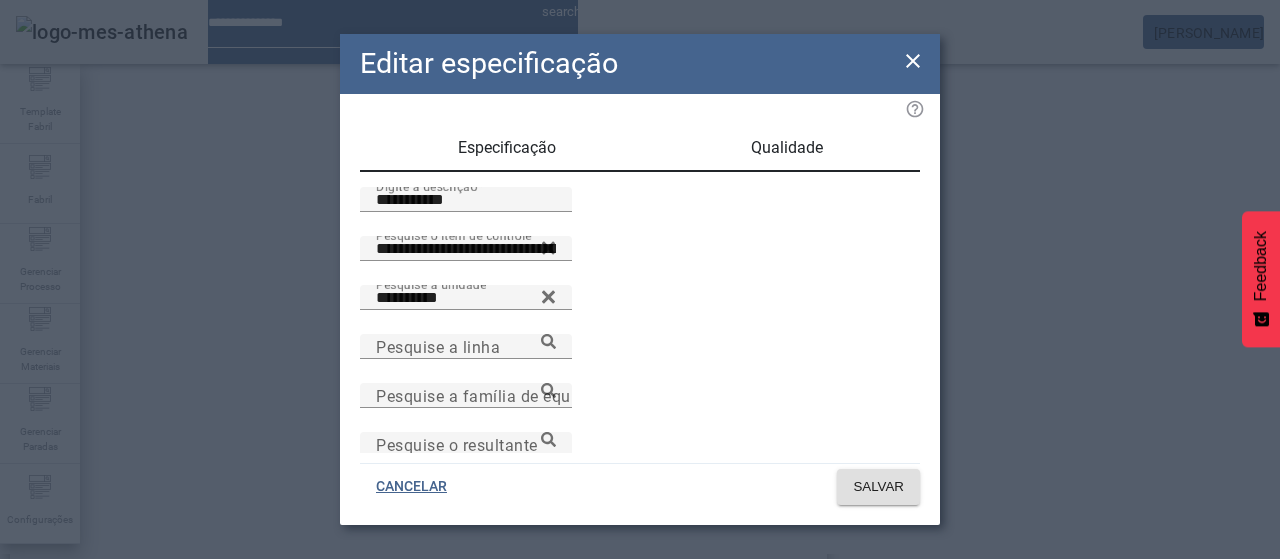 click on "Qualidade" at bounding box center [787, 148] 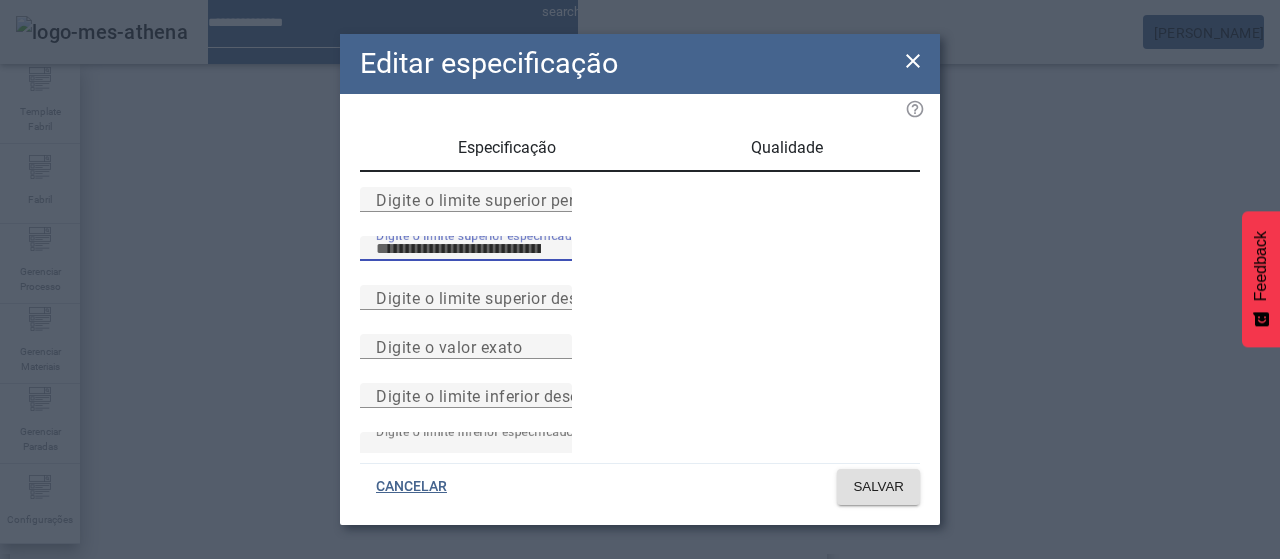click on "***" at bounding box center [466, 249] 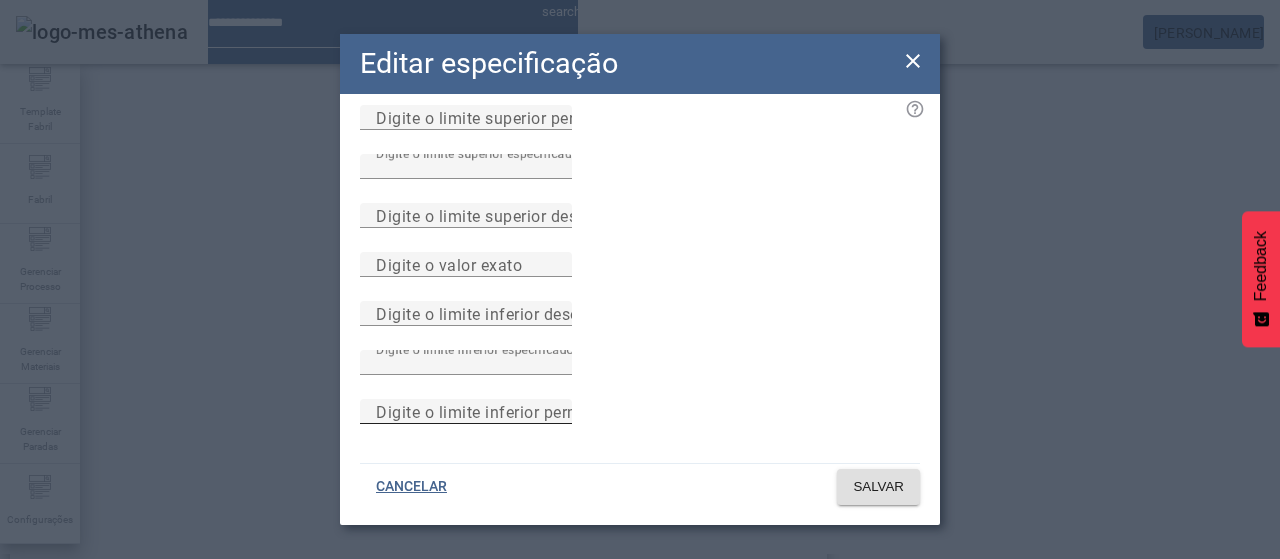 scroll, scrollTop: 284, scrollLeft: 0, axis: vertical 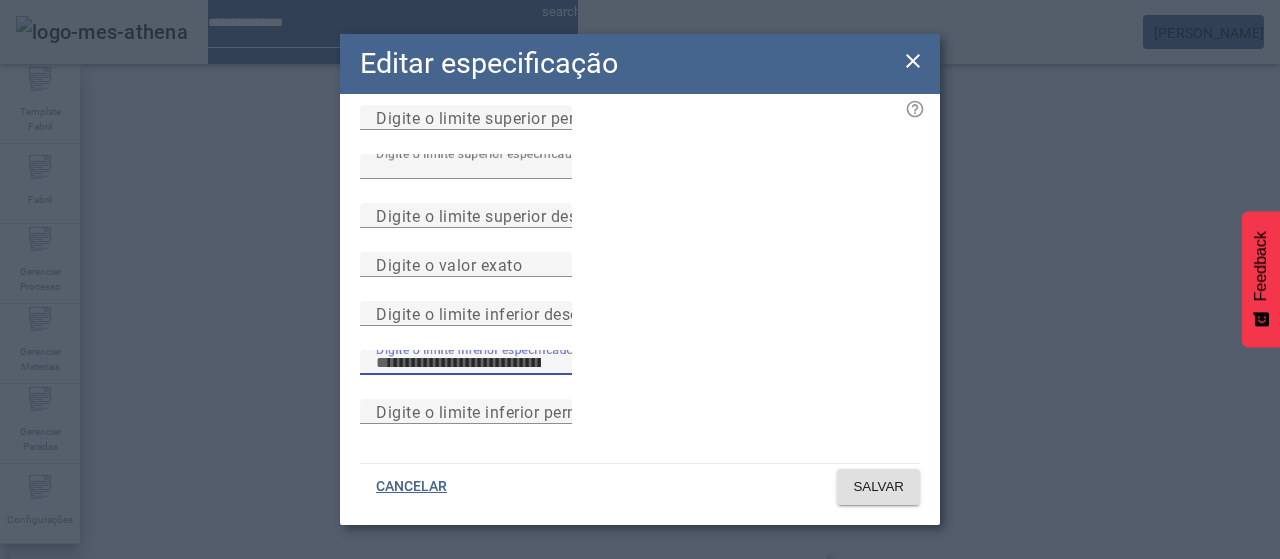 click on "***" at bounding box center (466, 363) 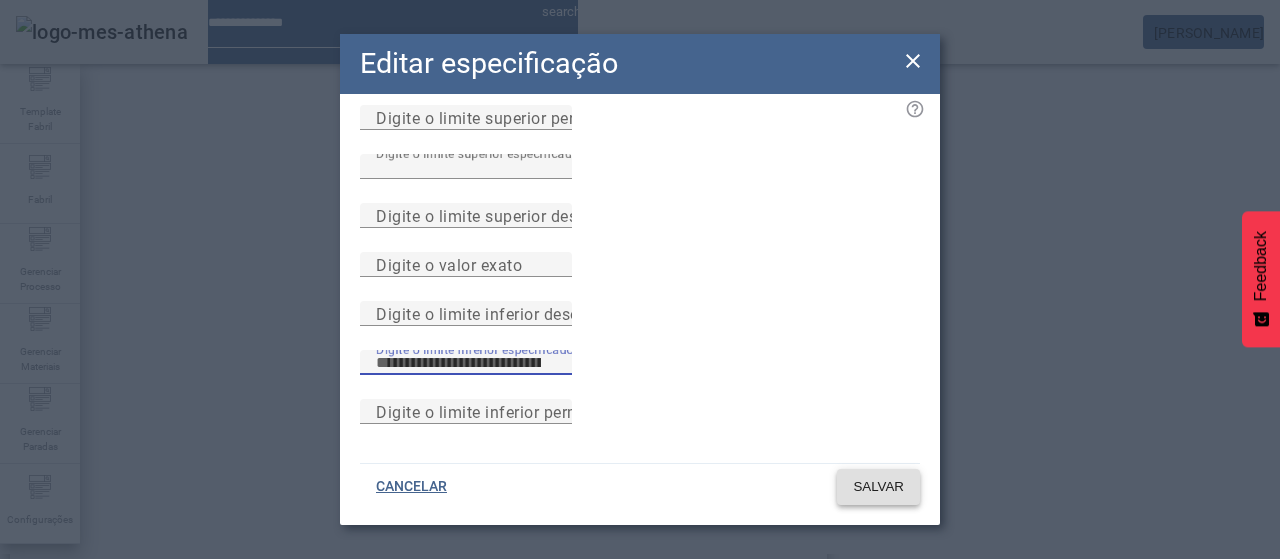 type on "****" 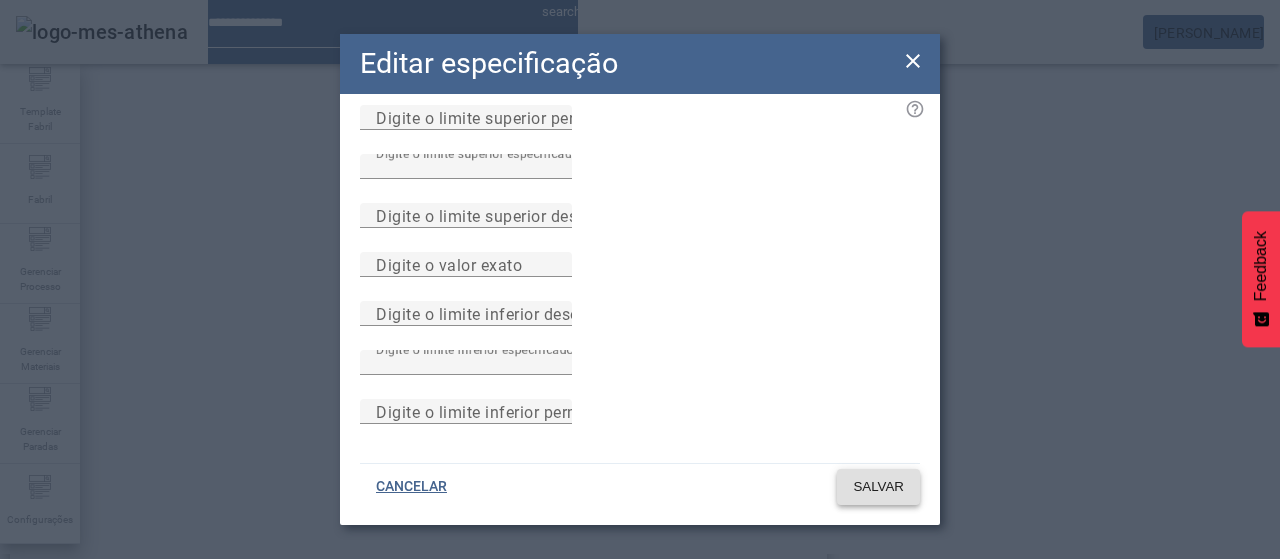 click on "SALVAR" 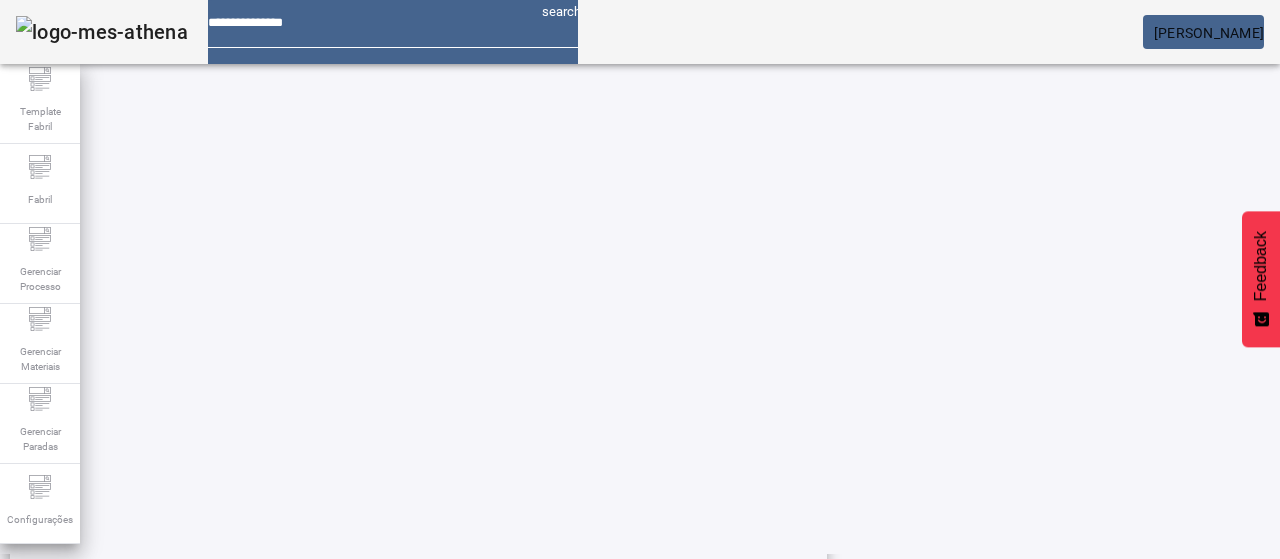 click on "2" 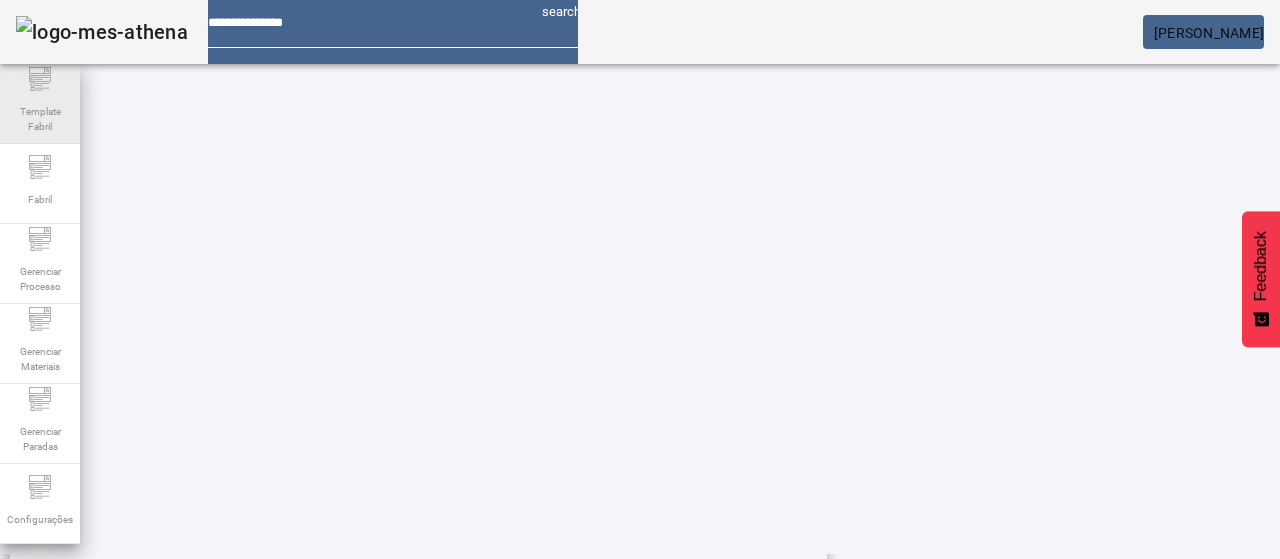drag, startPoint x: 6, startPoint y: 208, endPoint x: 57, endPoint y: 140, distance: 85 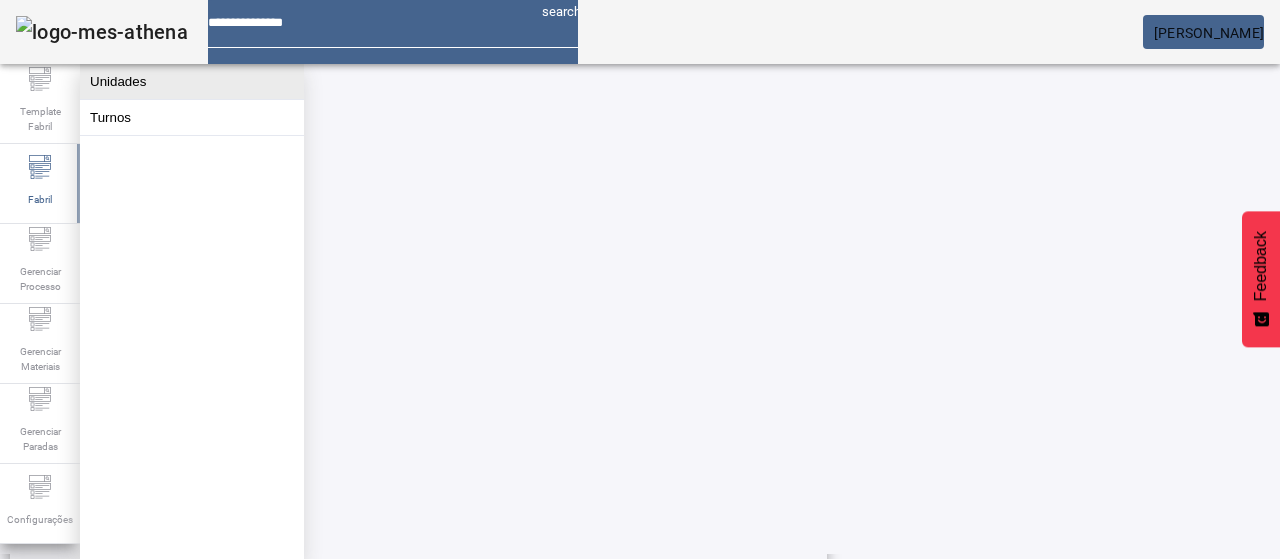 click on "Unidades" 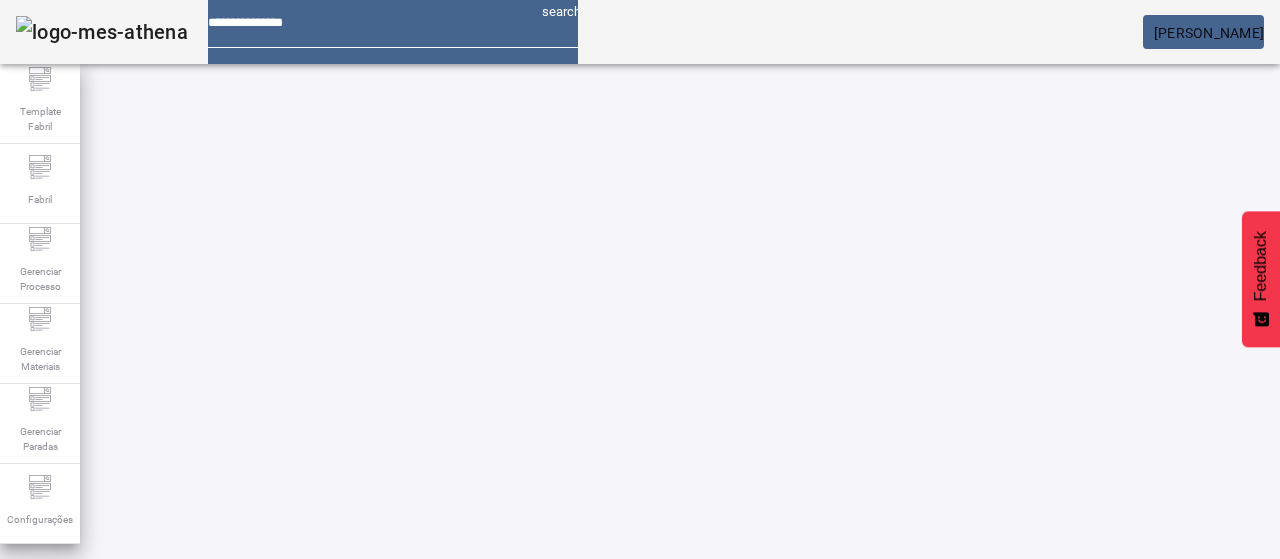 click on "ABRIR FILTROS" 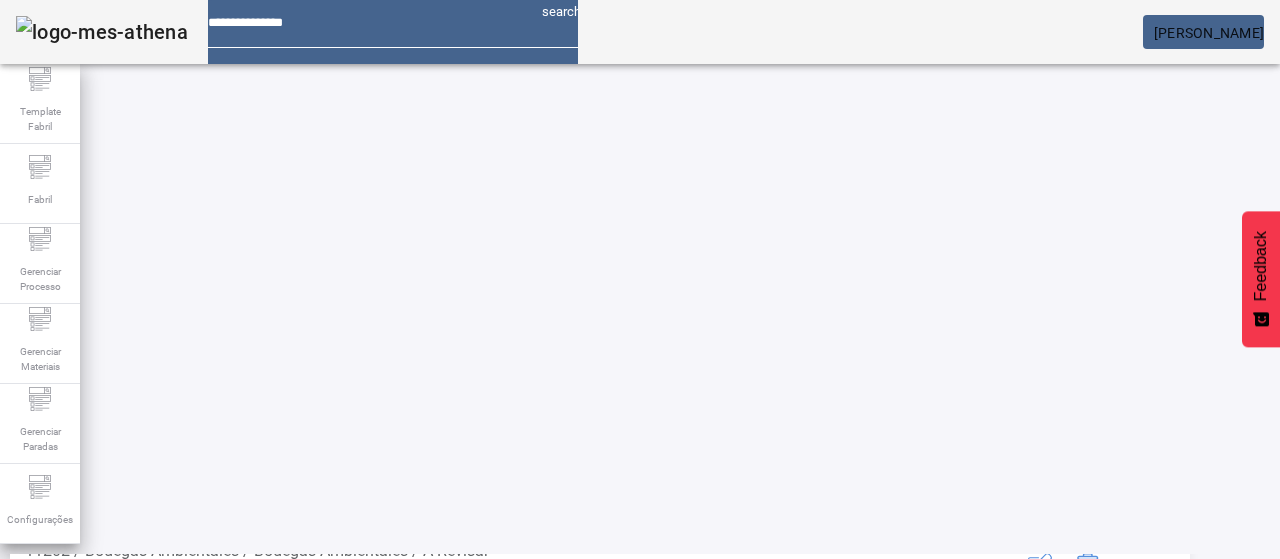 scroll, scrollTop: 590, scrollLeft: 0, axis: vertical 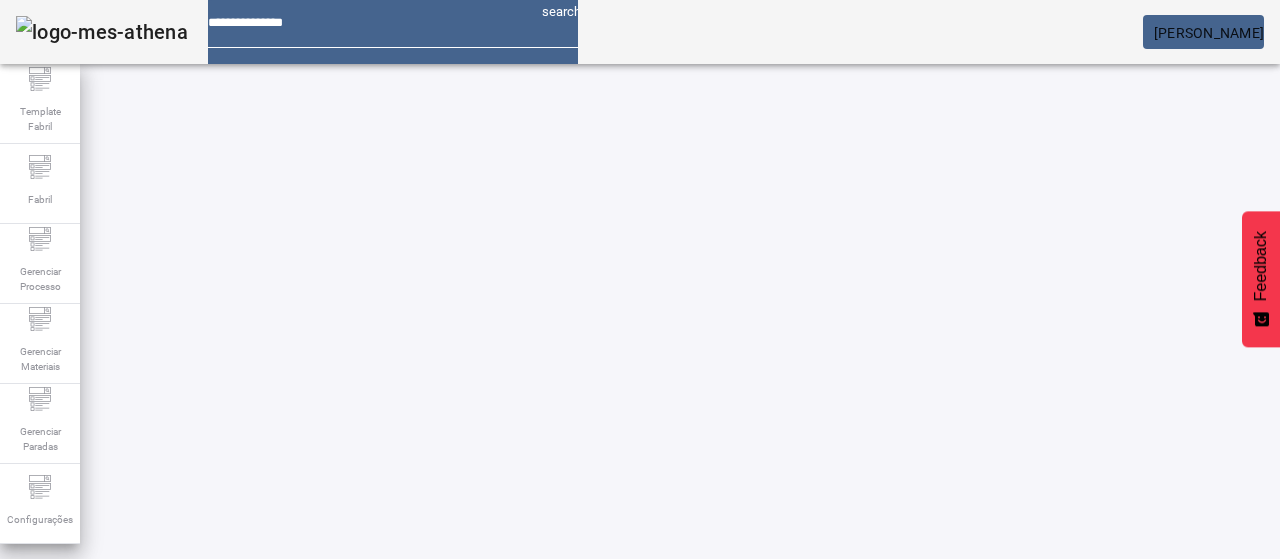 click on "1" 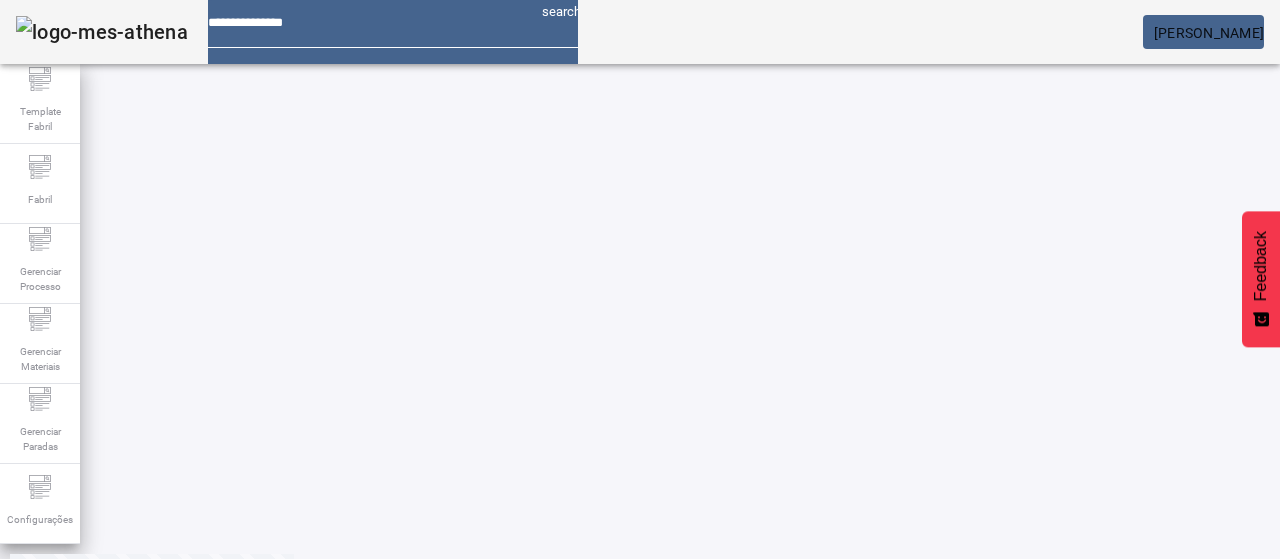 scroll, scrollTop: 136, scrollLeft: 0, axis: vertical 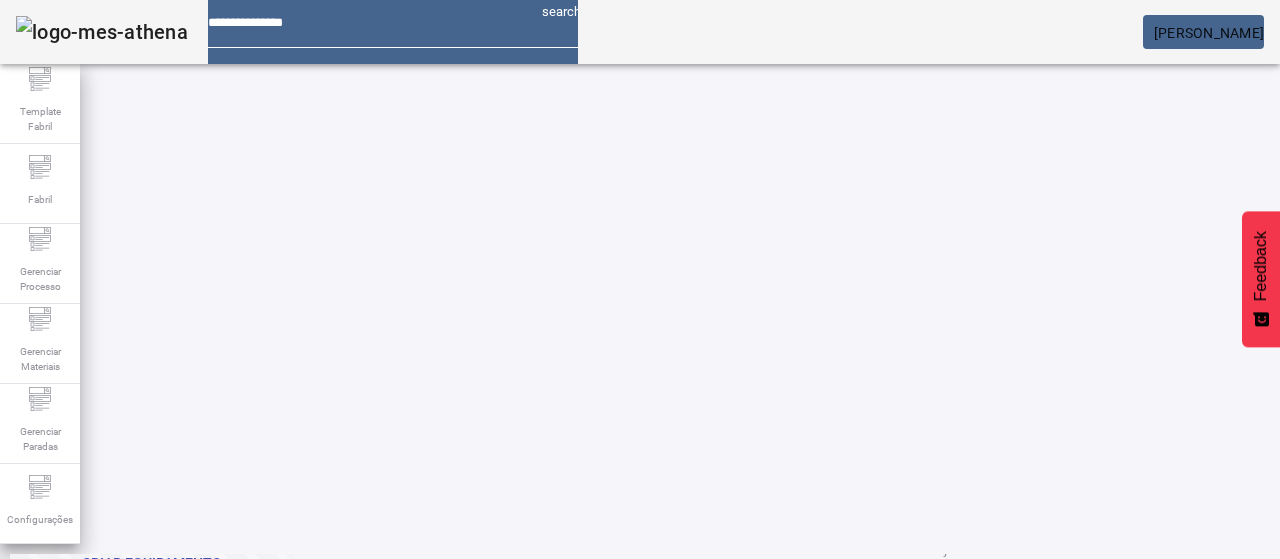 click on "2" 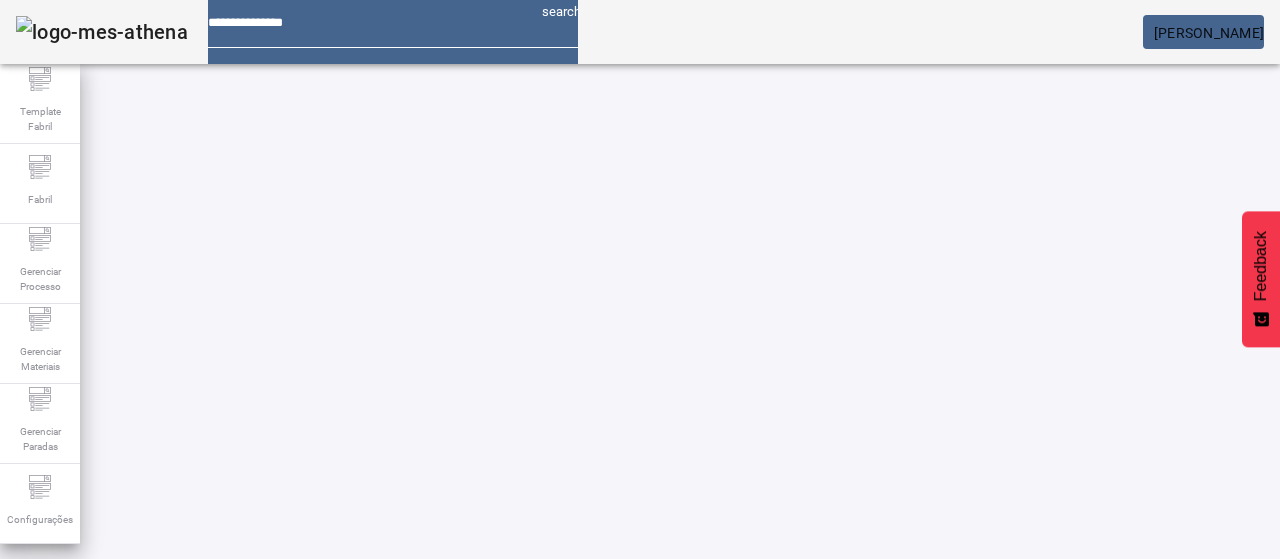 scroll, scrollTop: 0, scrollLeft: 0, axis: both 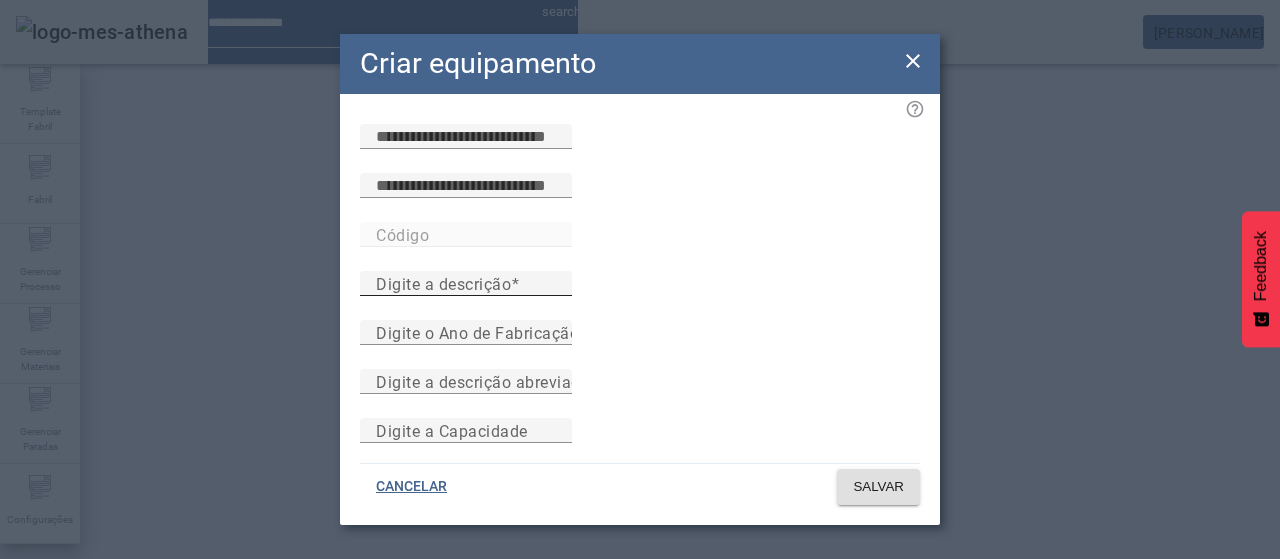 click on "Digite a descrição" at bounding box center (443, 283) 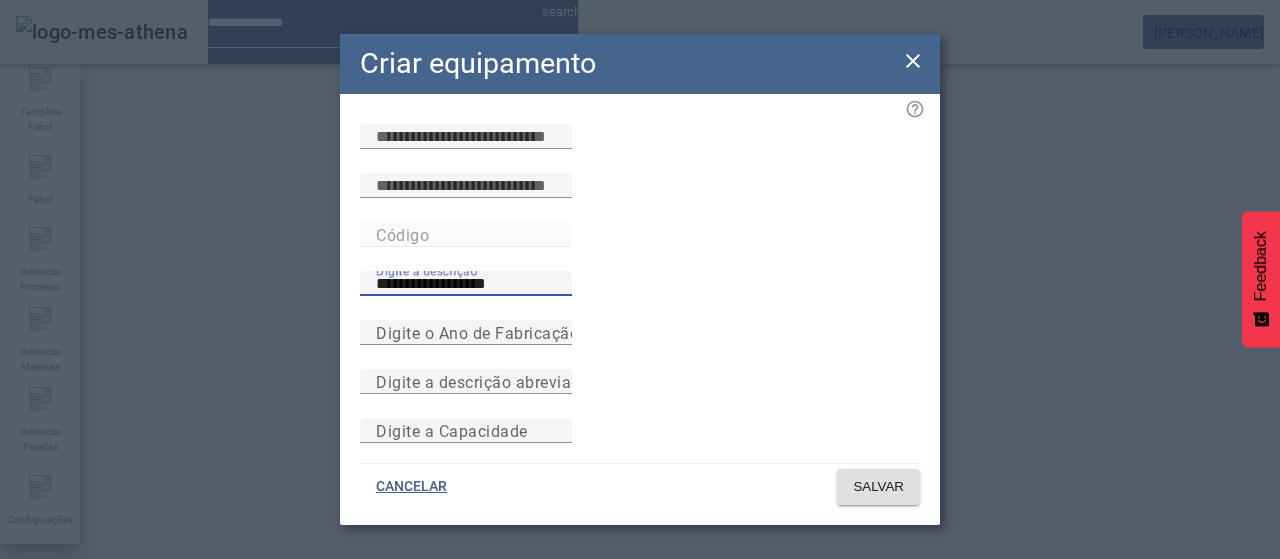 type on "**********" 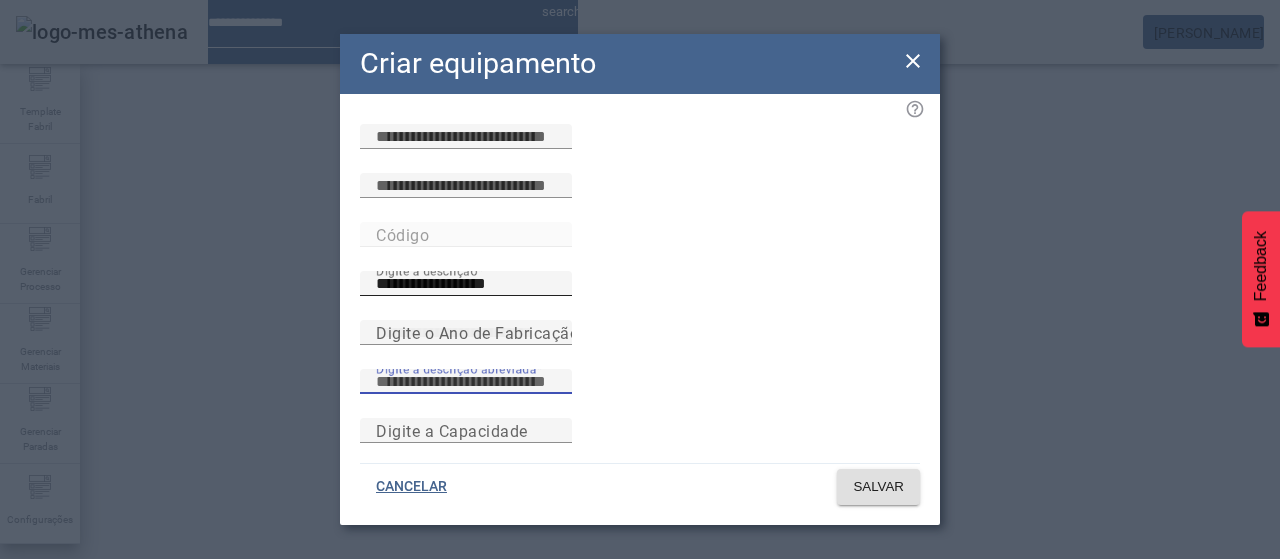 paste on "**********" 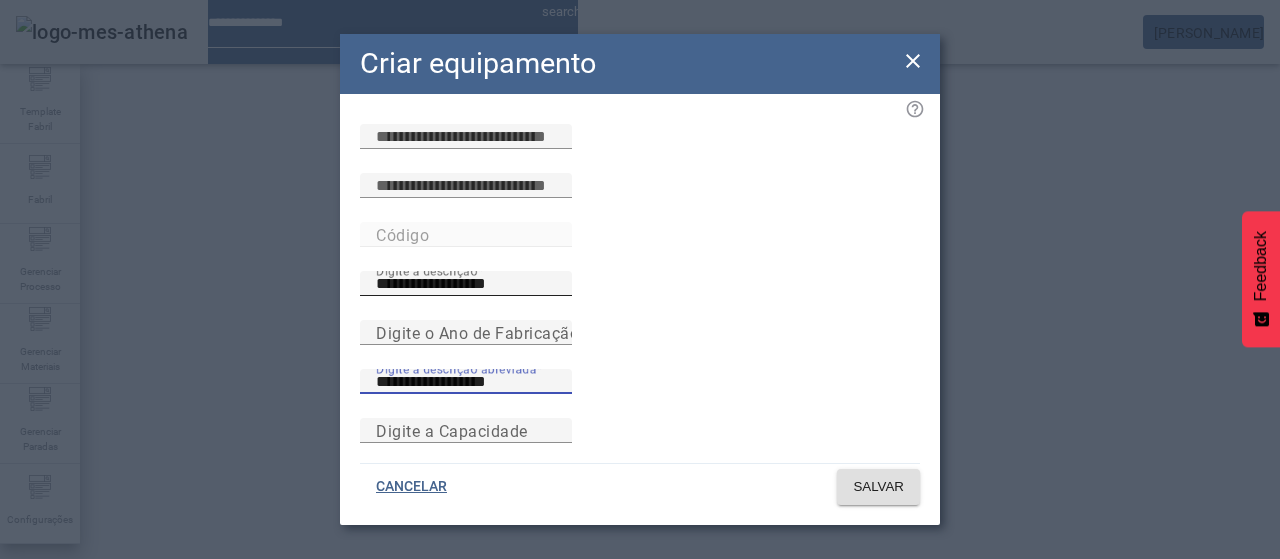 type on "**********" 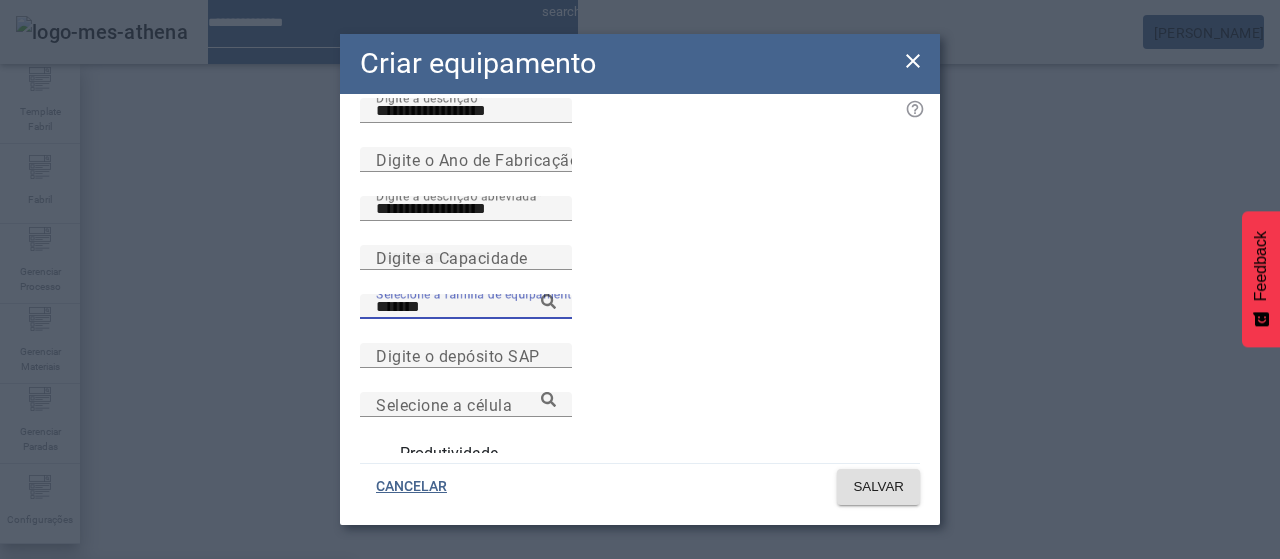 click on "Cozinhador de Adjuntos" at bounding box center (106, 591) 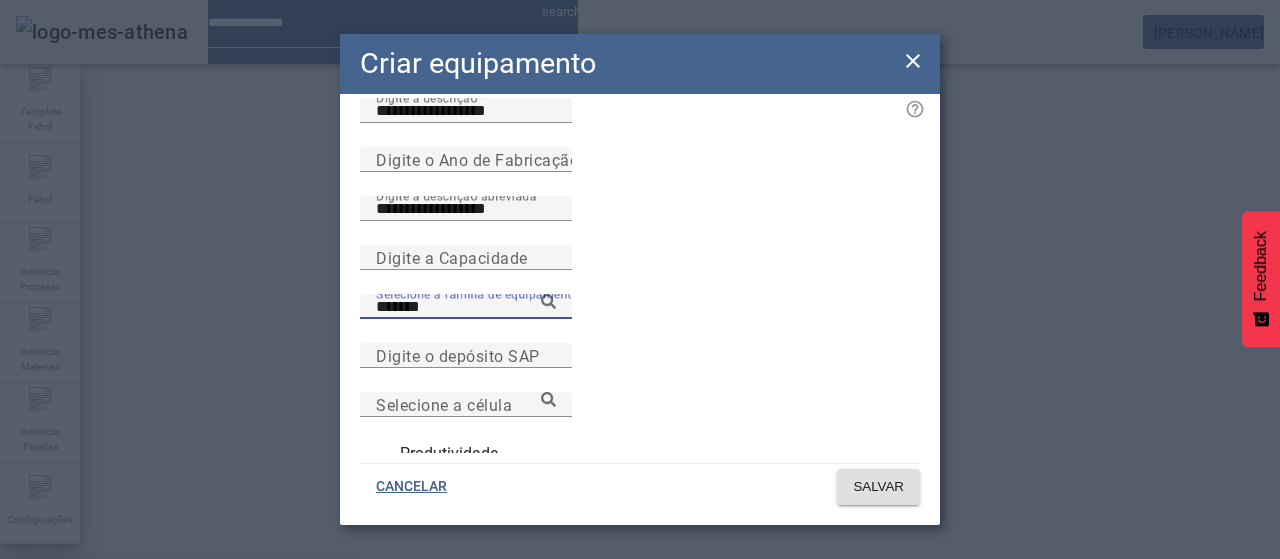 type on "**********" 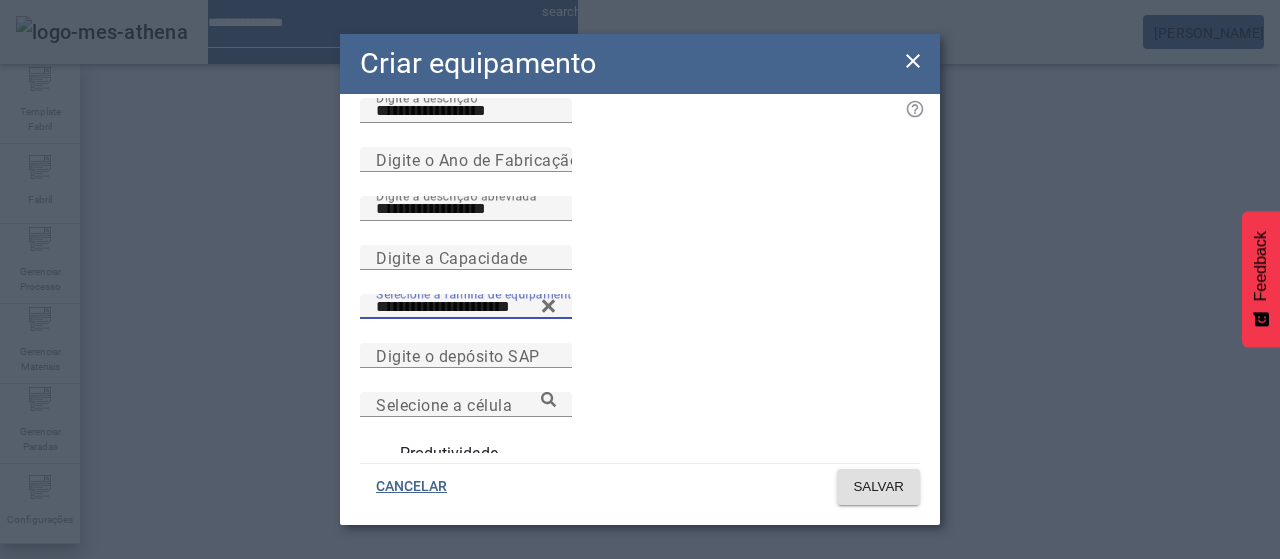 click on "Produtividade" at bounding box center [447, 454] 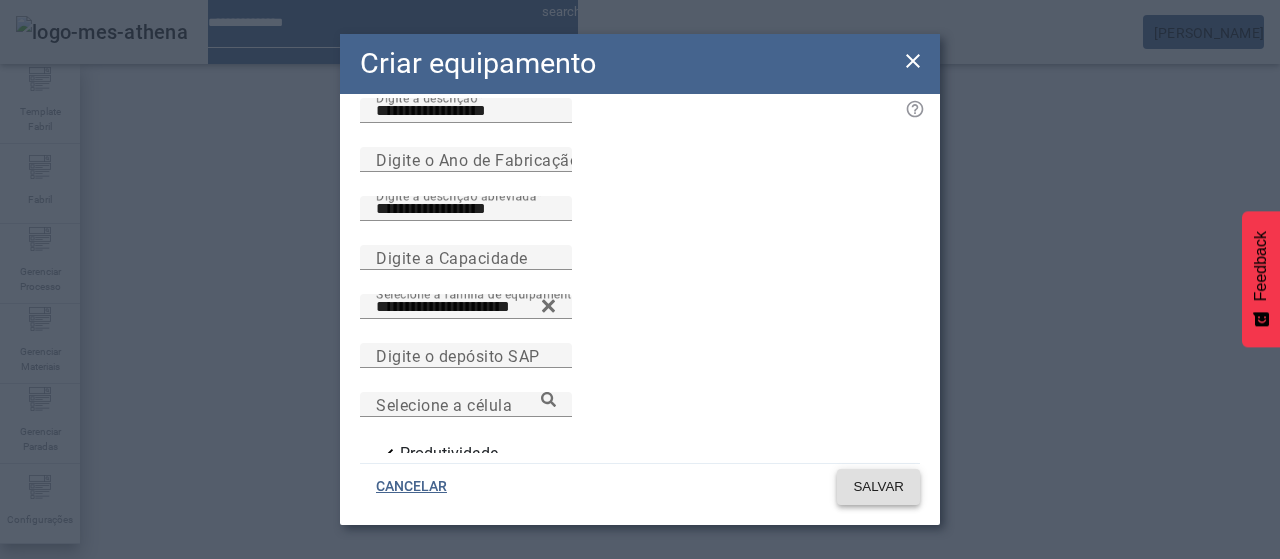 click on "SALVAR" 